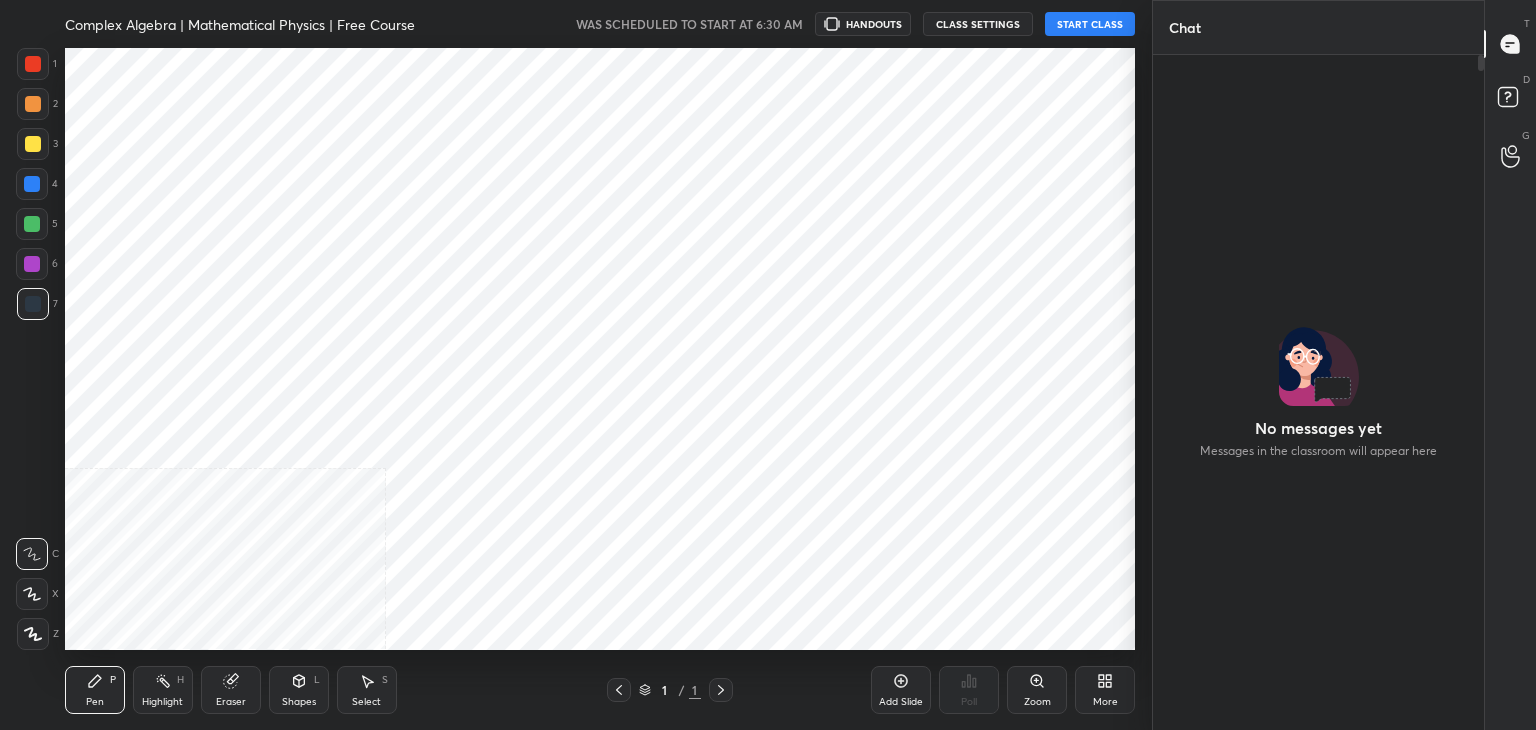 scroll, scrollTop: 0, scrollLeft: 0, axis: both 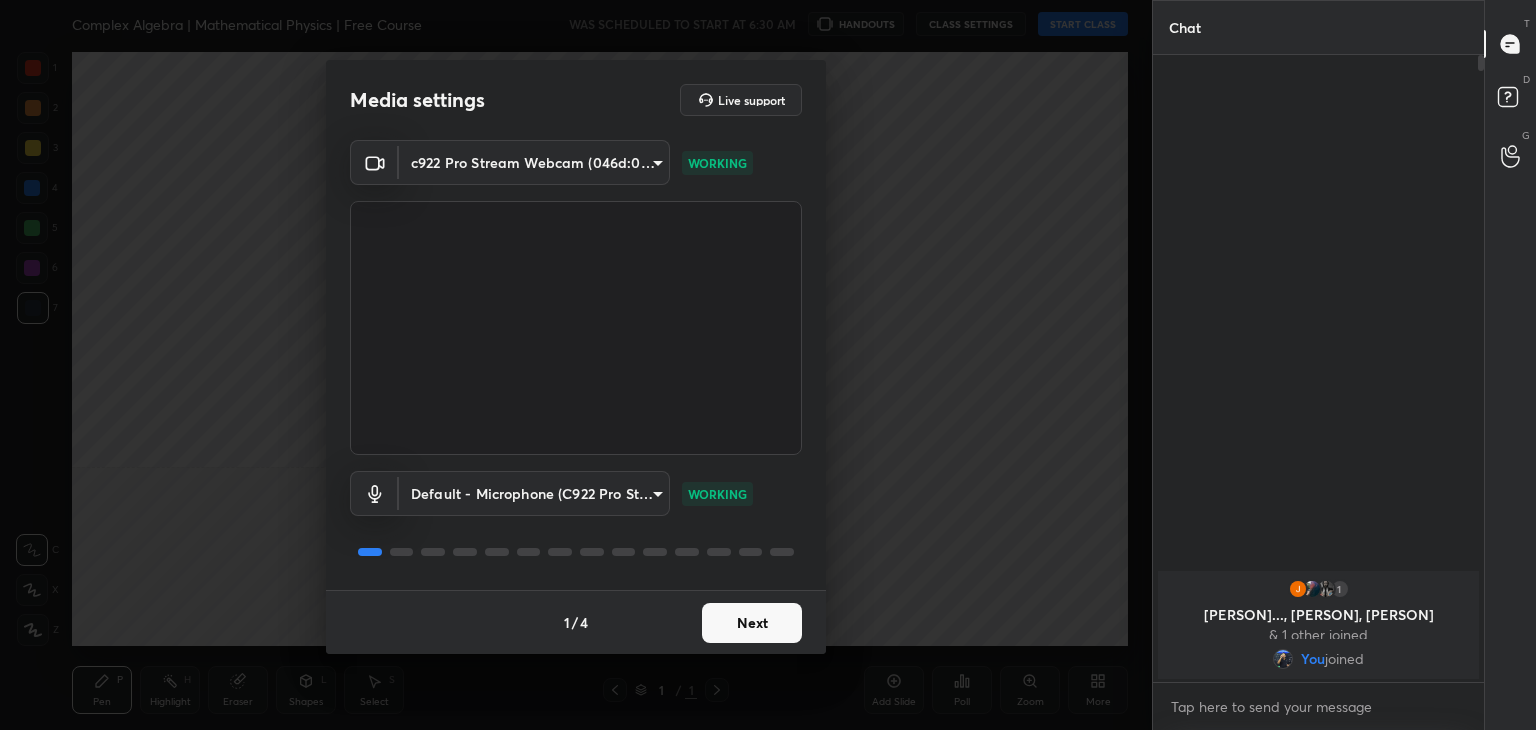 click on "Next" at bounding box center [752, 623] 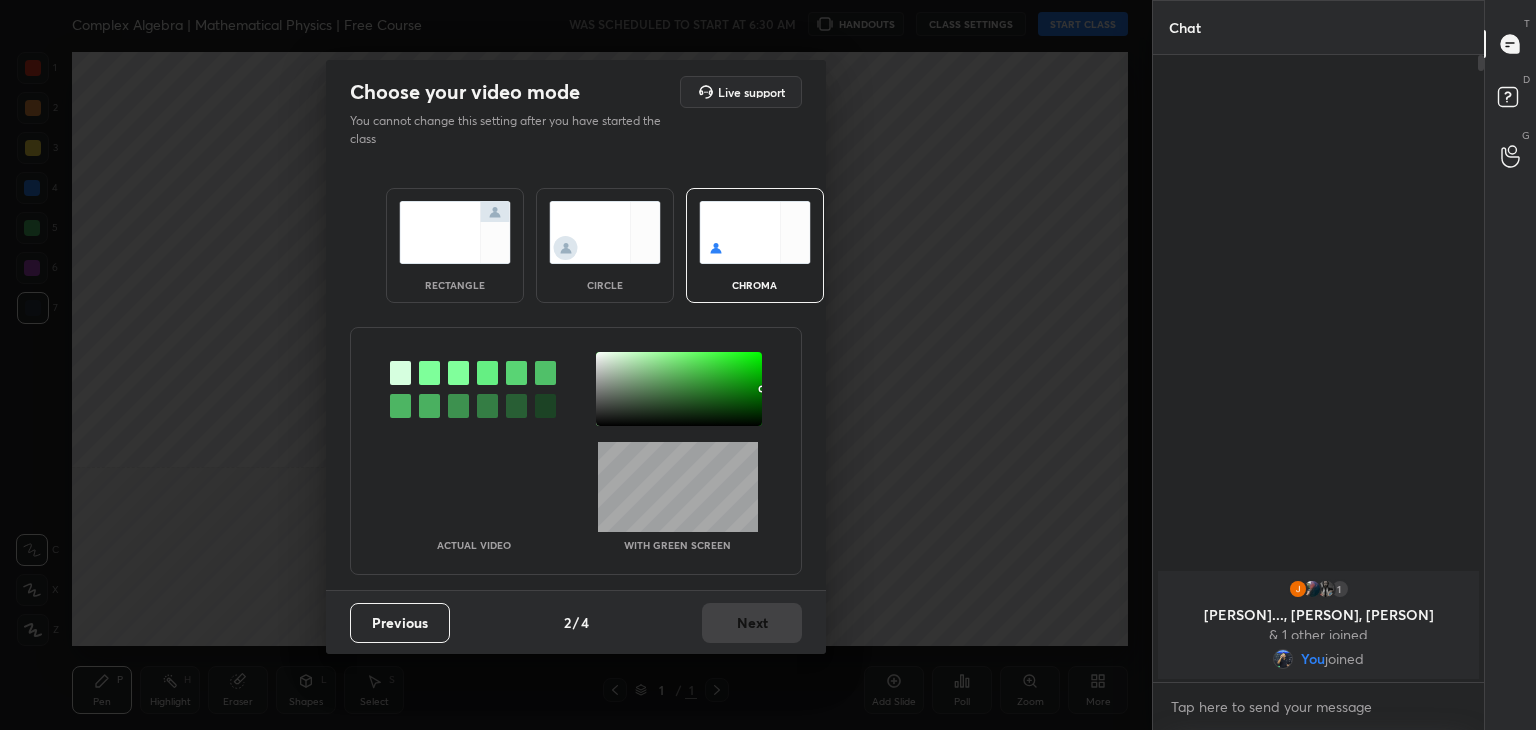 click at bounding box center [605, 232] 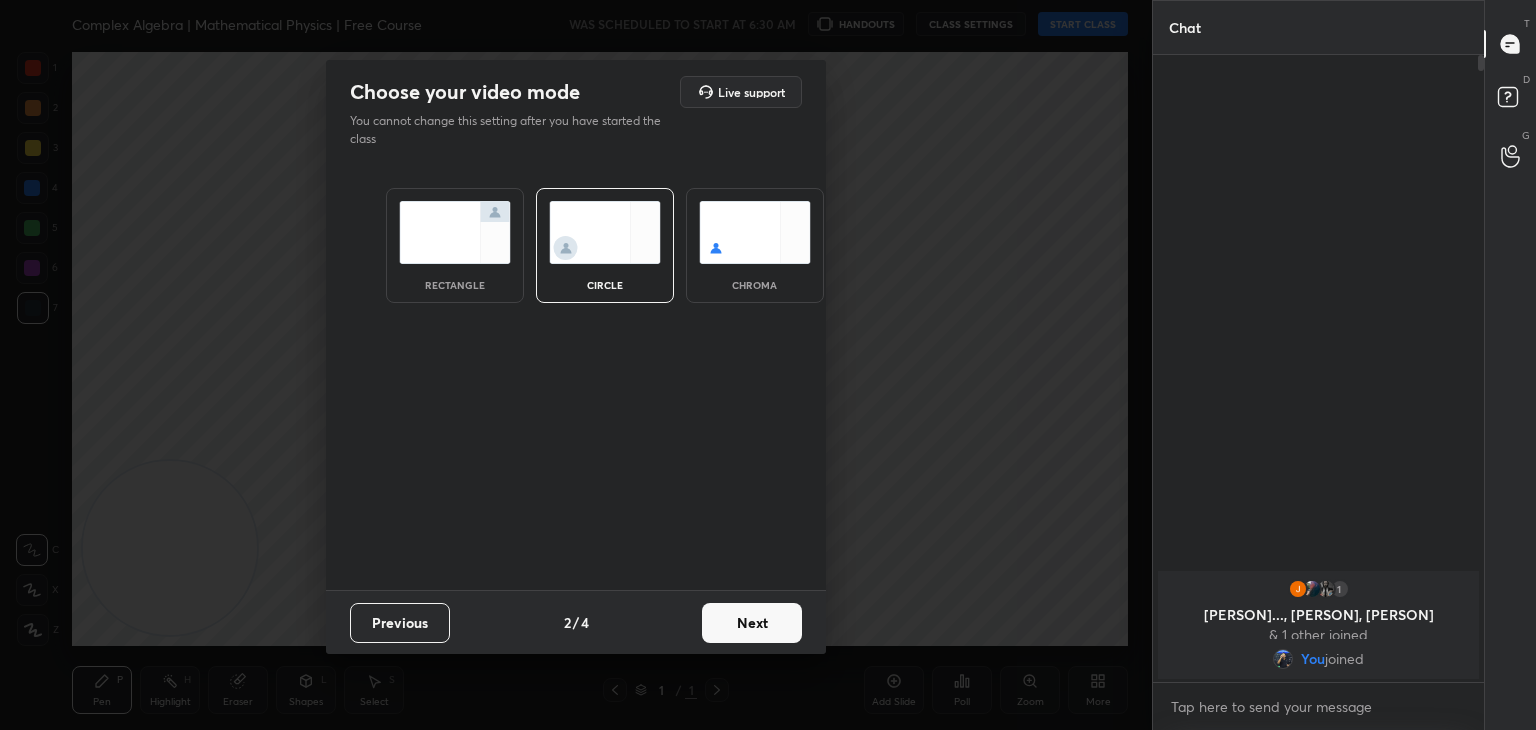 click on "Next" at bounding box center [752, 623] 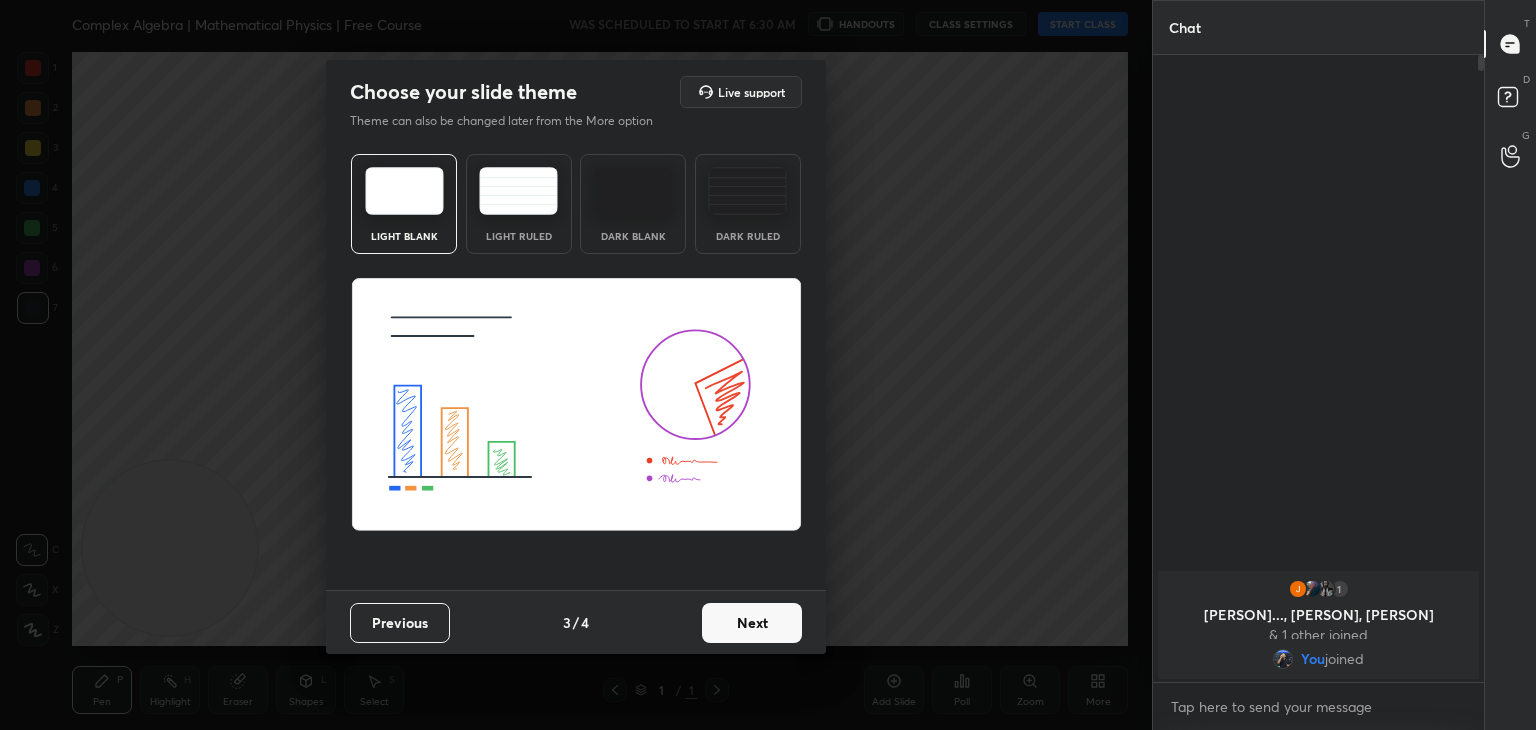 click on "Next" at bounding box center (752, 623) 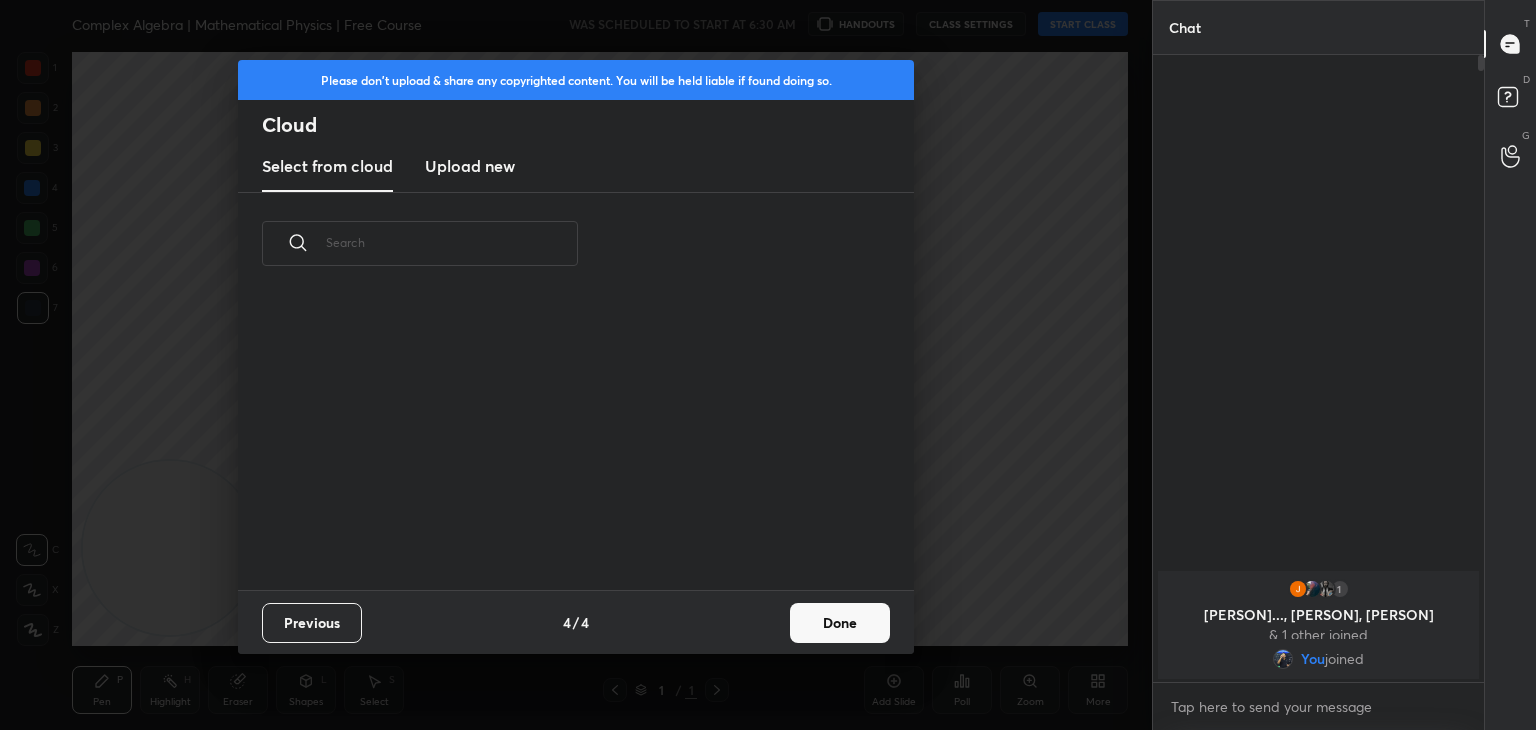 drag, startPoint x: 833, startPoint y: 618, endPoint x: 585, endPoint y: 609, distance: 248.16325 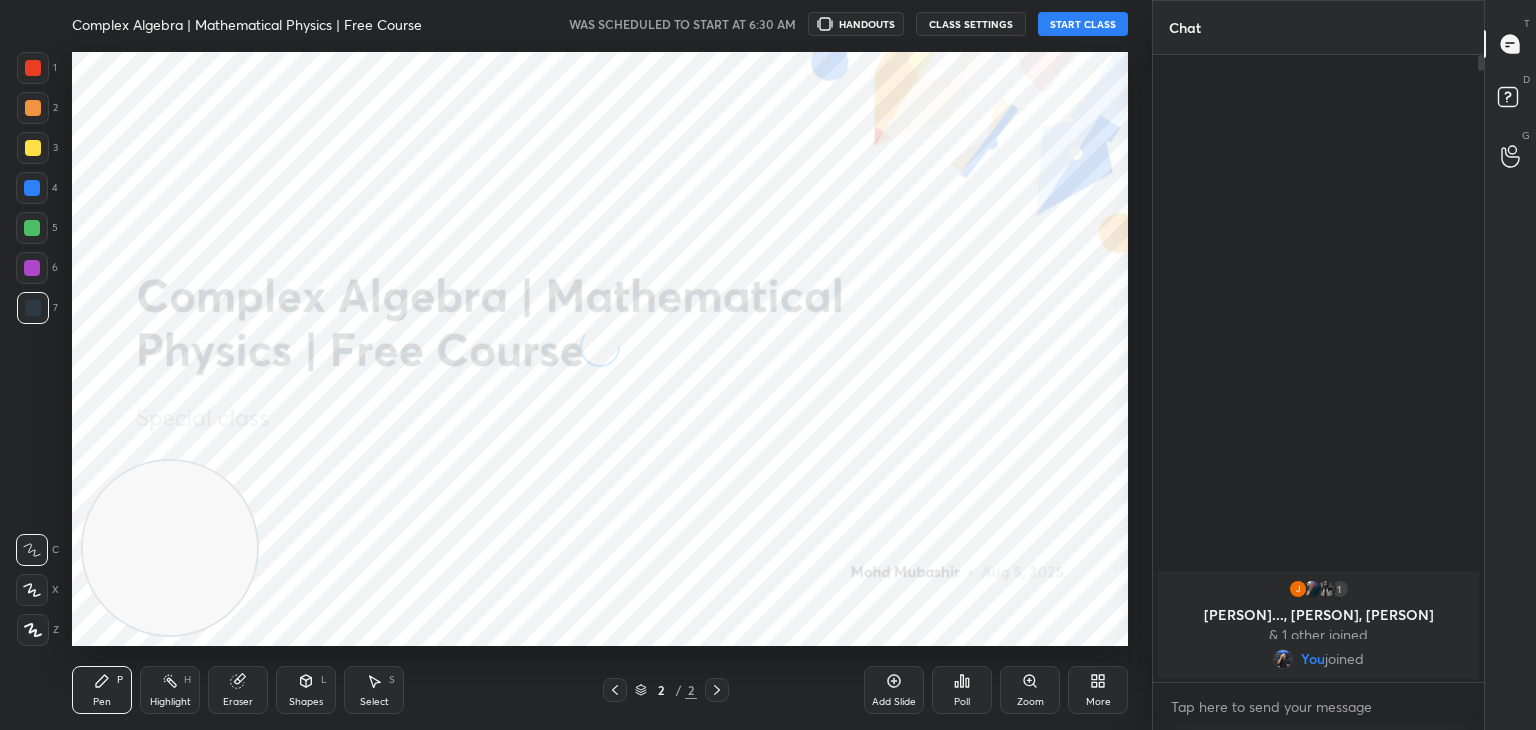 click at bounding box center [32, 590] 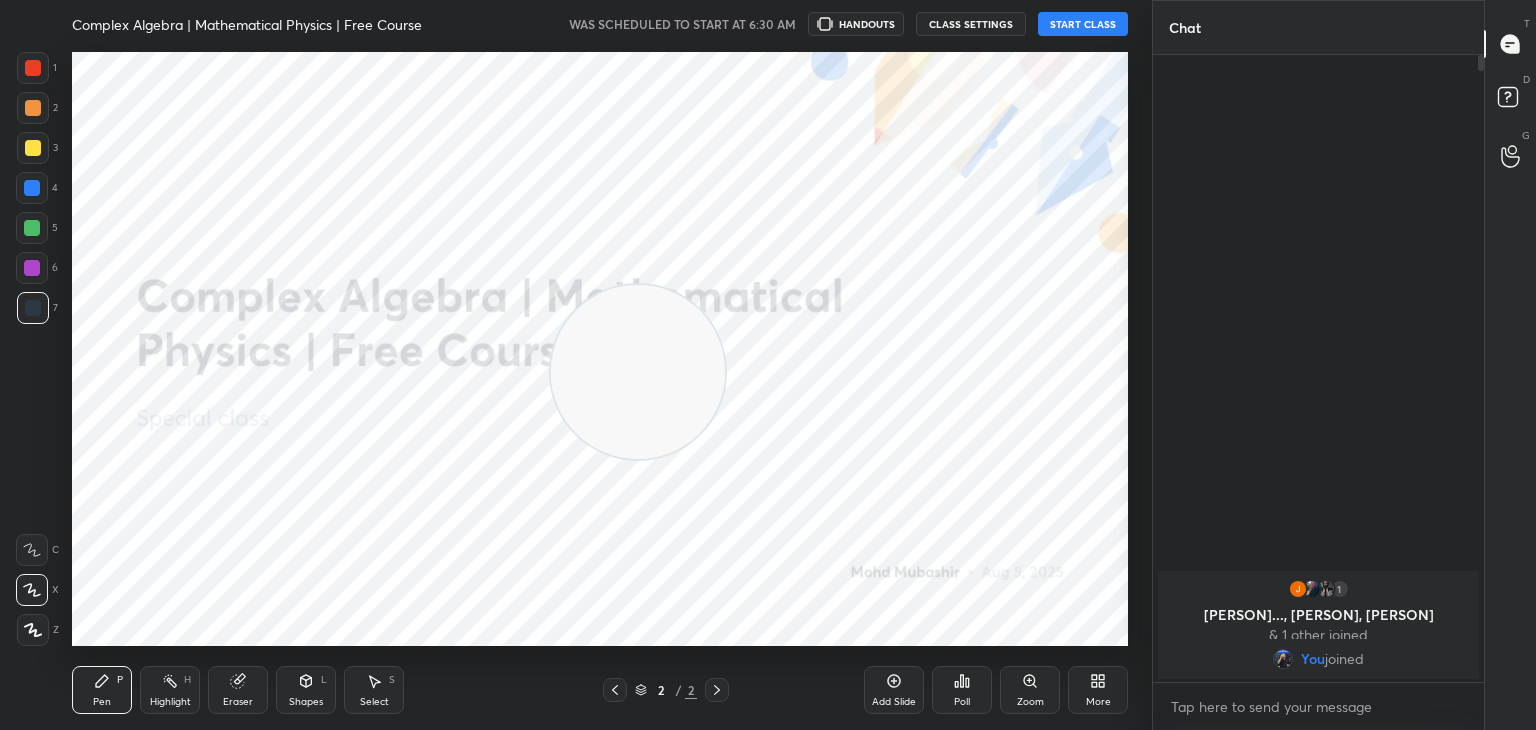 drag, startPoint x: 259, startPoint y: 510, endPoint x: 1009, endPoint y: 210, distance: 807.7747 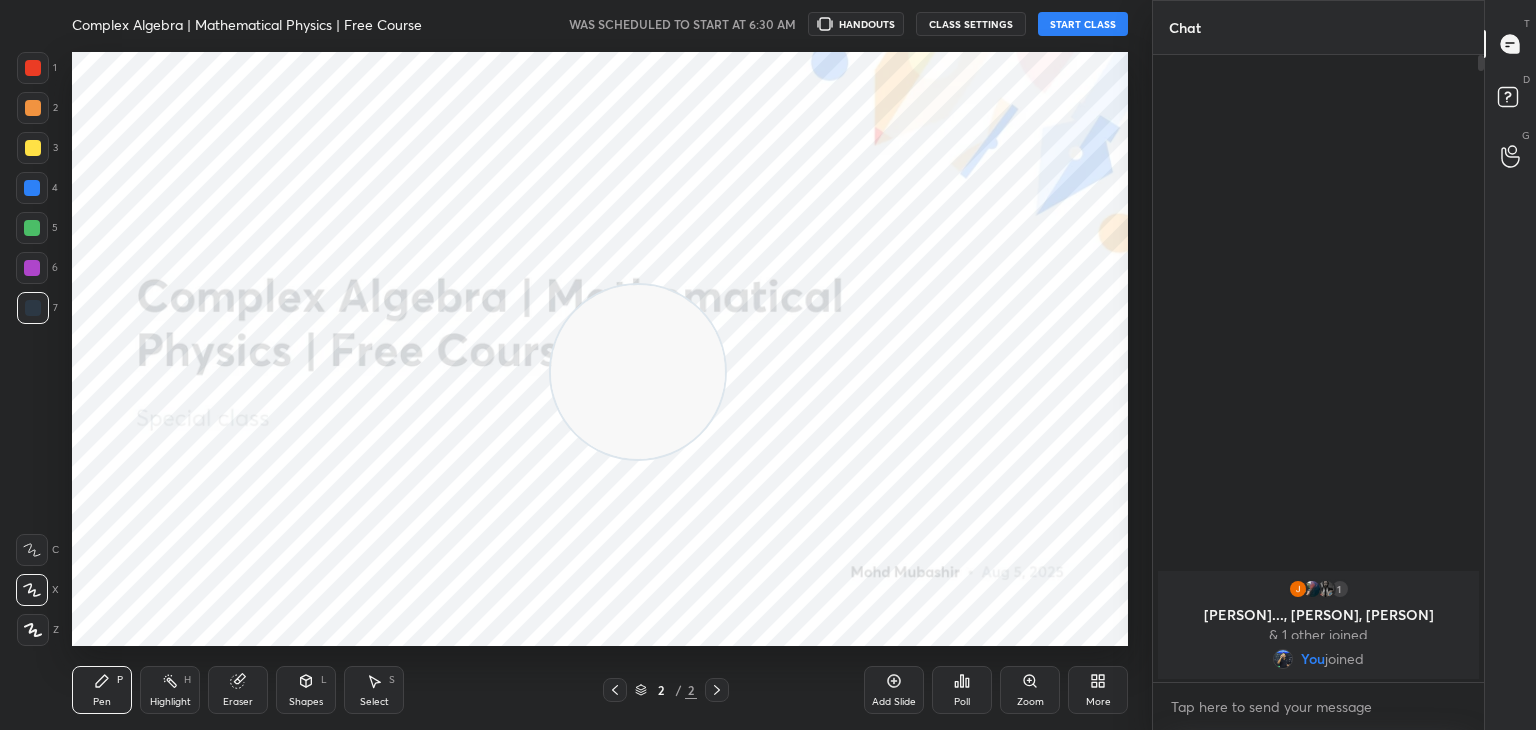 click at bounding box center (638, 372) 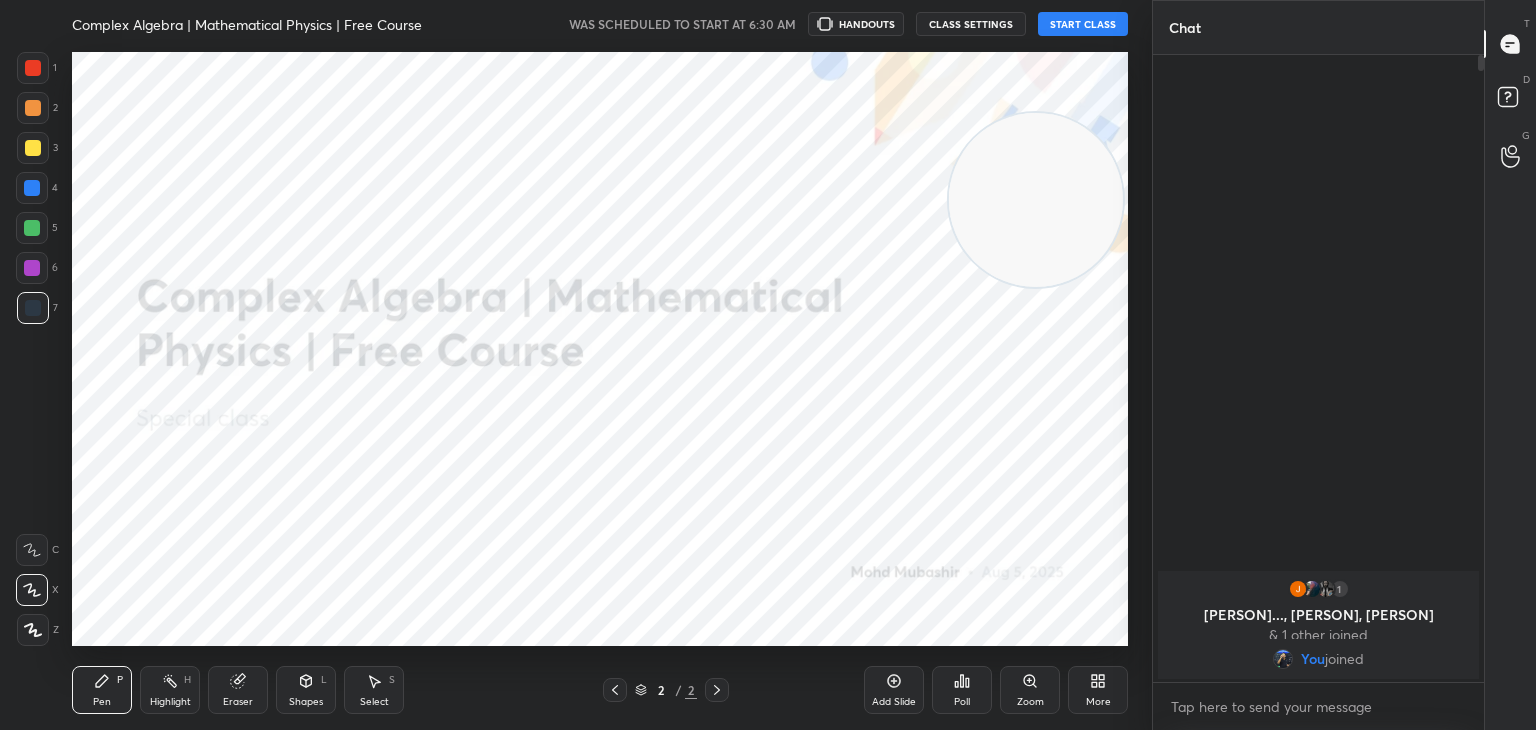 drag, startPoint x: 977, startPoint y: 252, endPoint x: 1013, endPoint y: 222, distance: 46.8615 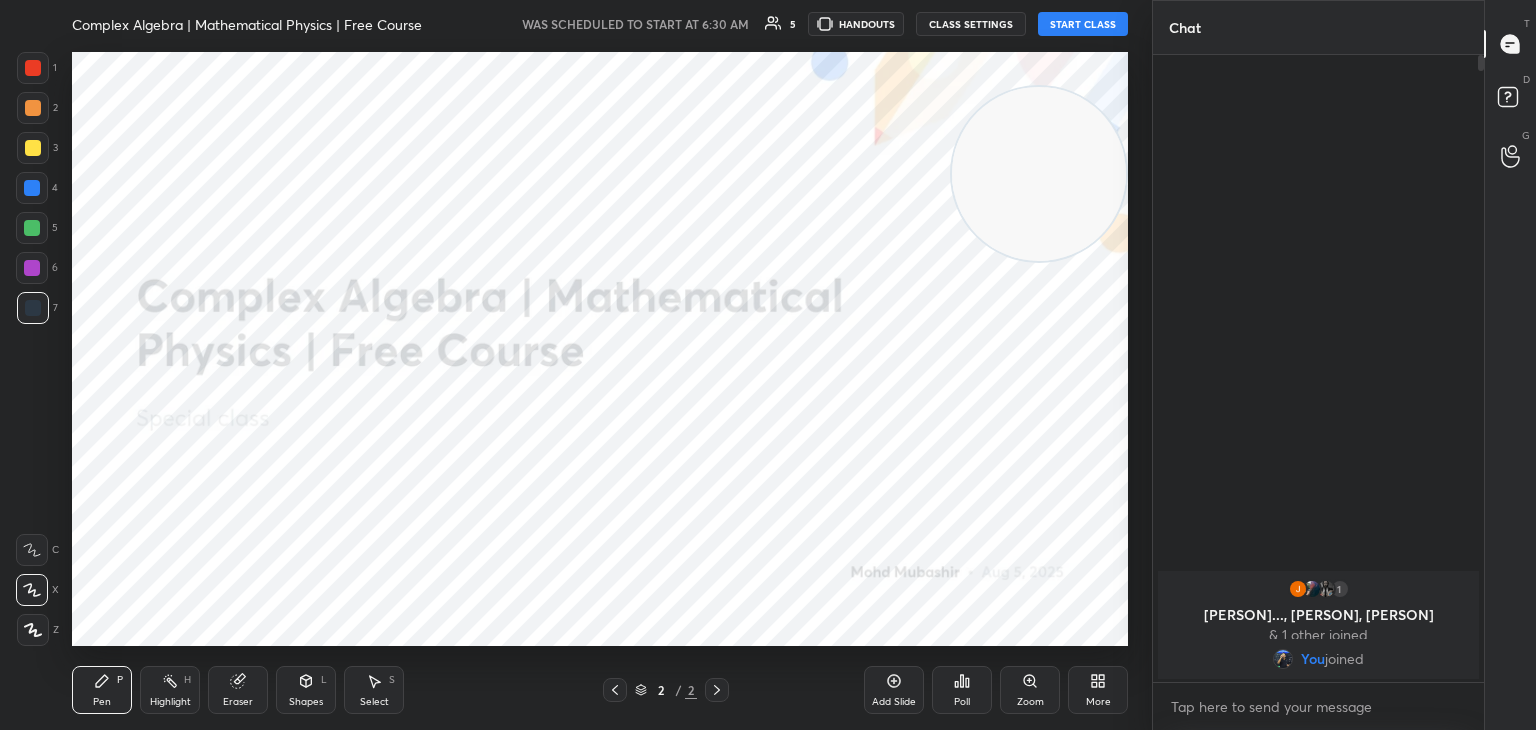 click on "START CLASS" at bounding box center (1083, 24) 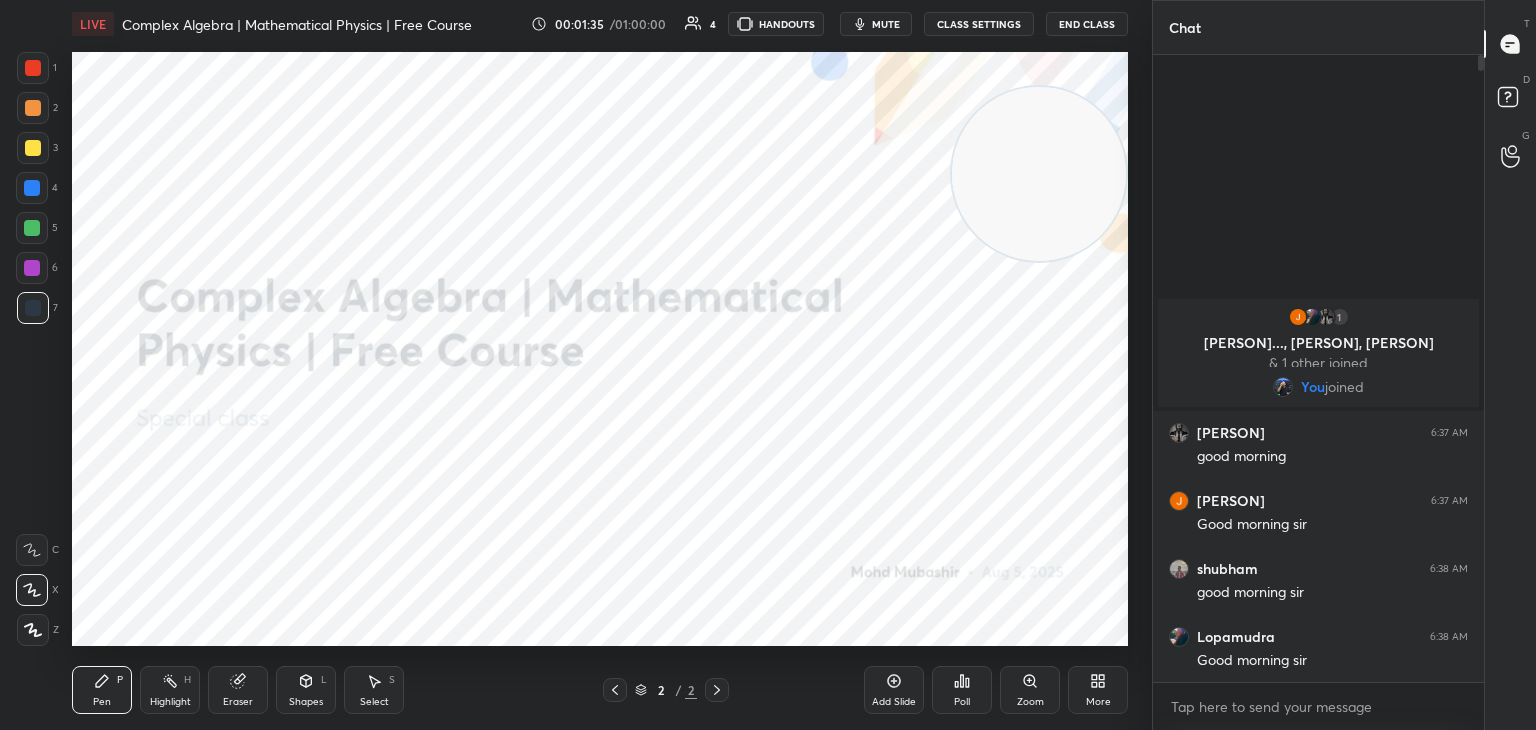 click 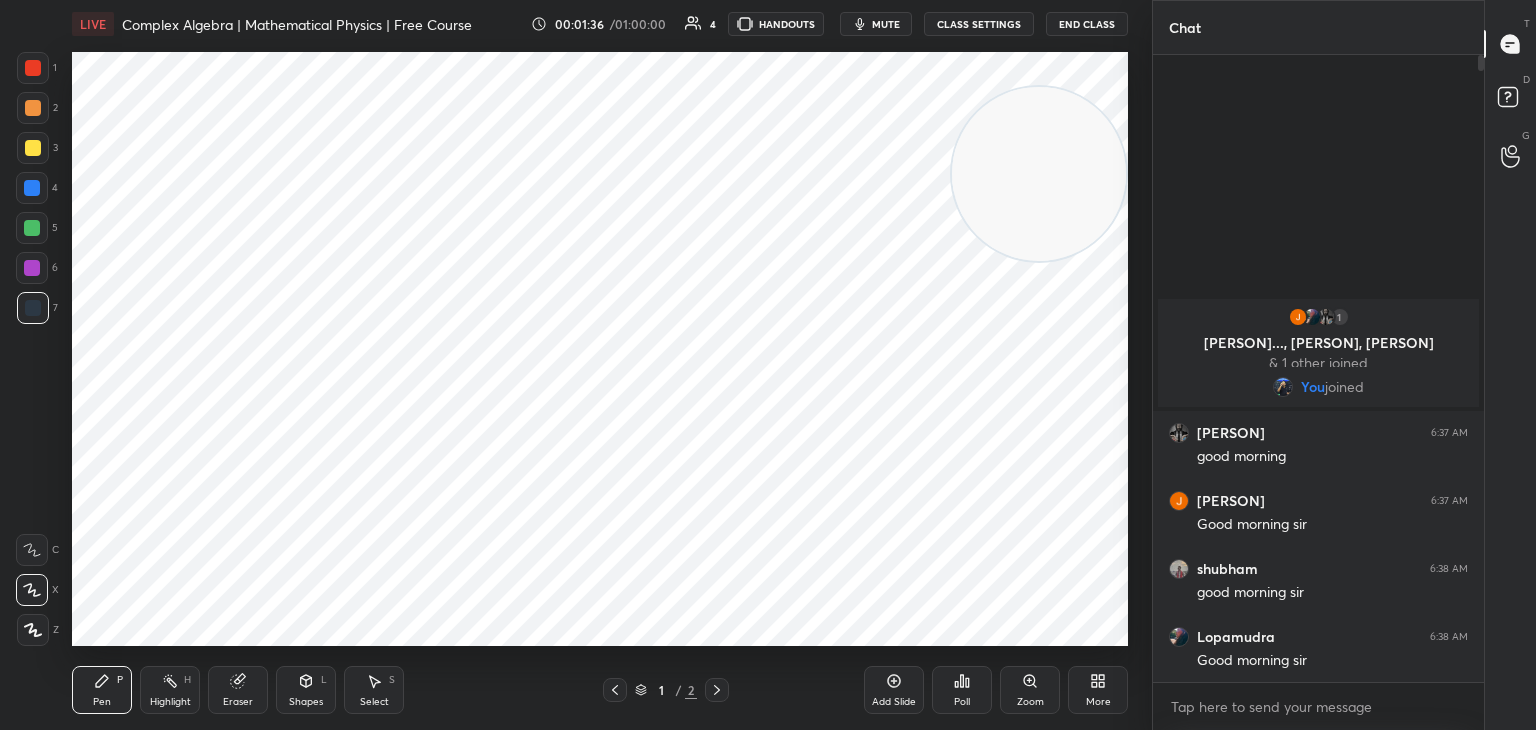 click 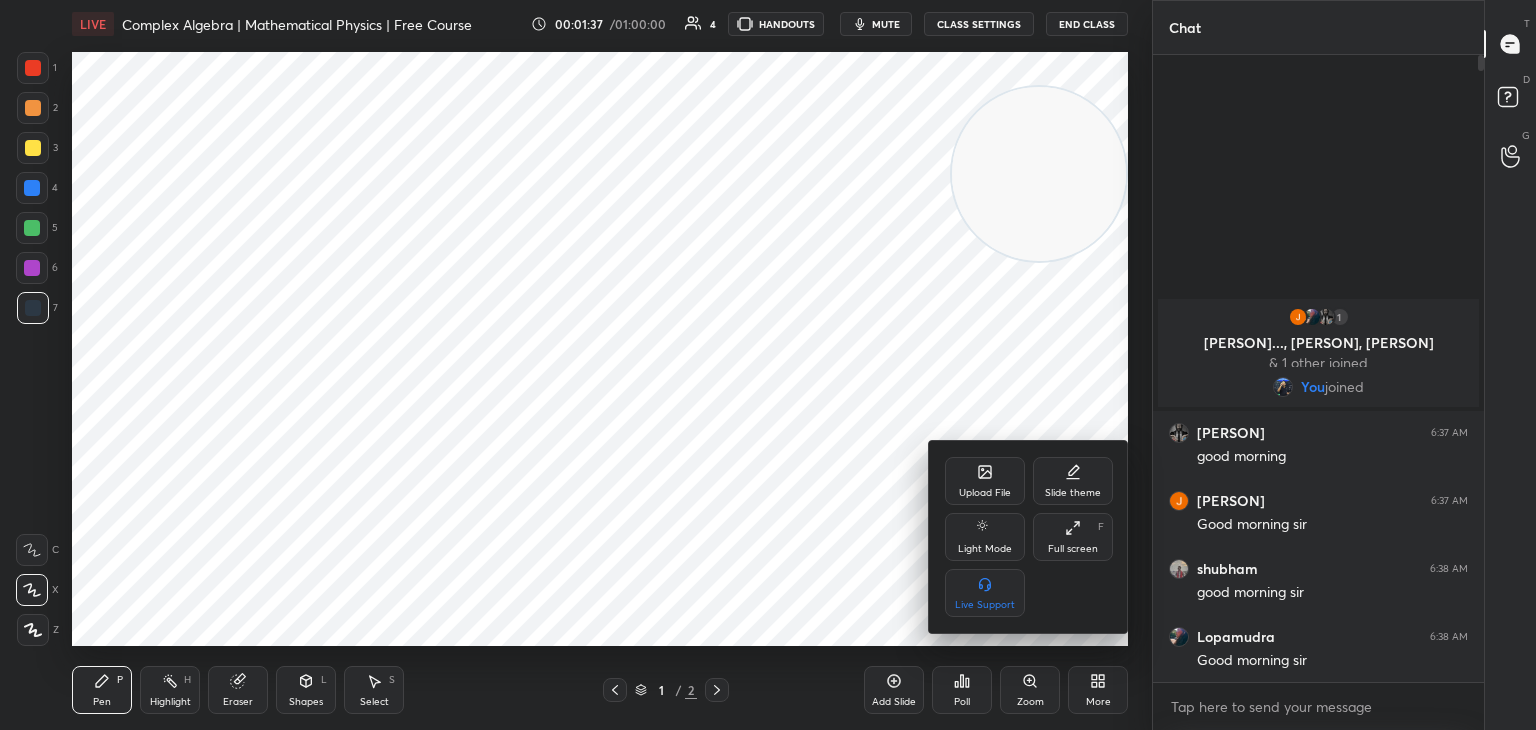 click on "Upload File" at bounding box center [985, 481] 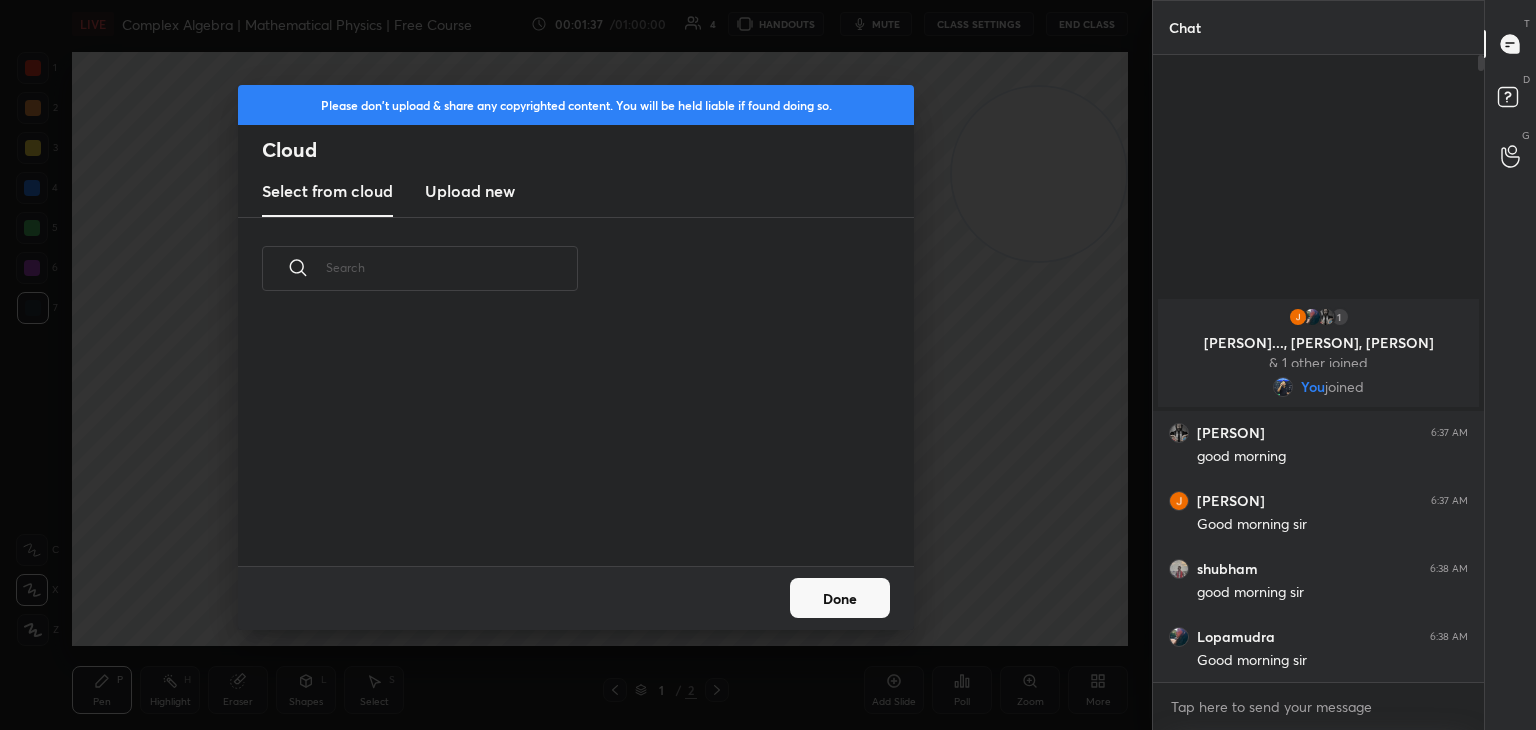 click on "Upload new" at bounding box center [470, 191] 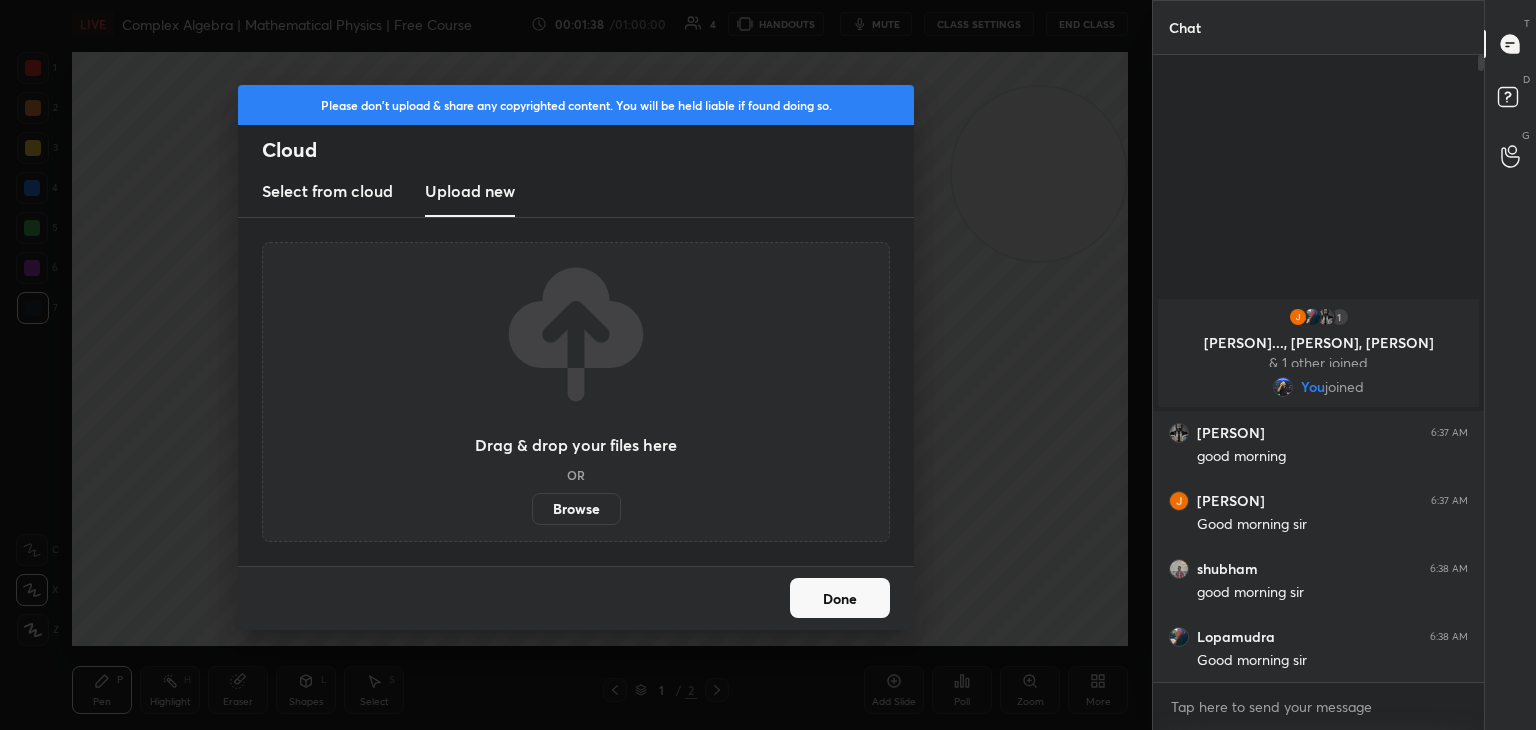 click on "Browse" at bounding box center [576, 509] 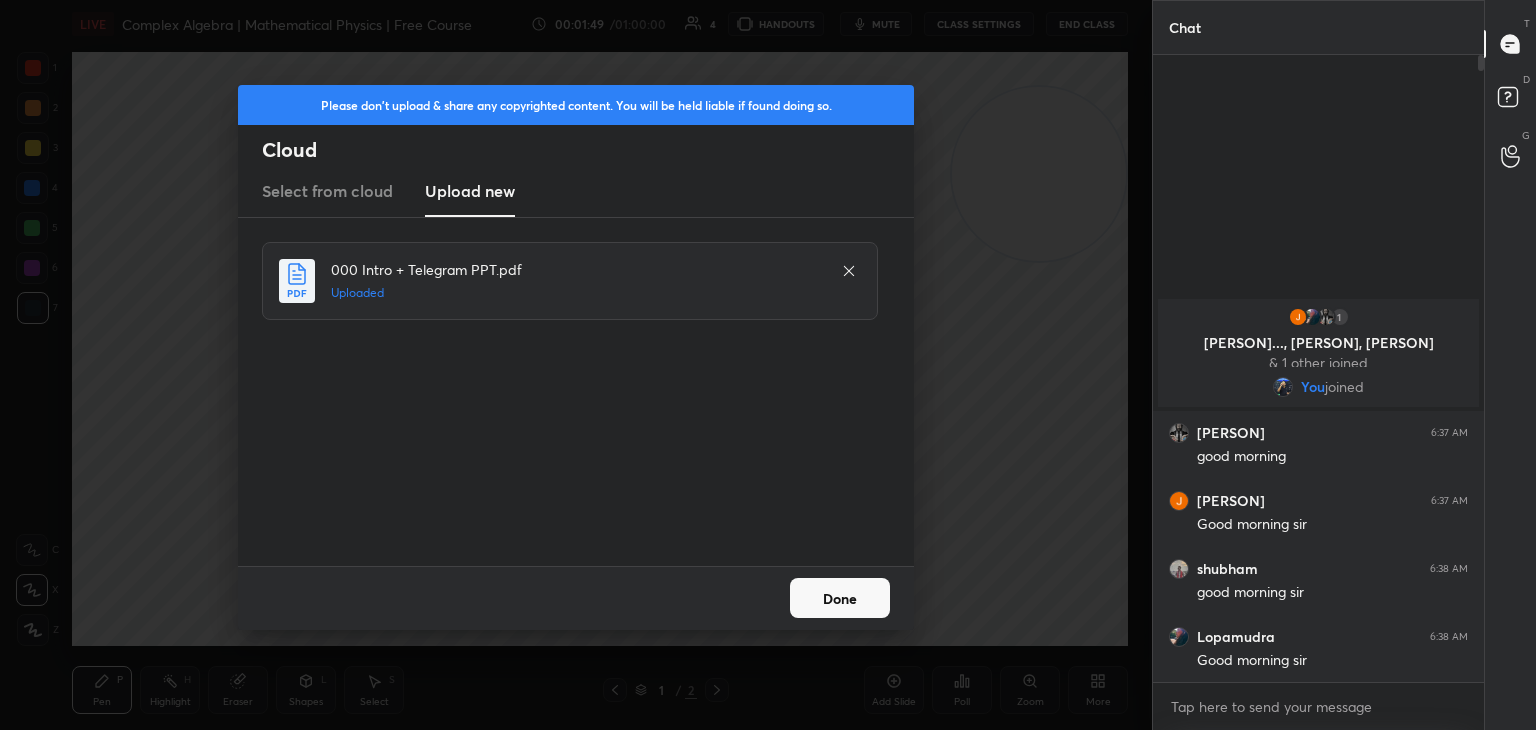 click on "Done" at bounding box center [840, 598] 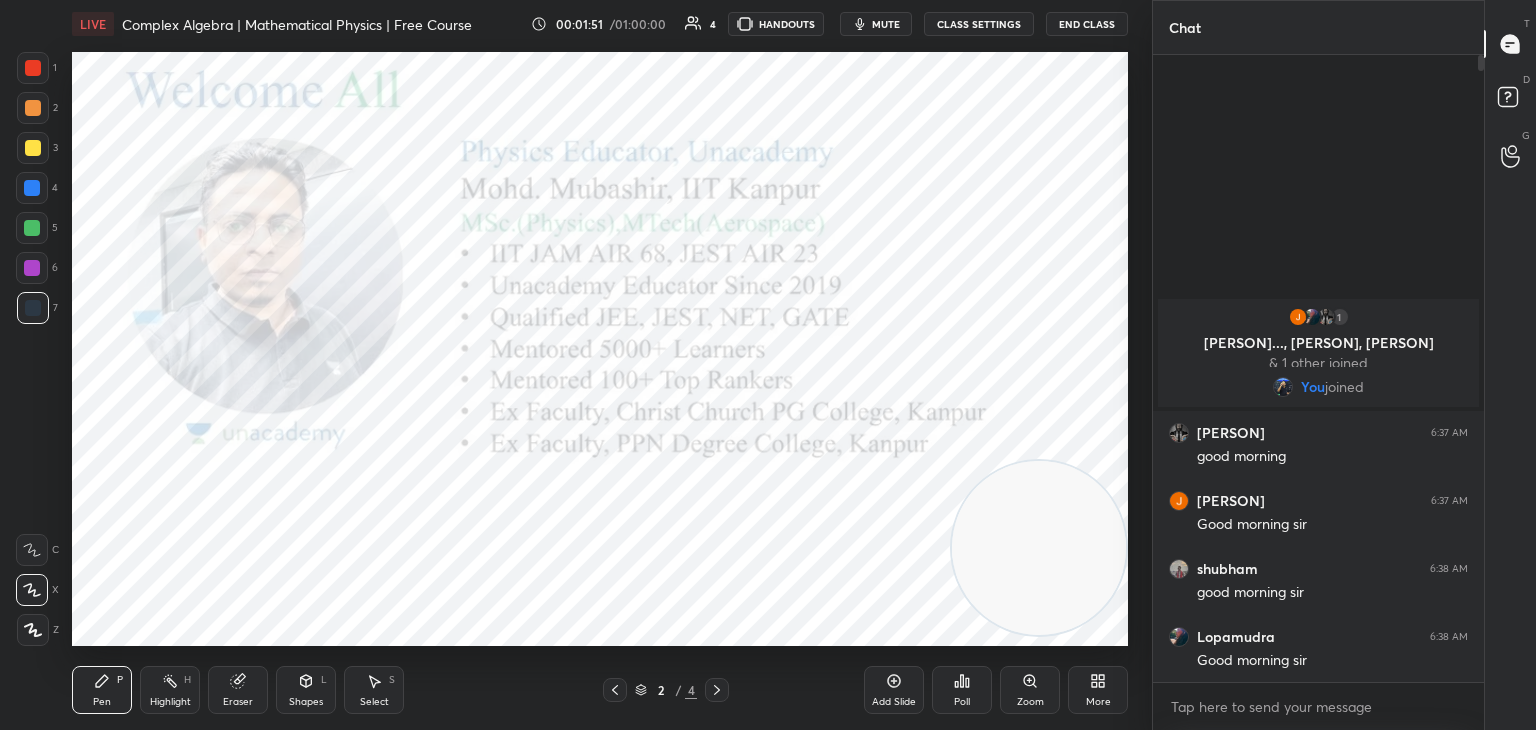 drag, startPoint x: 1043, startPoint y: 354, endPoint x: 1008, endPoint y: 569, distance: 217.83022 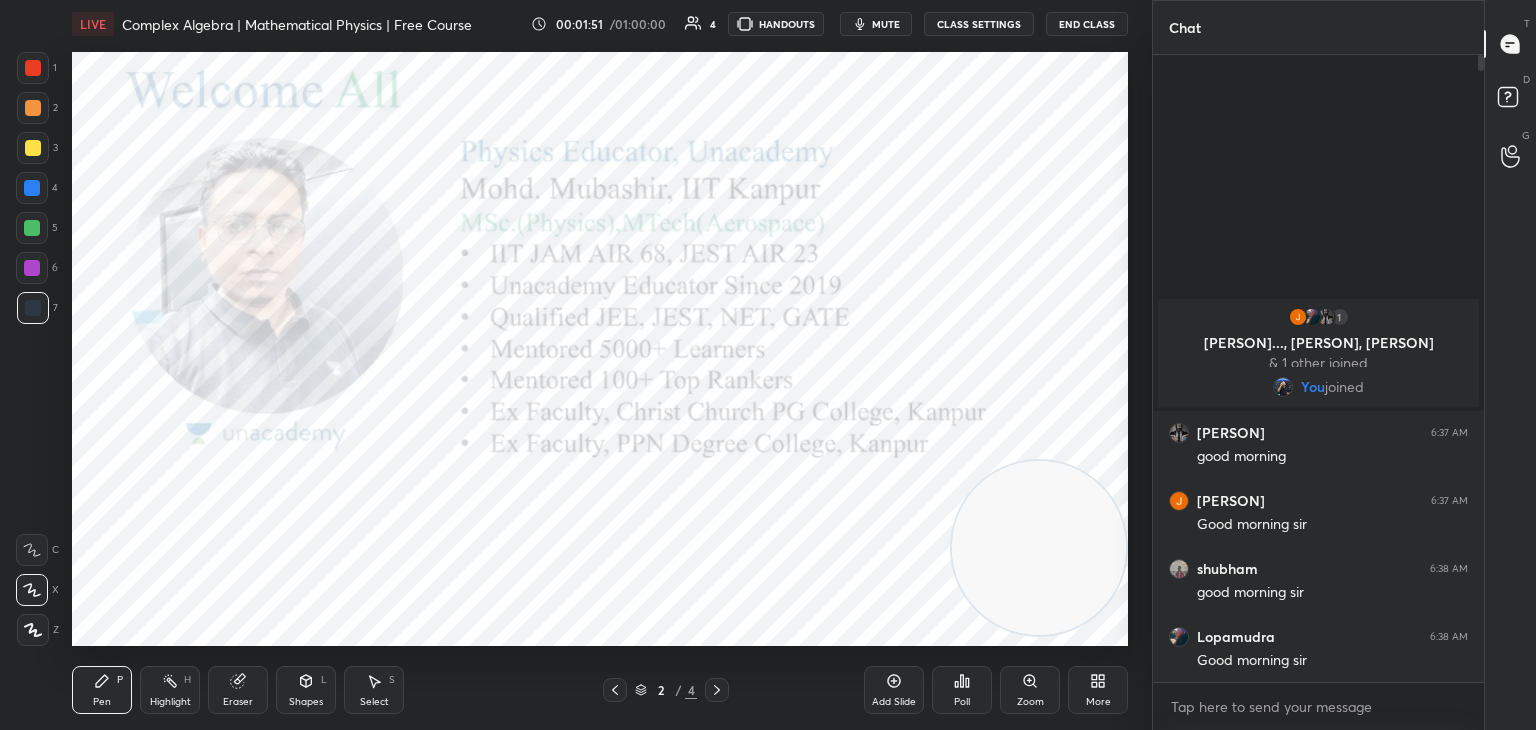 click at bounding box center [1039, 548] 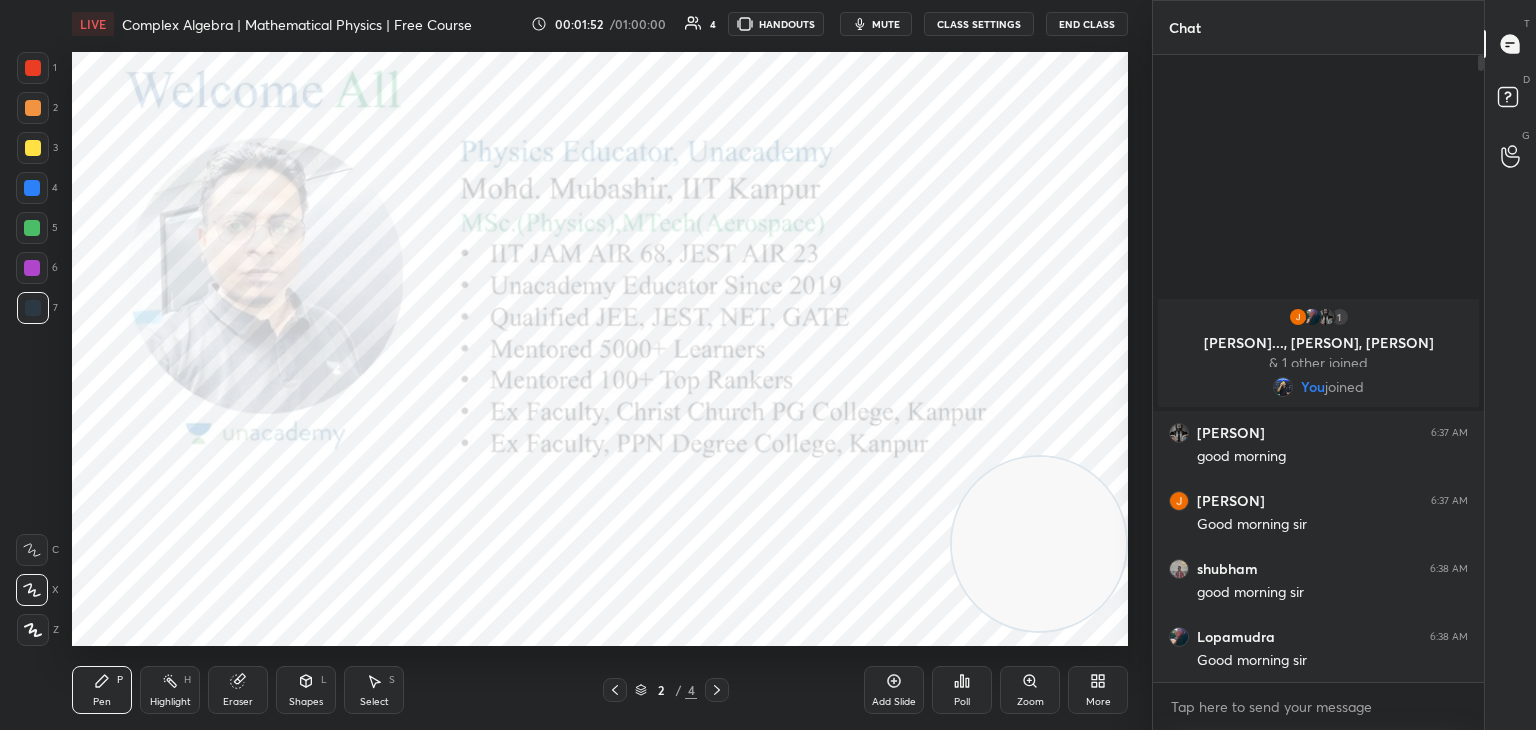 drag, startPoint x: 33, startPoint y: 67, endPoint x: 61, endPoint y: 82, distance: 31.764761 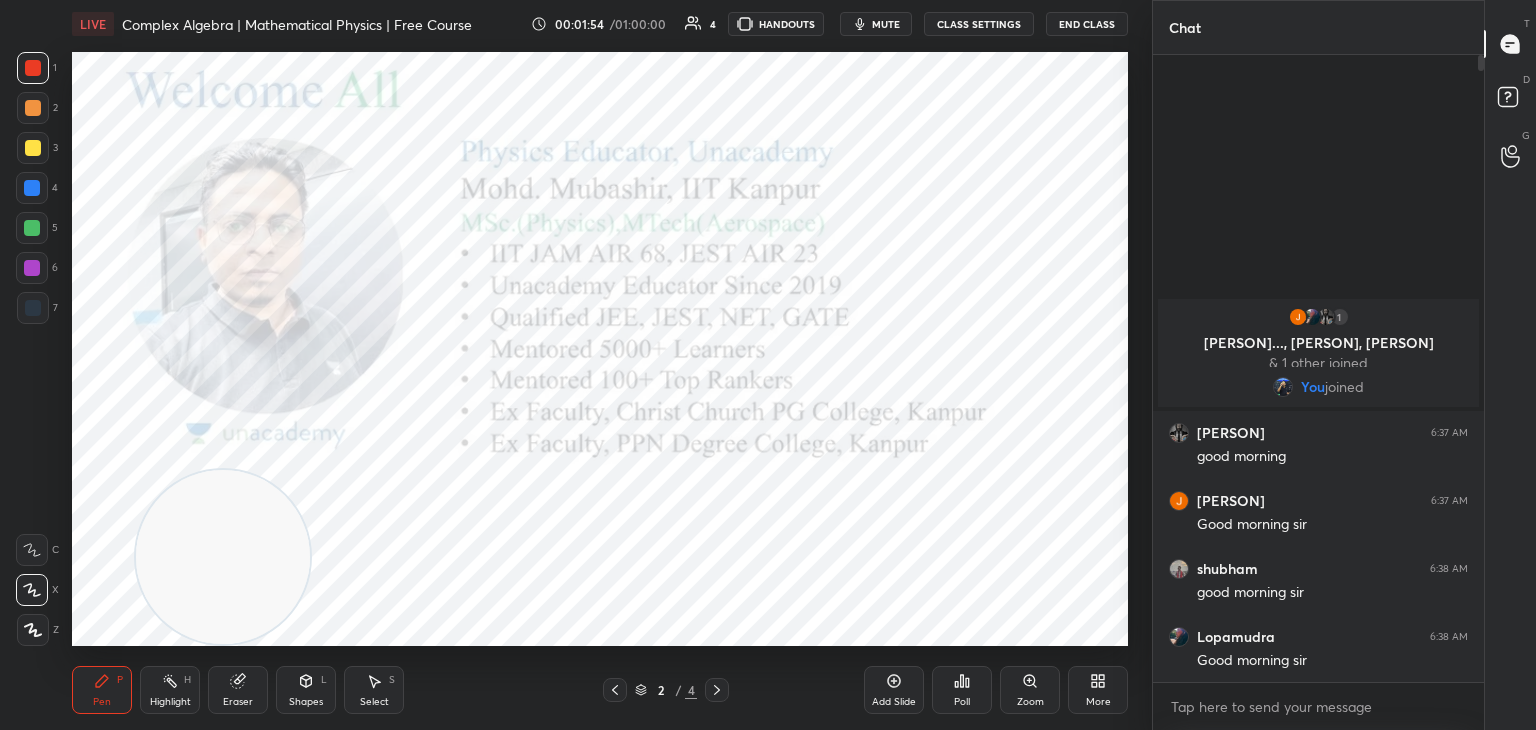 drag, startPoint x: 721, startPoint y: 597, endPoint x: 293, endPoint y: 651, distance: 431.3931 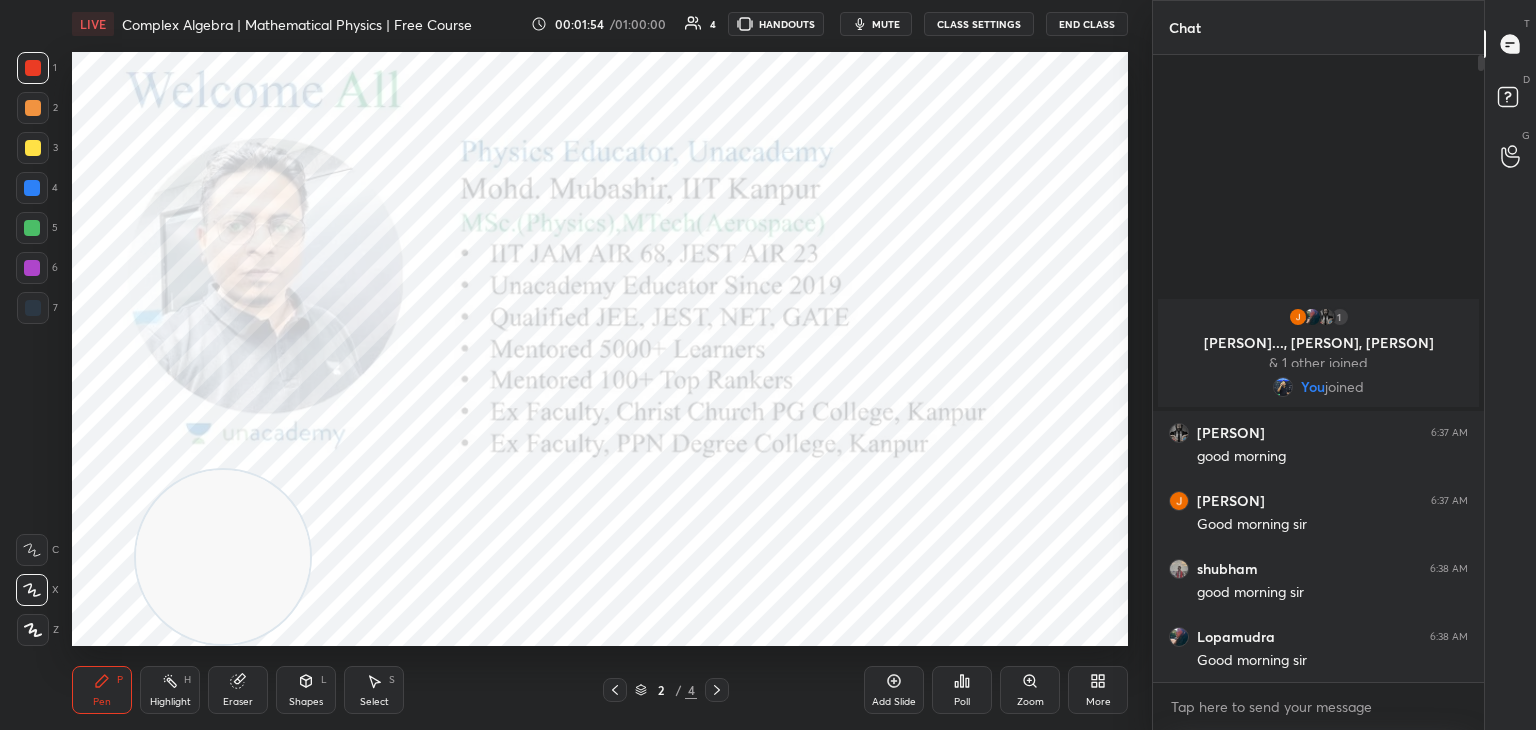 click on "LIVE Complex Algebra | Mathematical Physics | Free Course 00:01:54 /  01:00:00 4 HANDOUTS mute CLASS SETTINGS End Class Setting up your live class Poll for   secs No correct answer Start poll Back Complex Algebra | Mathematical Physics | Free Course [PERSON] Pen P Highlight H Eraser Shapes L Select S 2 / 4 Add Slide Poll Zoom More" at bounding box center [600, 365] 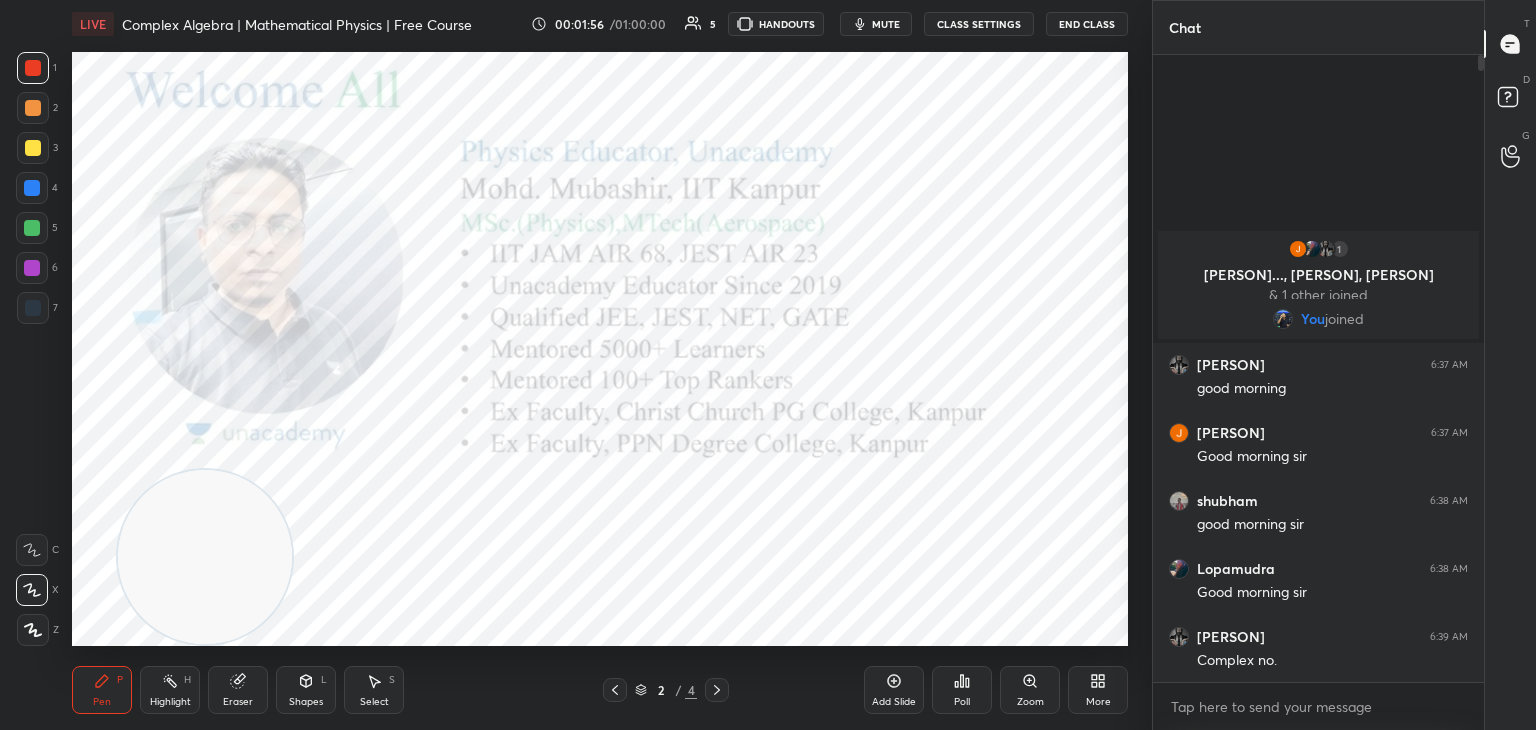 click 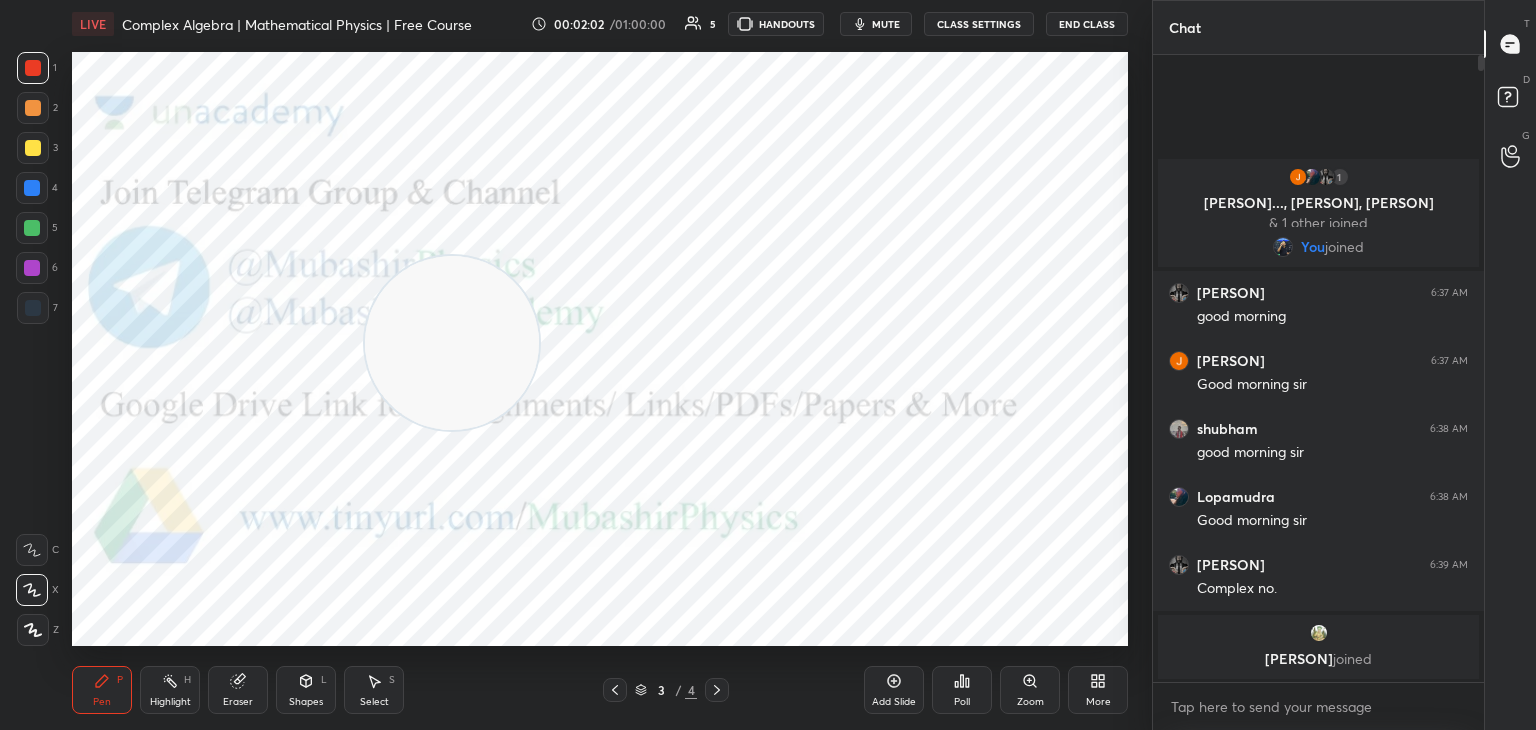 drag, startPoint x: 255, startPoint y: 511, endPoint x: 936, endPoint y: 69, distance: 811.8651 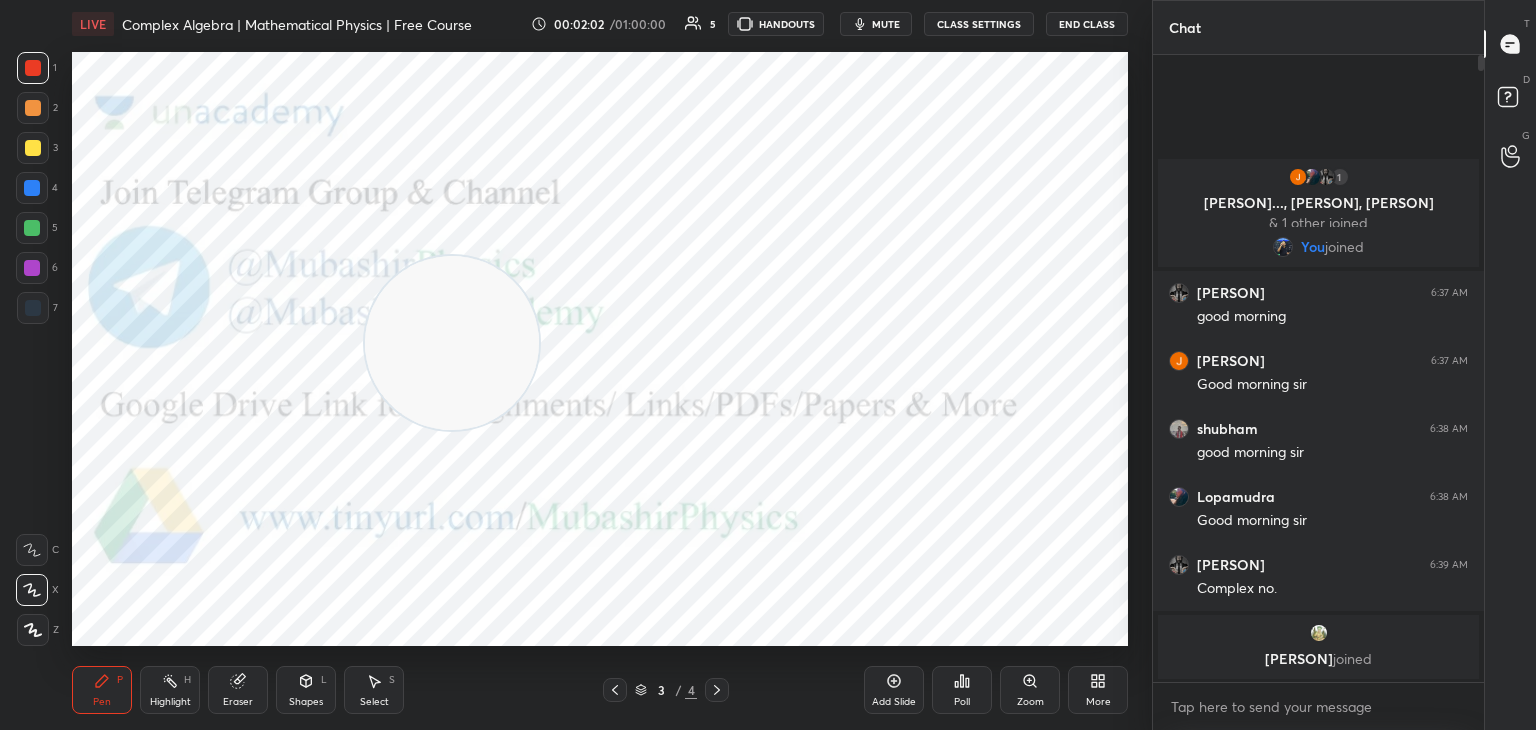 click at bounding box center [452, 343] 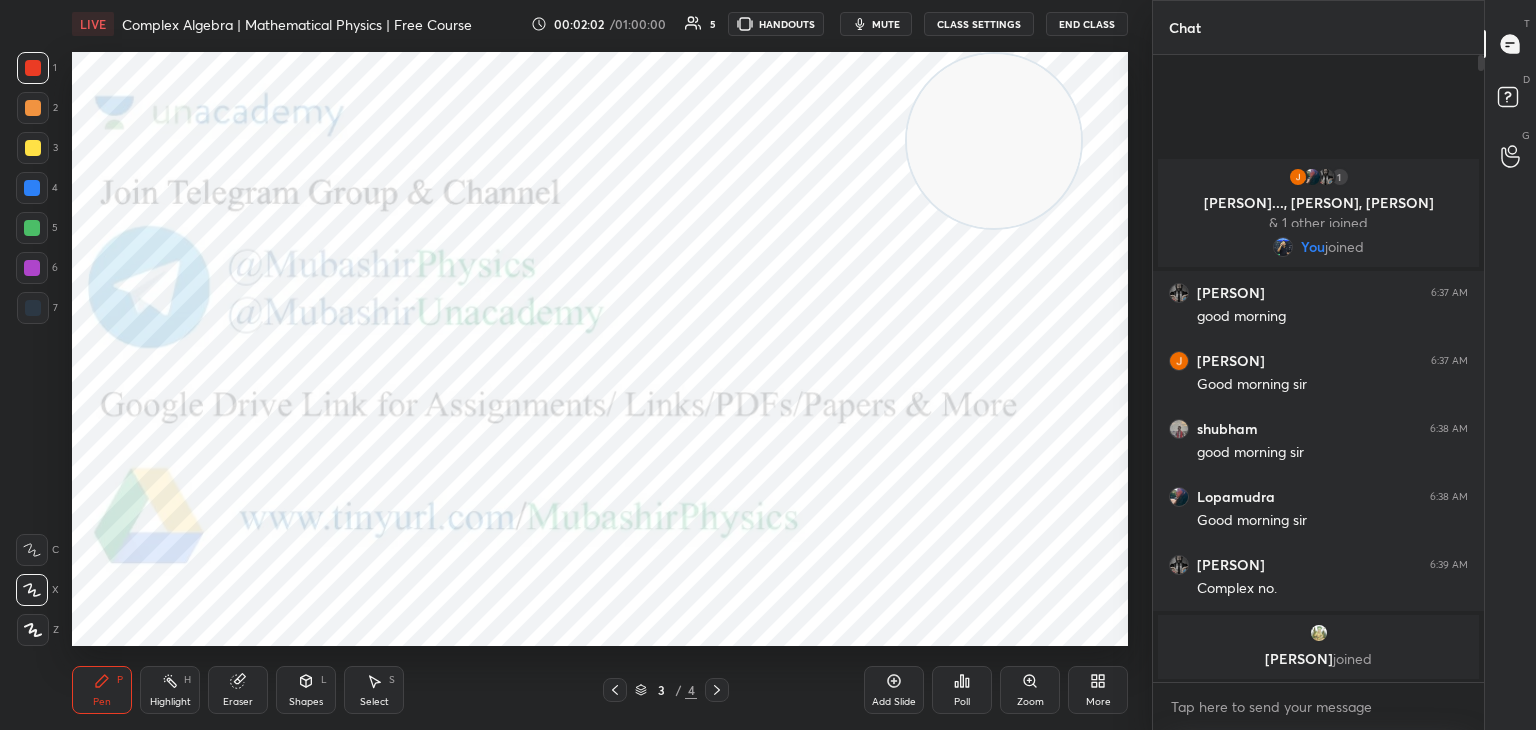 click at bounding box center (32, 268) 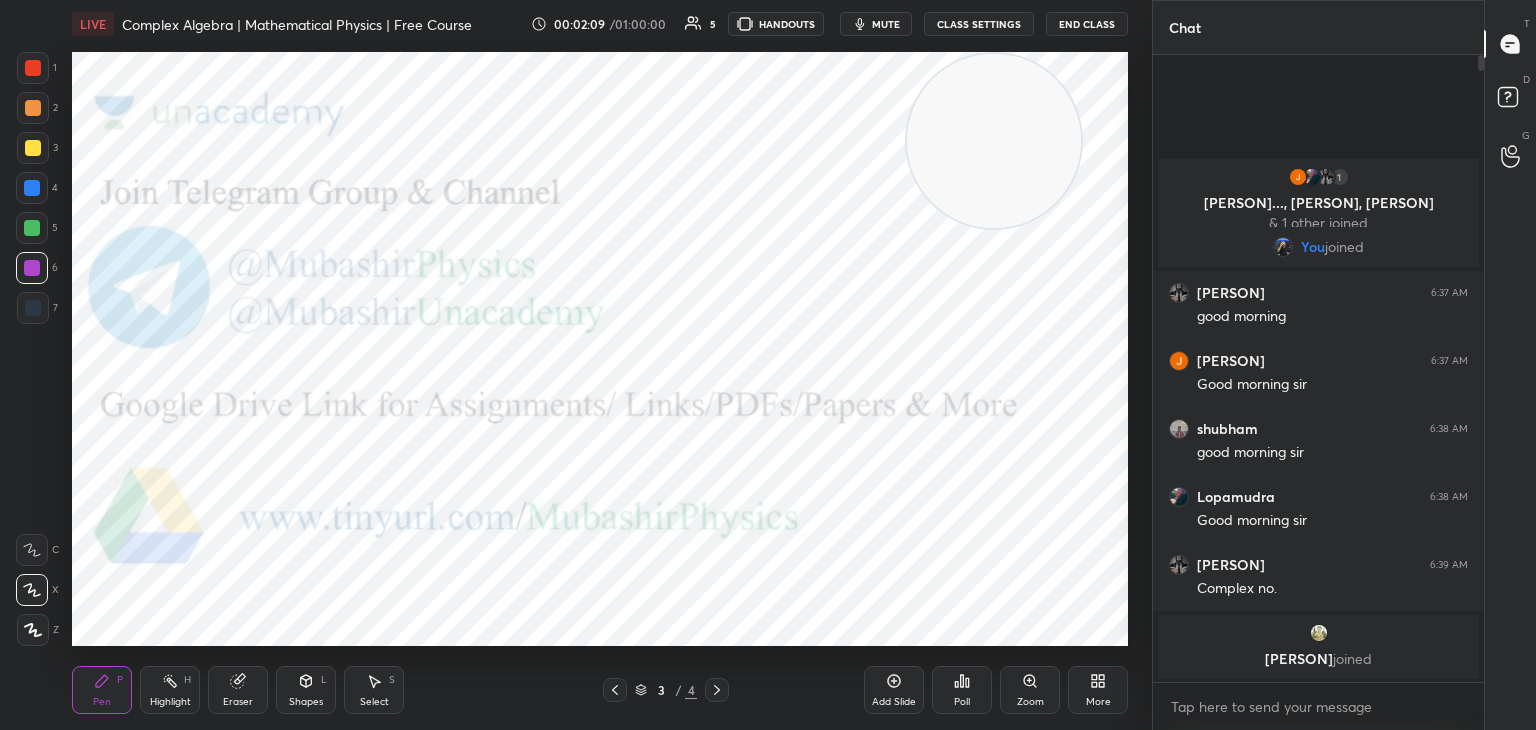 drag, startPoint x: 712, startPoint y: 689, endPoint x: 719, endPoint y: 673, distance: 17.464249 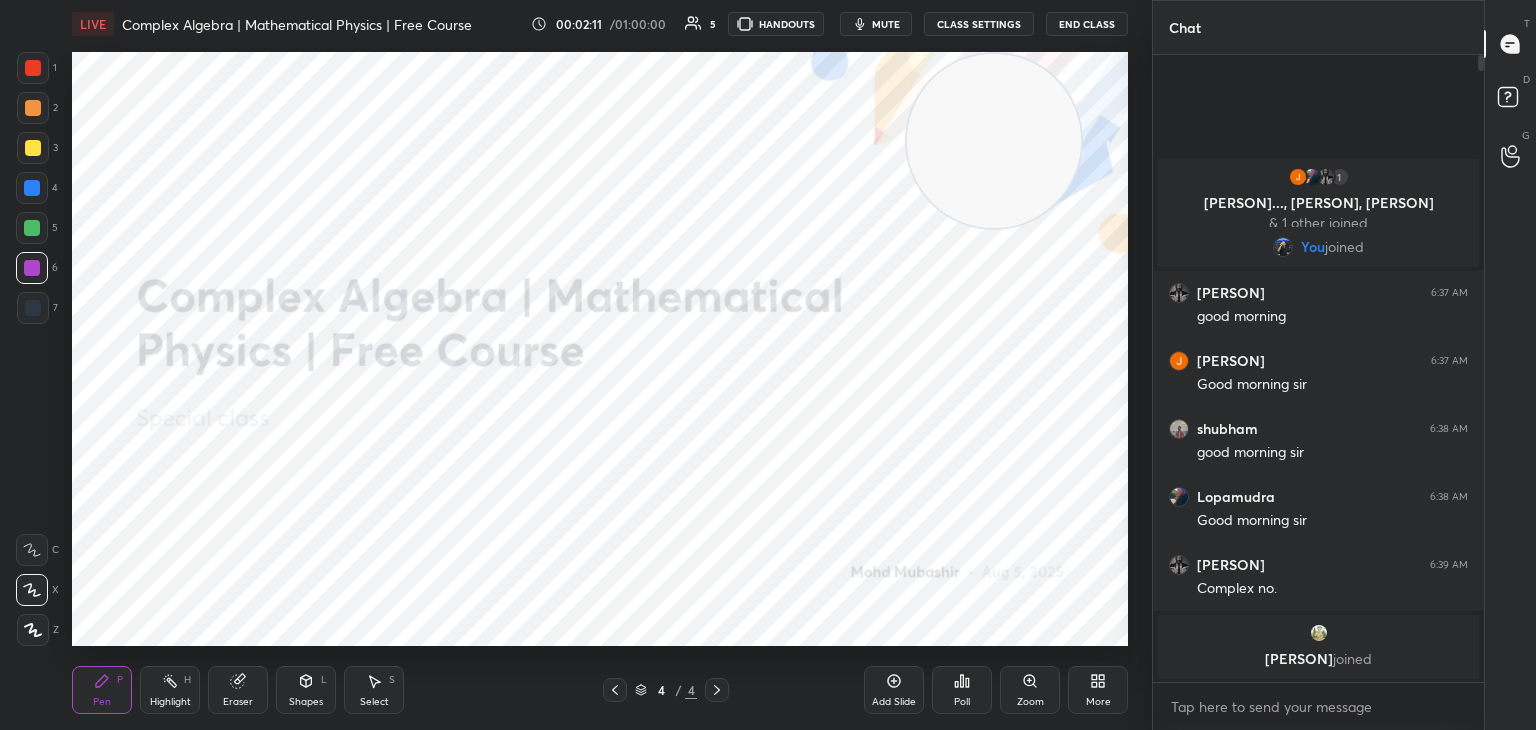 drag, startPoint x: 39, startPoint y: 181, endPoint x: 63, endPoint y: 205, distance: 33.941124 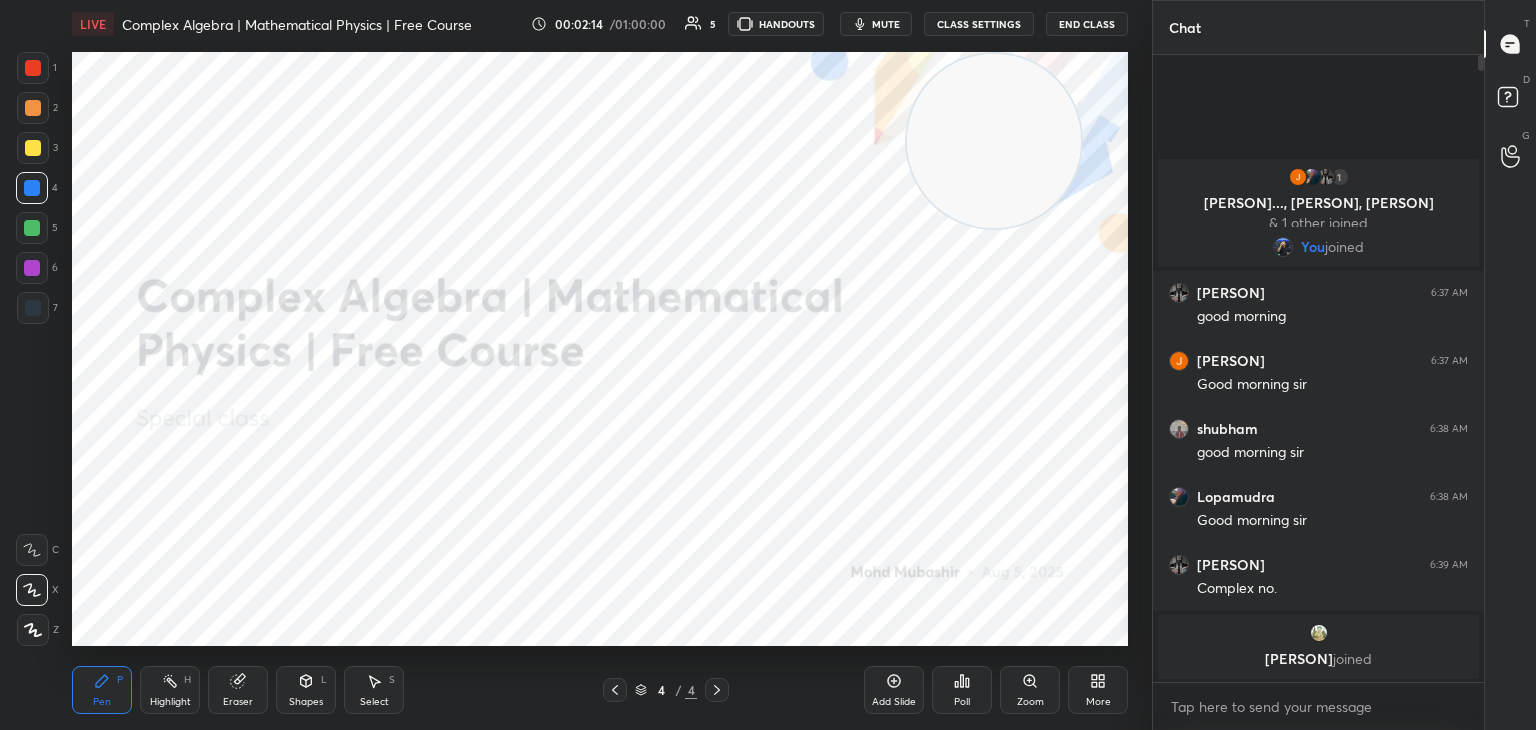 click at bounding box center [32, 228] 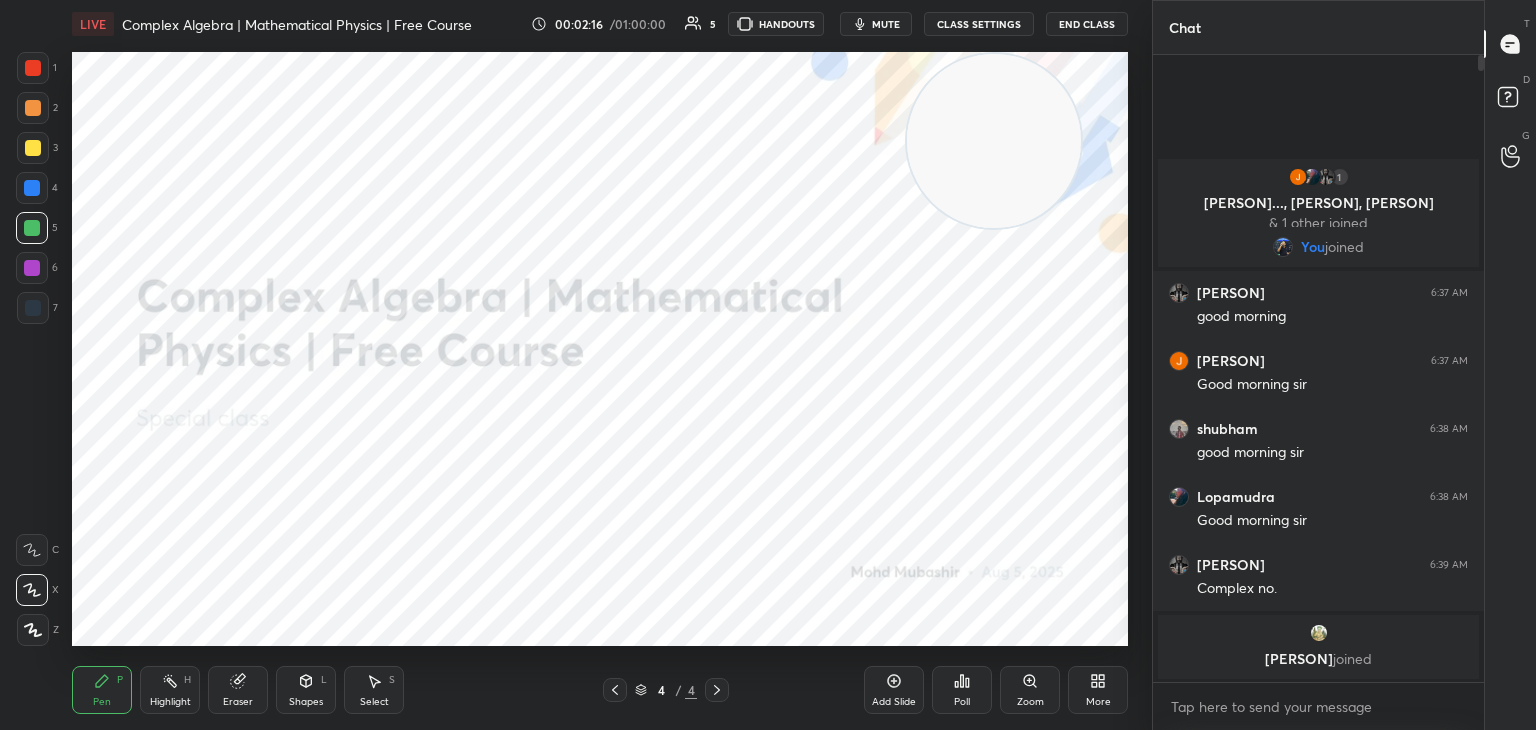 drag, startPoint x: 36, startPoint y: 266, endPoint x: 57, endPoint y: 277, distance: 23.70654 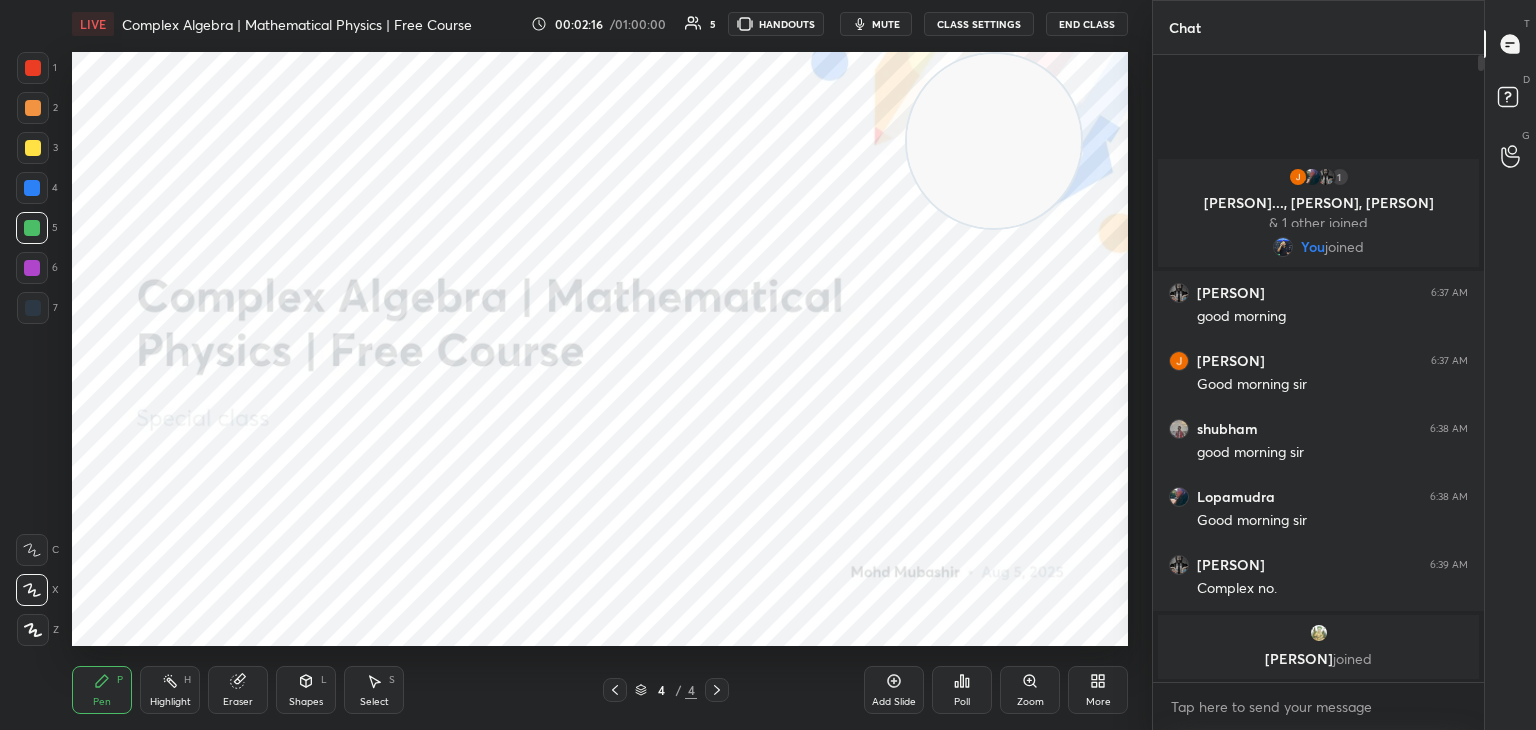 click at bounding box center [32, 268] 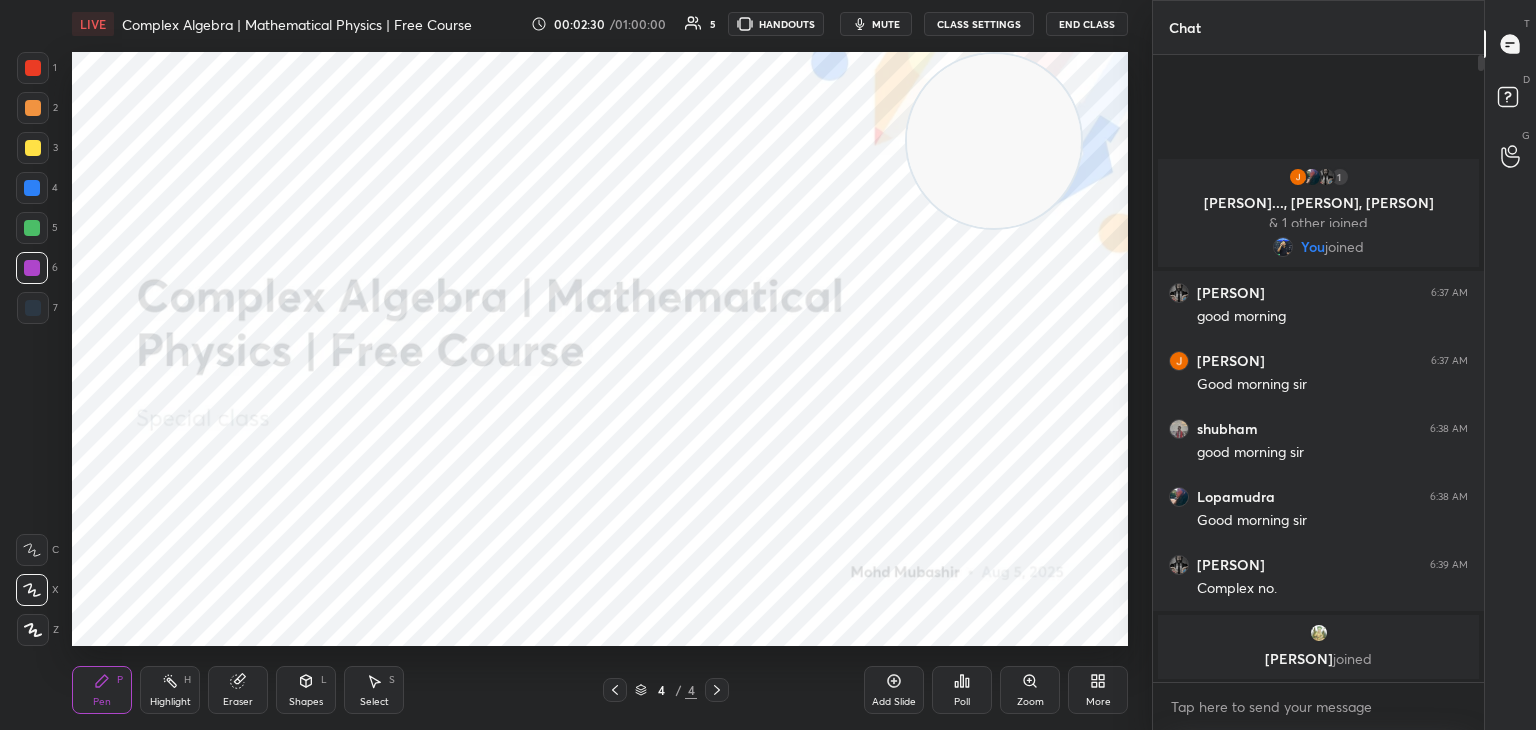 click 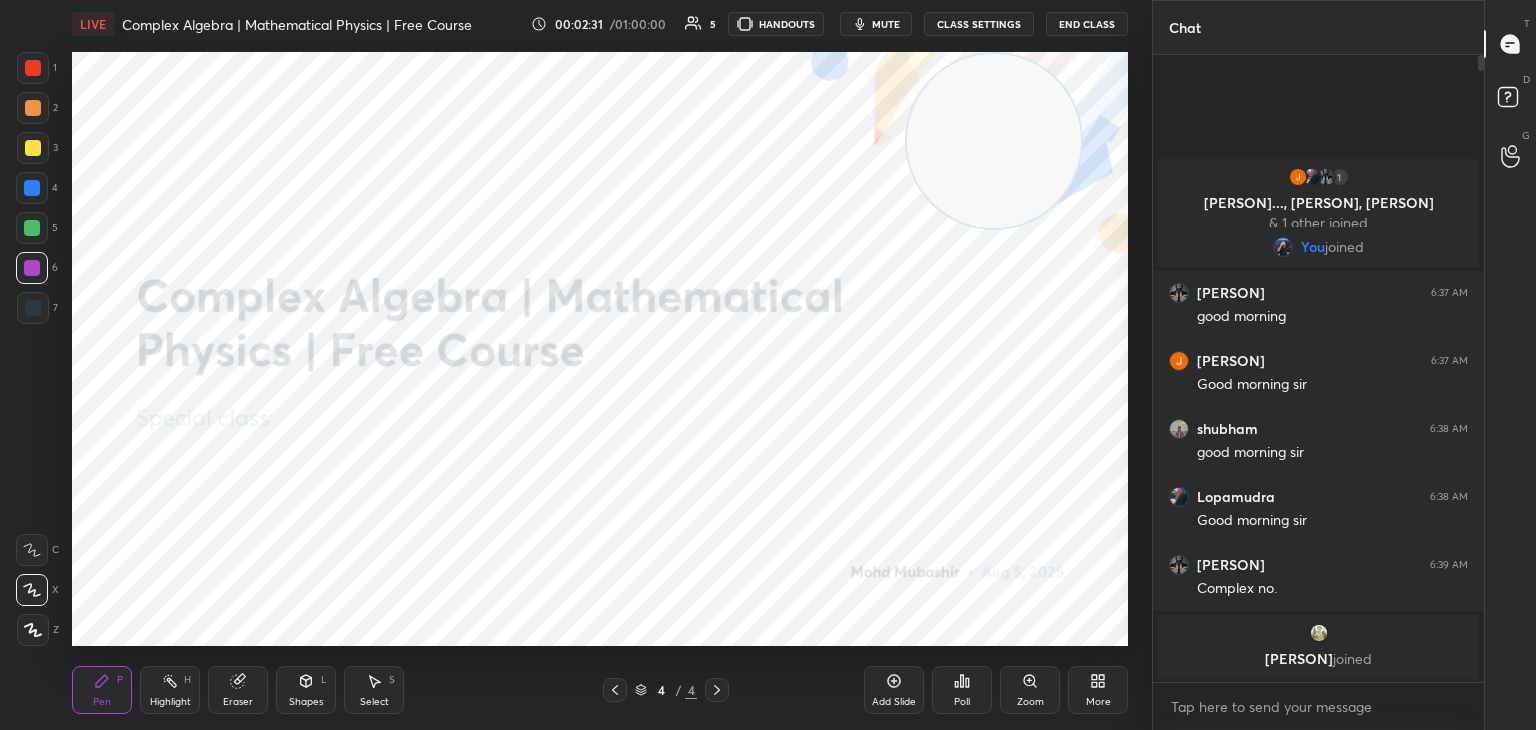 click on "More" at bounding box center [1098, 690] 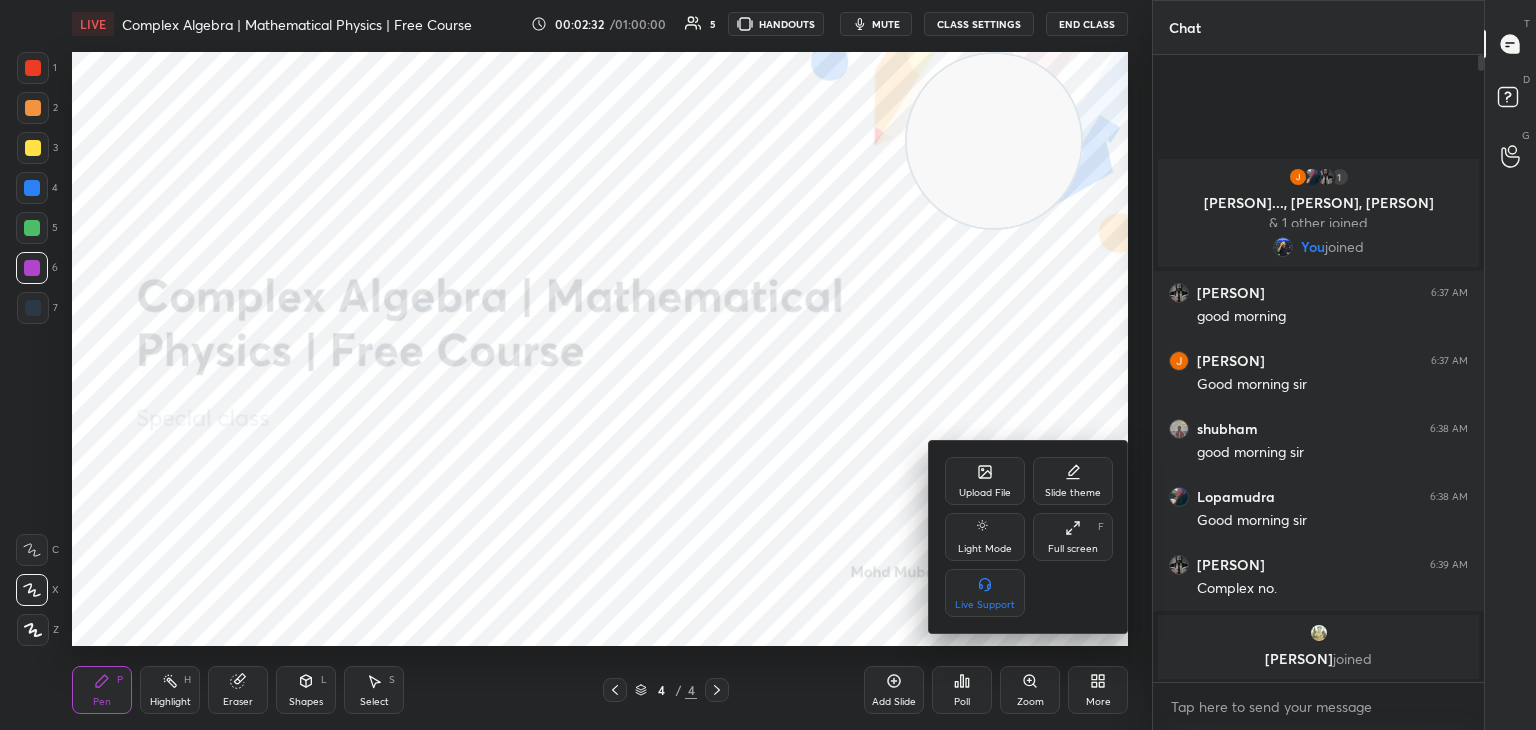 click on "Upload File" at bounding box center (985, 481) 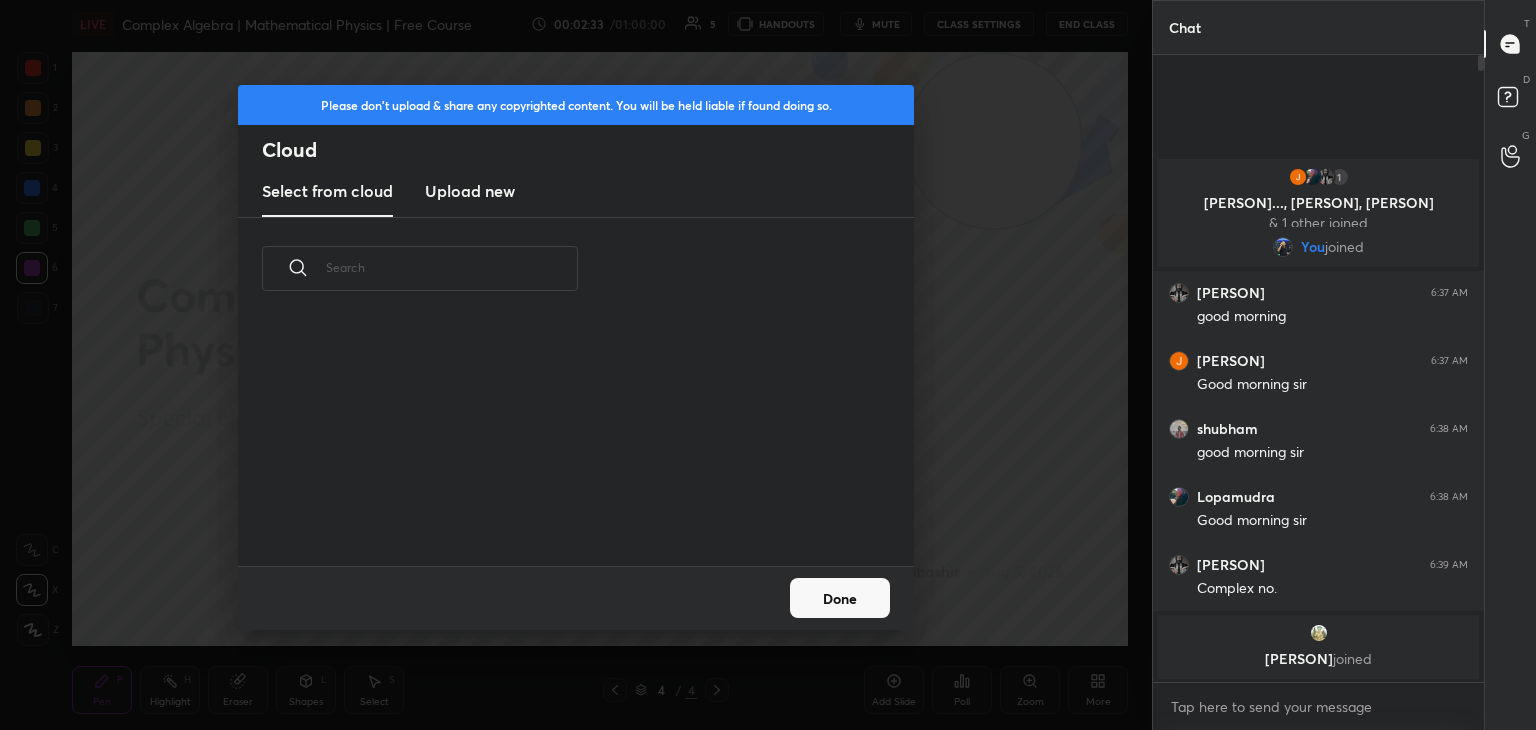 click on "Upload new" at bounding box center (470, 191) 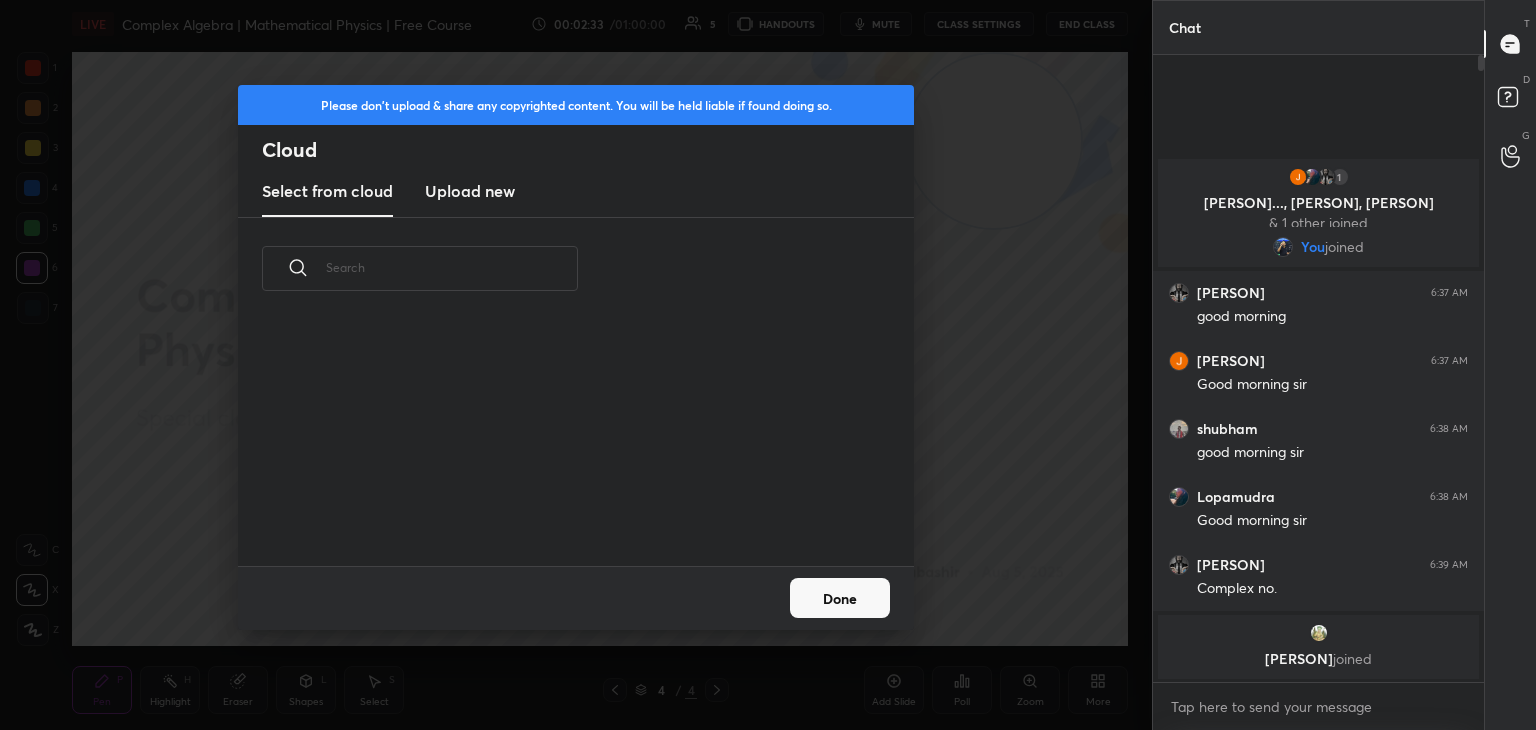scroll, scrollTop: 0, scrollLeft: 0, axis: both 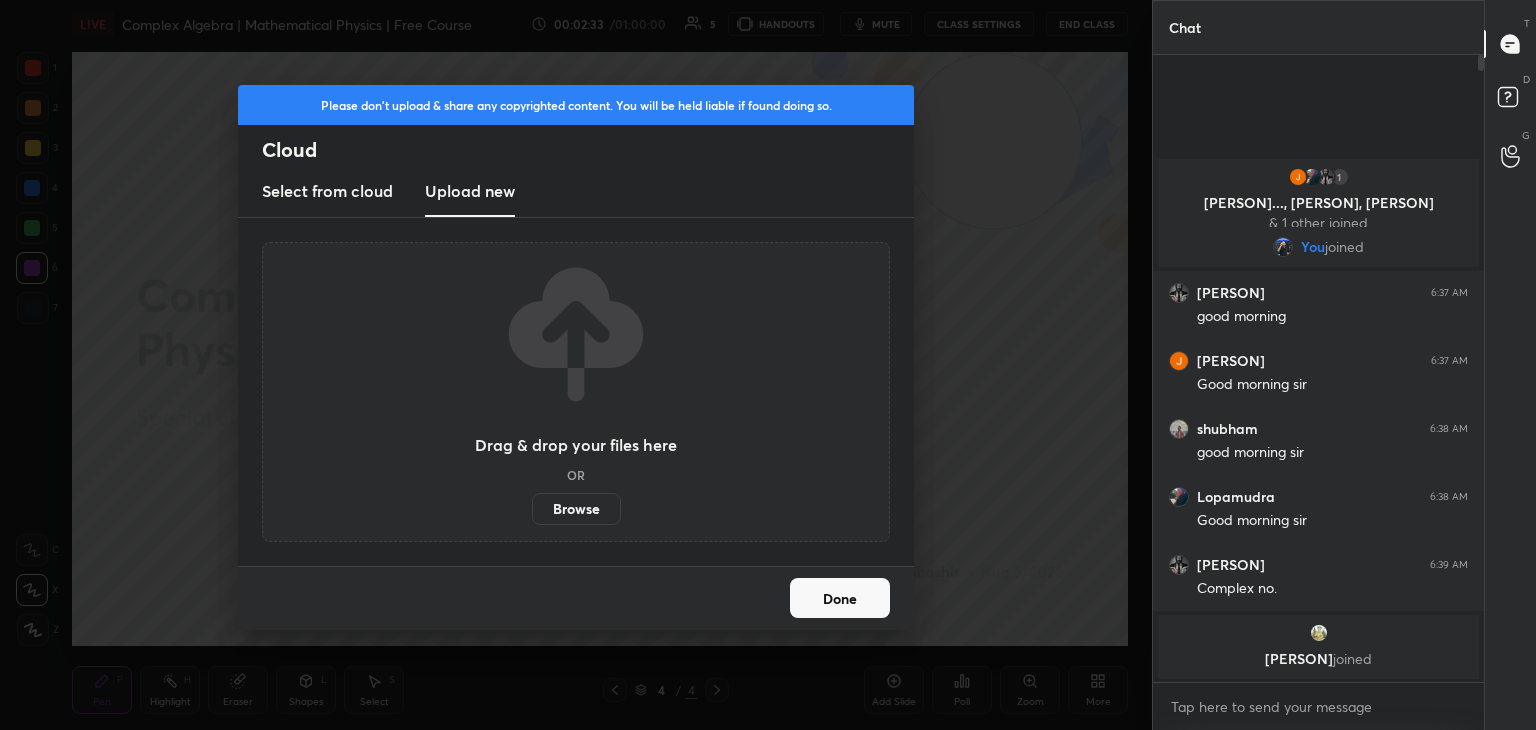 click on "Browse" at bounding box center (576, 509) 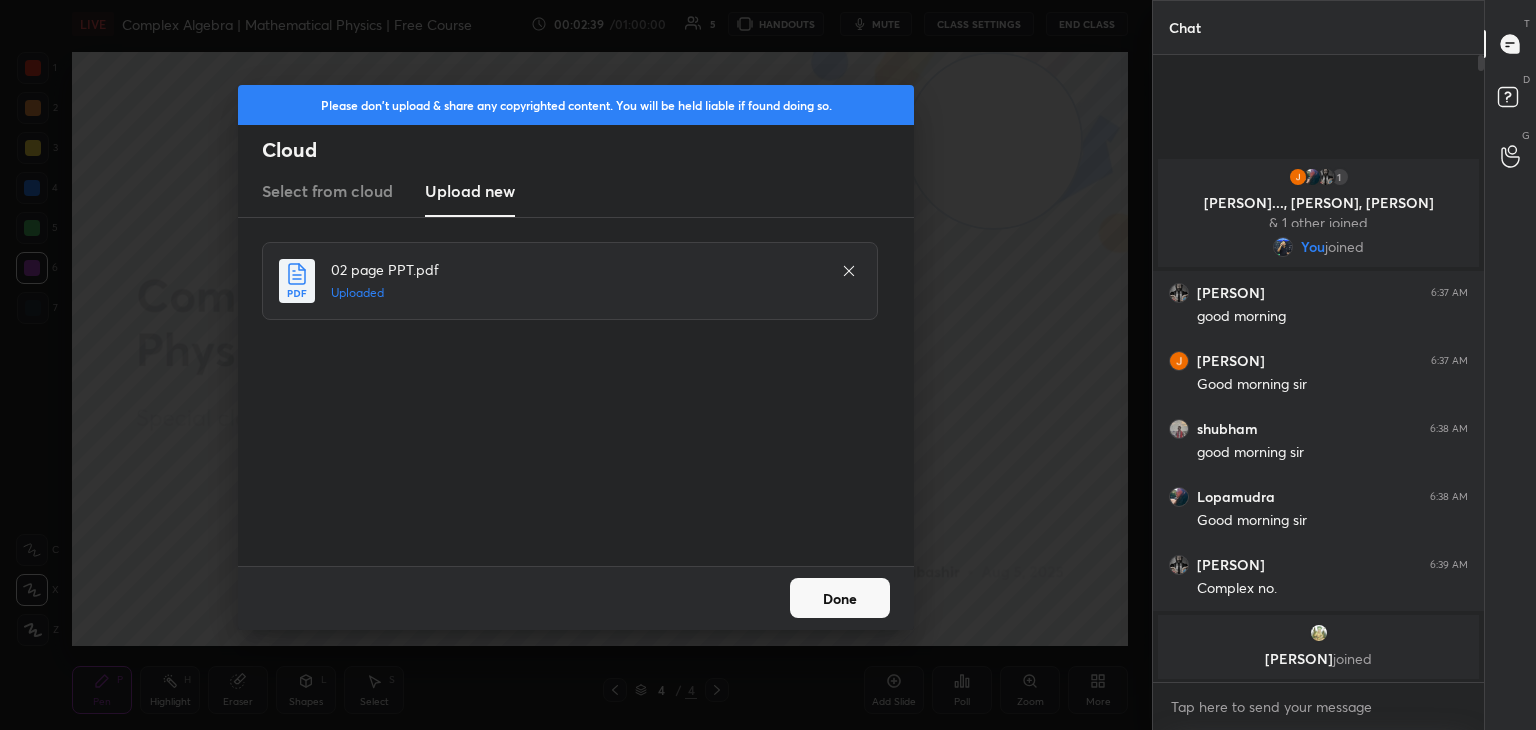 click on "Done" at bounding box center (840, 598) 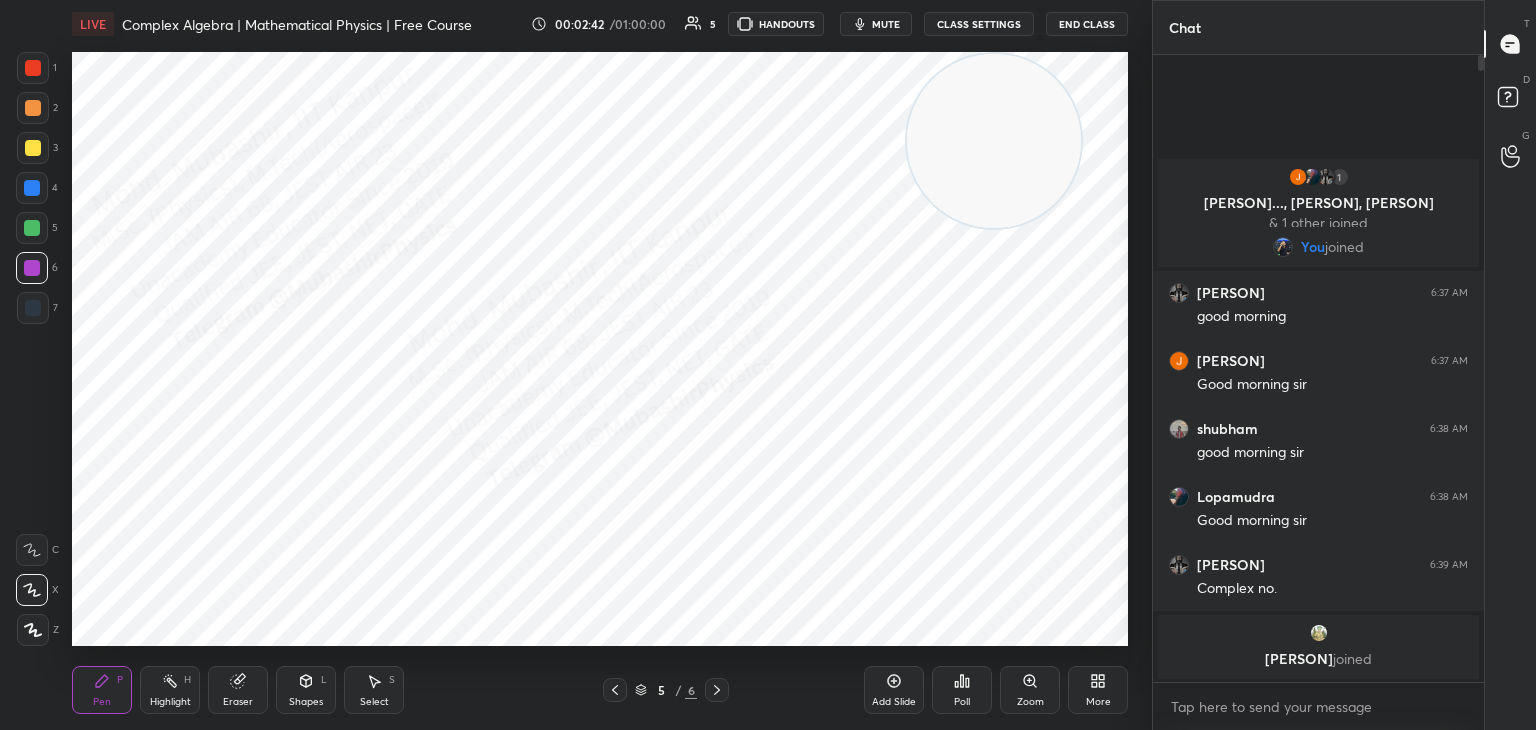 click at bounding box center [33, 68] 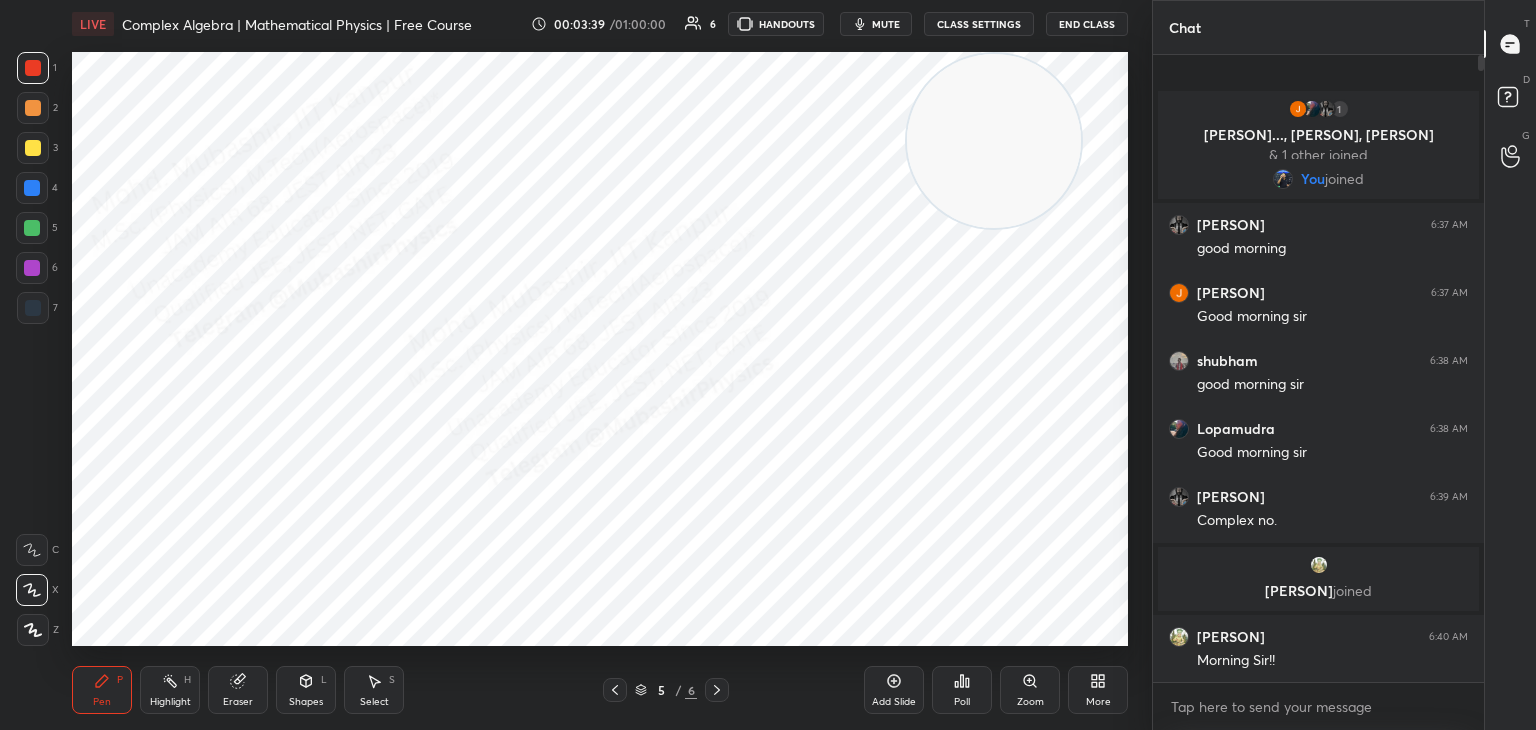 click on "6" at bounding box center (37, 268) 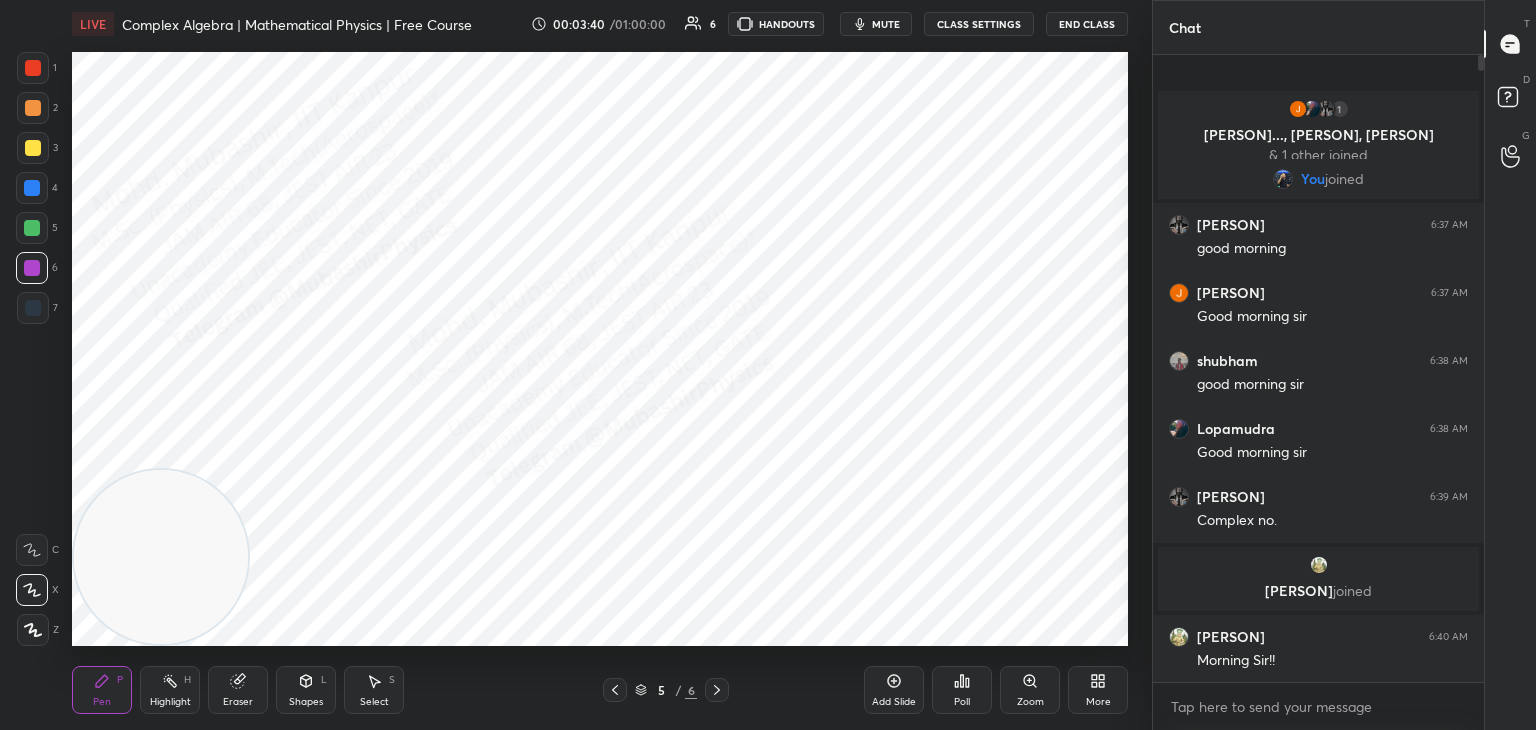 drag, startPoint x: 856, startPoint y: 204, endPoint x: 7, endPoint y: 625, distance: 947.65076 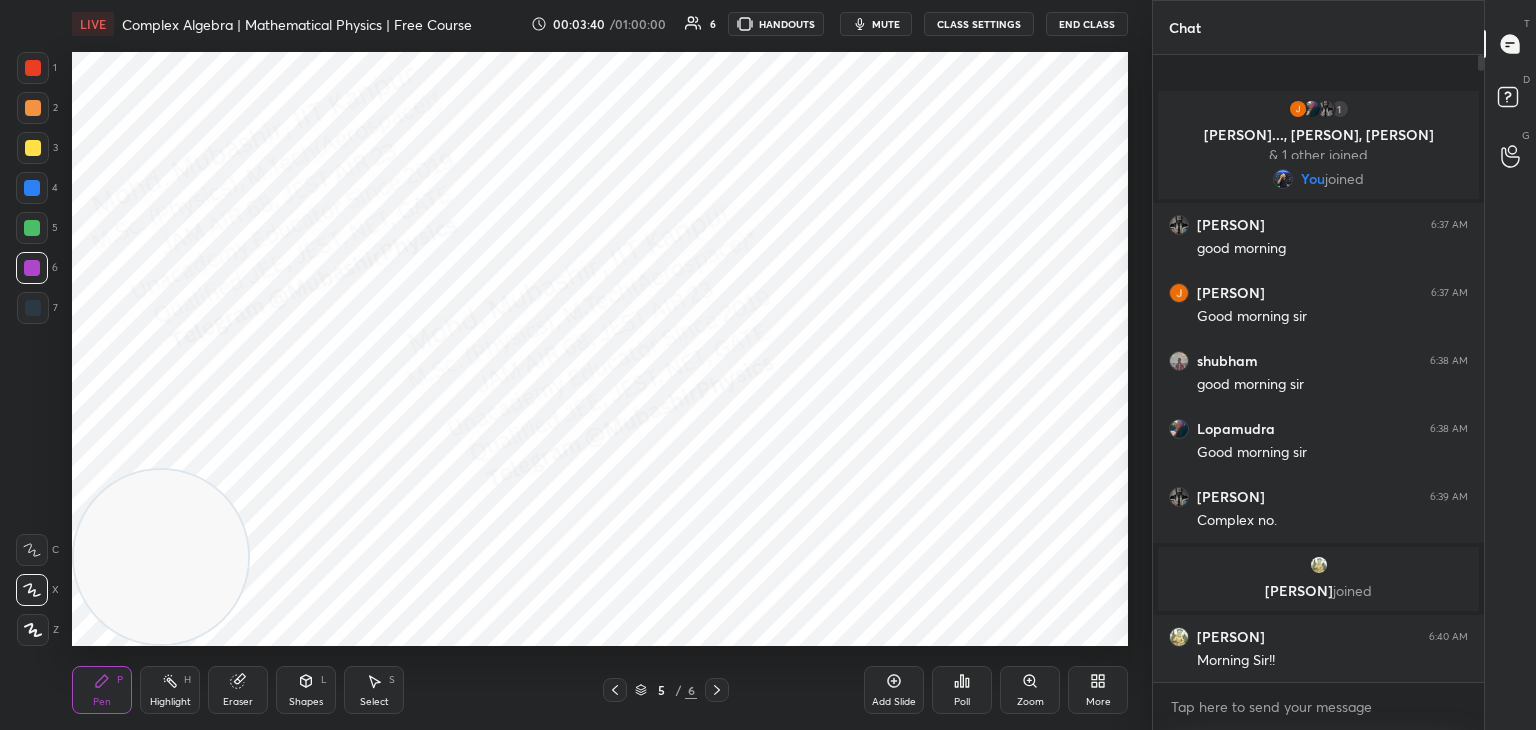 click on "1 2 3 4 5 6 7 C X Z C X Z E E Erase all   H H LIVE Complex Algebra | Mathematical Physics | Free Course 00:03:40 /  01:00:00 6 HANDOUTS mute CLASS SETTINGS End Class Setting up your live class Poll for   secs No correct answer Start poll Back Complex Algebra | Mathematical Physics | Free Course Mohd Mubashir Pen P Highlight H Eraser Shapes L Select S 5 / 6 Add Slide Poll Zoom More" at bounding box center (568, 365) 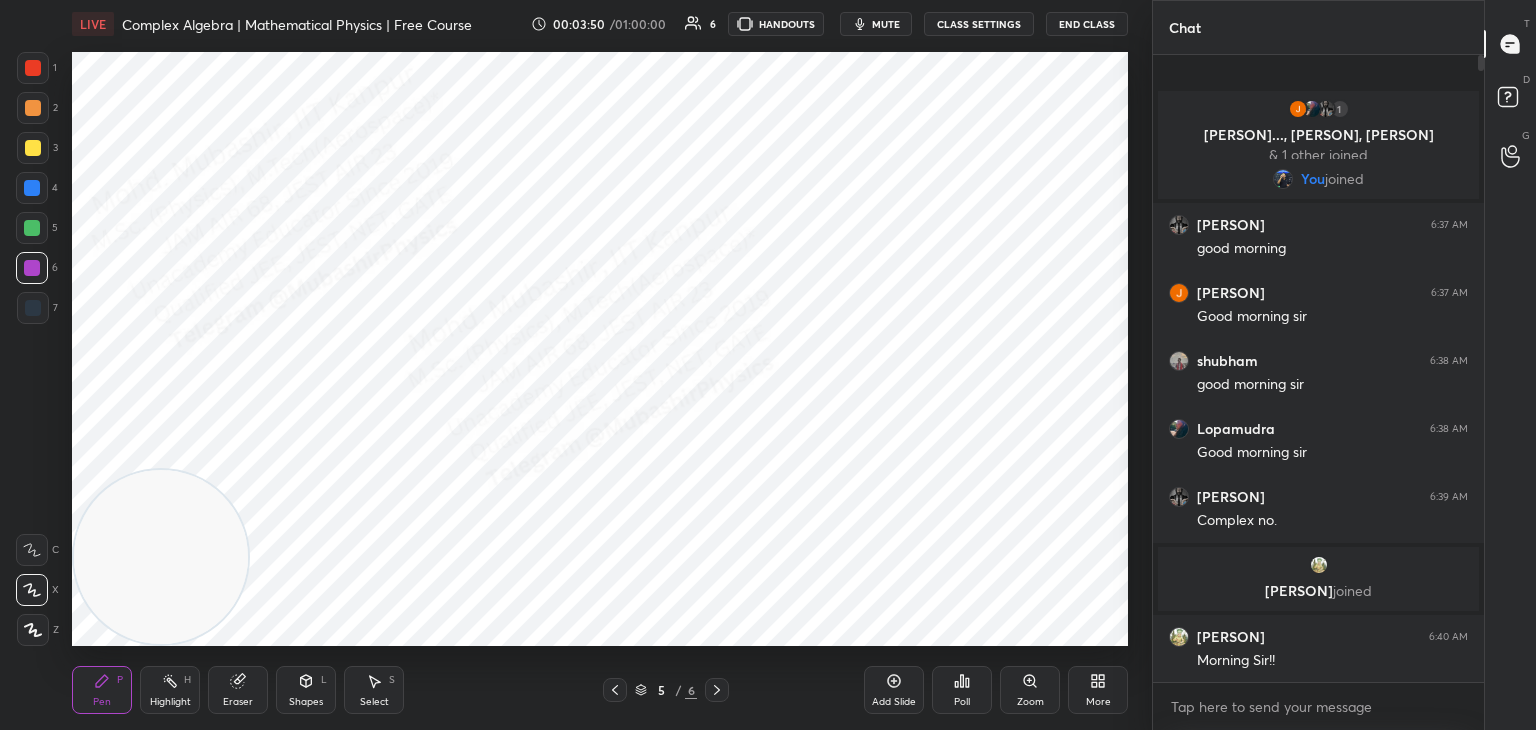 click at bounding box center [32, 188] 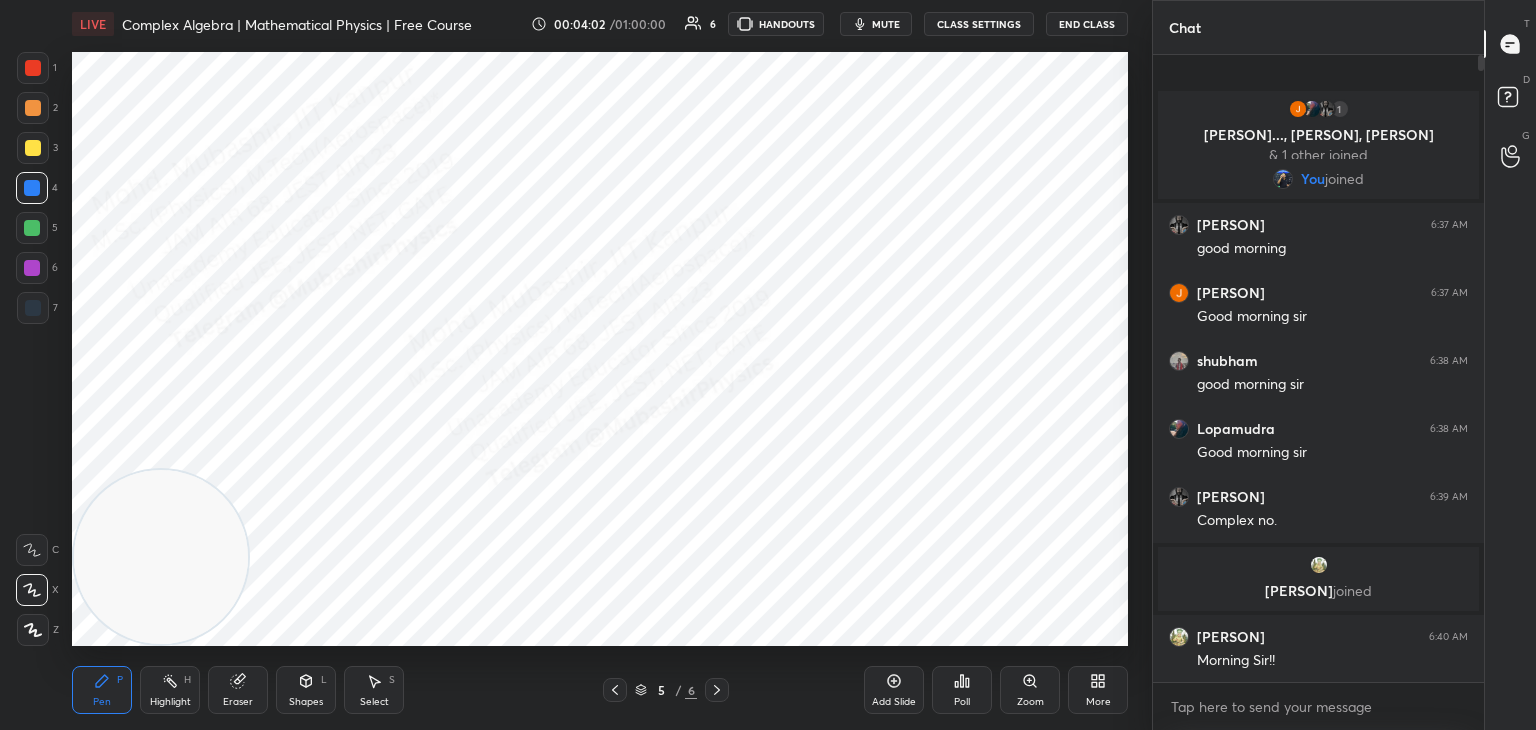 drag, startPoint x: 37, startPoint y: 165, endPoint x: 59, endPoint y: 162, distance: 22.203604 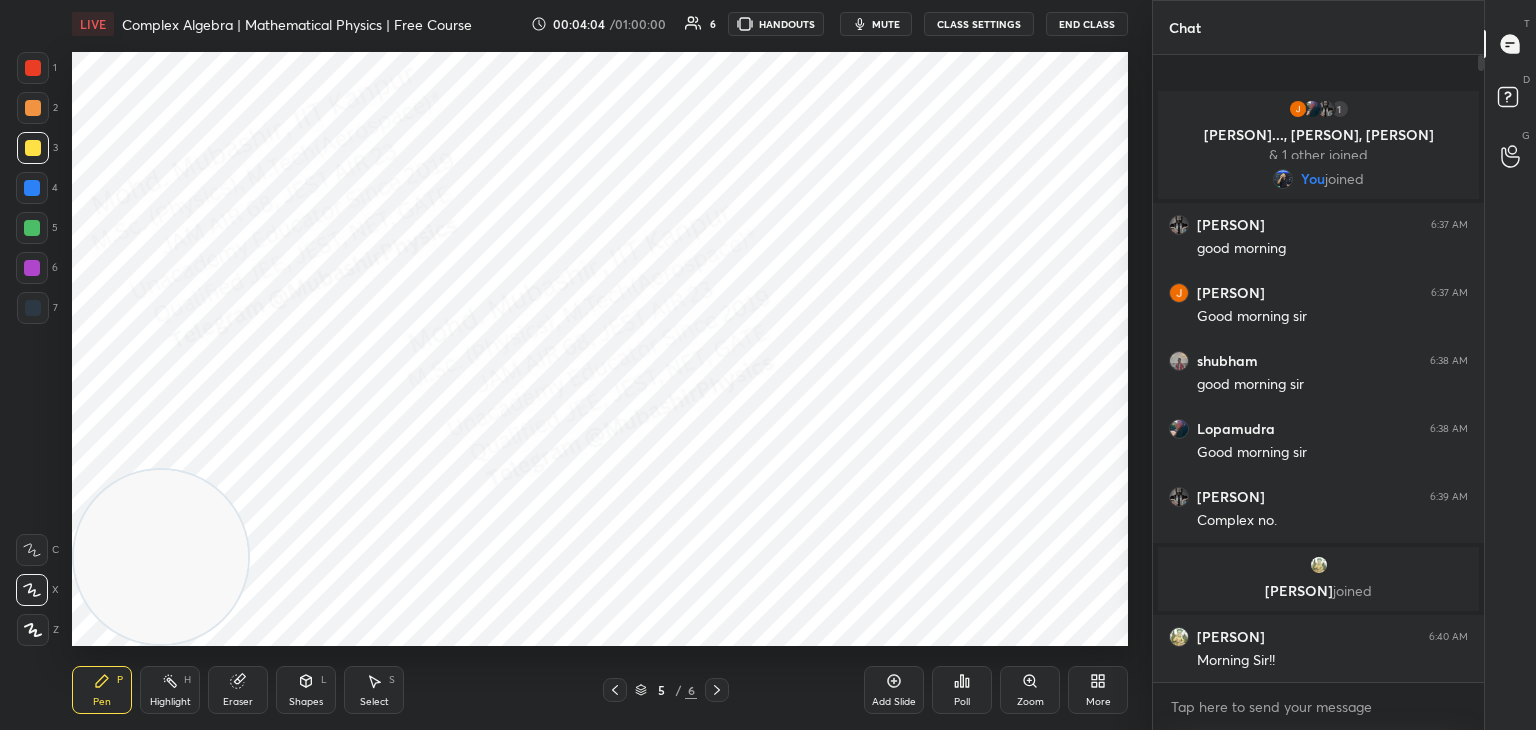 drag, startPoint x: 37, startPoint y: 236, endPoint x: 67, endPoint y: 260, distance: 38.418747 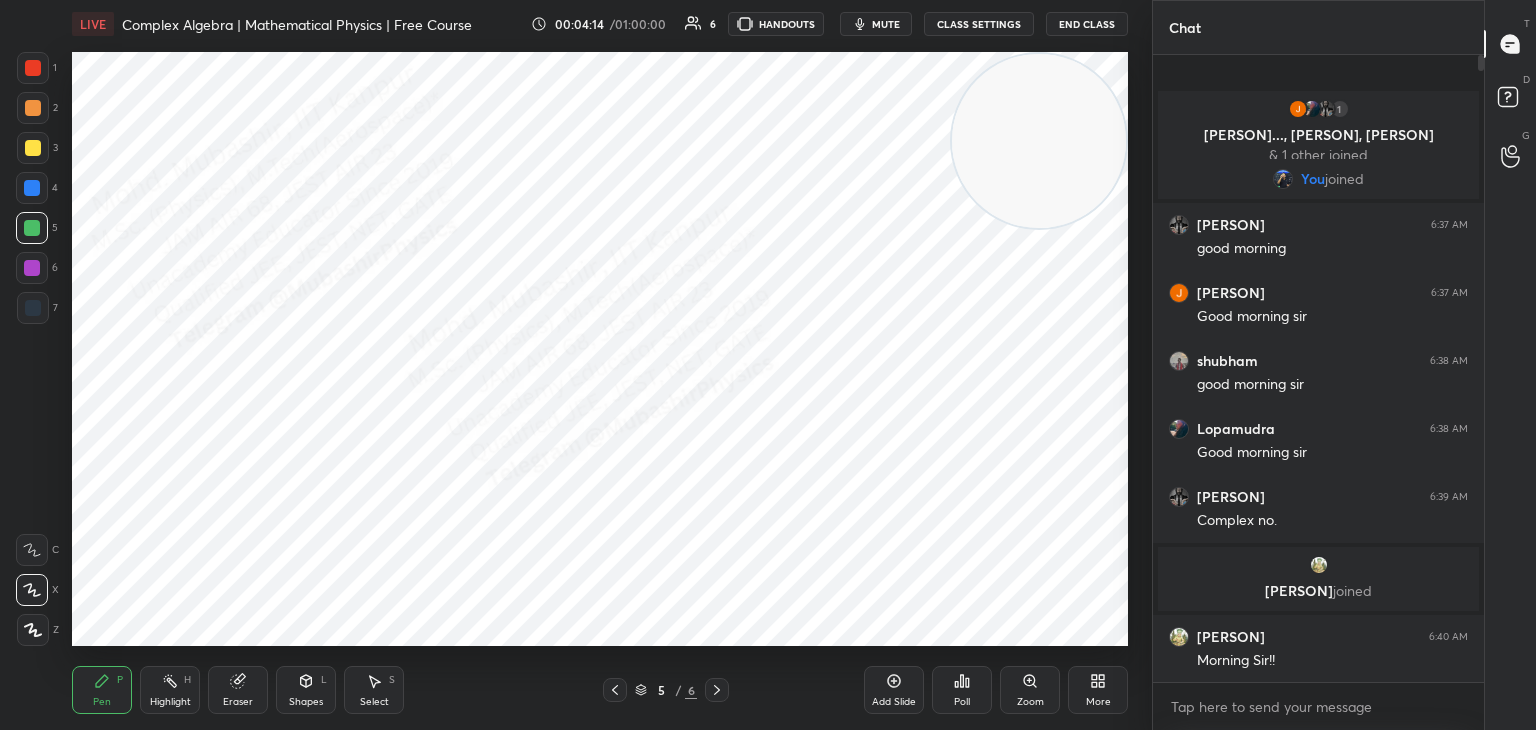 drag, startPoint x: 195, startPoint y: 545, endPoint x: 1113, endPoint y: 133, distance: 1006.21466 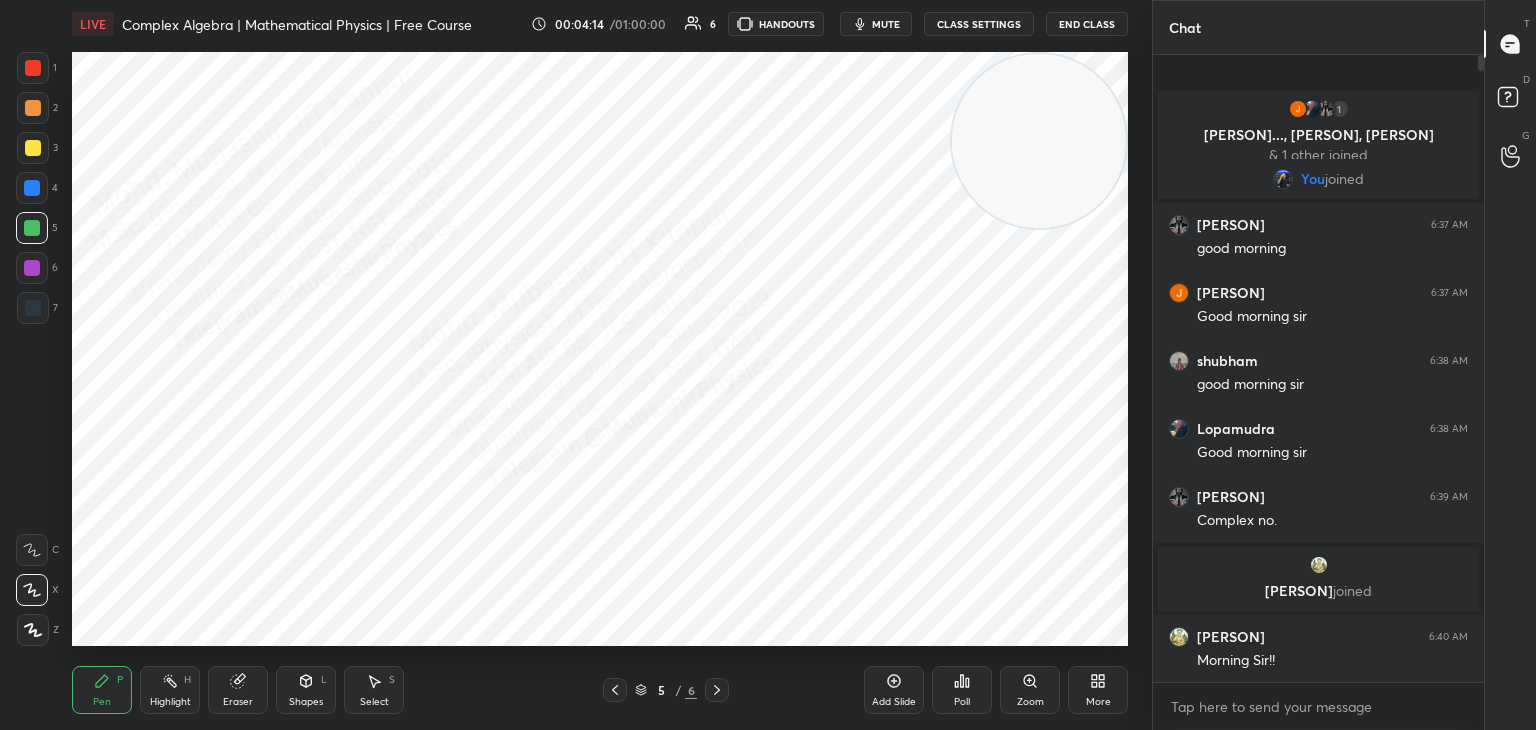 click at bounding box center [1039, 141] 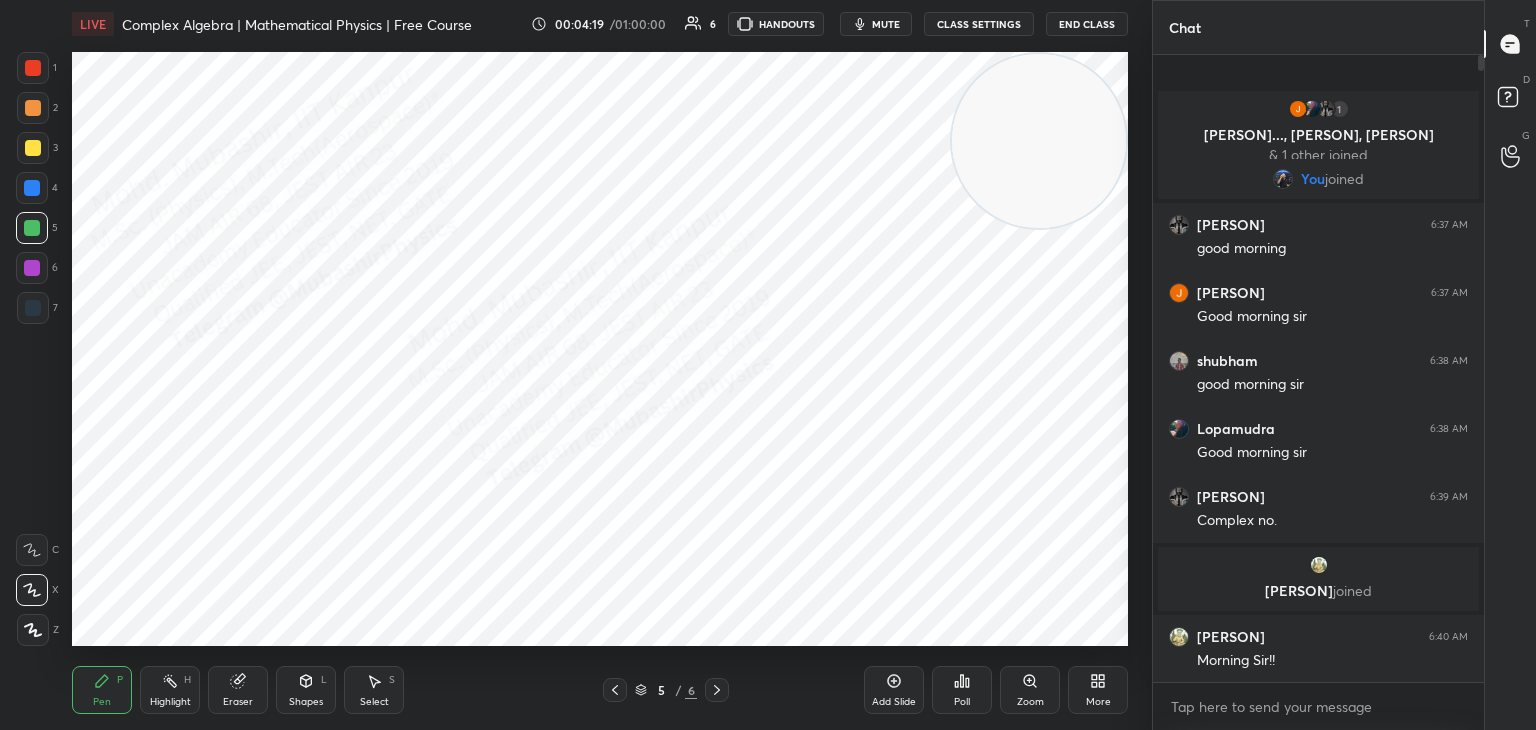 click at bounding box center [33, 308] 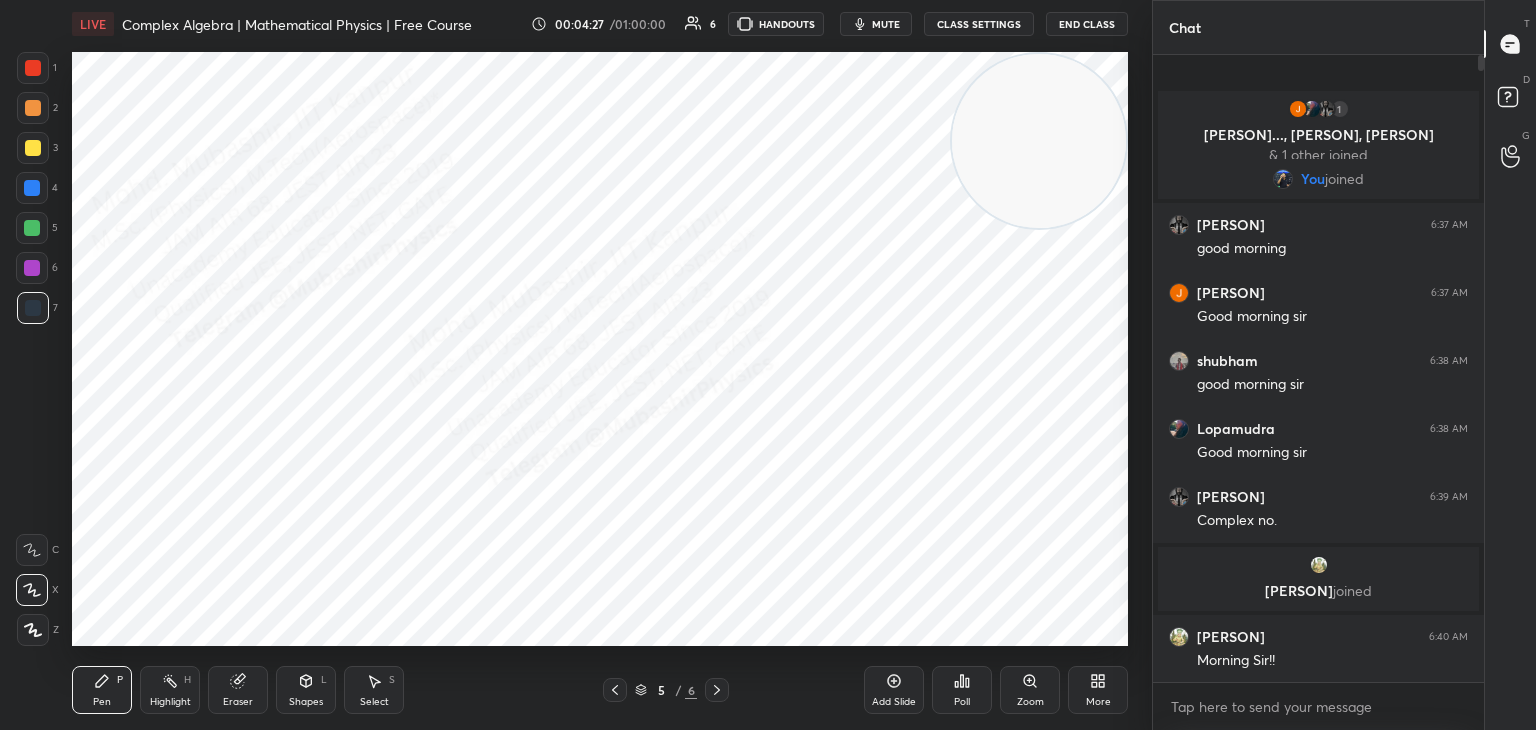 drag, startPoint x: 28, startPoint y: 229, endPoint x: 45, endPoint y: 240, distance: 20.248457 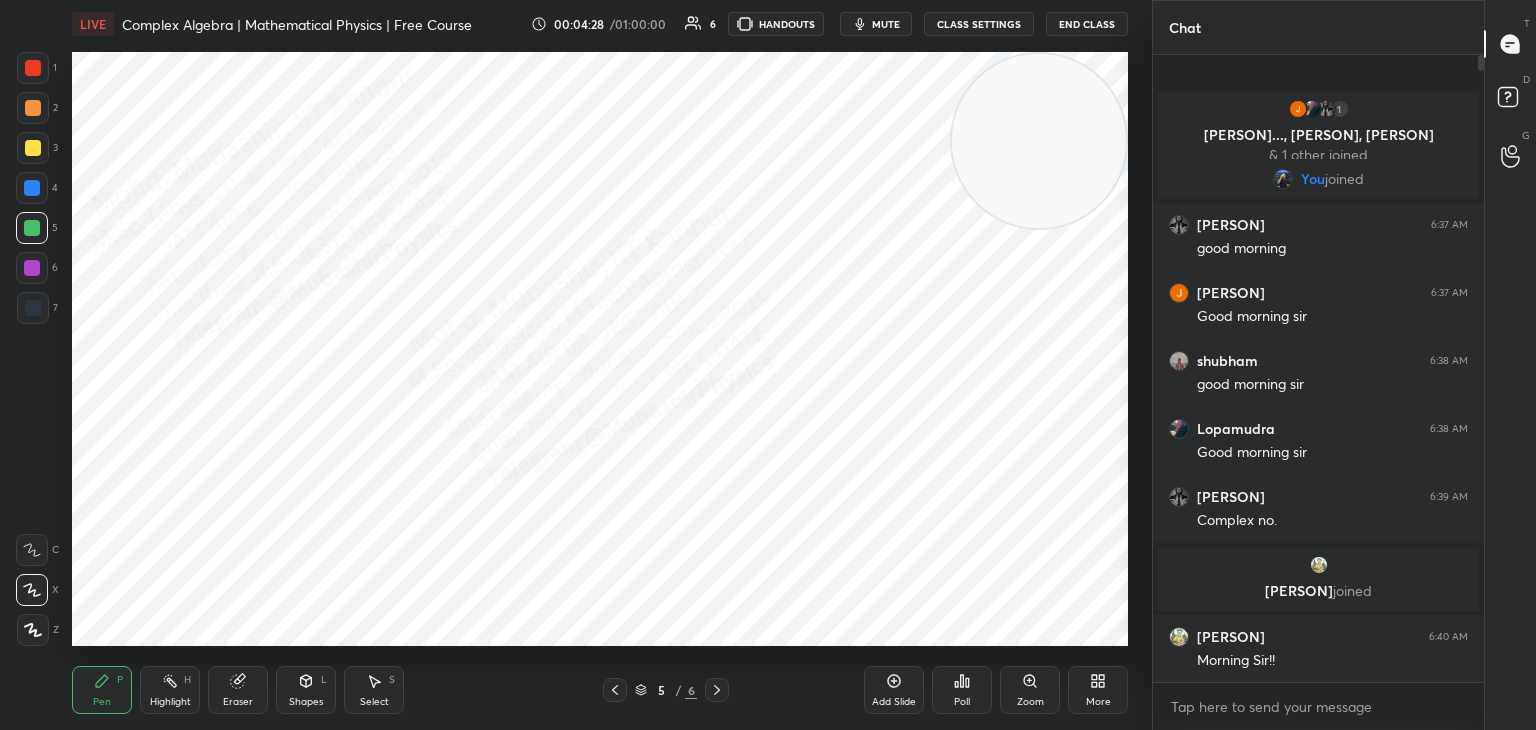 click on "2" at bounding box center (37, 112) 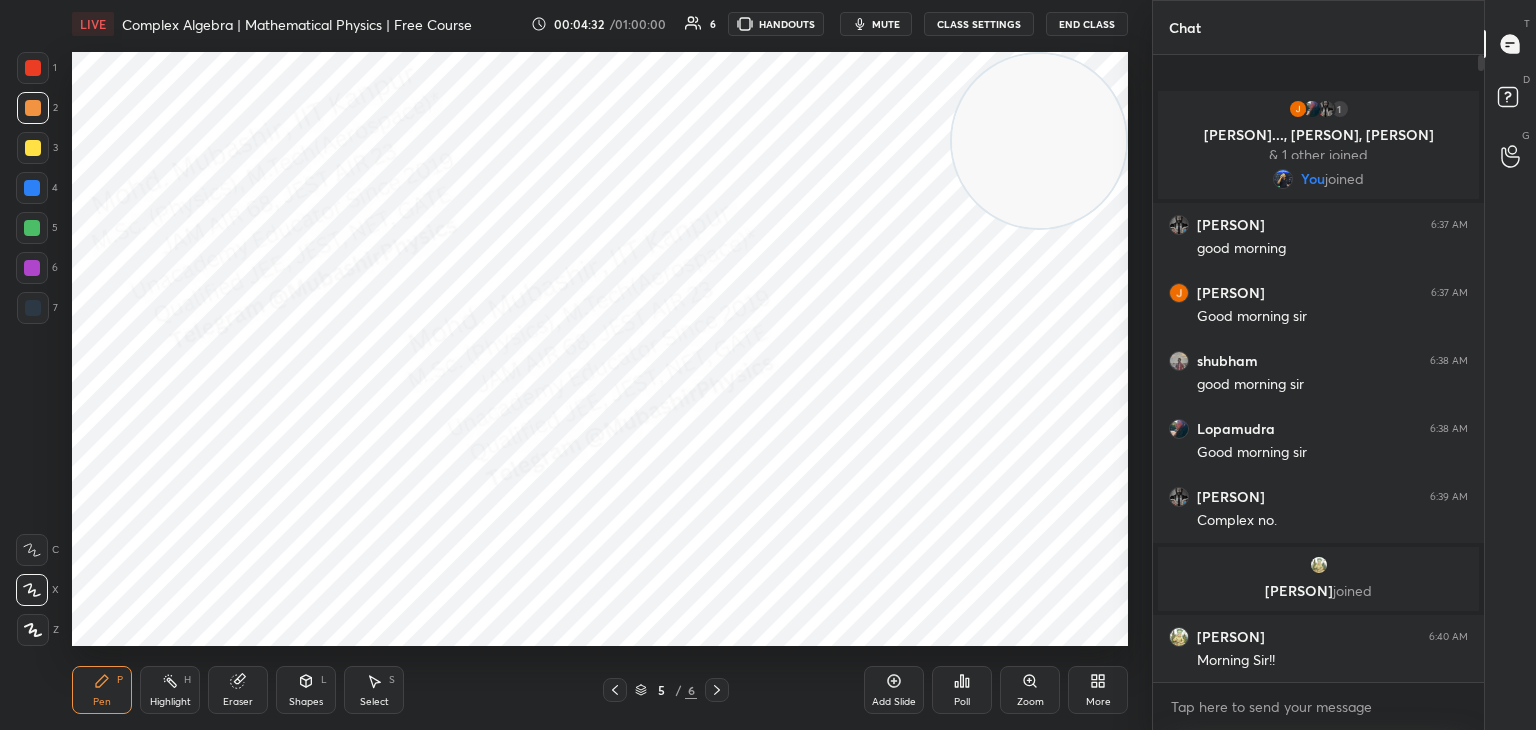 click on "Highlight" at bounding box center [170, 702] 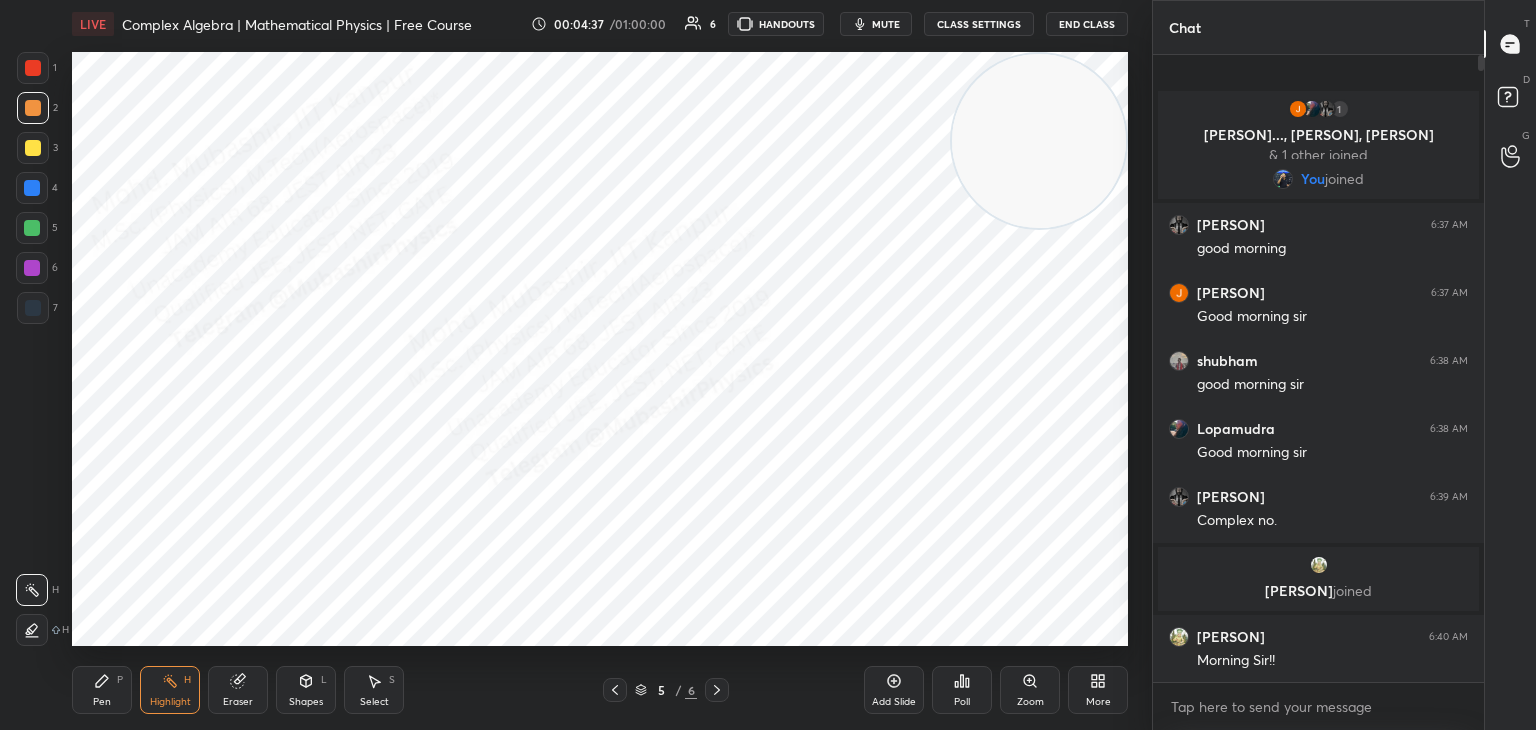 drag, startPoint x: 96, startPoint y: 694, endPoint x: 101, endPoint y: 682, distance: 13 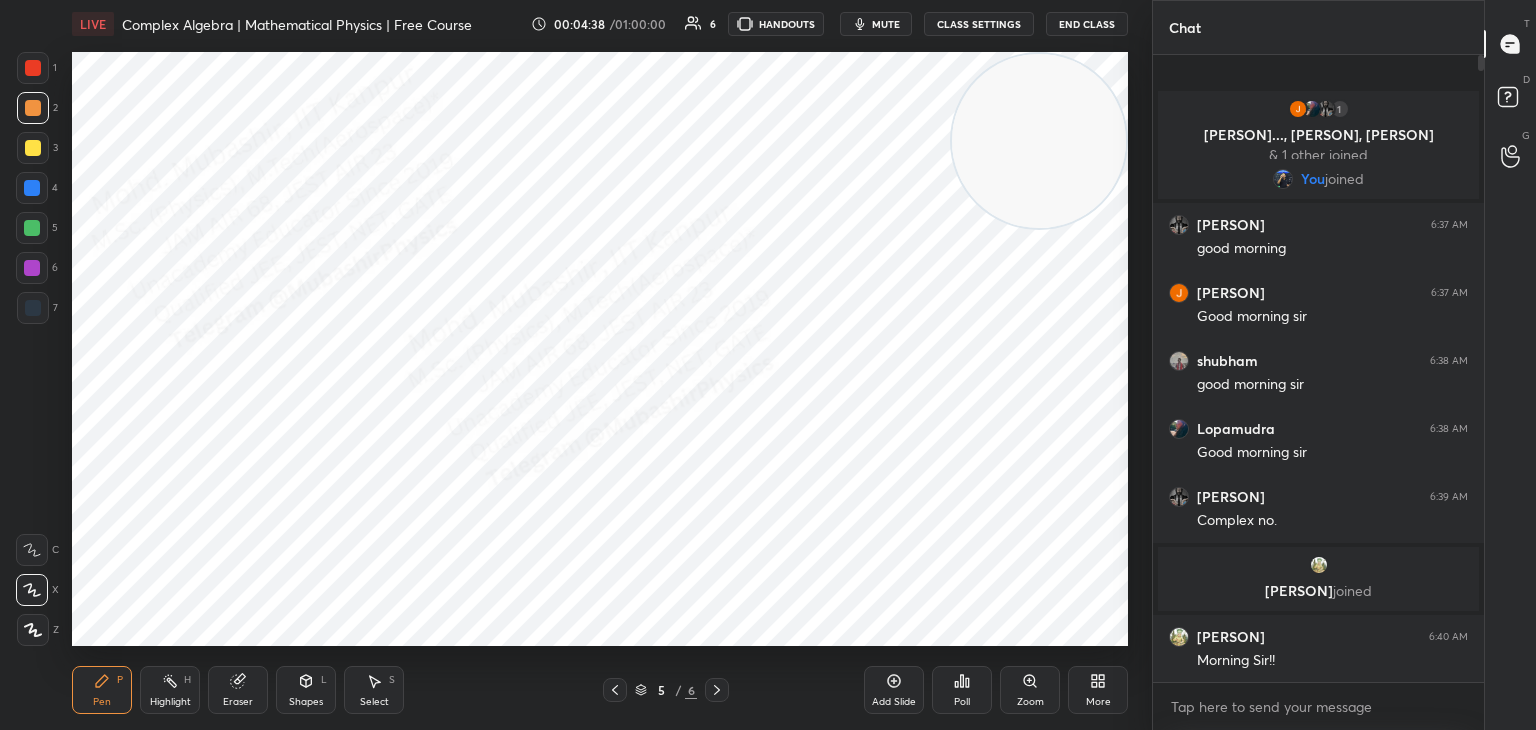 click at bounding box center (32, 188) 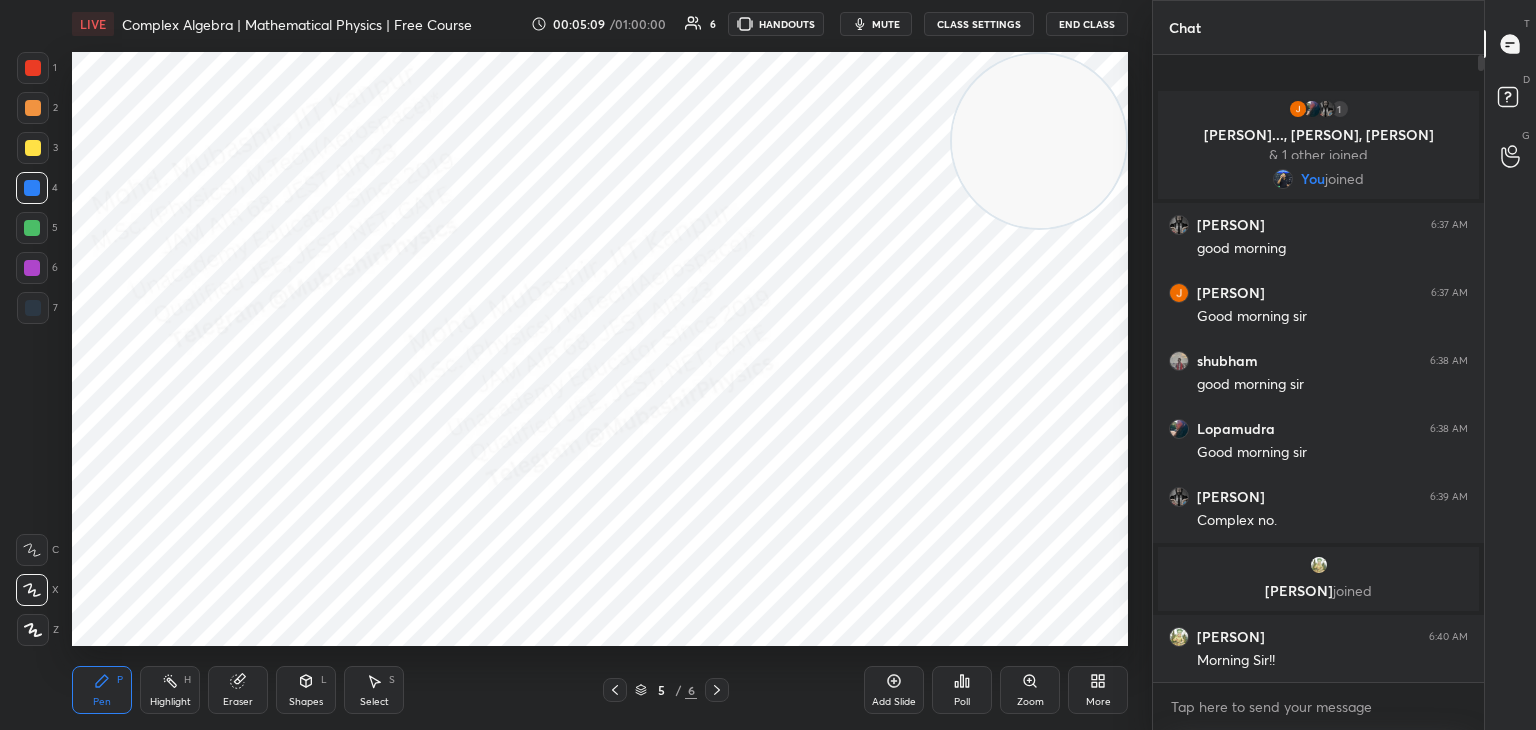 click 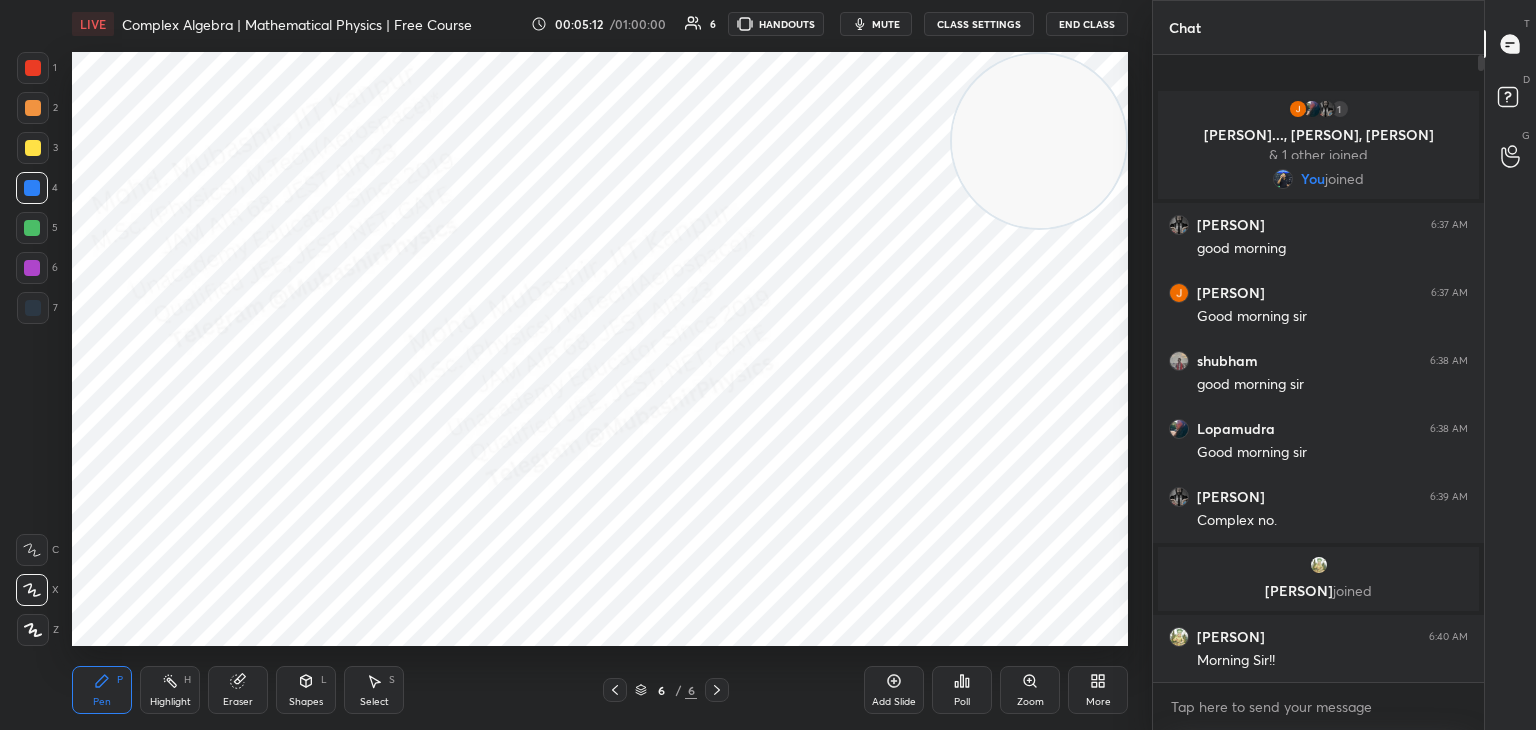 click at bounding box center (33, 308) 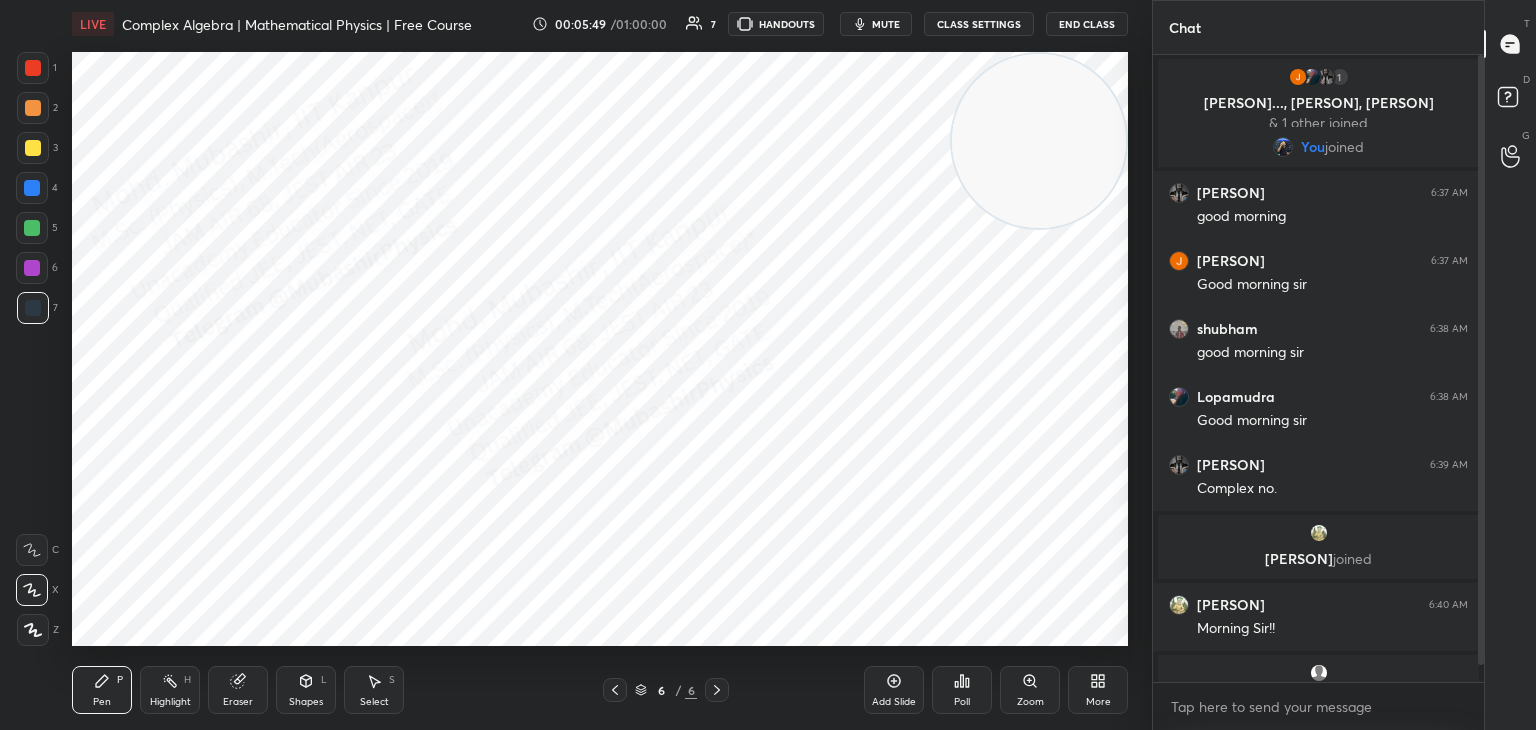 scroll, scrollTop: 40, scrollLeft: 0, axis: vertical 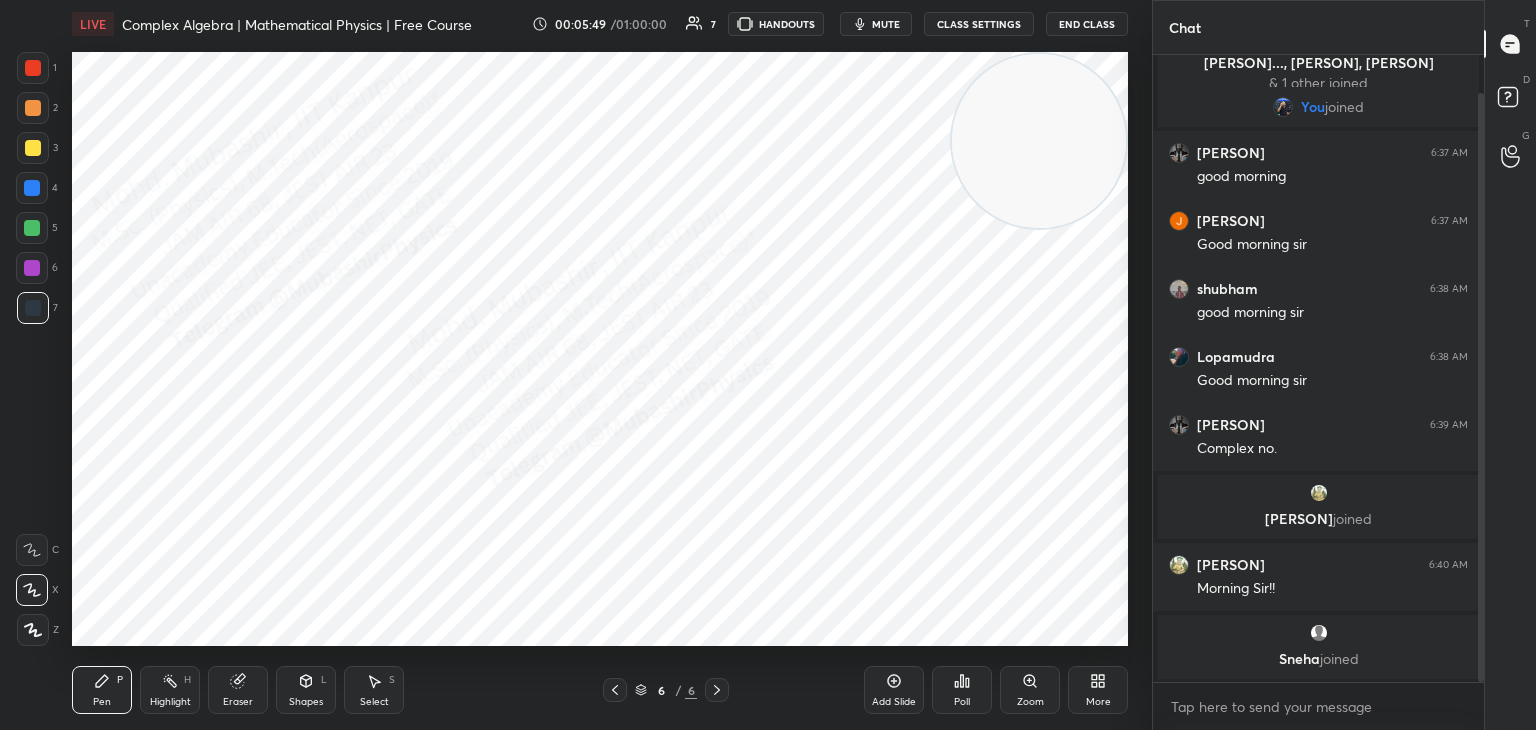 drag, startPoint x: 1481, startPoint y: 321, endPoint x: 1487, endPoint y: 382, distance: 61.294373 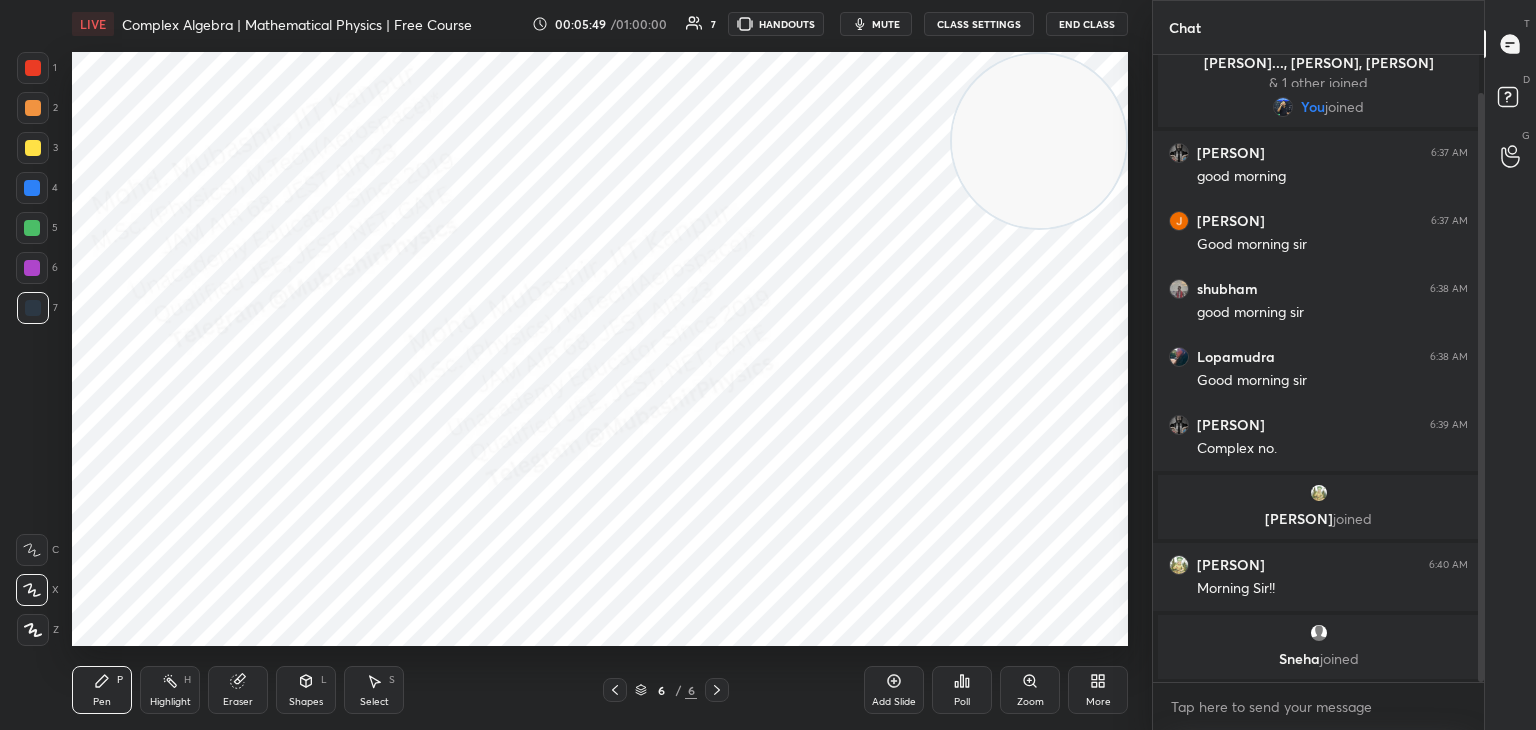 click at bounding box center [1481, 387] 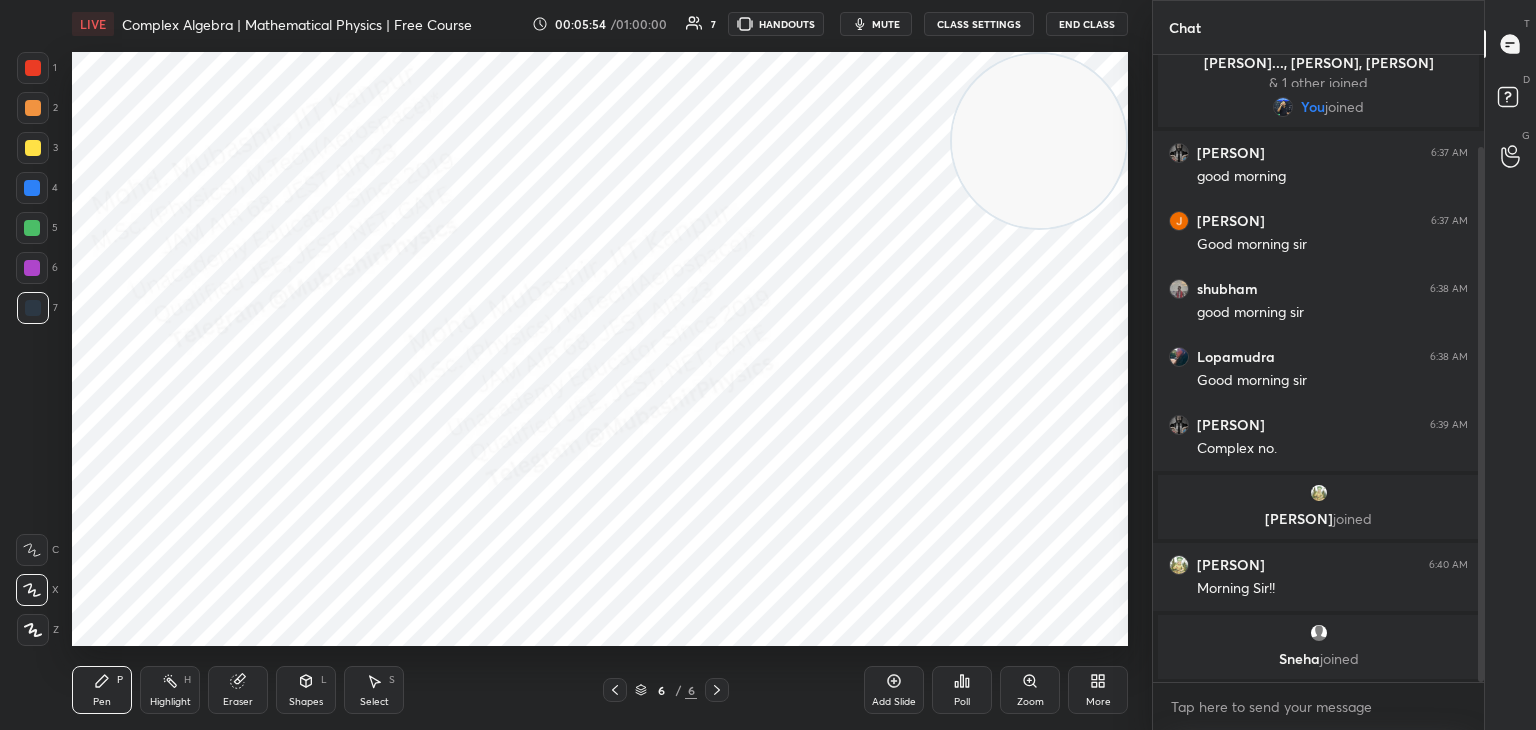 scroll, scrollTop: 108, scrollLeft: 0, axis: vertical 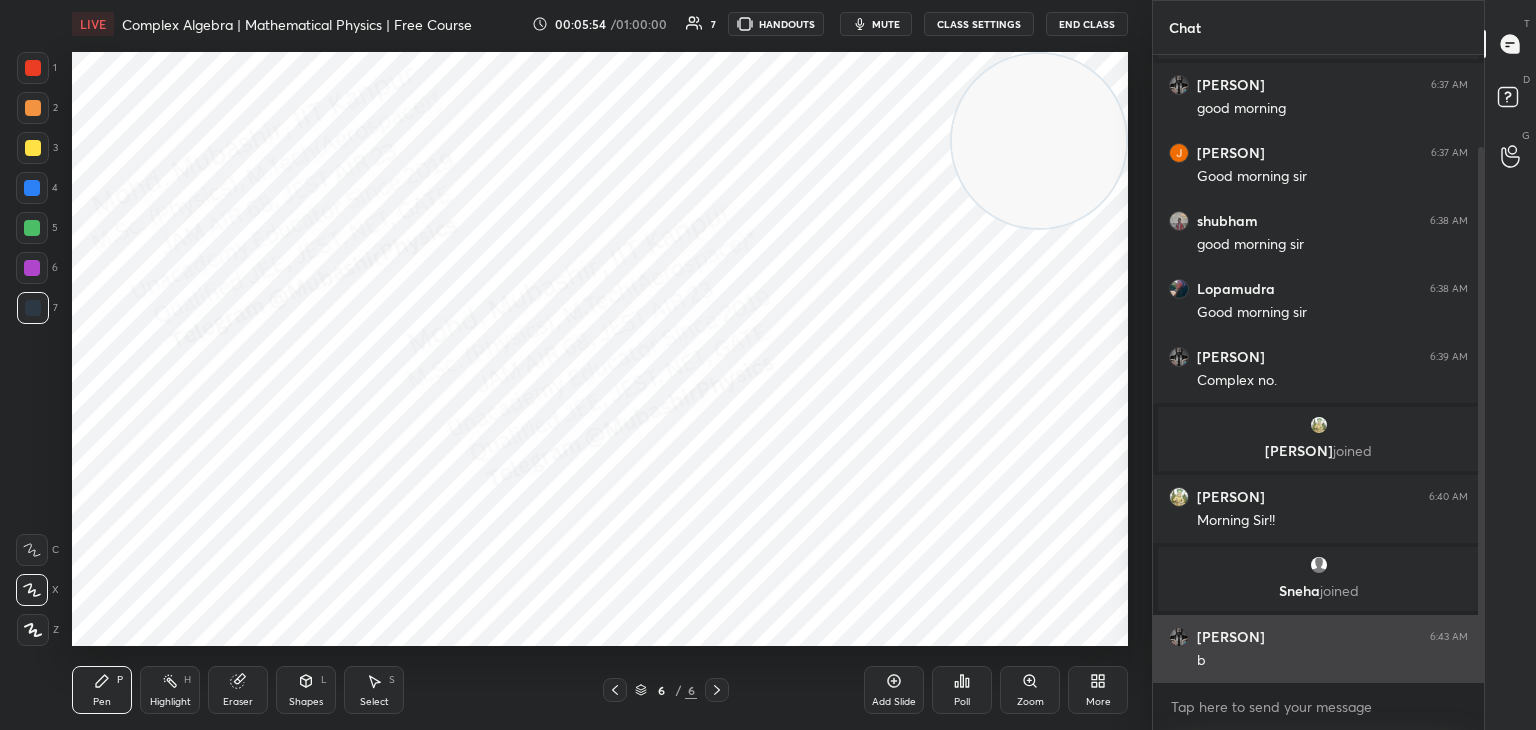 click on "b" at bounding box center (1332, 659) 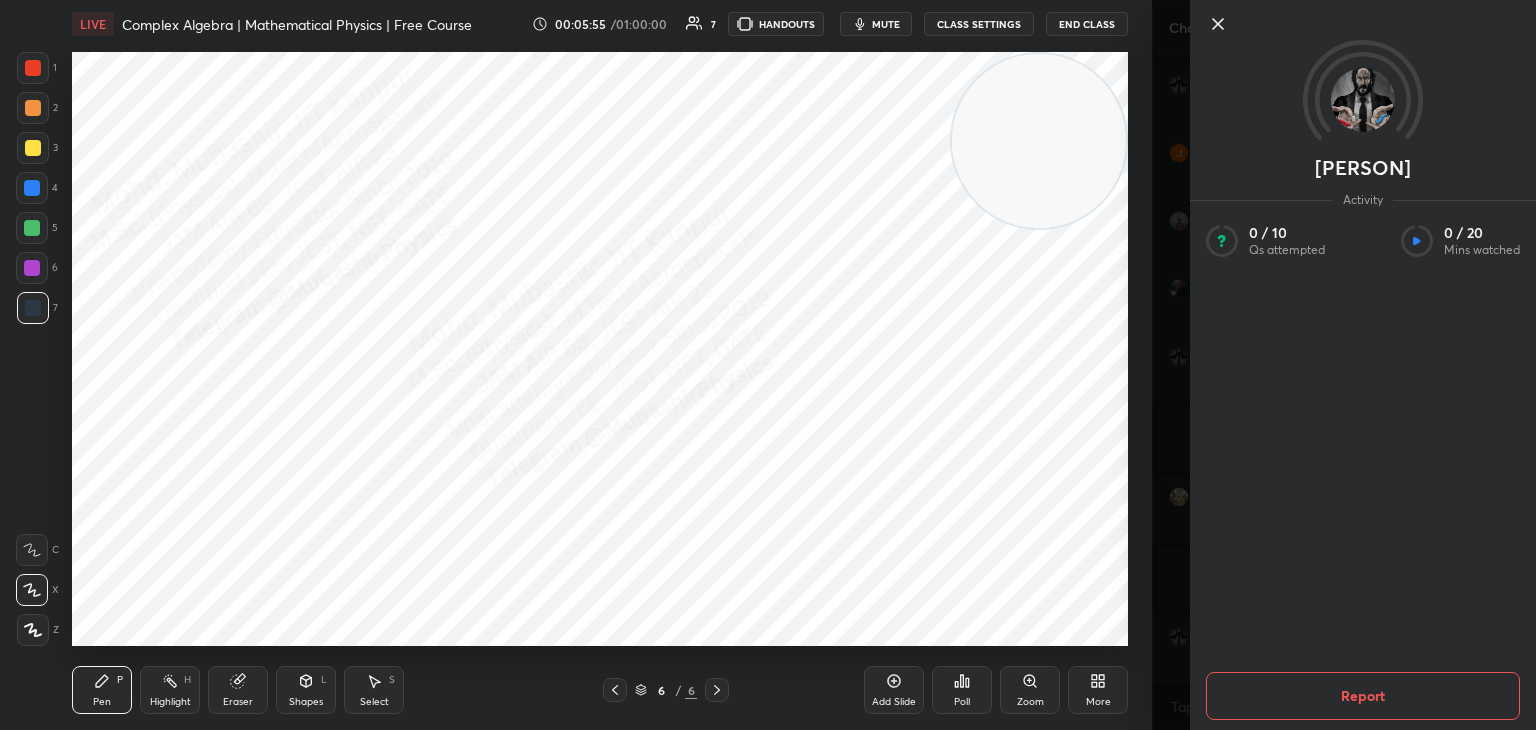 click on "[PERSON] Activity 0 / 10 Qs attempted 0 / 20 Mins watched Report" at bounding box center (1344, 365) 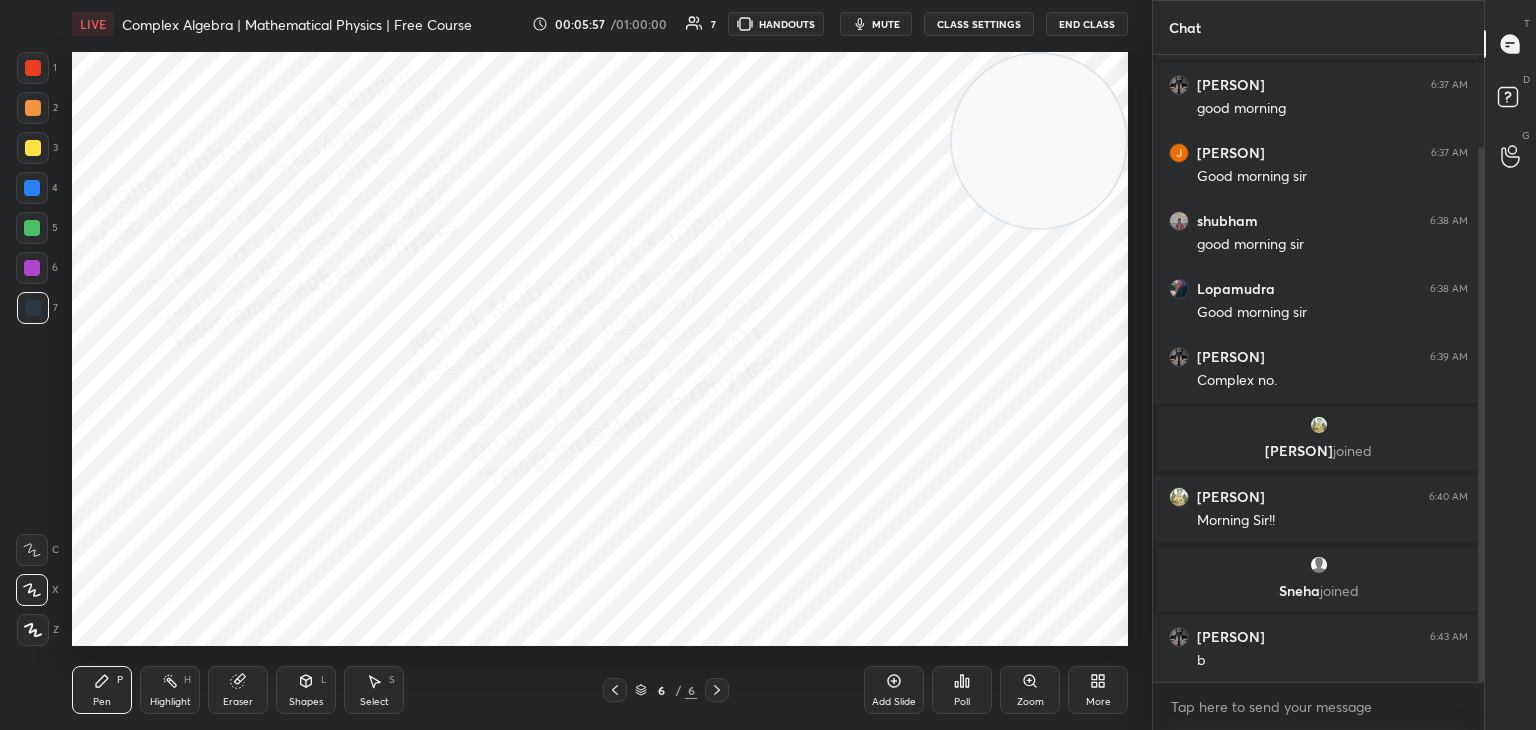 click on "Highlight H" at bounding box center (170, 690) 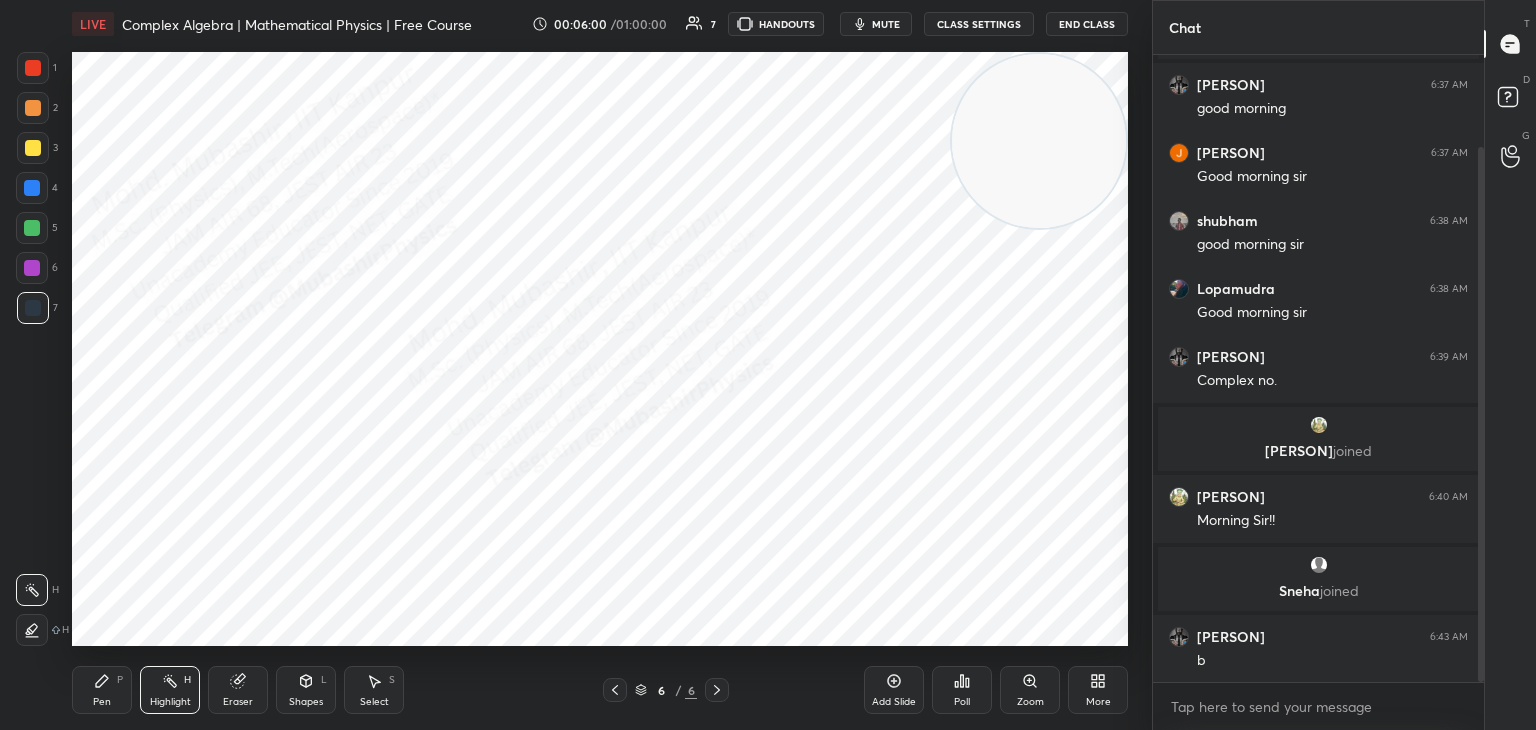 click on "mute" at bounding box center [876, 24] 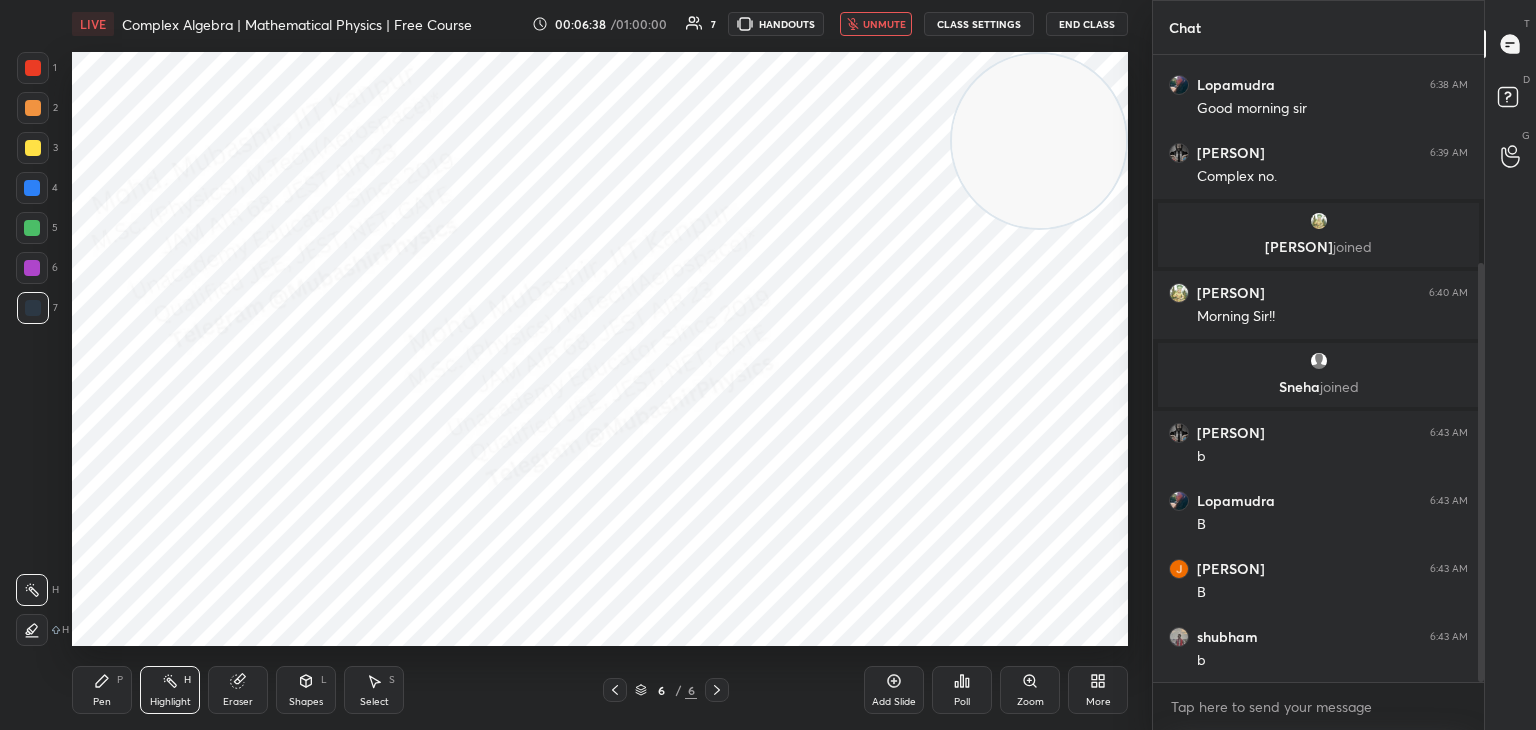 scroll, scrollTop: 380, scrollLeft: 0, axis: vertical 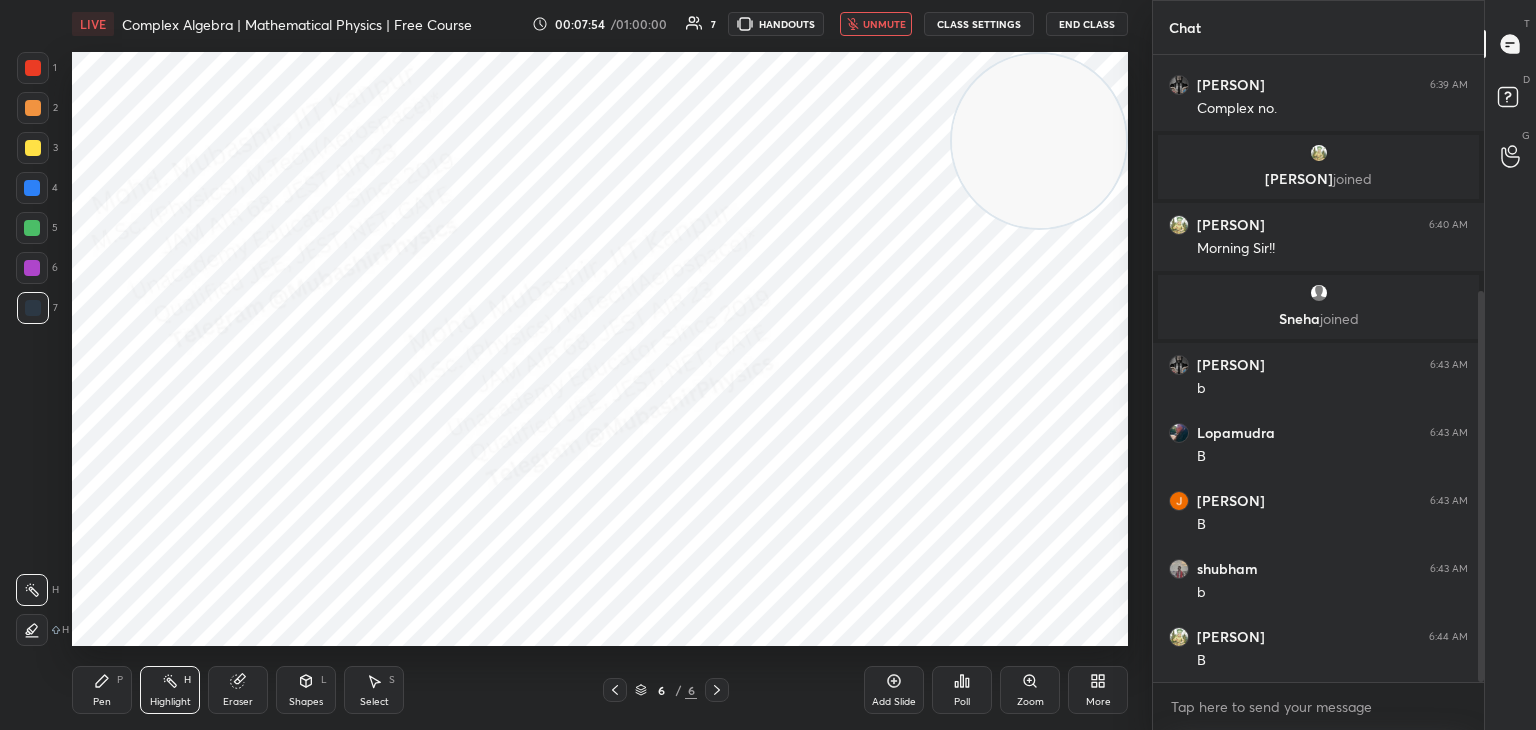drag, startPoint x: 885, startPoint y: 13, endPoint x: 881, endPoint y: 26, distance: 13.601471 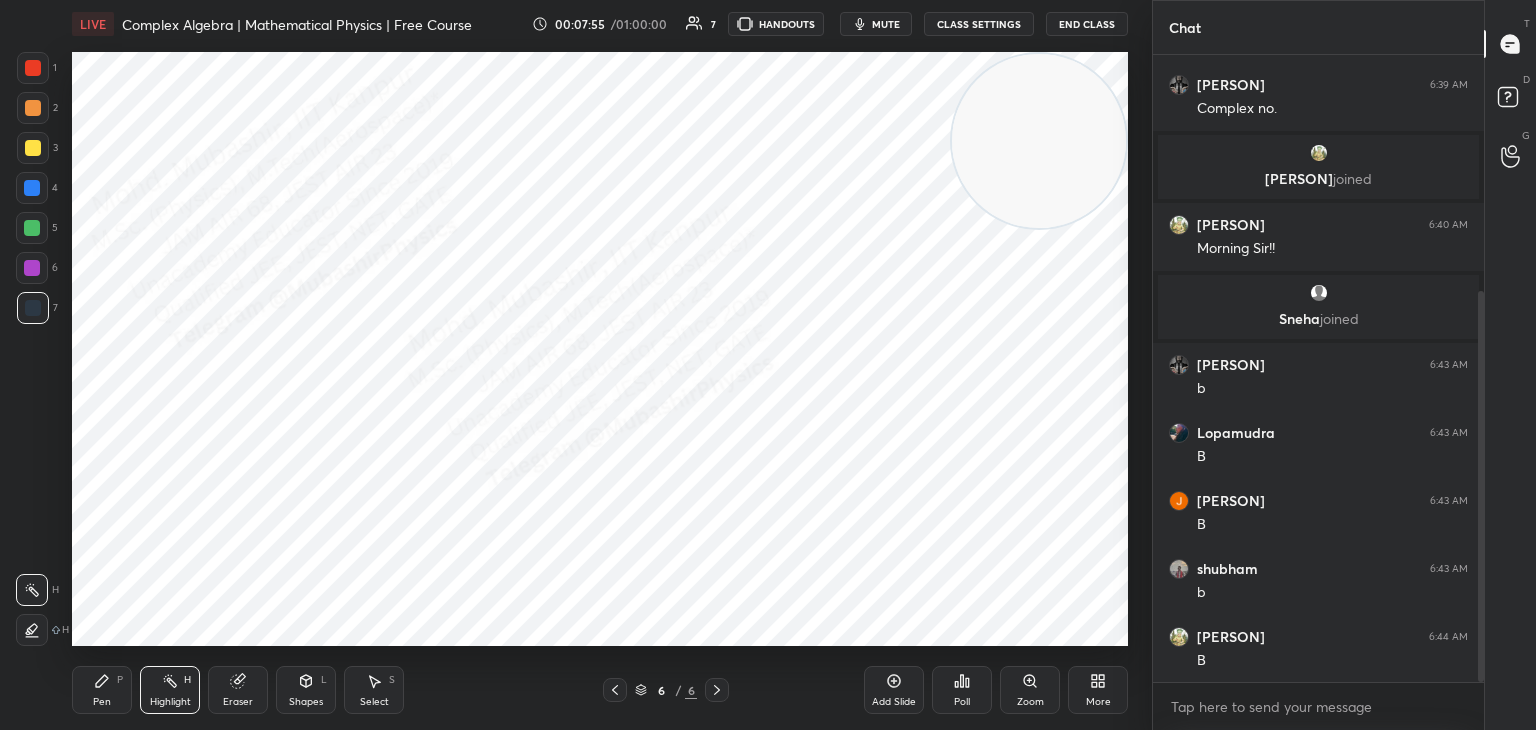 drag, startPoint x: 128, startPoint y: 674, endPoint x: 123, endPoint y: 684, distance: 11.18034 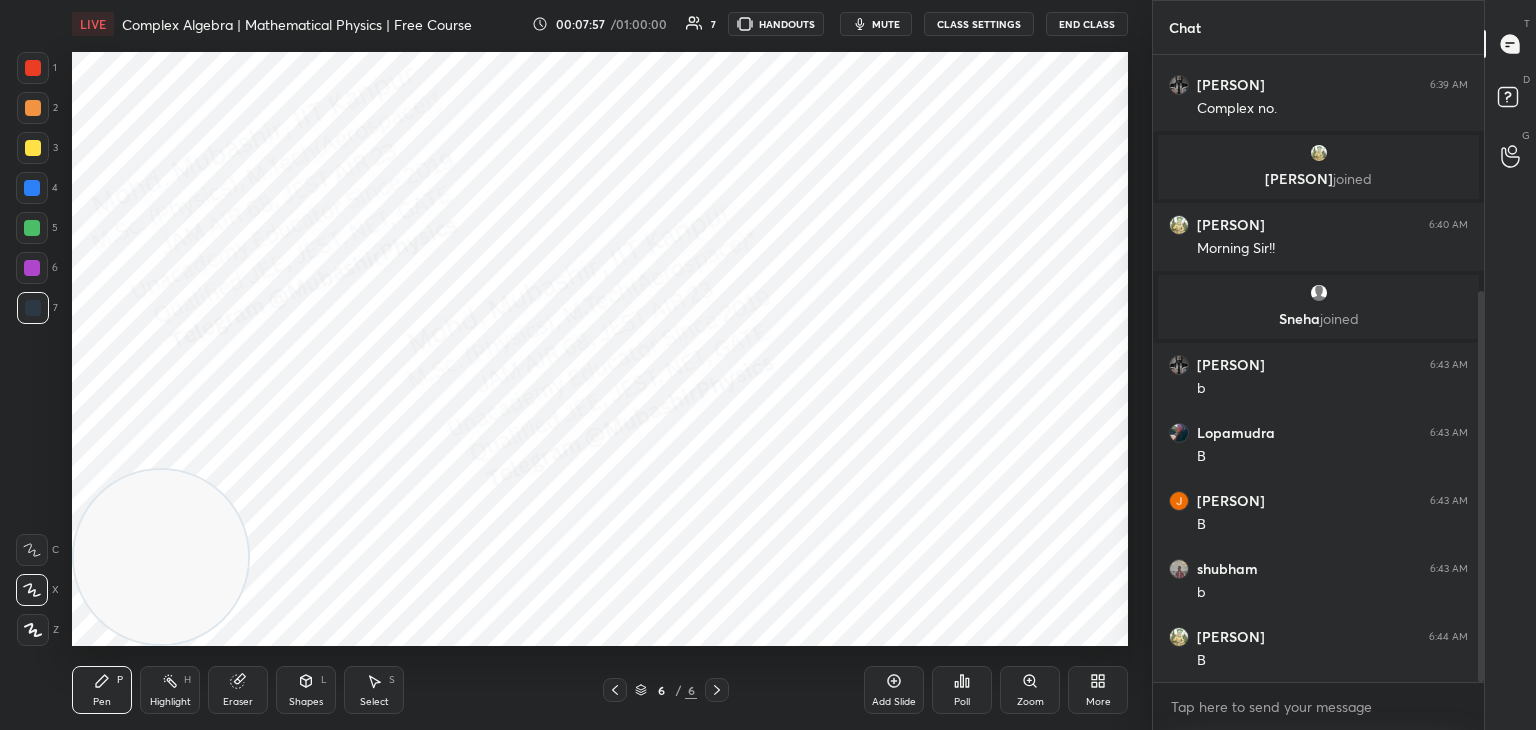 drag, startPoint x: 105, startPoint y: 674, endPoint x: 0, endPoint y: 709, distance: 110.67972 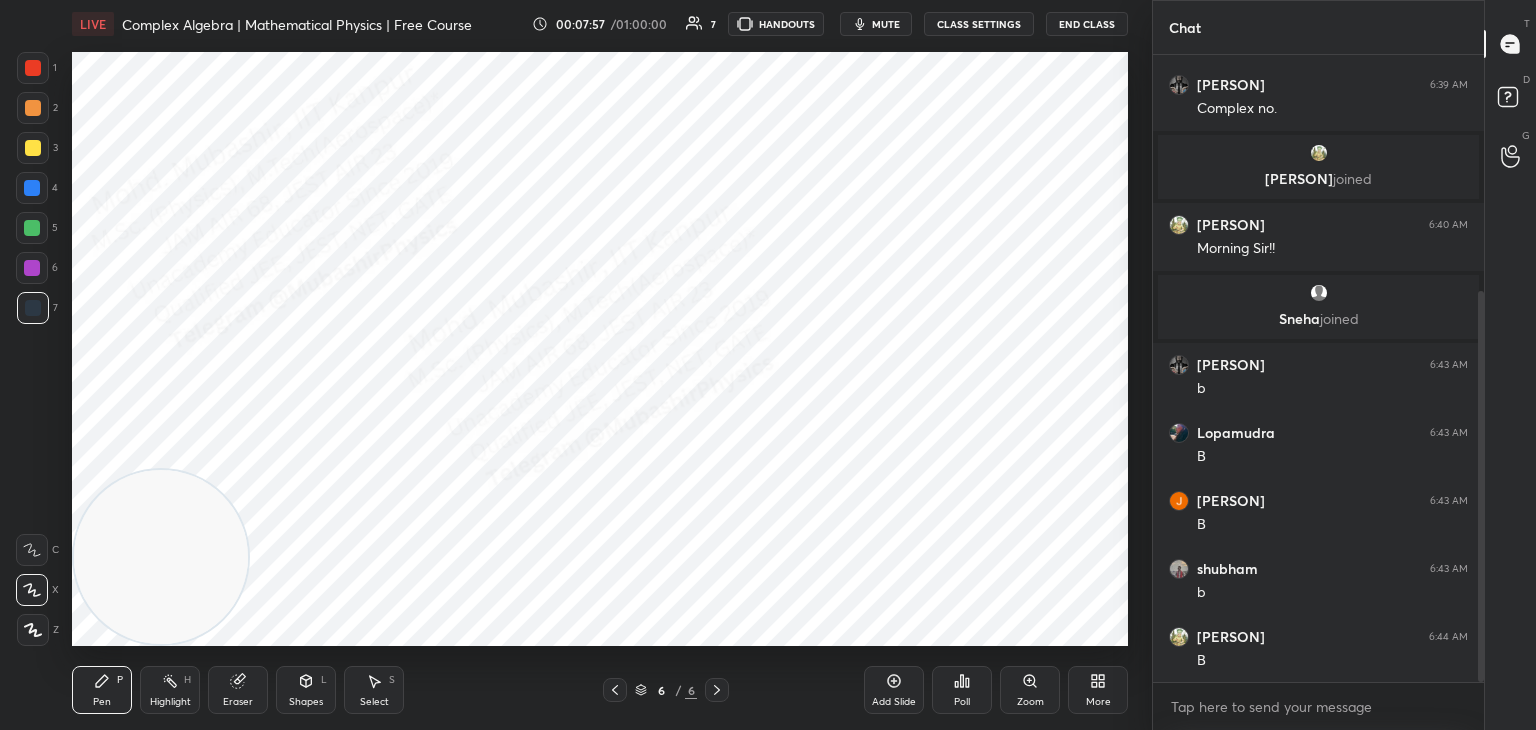 click on "1 2 3 4 5 6 7 C X Z C X Z E E Erase all   H H LIVE Complex Algebra | Mathematical Physics | Free Course 00:07:57 /  01:00:00 7 HANDOUTS mute CLASS SETTINGS End Class Setting up your live class Poll for   secs No correct answer Start poll Back Complex Algebra | Mathematical Physics | Free Course [PERSON] Pen P Highlight H Eraser Shapes L Select S 6 / 6 Add Slide Poll Zoom More Chat [PERSON] 6:38 AM good morning sir [PERSON] 6:38 AM Good morning sir [PERSON] 6:39 AM Complex no. [PERSON]  joined [PERSON] 6:40 AM Morning Sir!! [PERSON]  joined [PERSON] 6:43 AM b [PERSON] 6:43 AM B [PERSON]... 6:43 AM B [PERSON] 6:43 AM b [PERSON] 6:44 AM B JUMP TO LATEST Enable hand raising Enable raise hand to speak to learners. Once enabled, chat will be turned off temporarily. Enable x   introducing Raise a hand with a doubt Now learners can raise their hand along with a doubt  How it works? Doubts asked by learners will show up here NEW DOUBTS ASKED No one has raised a hand yet Can't raise hand Got it T Messages (T)" at bounding box center [768, 0] 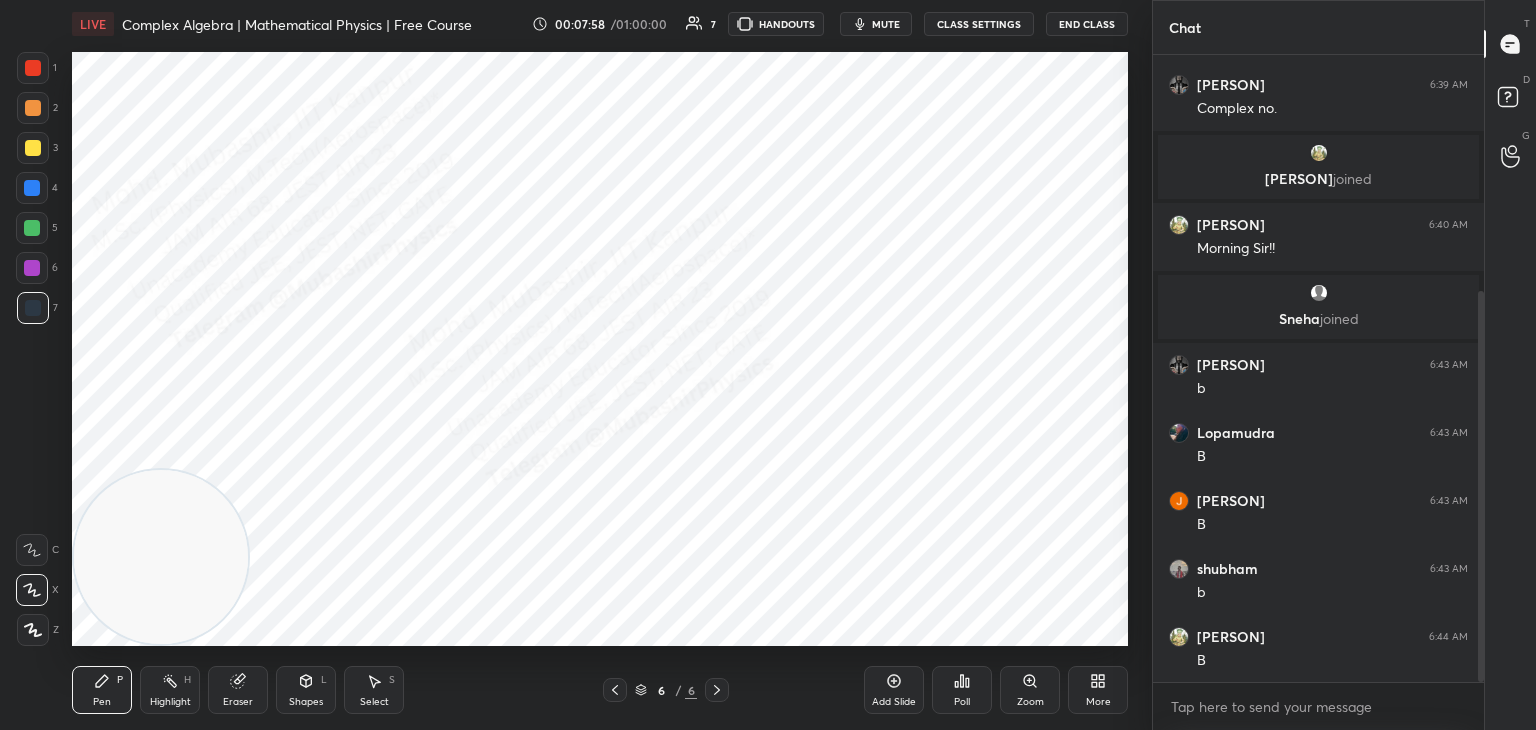 drag, startPoint x: 49, startPoint y: 186, endPoint x: 61, endPoint y: 198, distance: 16.970562 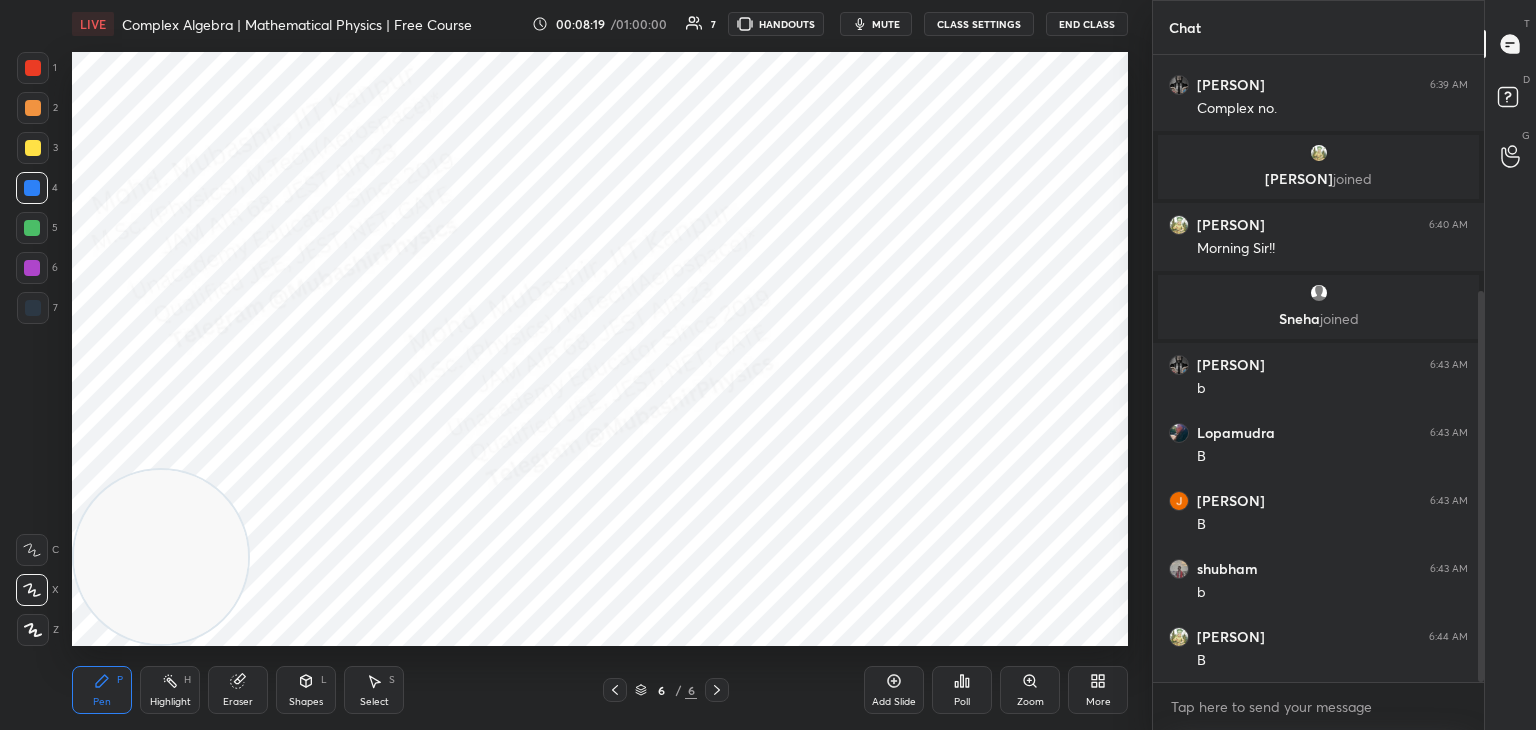 drag, startPoint x: 181, startPoint y: 678, endPoint x: 224, endPoint y: 658, distance: 47.423622 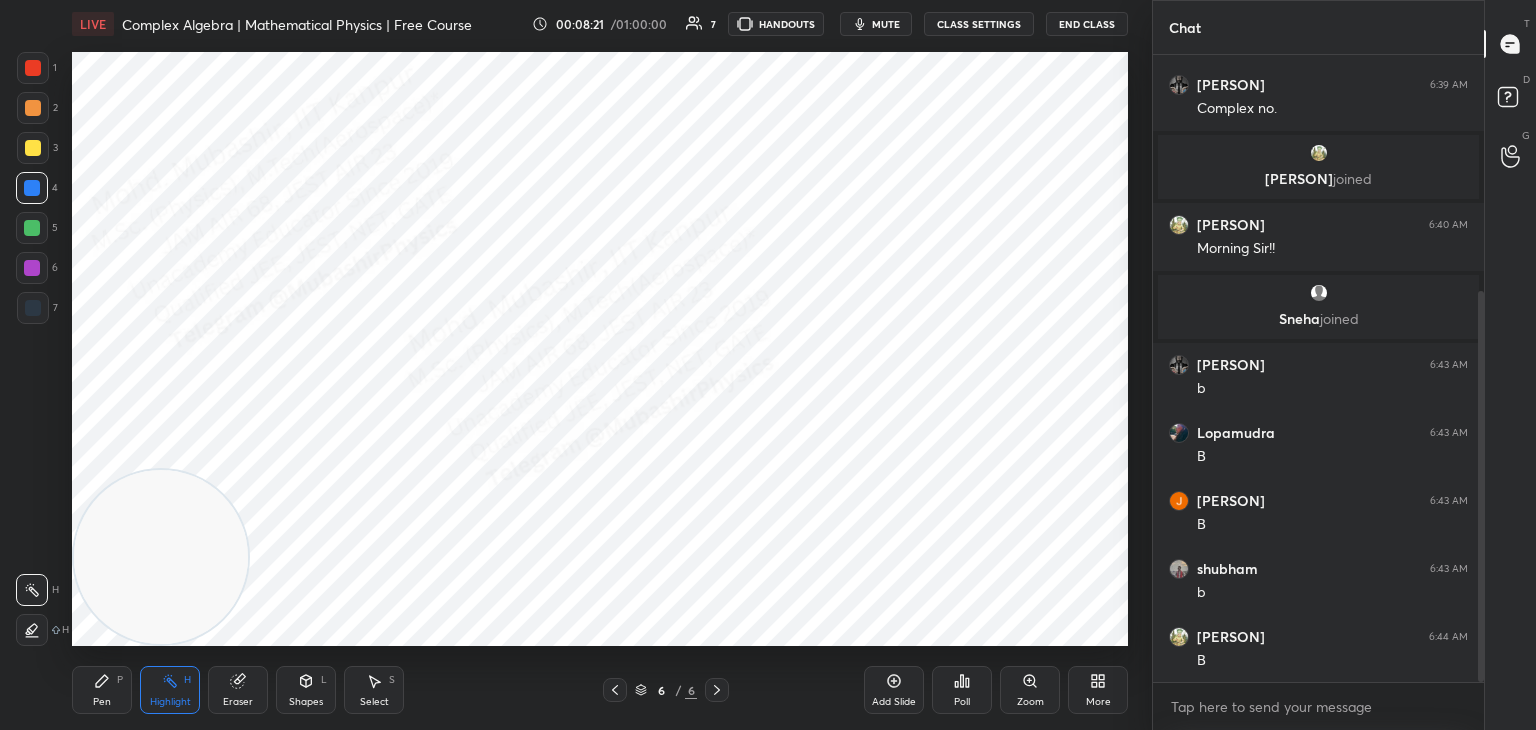 click on "Pen P" at bounding box center (102, 690) 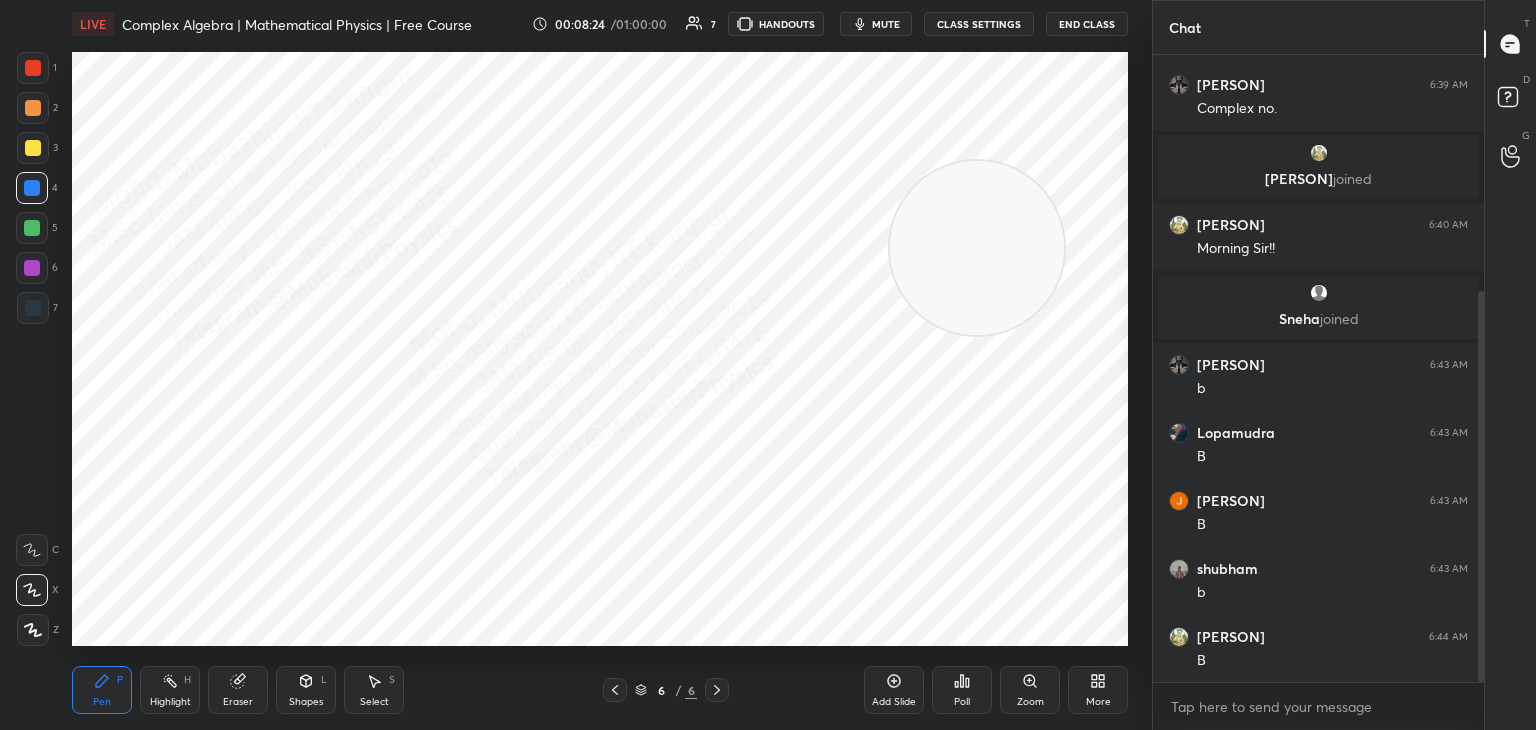 drag, startPoint x: 129, startPoint y: 562, endPoint x: 1012, endPoint y: 218, distance: 947.6418 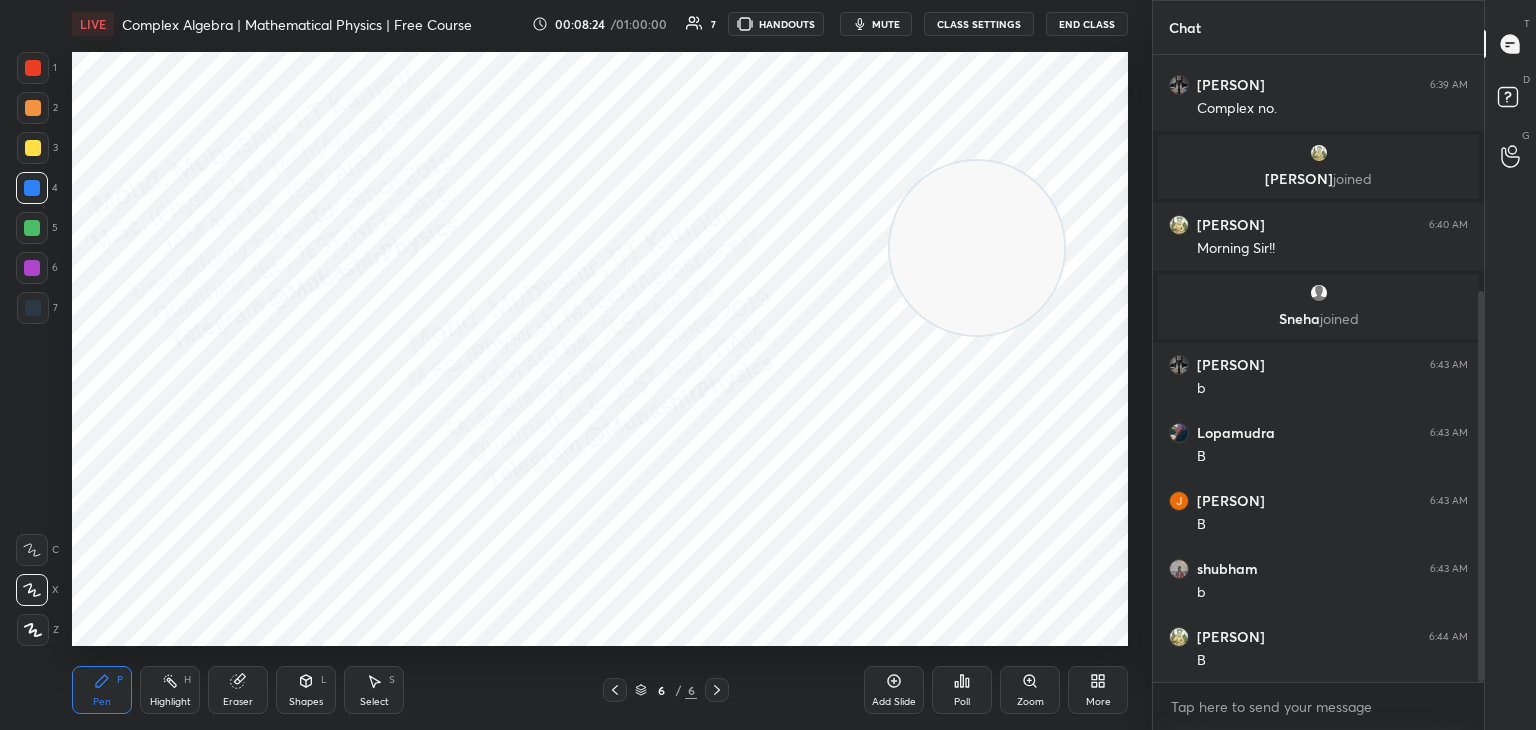 click at bounding box center [977, 248] 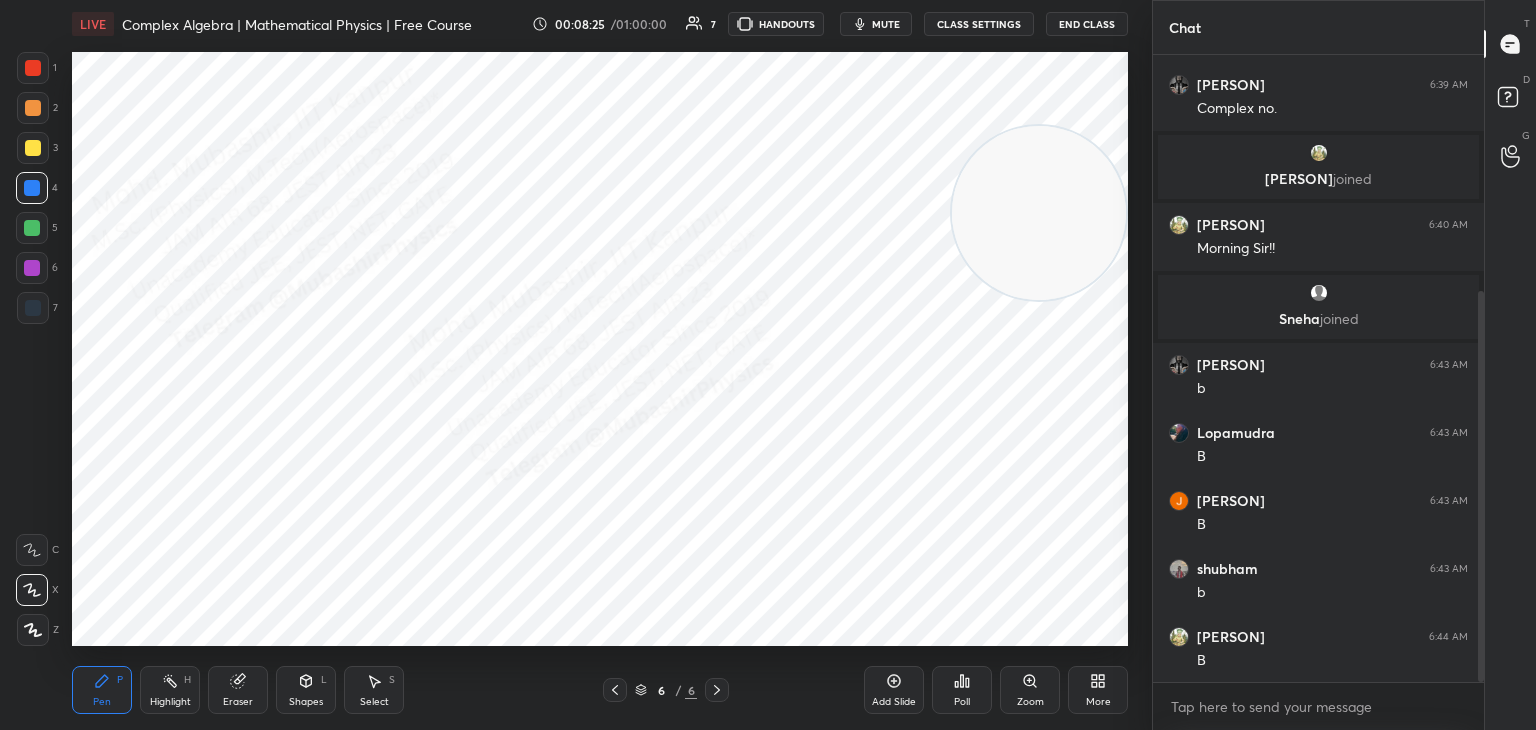 drag, startPoint x: 29, startPoint y: 234, endPoint x: 61, endPoint y: 258, distance: 40 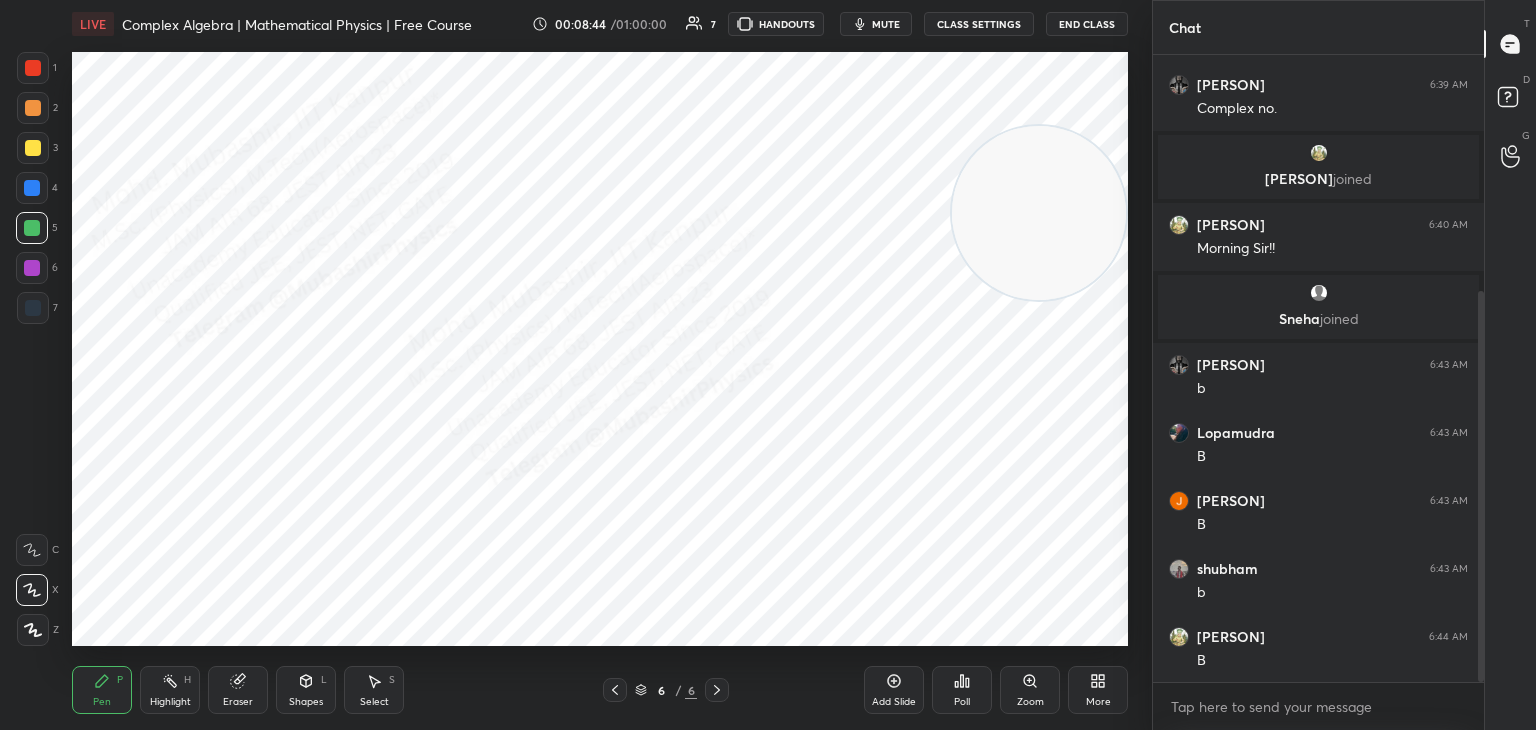 scroll, scrollTop: 448, scrollLeft: 0, axis: vertical 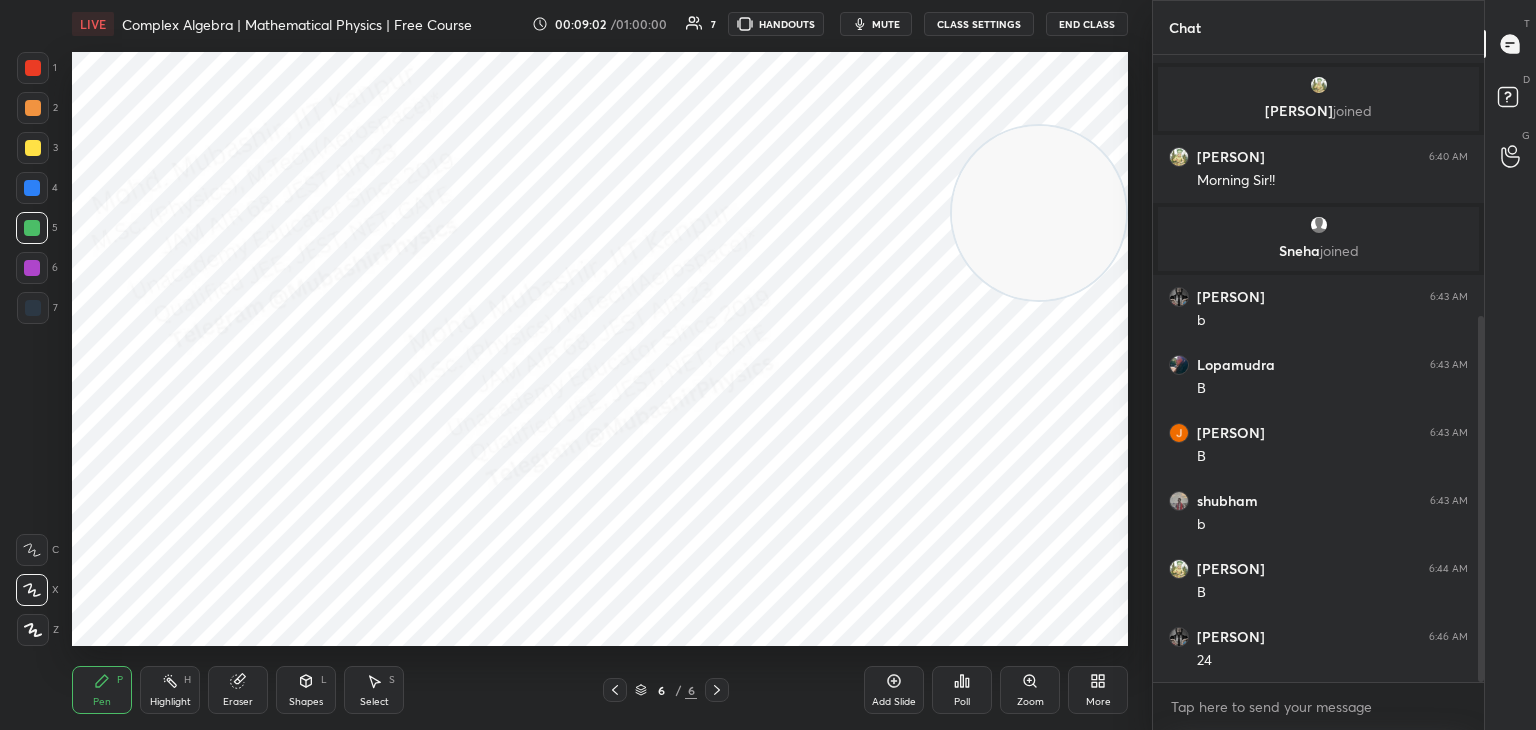 drag, startPoint x: 44, startPoint y: 149, endPoint x: 65, endPoint y: 150, distance: 21.023796 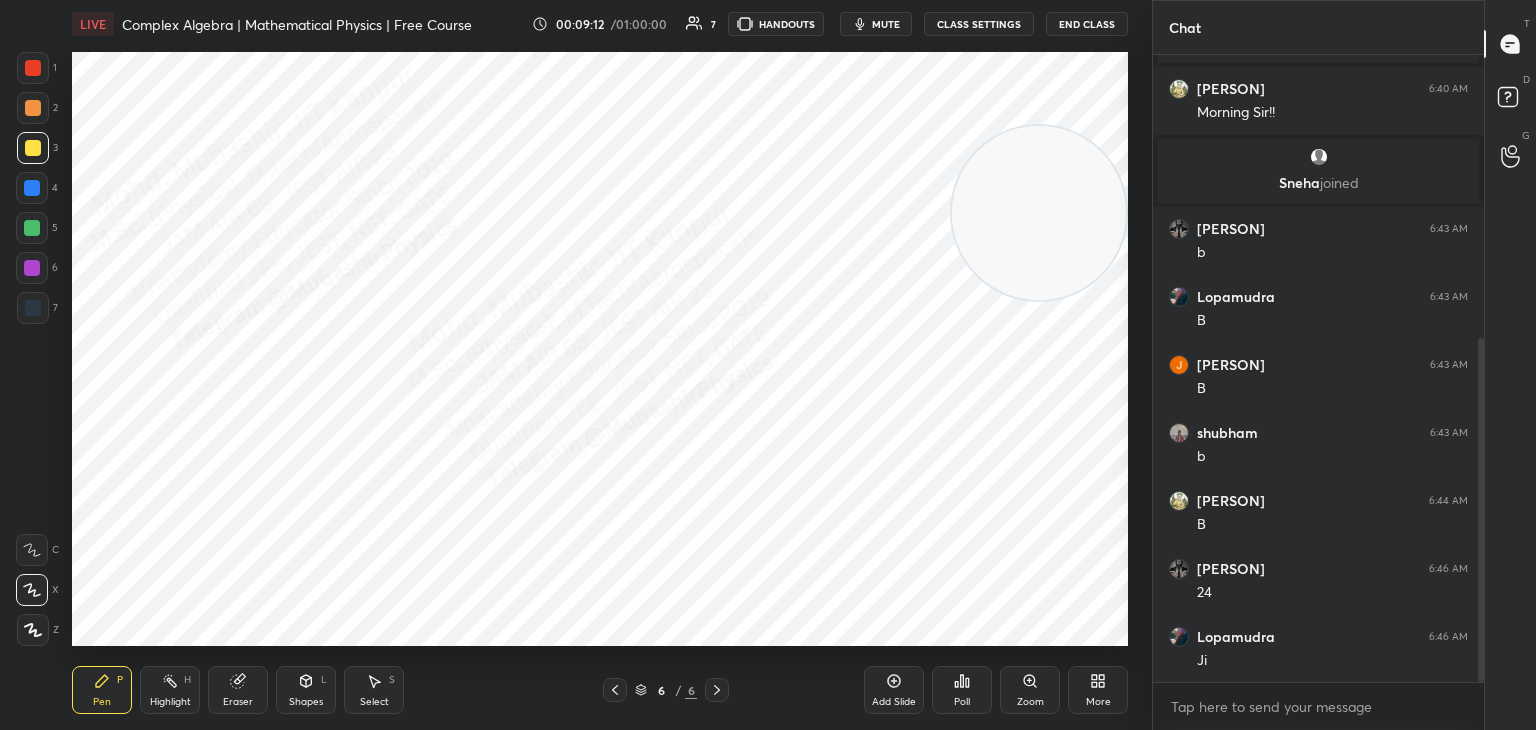 scroll, scrollTop: 584, scrollLeft: 0, axis: vertical 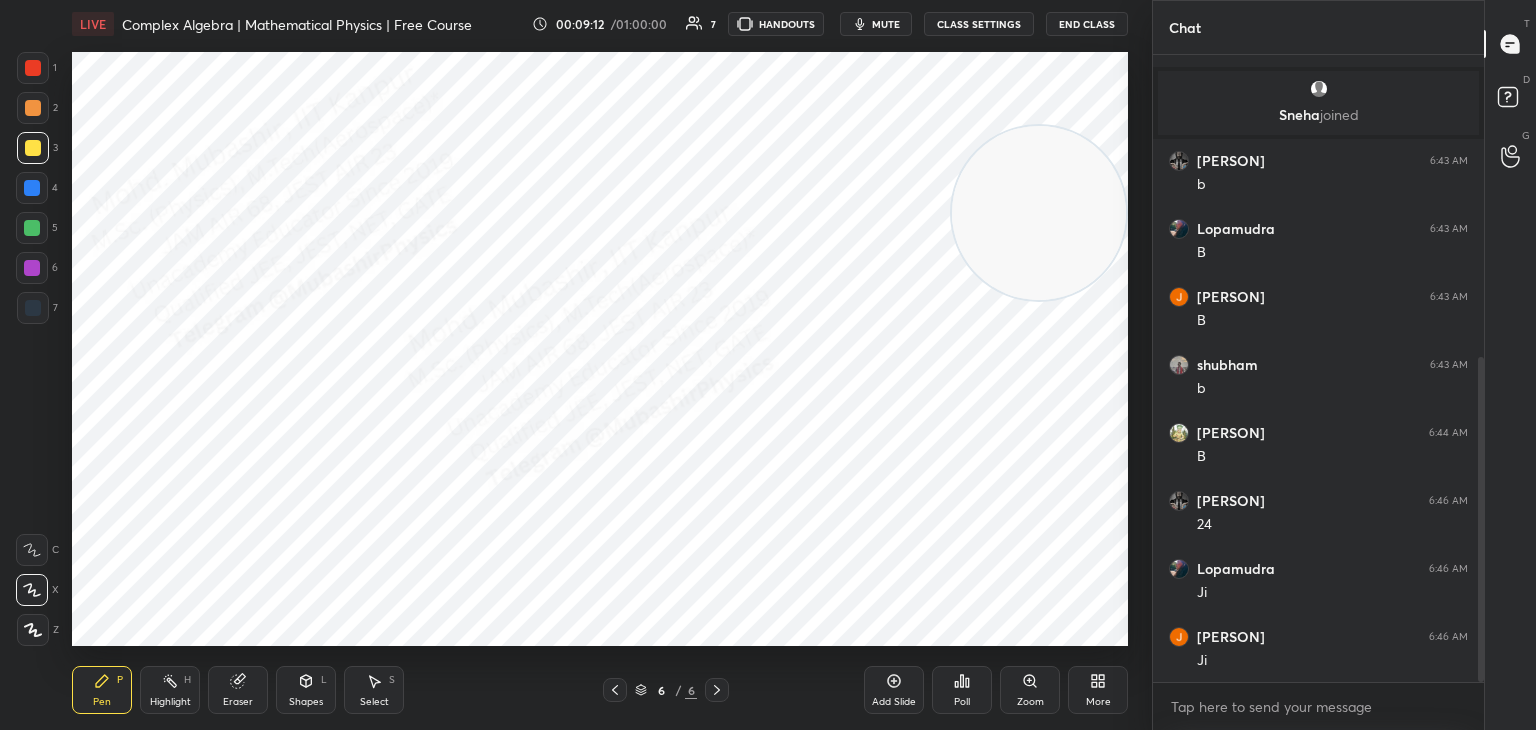 click on "More" at bounding box center (1098, 690) 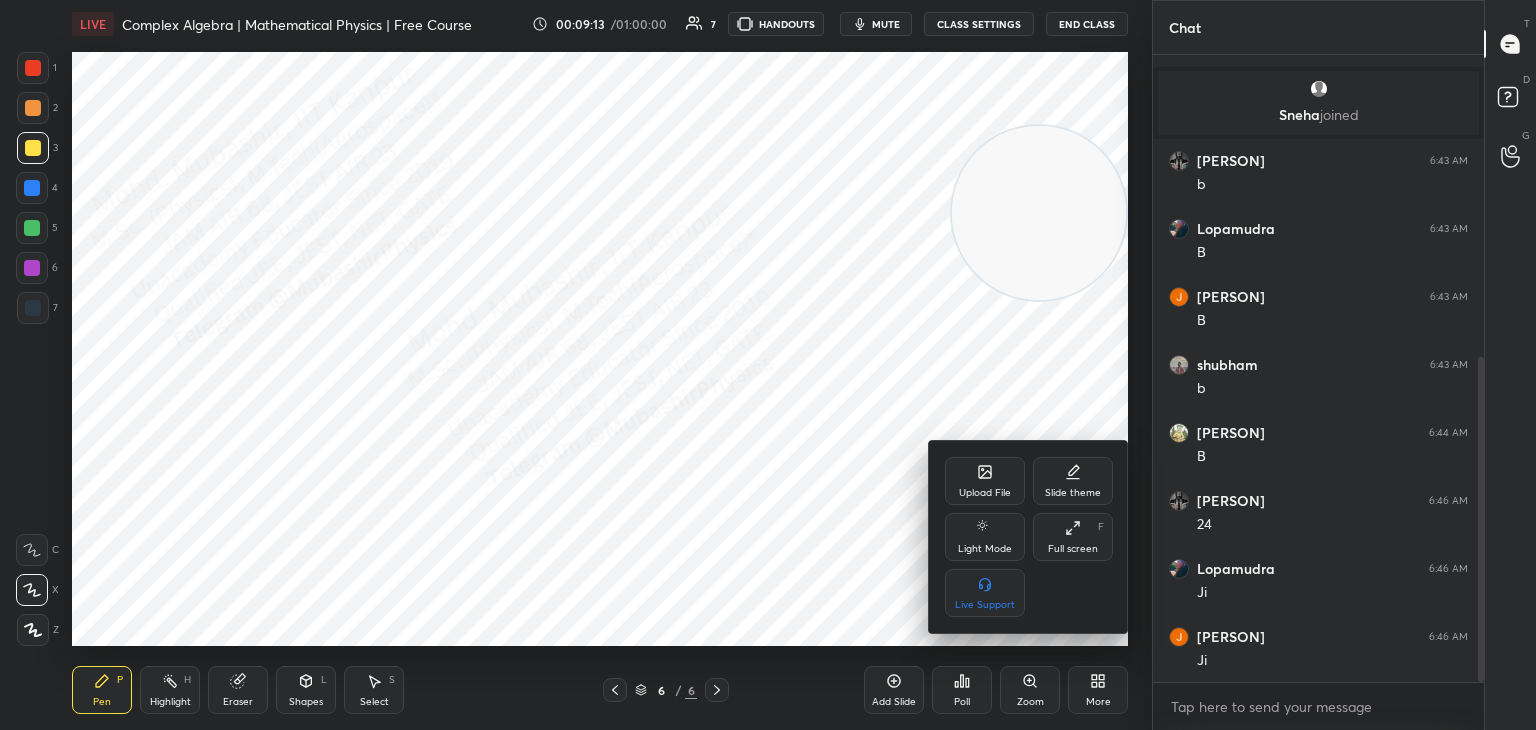 scroll, scrollTop: 656, scrollLeft: 0, axis: vertical 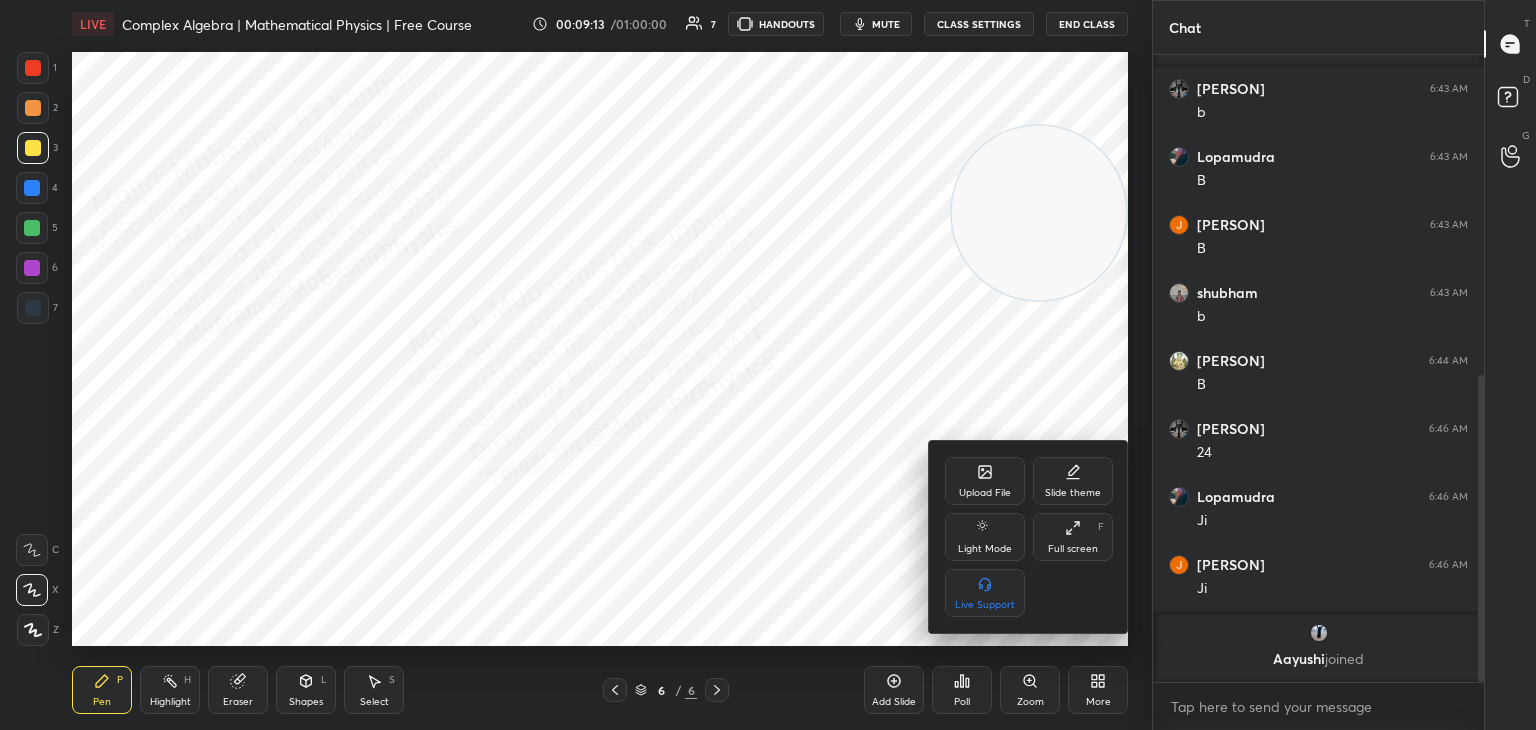 click 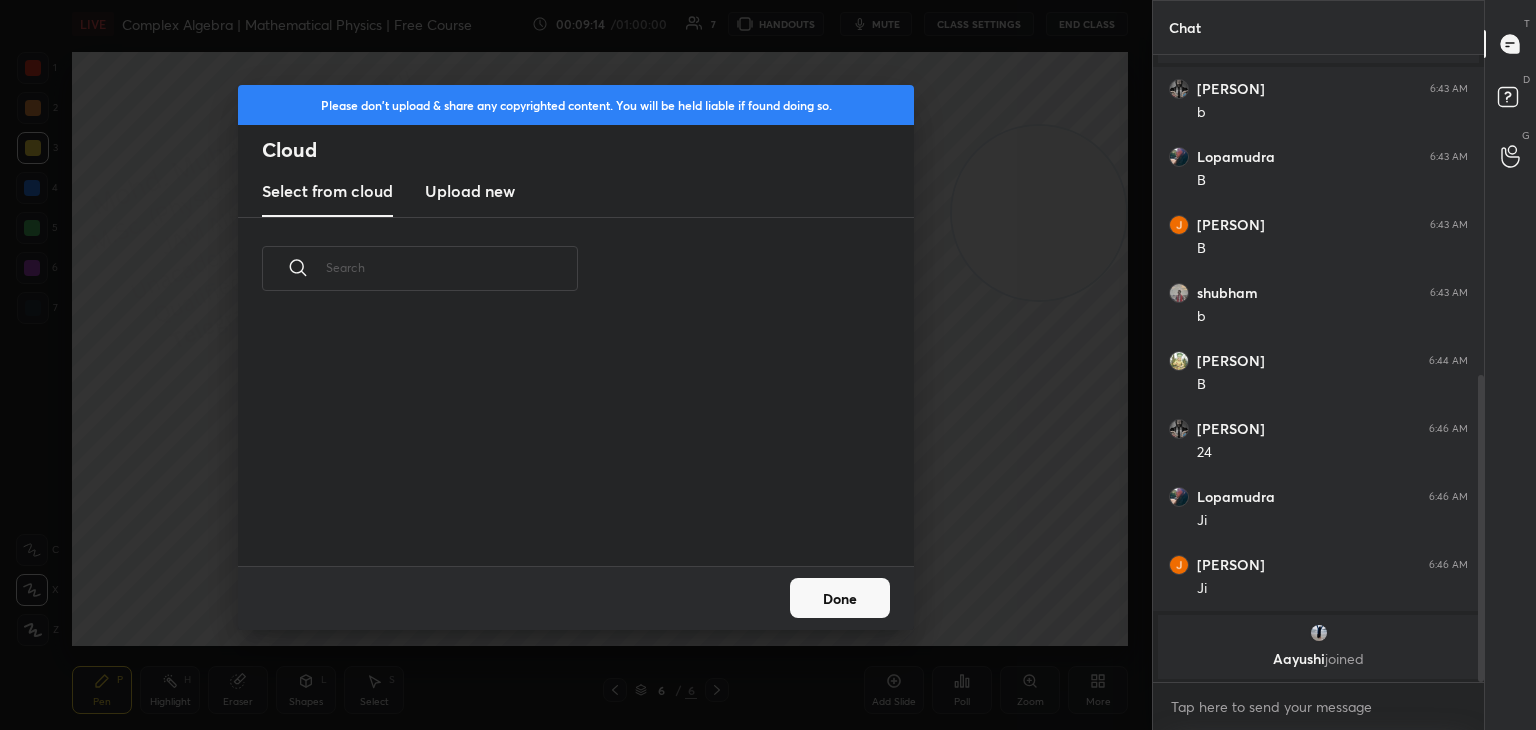 scroll, scrollTop: 740, scrollLeft: 0, axis: vertical 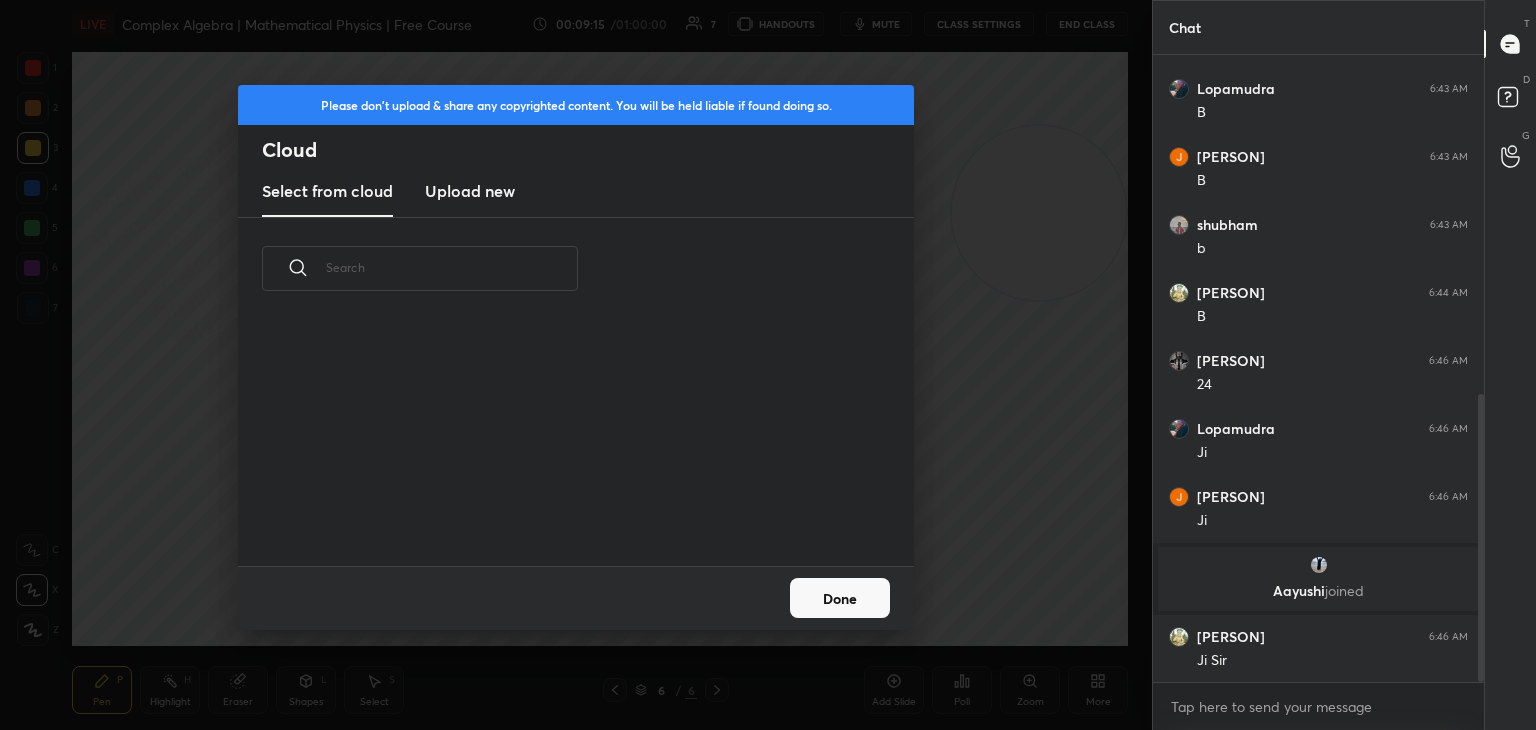 click on "Upload new" at bounding box center (470, 191) 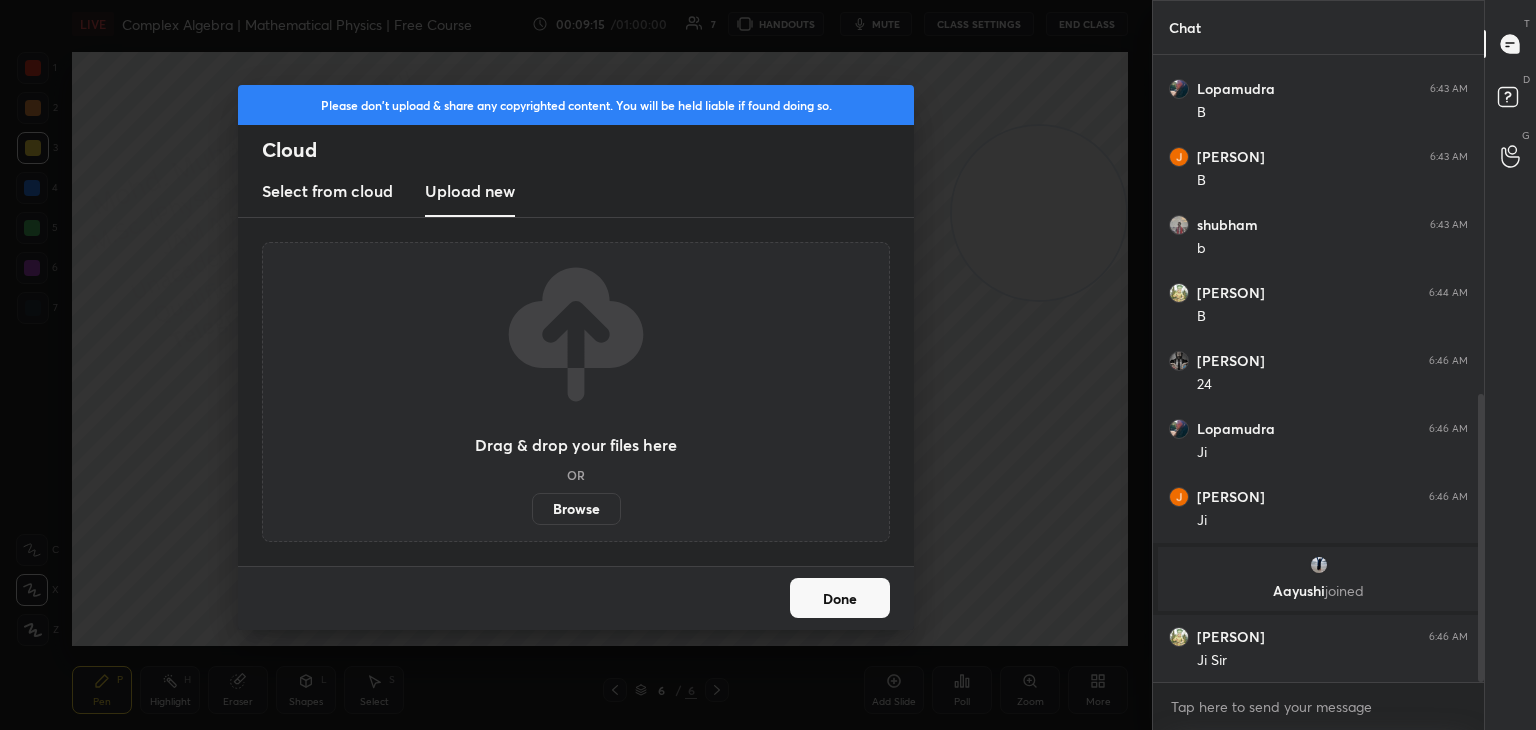 click on "Browse" at bounding box center [576, 509] 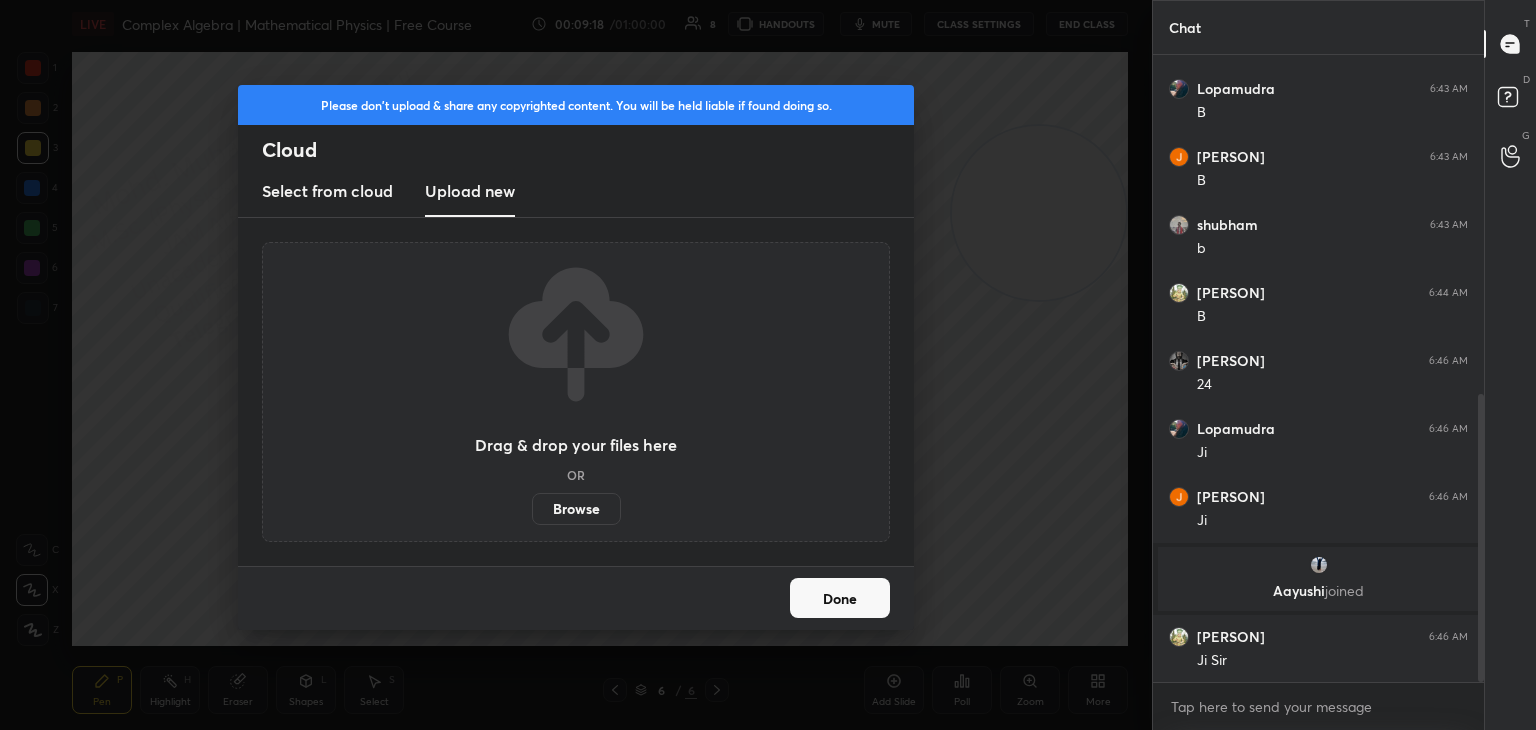 scroll, scrollTop: 808, scrollLeft: 0, axis: vertical 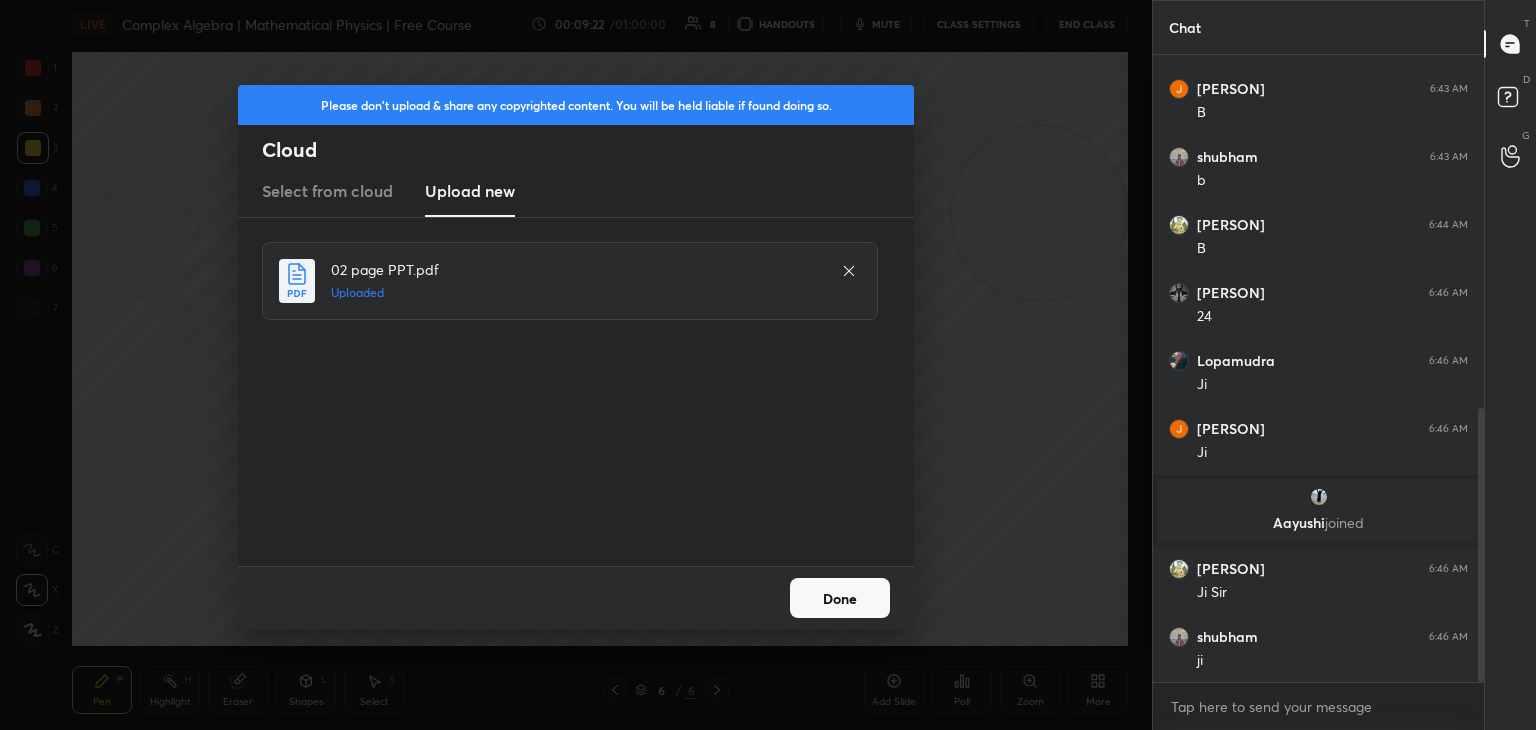 click on "Done" at bounding box center (840, 598) 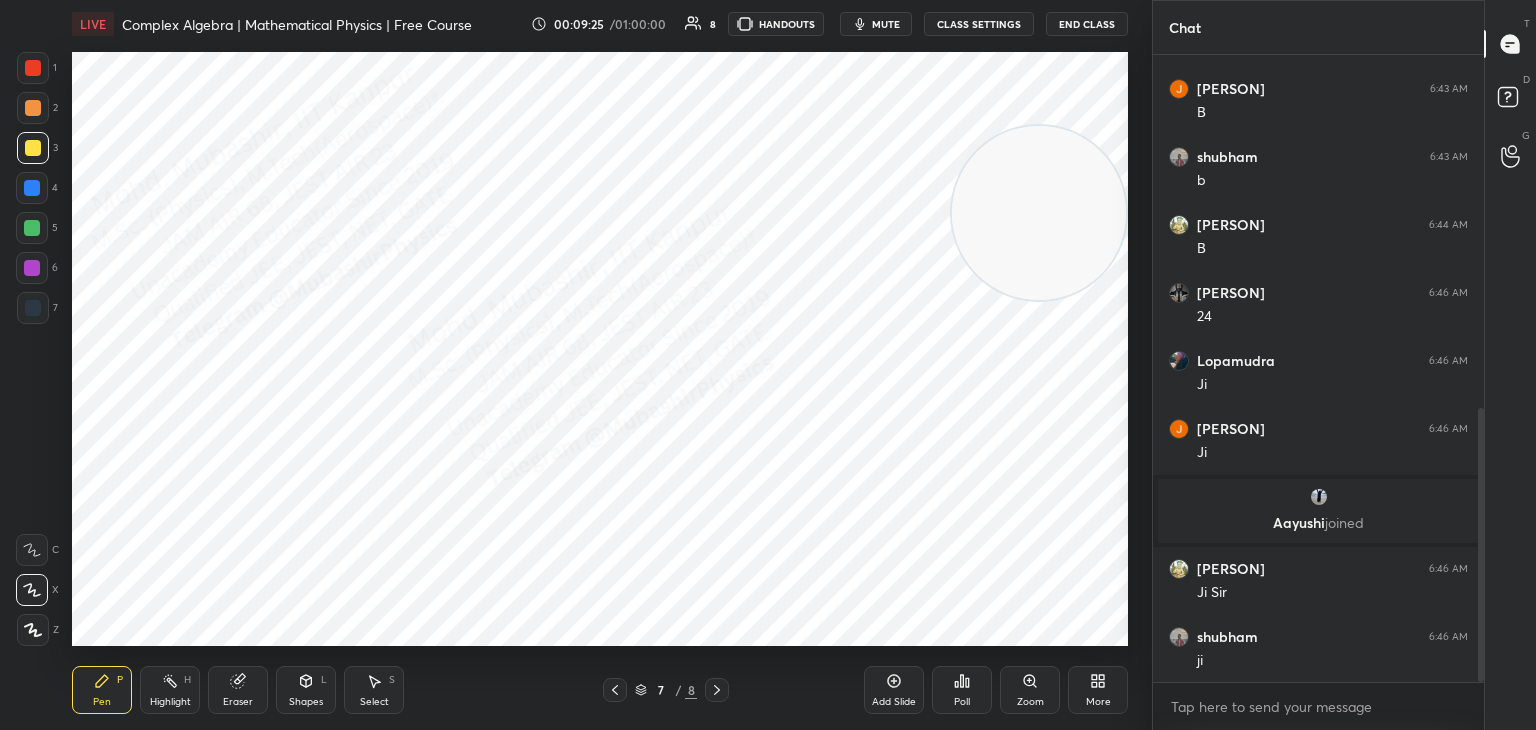 click 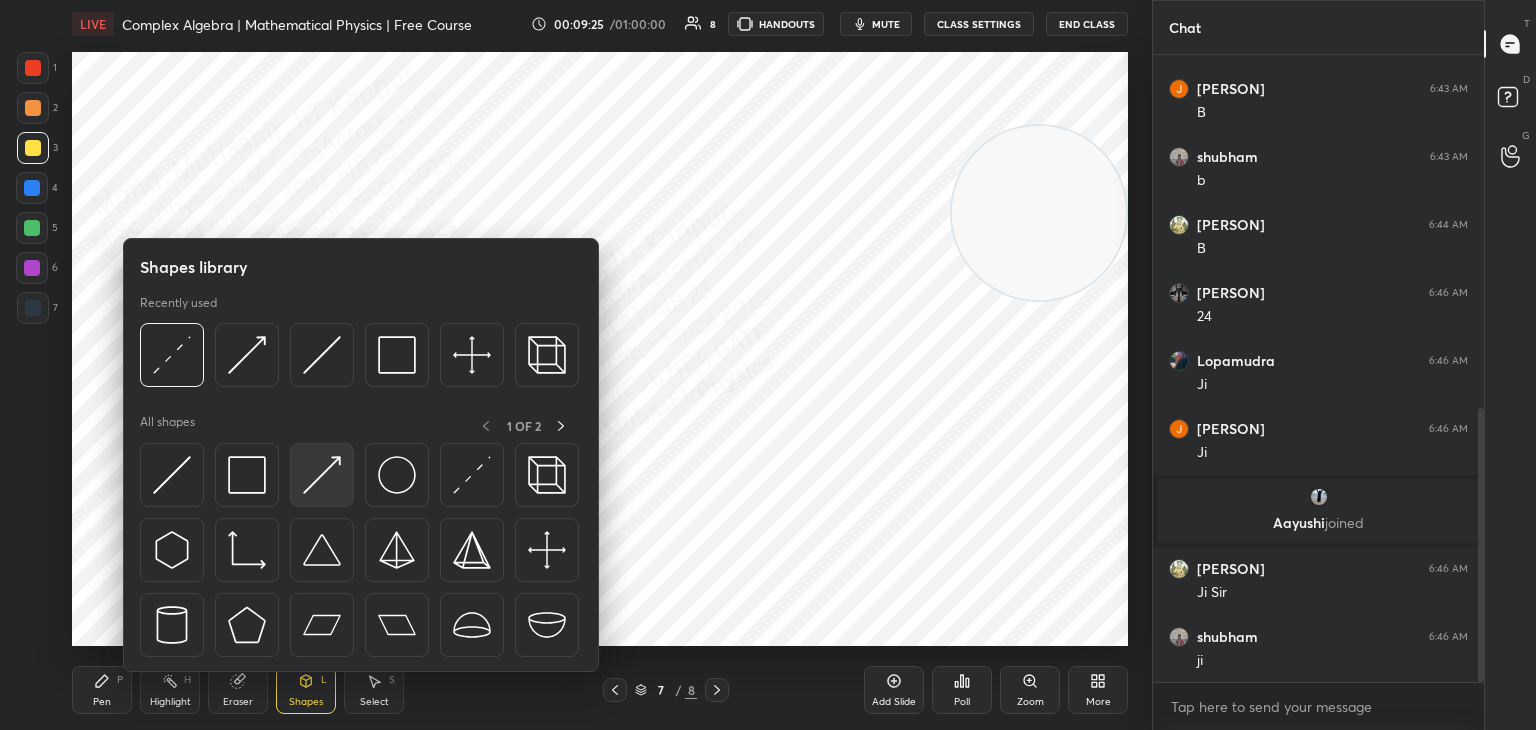 click at bounding box center (322, 475) 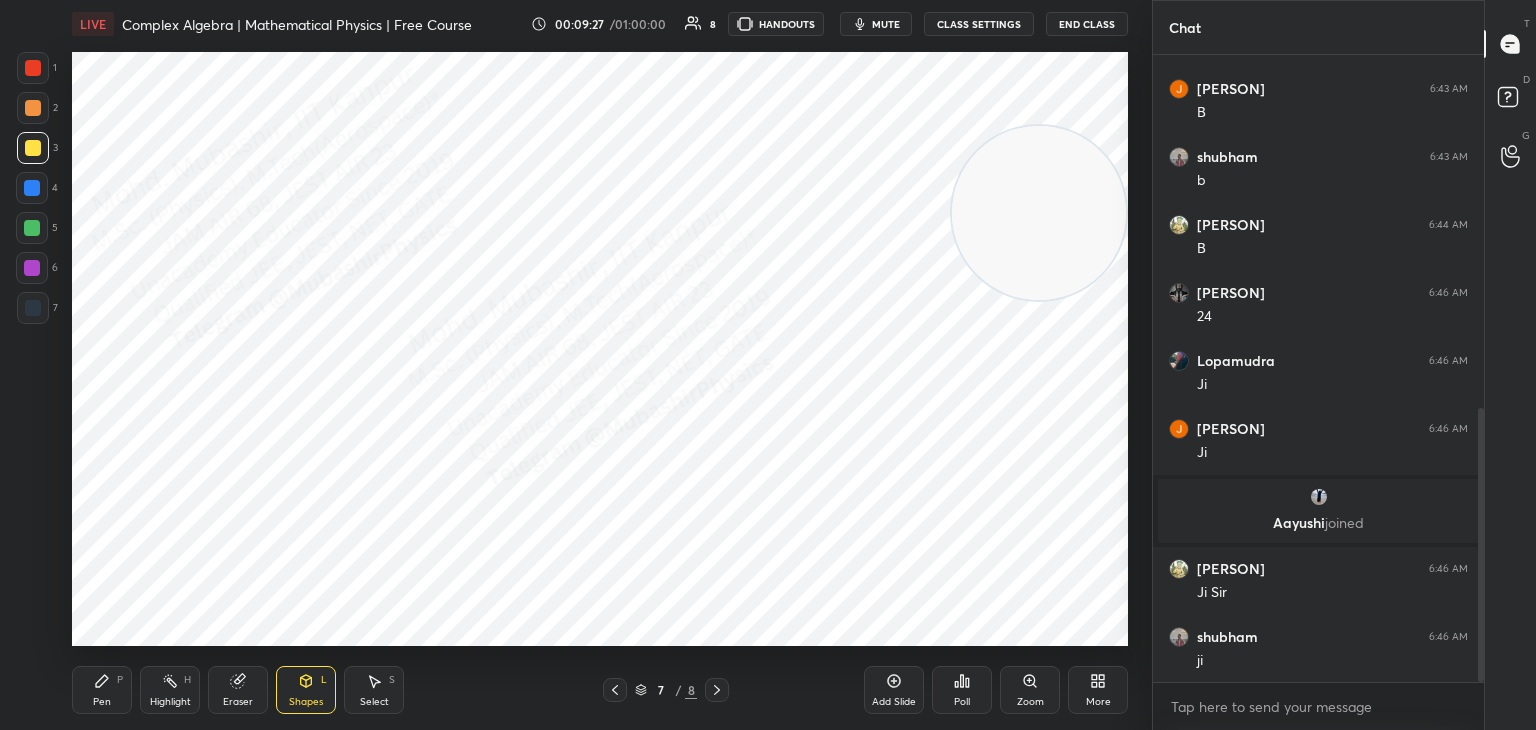 click at bounding box center [33, 308] 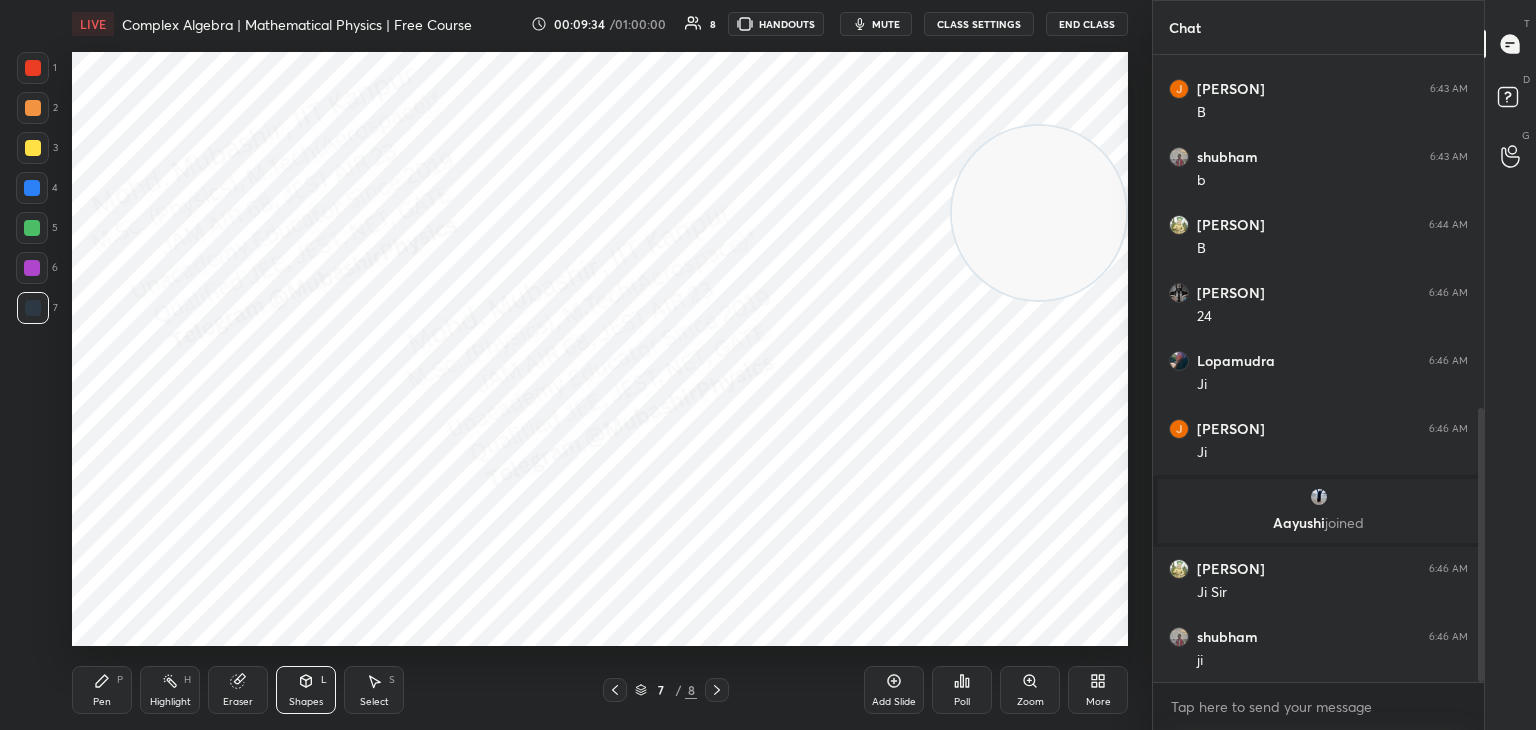 click on "Pen P" at bounding box center (102, 690) 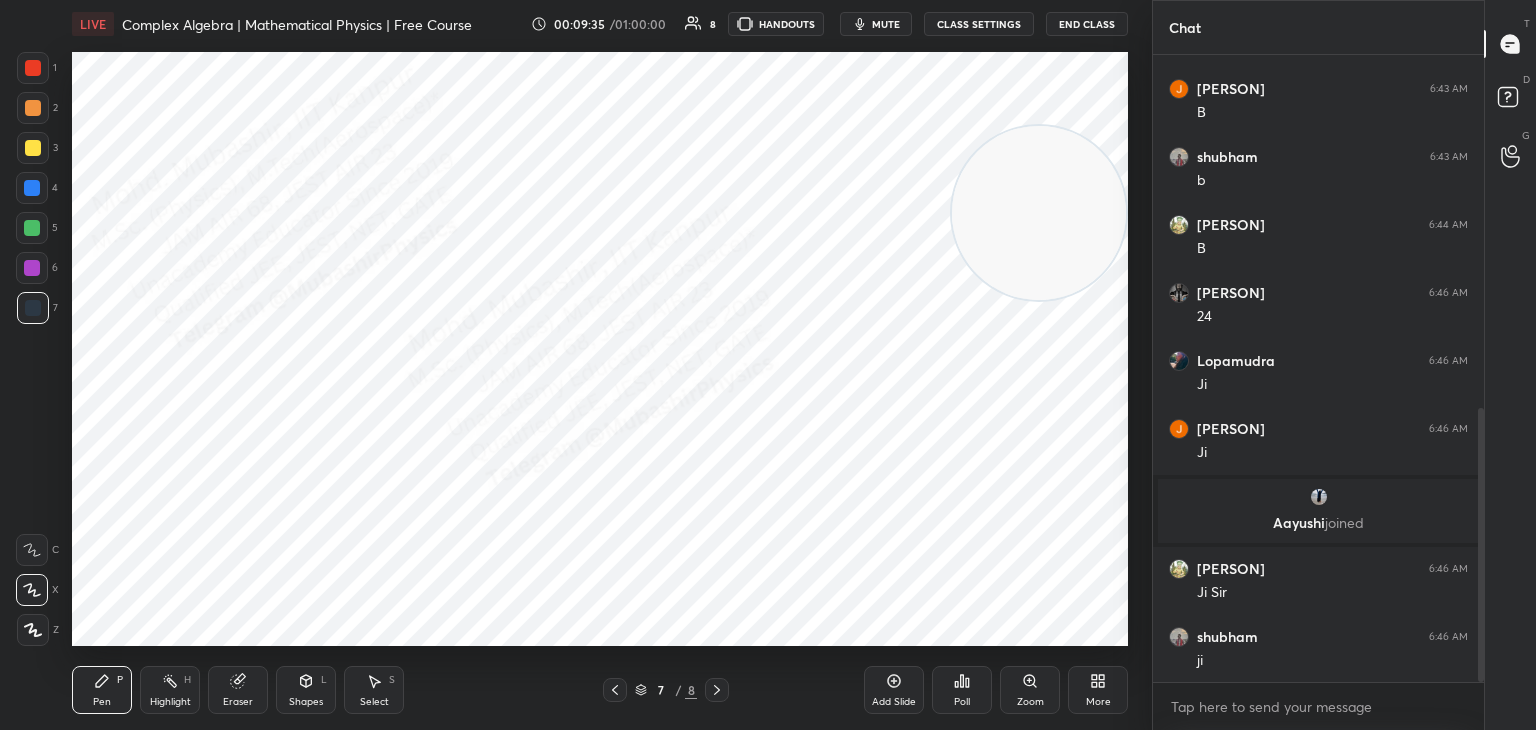 click at bounding box center [33, 68] 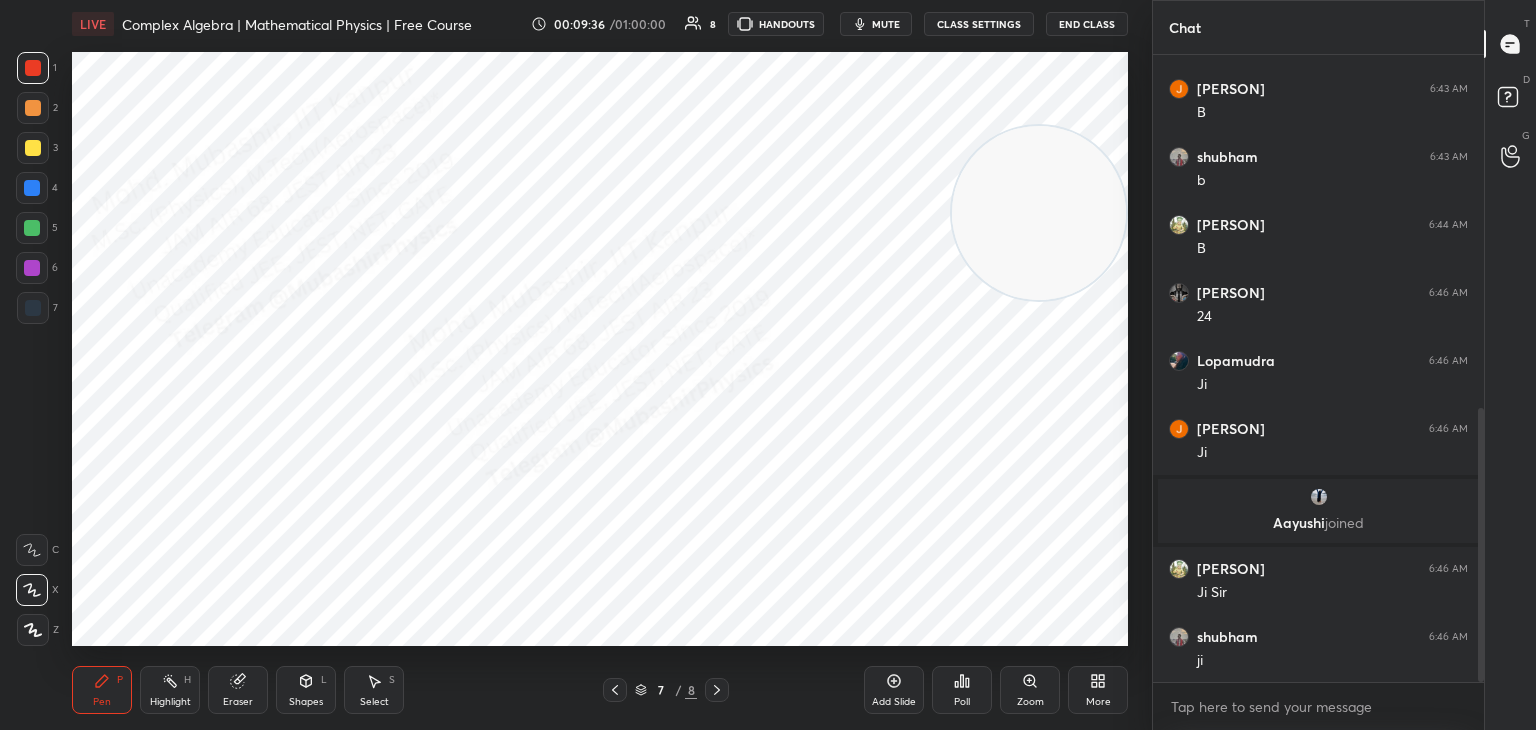 click at bounding box center [33, 308] 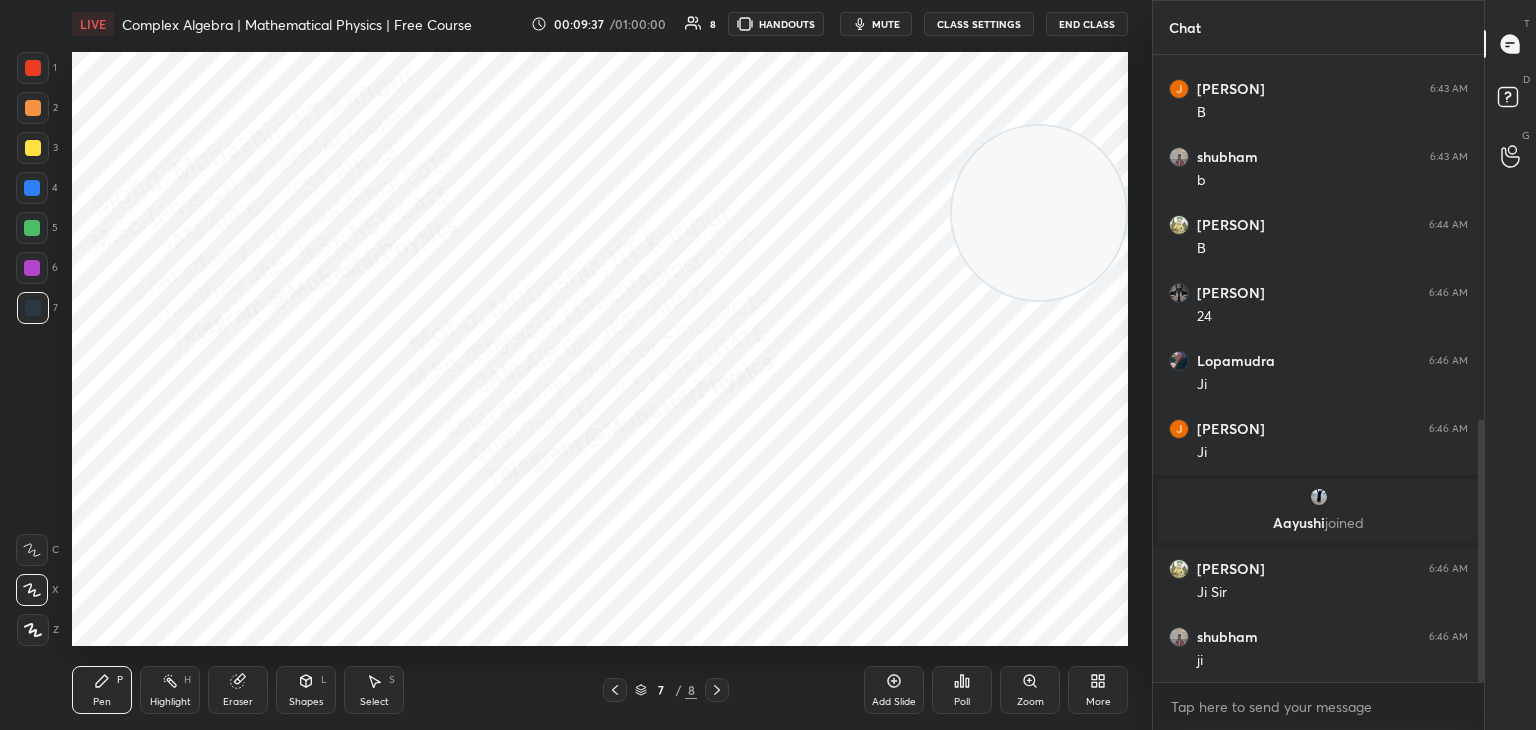 scroll, scrollTop: 876, scrollLeft: 0, axis: vertical 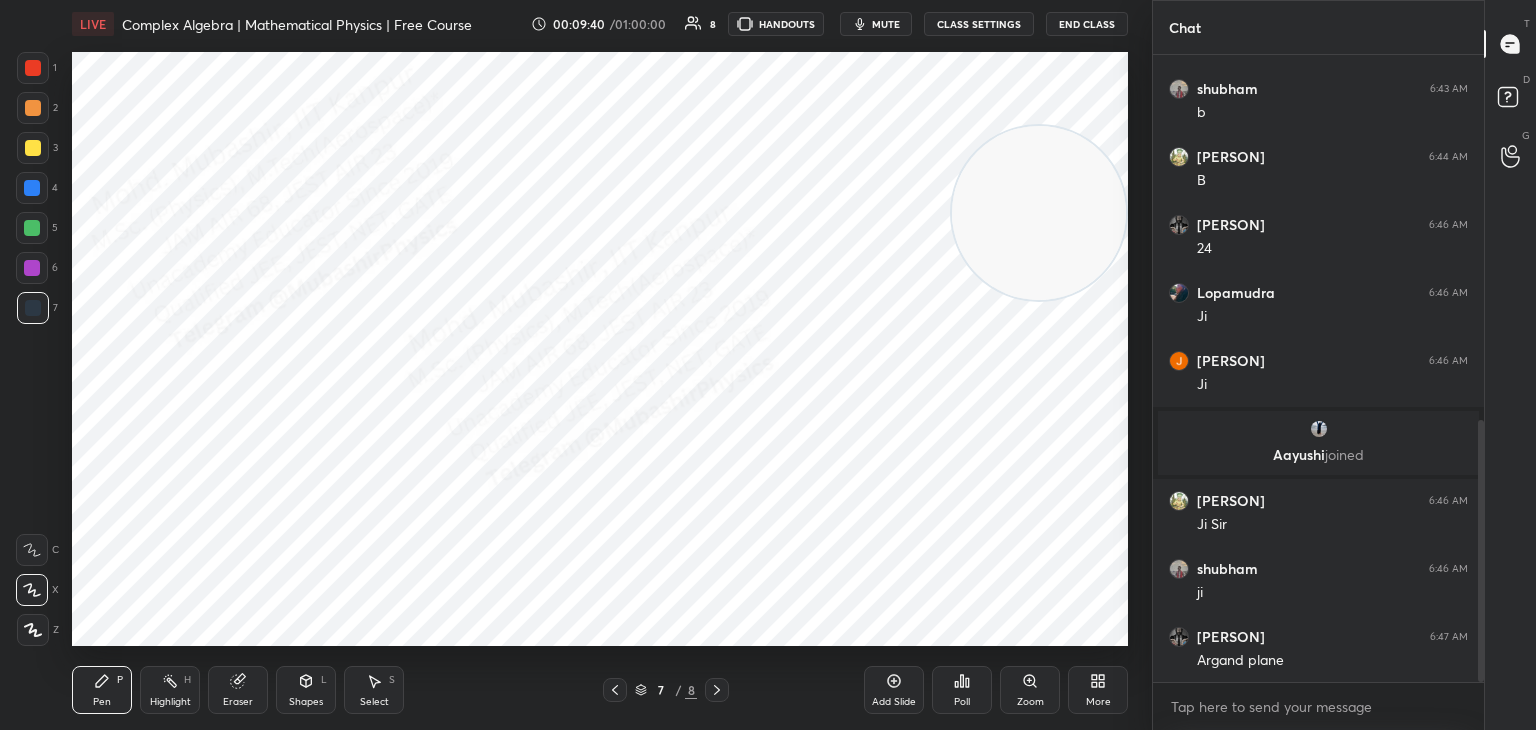 click at bounding box center [33, 108] 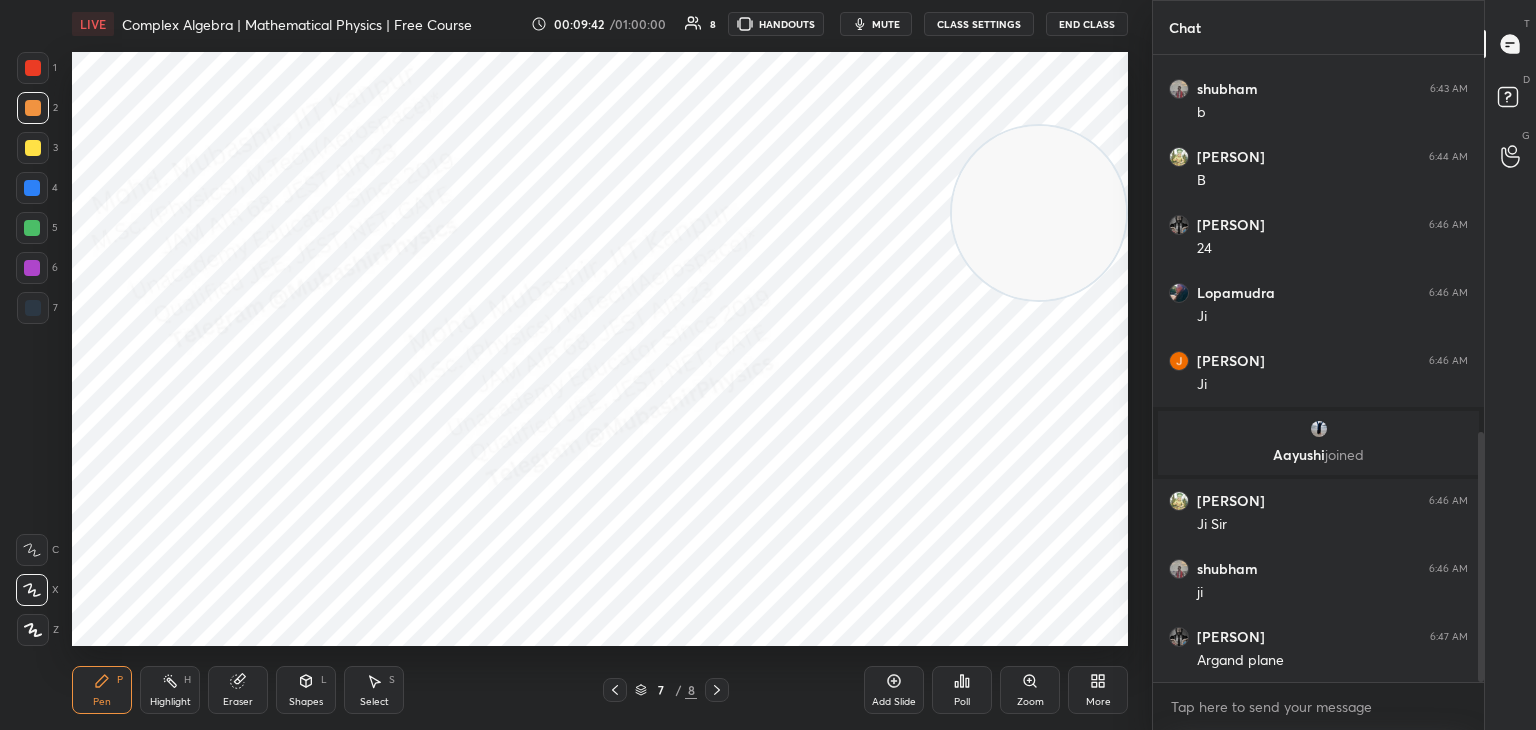 scroll, scrollTop: 944, scrollLeft: 0, axis: vertical 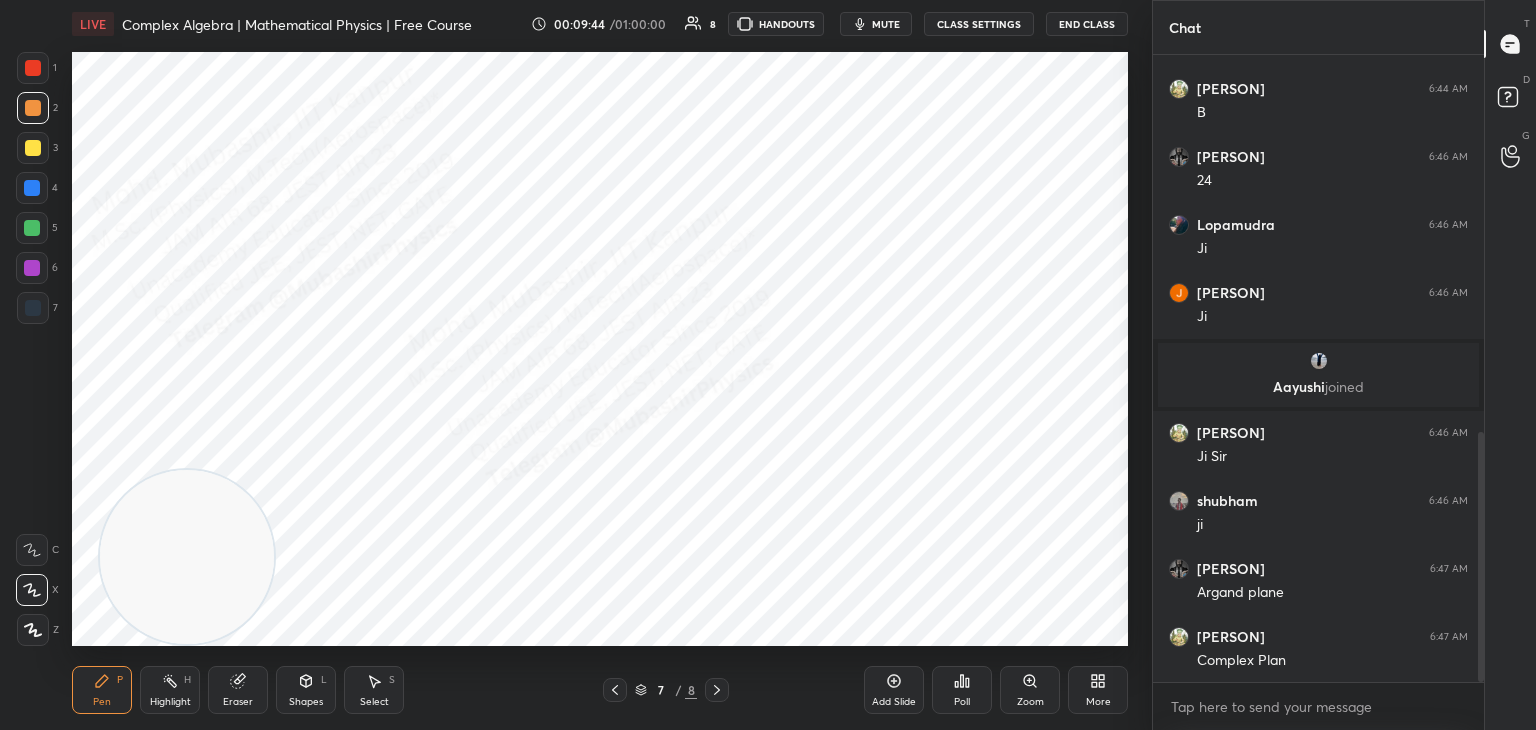 drag, startPoint x: 932, startPoint y: 236, endPoint x: 265, endPoint y: 622, distance: 770.63934 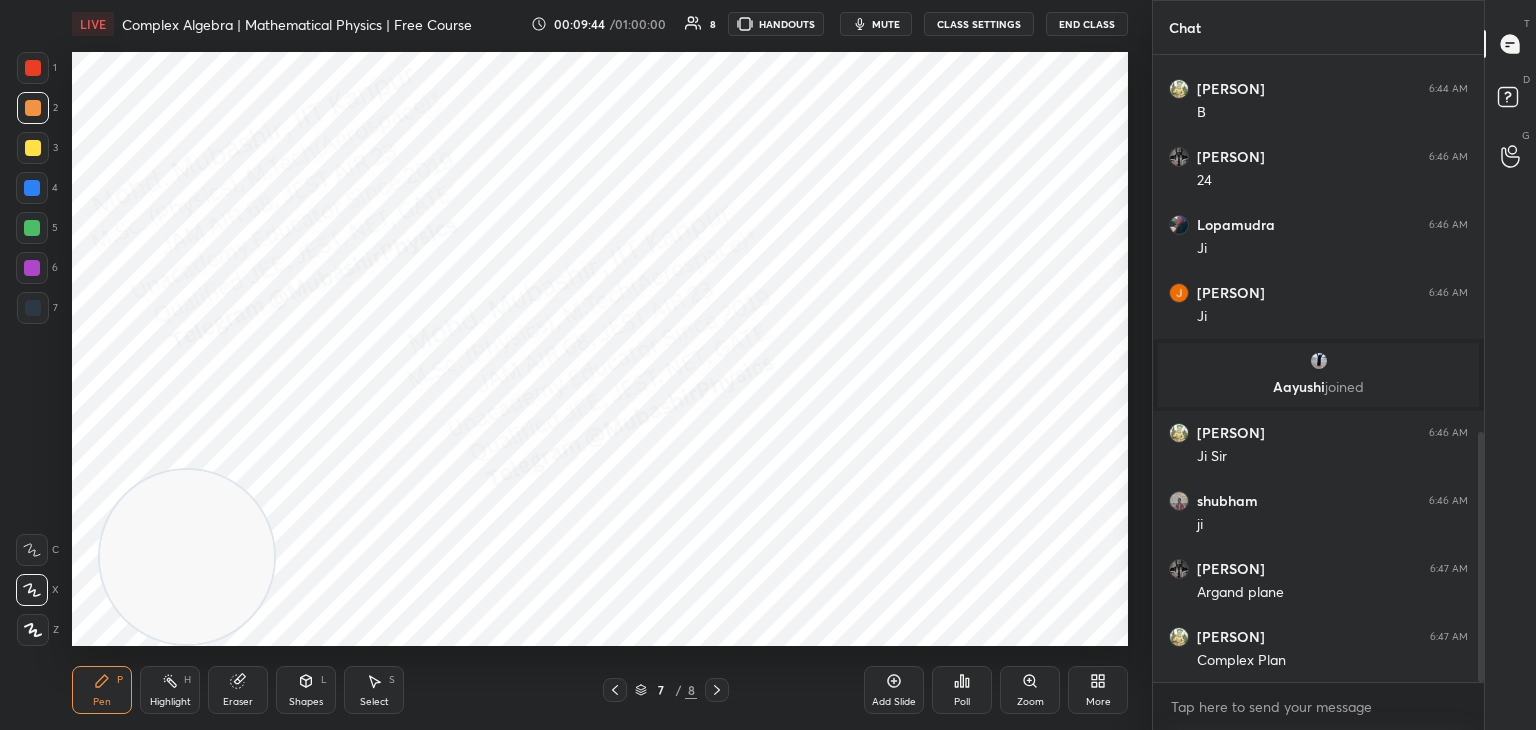 click on "LIVE Complex Algebra | Mathematical Physics | Free Course 00:09:44 /  01:00:00 8 HANDOUTS mute CLASS SETTINGS End Class Setting up your live class Poll for   secs No correct answer Start poll Back Complex Algebra | Mathematical Physics | Free Course [PERSON] Pen P Highlight H Eraser Shapes L Select S 7 / 8 Add Slide Poll Zoom More" at bounding box center [600, 365] 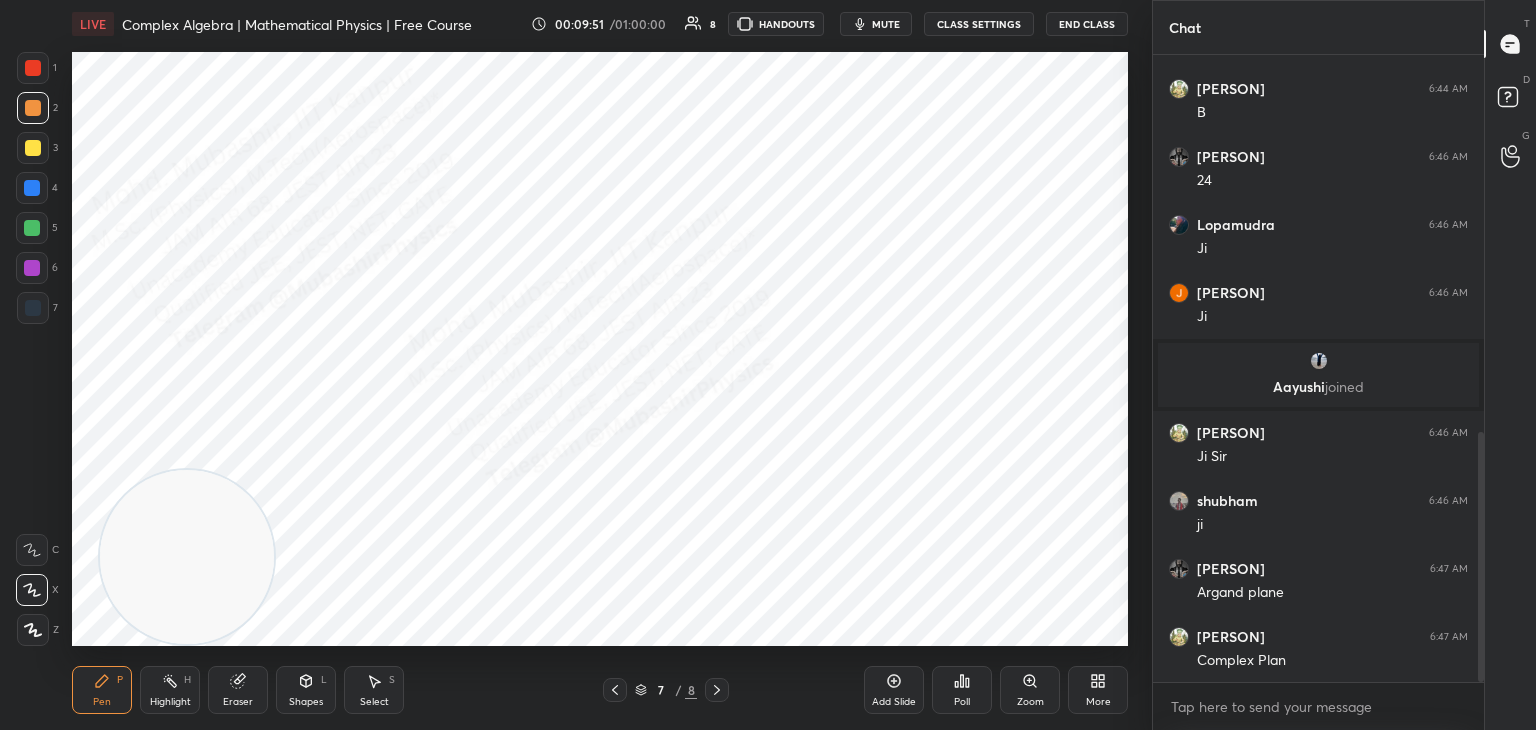 click at bounding box center [32, 188] 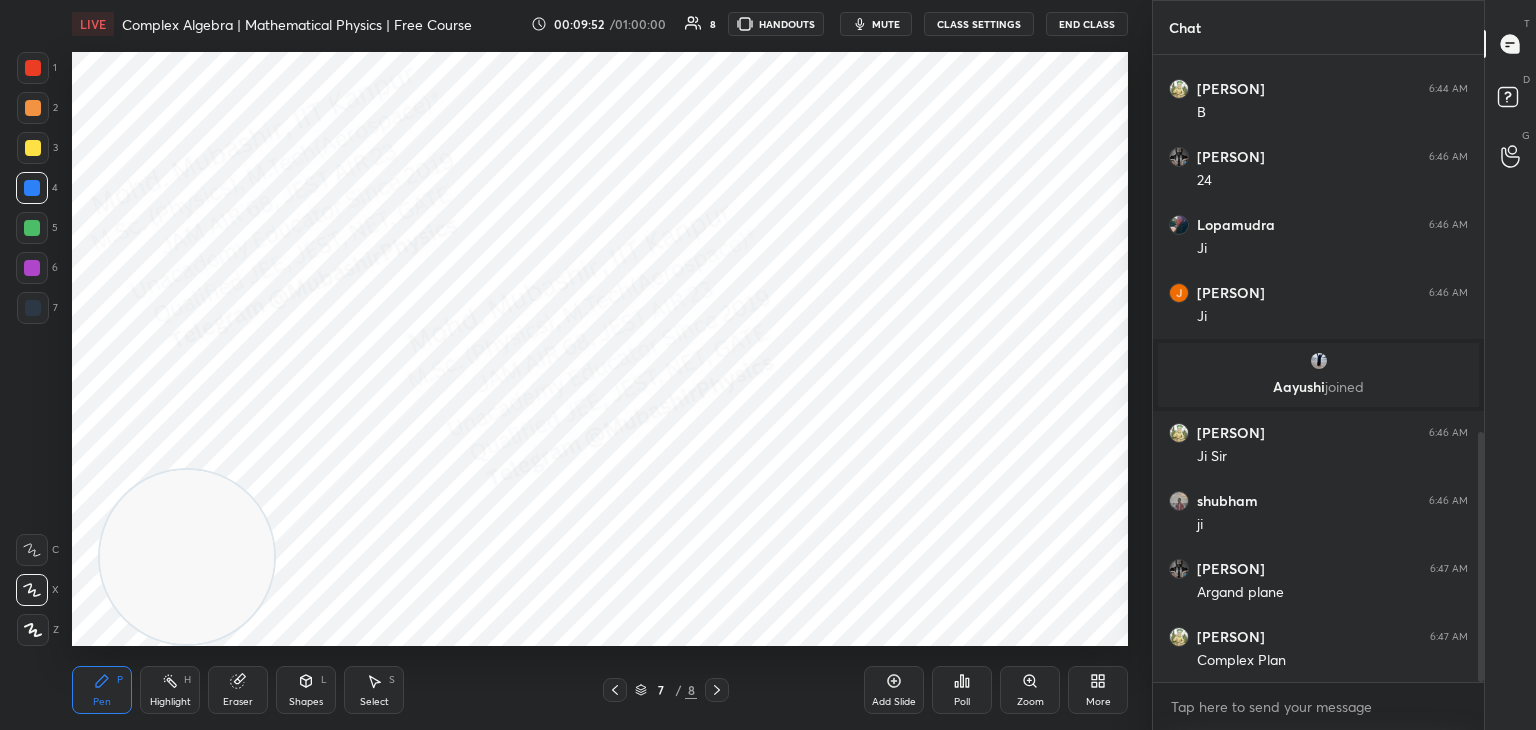 click at bounding box center [33, 68] 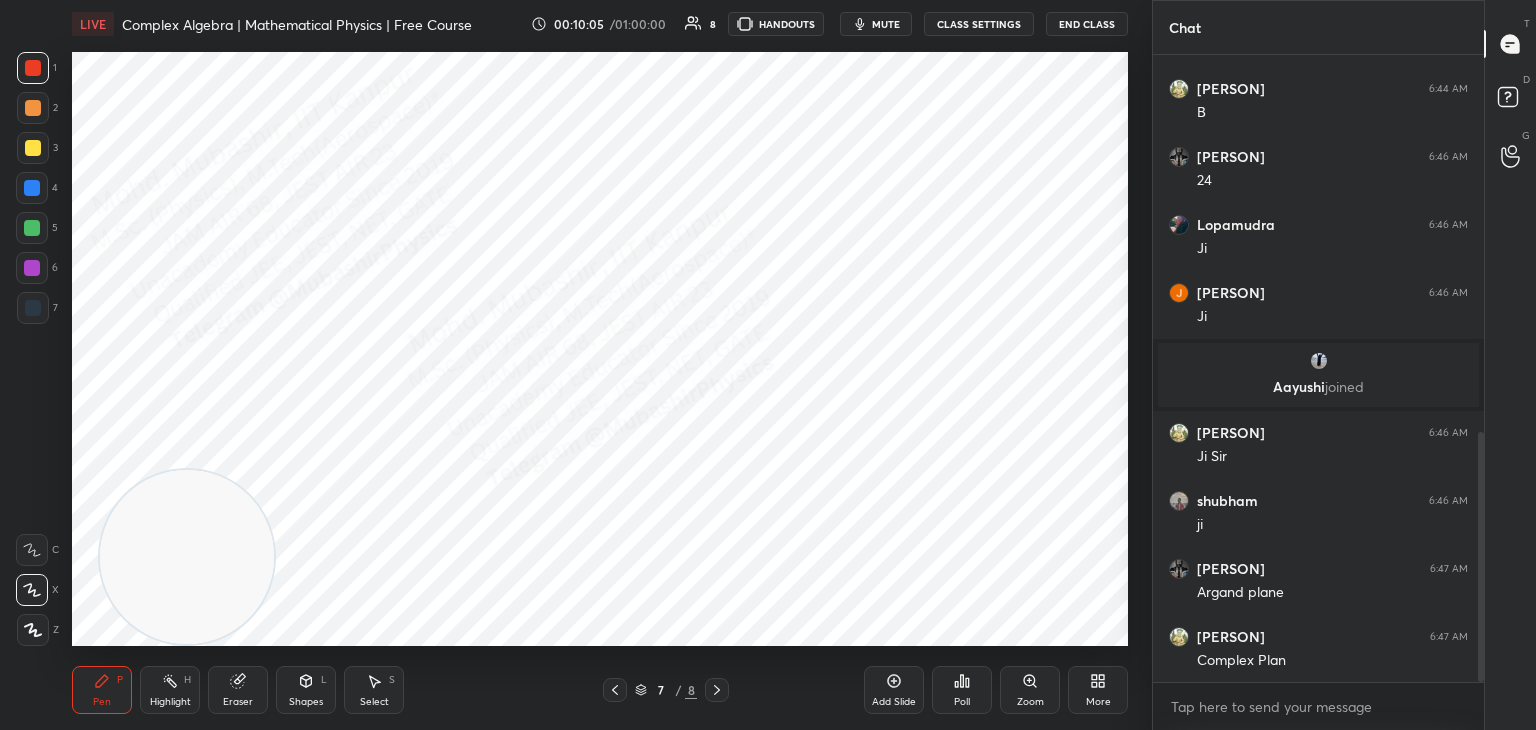 drag, startPoint x: 26, startPoint y: 110, endPoint x: 36, endPoint y: 120, distance: 14.142136 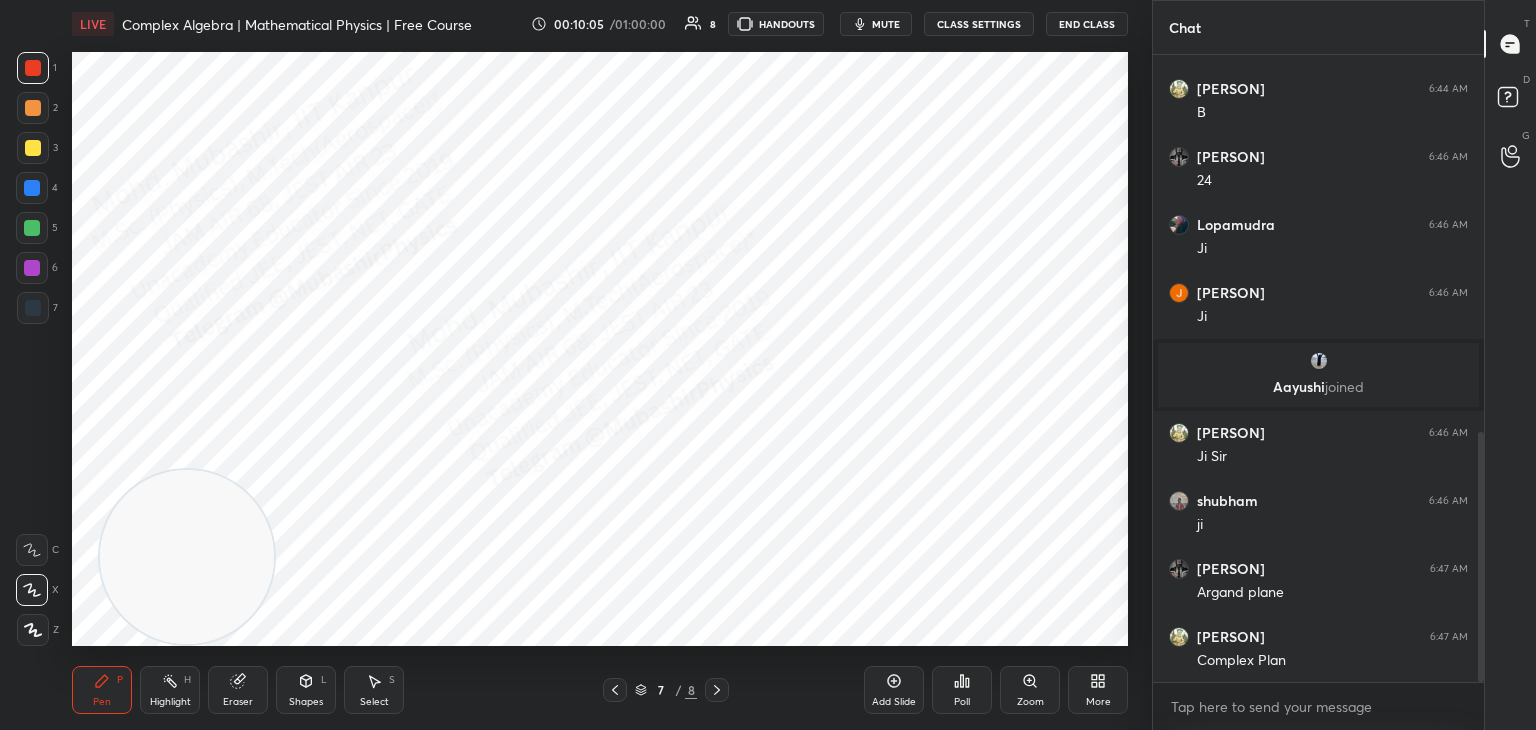 click at bounding box center [33, 108] 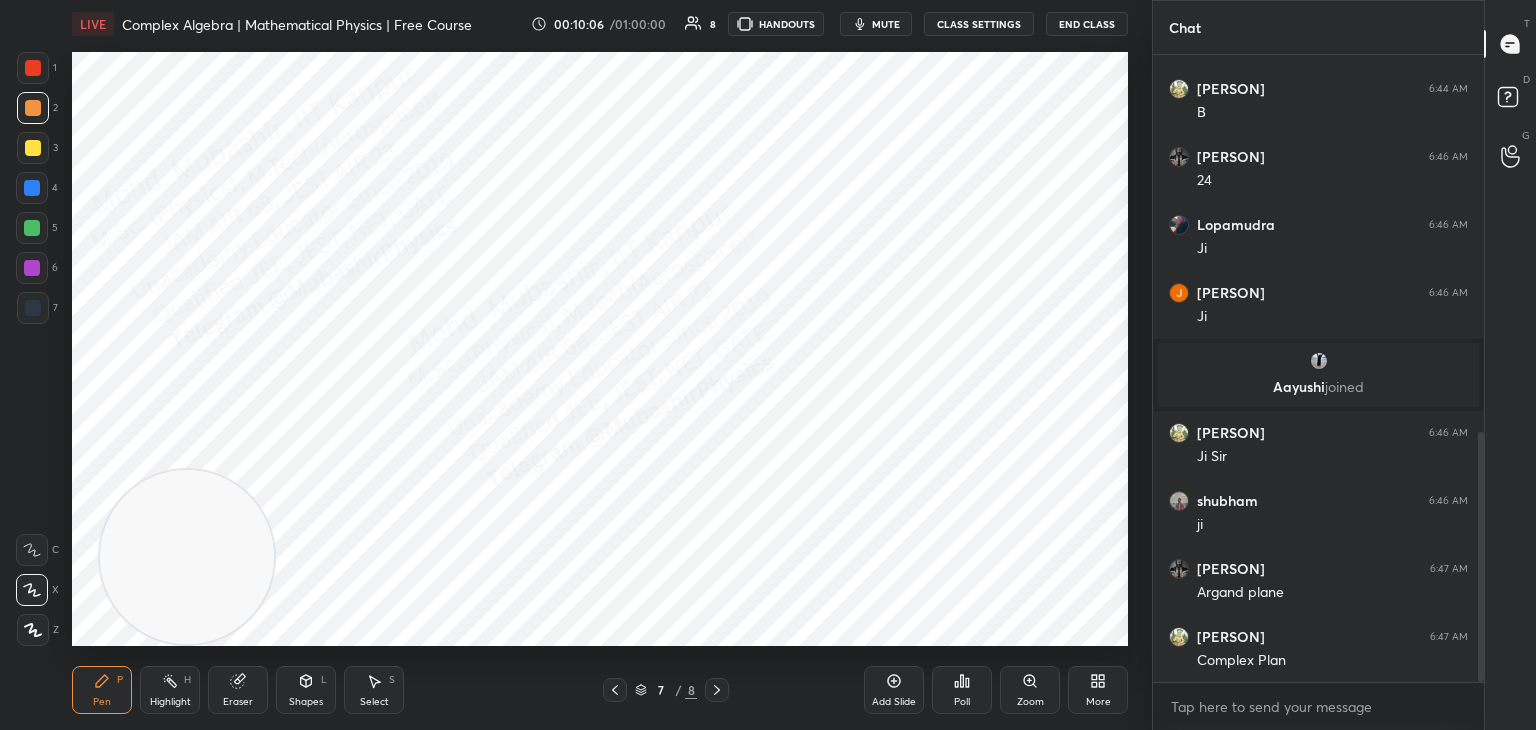 click at bounding box center [32, 228] 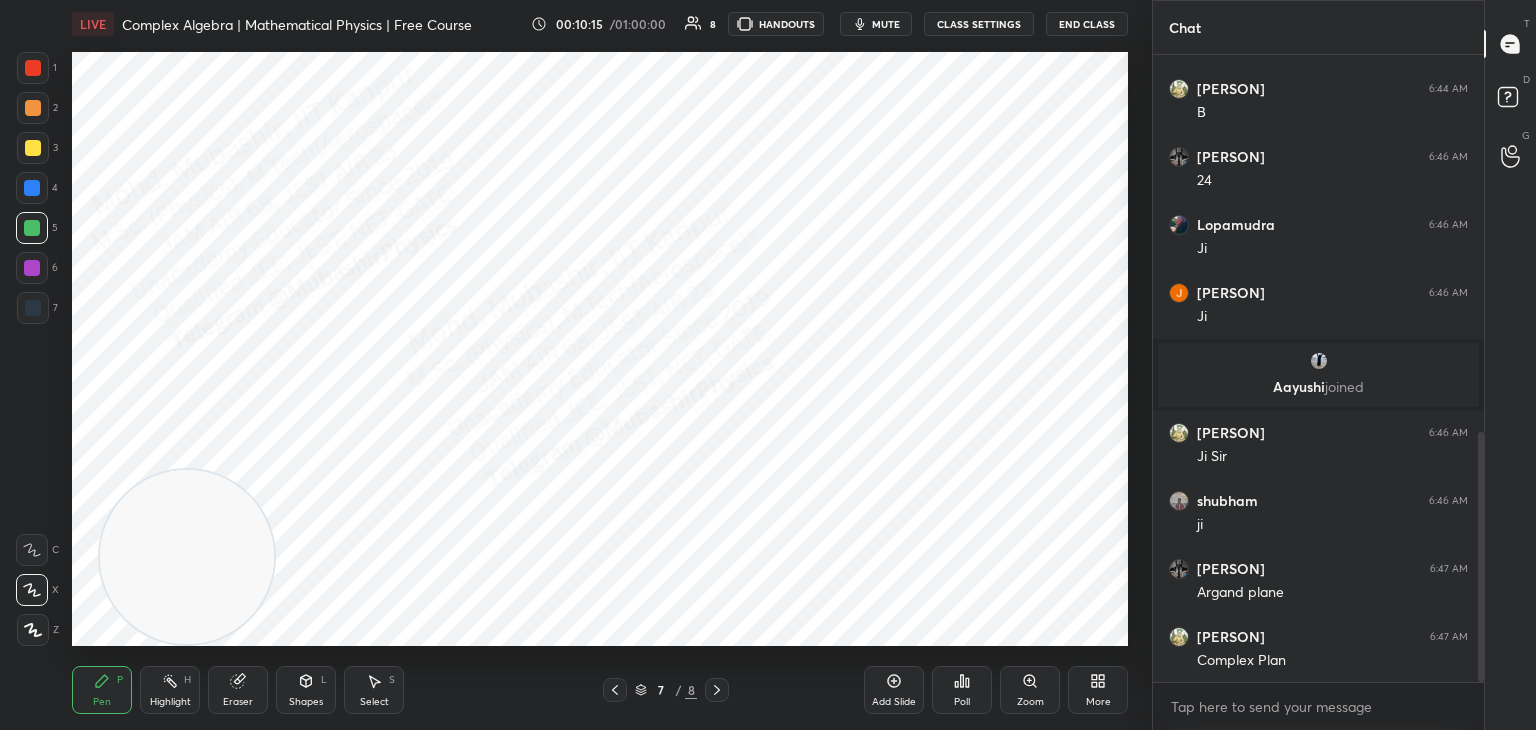 click at bounding box center [33, 148] 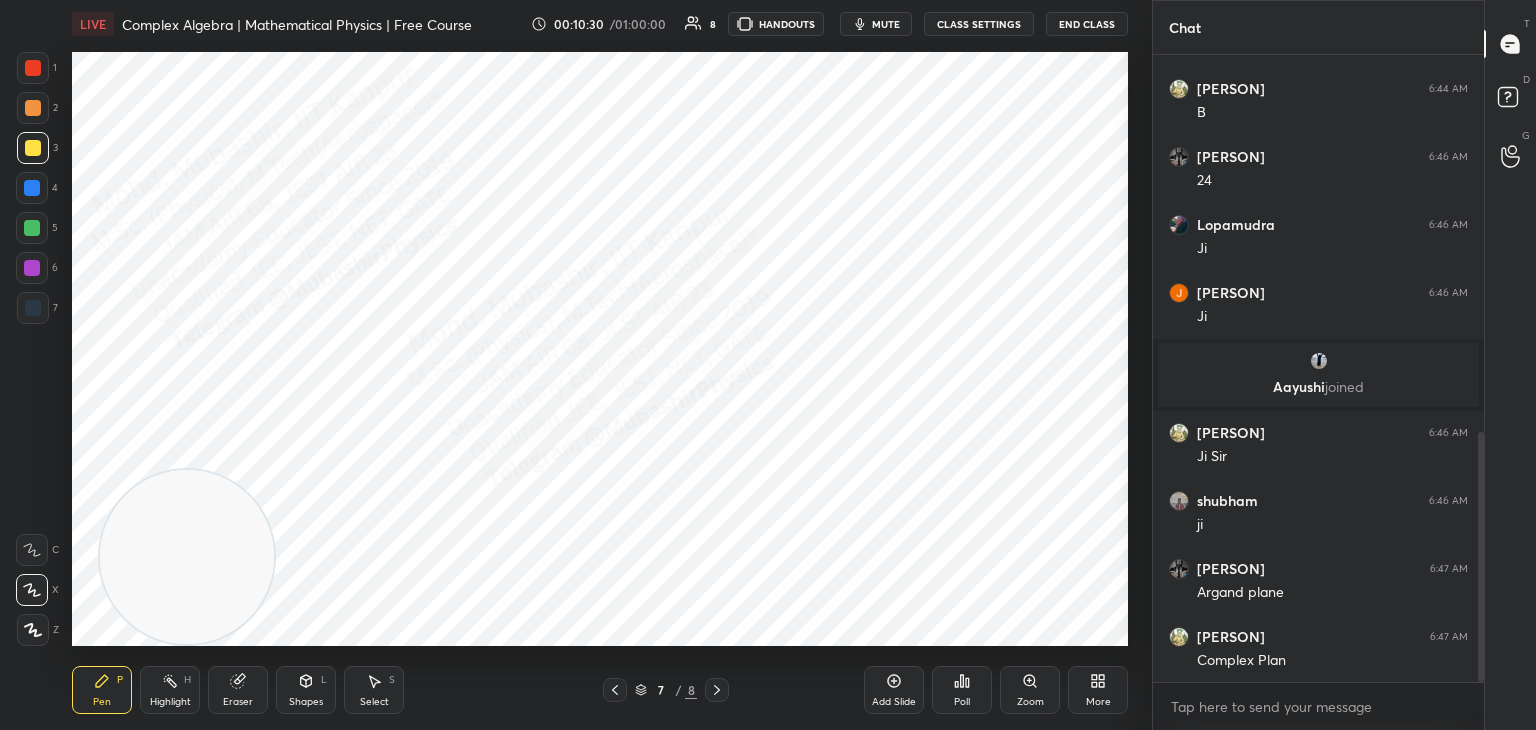 click at bounding box center [32, 188] 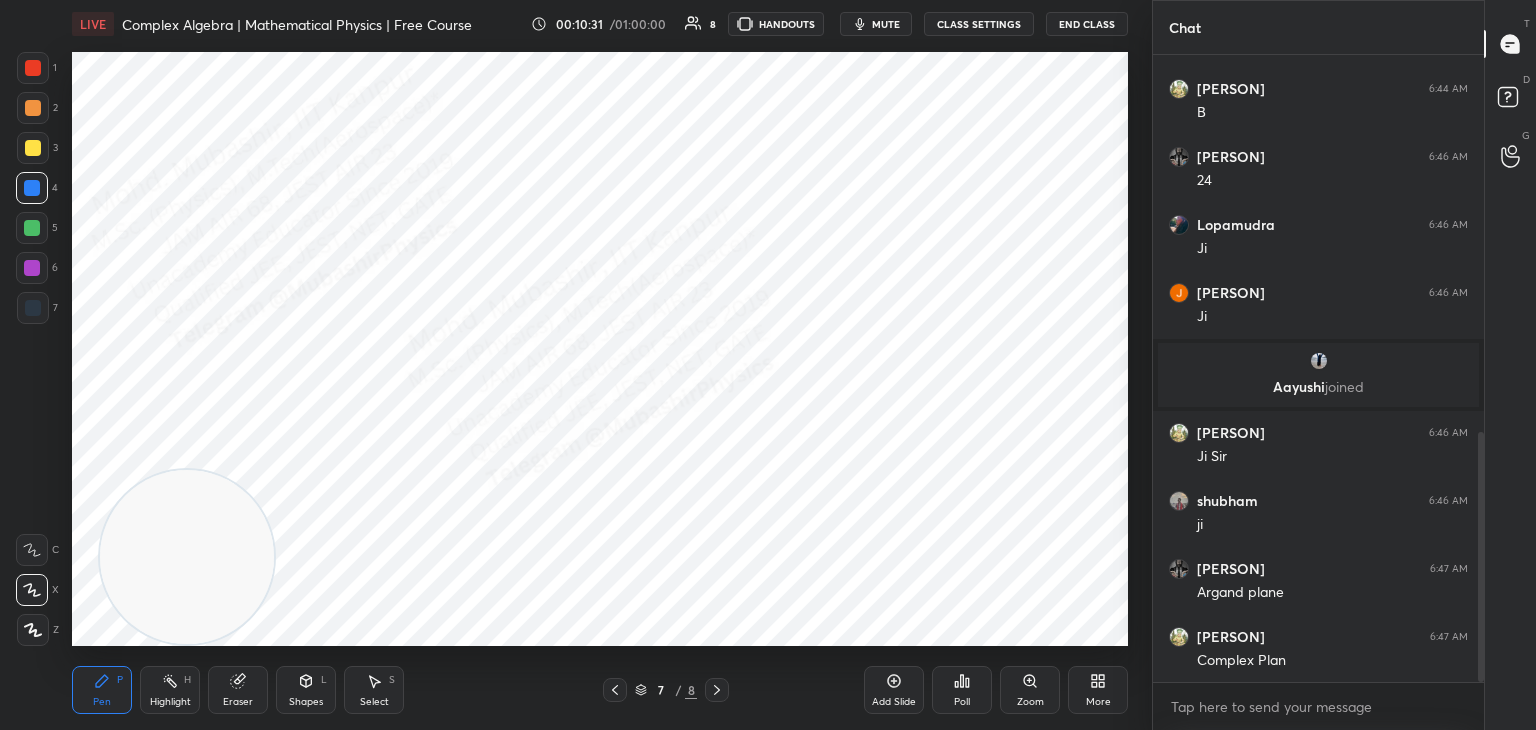 click at bounding box center (32, 268) 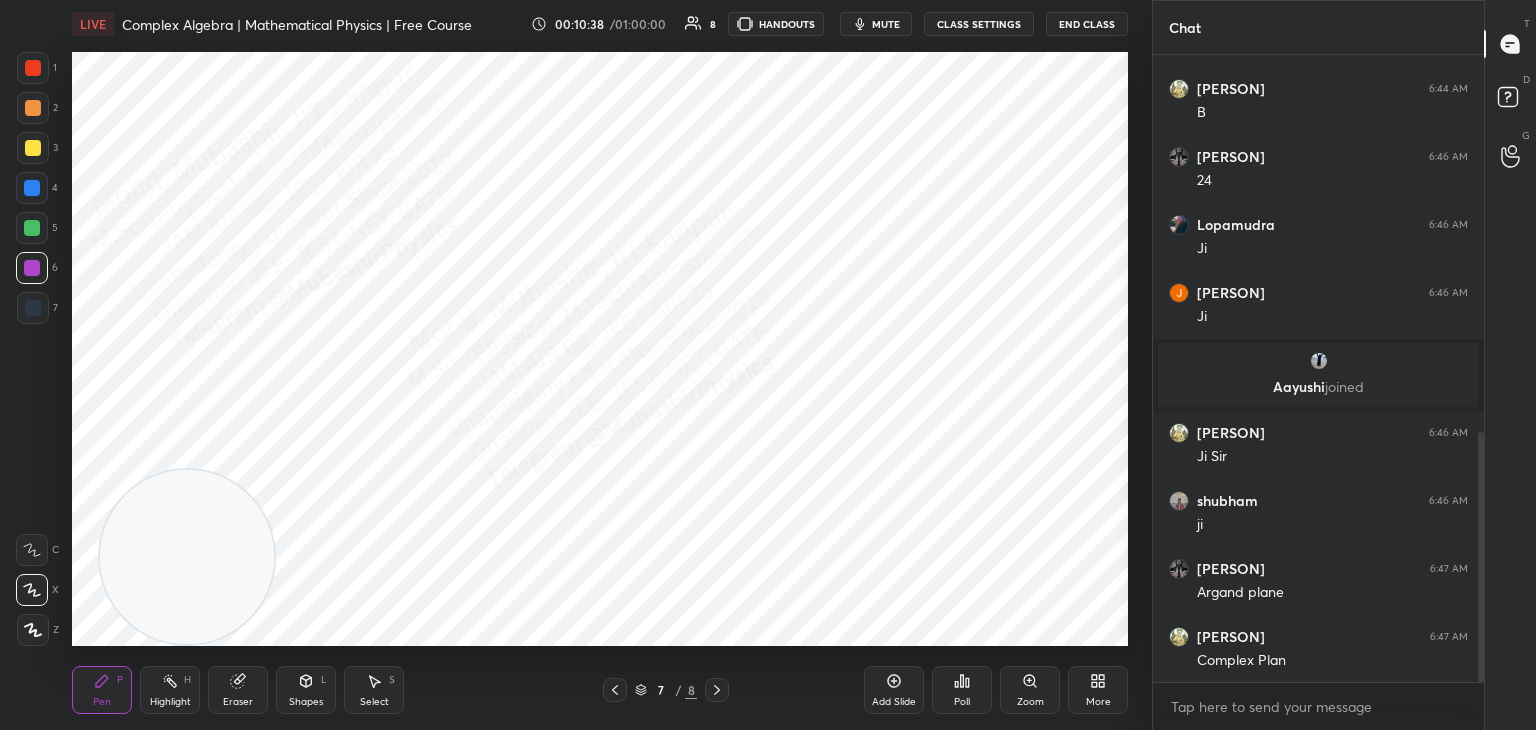 drag, startPoint x: 306, startPoint y: 696, endPoint x: 308, endPoint y: 681, distance: 15.132746 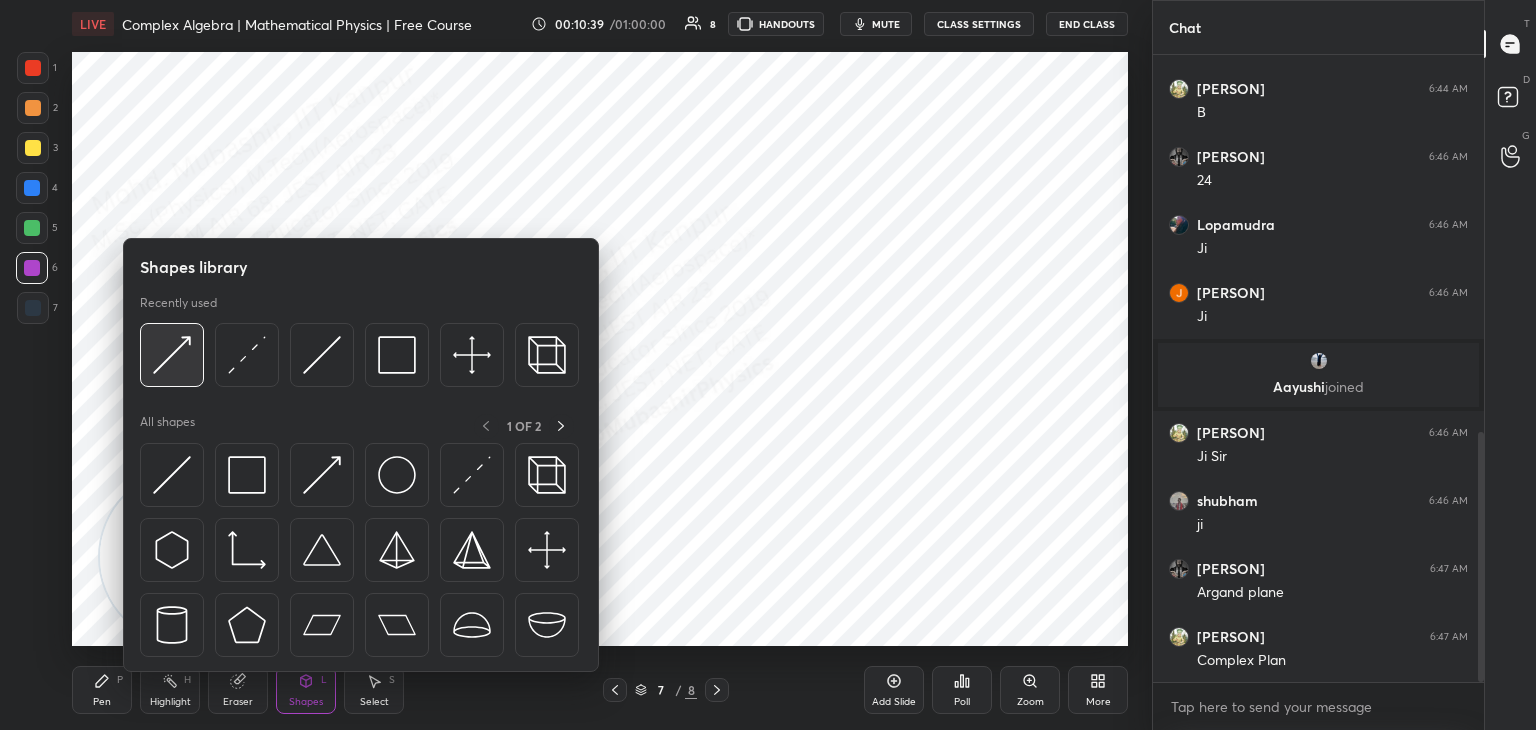 click at bounding box center (172, 355) 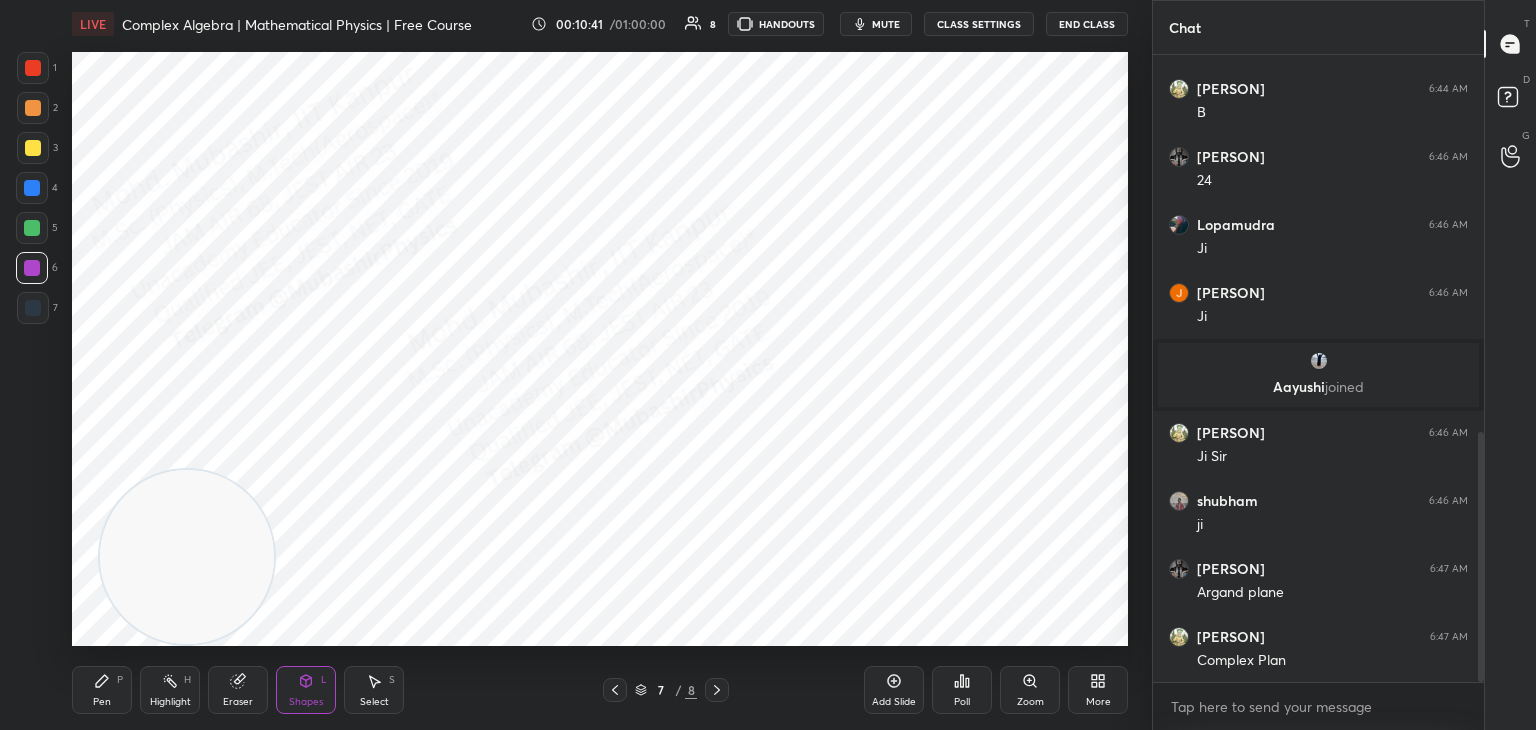 click at bounding box center [32, 228] 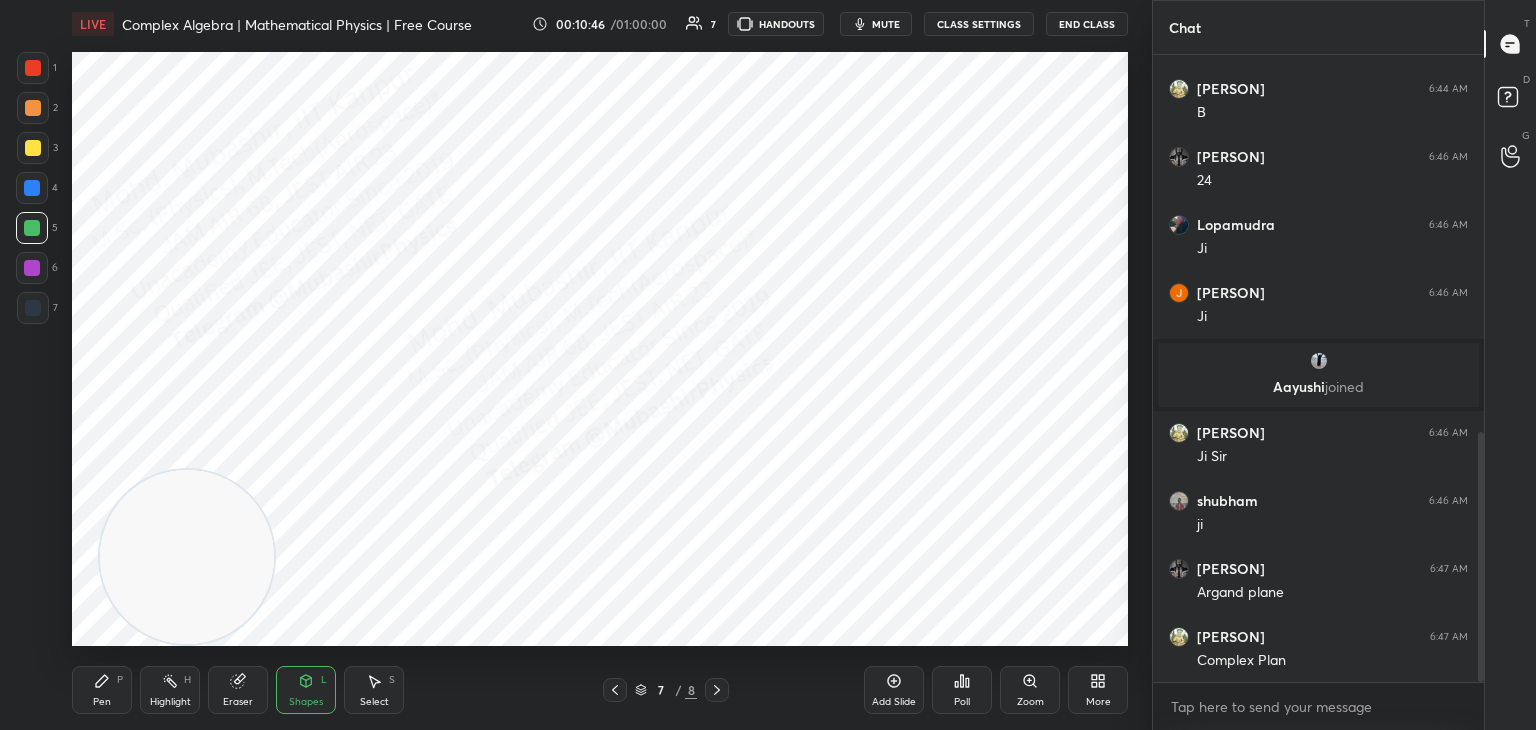 click on "Pen P" at bounding box center [102, 690] 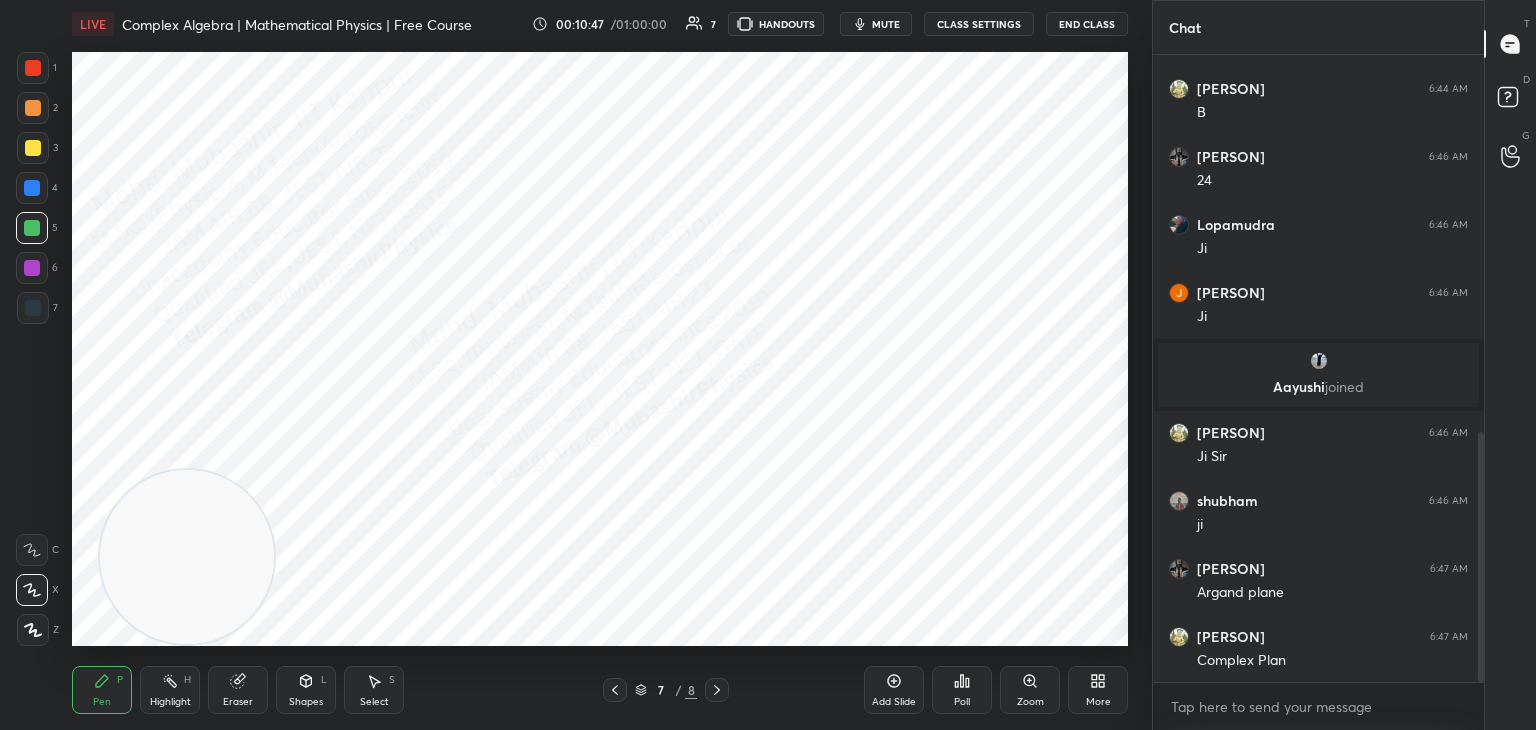 drag, startPoint x: 28, startPoint y: 200, endPoint x: 61, endPoint y: 202, distance: 33.06055 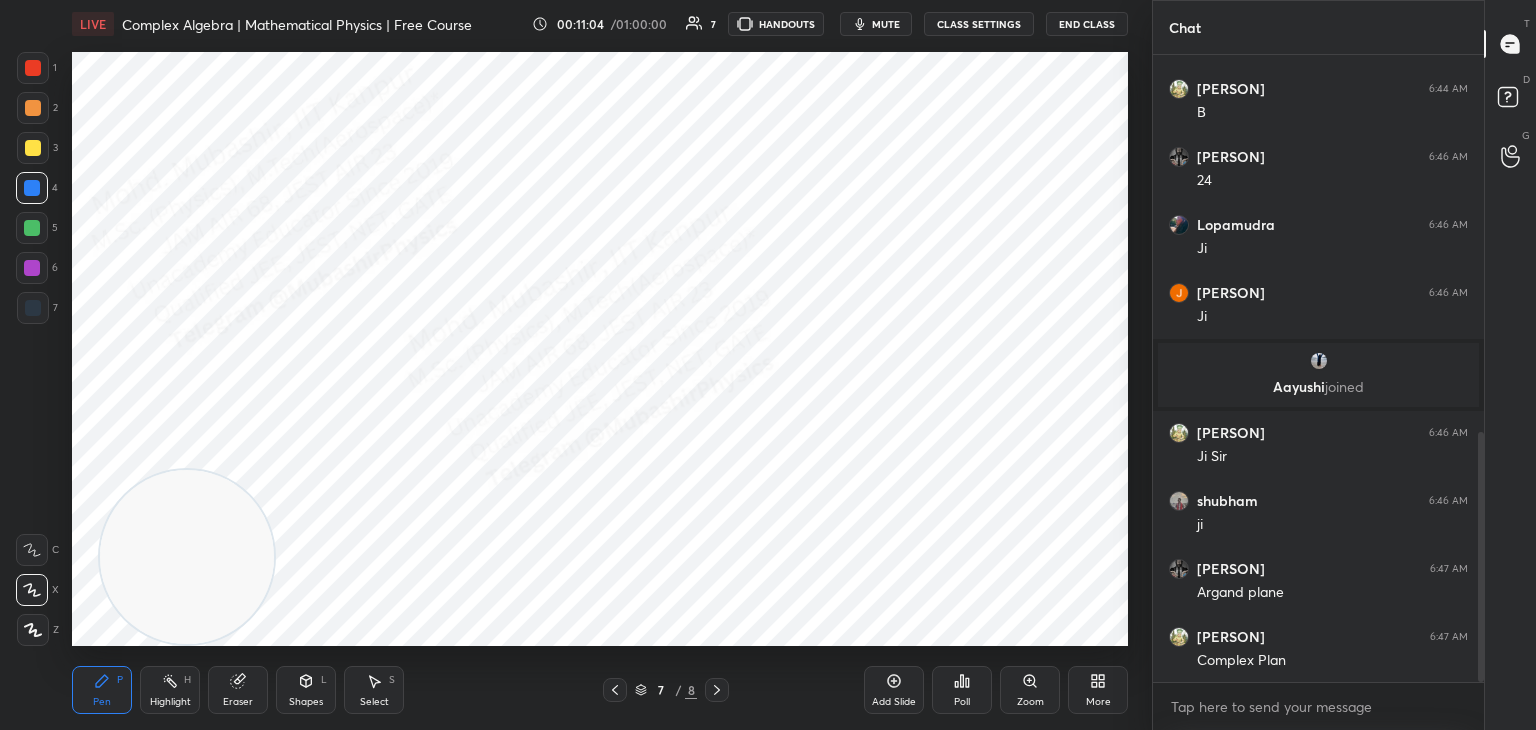 click 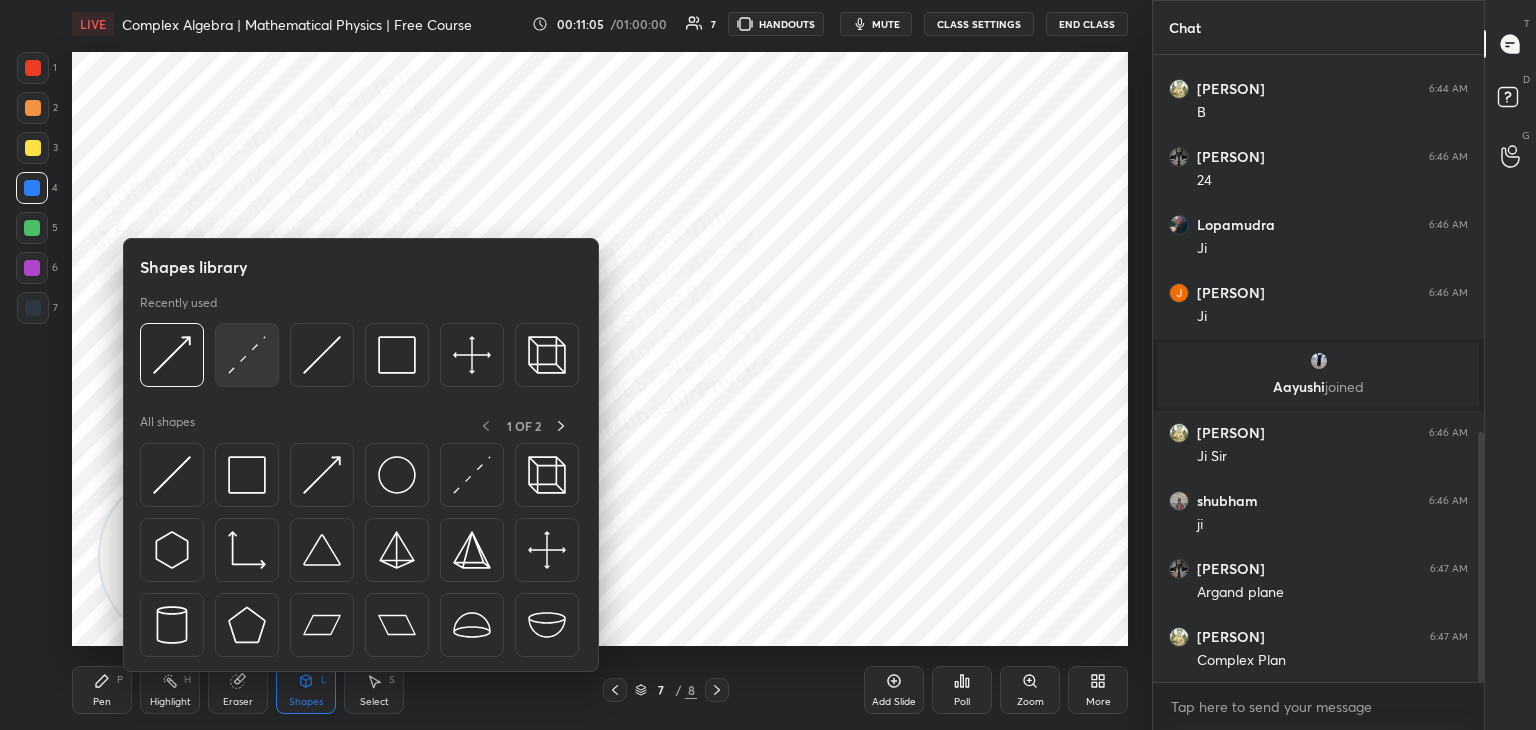click at bounding box center (247, 355) 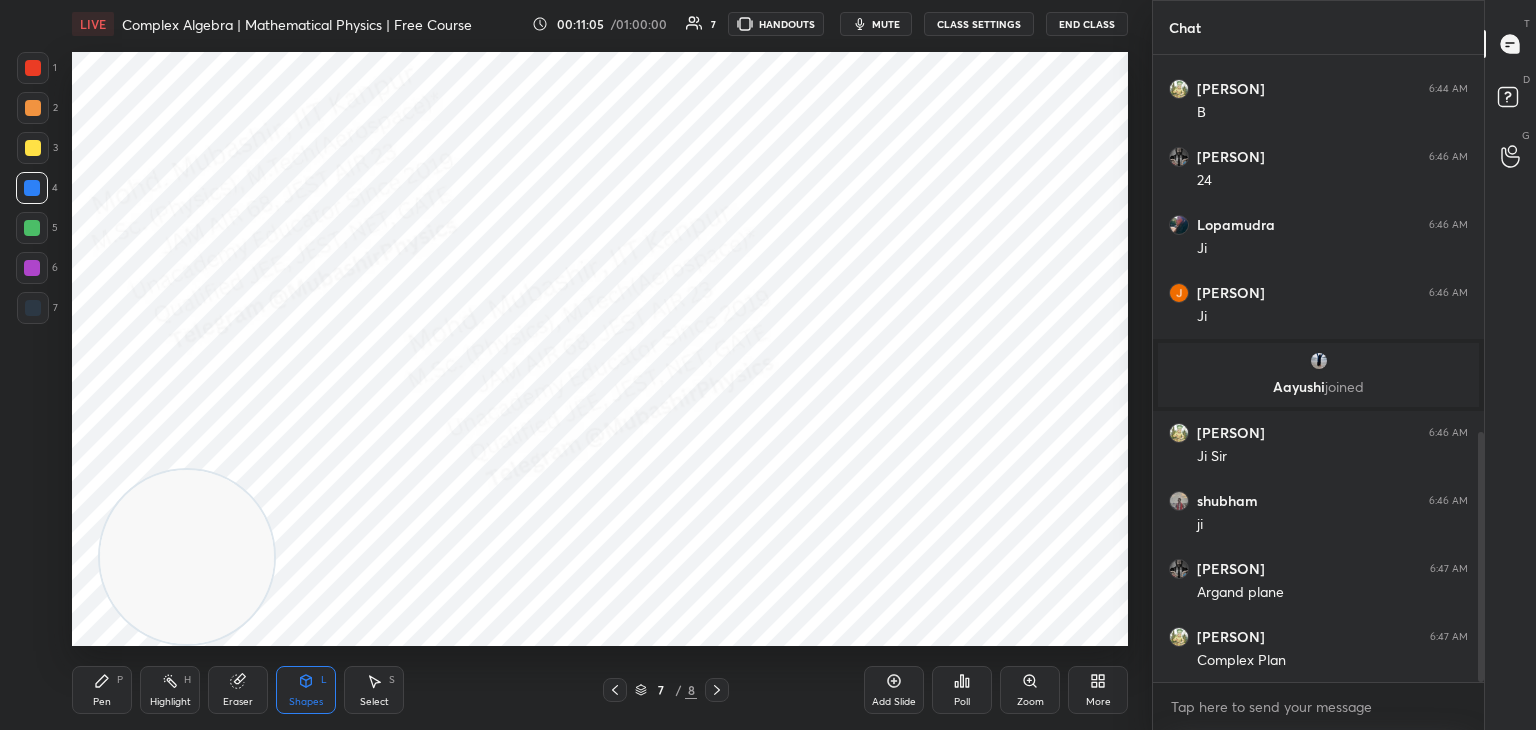 click at bounding box center [33, 148] 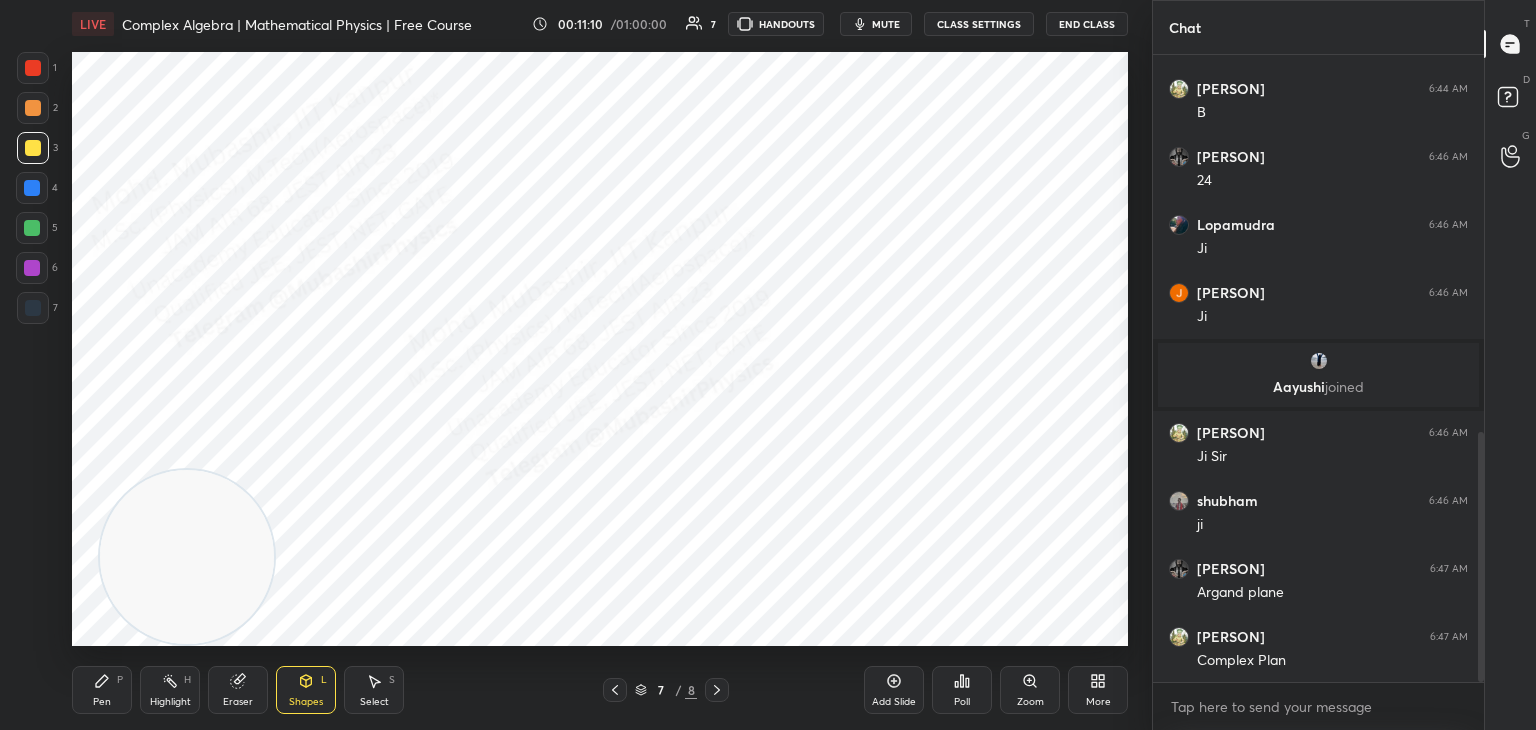 drag, startPoint x: 113, startPoint y: 704, endPoint x: 111, endPoint y: 685, distance: 19.104973 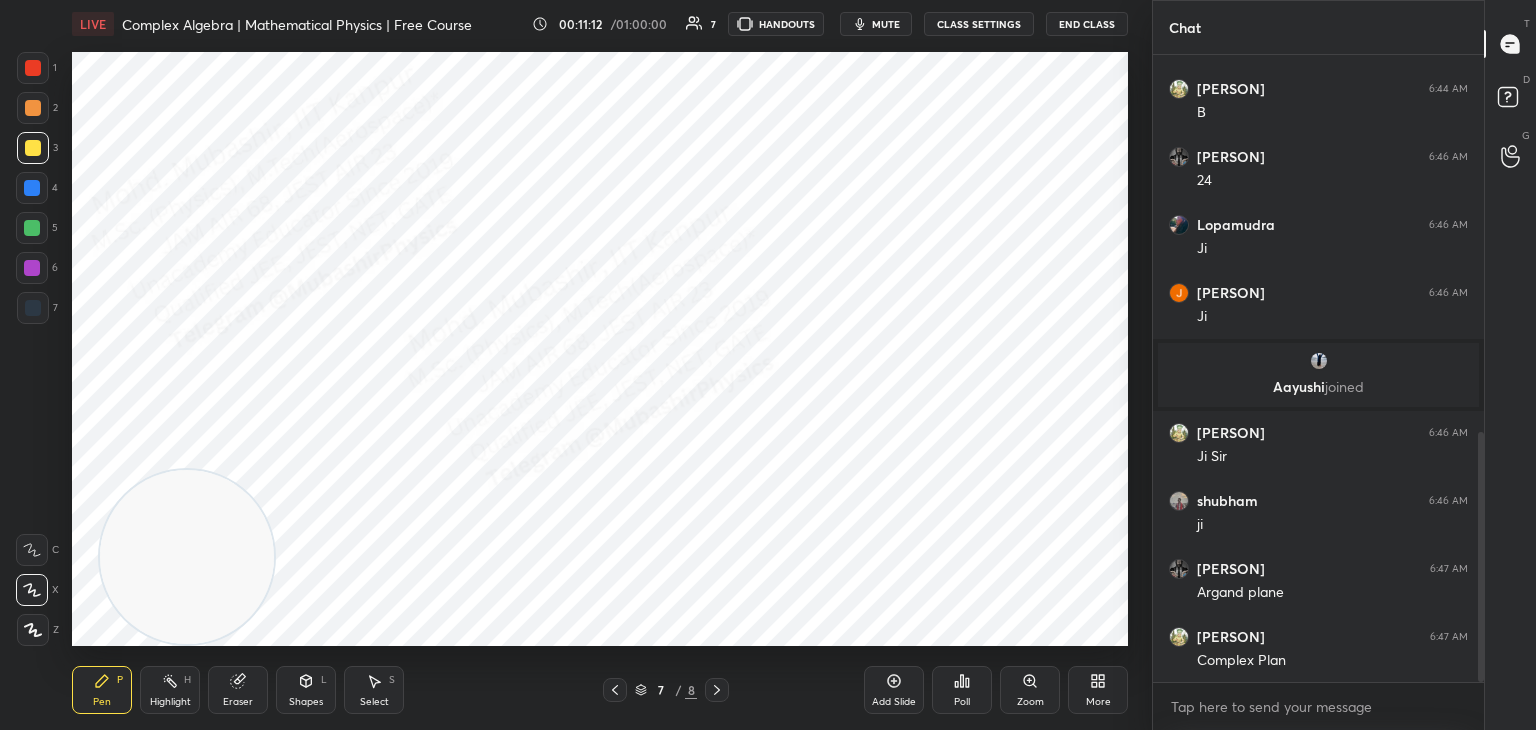 click at bounding box center (32, 268) 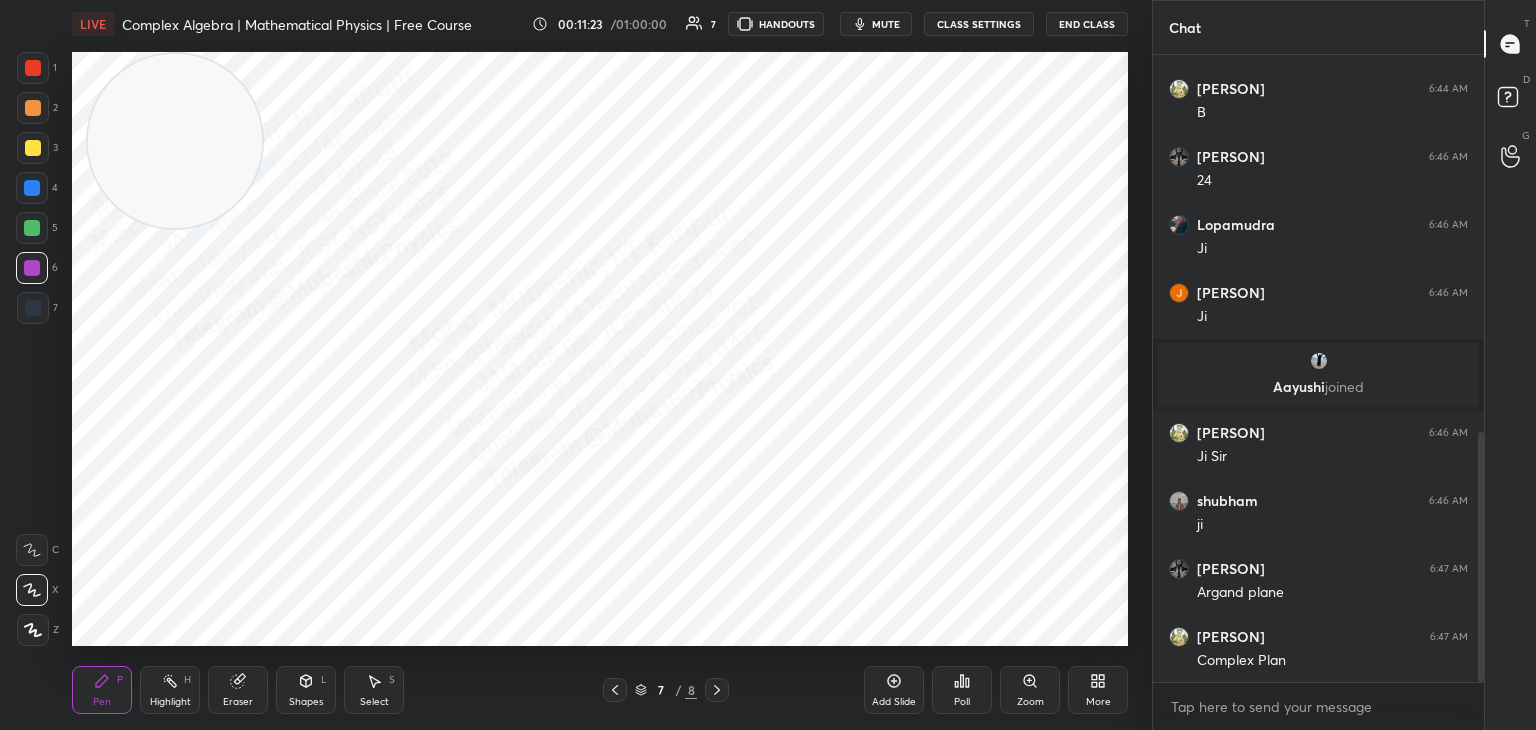 drag, startPoint x: 213, startPoint y: 310, endPoint x: 181, endPoint y: 70, distance: 242.12393 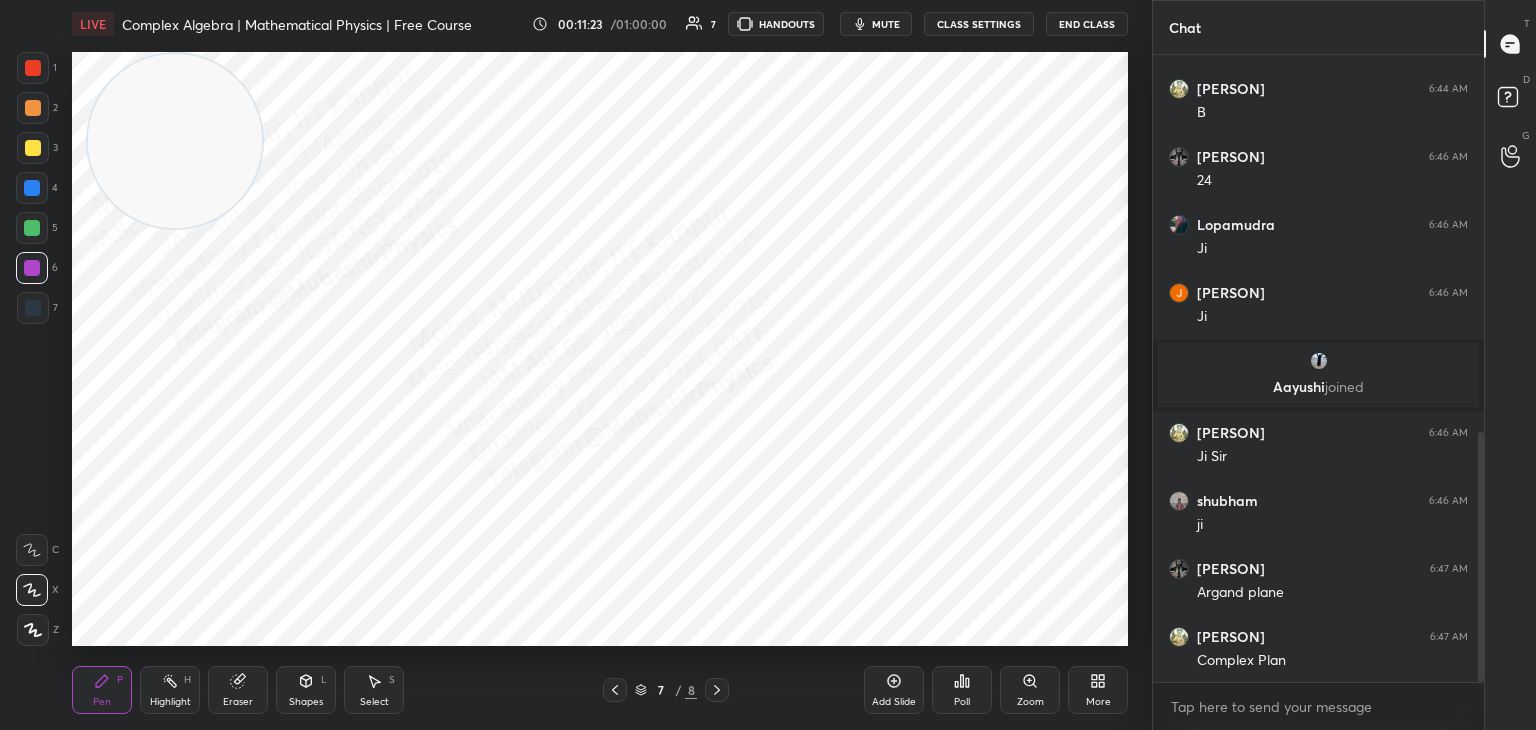 click at bounding box center [175, 141] 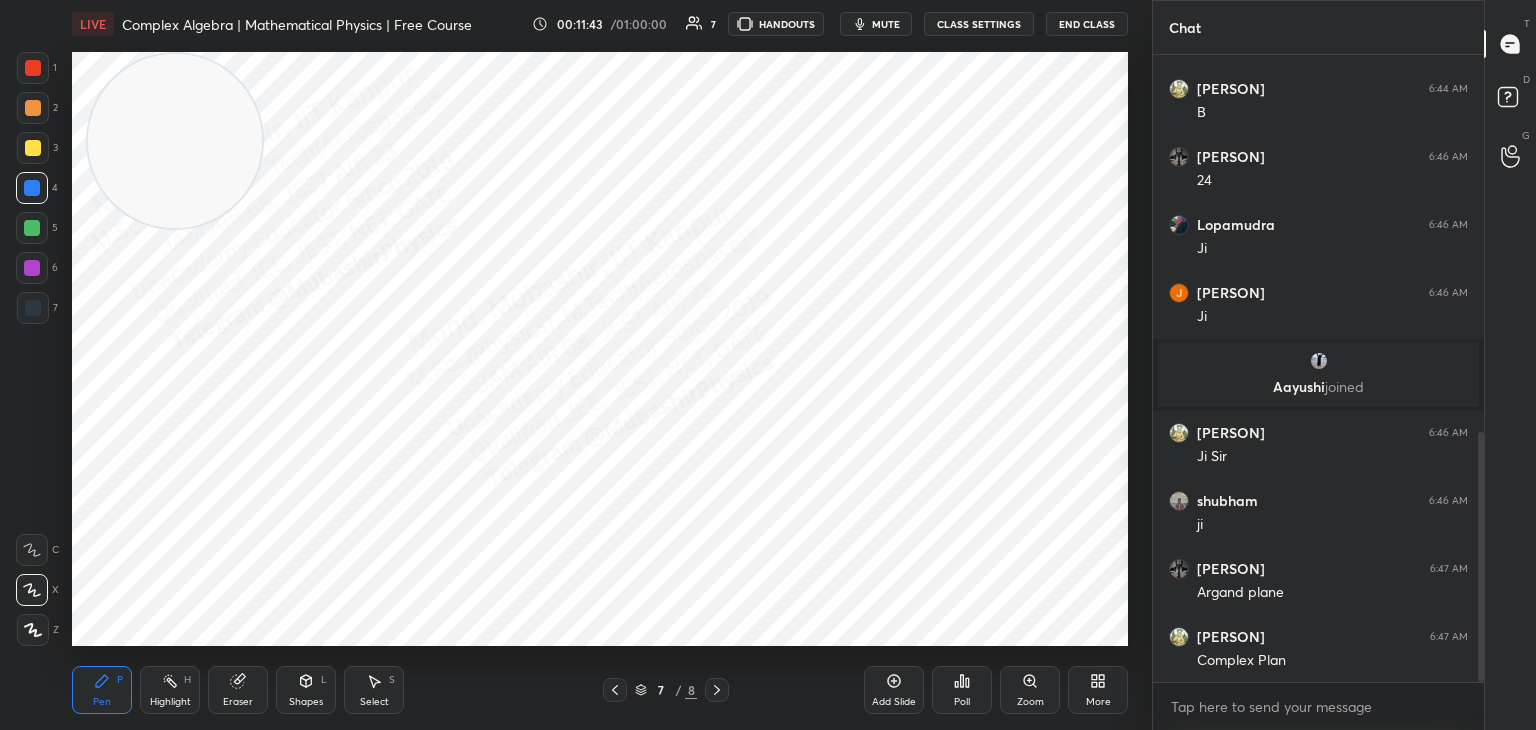 drag, startPoint x: 31, startPoint y: 70, endPoint x: 257, endPoint y: 194, distance: 257.78287 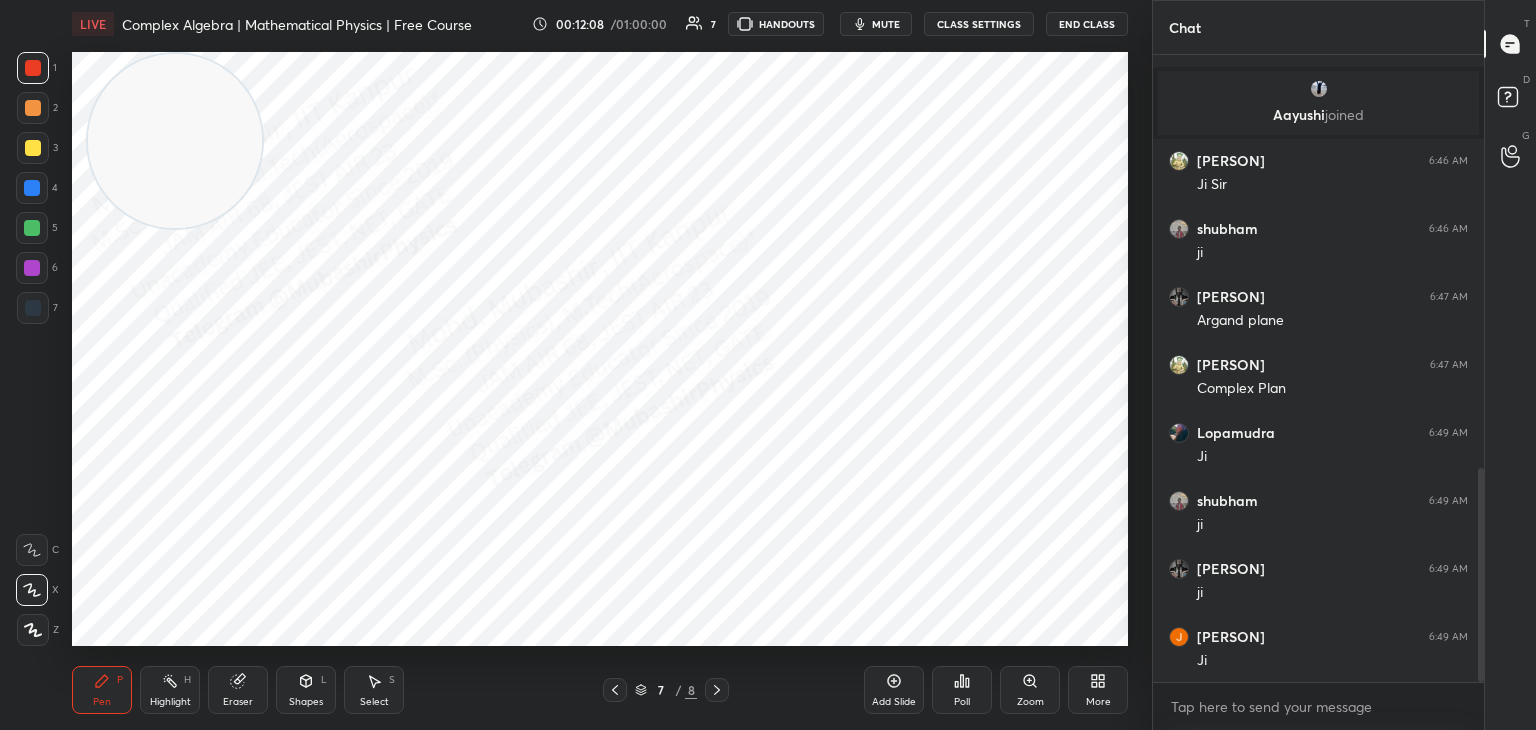 scroll, scrollTop: 1284, scrollLeft: 0, axis: vertical 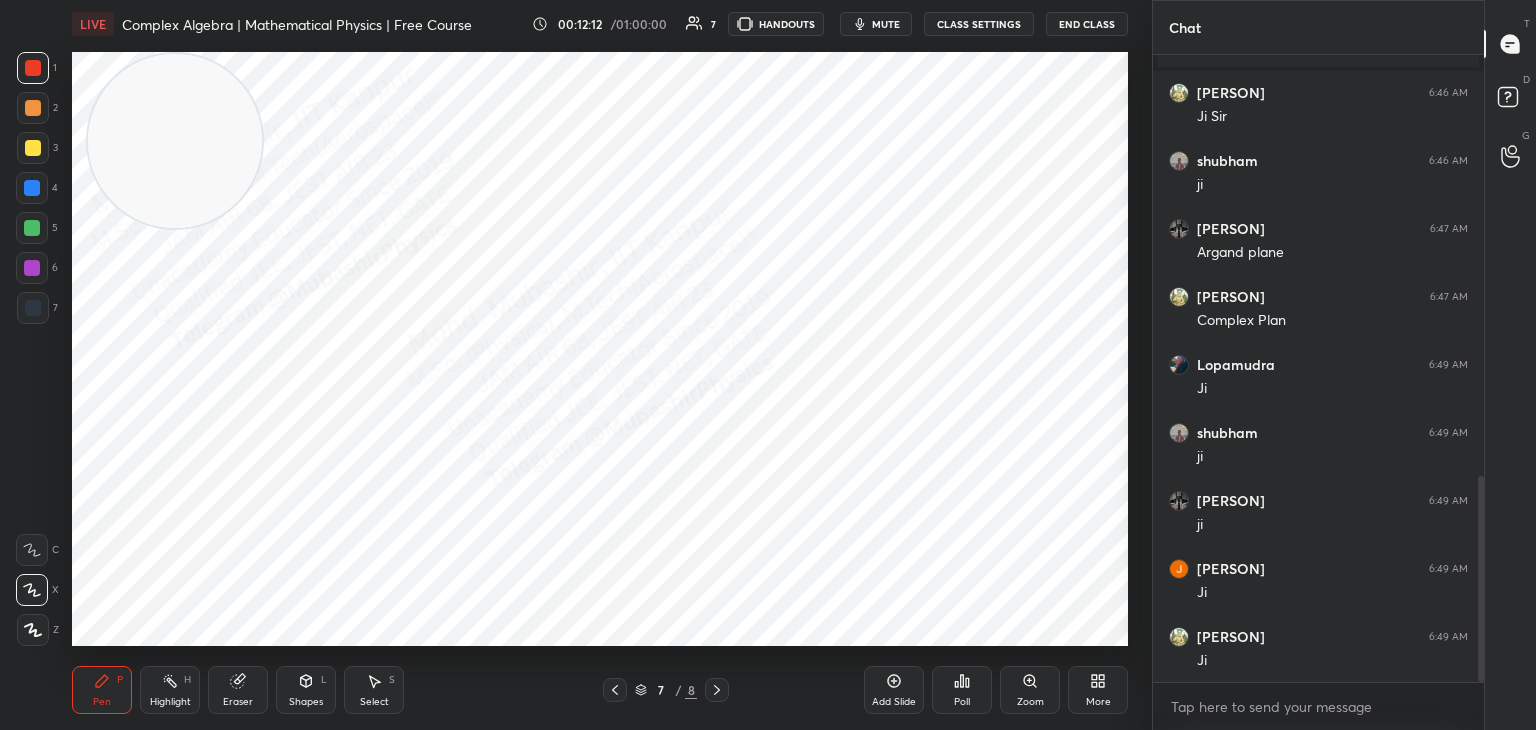 click 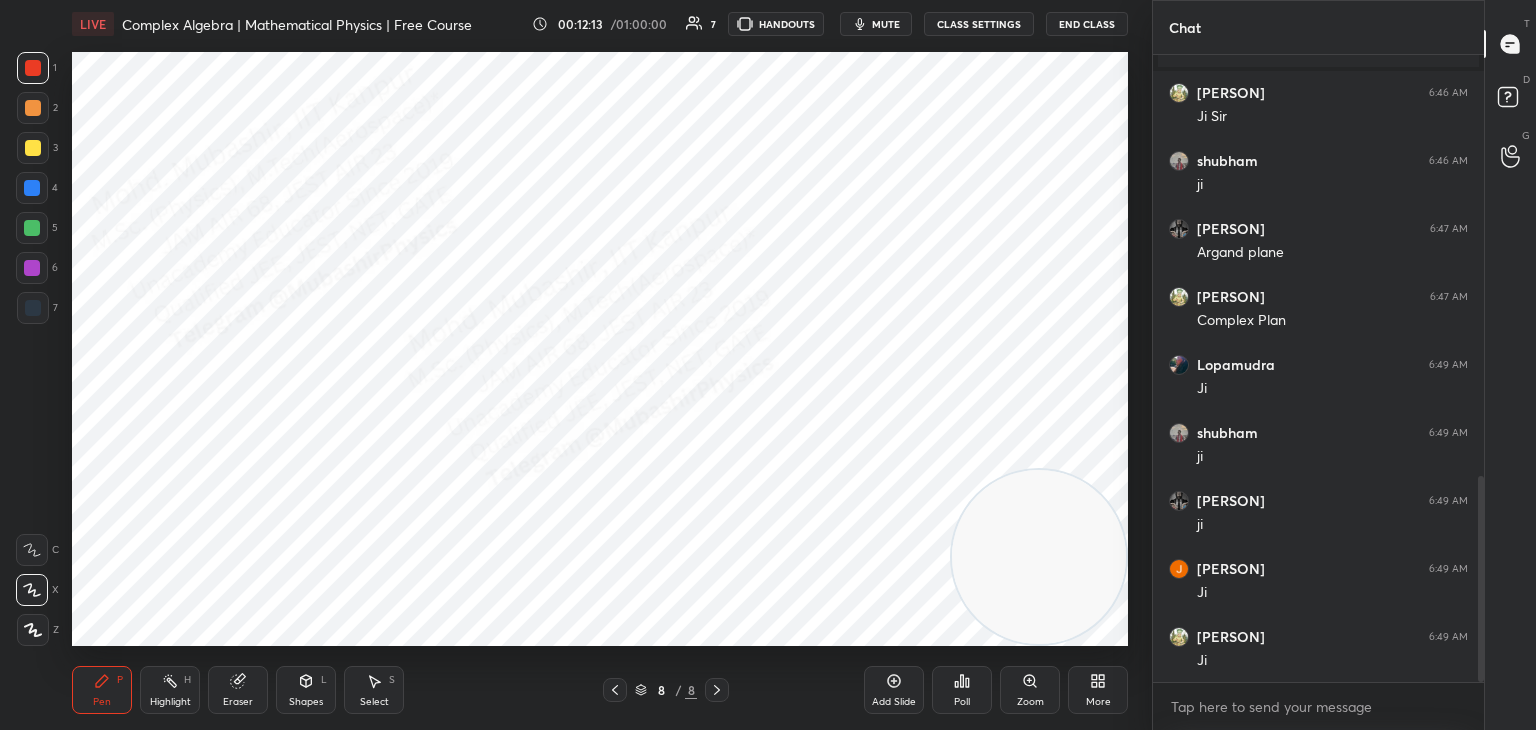 drag, startPoint x: 267, startPoint y: 180, endPoint x: 1092, endPoint y: 554, distance: 905.8151 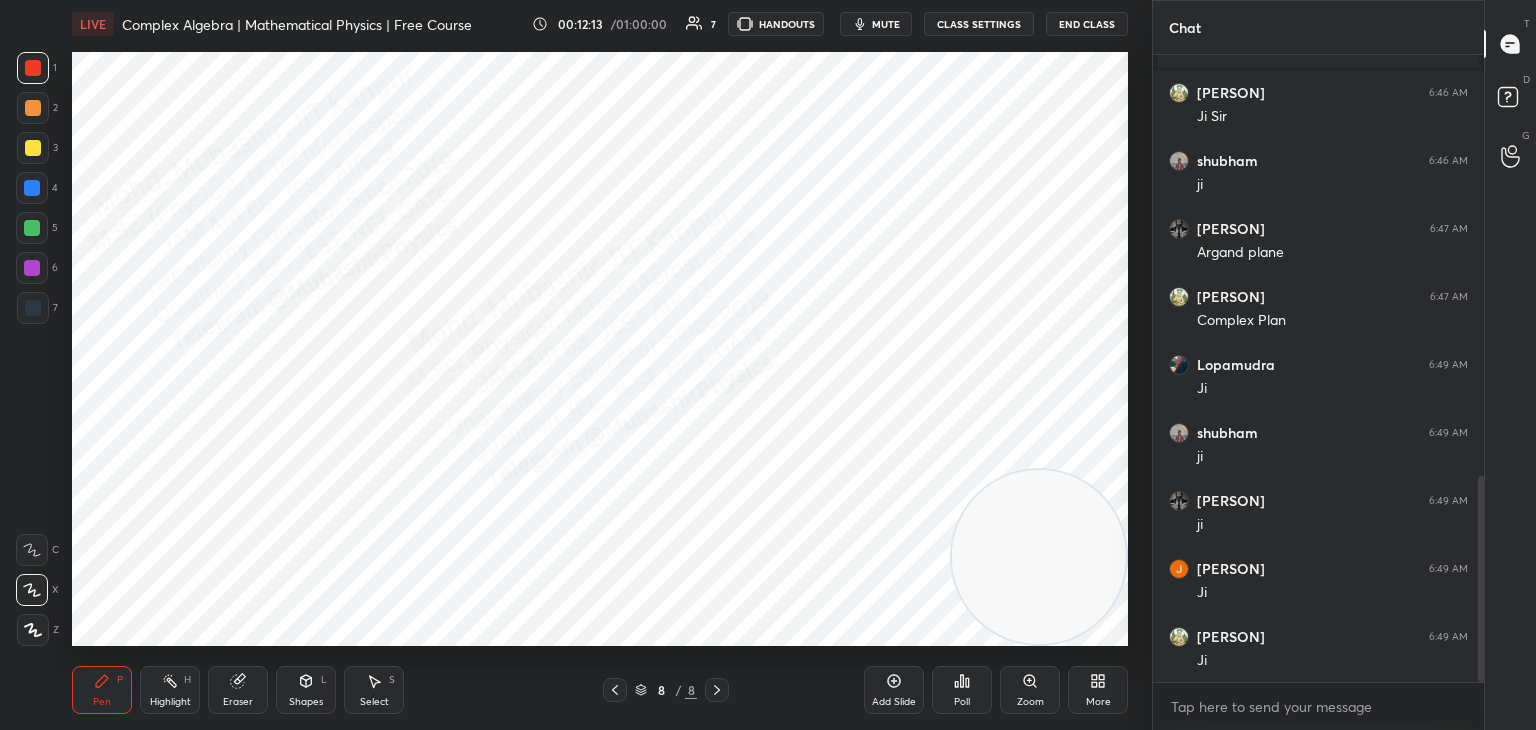 click on "Setting up your live class Poll for   secs No correct answer Start poll" at bounding box center [600, 349] 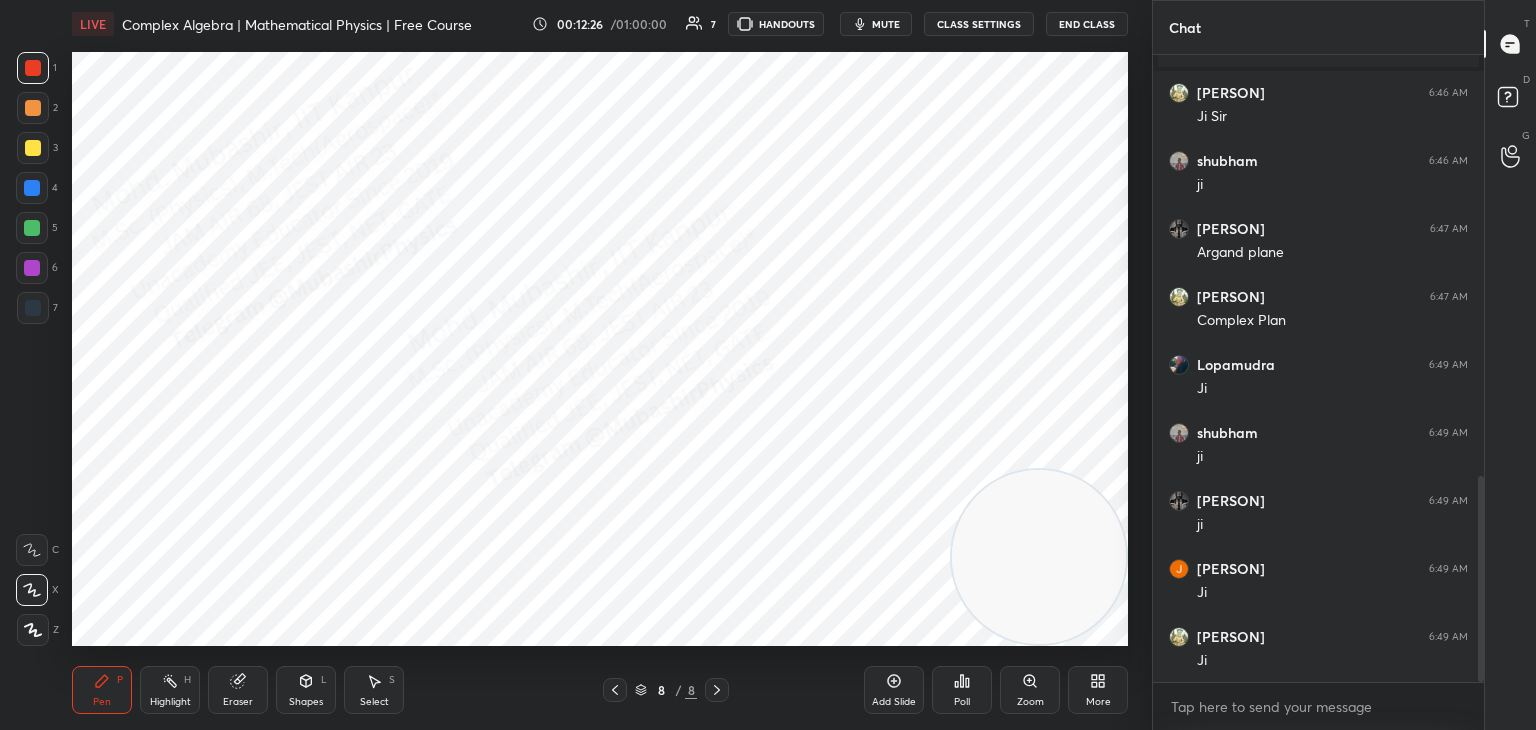 drag, startPoint x: 33, startPoint y: 314, endPoint x: 43, endPoint y: 310, distance: 10.770329 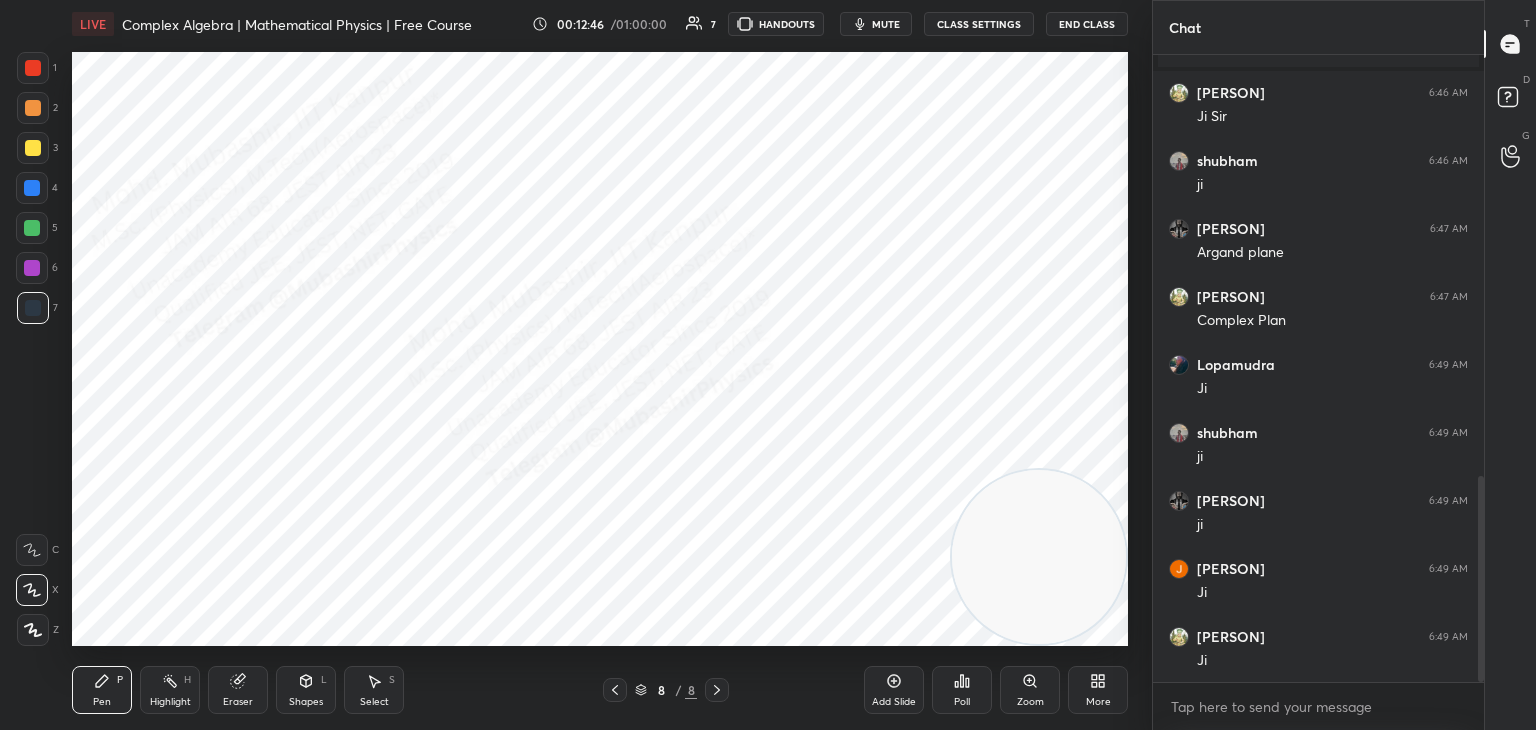 drag, startPoint x: 32, startPoint y: 70, endPoint x: 43, endPoint y: 94, distance: 26.400757 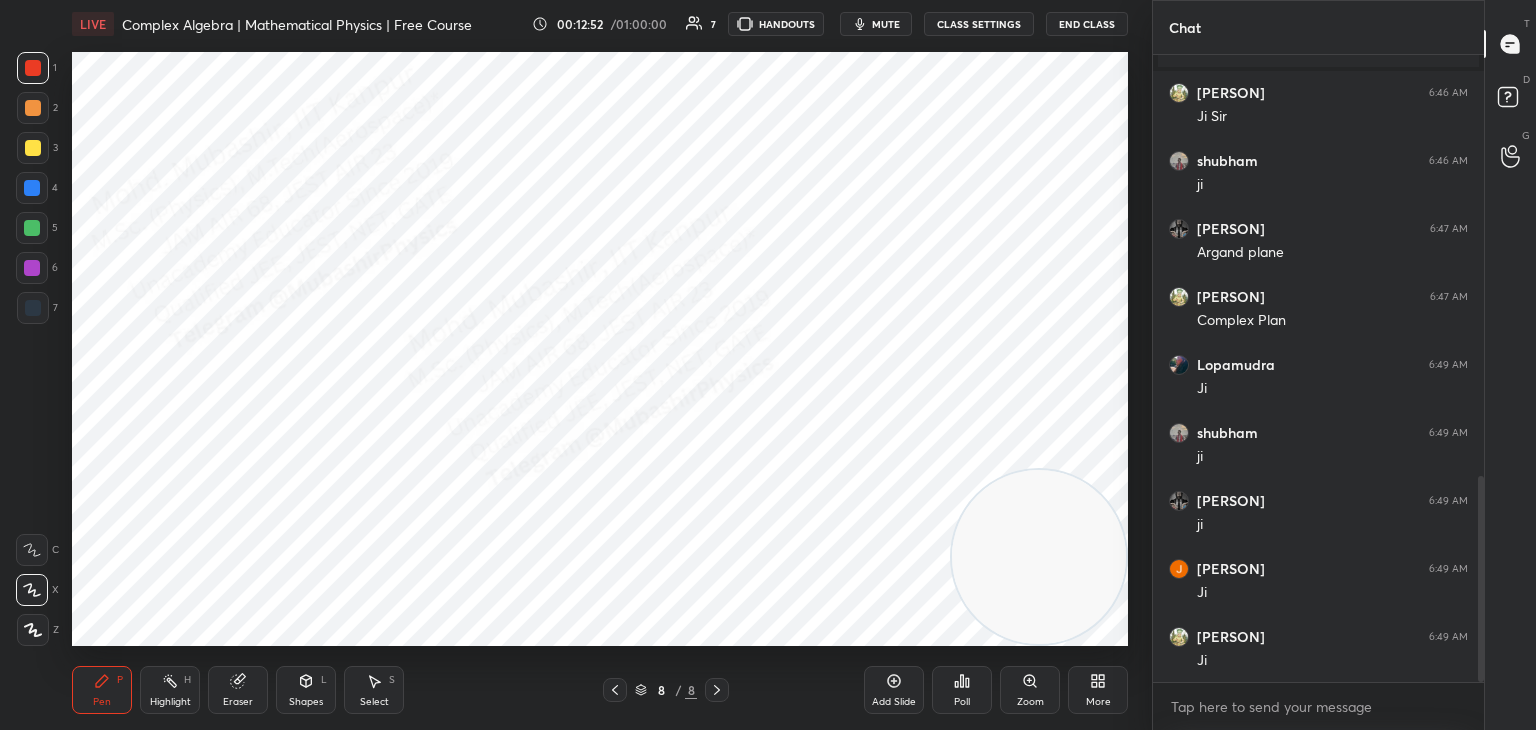 drag, startPoint x: 40, startPoint y: 313, endPoint x: 71, endPoint y: 297, distance: 34.88553 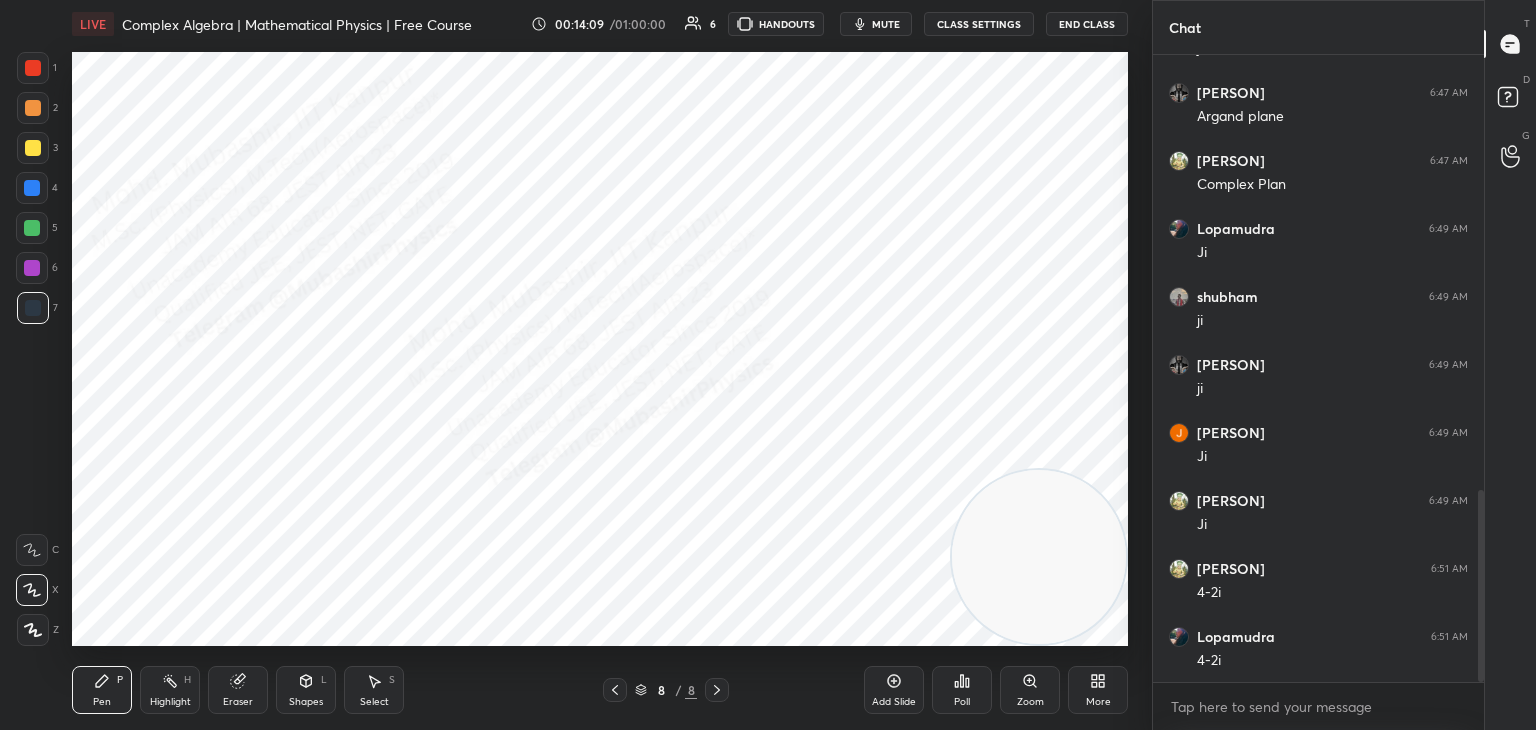 scroll, scrollTop: 1488, scrollLeft: 0, axis: vertical 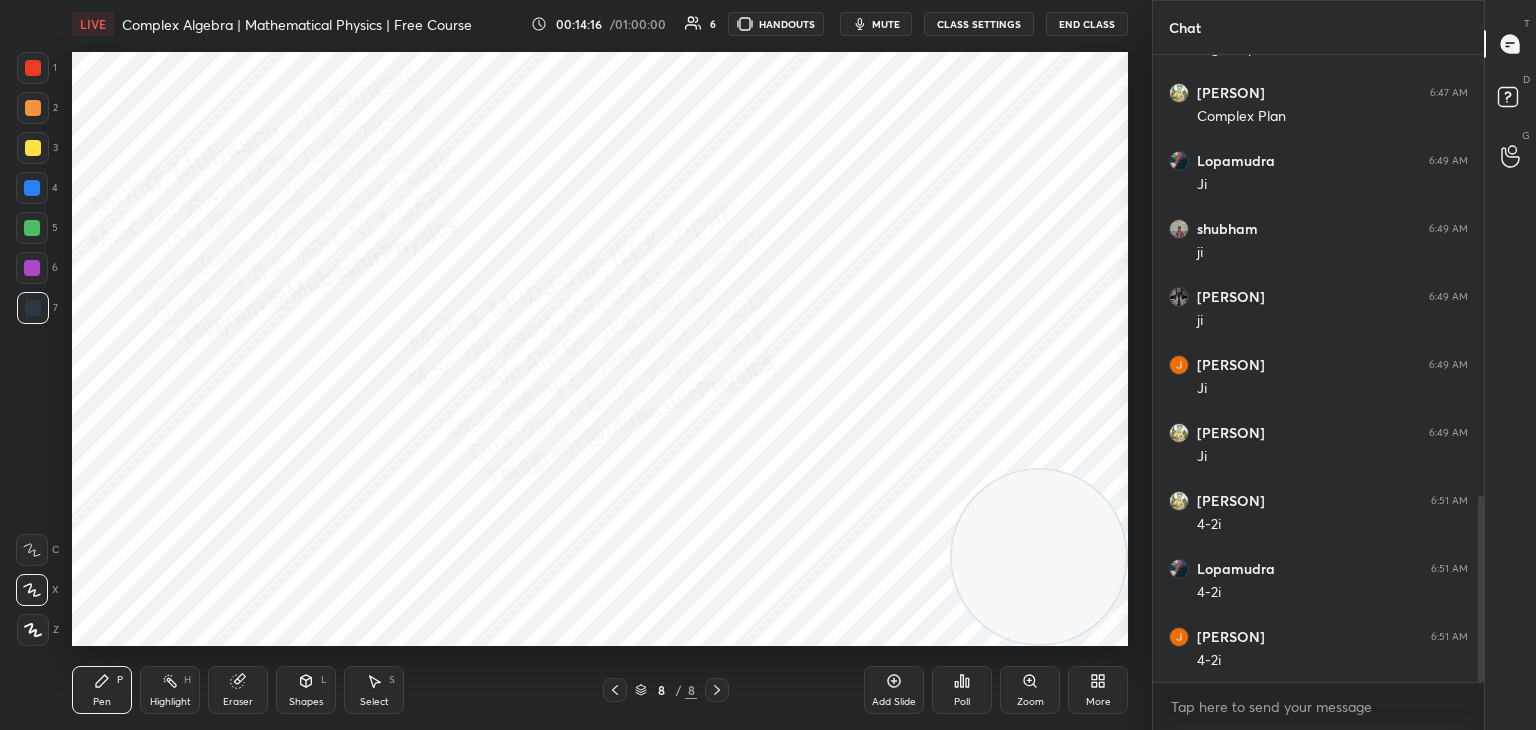 drag, startPoint x: 43, startPoint y: 177, endPoint x: 69, endPoint y: 194, distance: 31.06445 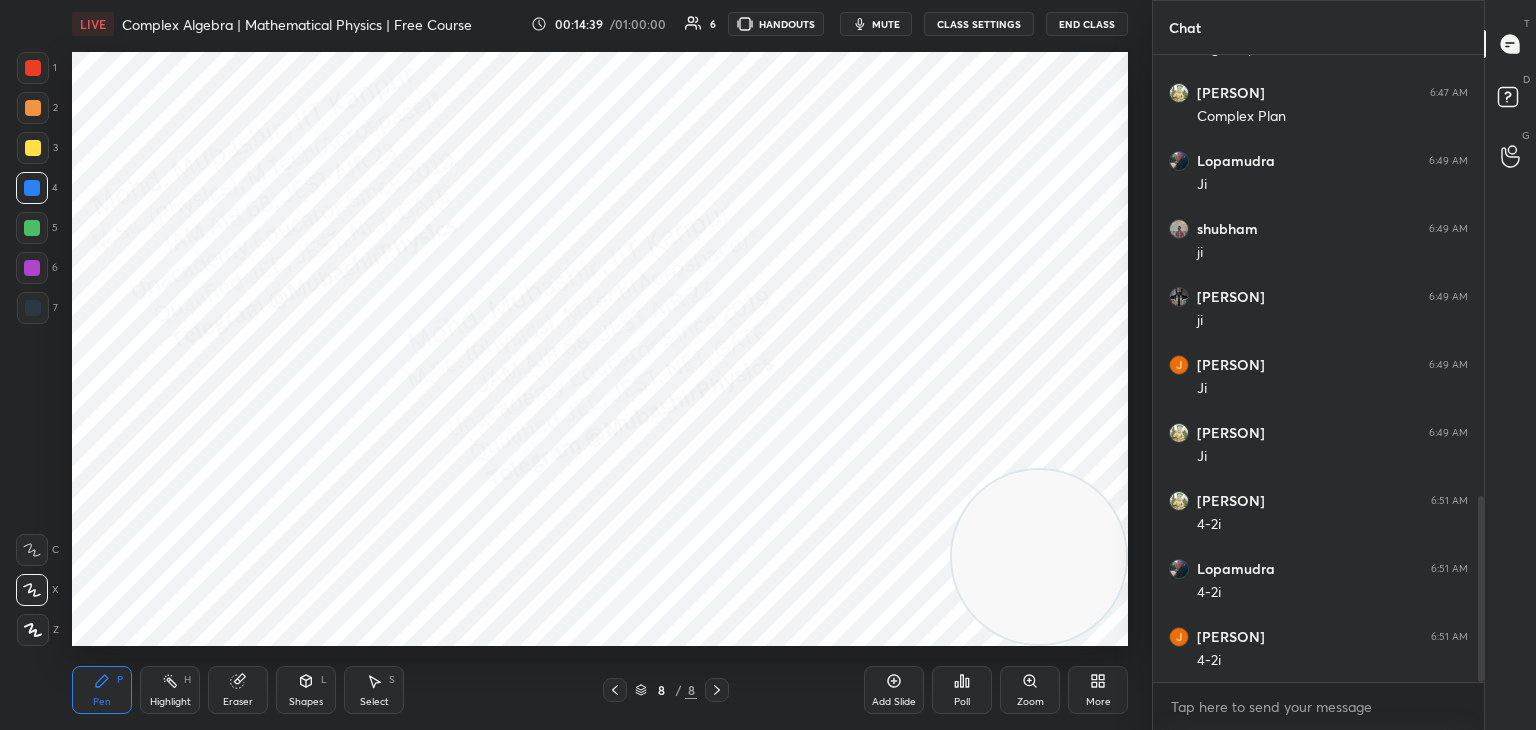 drag, startPoint x: 165, startPoint y: 688, endPoint x: 164, endPoint y: 670, distance: 18.027756 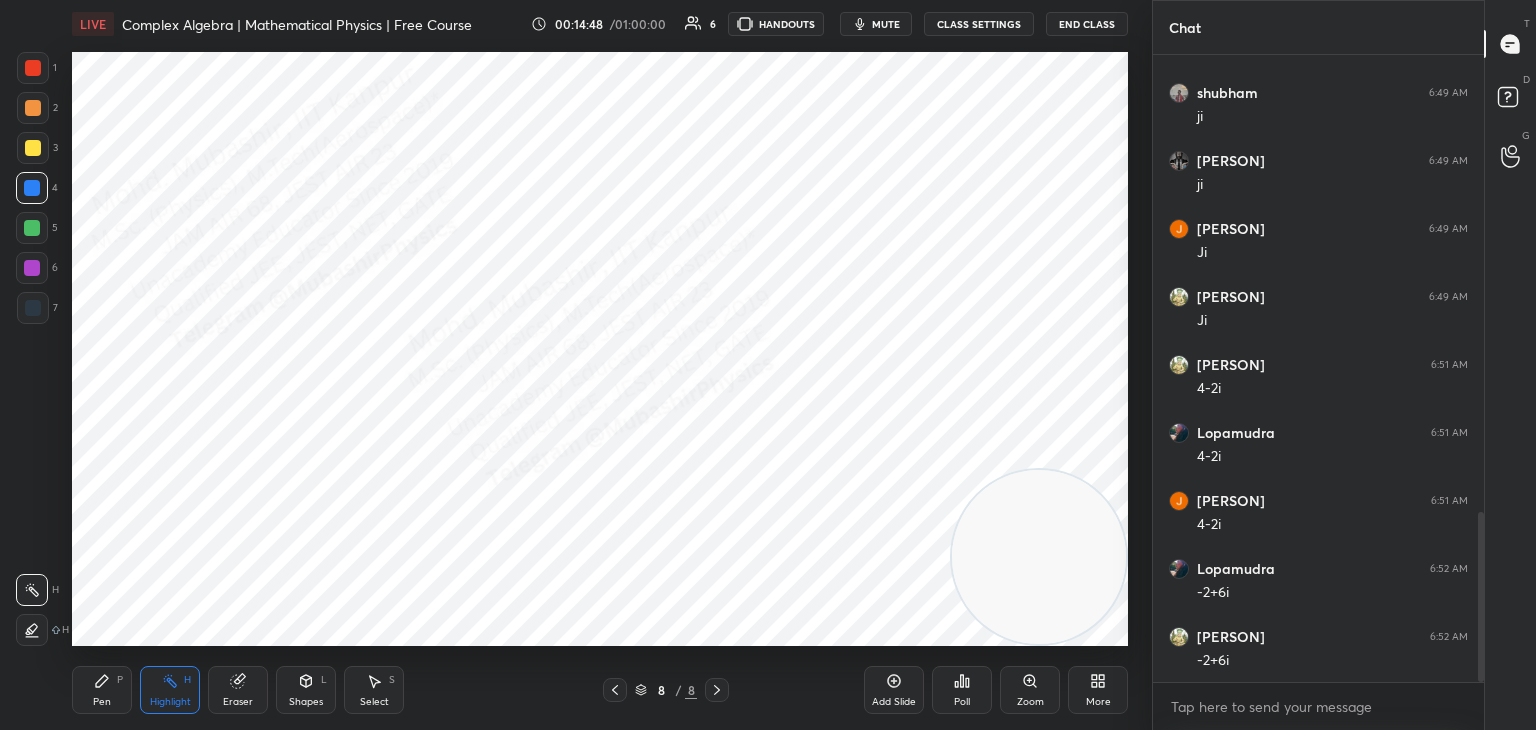 scroll, scrollTop: 1692, scrollLeft: 0, axis: vertical 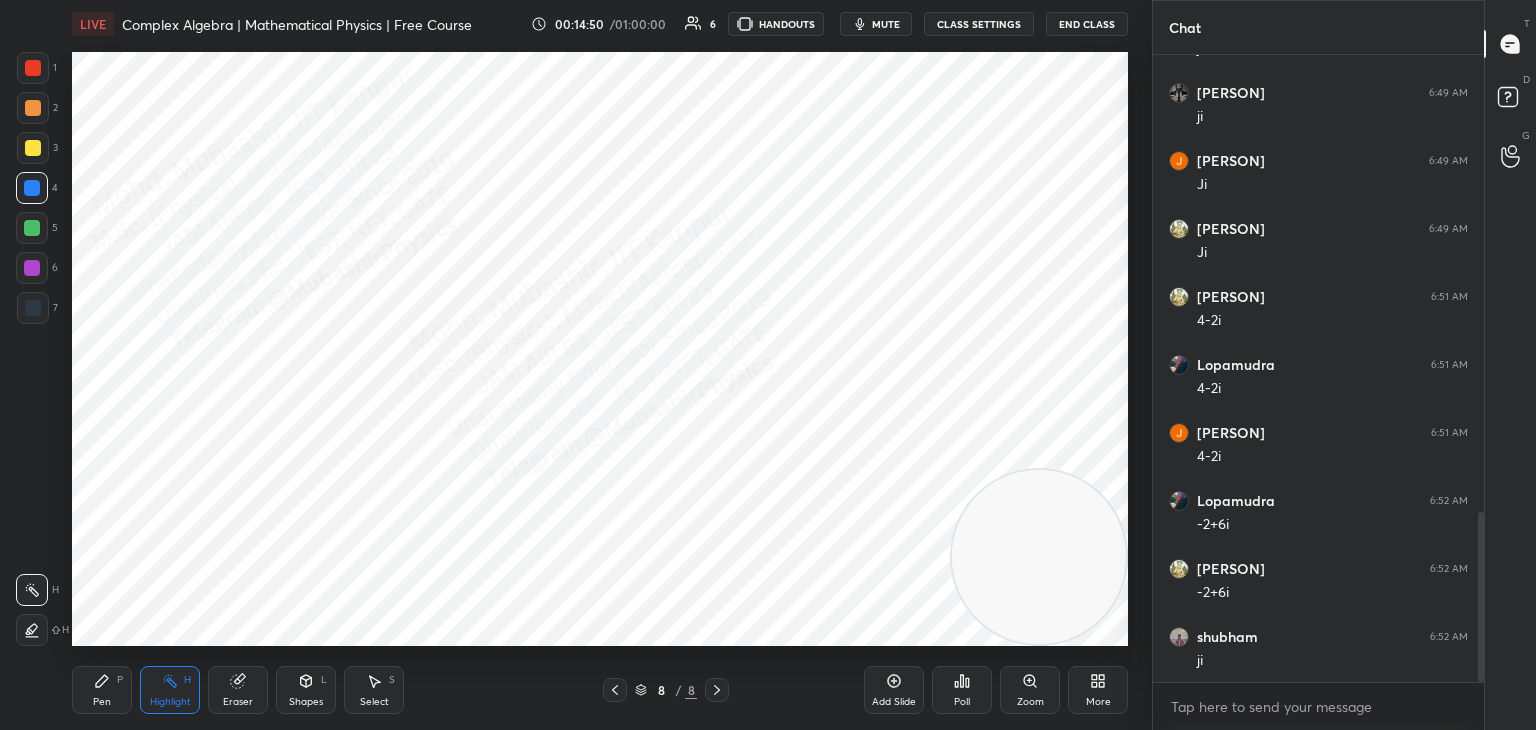 drag, startPoint x: 115, startPoint y: 697, endPoint x: 123, endPoint y: 682, distance: 17 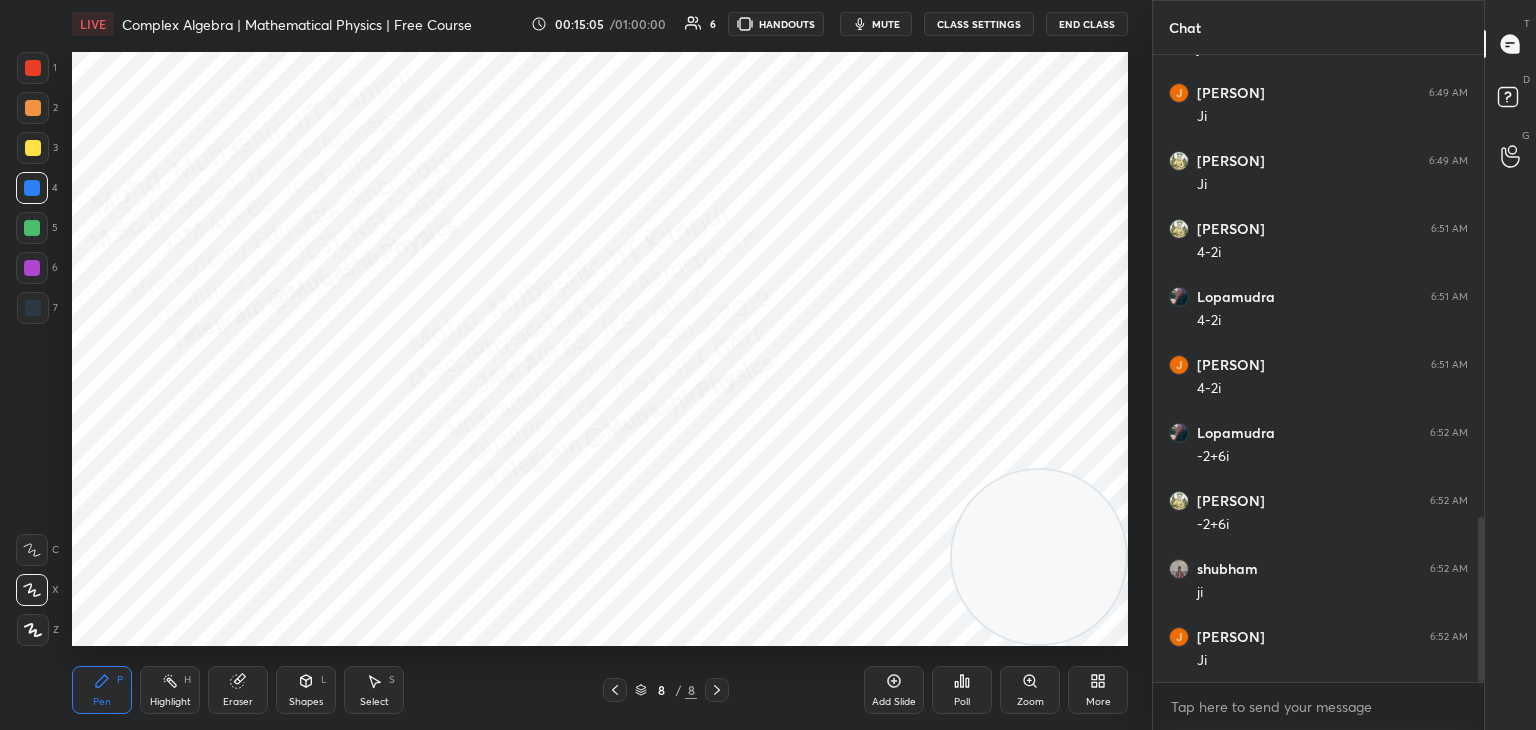 scroll, scrollTop: 1828, scrollLeft: 0, axis: vertical 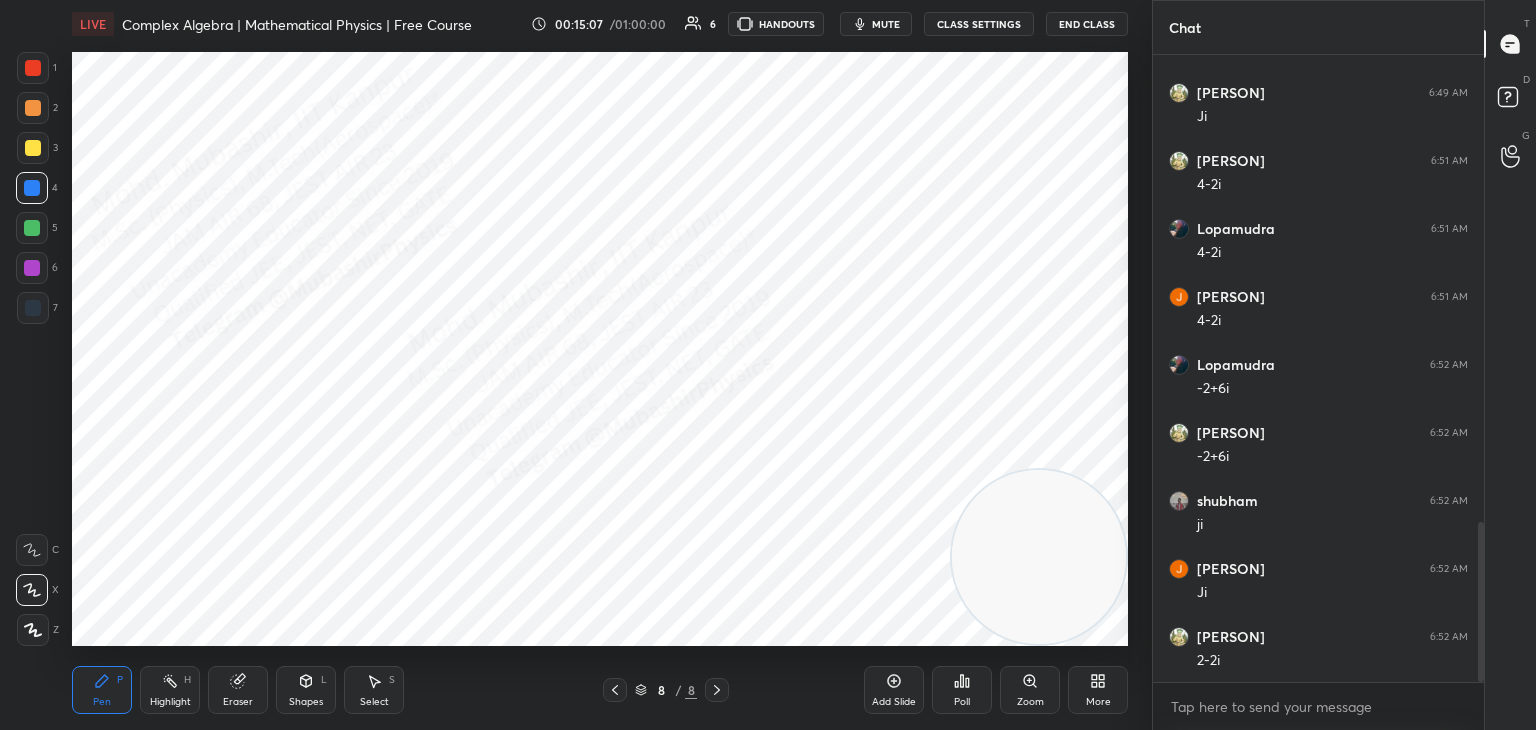 click at bounding box center (33, 308) 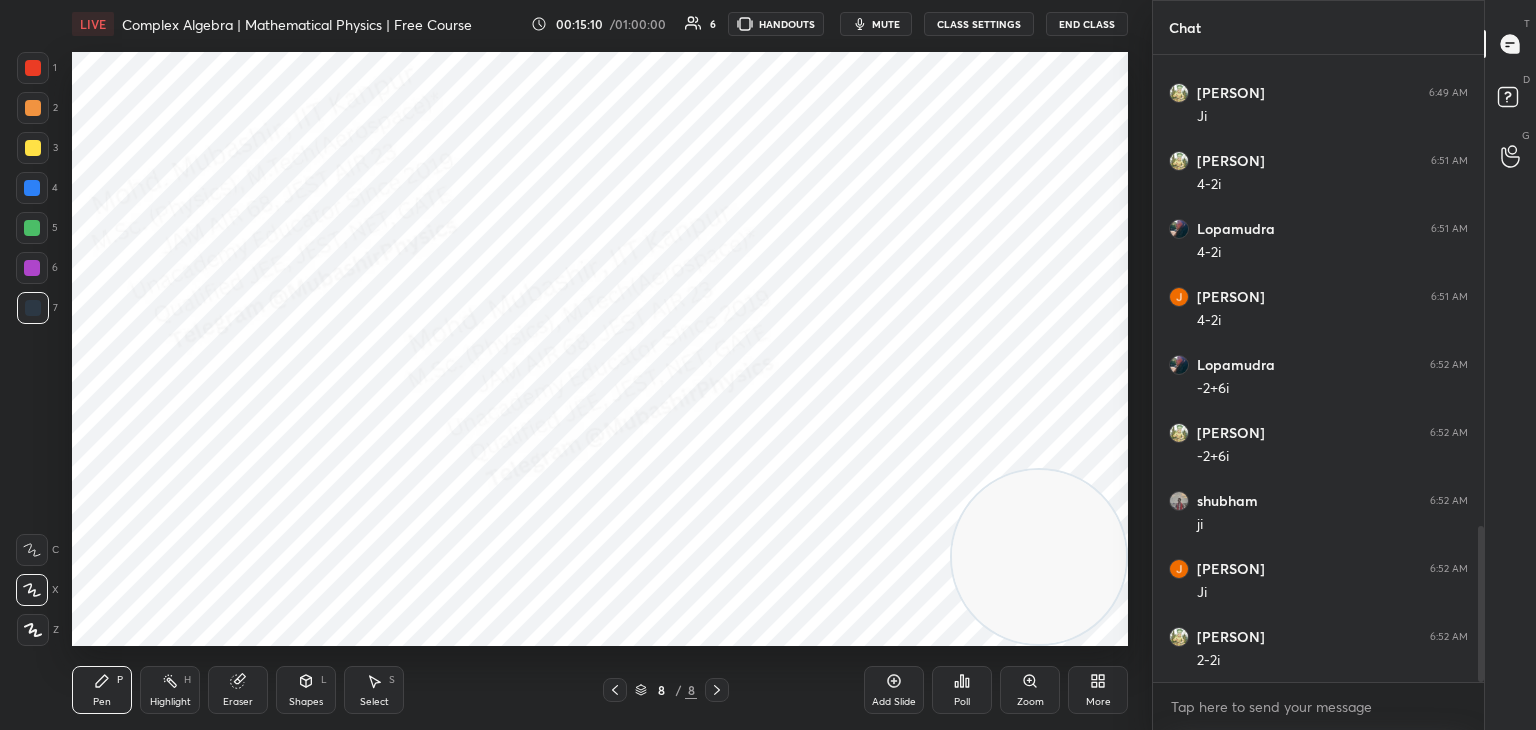 scroll, scrollTop: 1896, scrollLeft: 0, axis: vertical 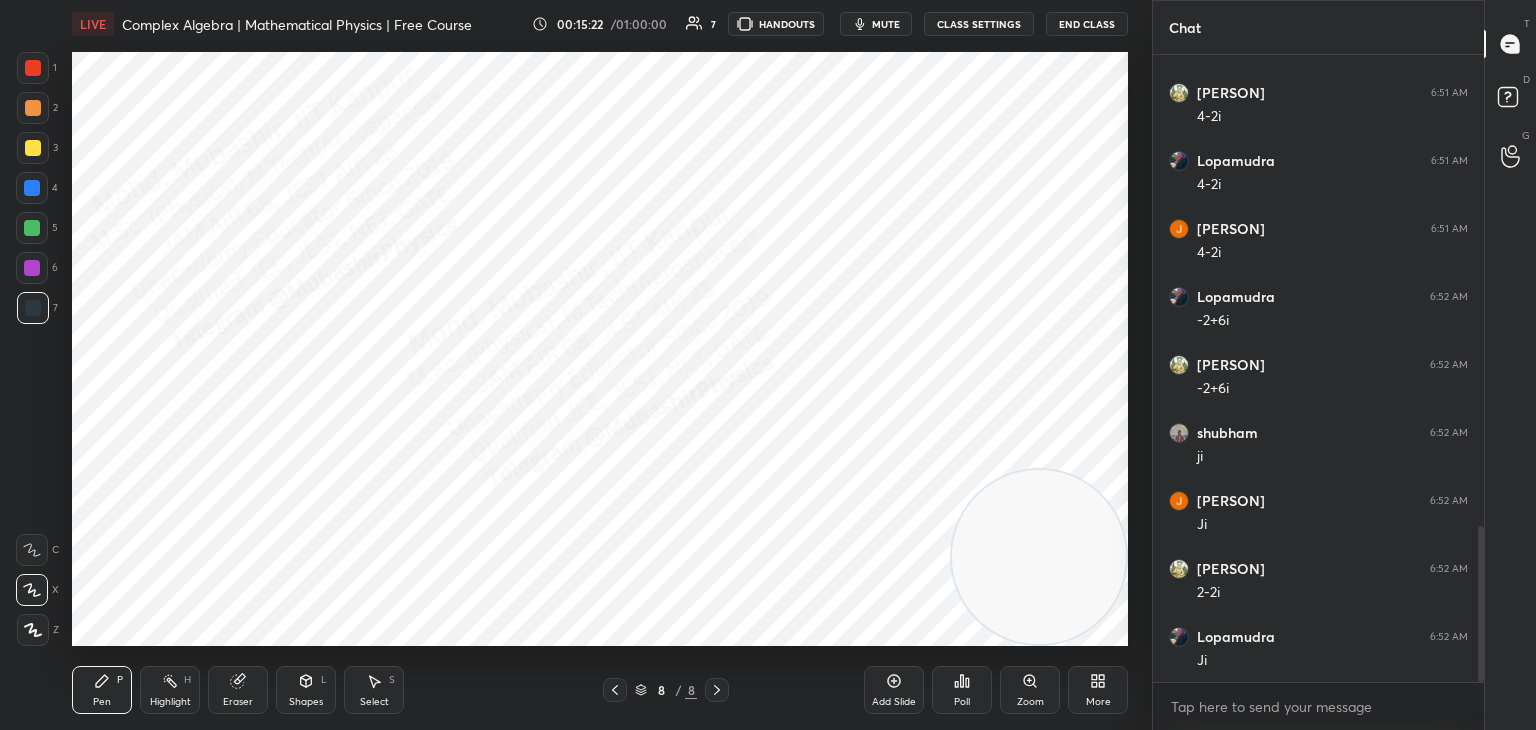 click 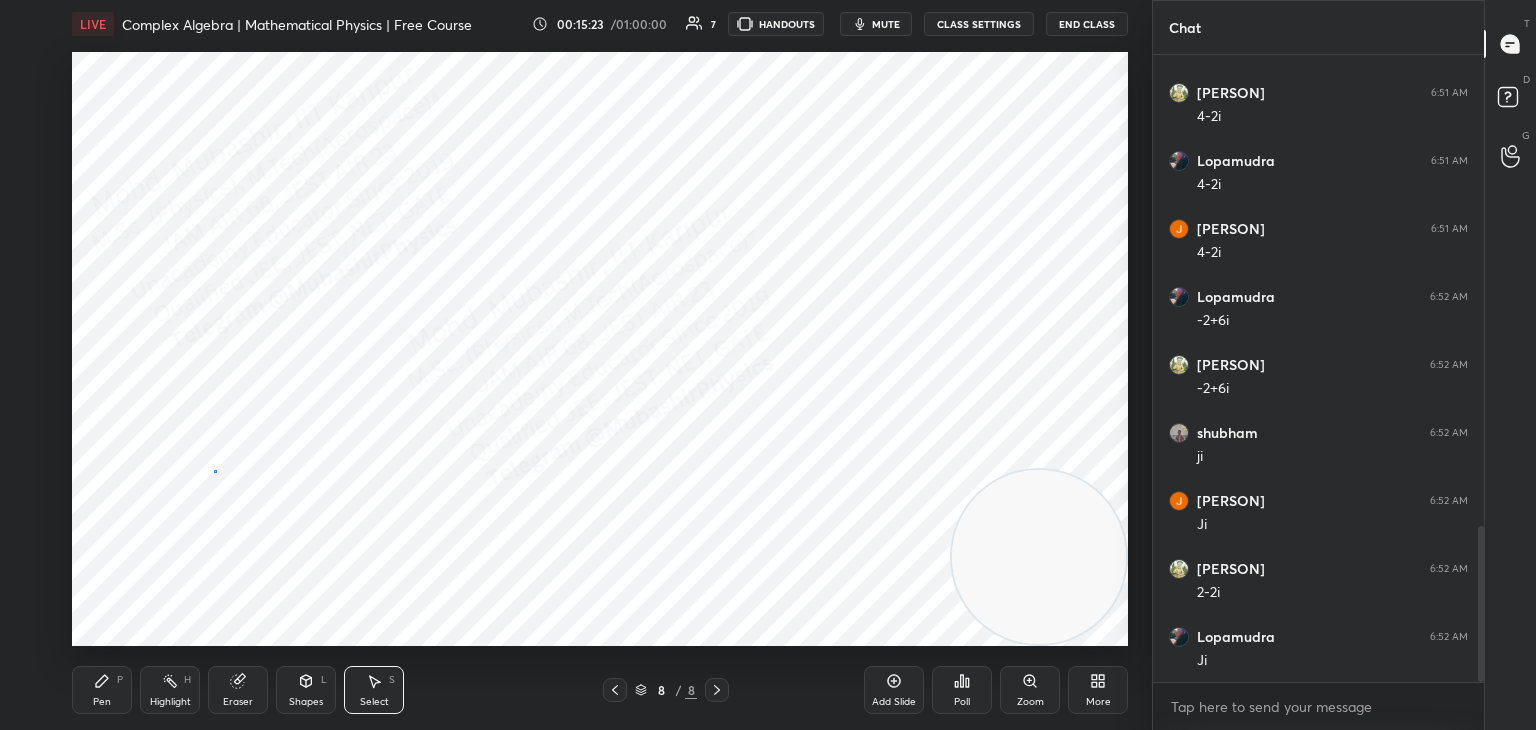 drag, startPoint x: 213, startPoint y: 470, endPoint x: 247, endPoint y: 498, distance: 44.04543 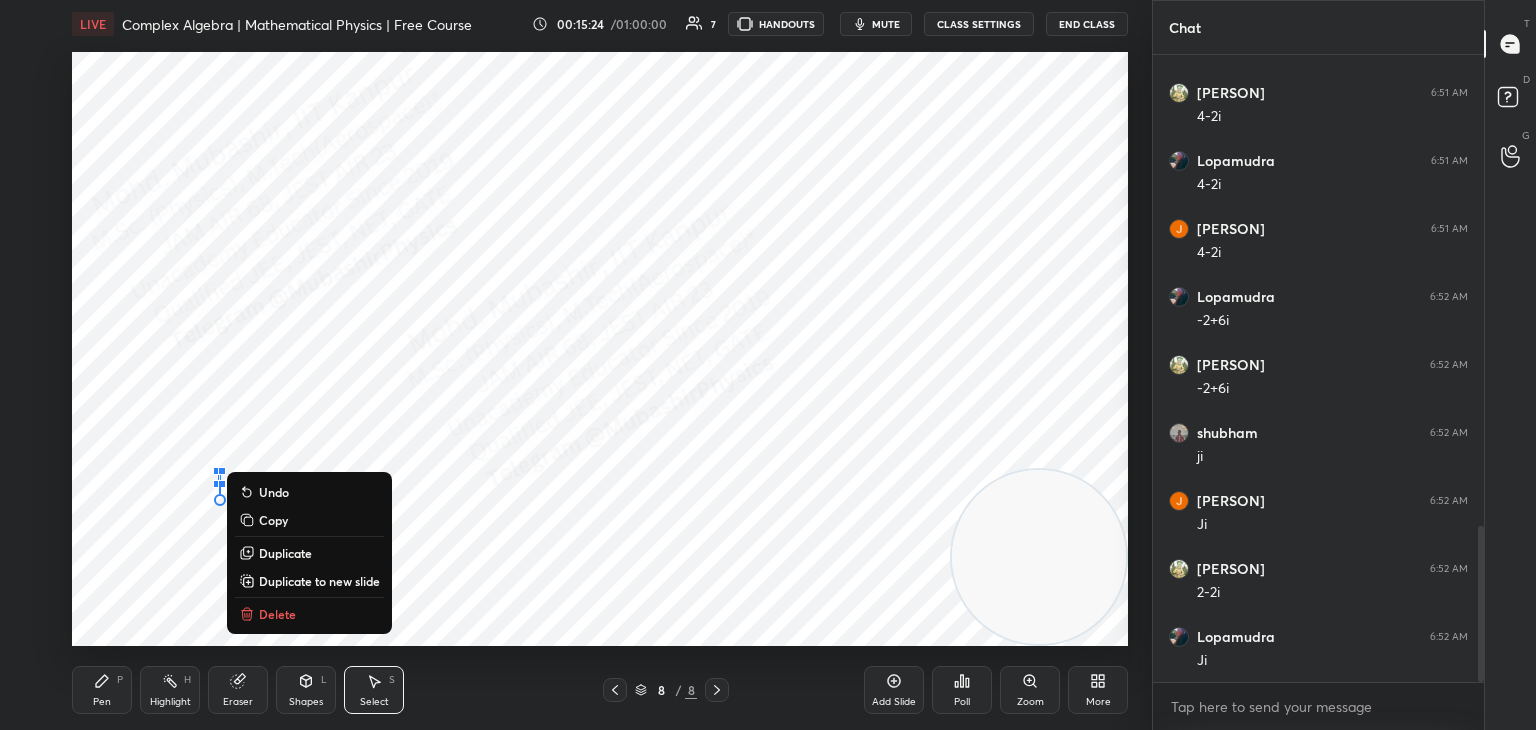 click on "Delete" at bounding box center (277, 614) 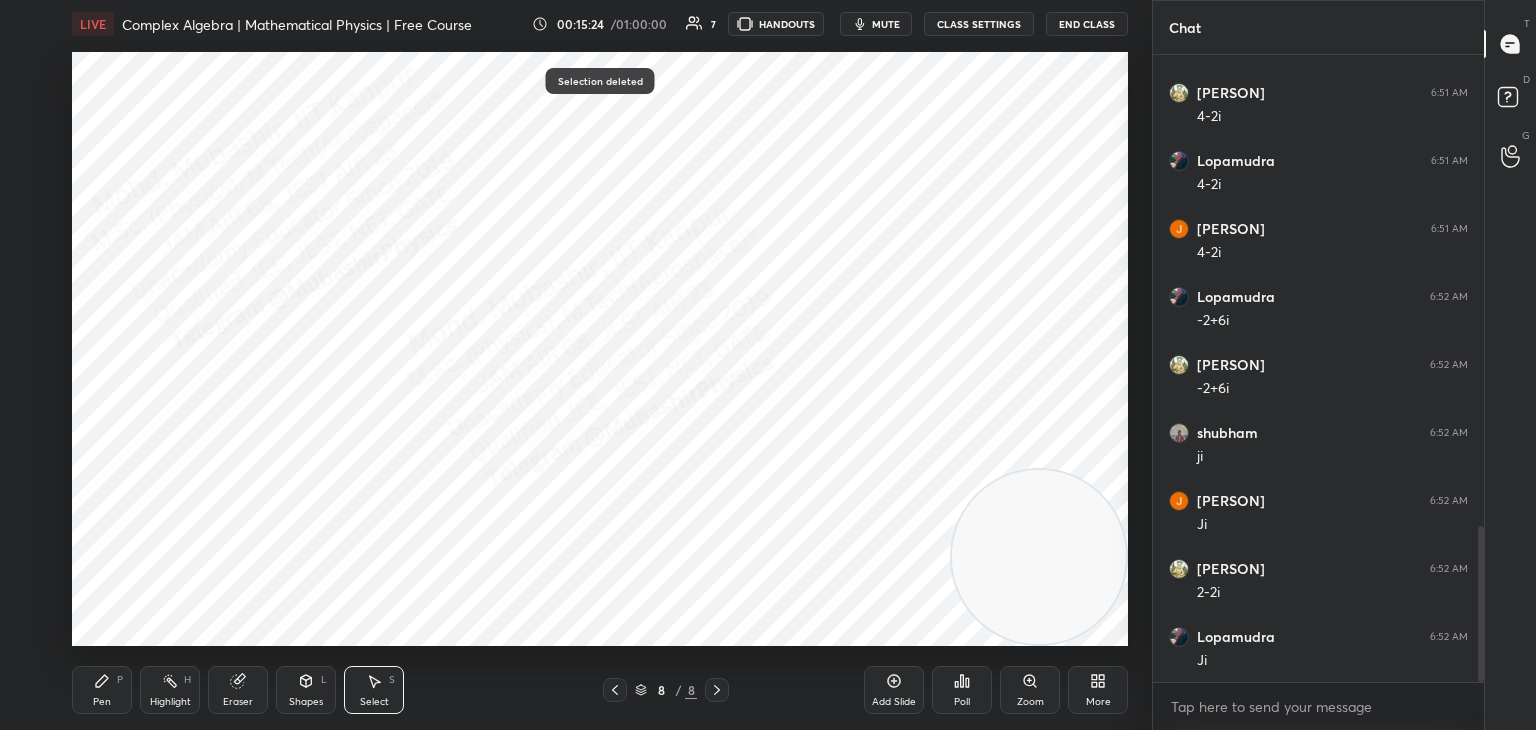 drag, startPoint x: 221, startPoint y: 505, endPoint x: 239, endPoint y: 526, distance: 27.658634 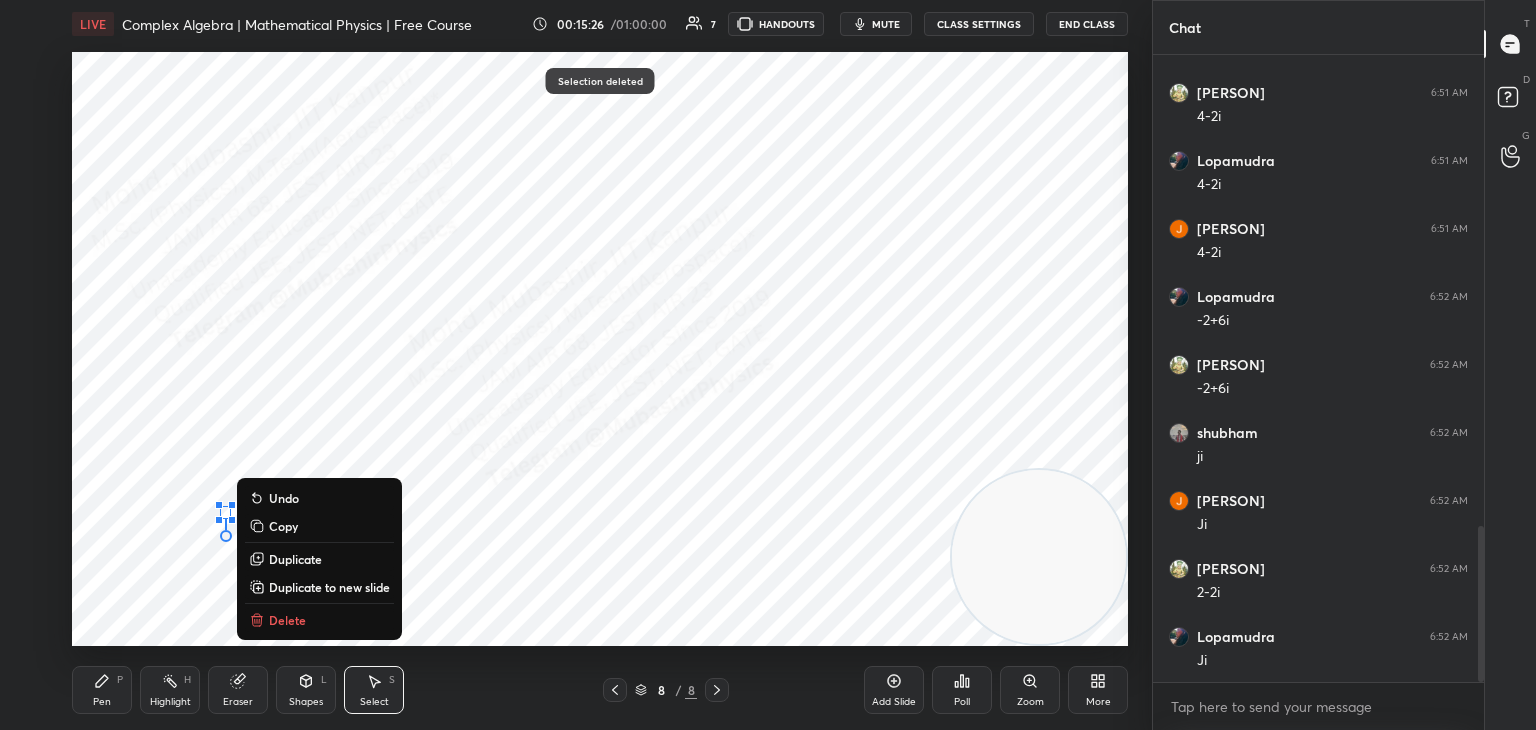 click on "Delete" at bounding box center [287, 620] 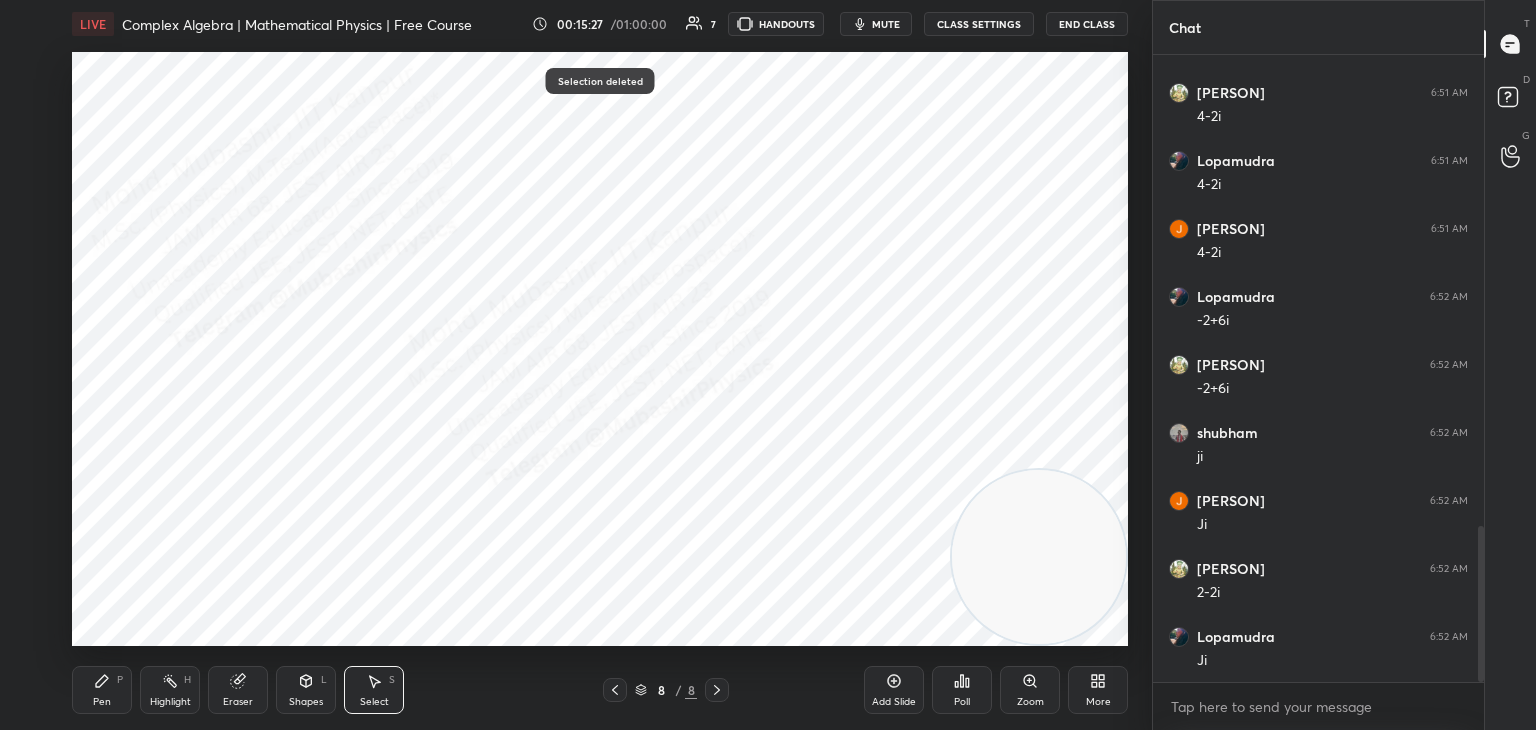 click on "Pen P" at bounding box center (102, 690) 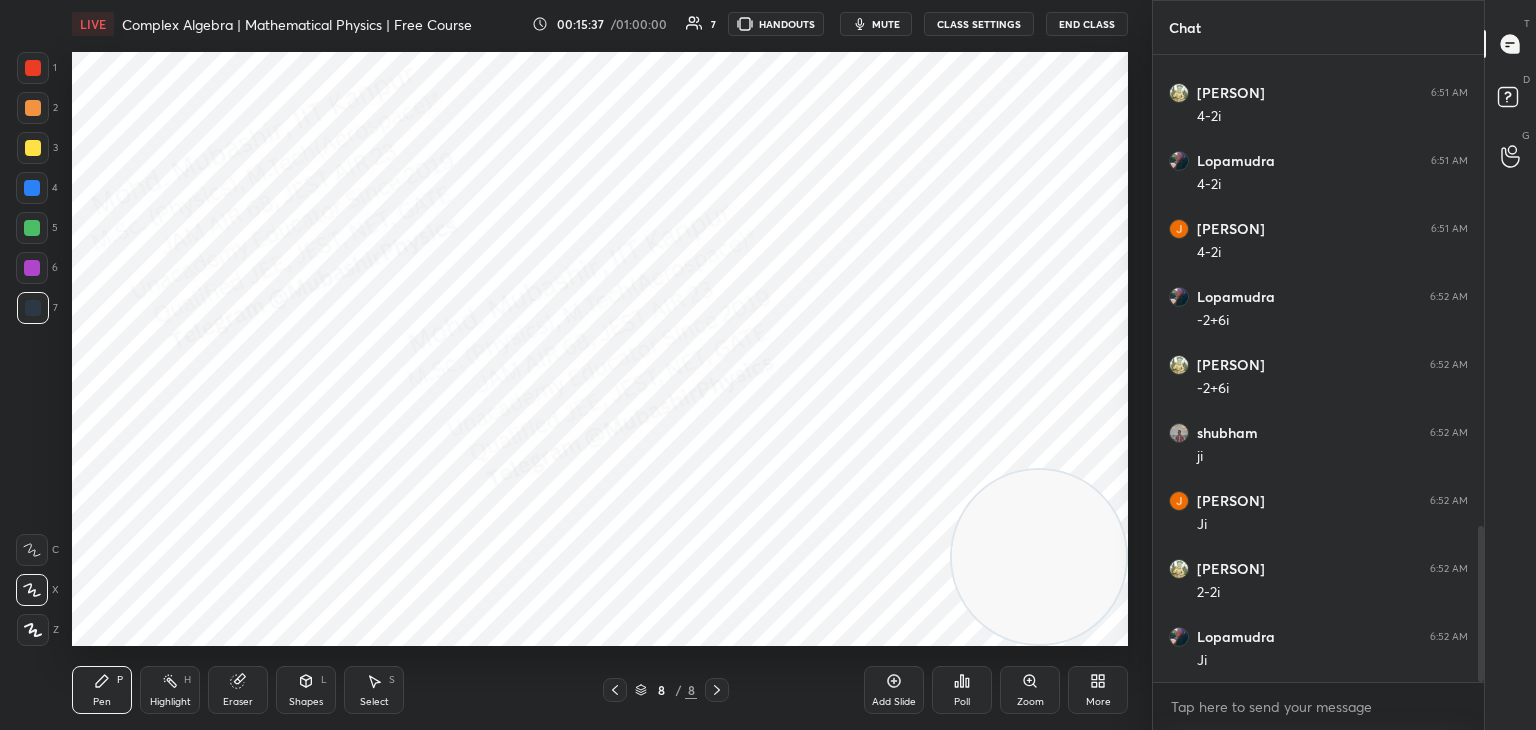 click at bounding box center [32, 188] 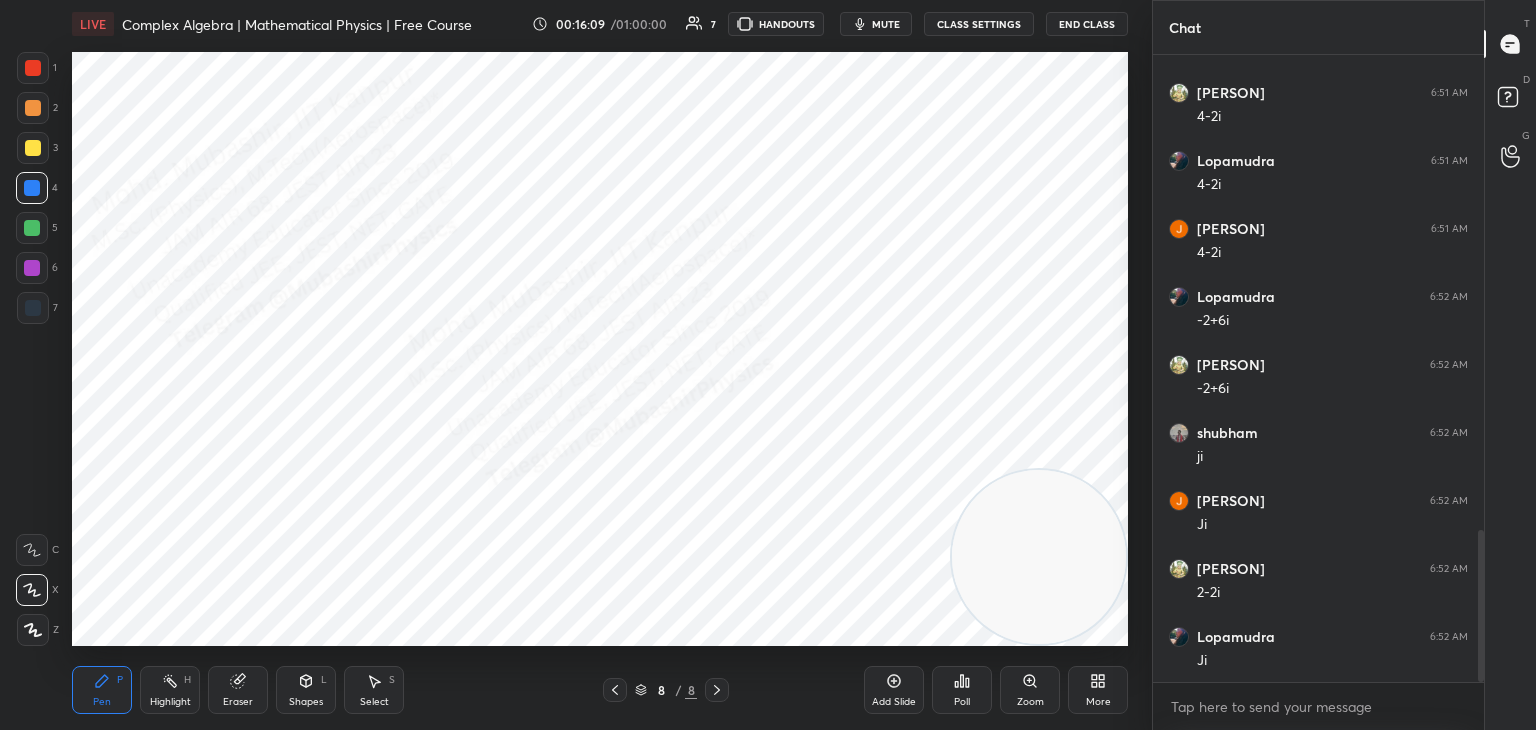 scroll, scrollTop: 1964, scrollLeft: 0, axis: vertical 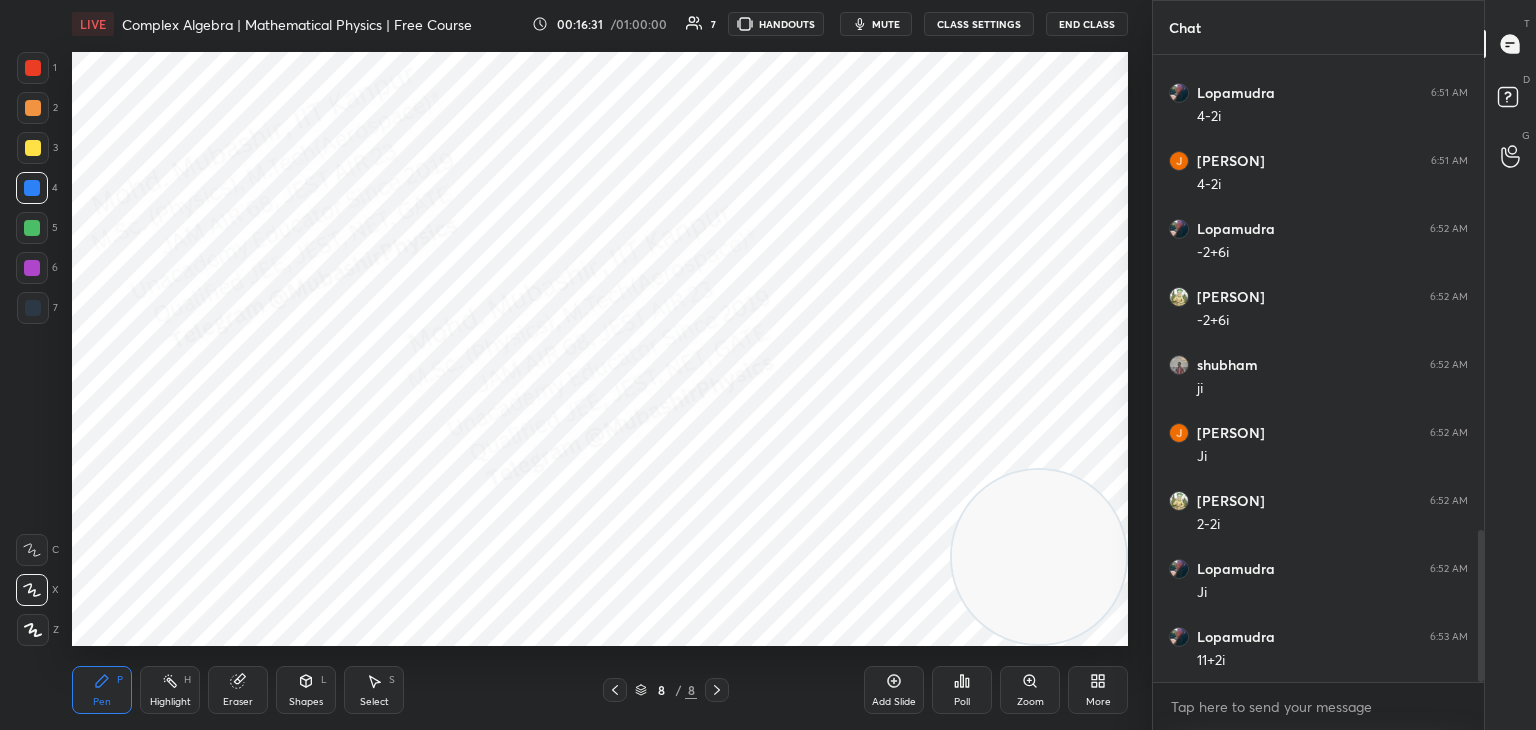 click on "More" at bounding box center (1098, 690) 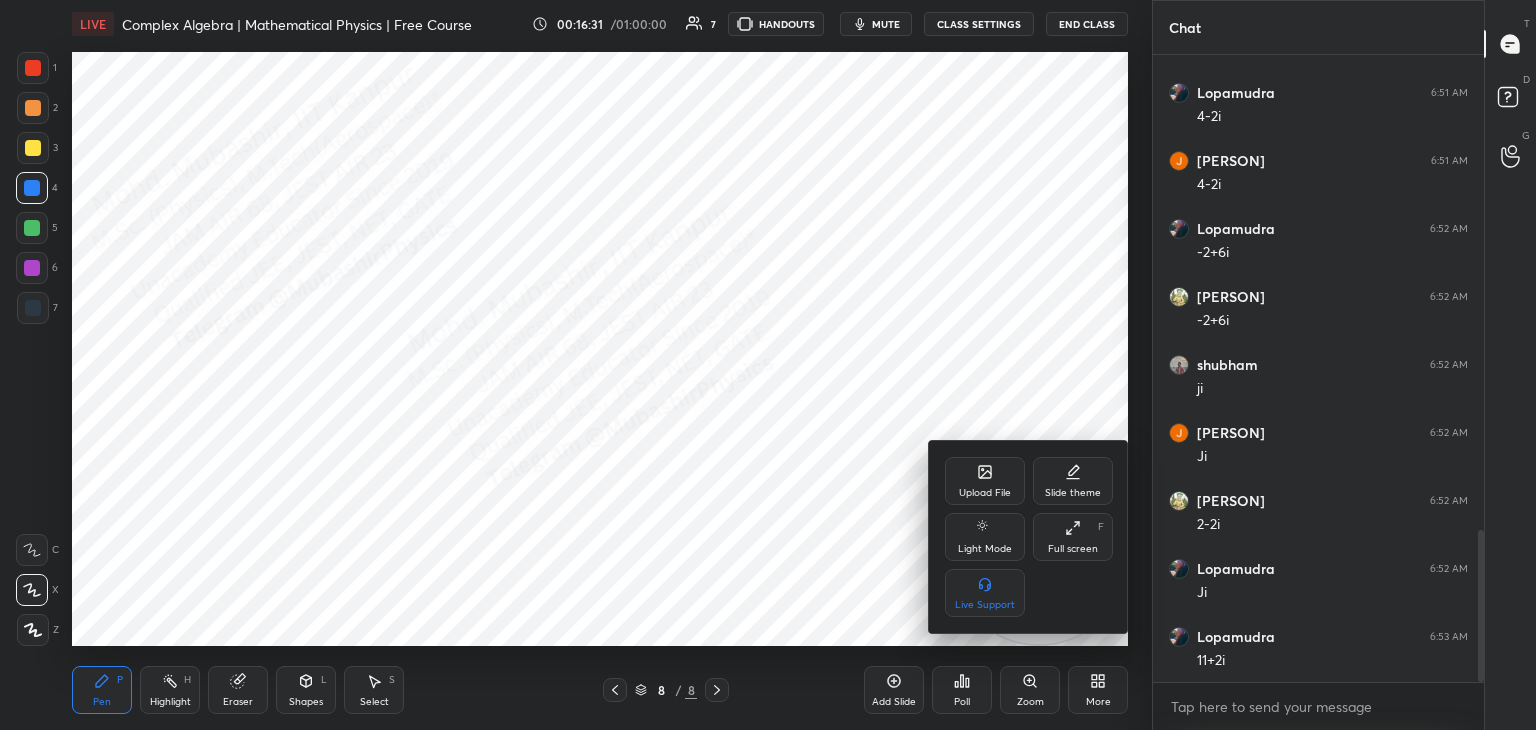 click at bounding box center [768, 365] 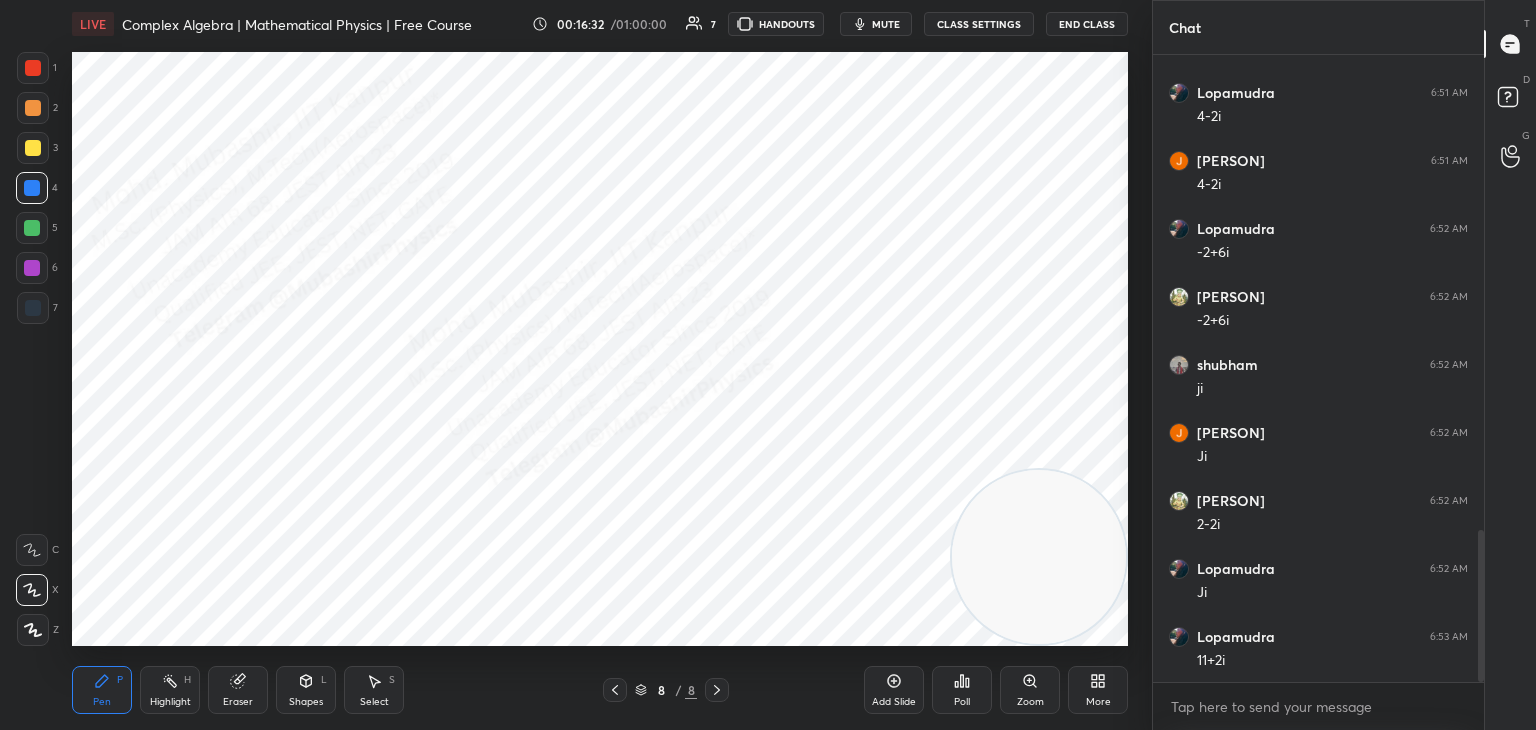 click on "More" at bounding box center (1098, 690) 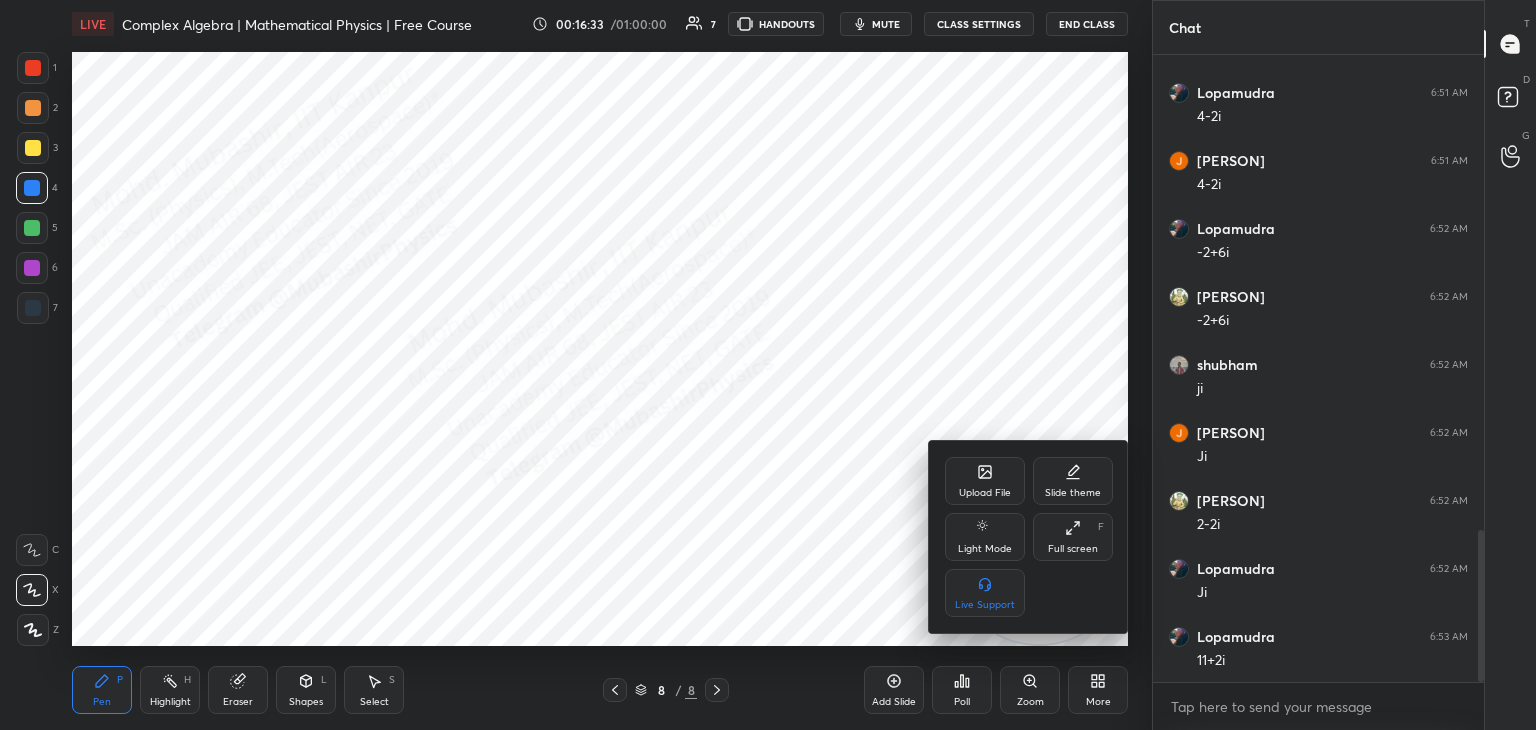 click on "Upload File" at bounding box center (985, 481) 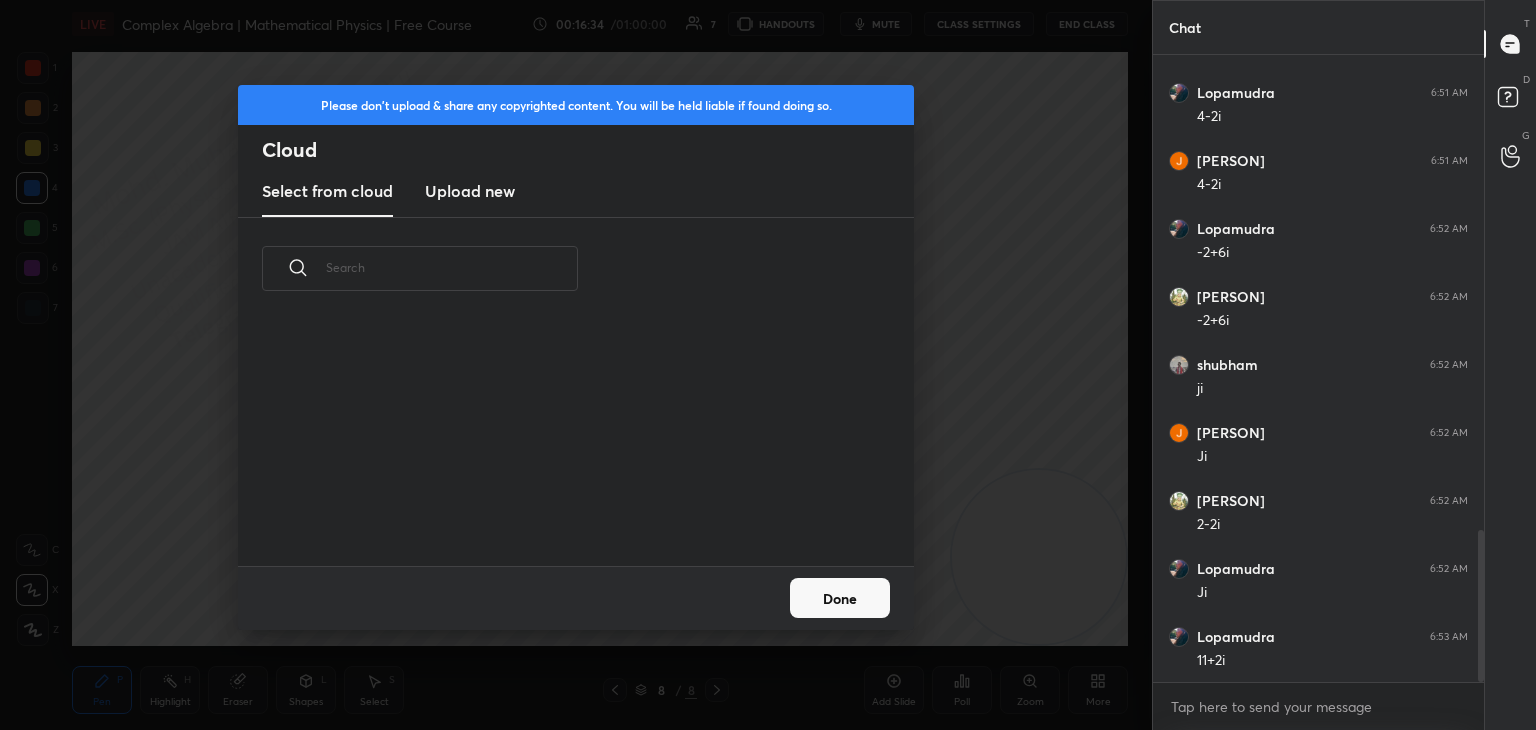 click on "Upload new" at bounding box center (470, 192) 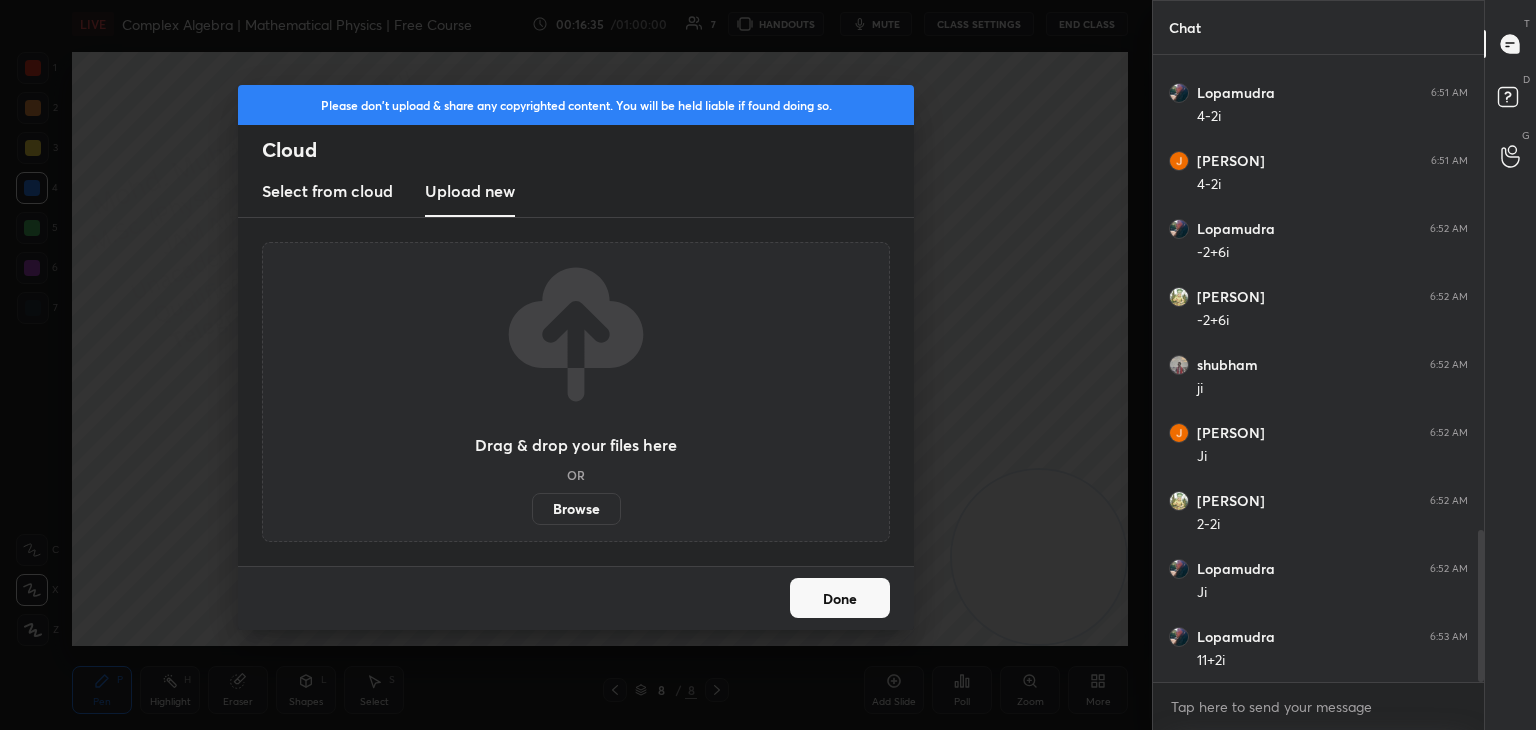 click on "Browse" at bounding box center [576, 509] 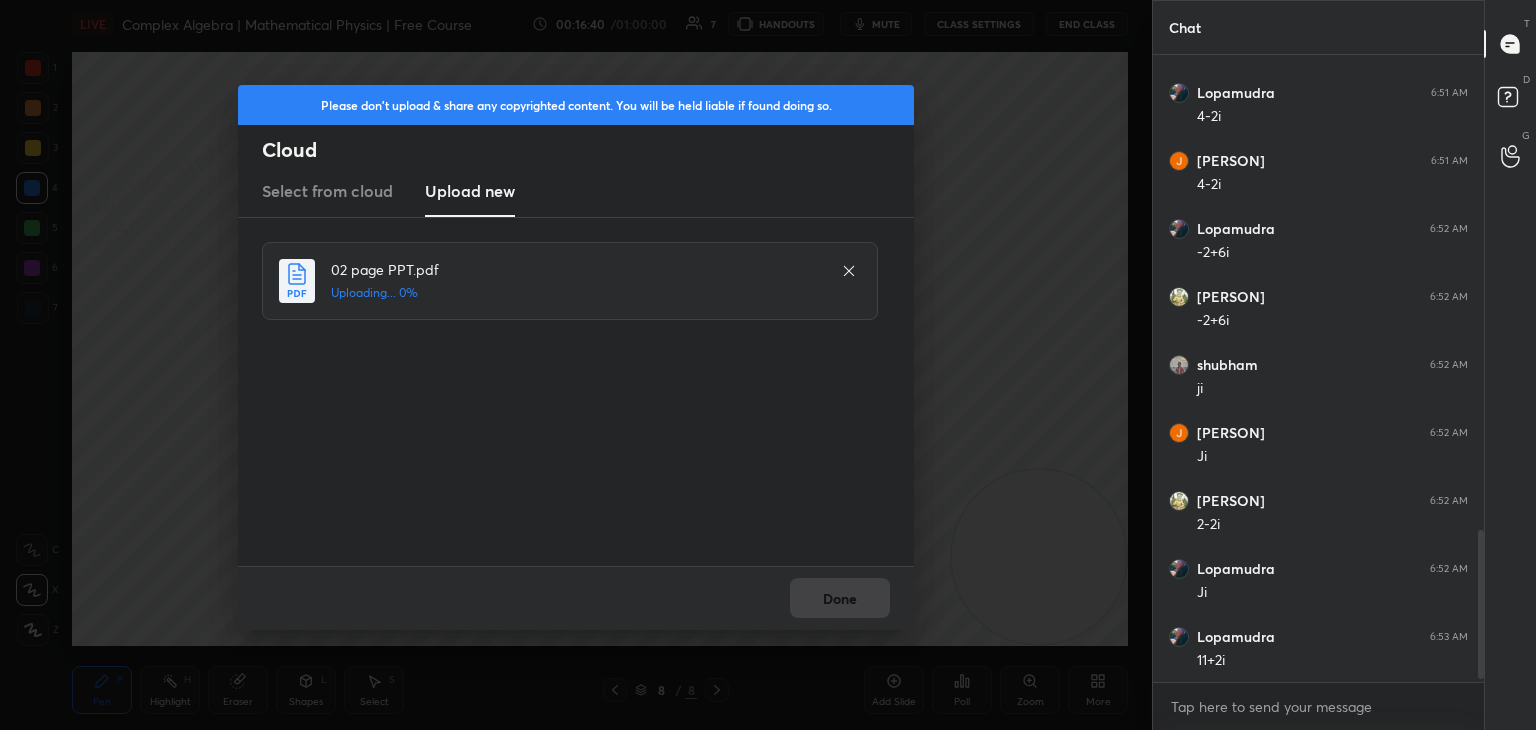 scroll, scrollTop: 2032, scrollLeft: 0, axis: vertical 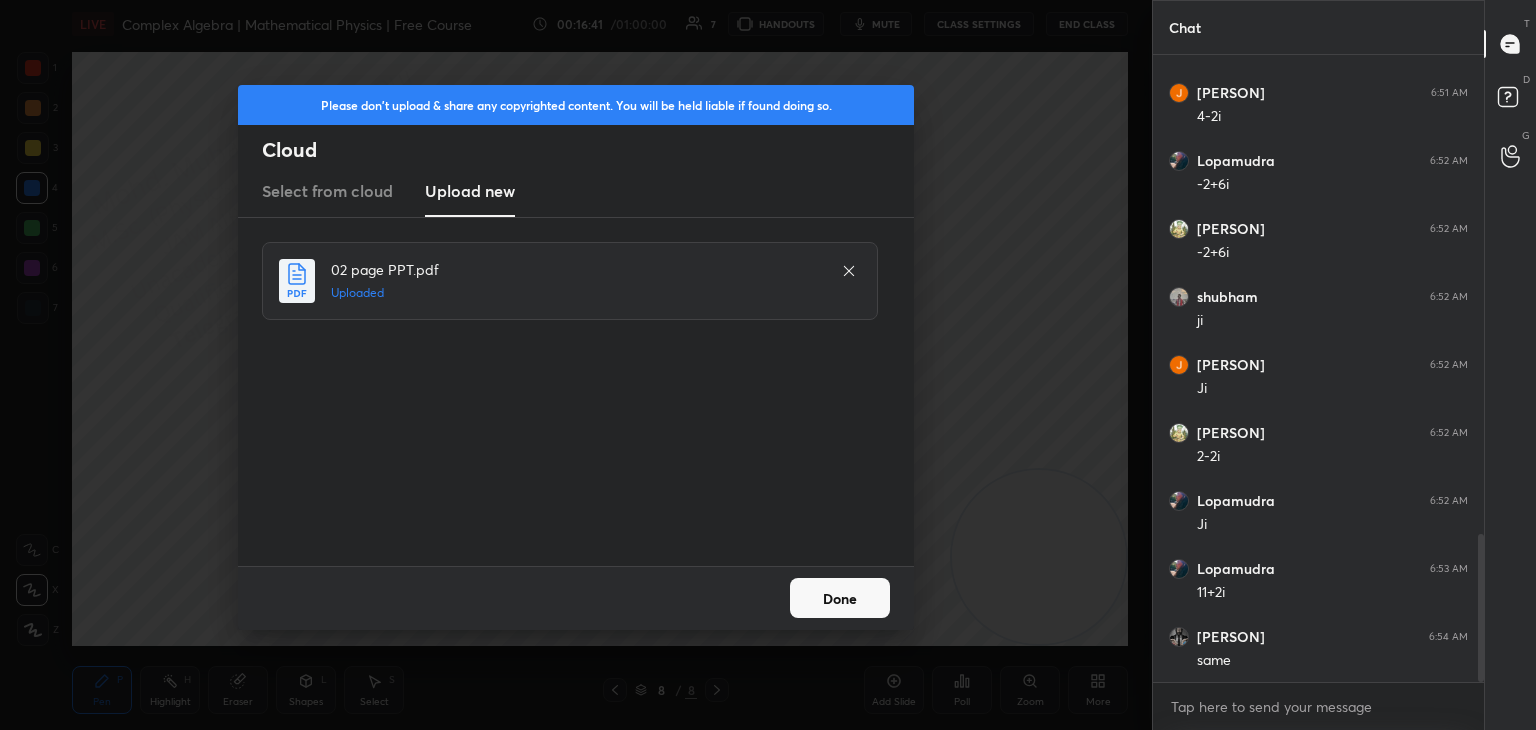 click on "Done" at bounding box center [840, 598] 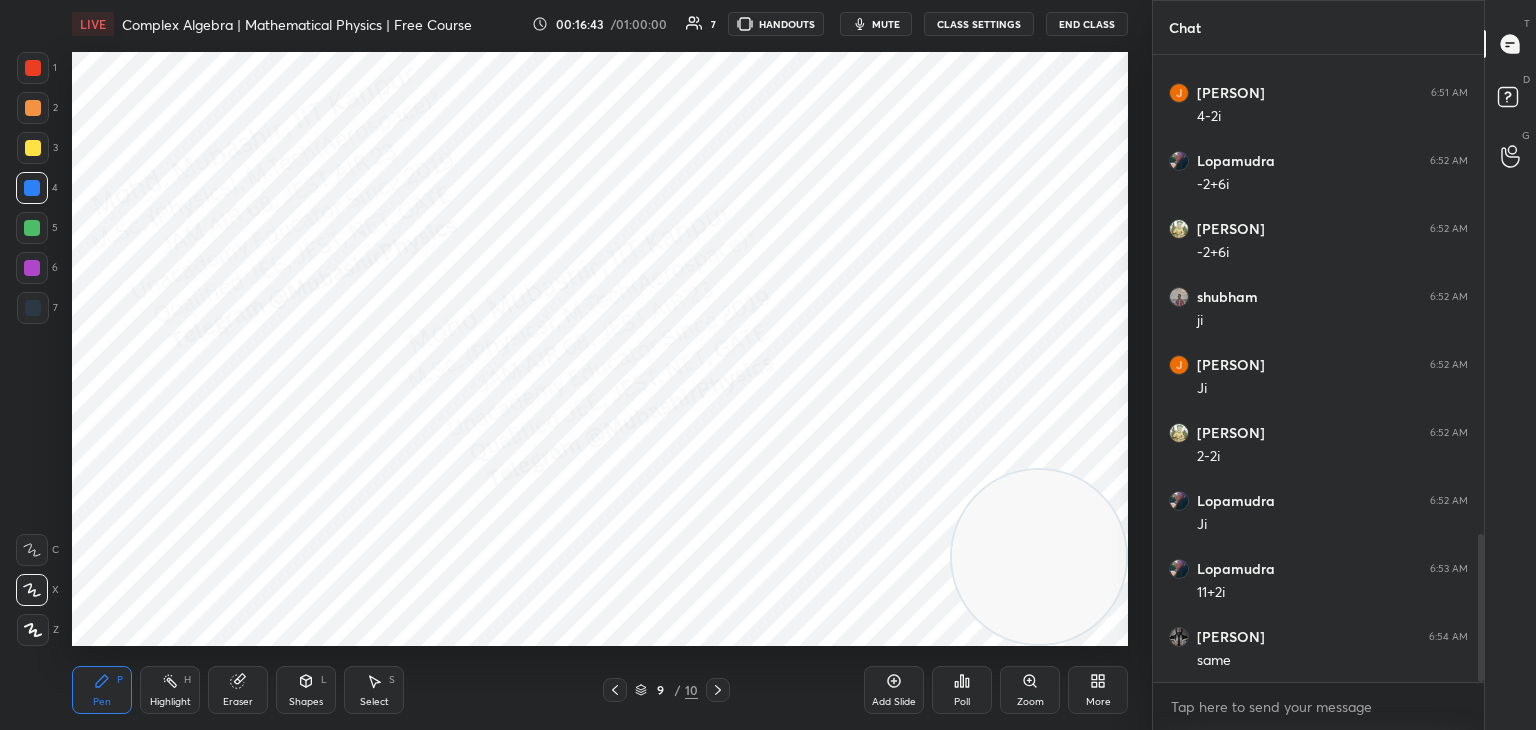 click 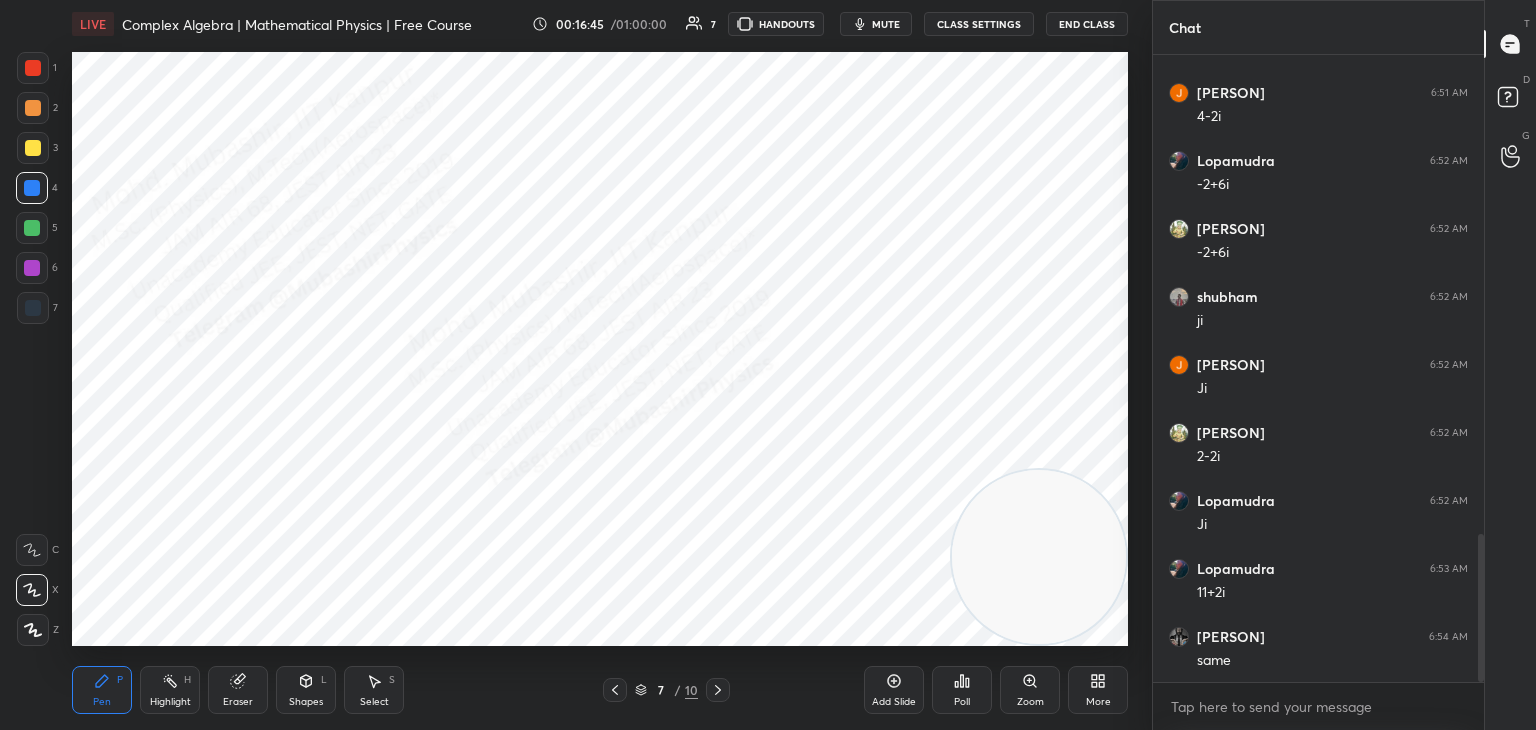 click 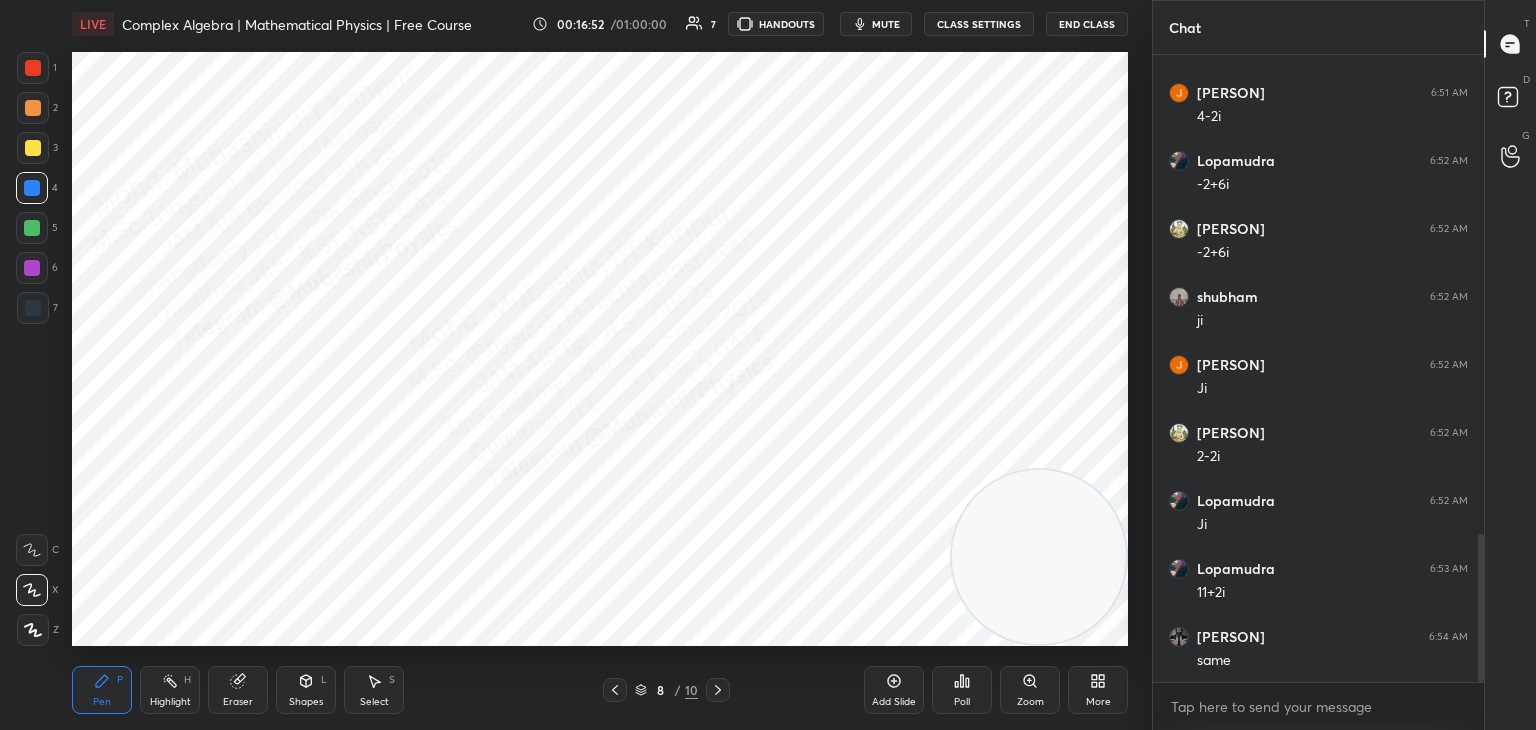 click 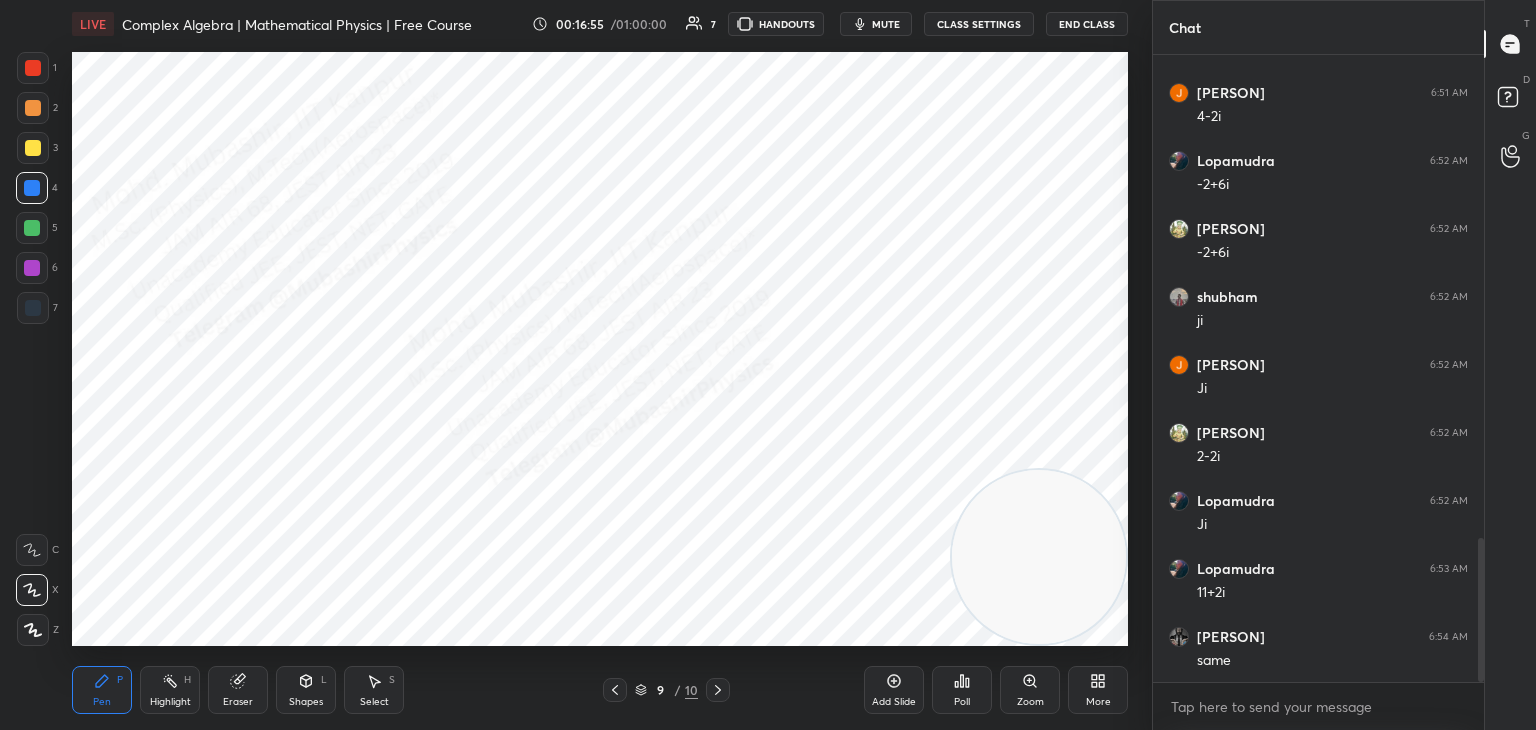 scroll, scrollTop: 2100, scrollLeft: 0, axis: vertical 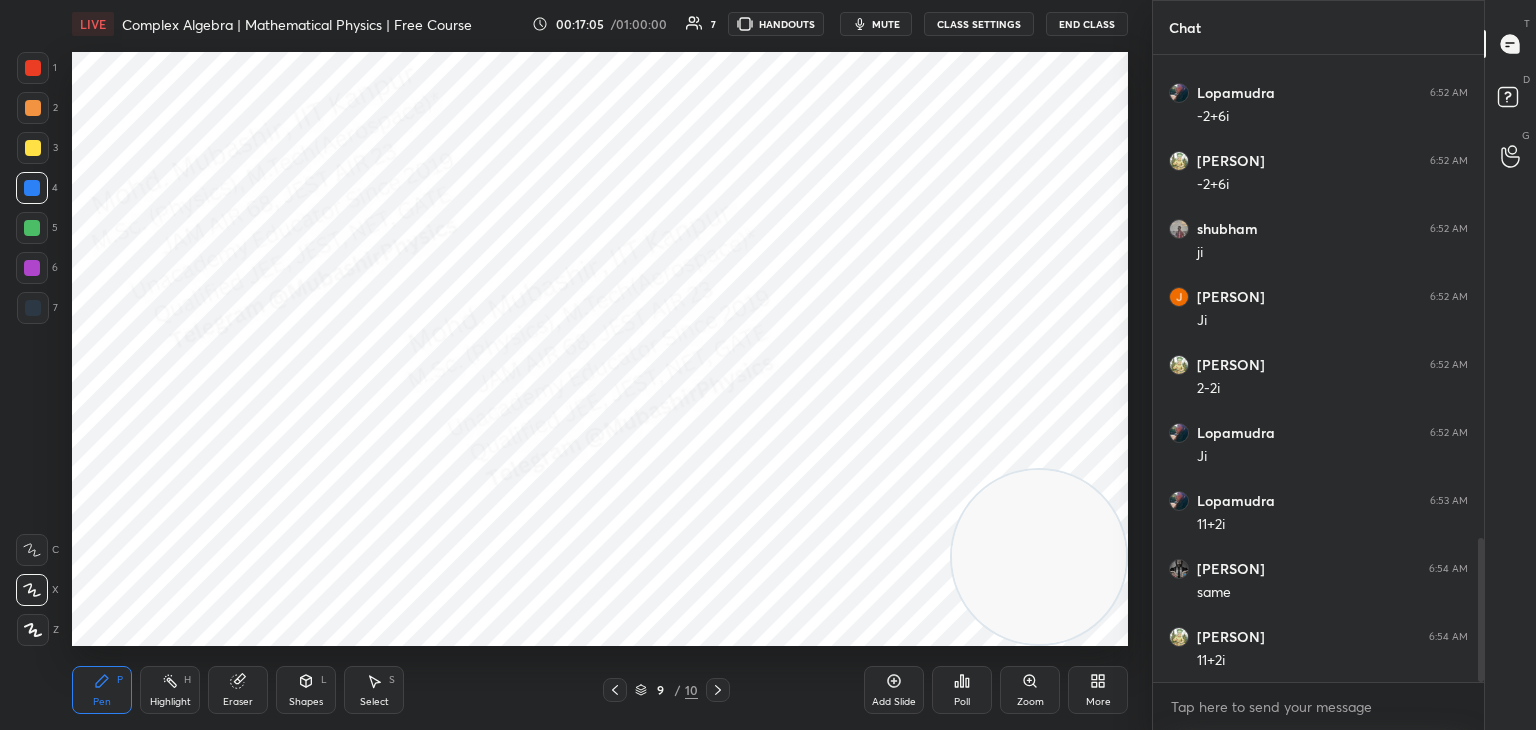 click at bounding box center (32, 228) 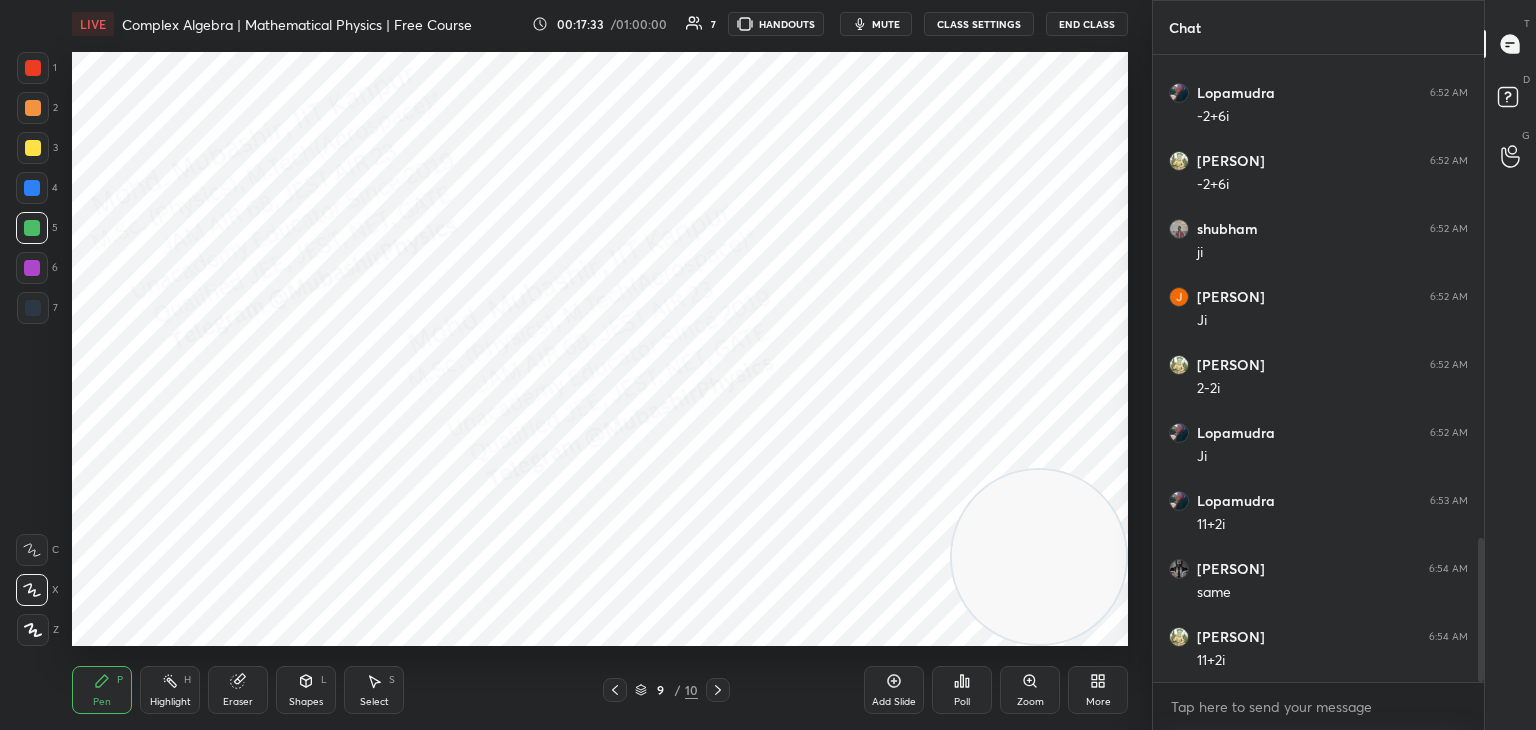 click at bounding box center (615, 690) 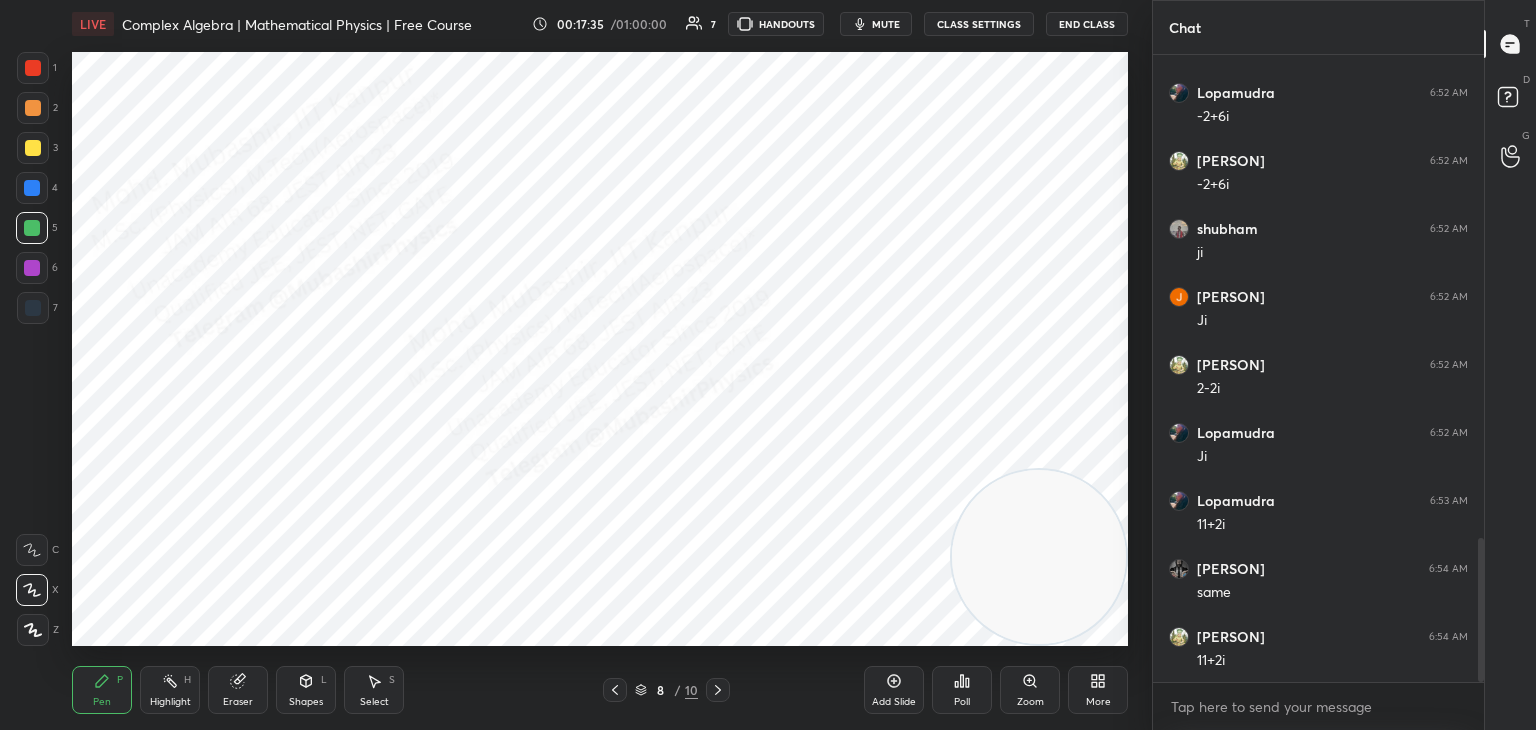 drag, startPoint x: 43, startPoint y: 189, endPoint x: 55, endPoint y: 214, distance: 27.730848 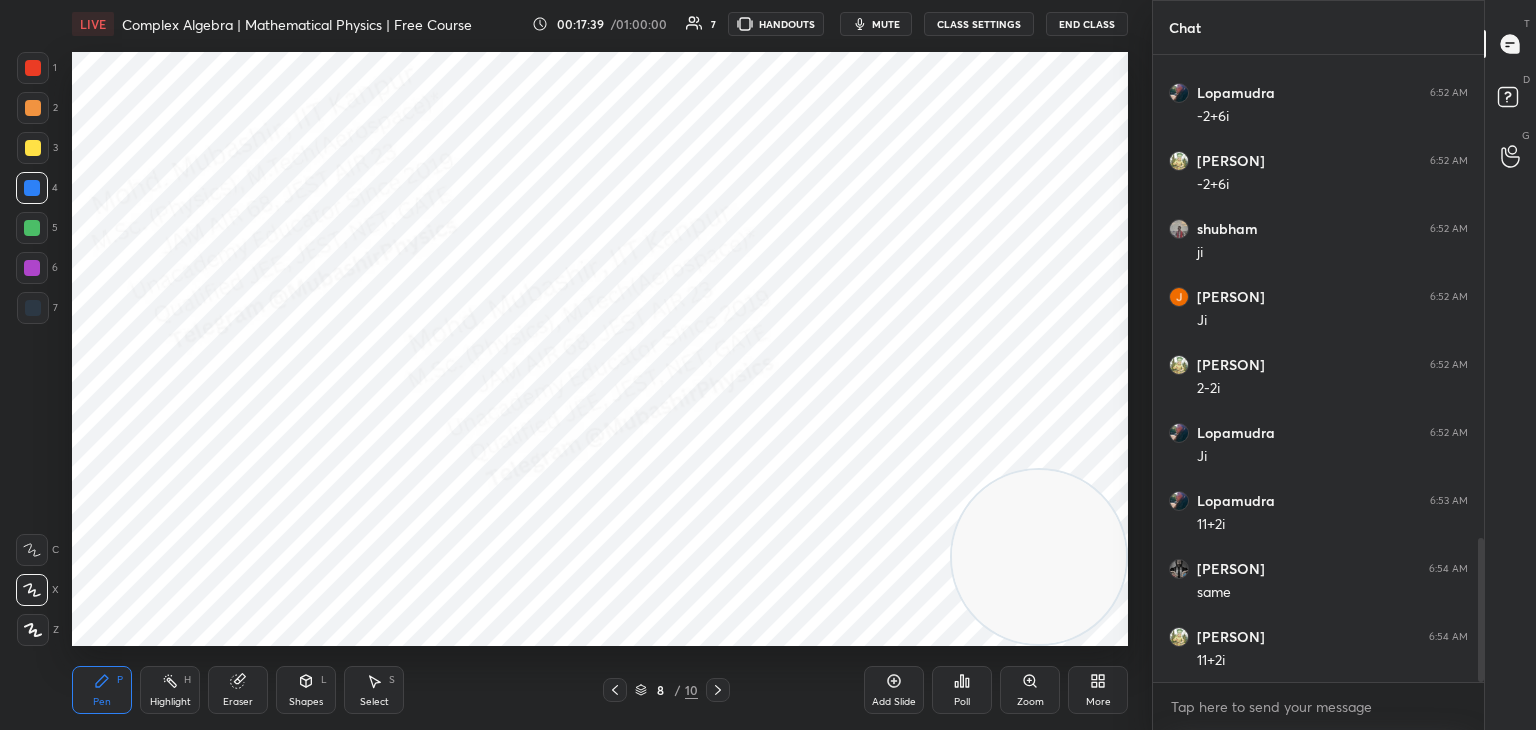 click 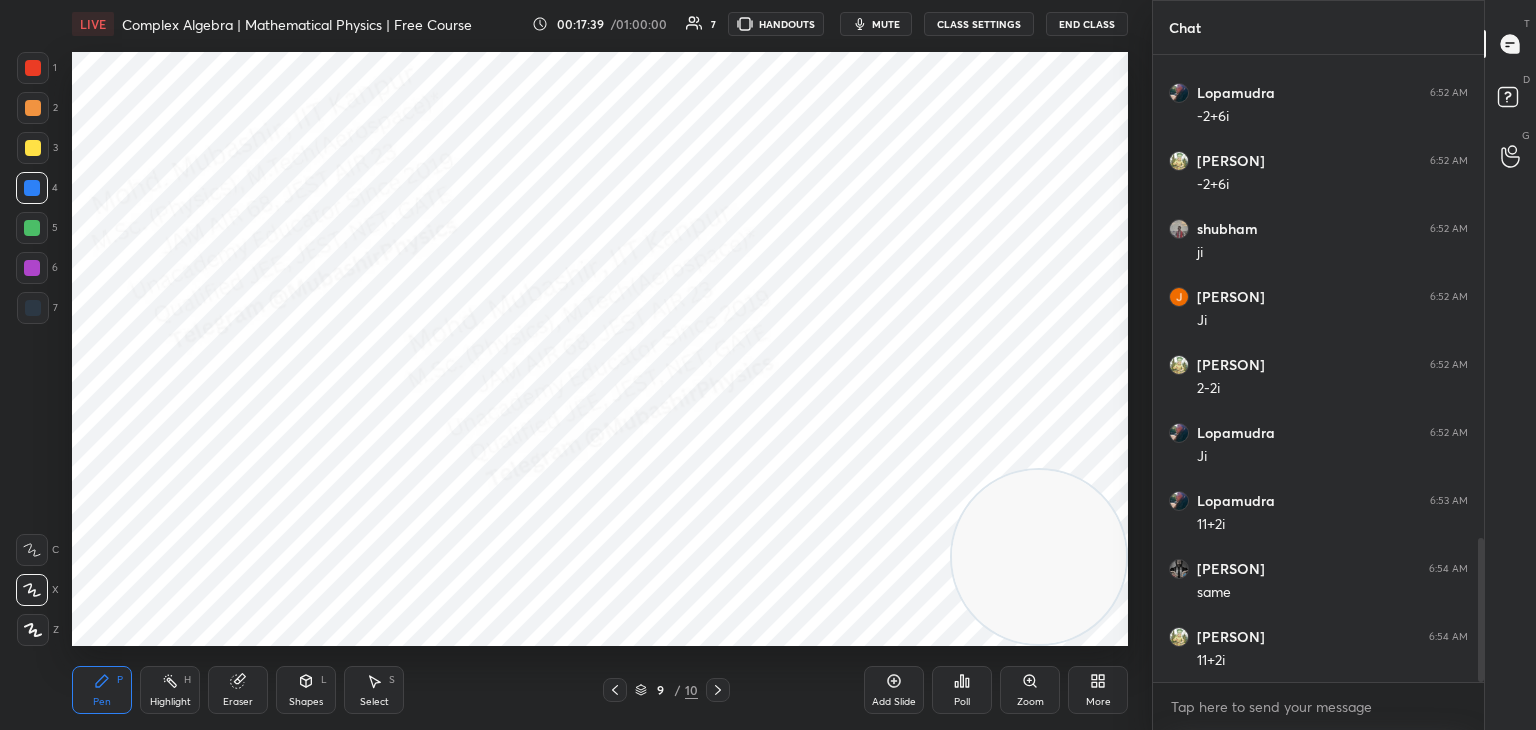 click 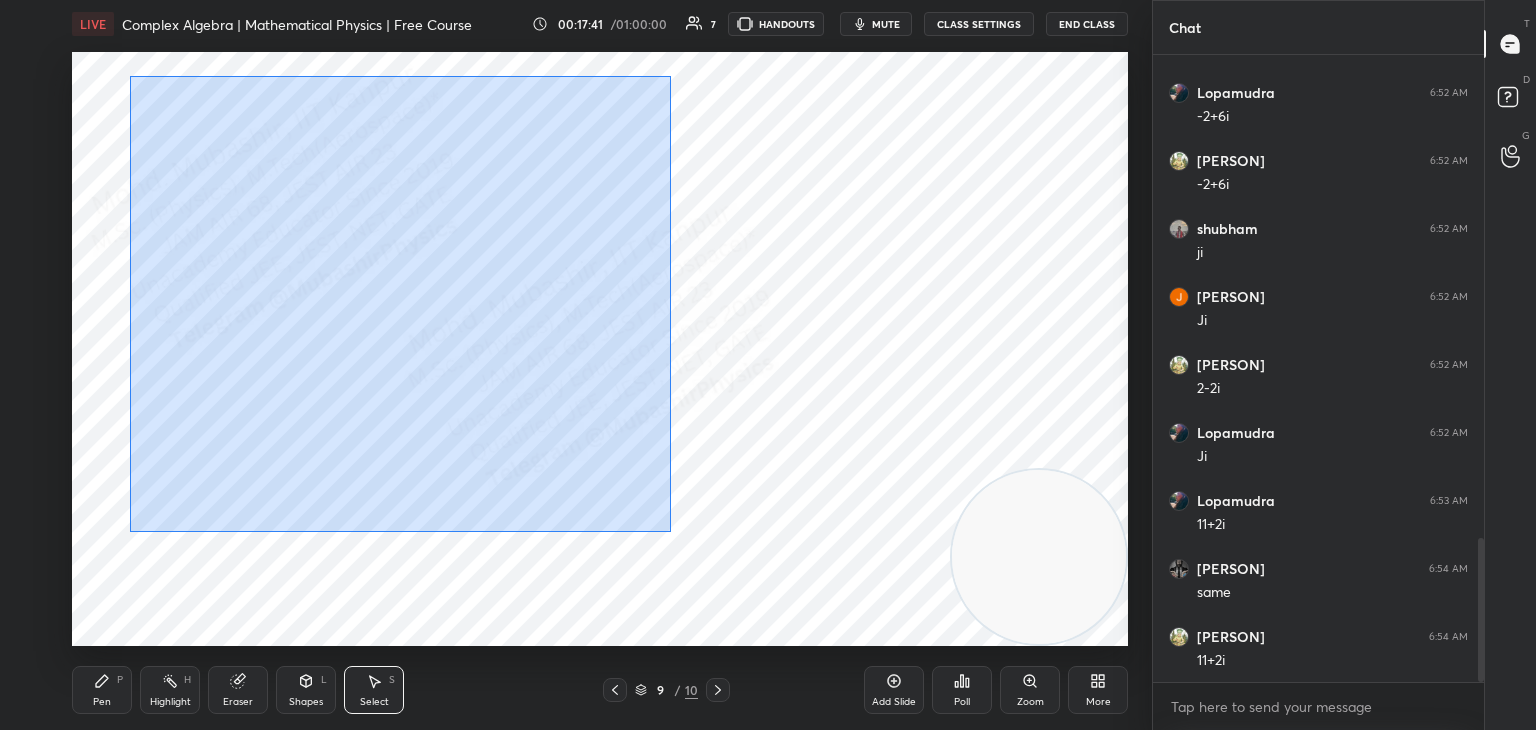 drag, startPoint x: 129, startPoint y: 76, endPoint x: 644, endPoint y: 481, distance: 655.17175 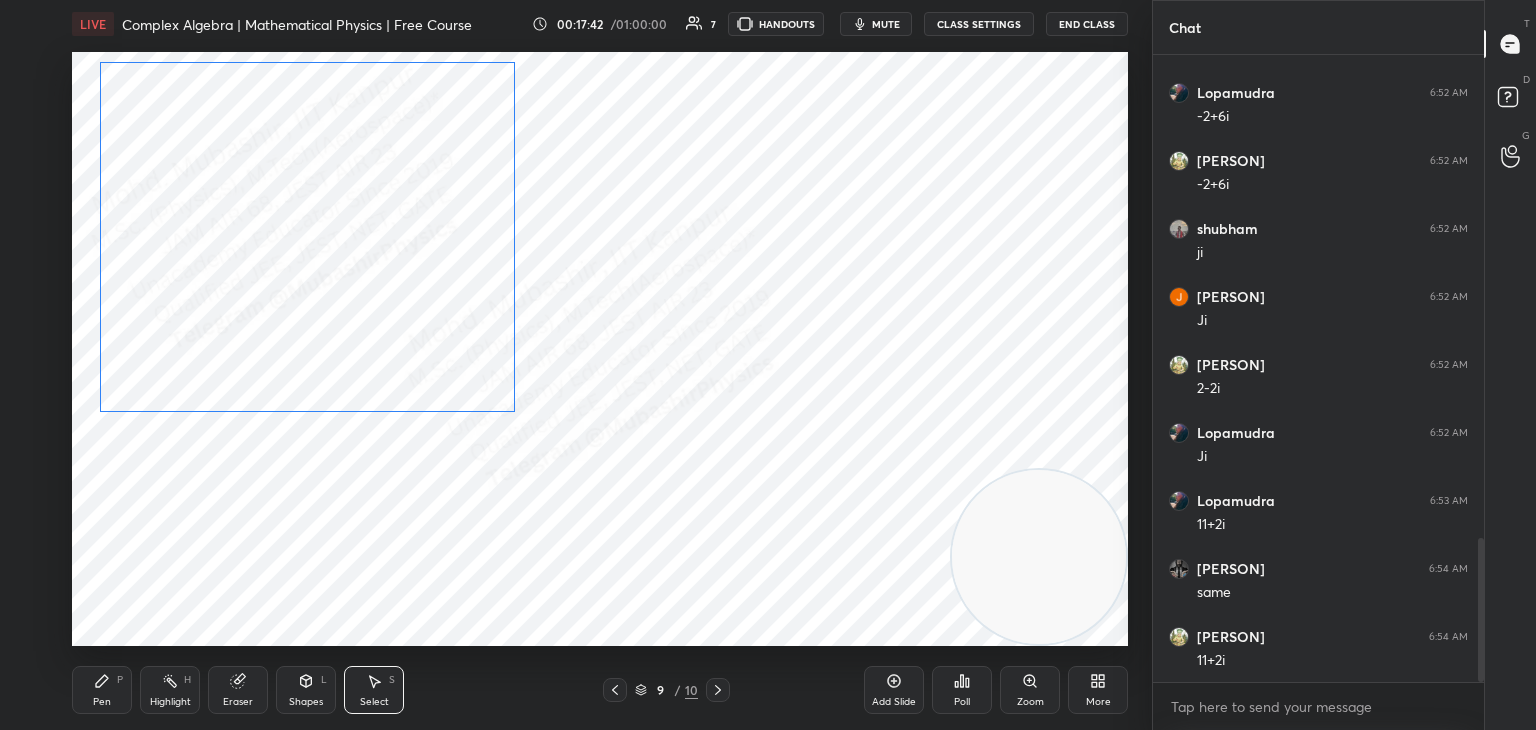 drag, startPoint x: 476, startPoint y: 350, endPoint x: 417, endPoint y: 364, distance: 60.63827 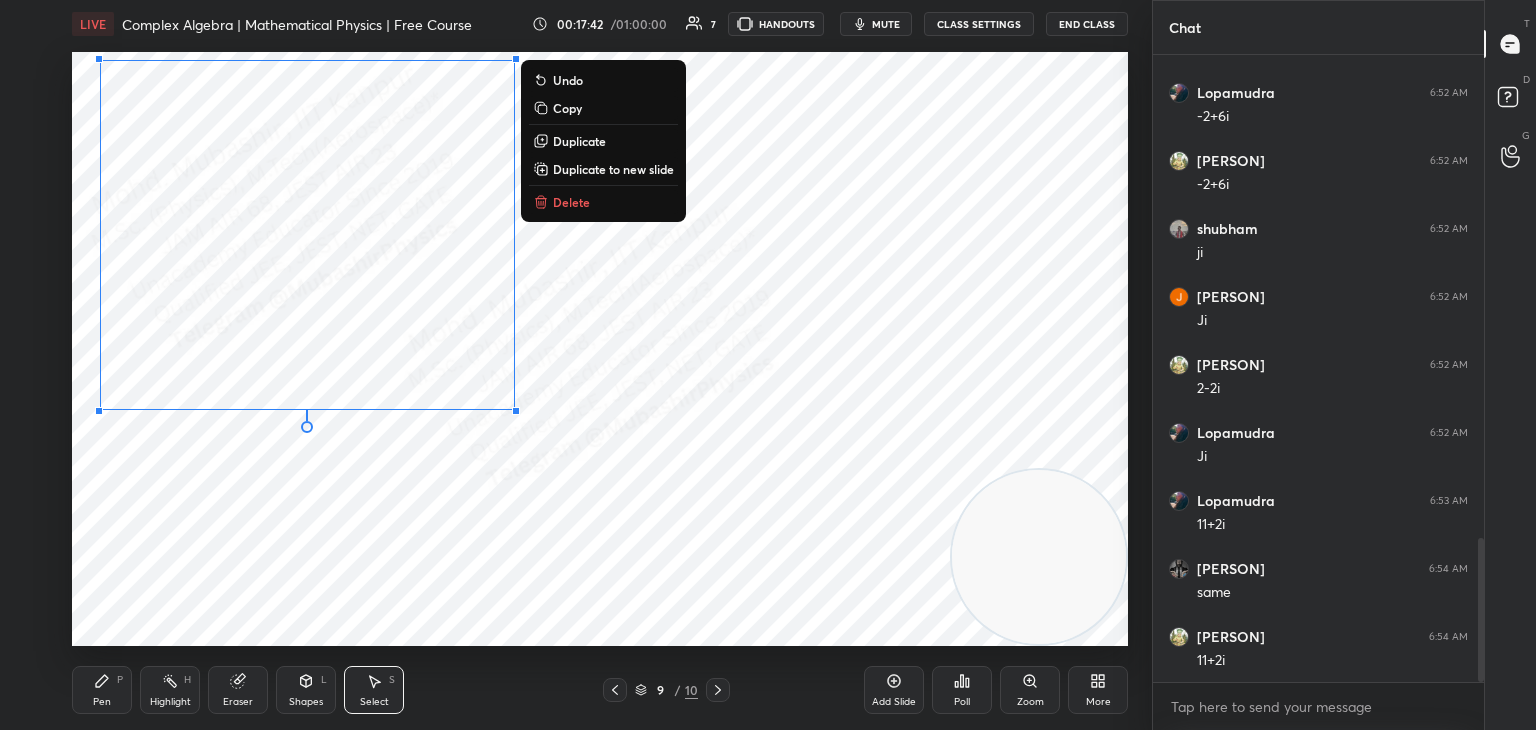 drag, startPoint x: 449, startPoint y: 653, endPoint x: 625, endPoint y: 678, distance: 177.76671 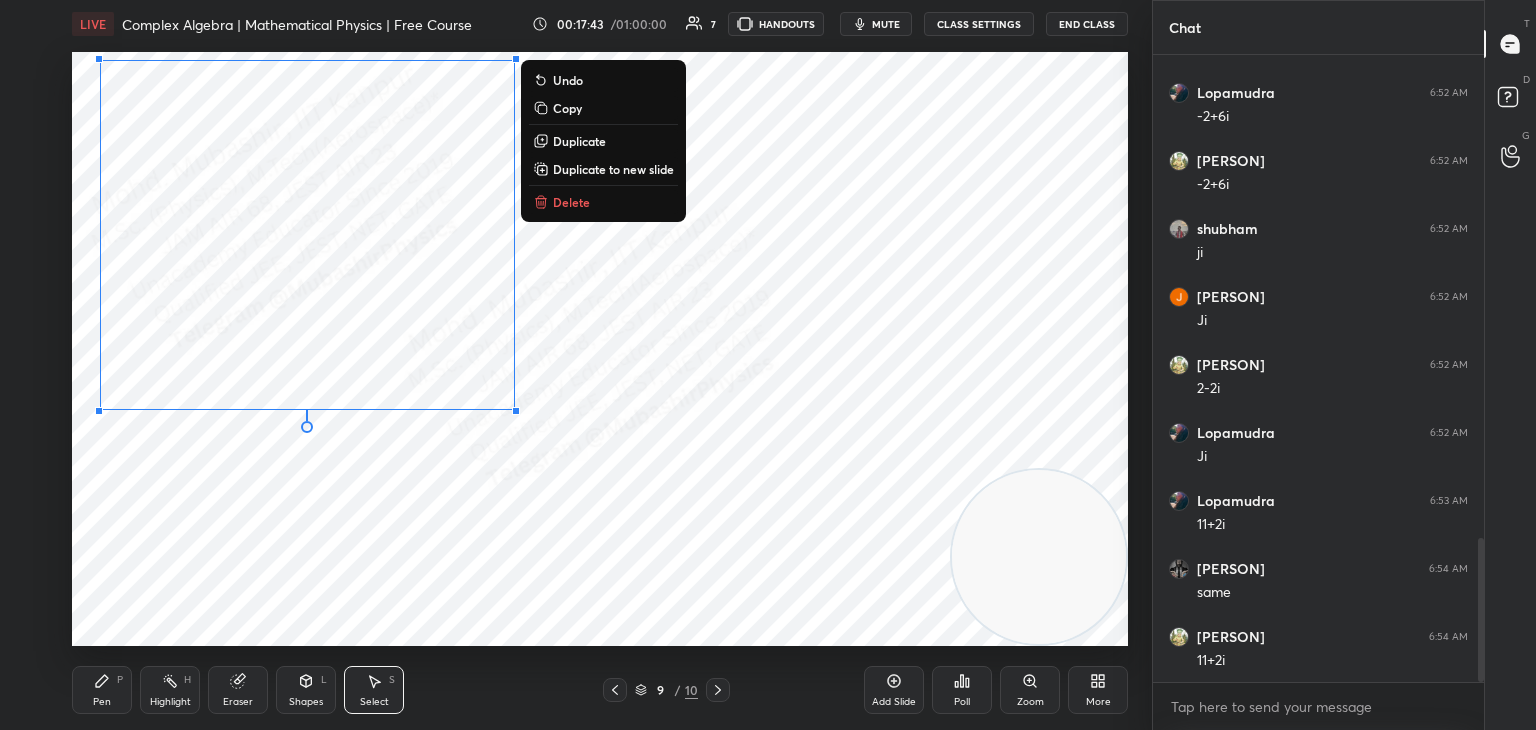 click at bounding box center [615, 690] 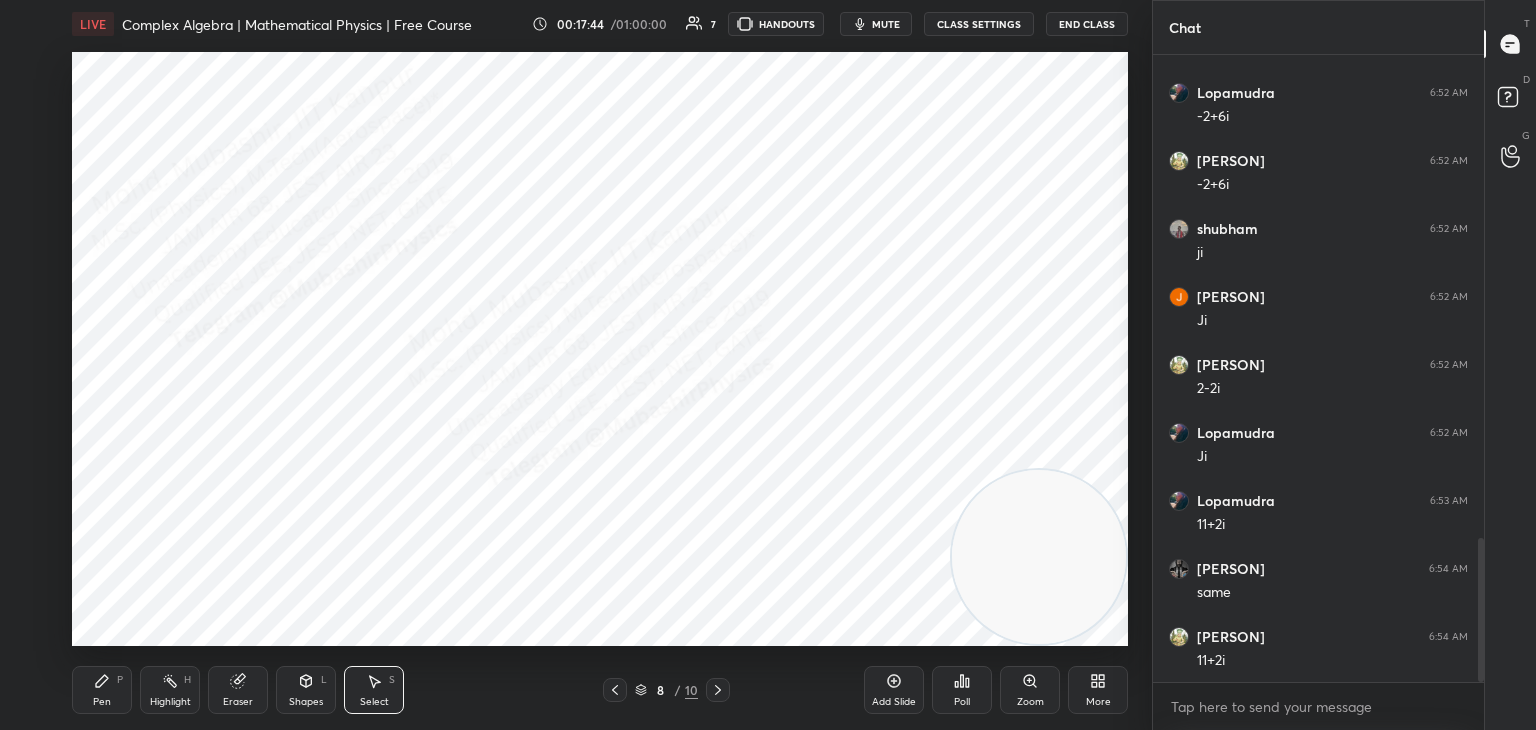 click 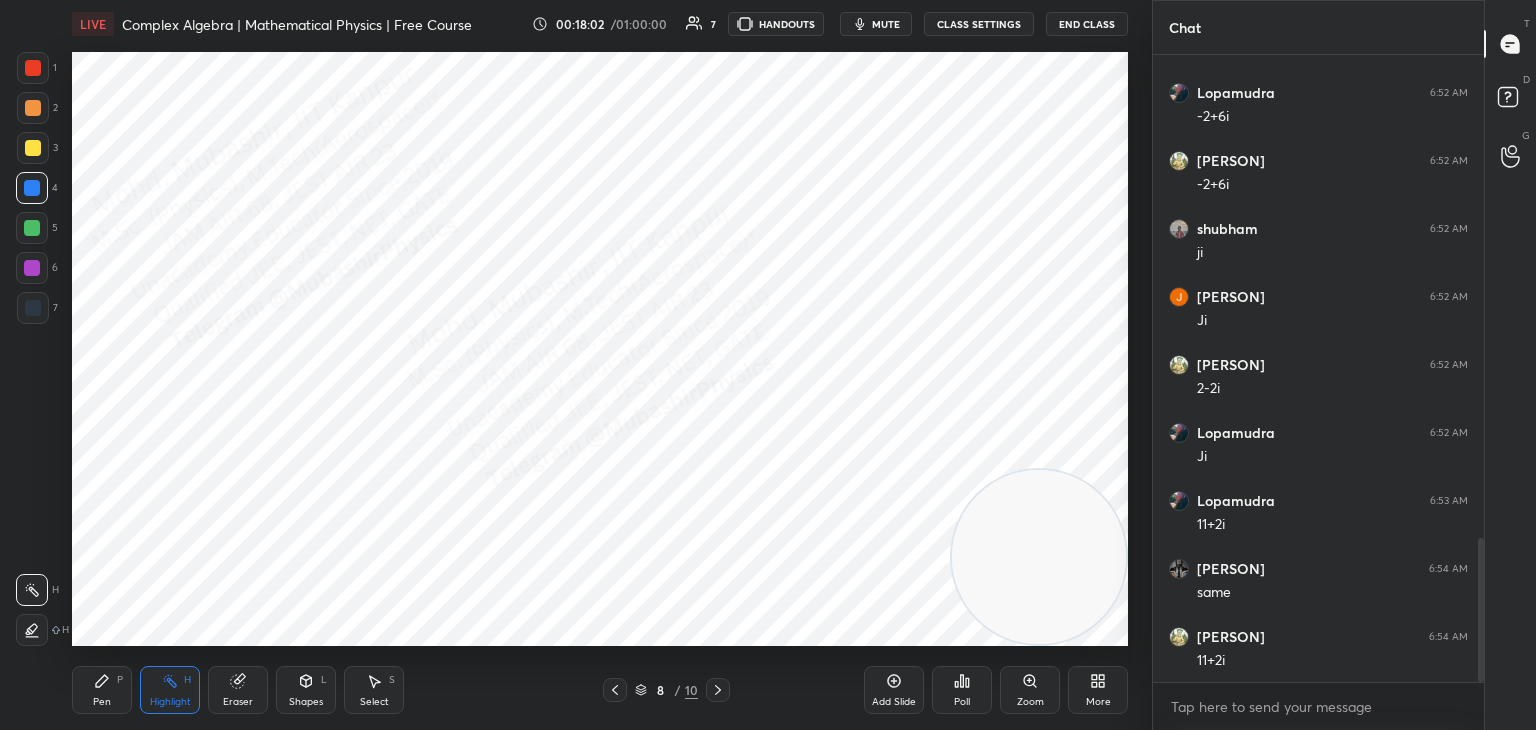 scroll, scrollTop: 2168, scrollLeft: 0, axis: vertical 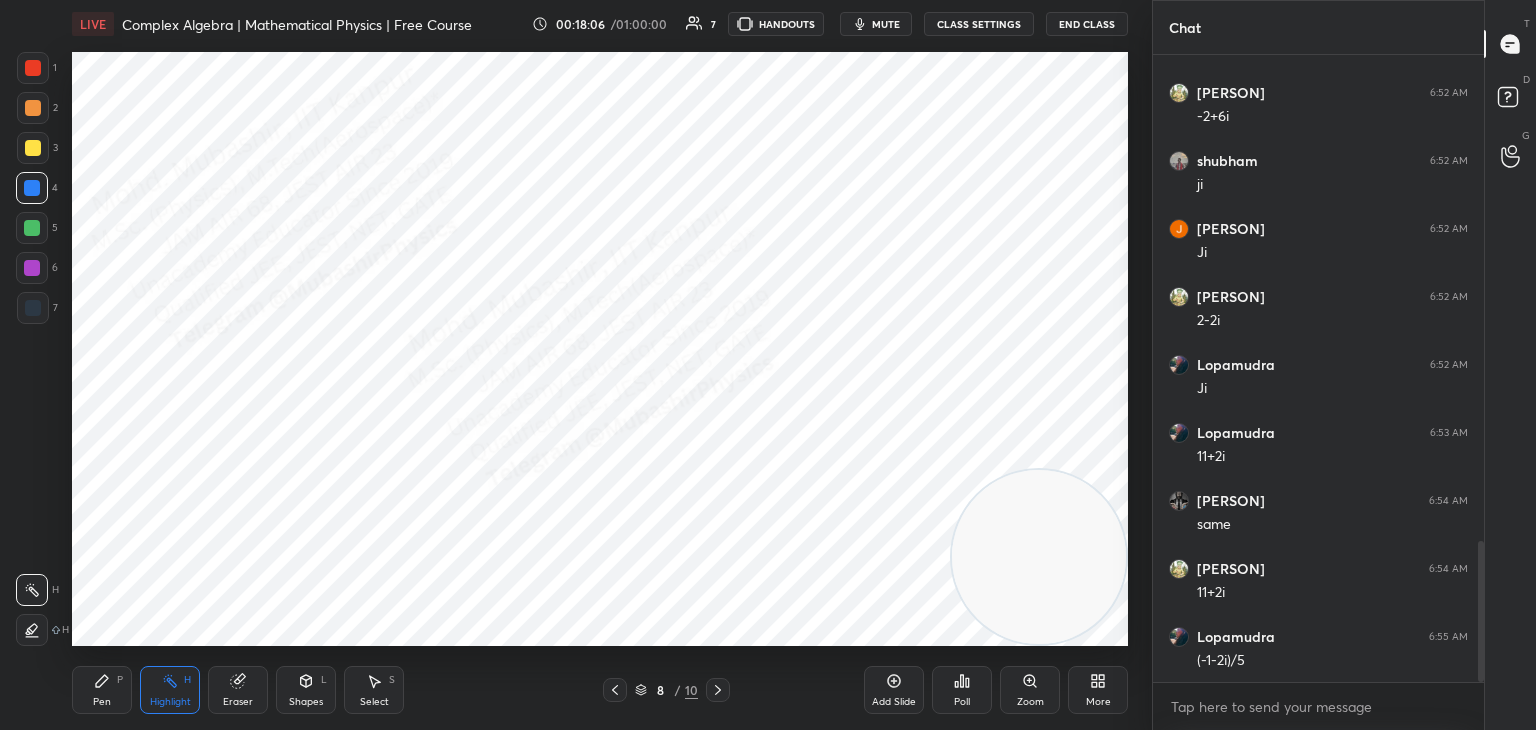 click 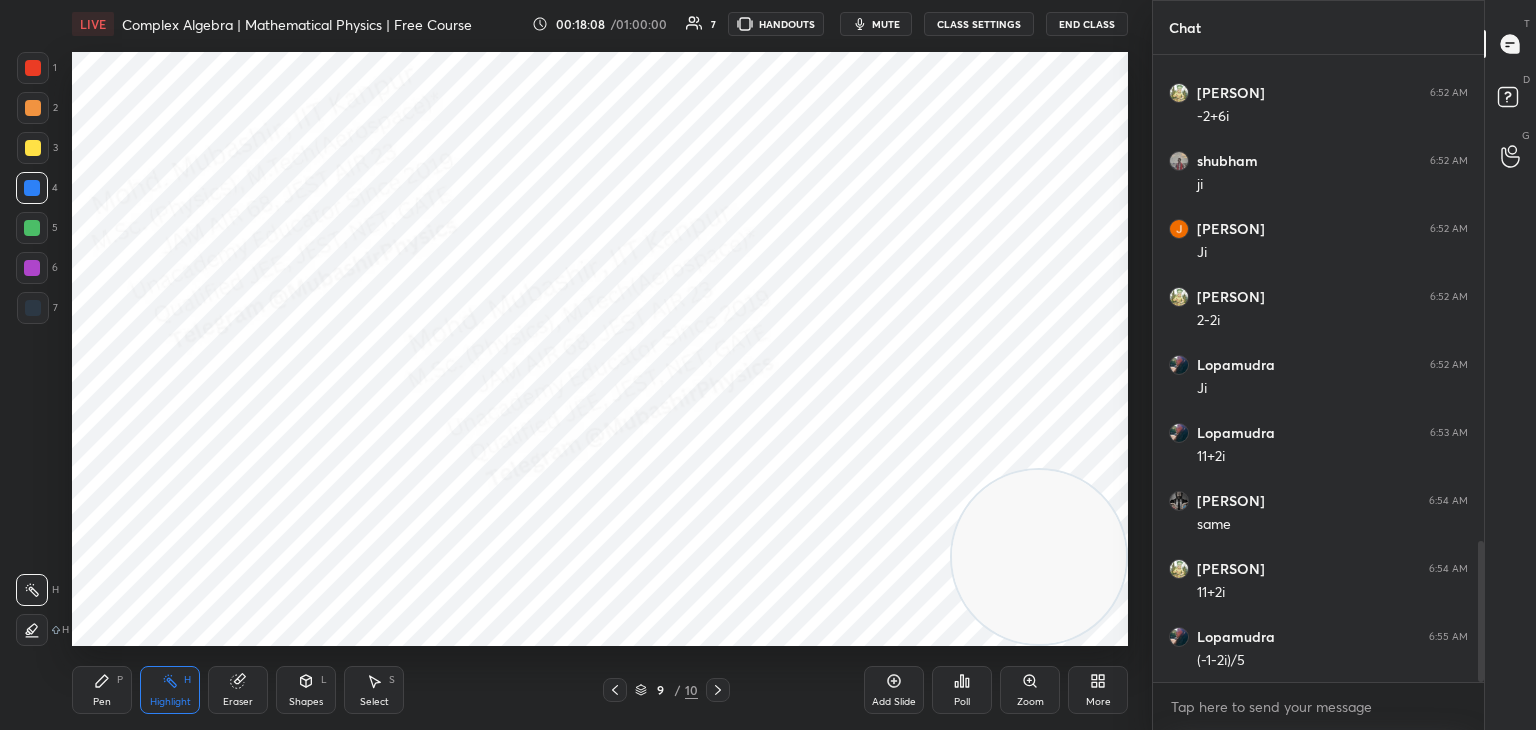 click on "Pen P" at bounding box center (102, 690) 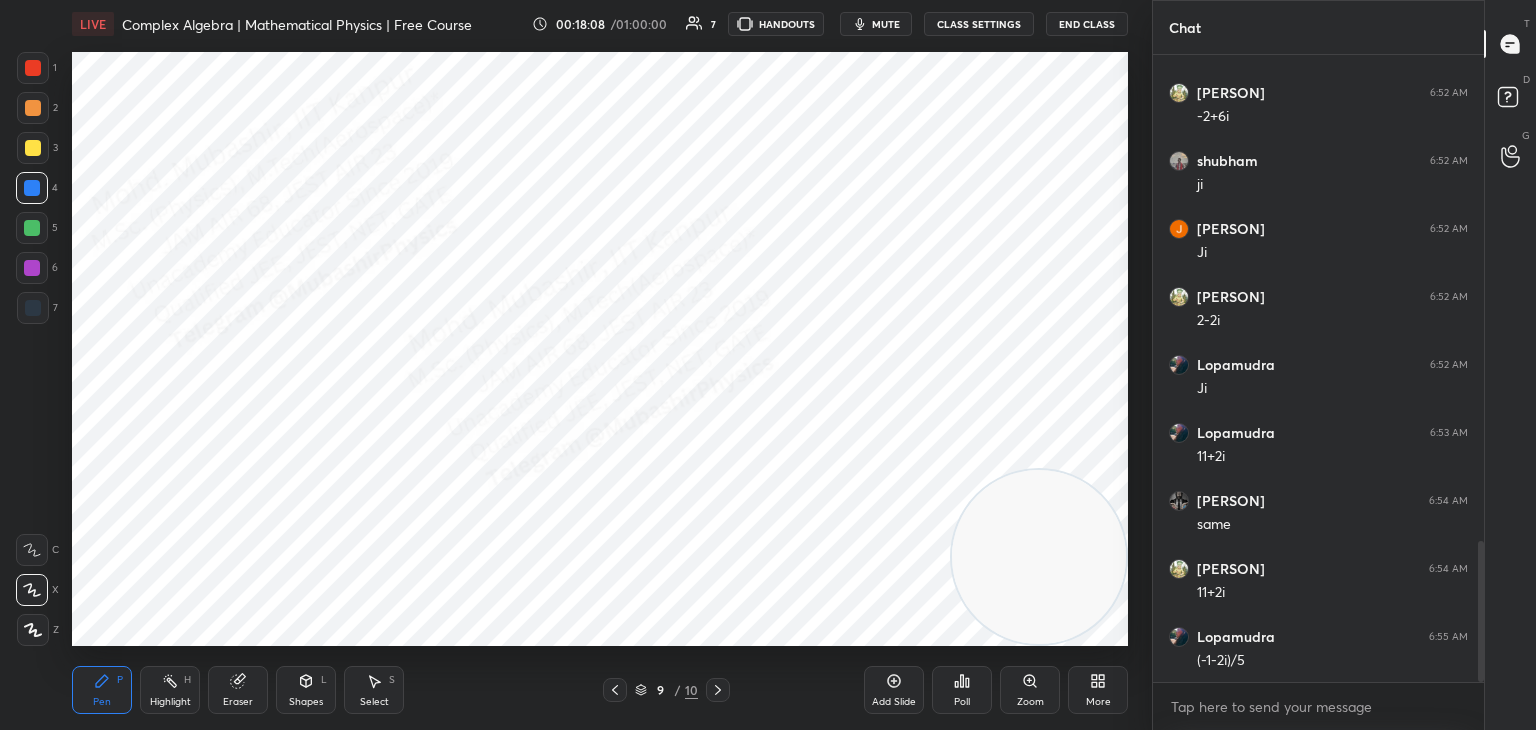 drag, startPoint x: 31, startPoint y: 268, endPoint x: 49, endPoint y: 270, distance: 18.110771 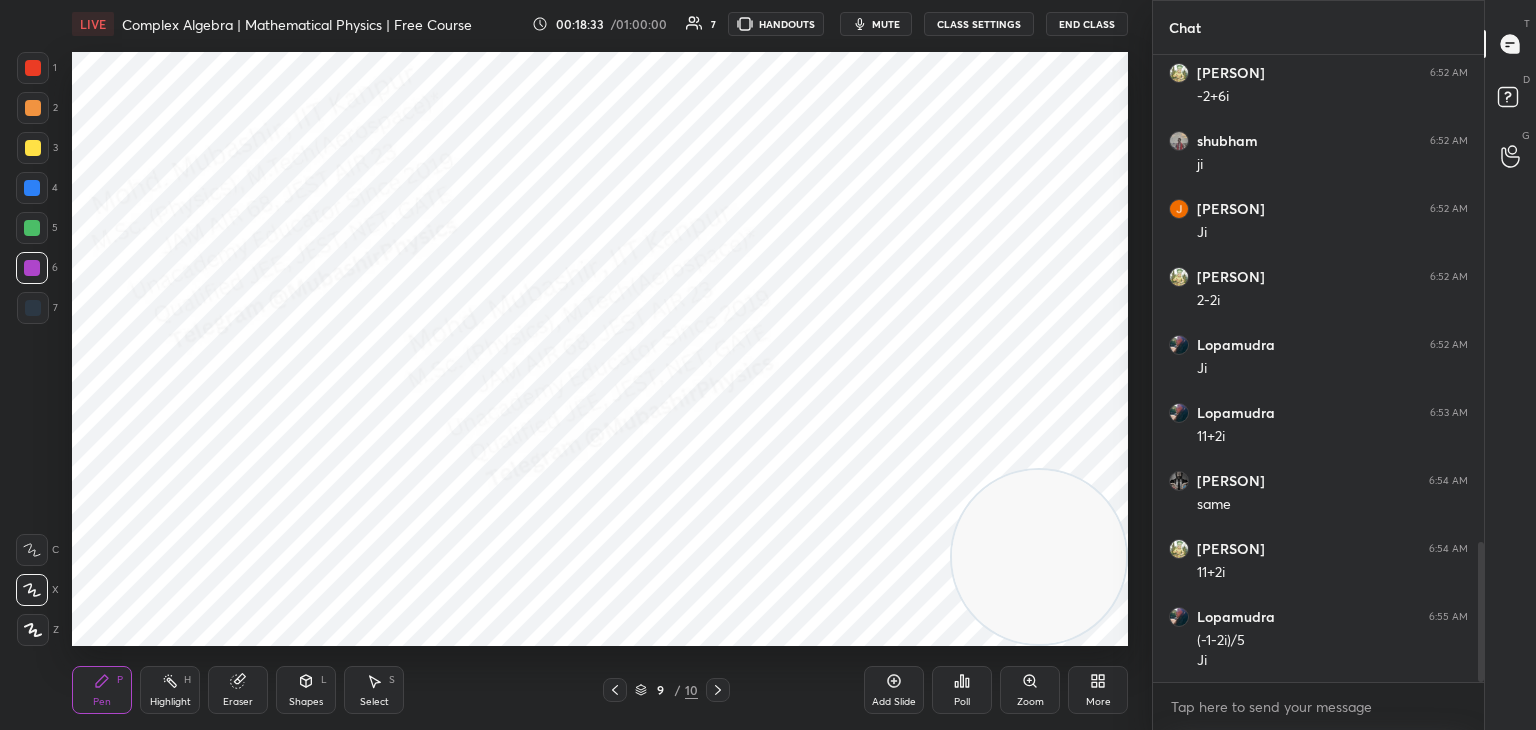 scroll, scrollTop: 2256, scrollLeft: 0, axis: vertical 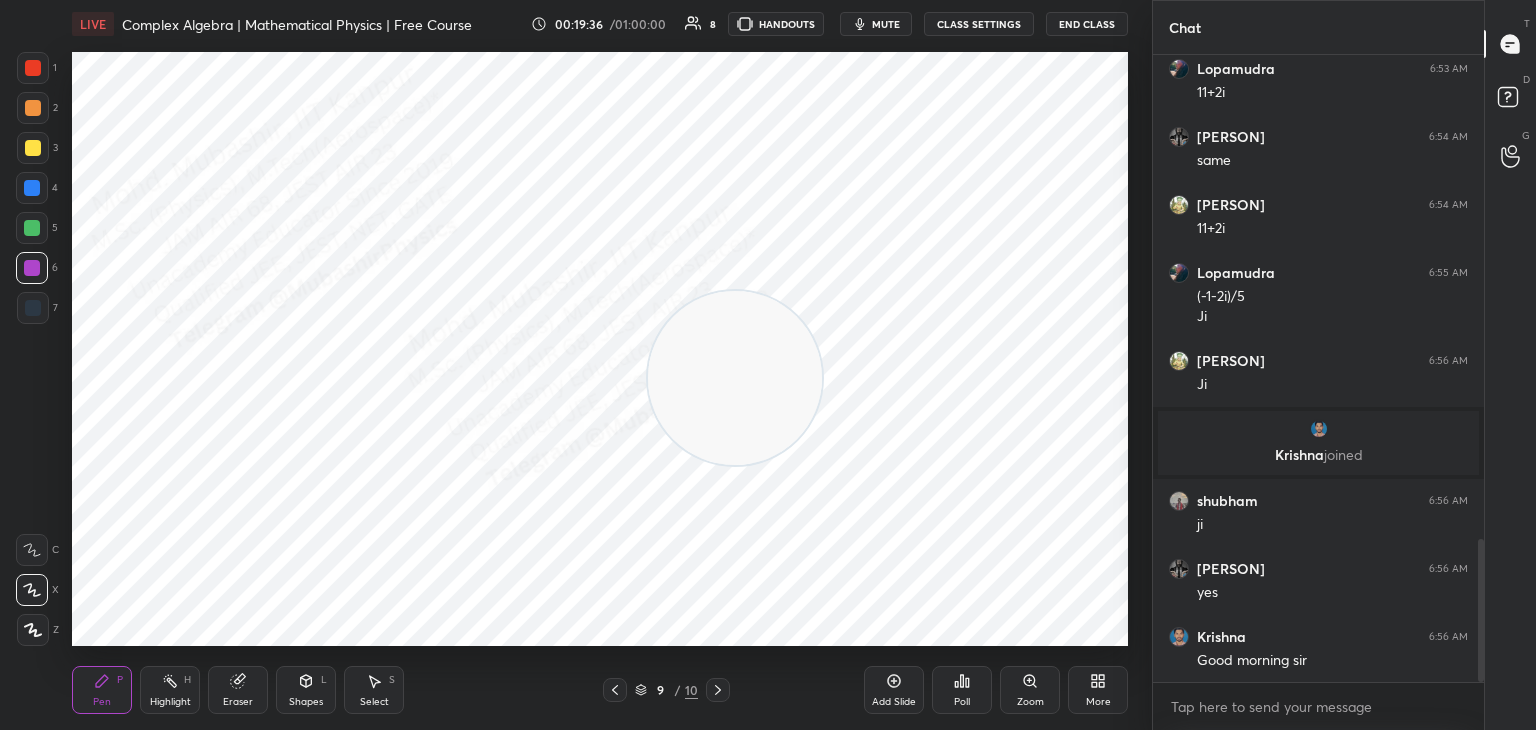 drag, startPoint x: 1053, startPoint y: 552, endPoint x: 381, endPoint y: 134, distance: 791.39624 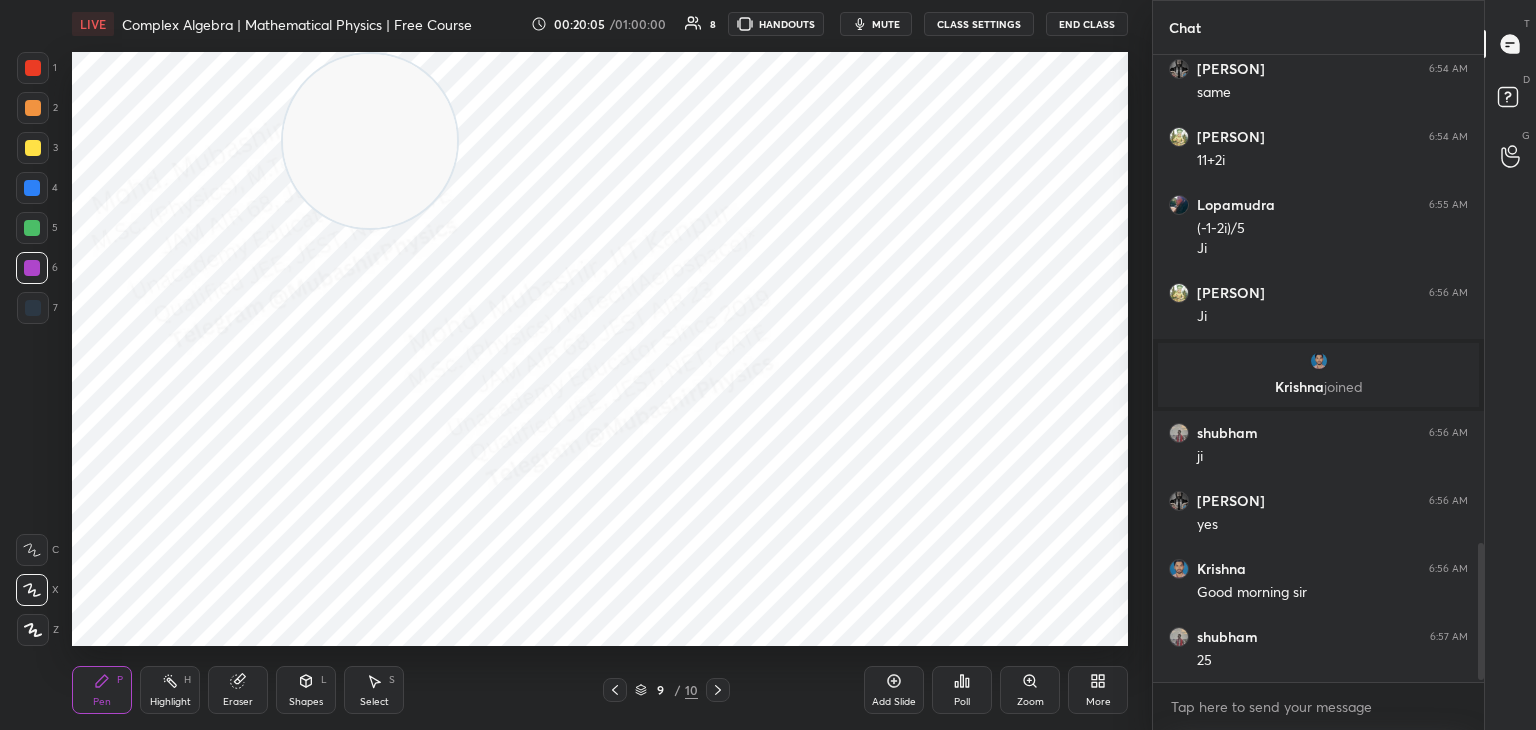 scroll, scrollTop: 2264, scrollLeft: 0, axis: vertical 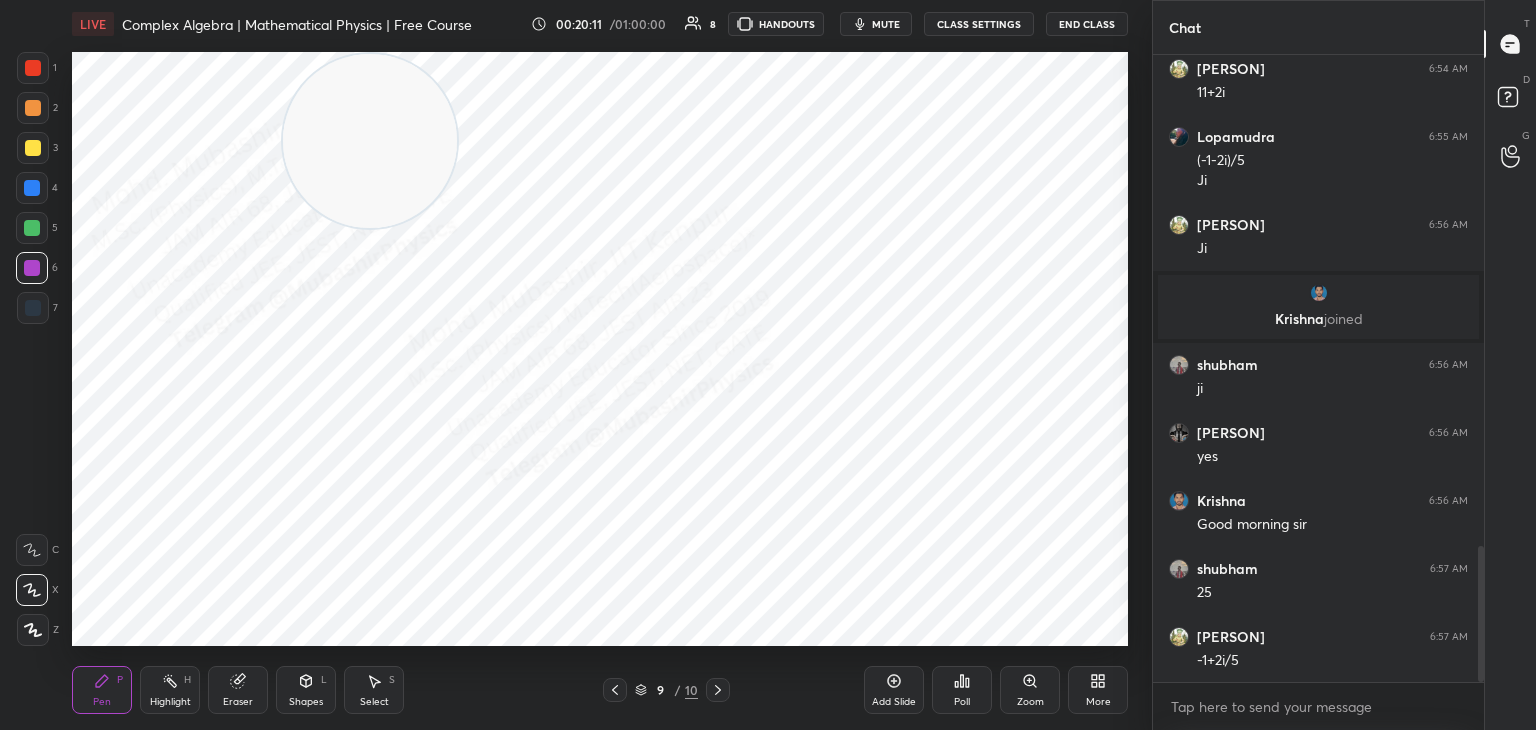 click on "9 / 10" at bounding box center (666, 690) 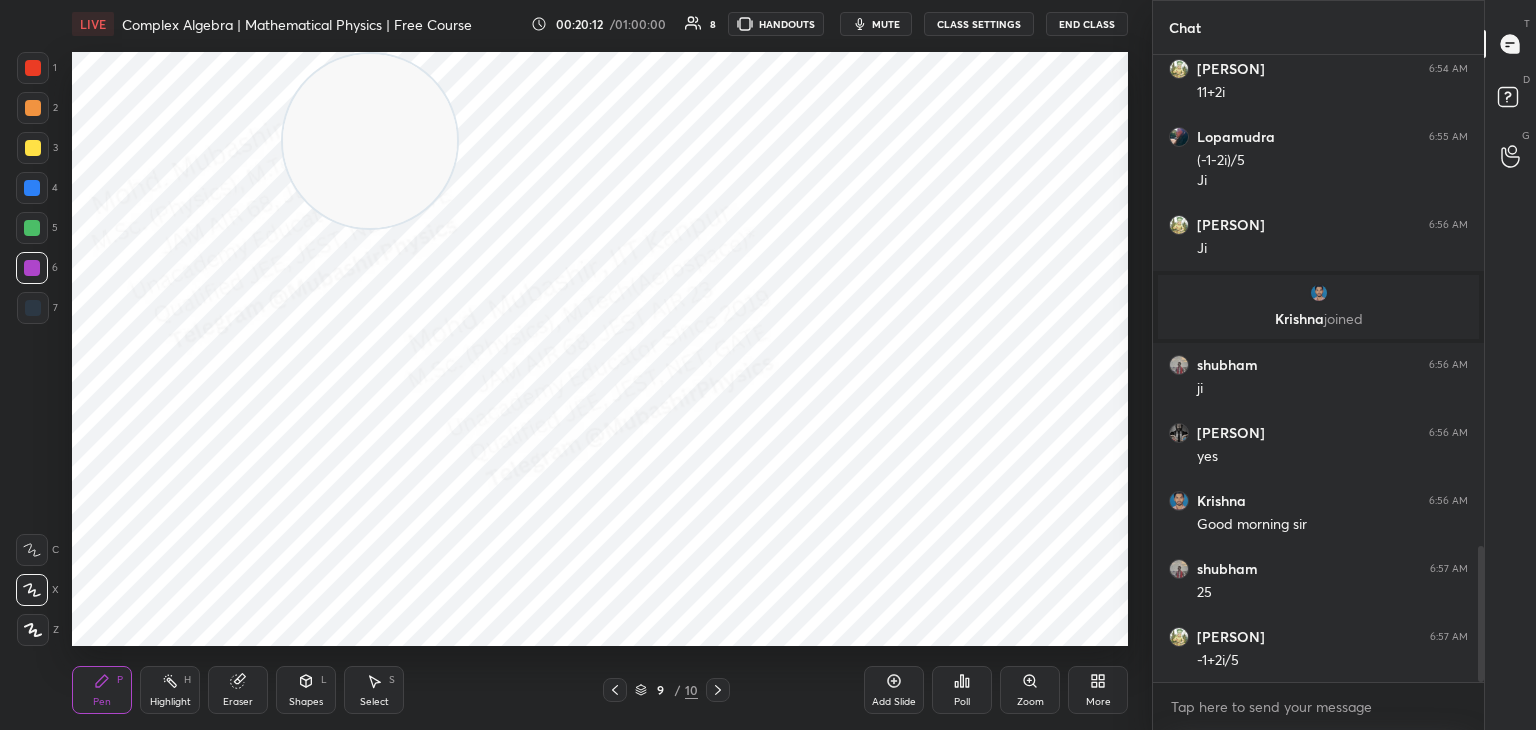 drag, startPoint x: 608, startPoint y: 688, endPoint x: 592, endPoint y: 682, distance: 17.088007 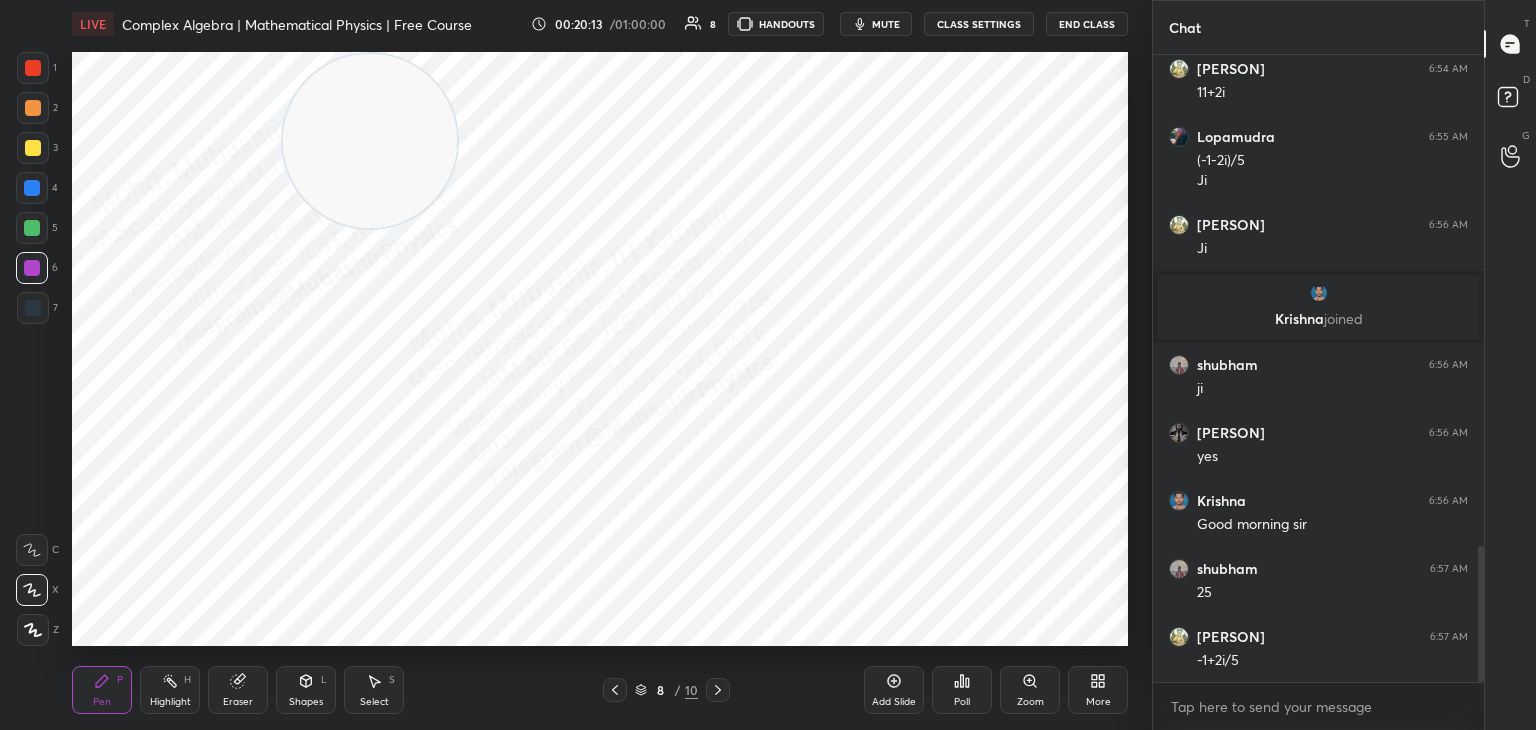 click at bounding box center [32, 188] 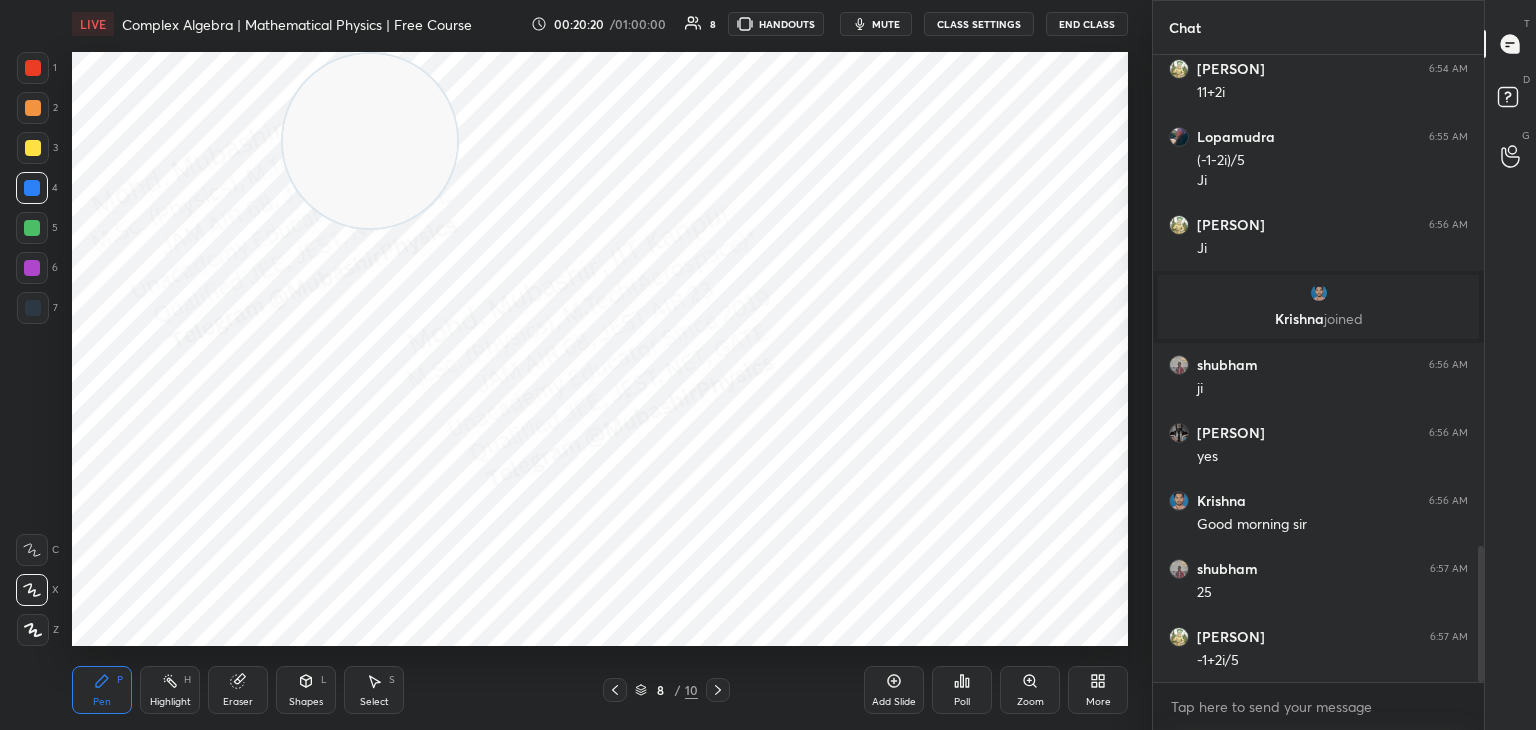 click on "Highlight H" at bounding box center (170, 690) 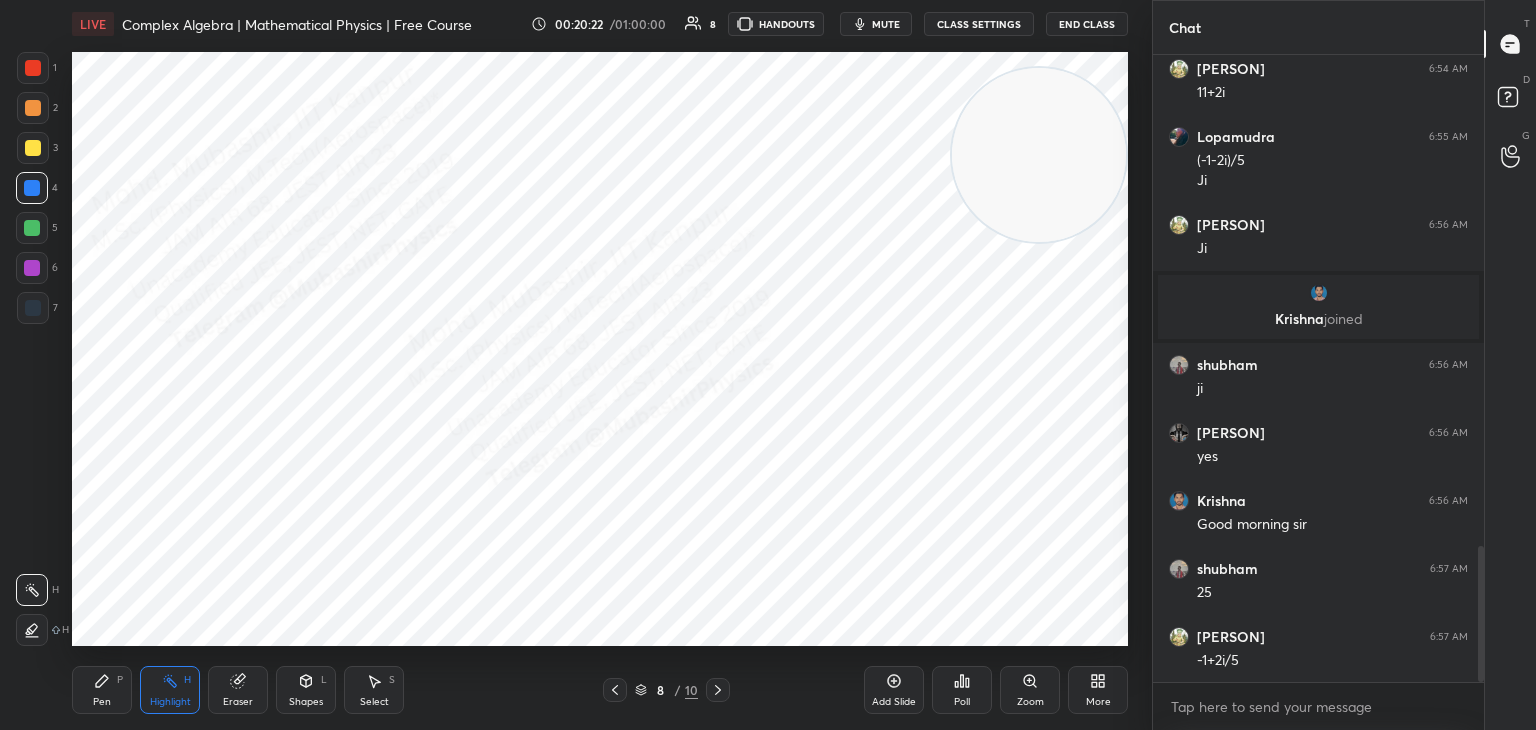 drag, startPoint x: 465, startPoint y: 126, endPoint x: 1141, endPoint y: 130, distance: 676.01184 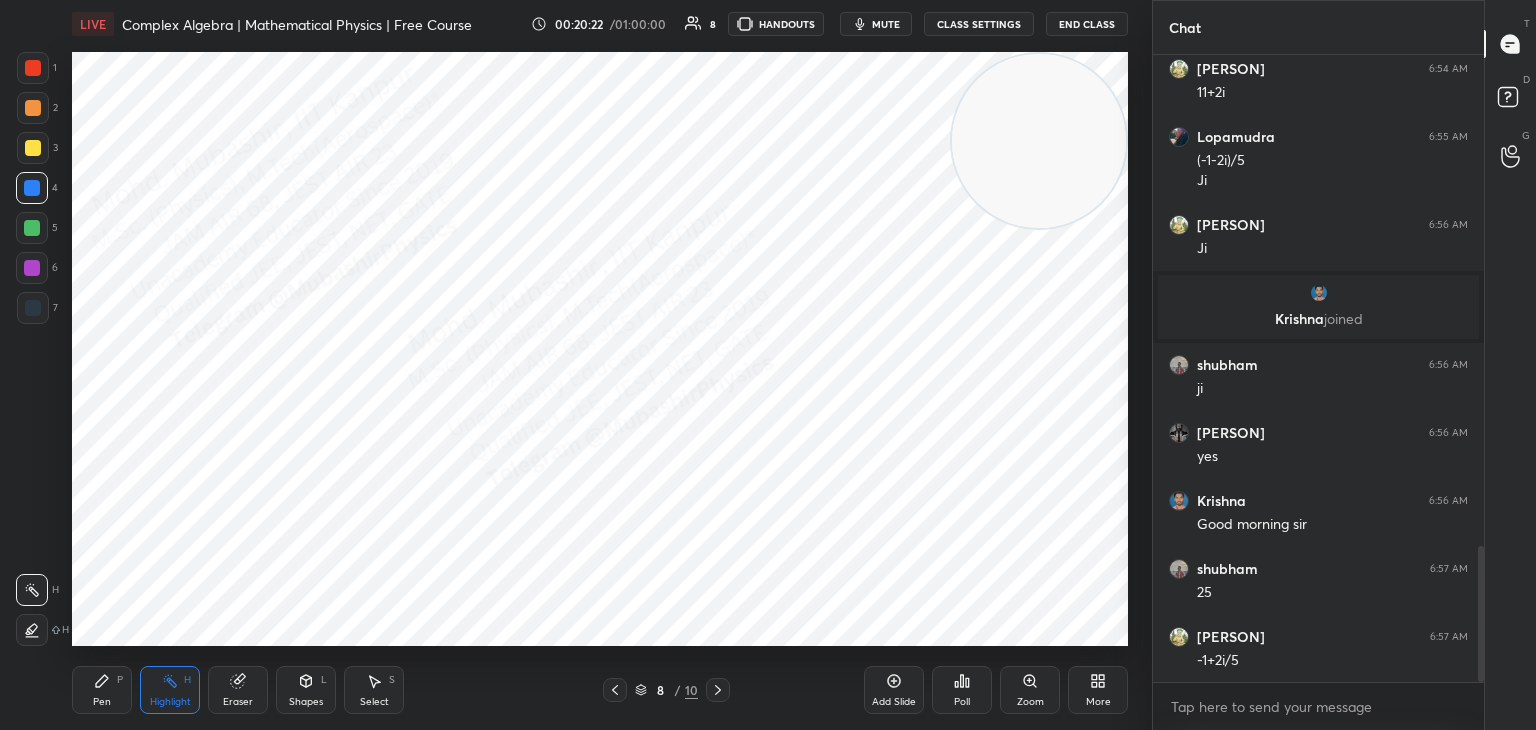 click at bounding box center [1039, 141] 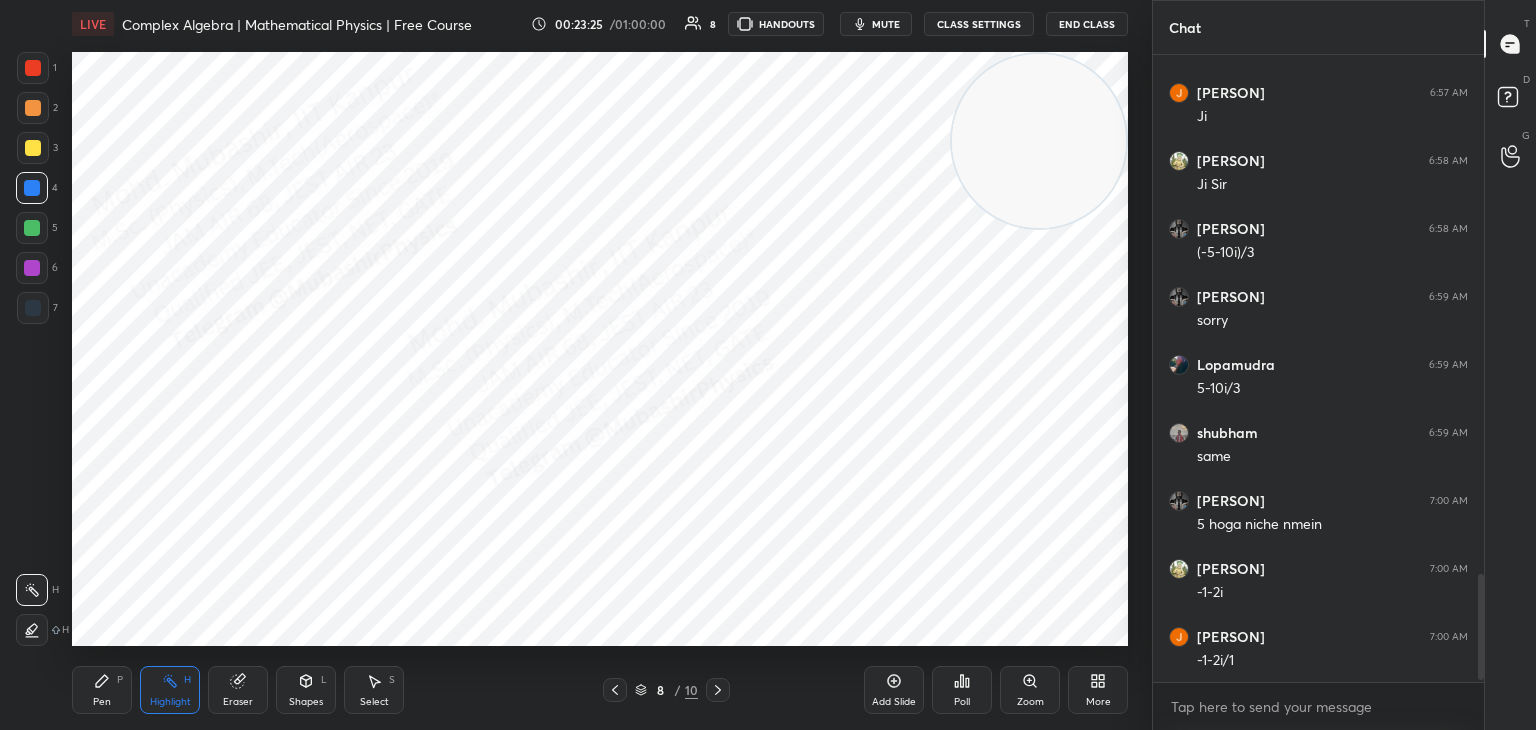 scroll, scrollTop: 3080, scrollLeft: 0, axis: vertical 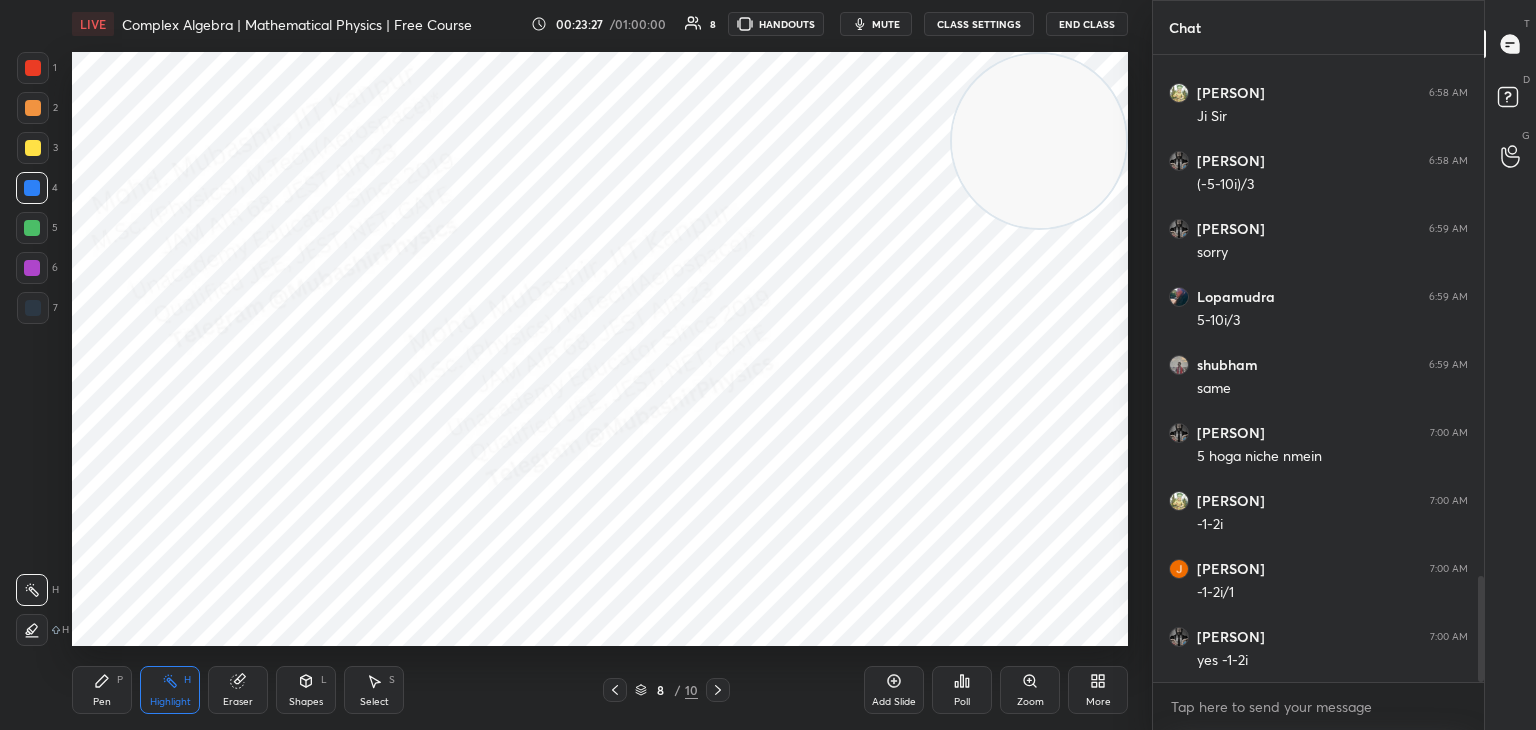 click on "Pen P" at bounding box center (102, 690) 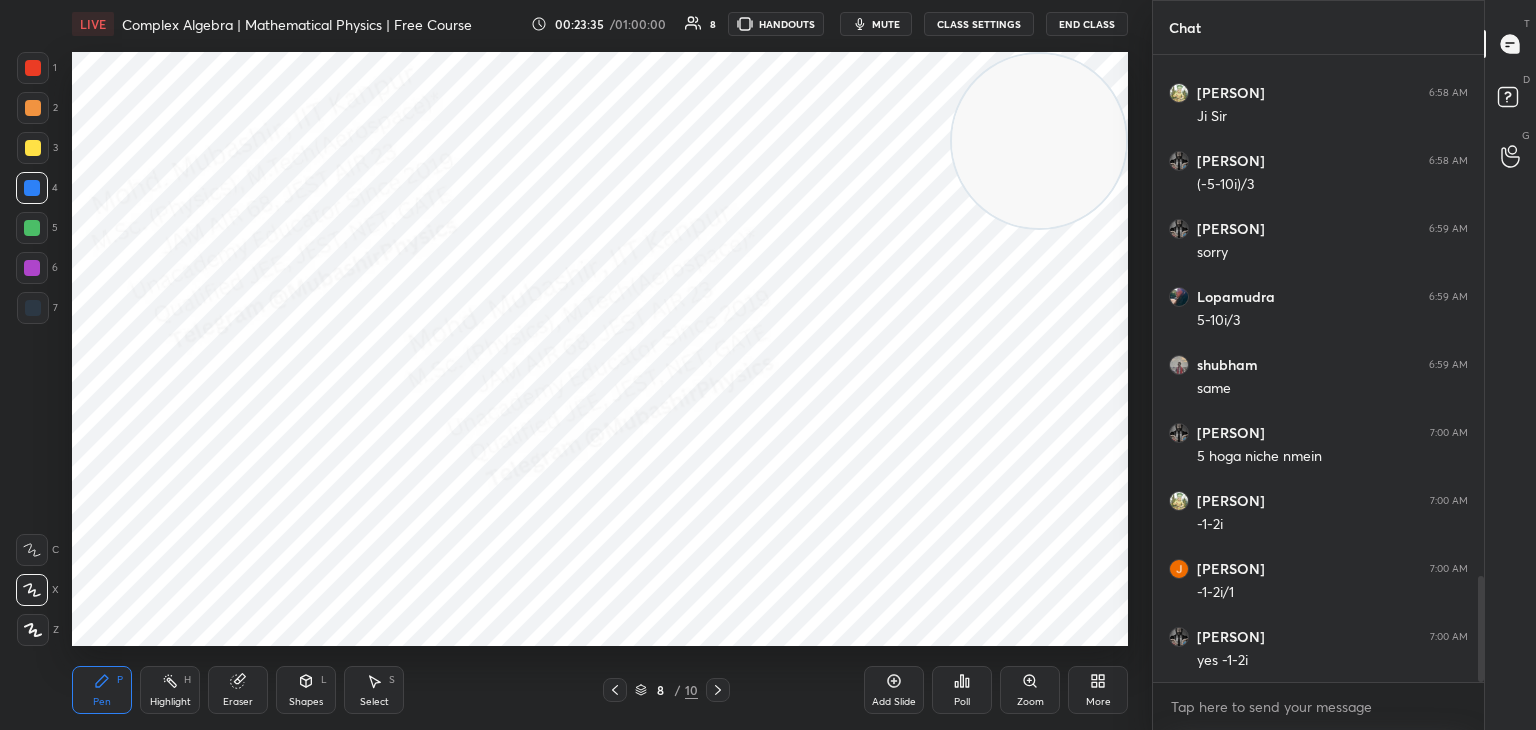 drag, startPoint x: 49, startPoint y: 277, endPoint x: 67, endPoint y: 286, distance: 20.12461 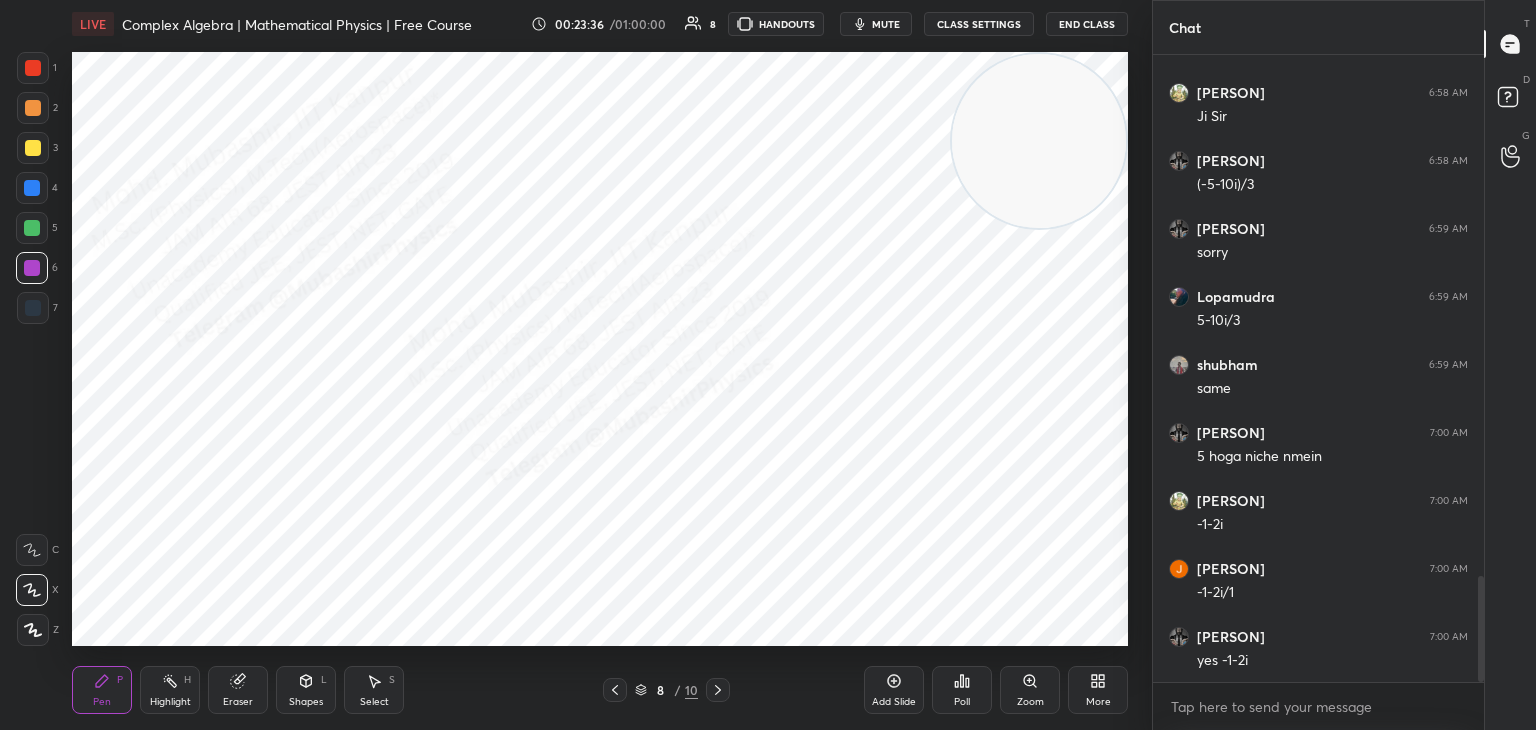 drag, startPoint x: 45, startPoint y: 236, endPoint x: 57, endPoint y: 236, distance: 12 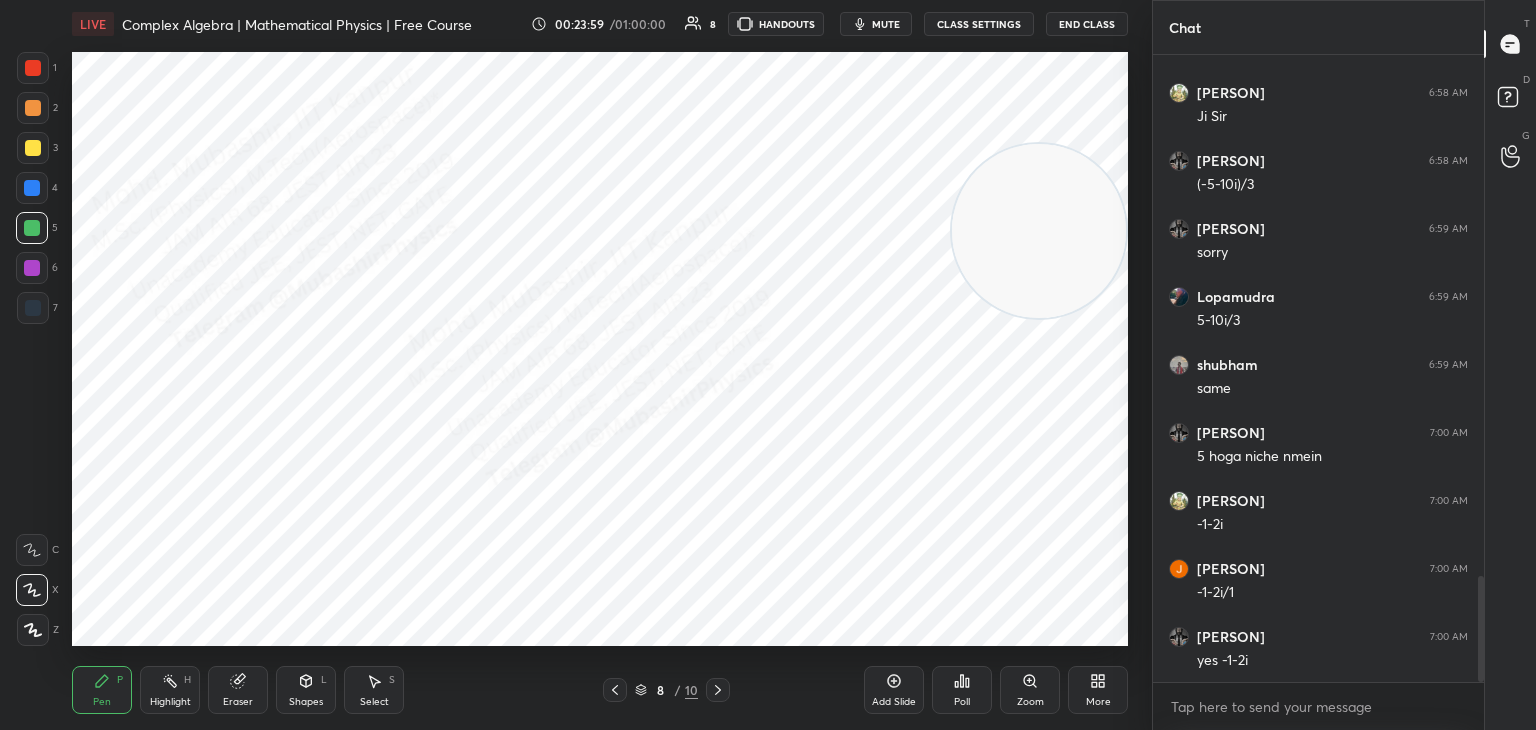 drag, startPoint x: 1028, startPoint y: 220, endPoint x: 996, endPoint y: 366, distance: 149.46571 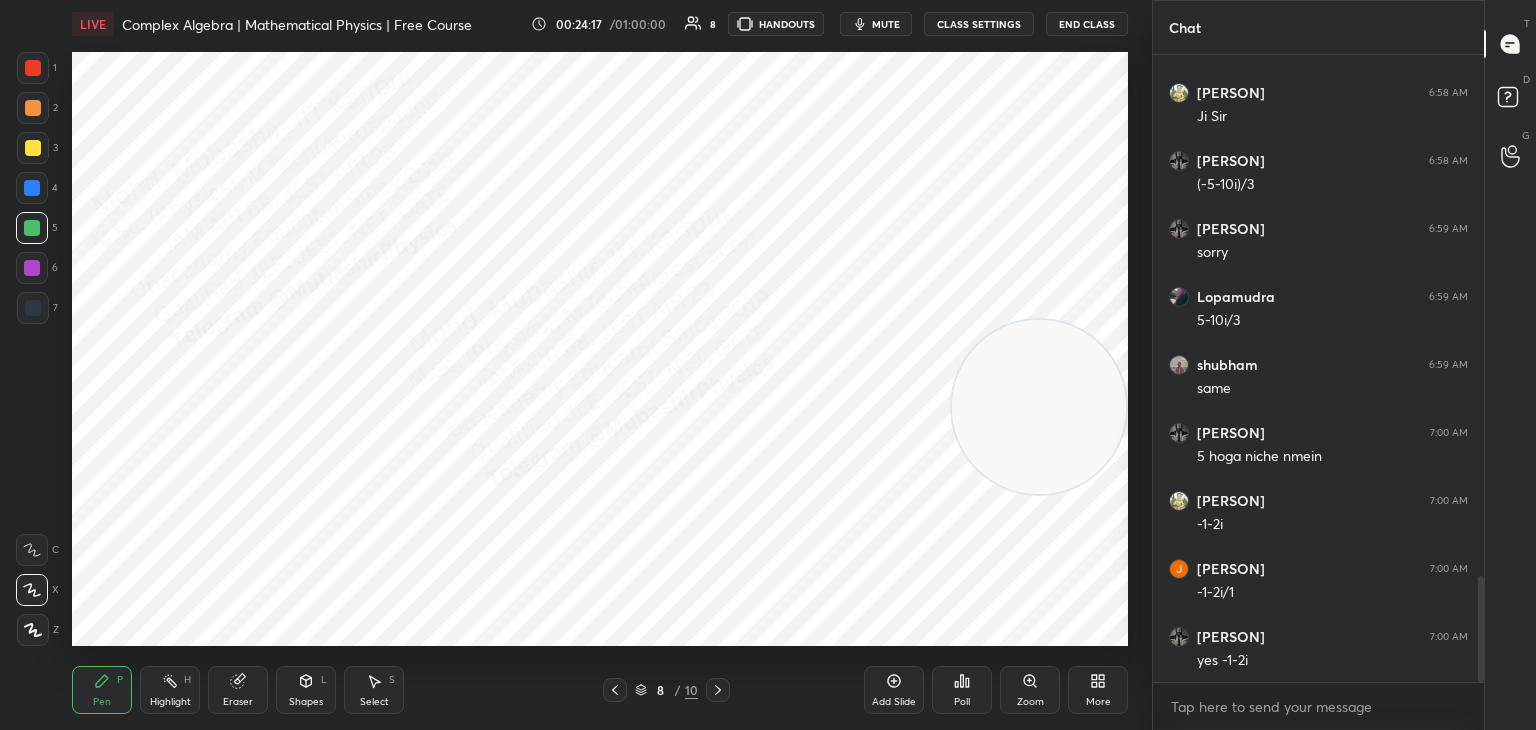 click on "Highlight" at bounding box center [170, 702] 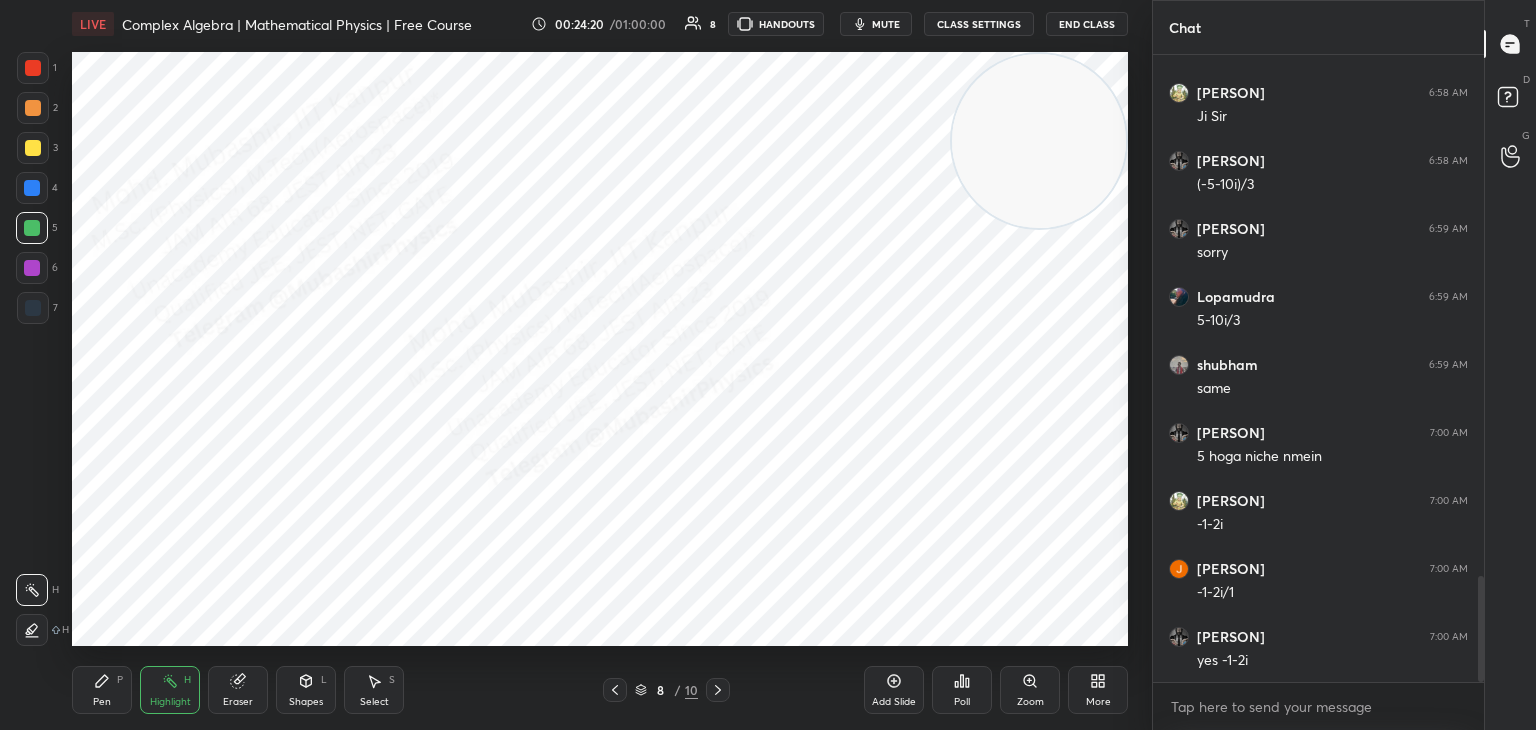 drag, startPoint x: 1057, startPoint y: 297, endPoint x: 1103, endPoint y: 73, distance: 228.67444 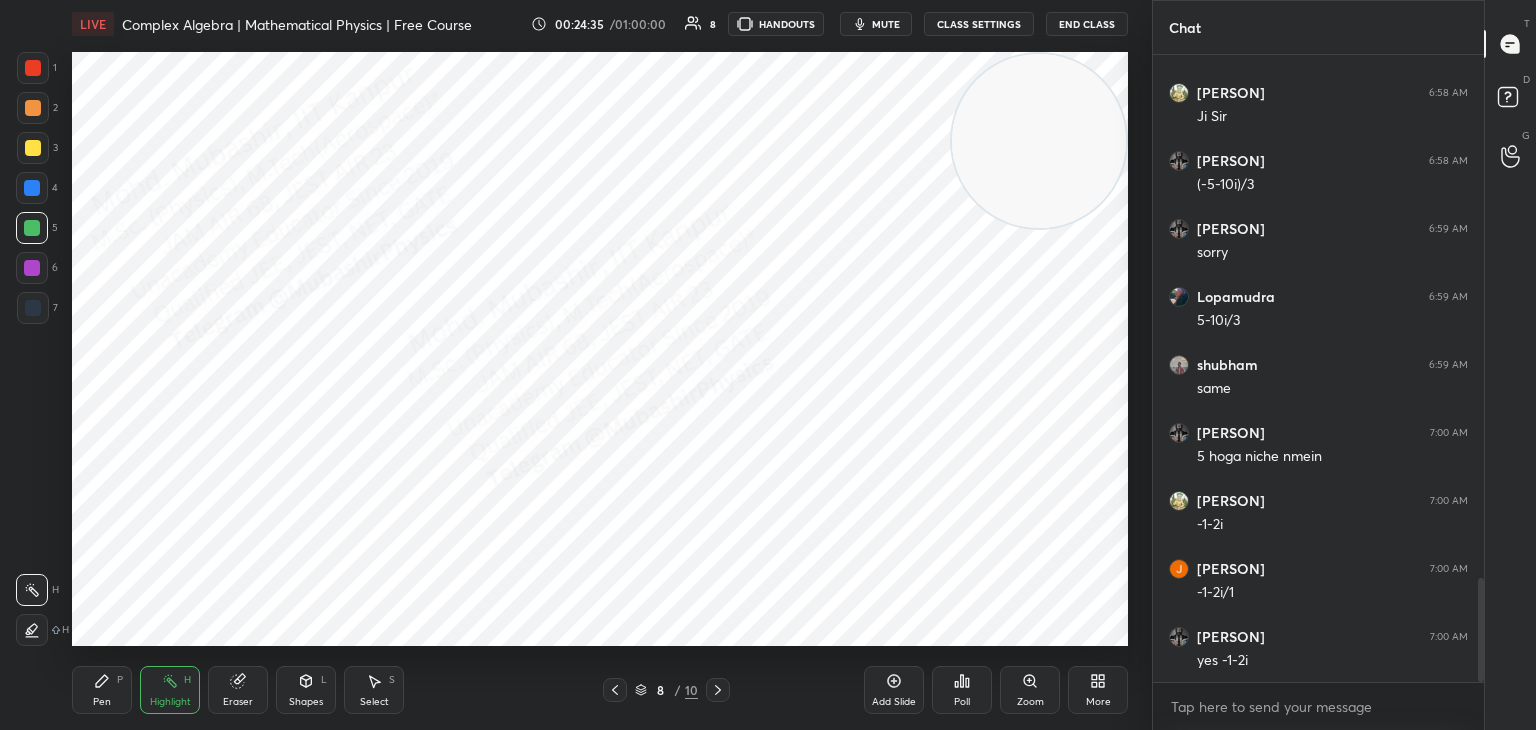 scroll, scrollTop: 3148, scrollLeft: 0, axis: vertical 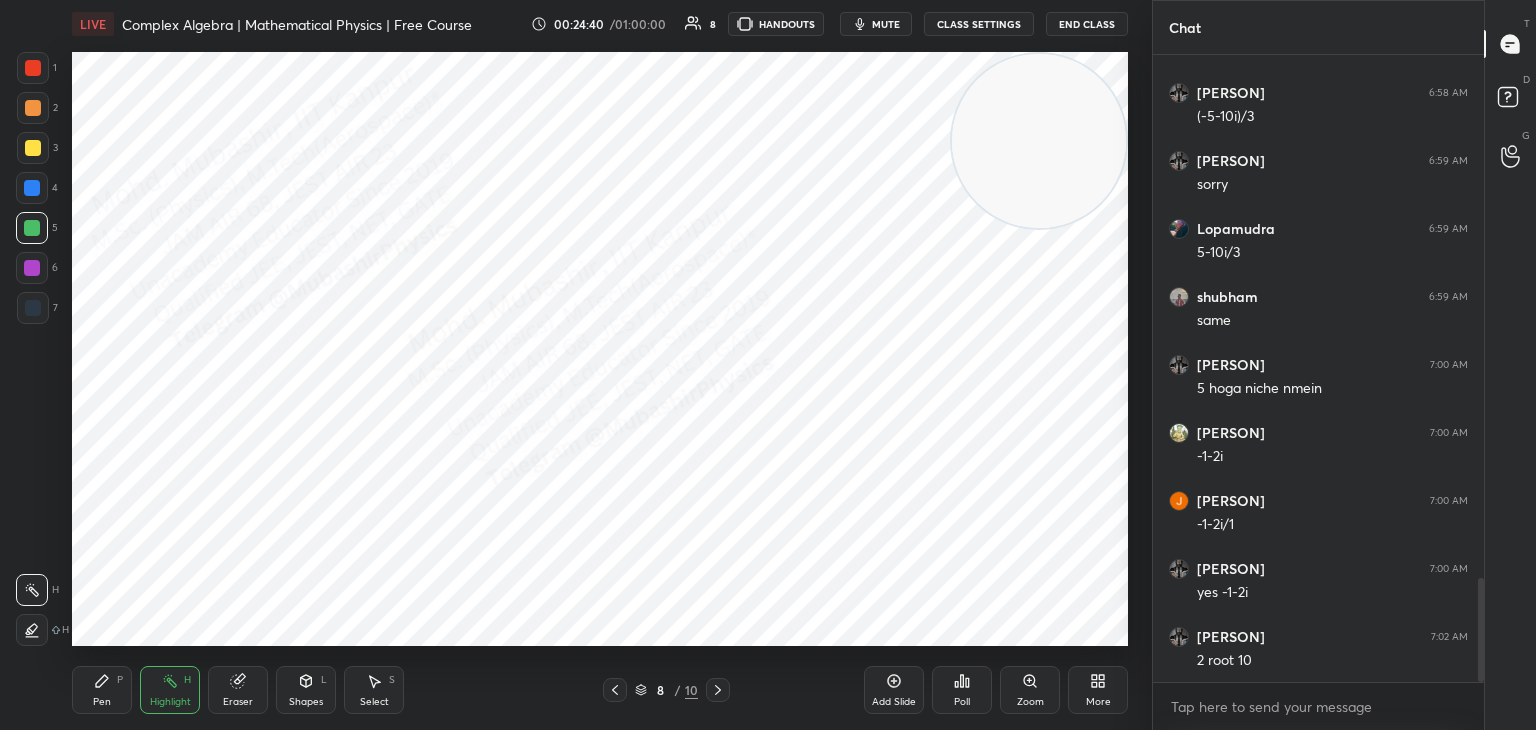 click on "Pen P" at bounding box center [102, 690] 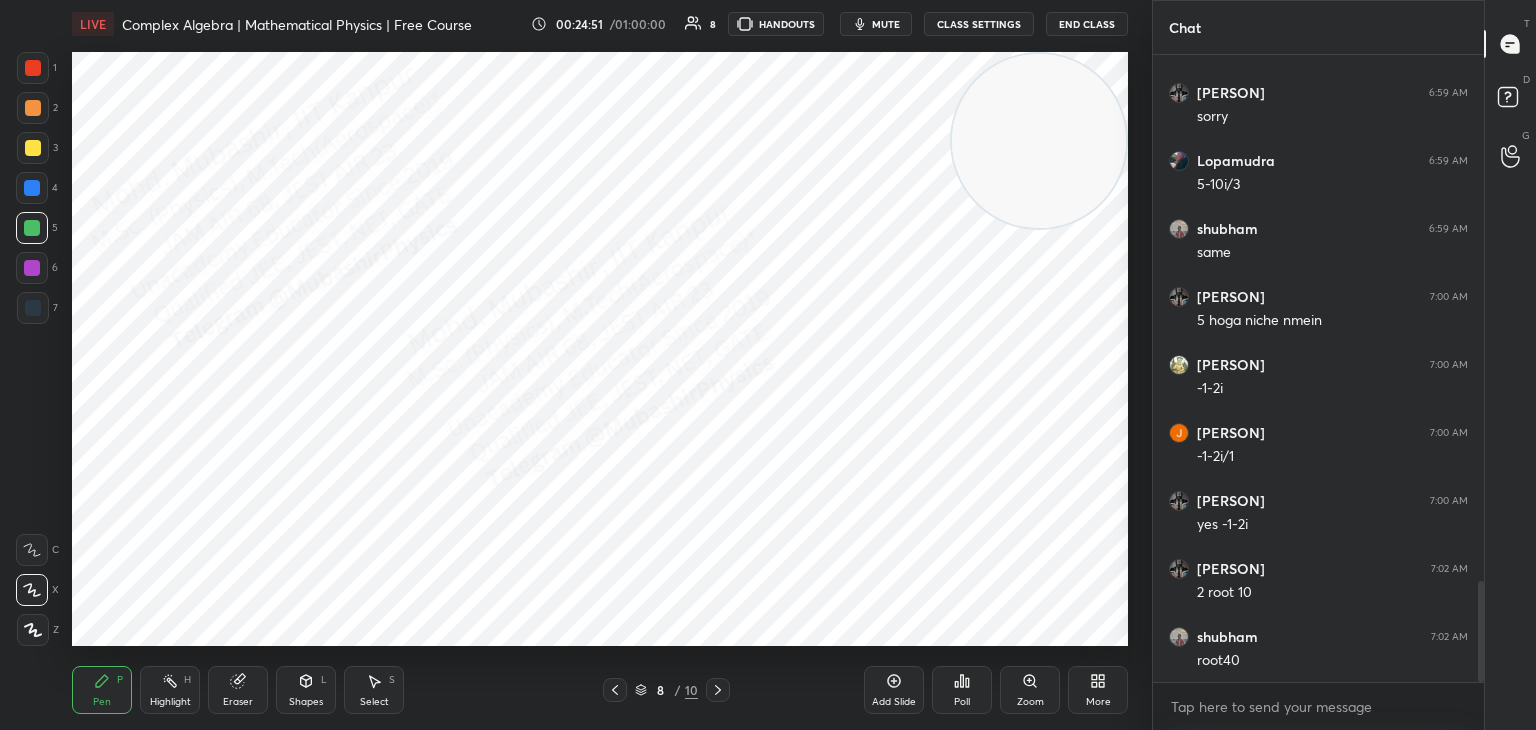 scroll, scrollTop: 3284, scrollLeft: 0, axis: vertical 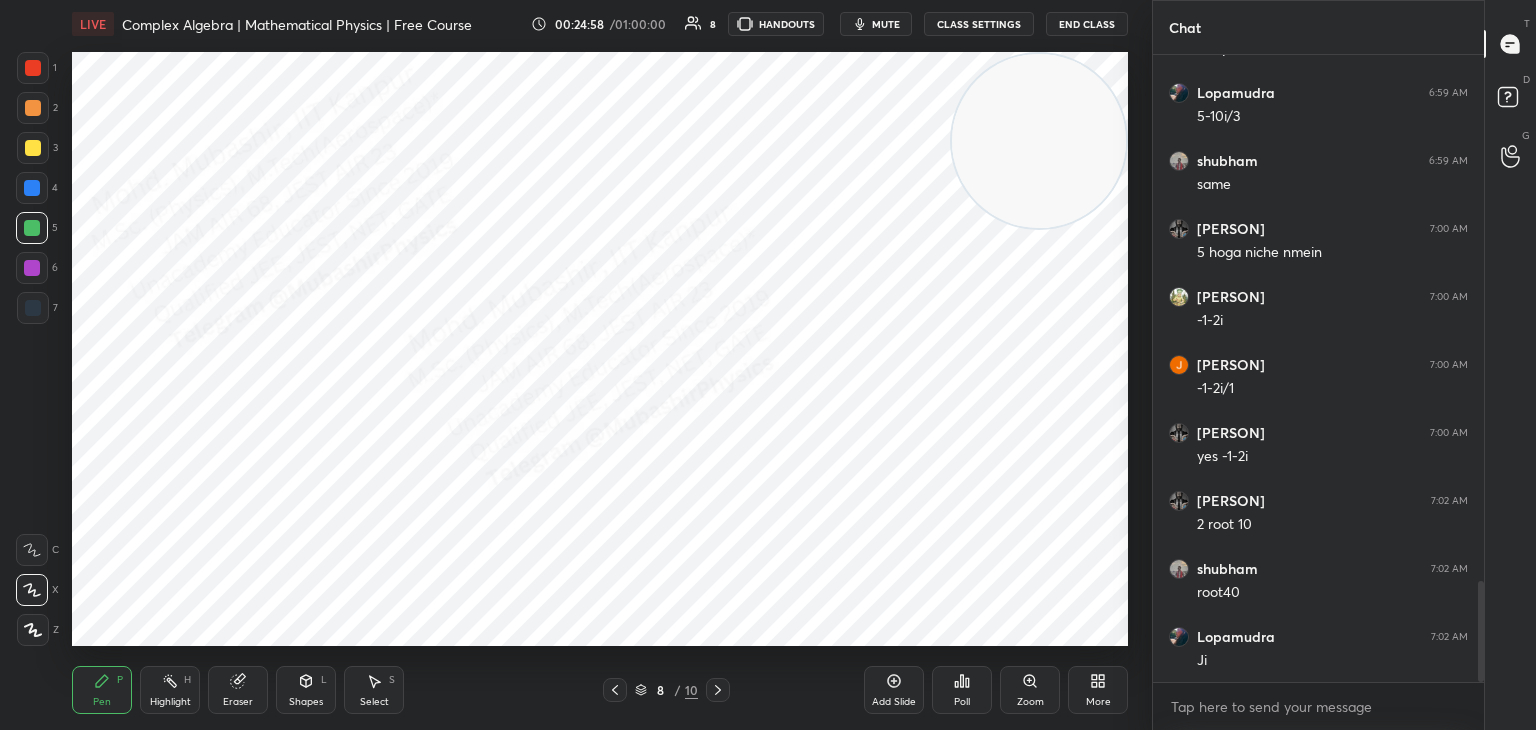 click 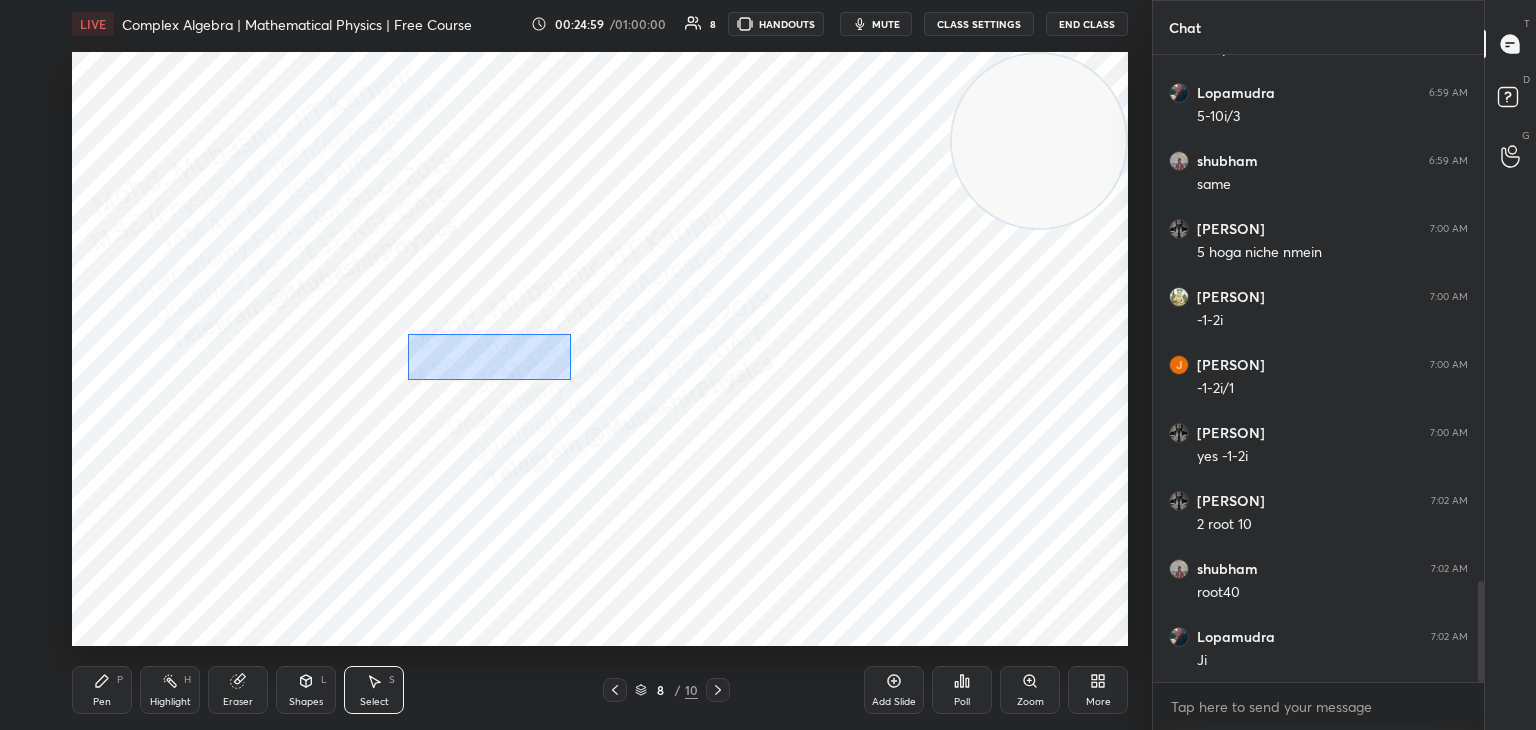 drag, startPoint x: 408, startPoint y: 334, endPoint x: 521, endPoint y: 358, distance: 115.52056 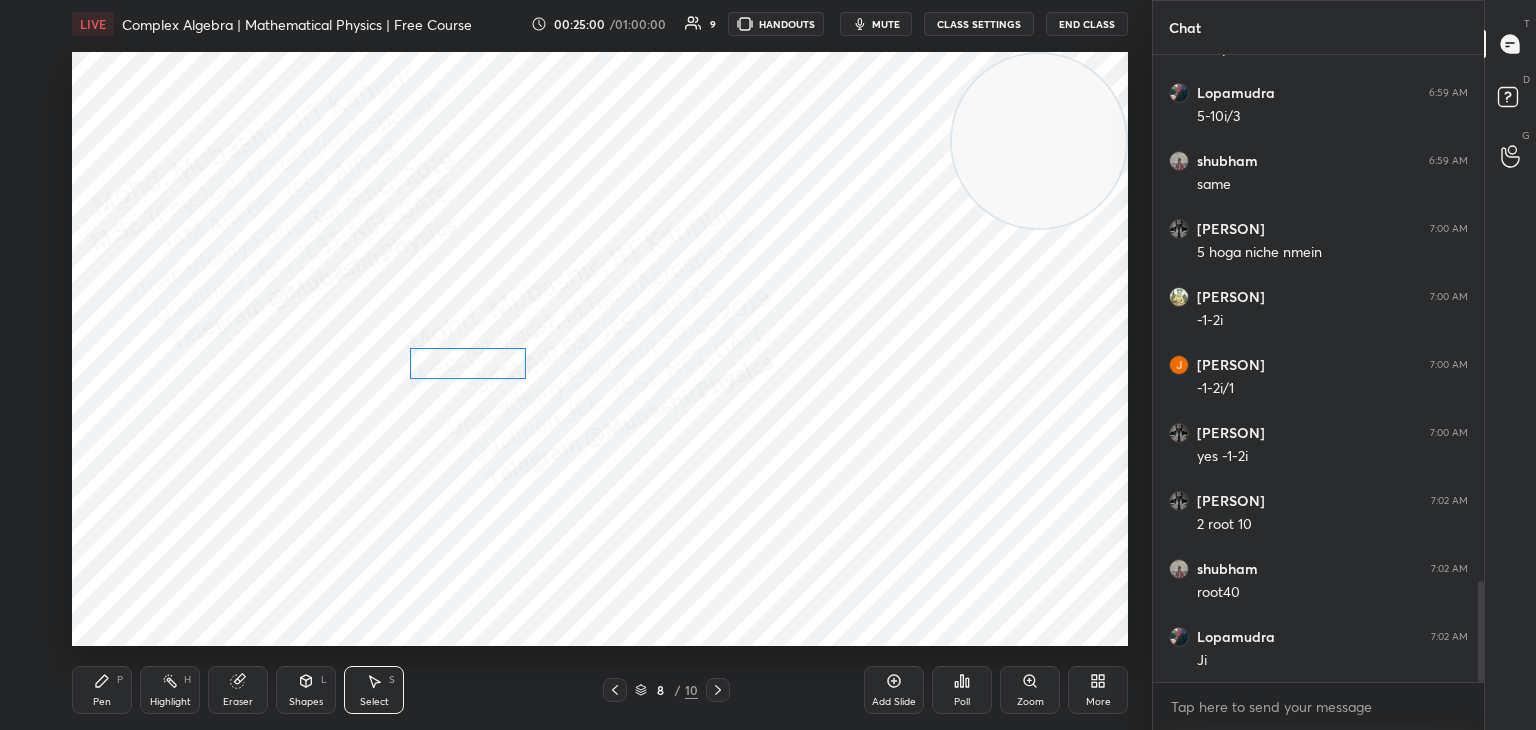 click on "0 ° Undo Copy Duplicate Duplicate to new slide Delete" at bounding box center (600, 349) 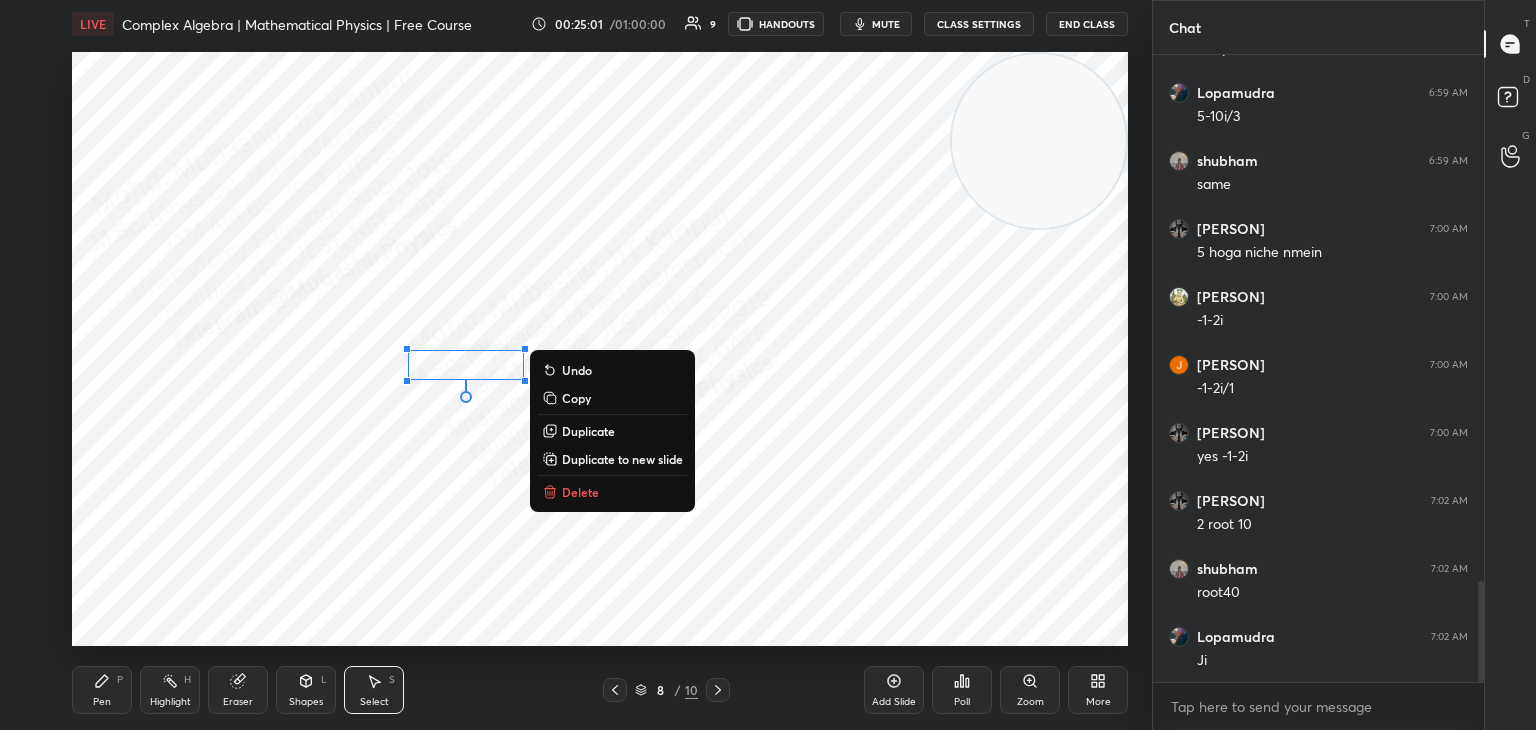 click on "0 ° Undo Copy Duplicate Duplicate to new slide Delete" at bounding box center (600, 349) 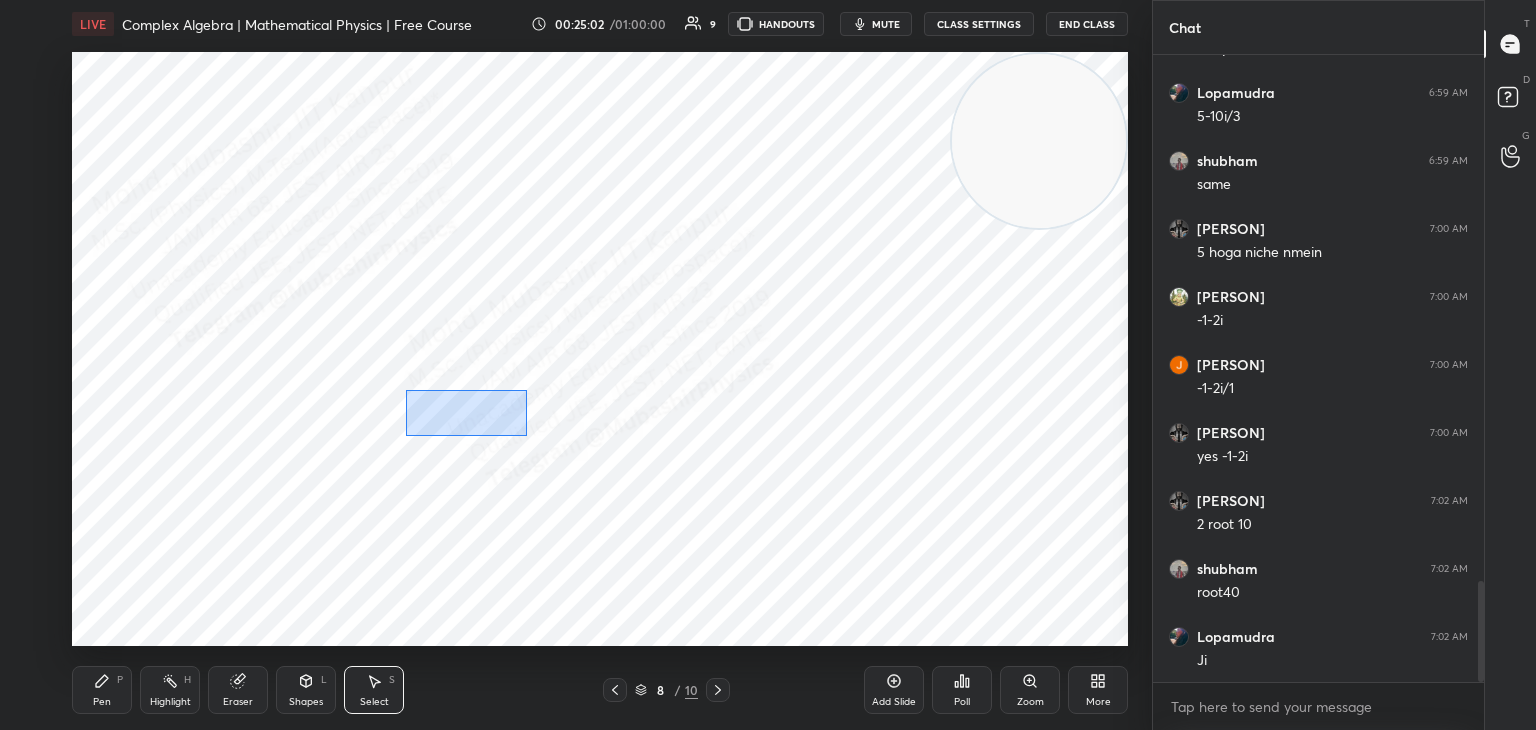 drag, startPoint x: 439, startPoint y: 402, endPoint x: 537, endPoint y: 430, distance: 101.92154 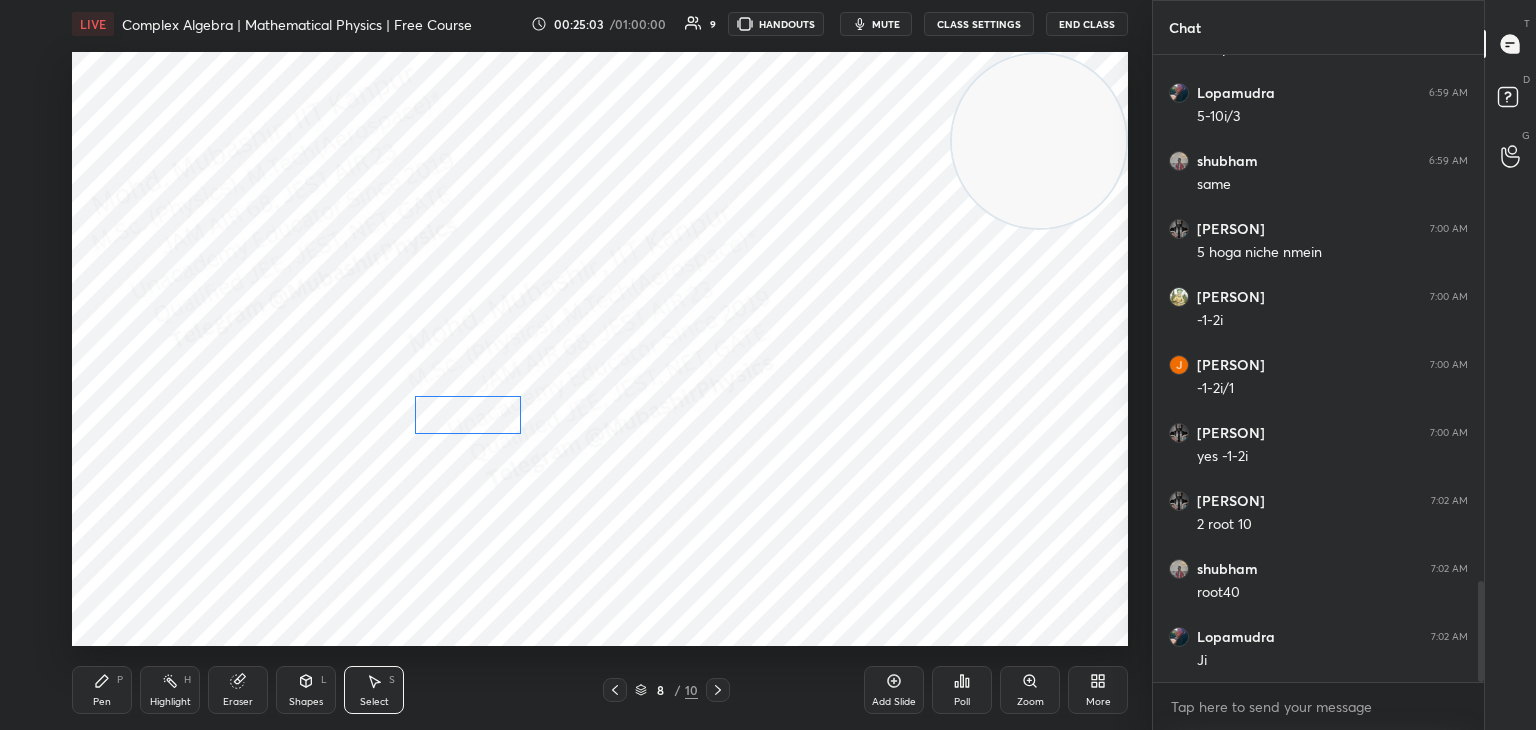 click on "0 ° Undo Copy Duplicate Duplicate to new slide Delete" at bounding box center (600, 349) 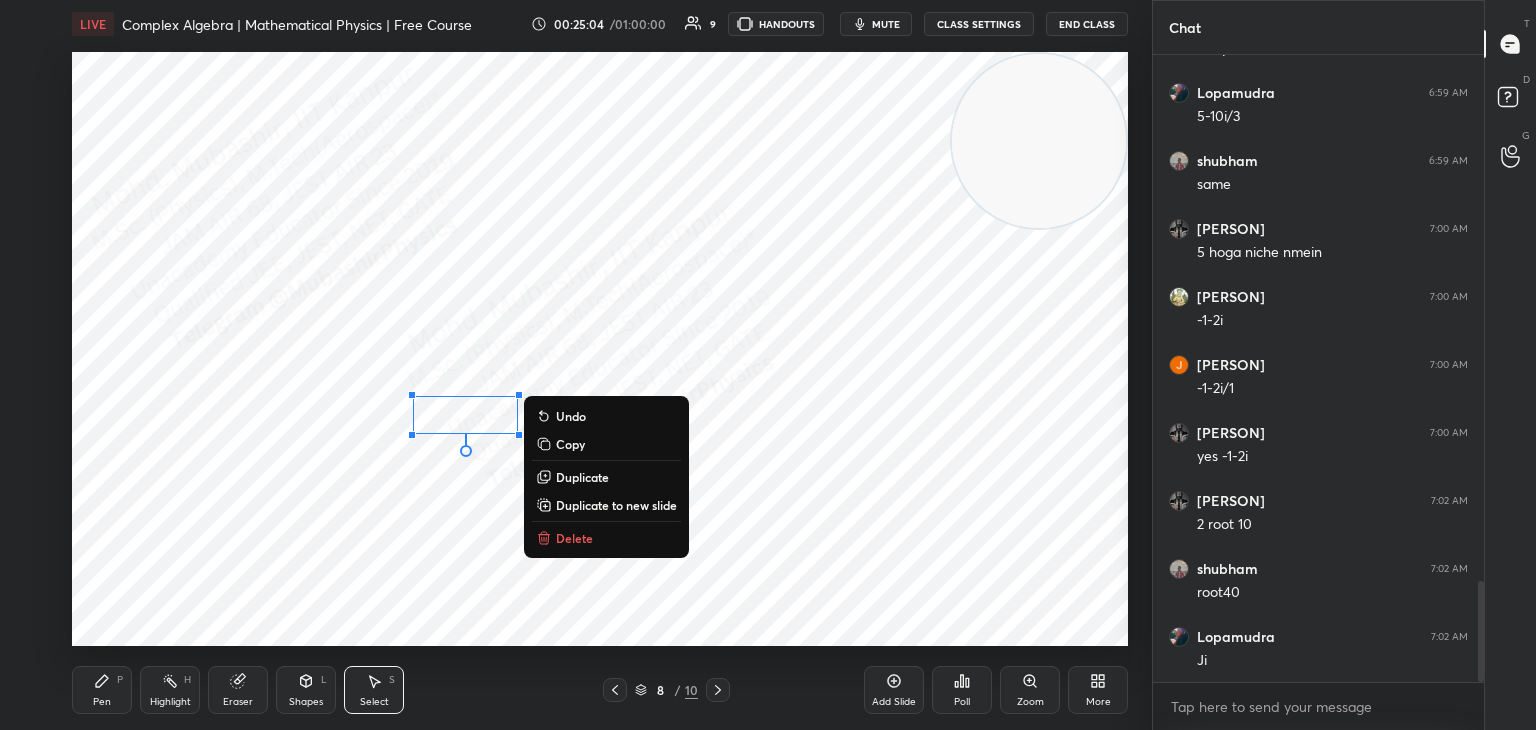 drag, startPoint x: 771, startPoint y: 394, endPoint x: 689, endPoint y: 362, distance: 88.02273 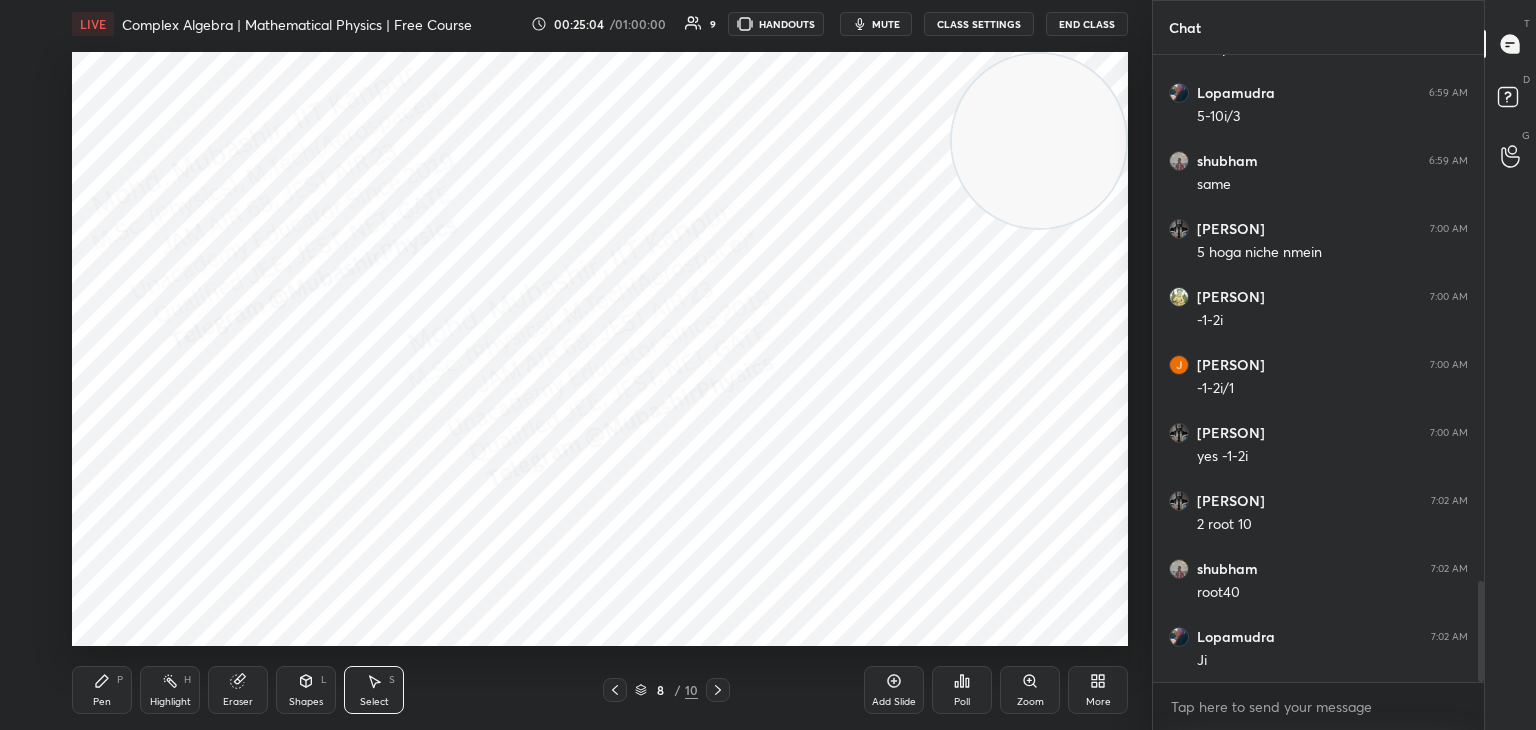 scroll, scrollTop: 3352, scrollLeft: 0, axis: vertical 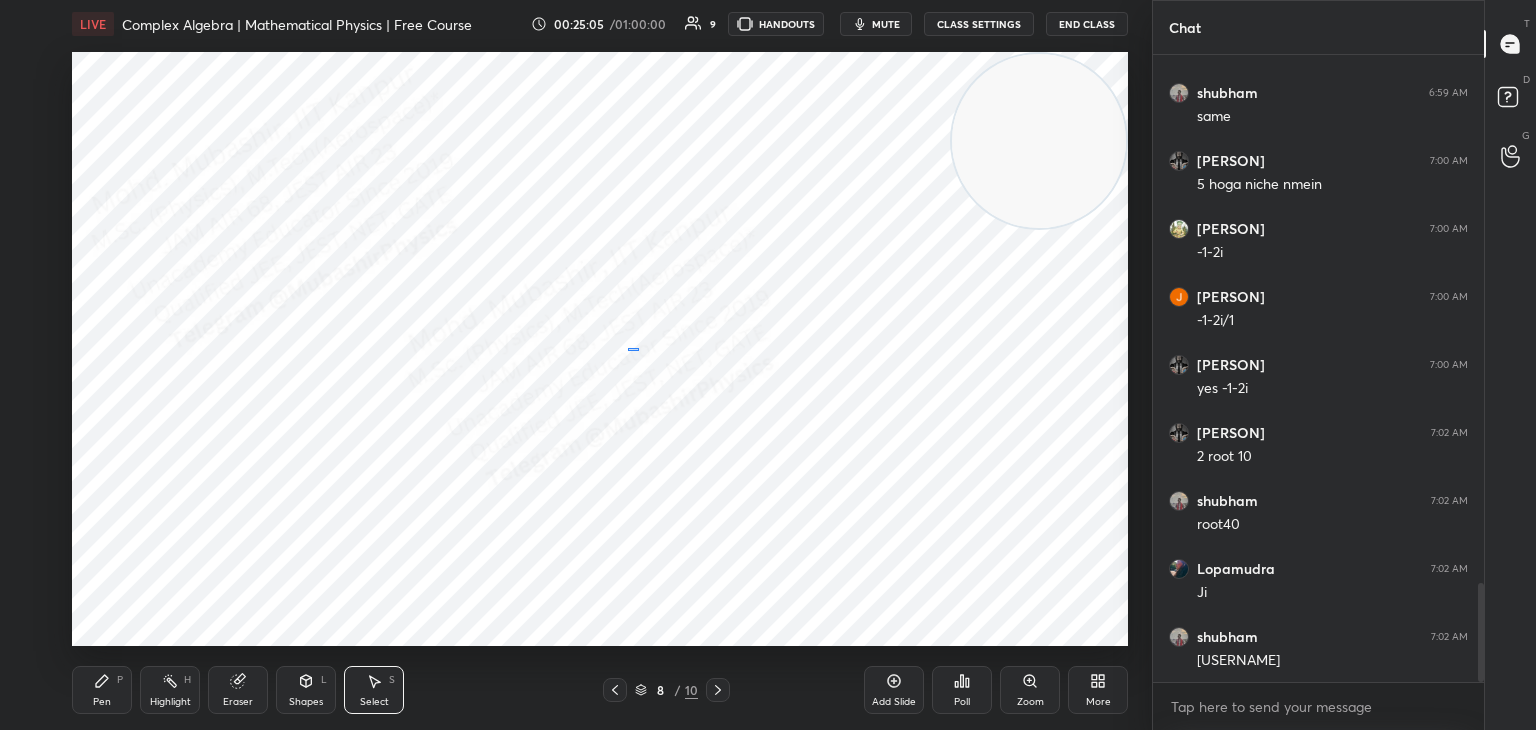 drag, startPoint x: 628, startPoint y: 348, endPoint x: 721, endPoint y: 381, distance: 98.681305 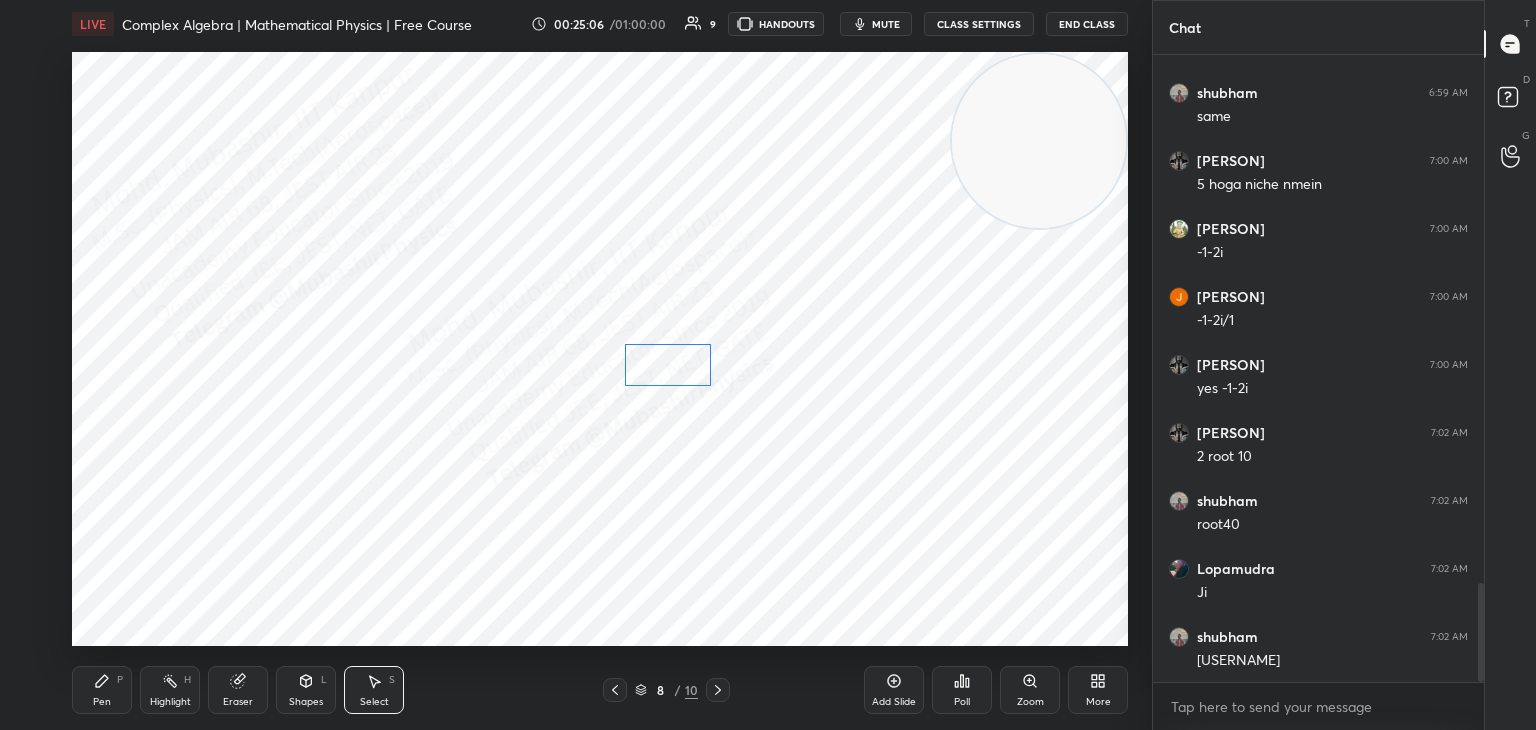 click on "0 ° Undo Copy Duplicate Duplicate to new slide Delete" at bounding box center [600, 349] 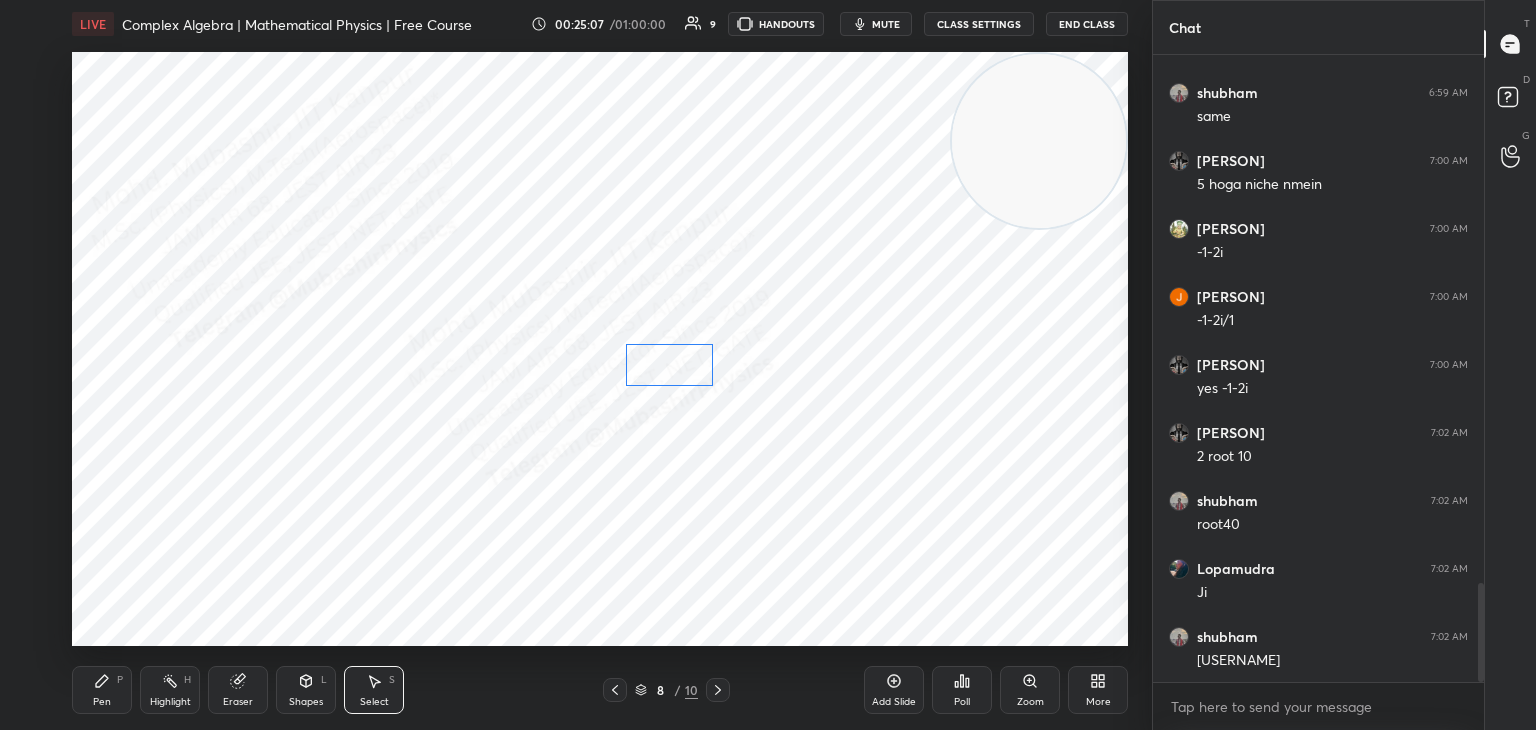 click on "0 ° Undo Copy Duplicate Duplicate to new slide Delete" at bounding box center (600, 349) 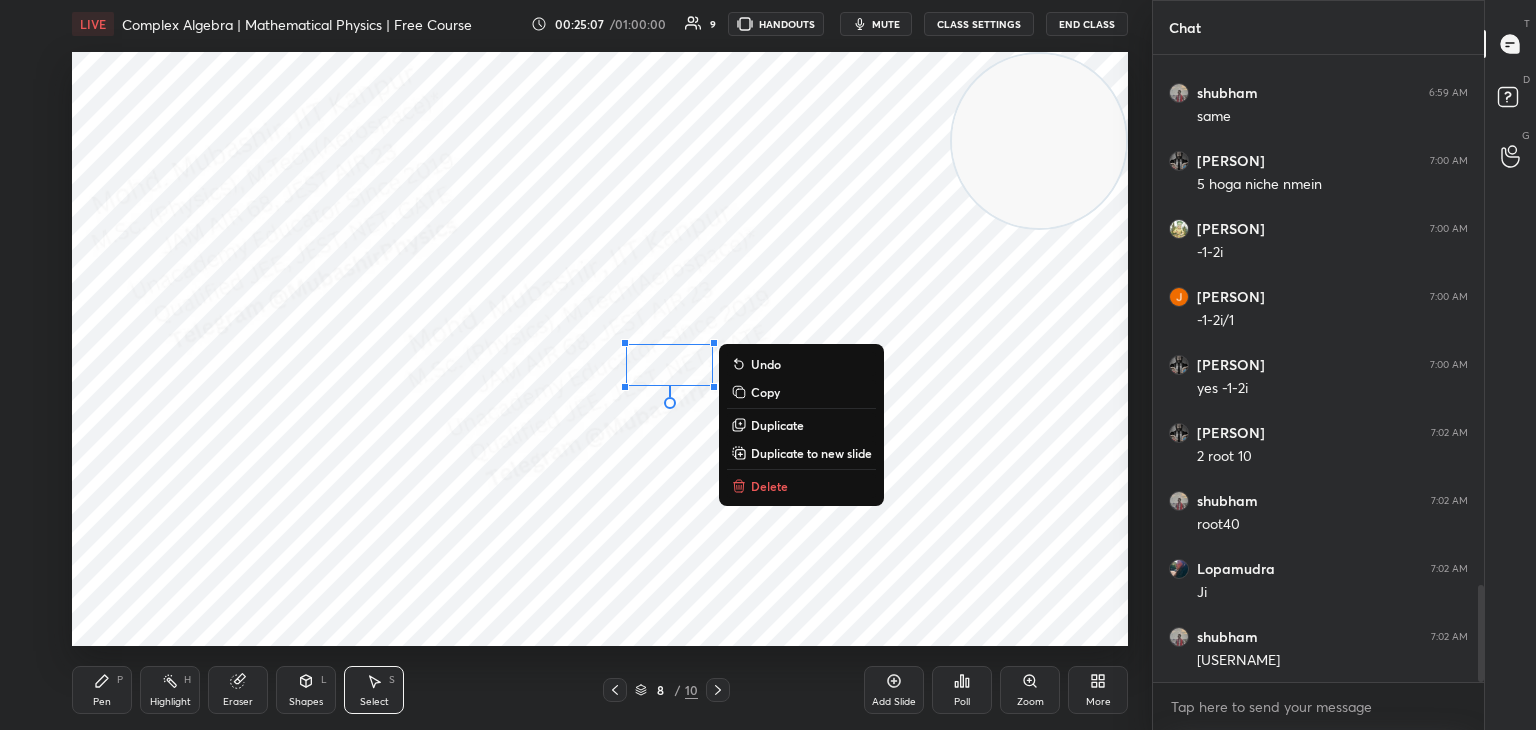 scroll, scrollTop: 3420, scrollLeft: 0, axis: vertical 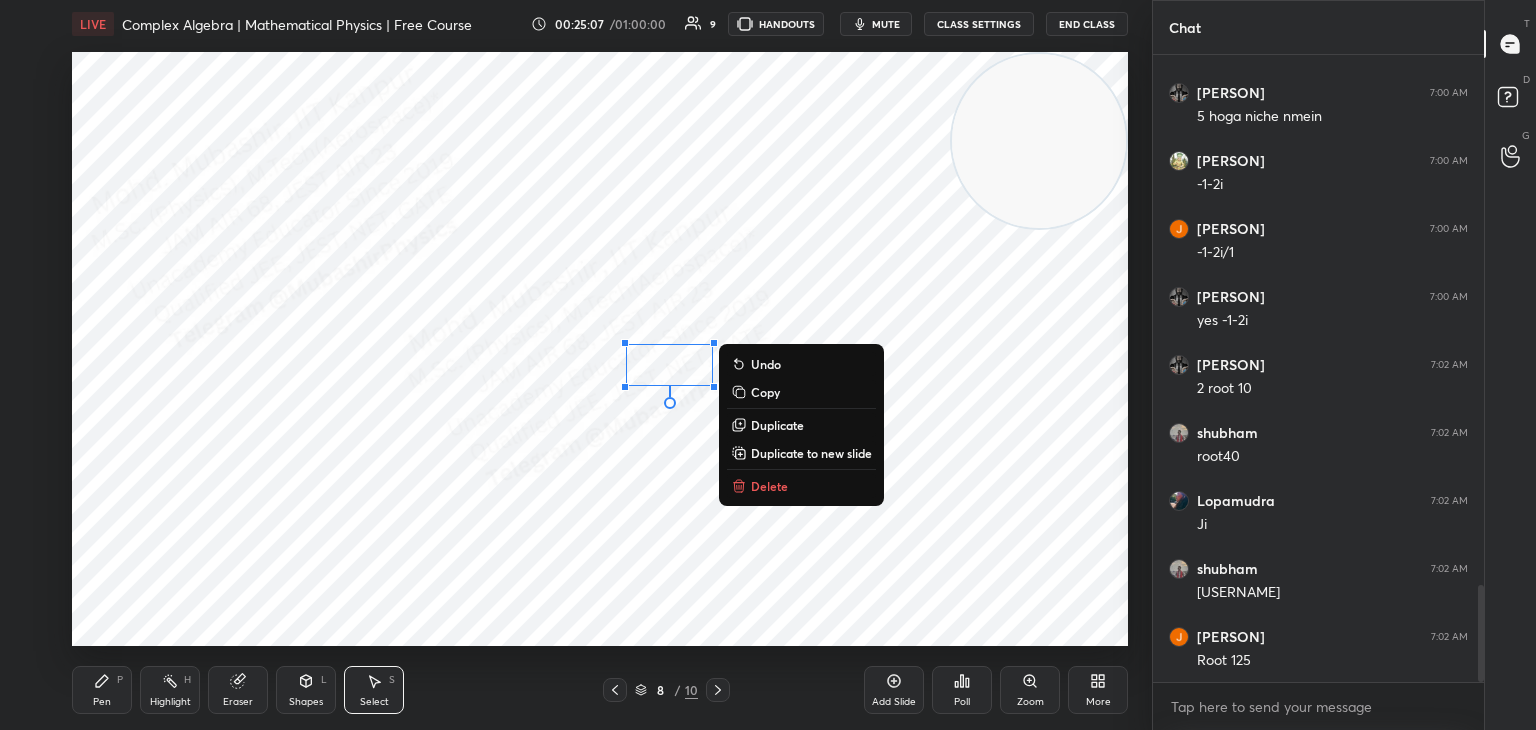 click on "Pen P" at bounding box center [102, 690] 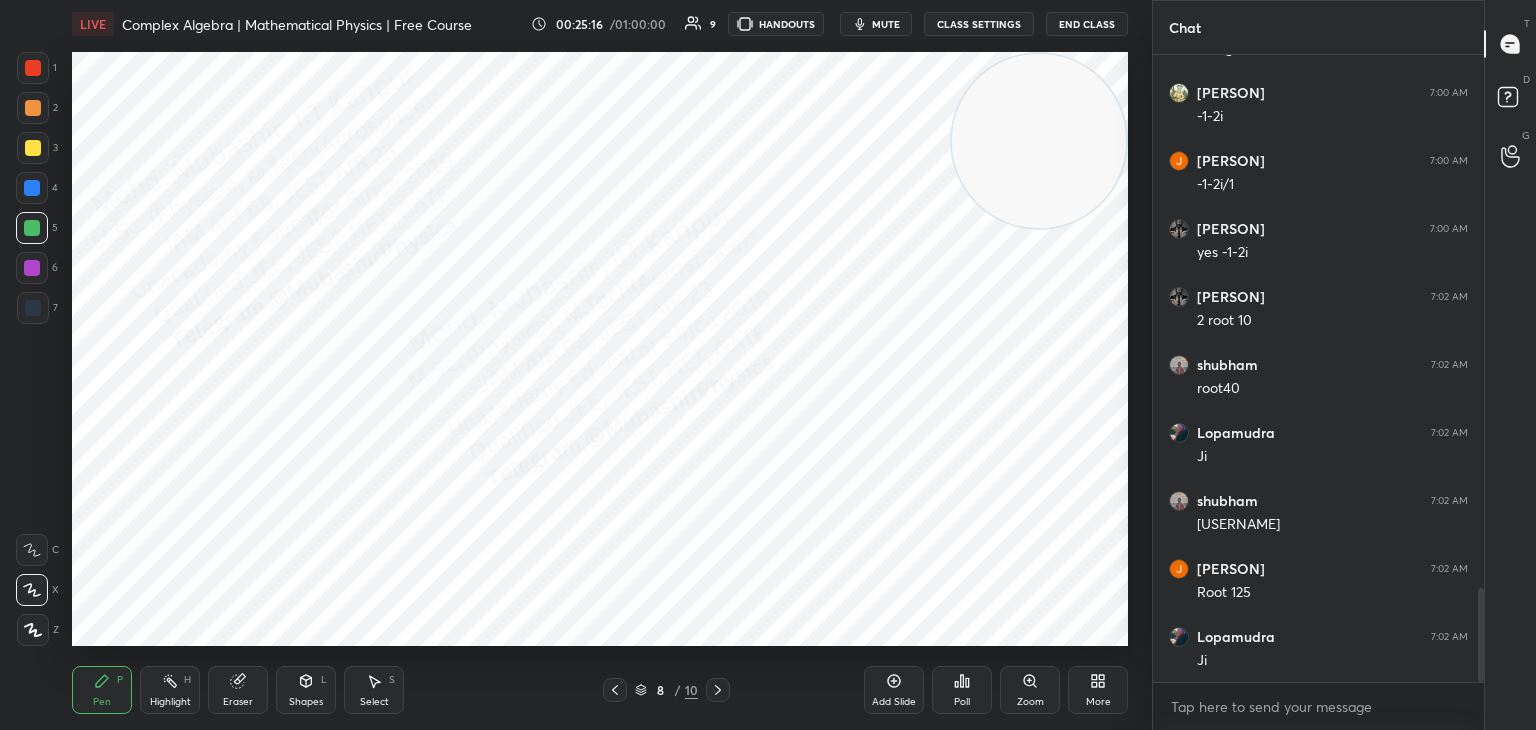 scroll, scrollTop: 3560, scrollLeft: 0, axis: vertical 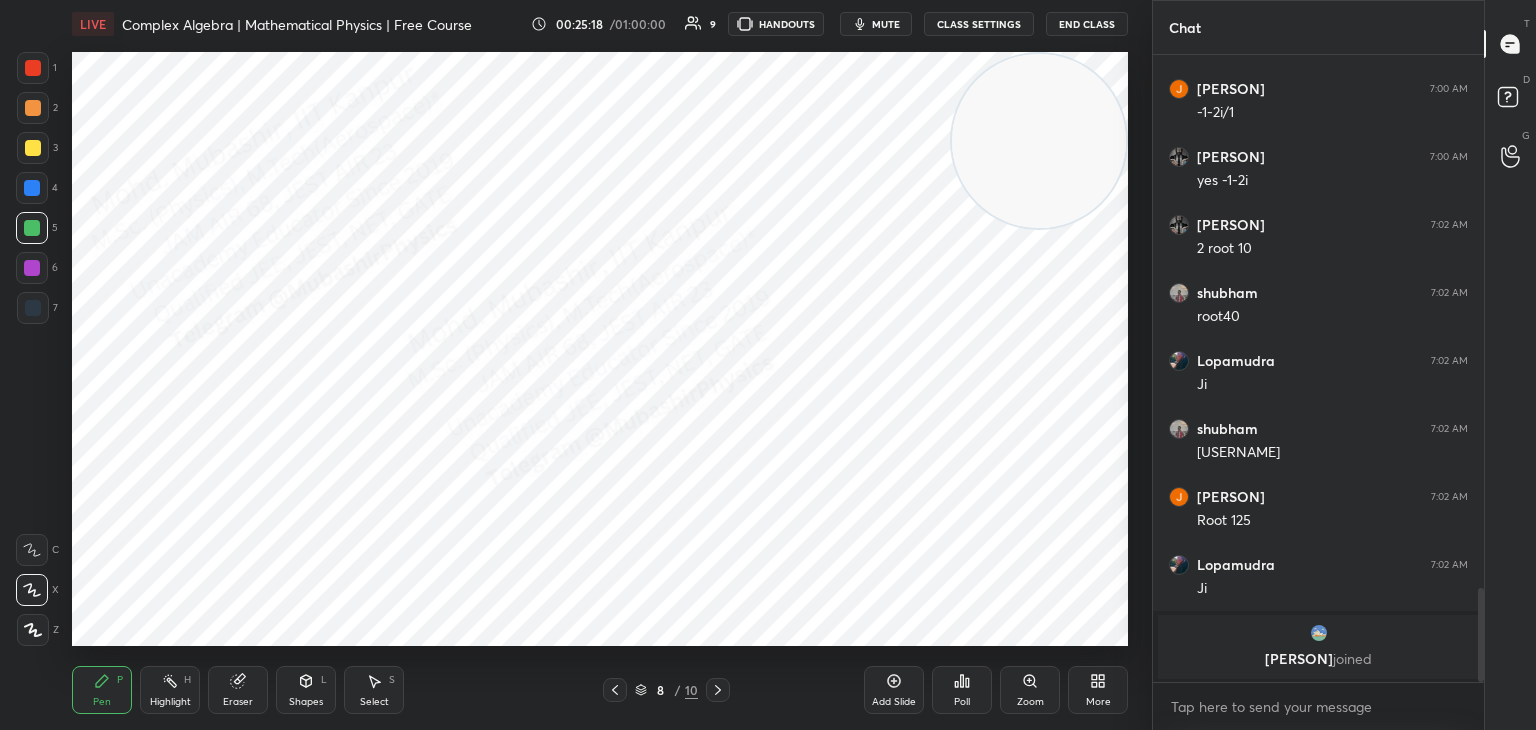 click at bounding box center [1319, 633] 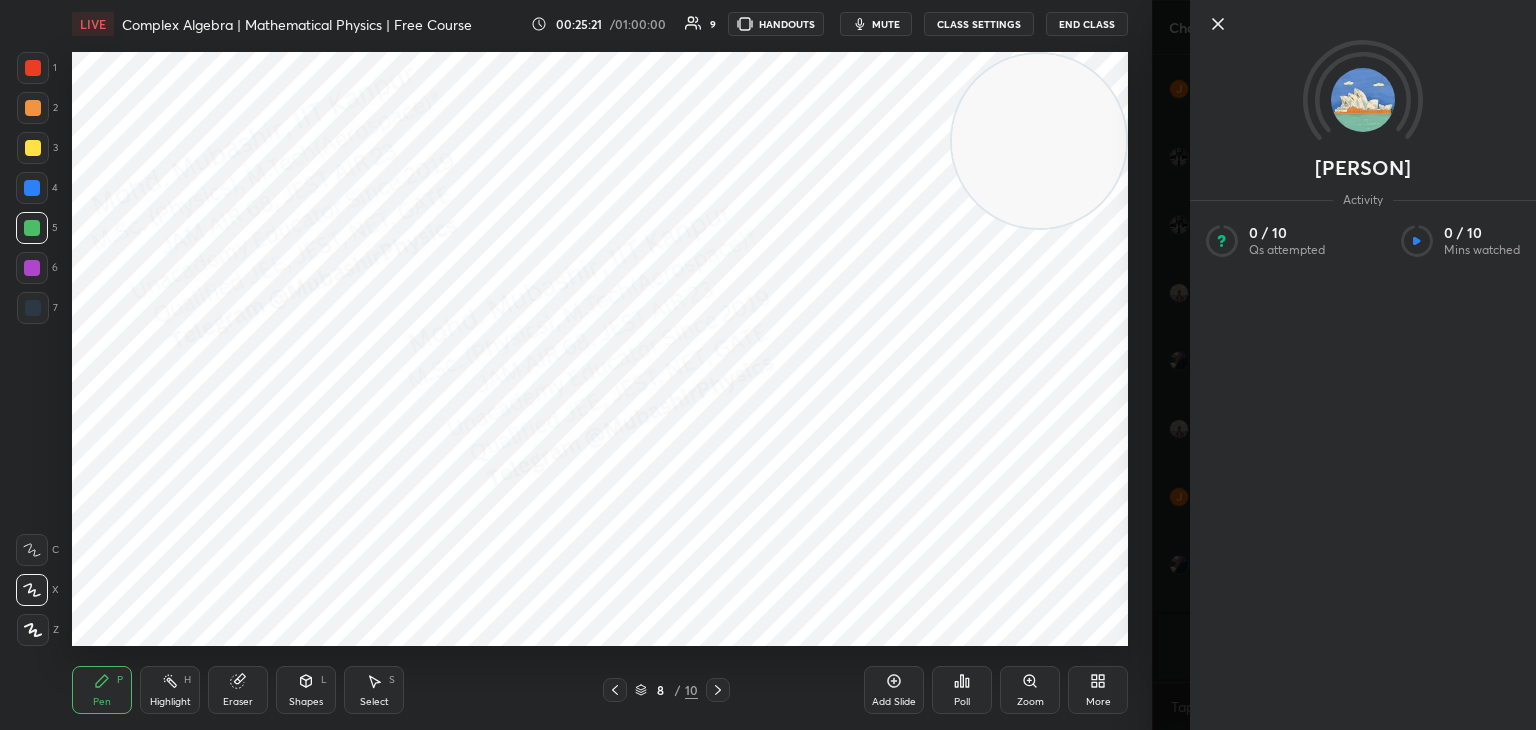 click on "[PERSON] Activity 0 / 10 Qs attempted 0 / 10 Mins watched" at bounding box center (1344, 365) 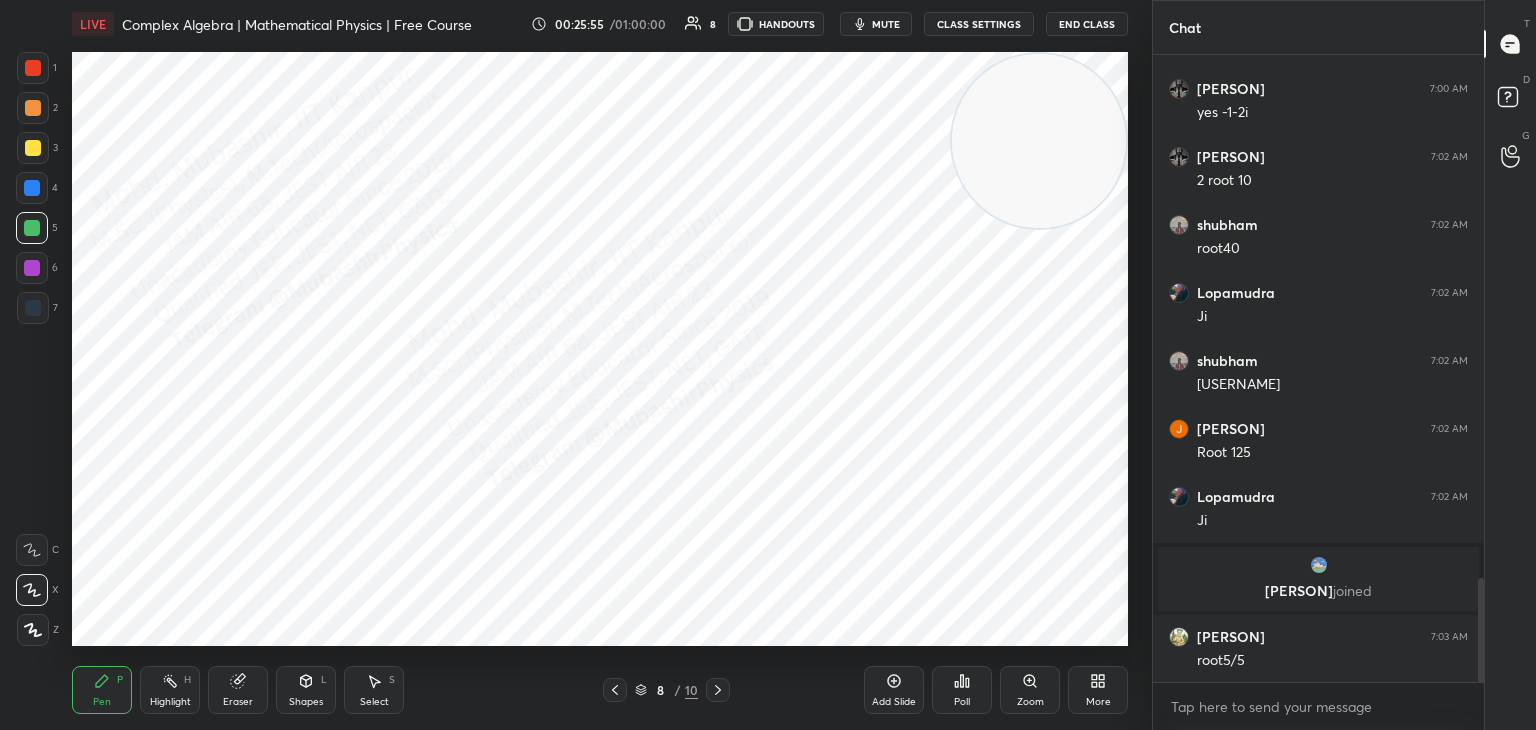 scroll, scrollTop: 3240, scrollLeft: 0, axis: vertical 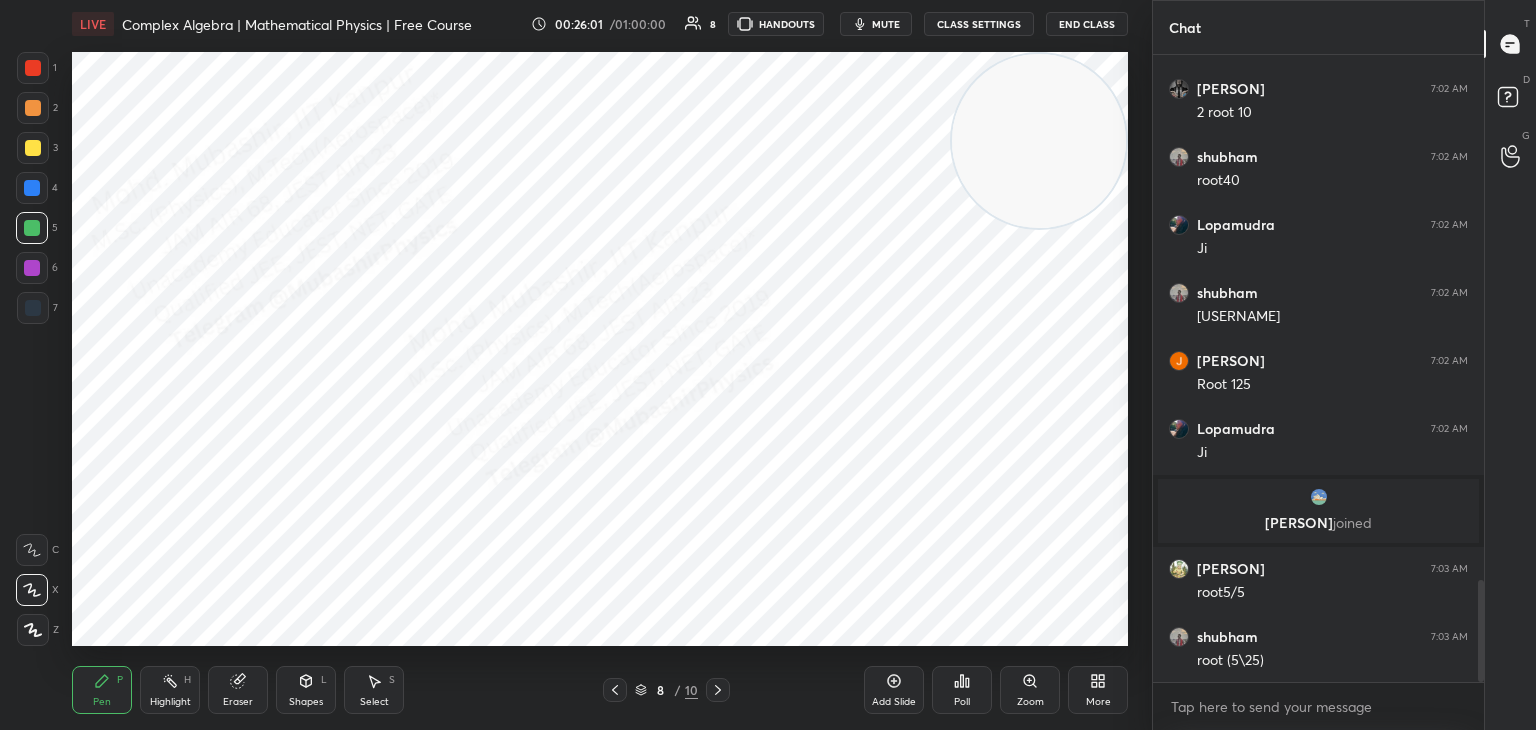 click on "Highlight H" at bounding box center [170, 690] 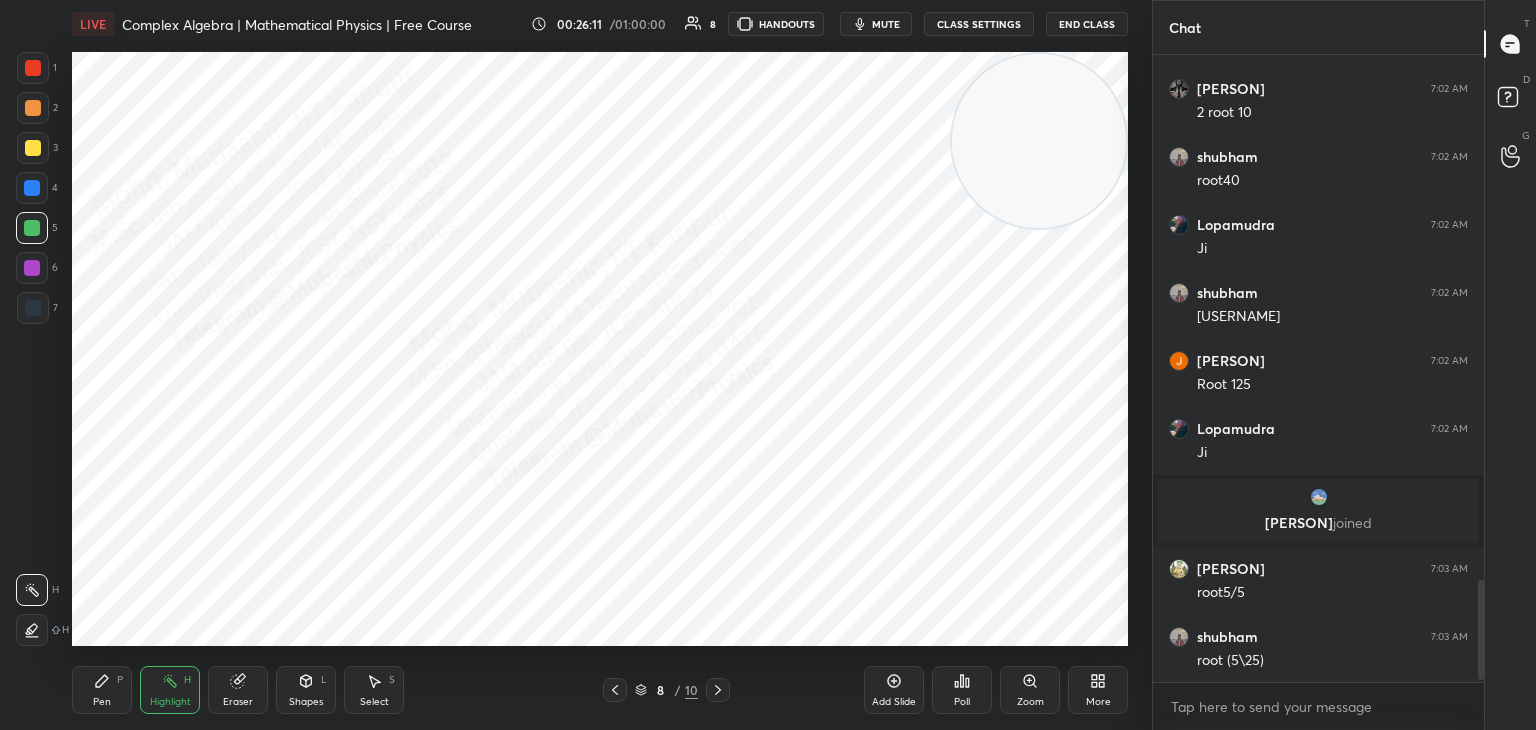 scroll, scrollTop: 3308, scrollLeft: 0, axis: vertical 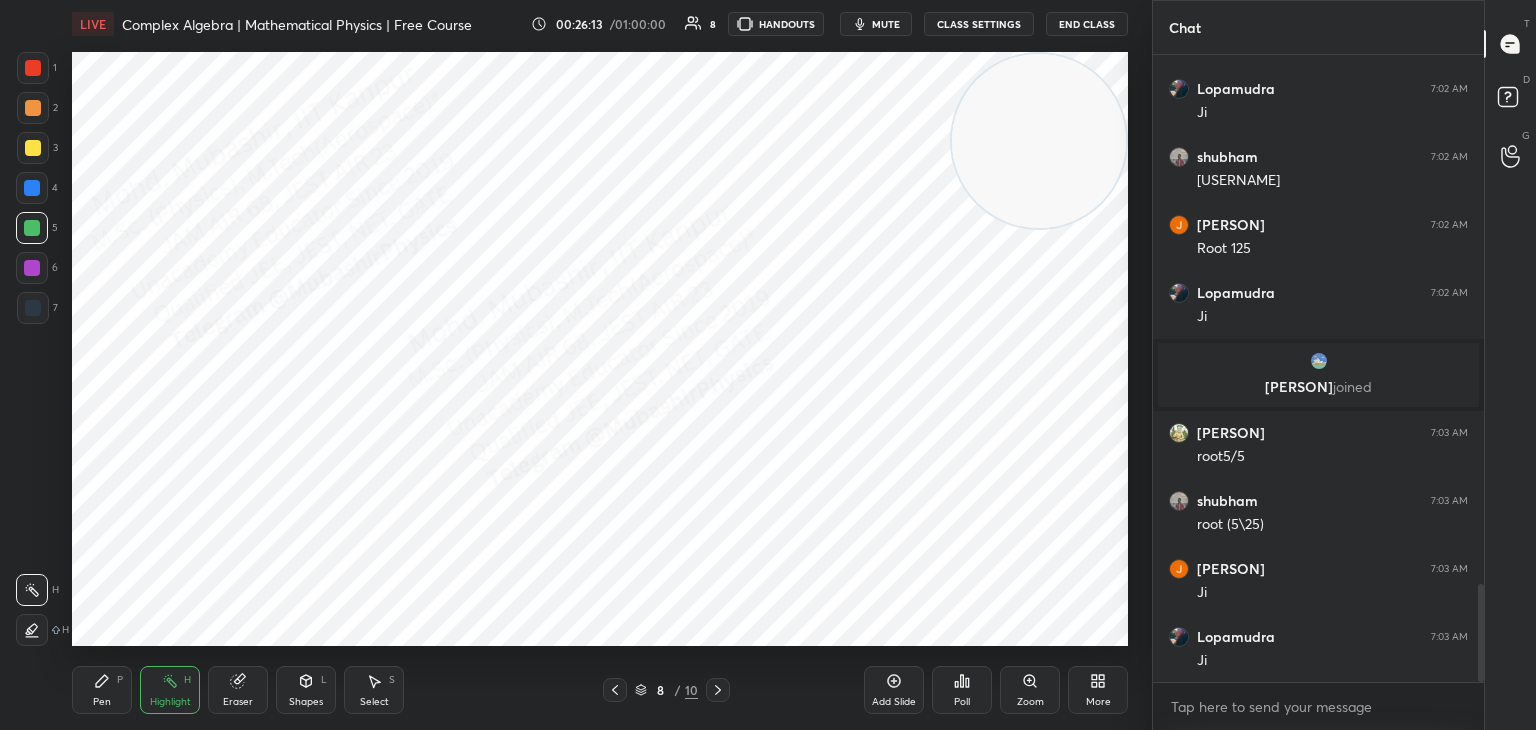 drag, startPoint x: 717, startPoint y: 682, endPoint x: 708, endPoint y: 696, distance: 16.643316 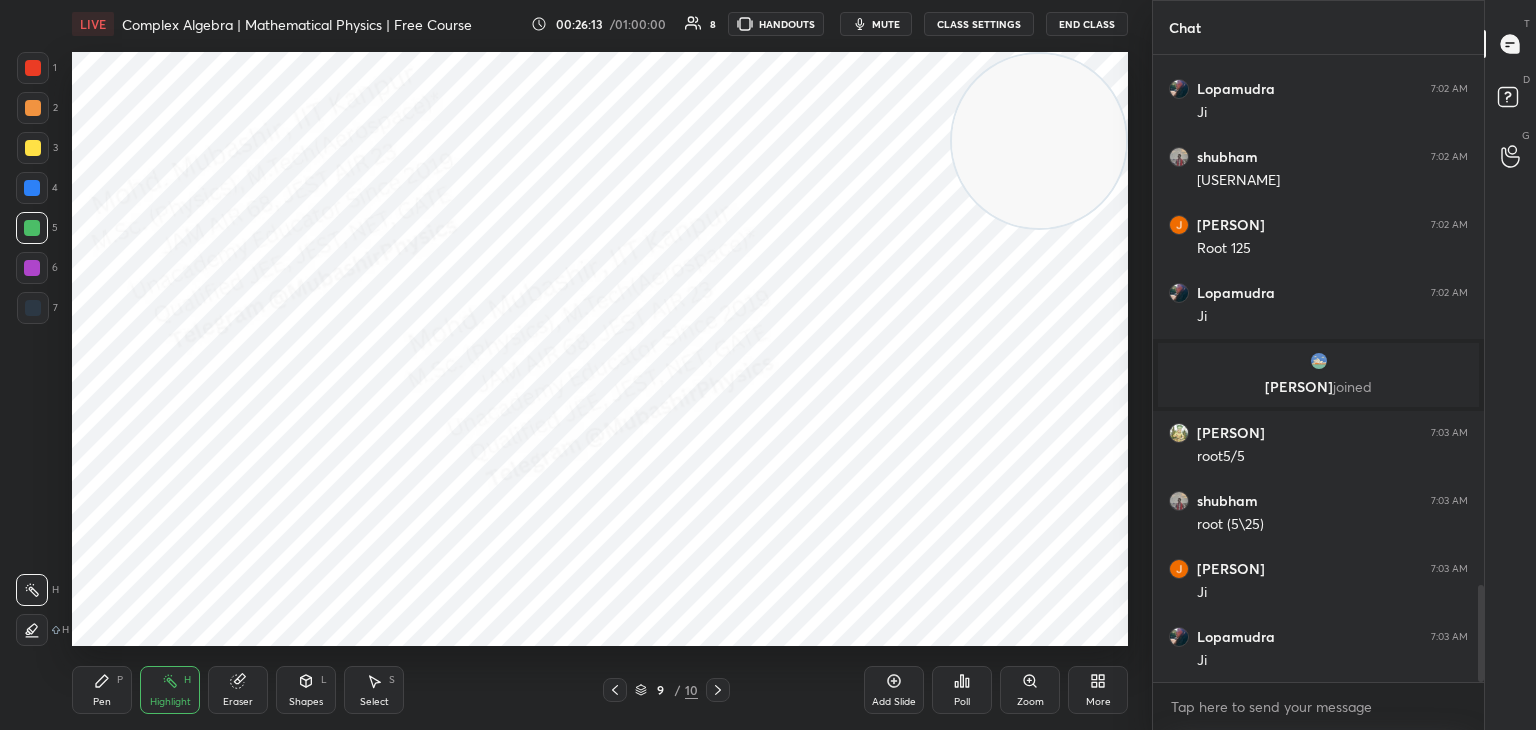 scroll, scrollTop: 3444, scrollLeft: 0, axis: vertical 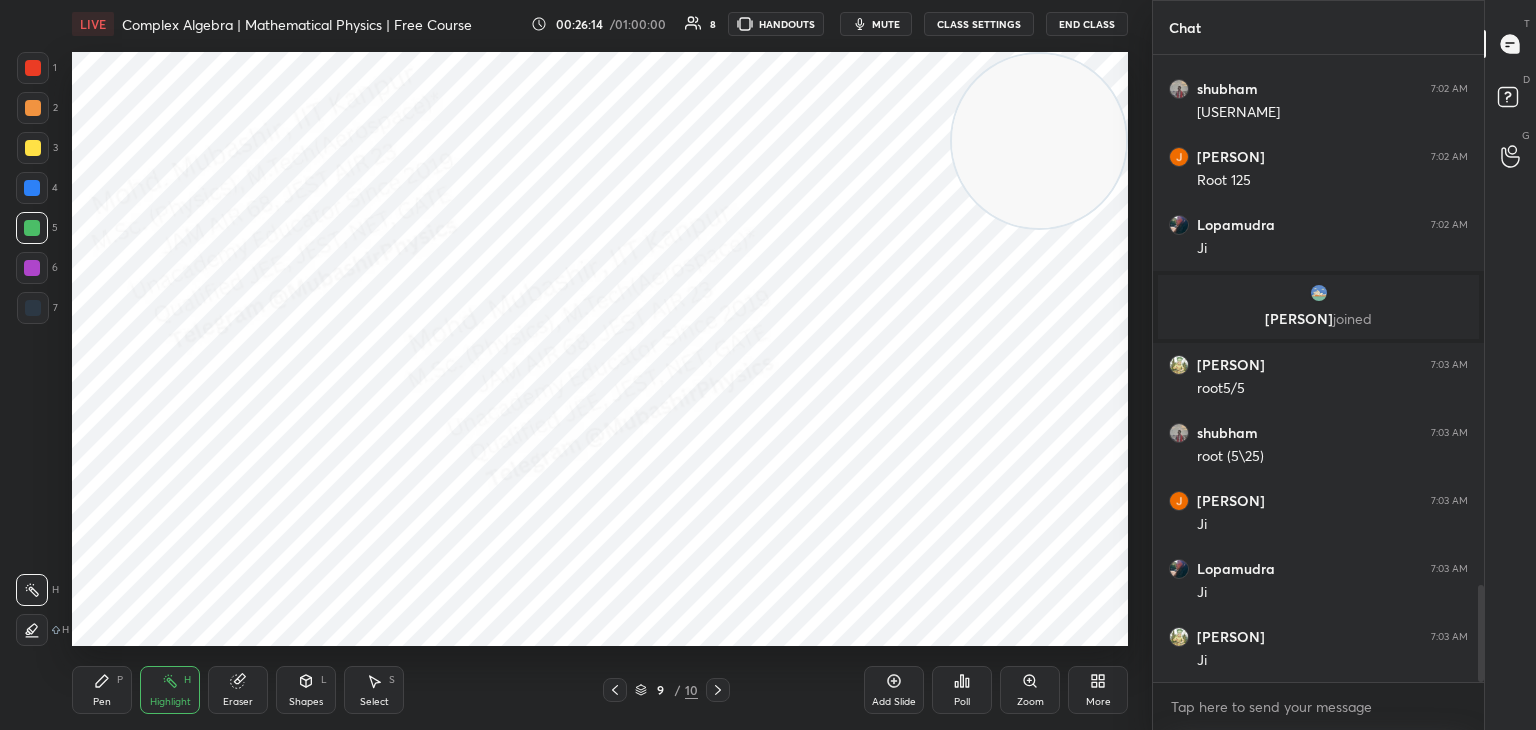 click 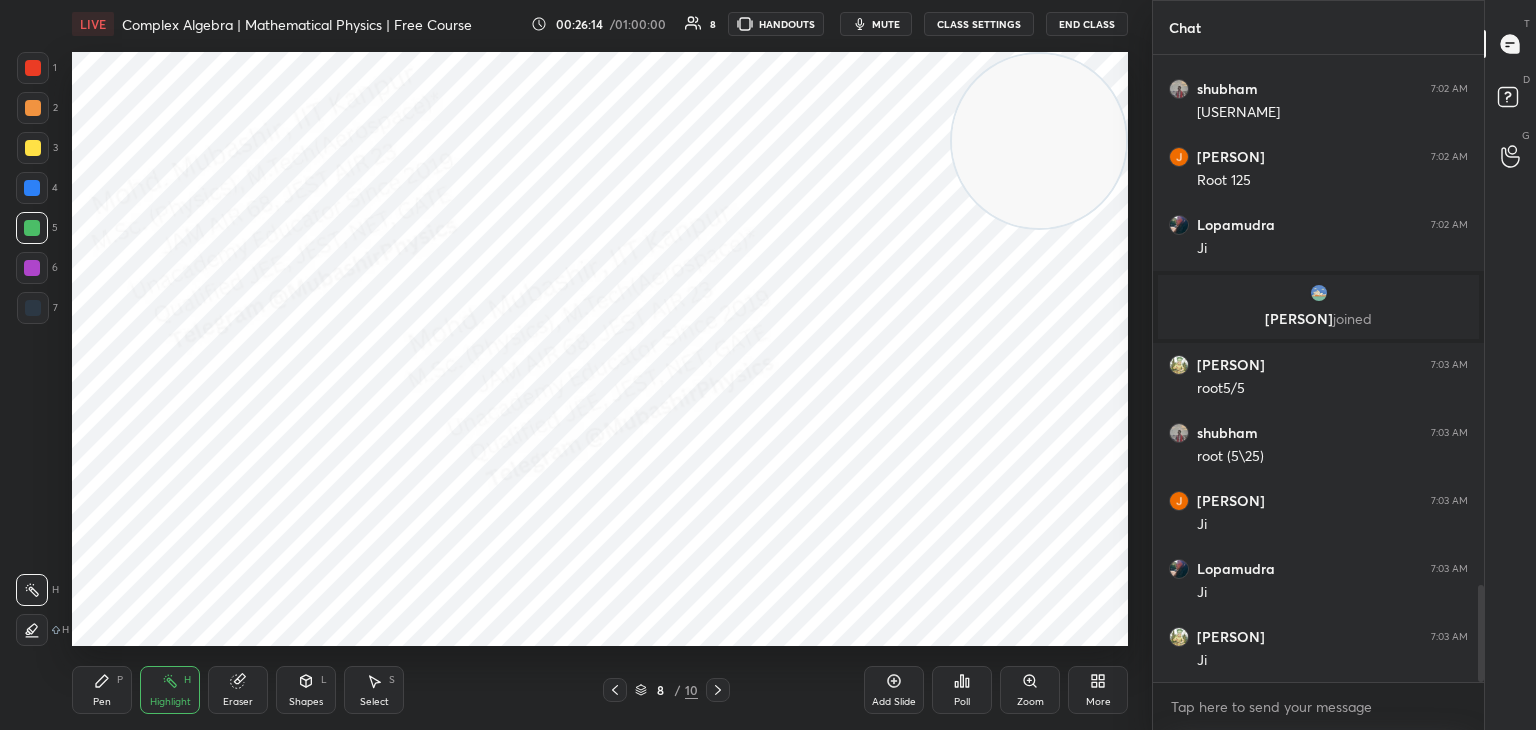 click 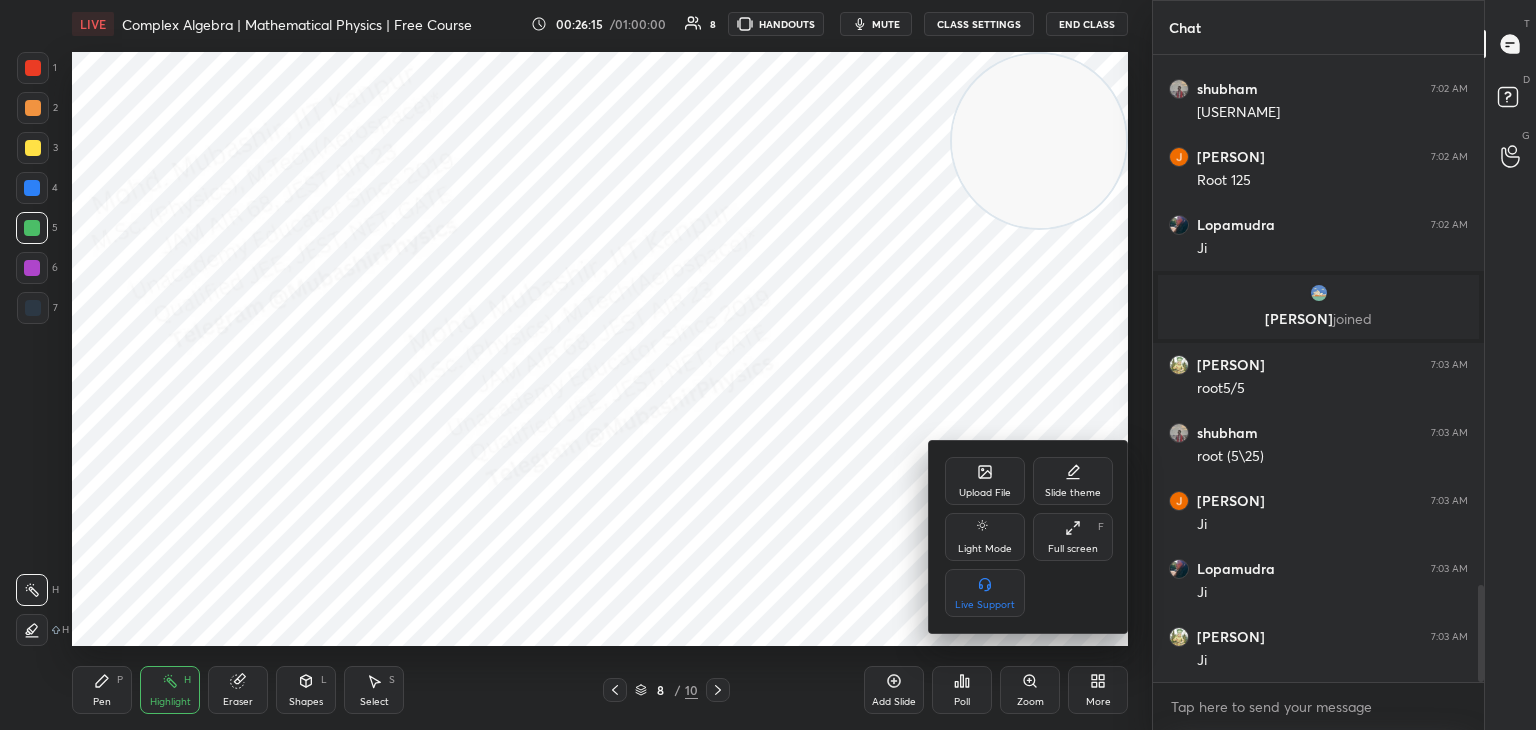 click on "Upload File" at bounding box center (985, 493) 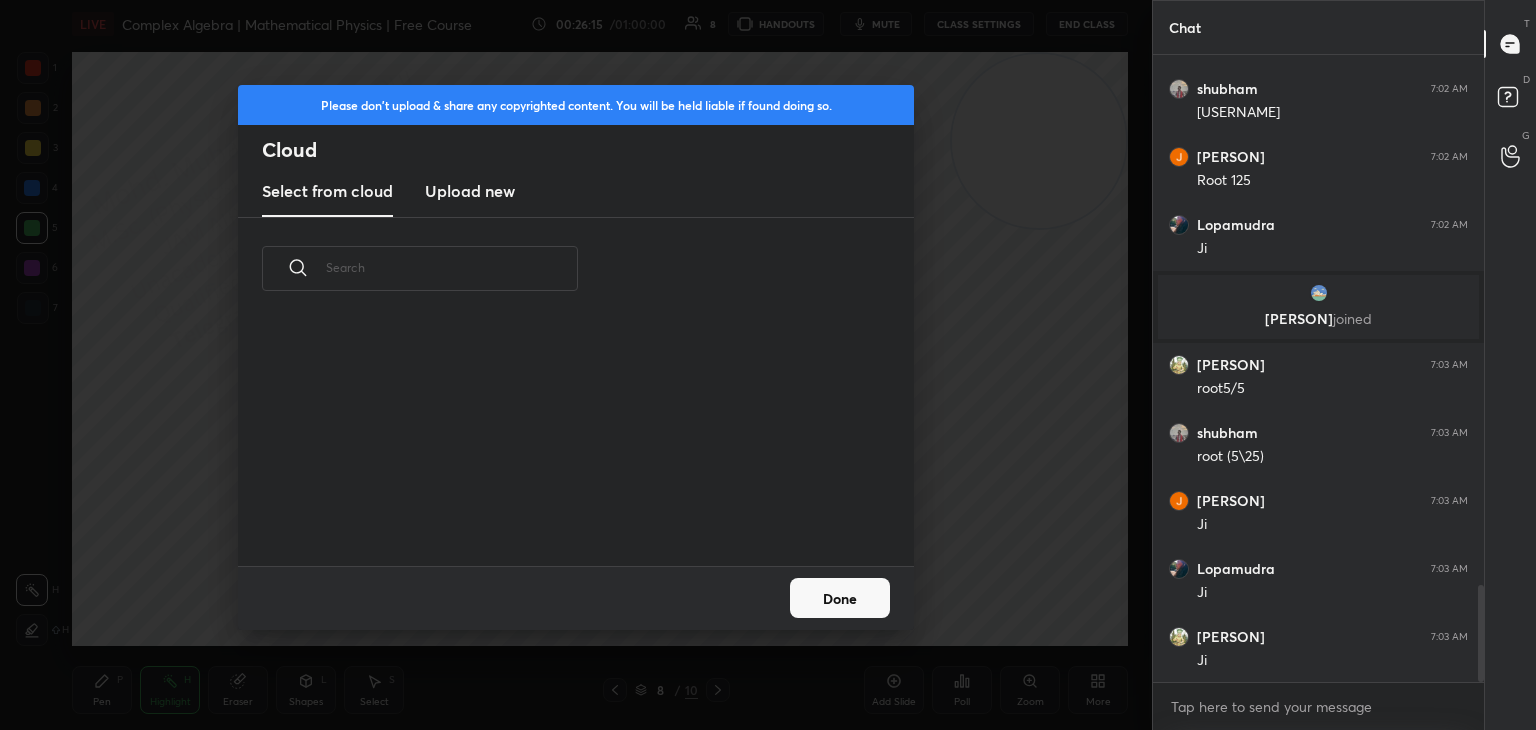 scroll, scrollTop: 5, scrollLeft: 10, axis: both 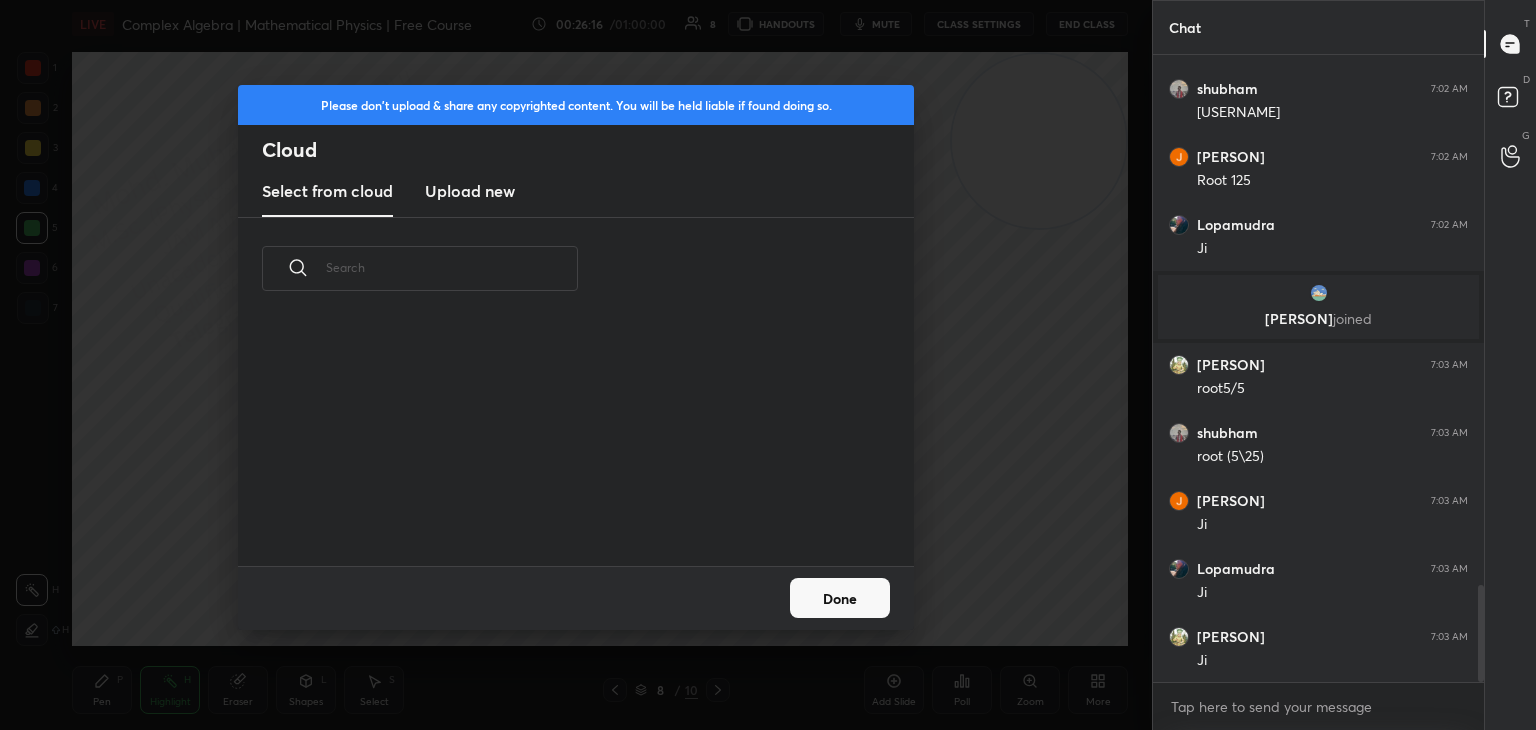 click on "Upload new" at bounding box center [470, 191] 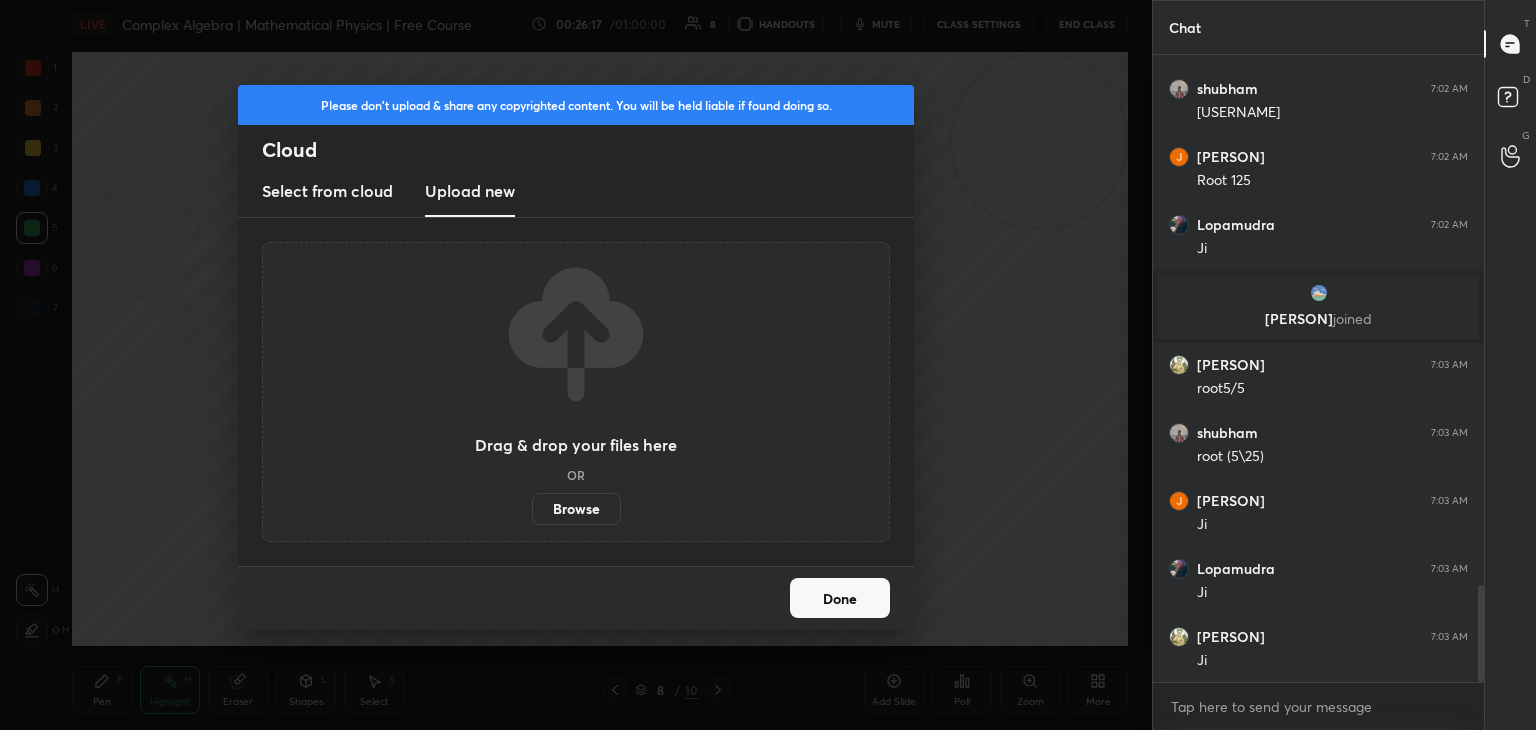 click on "Browse" at bounding box center (576, 509) 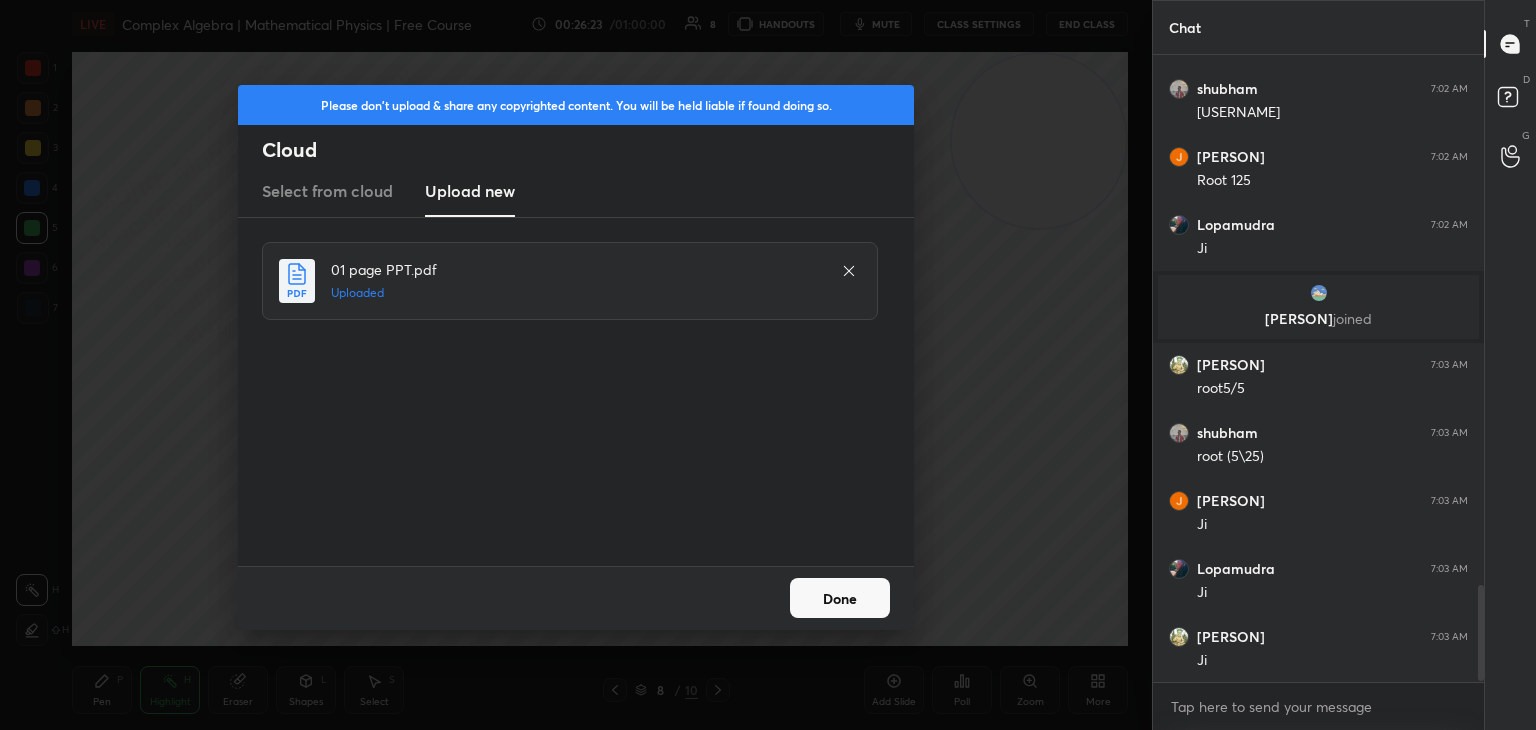 scroll, scrollTop: 3512, scrollLeft: 0, axis: vertical 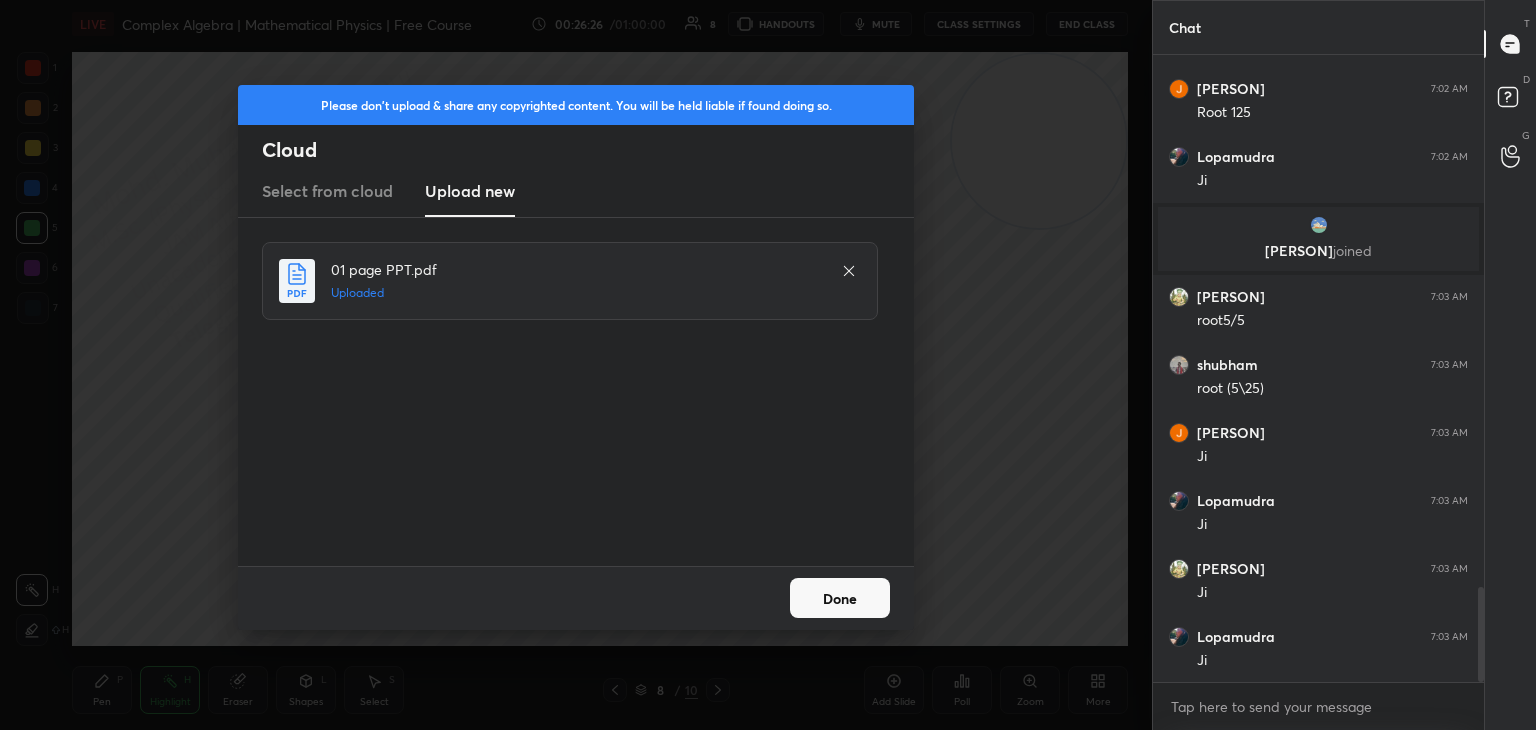 click on "Done" at bounding box center (840, 598) 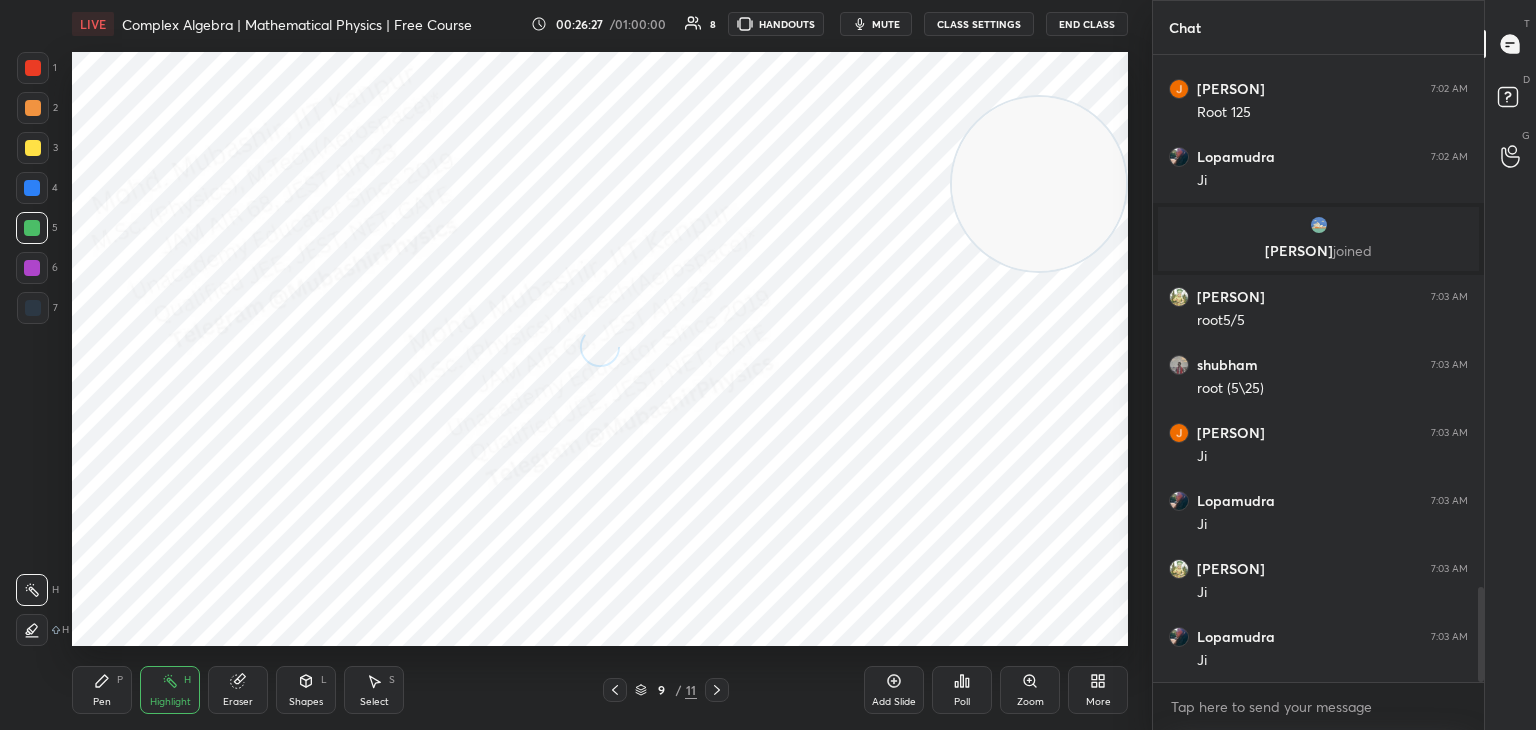 drag, startPoint x: 1063, startPoint y: 160, endPoint x: 1113, endPoint y: 514, distance: 357.51364 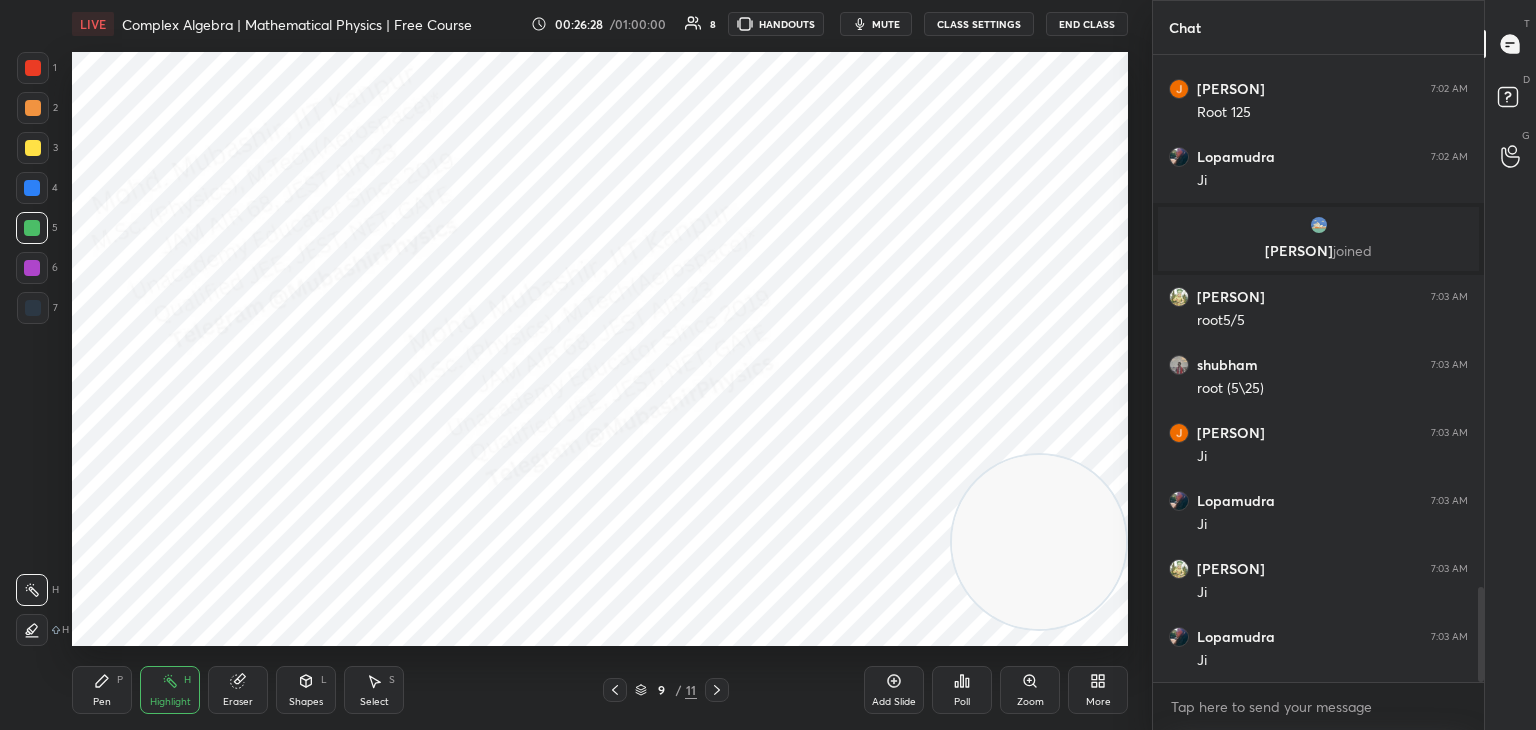 click on "Pen P" at bounding box center [102, 690] 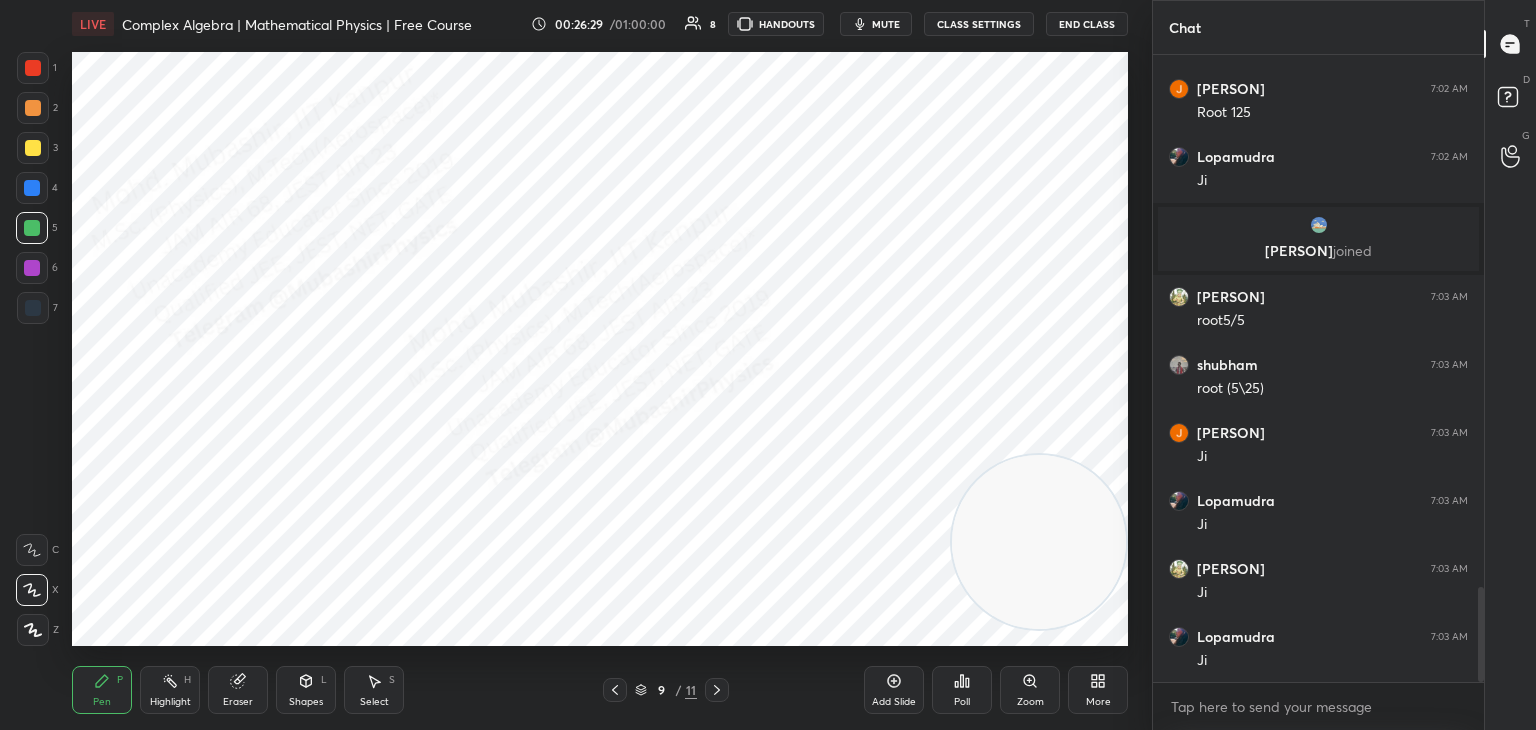 click at bounding box center (32, 188) 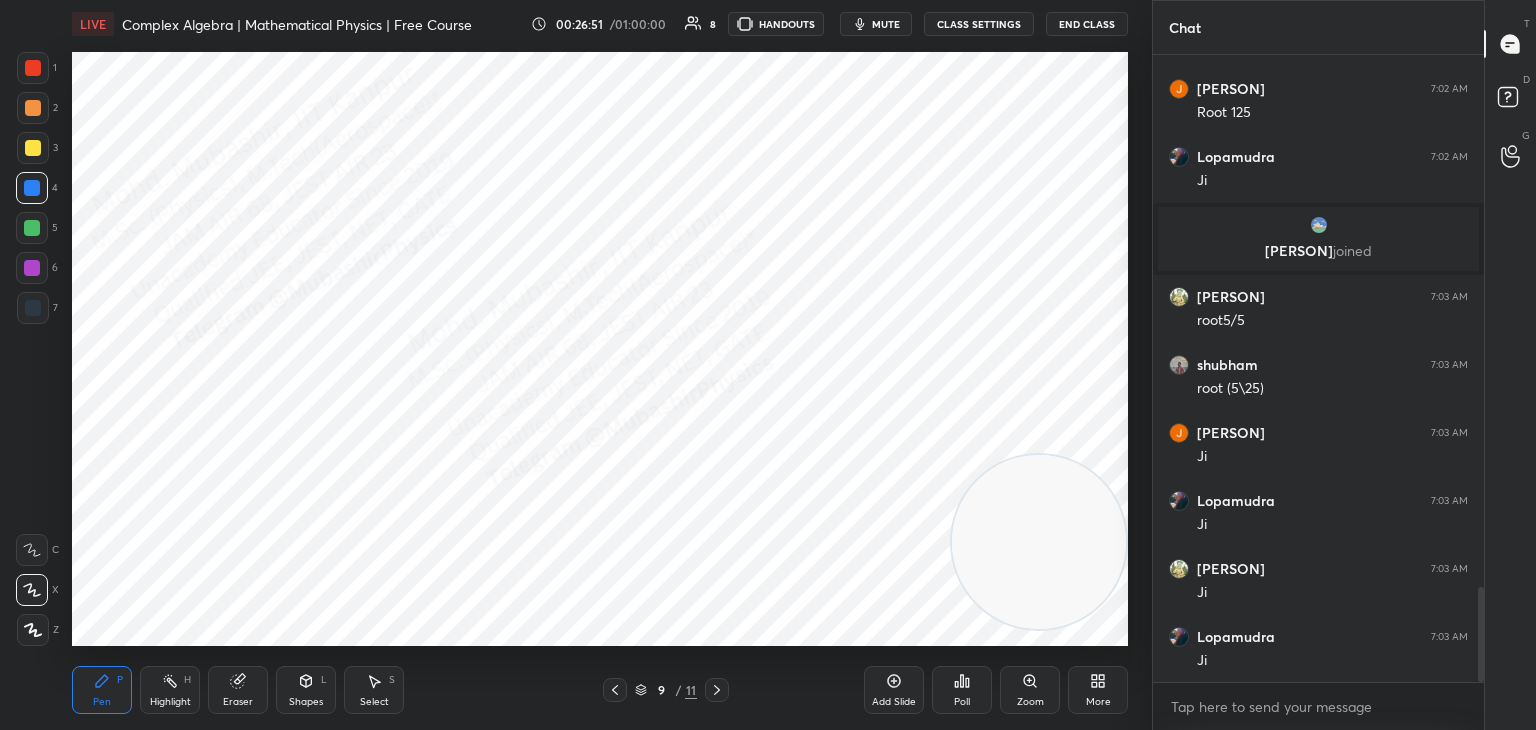 click on "Shapes L" at bounding box center [306, 690] 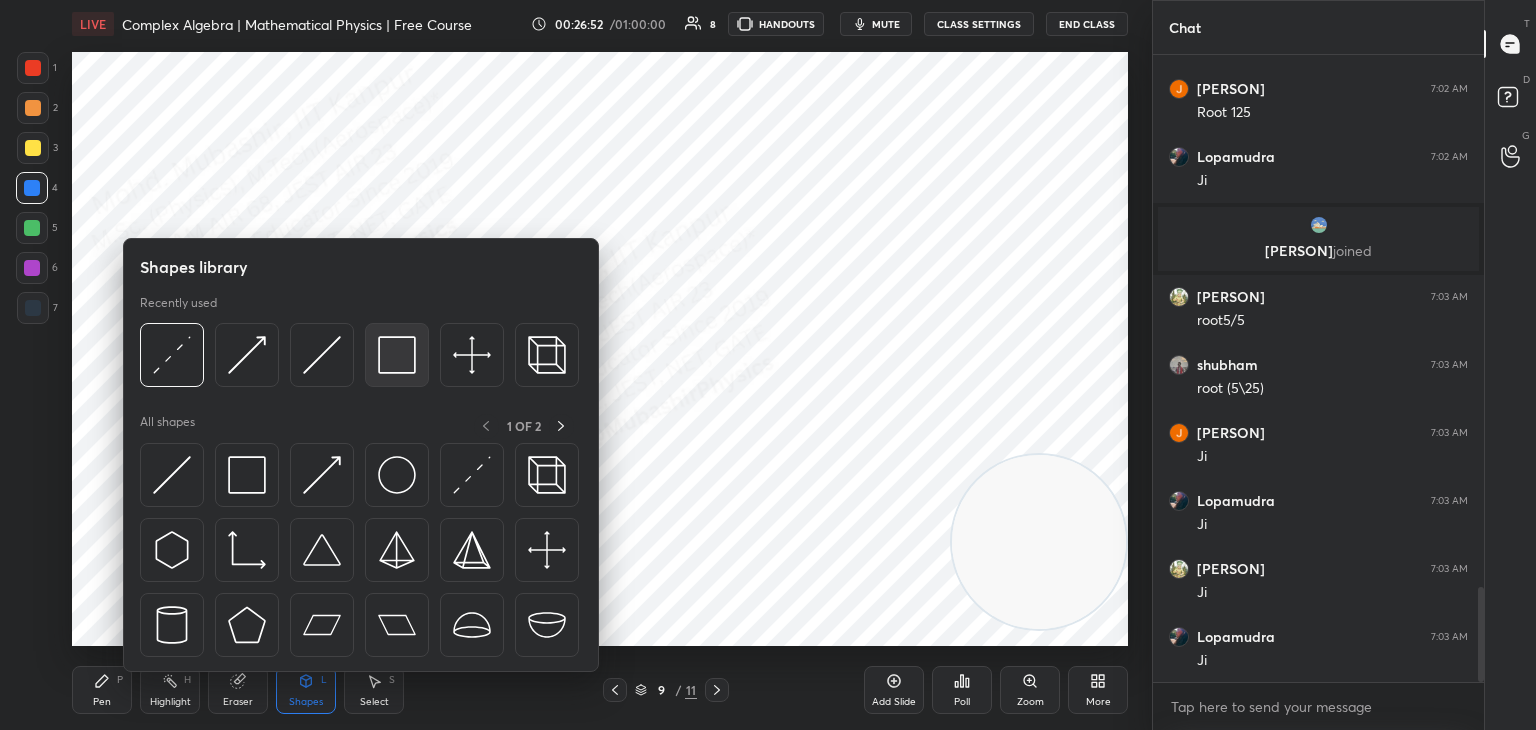 click at bounding box center [397, 355] 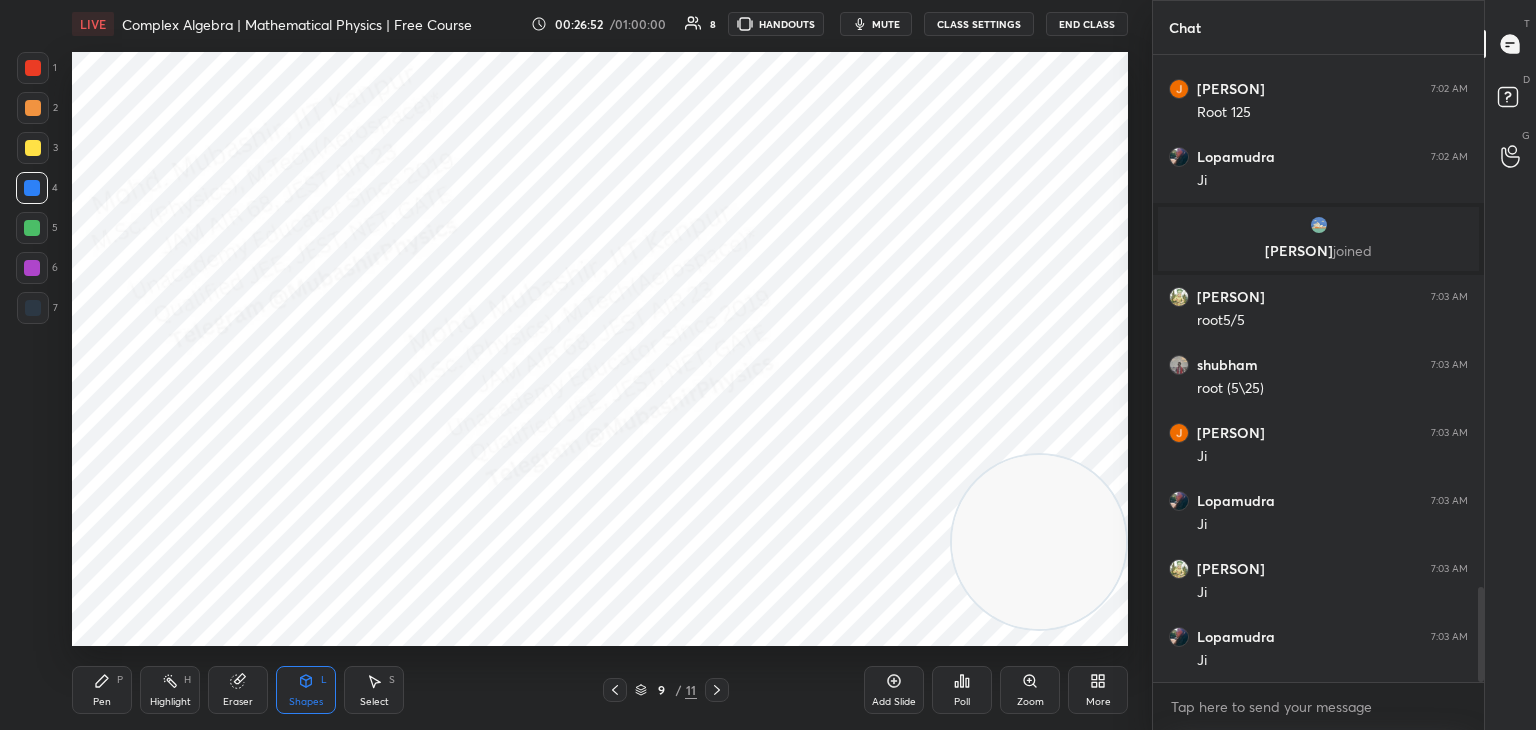 click at bounding box center [33, 68] 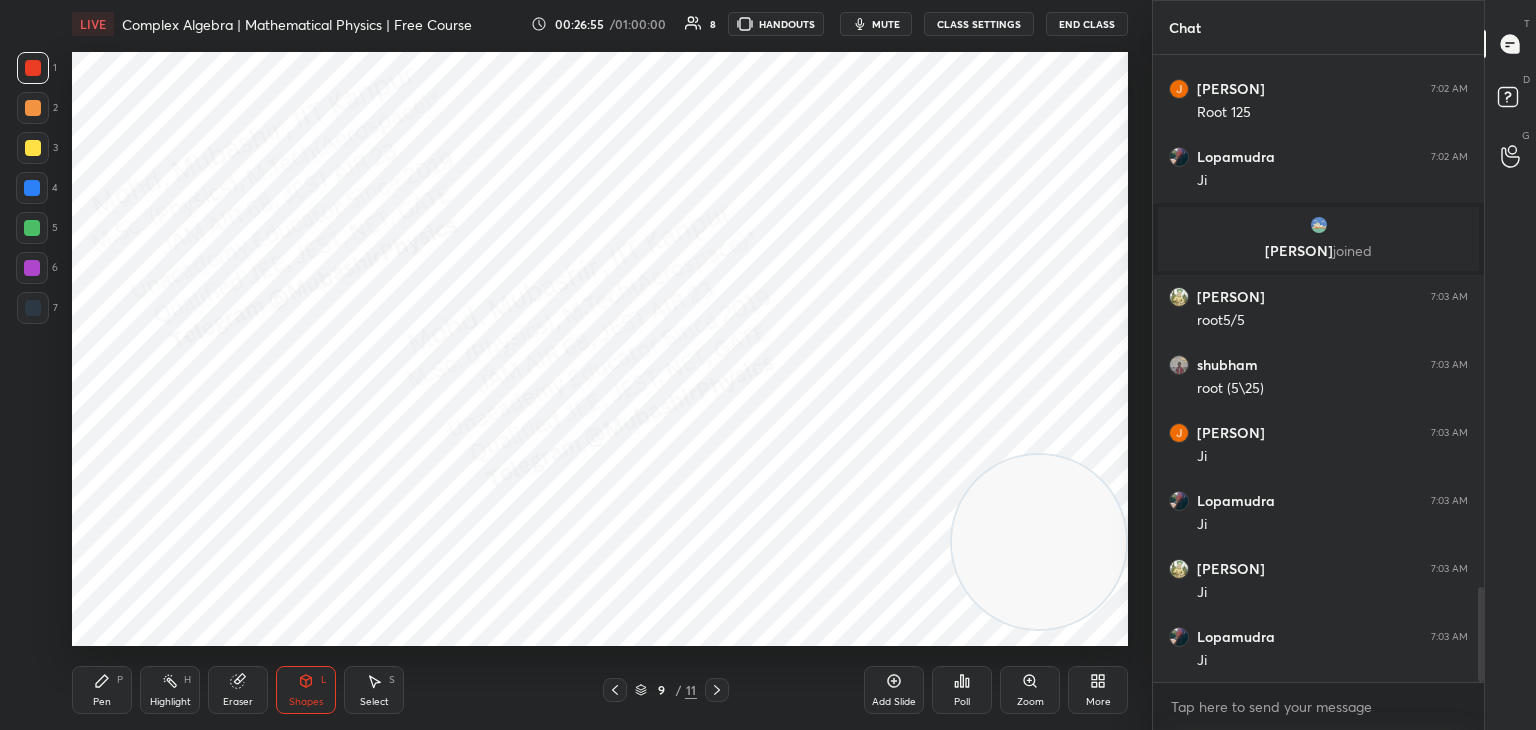 click on "P" at bounding box center (120, 680) 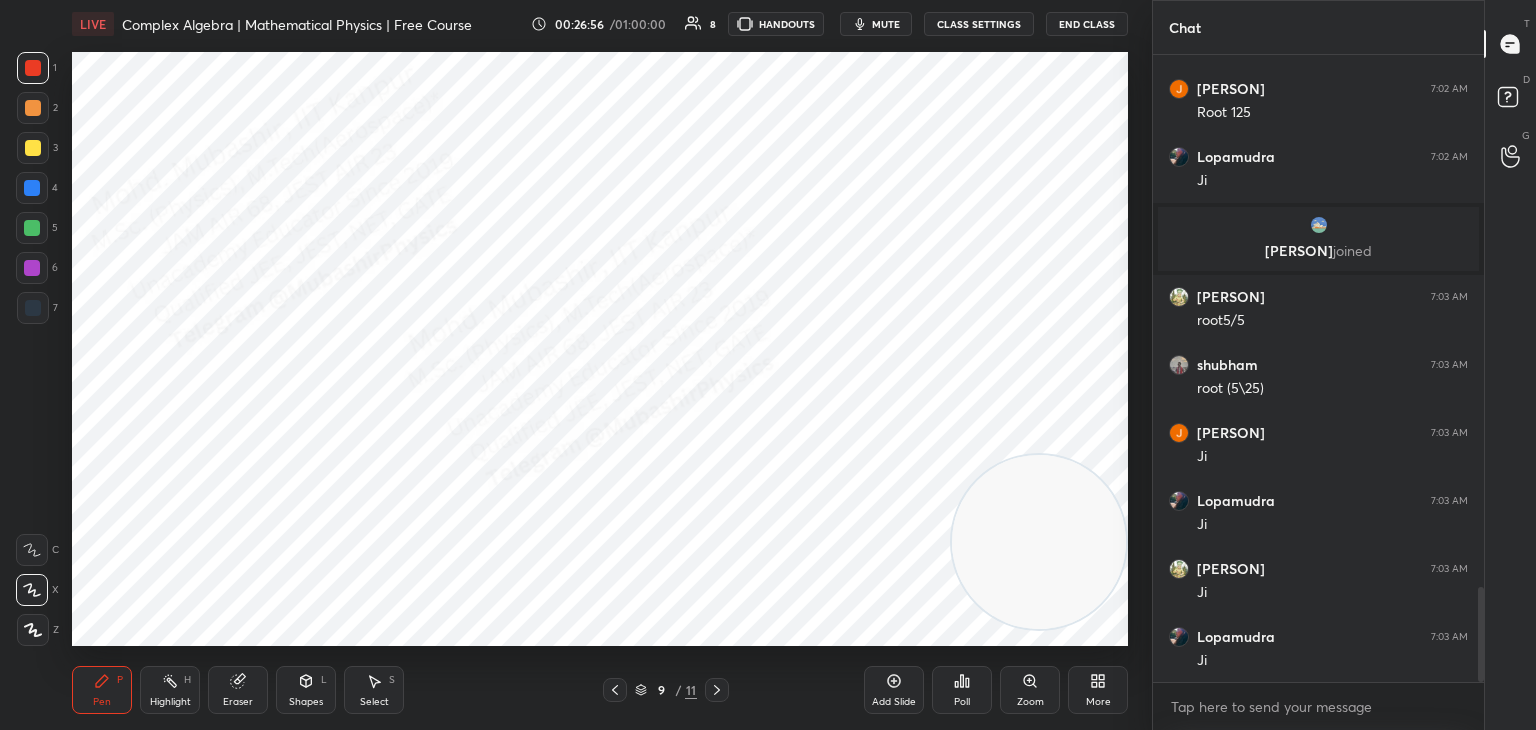 click at bounding box center (32, 188) 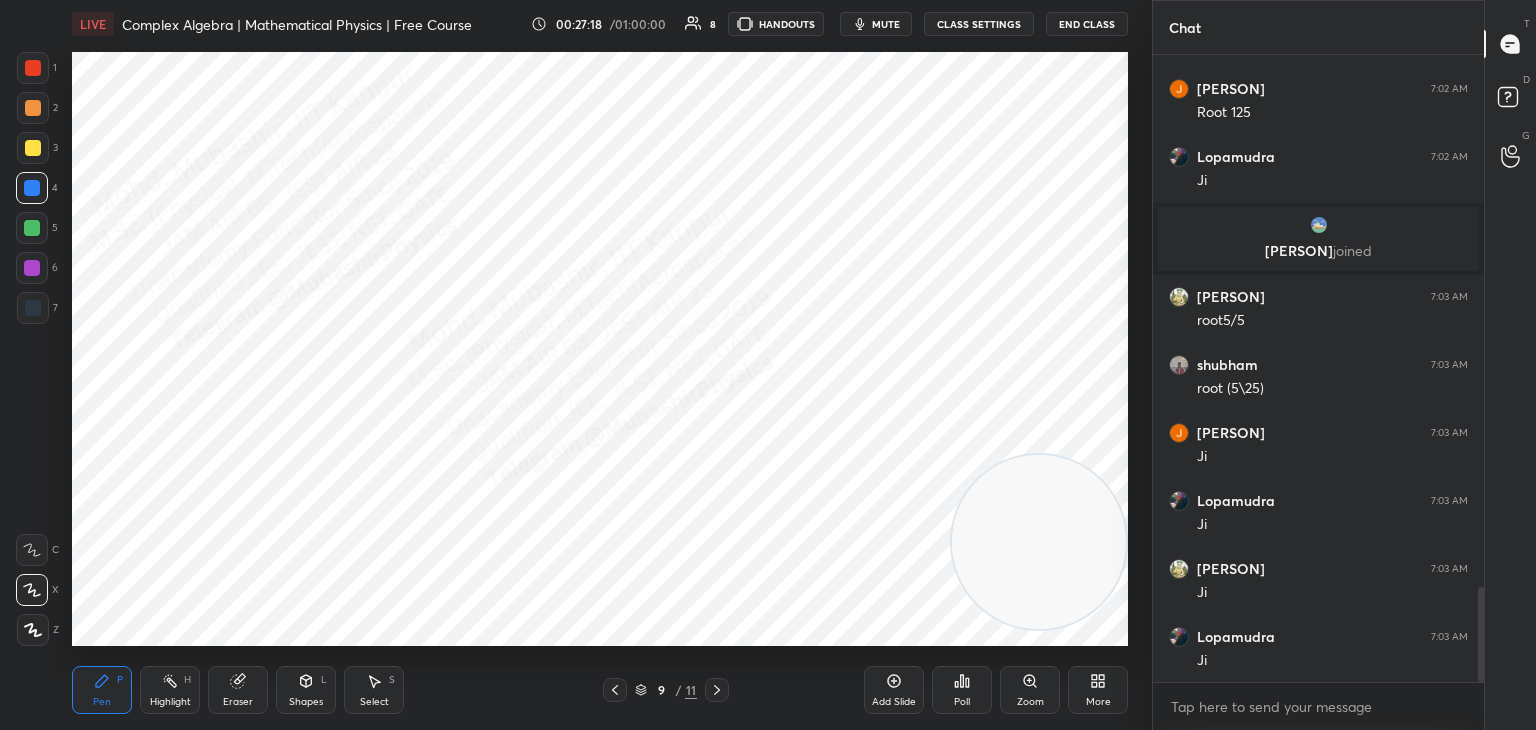 click on "Shapes L" at bounding box center [306, 690] 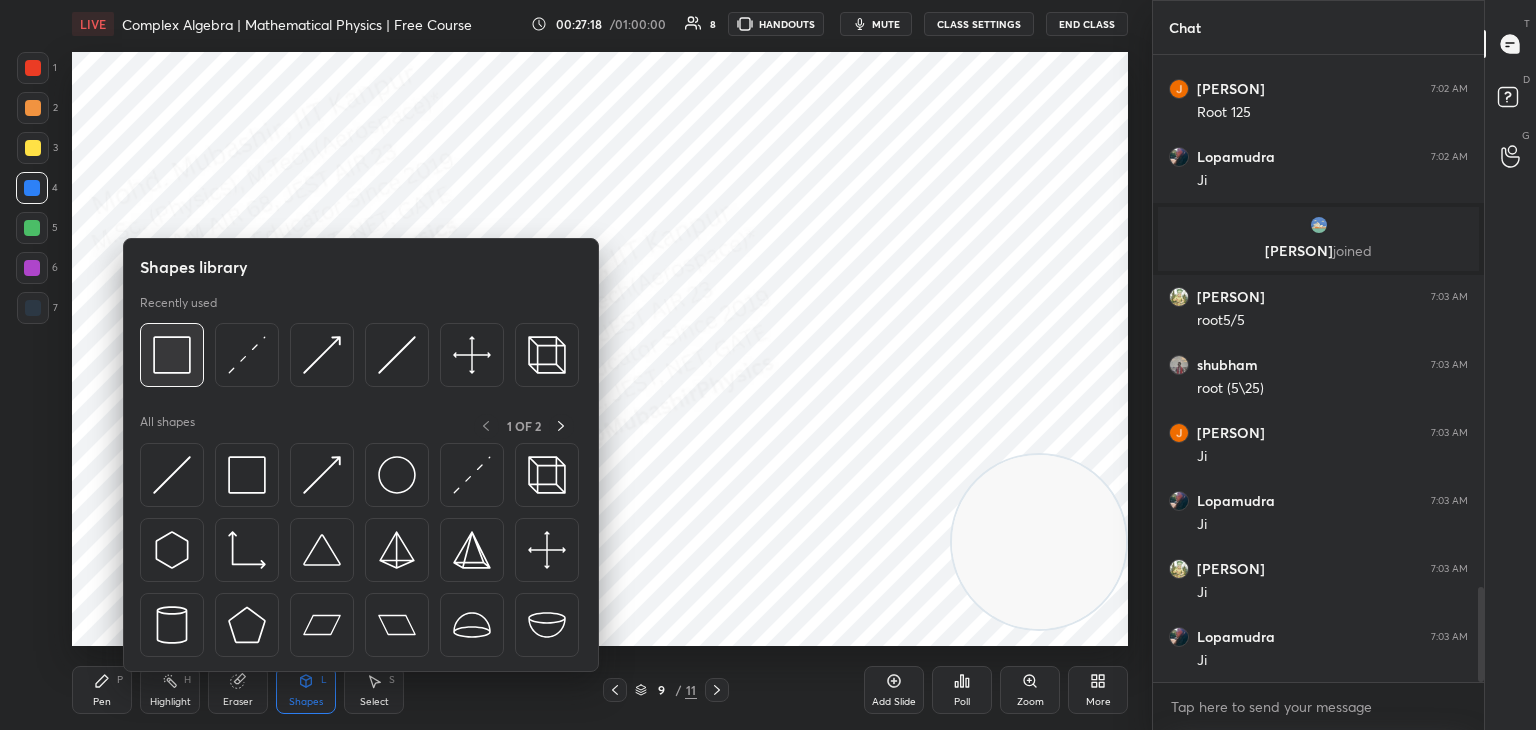 click at bounding box center (172, 355) 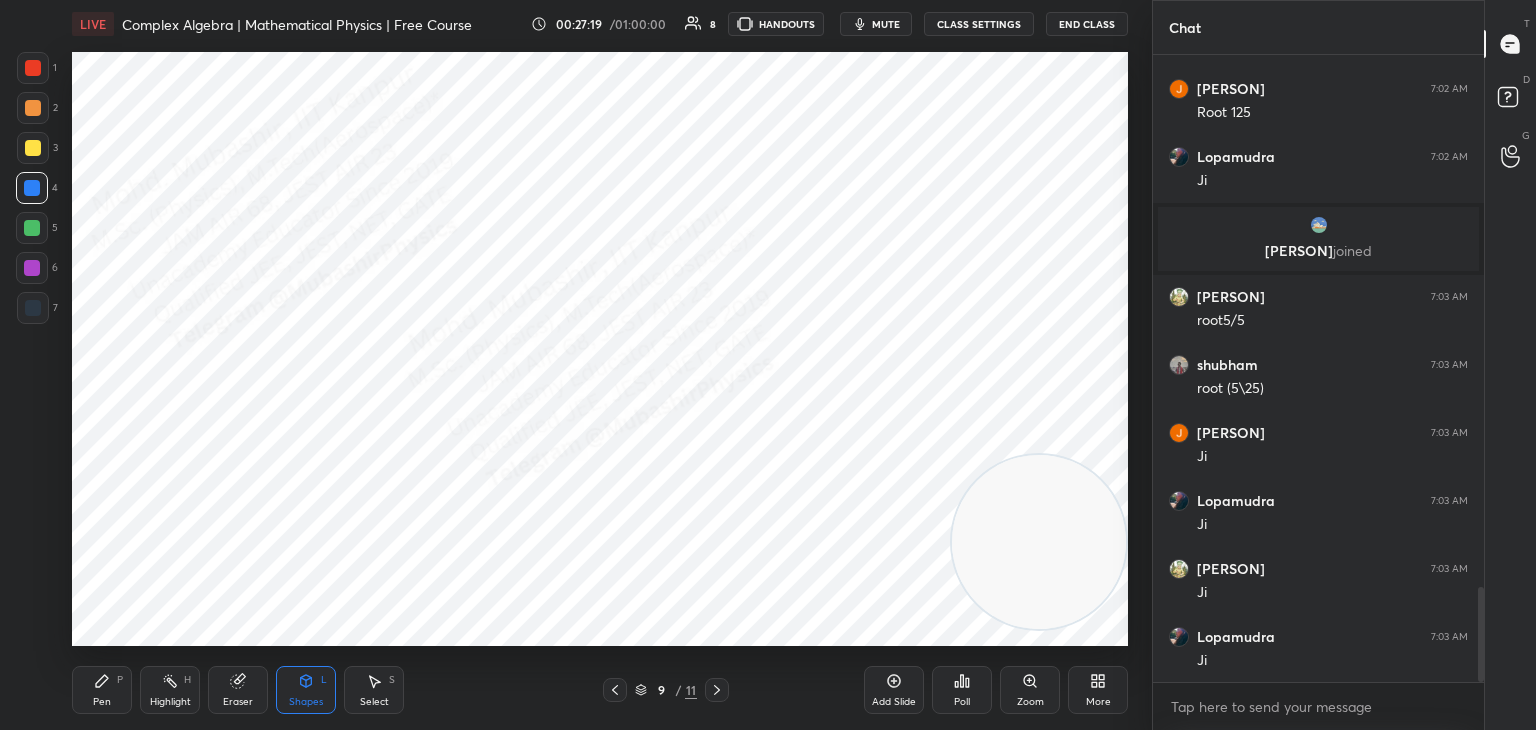 drag, startPoint x: 16, startPoint y: 304, endPoint x: 53, endPoint y: 306, distance: 37.054016 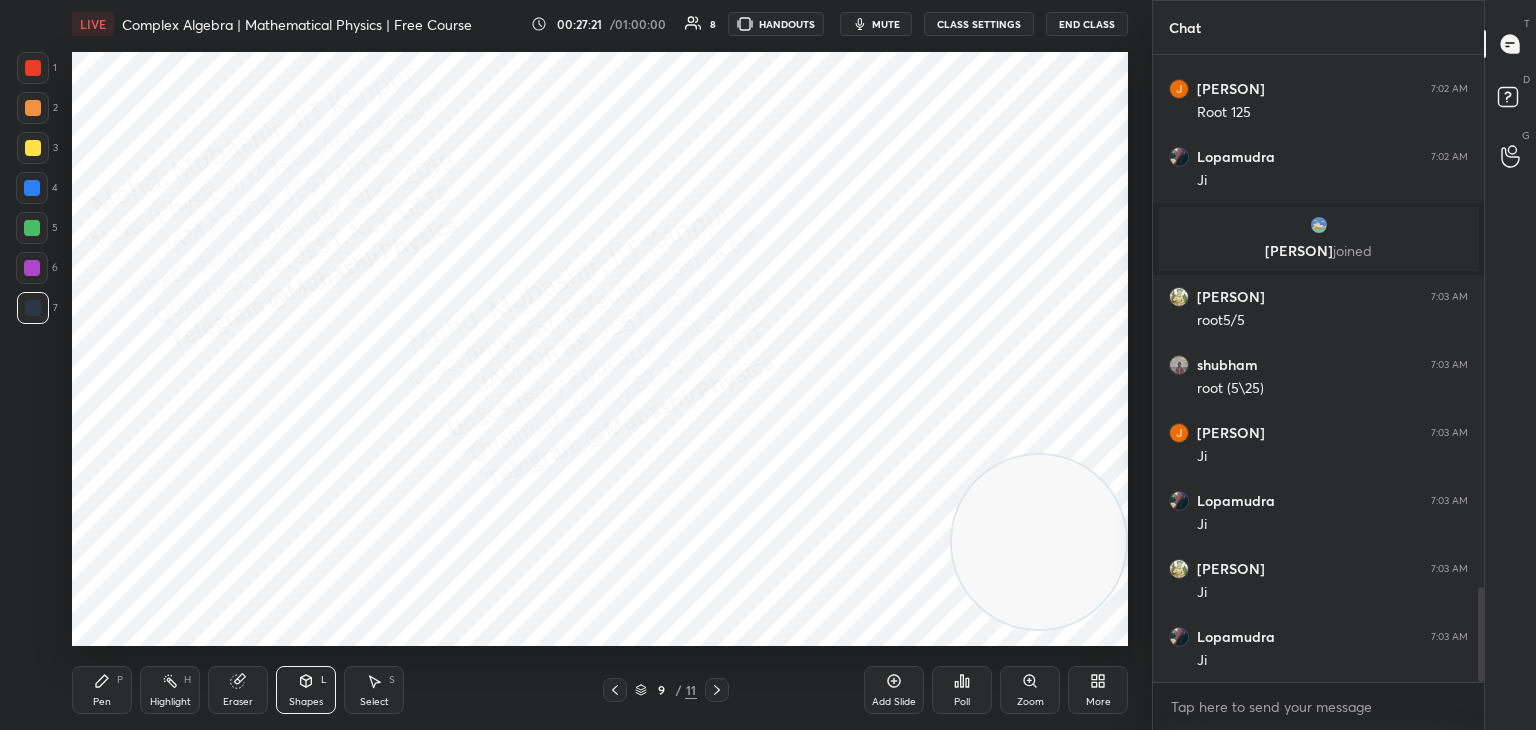 click on "Select S" at bounding box center [374, 690] 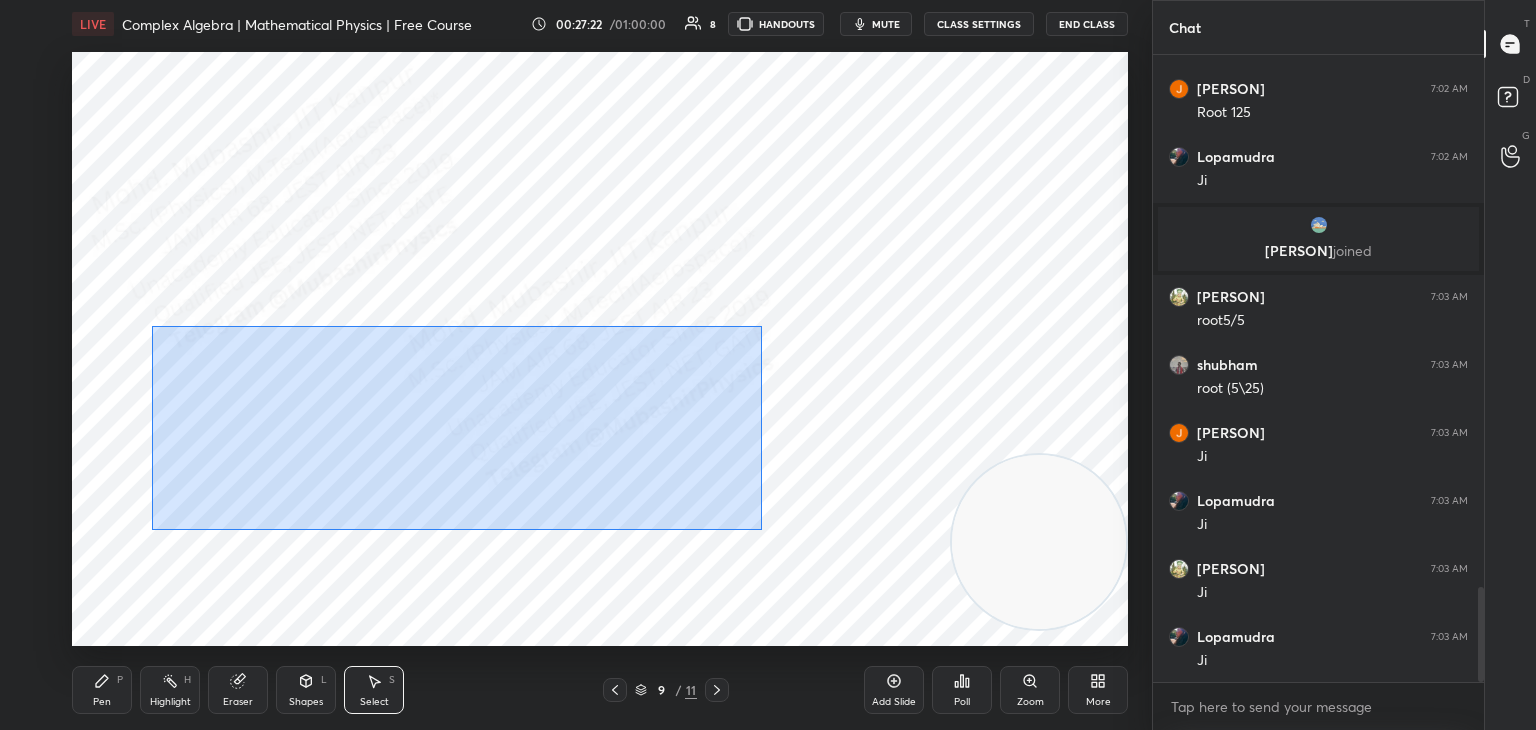 drag, startPoint x: 152, startPoint y: 326, endPoint x: 684, endPoint y: 505, distance: 561.3065 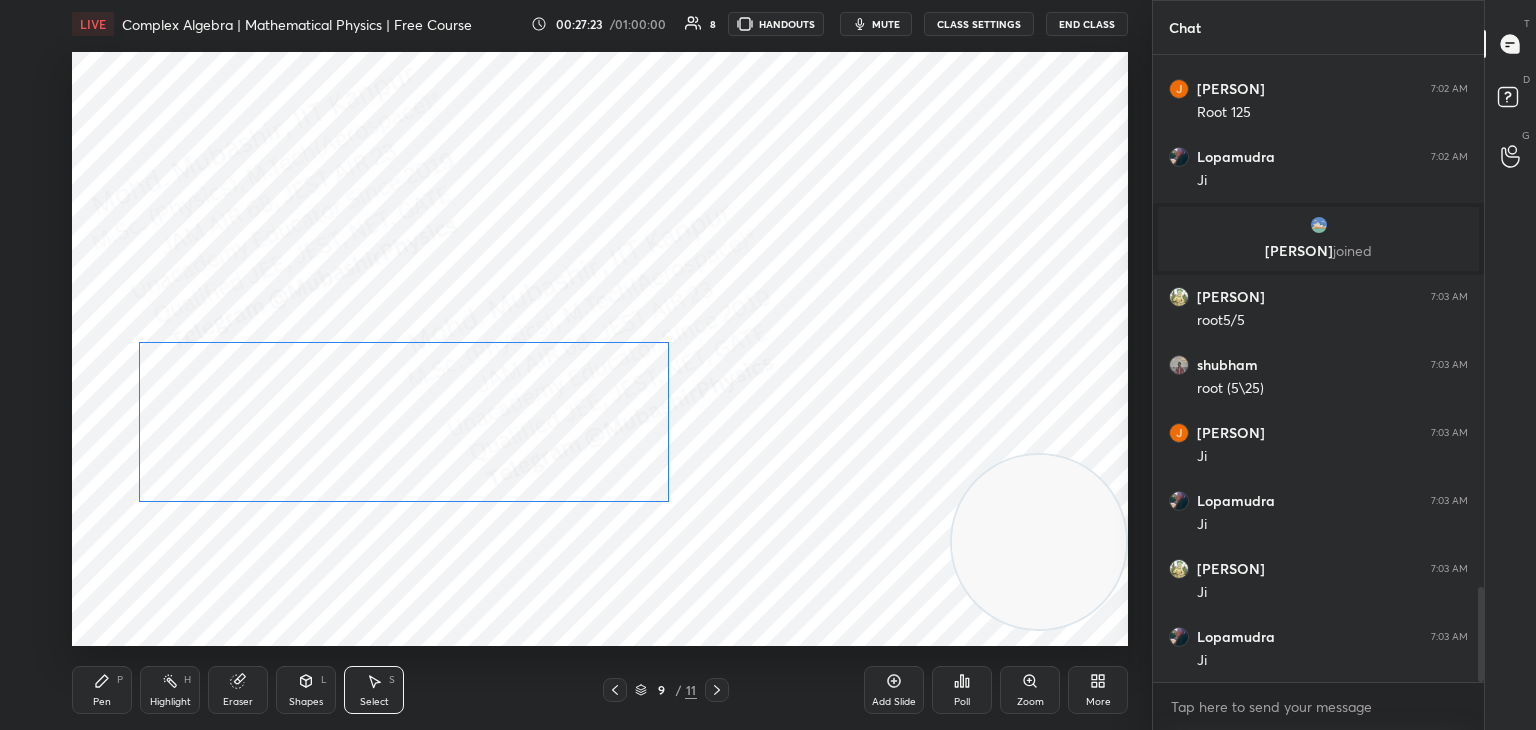 drag, startPoint x: 476, startPoint y: 444, endPoint x: 453, endPoint y: 450, distance: 23.769728 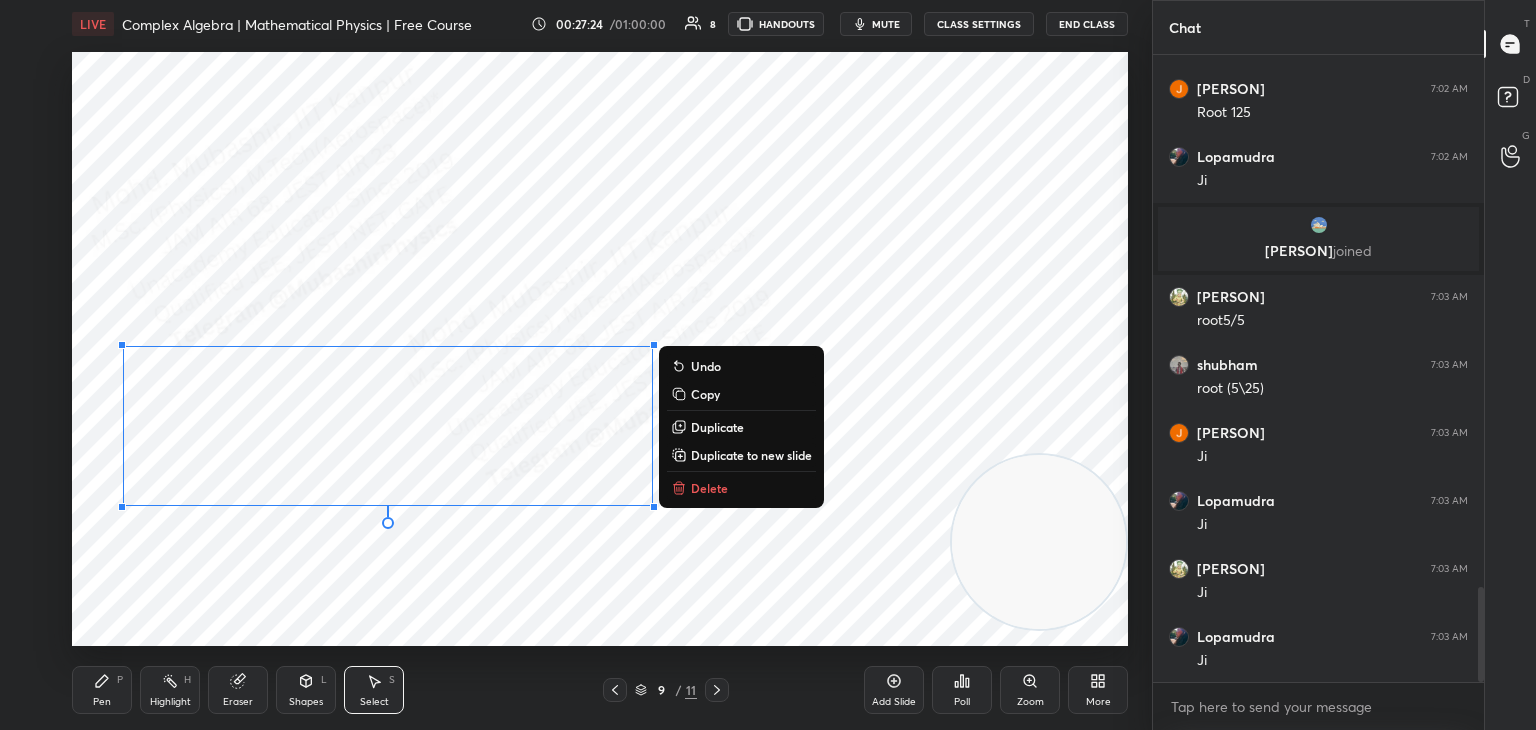 click on "Highlight H" at bounding box center (170, 690) 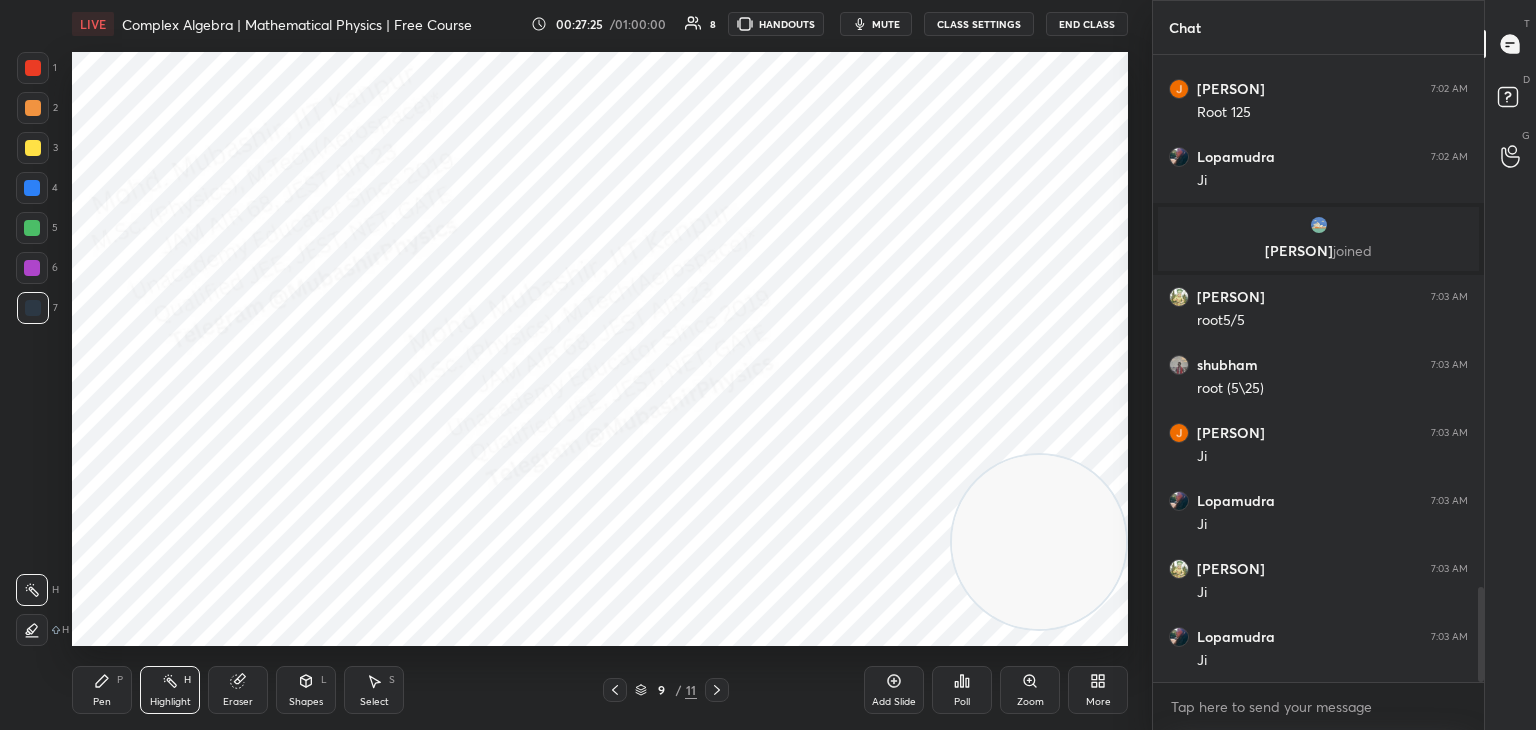 click on "9 / 11" at bounding box center (666, 690) 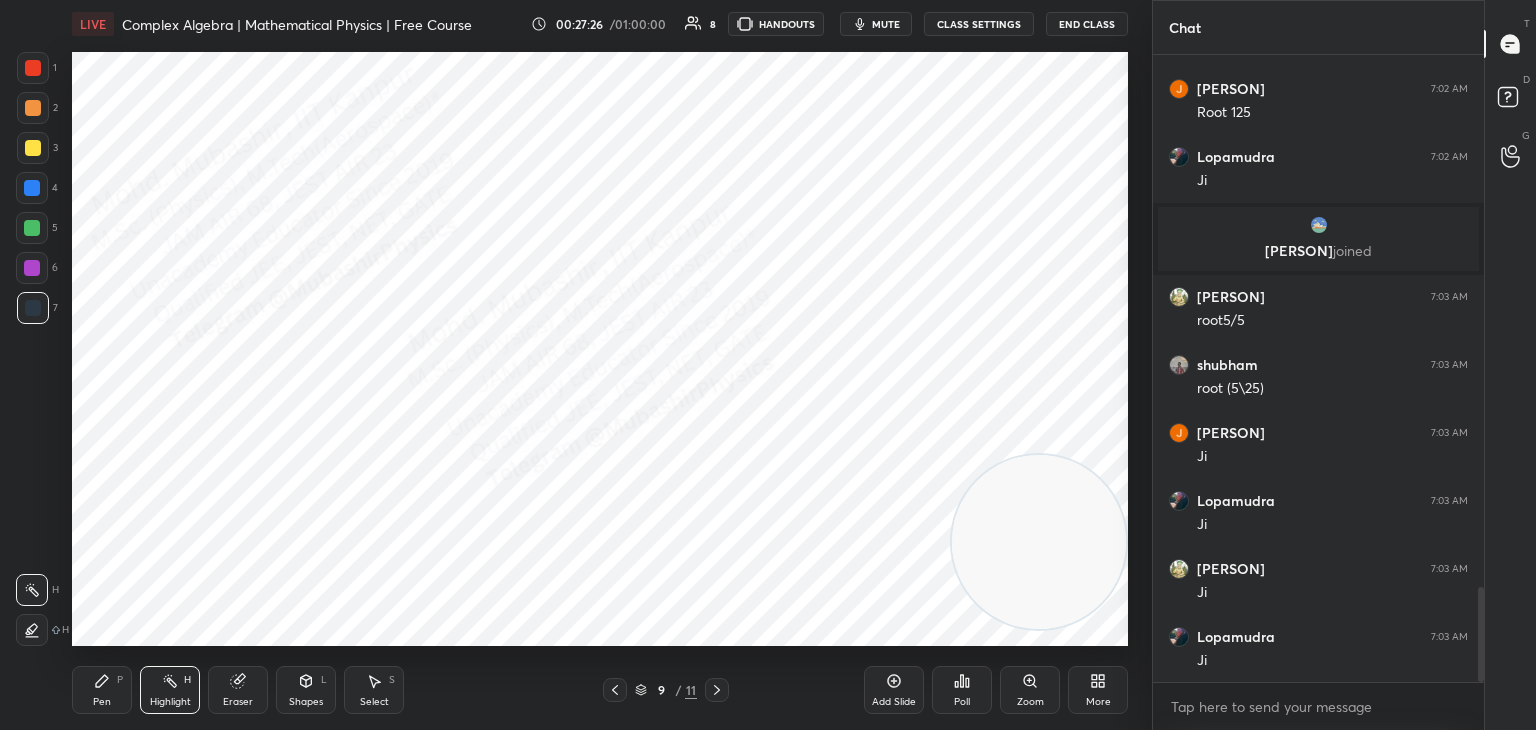 click 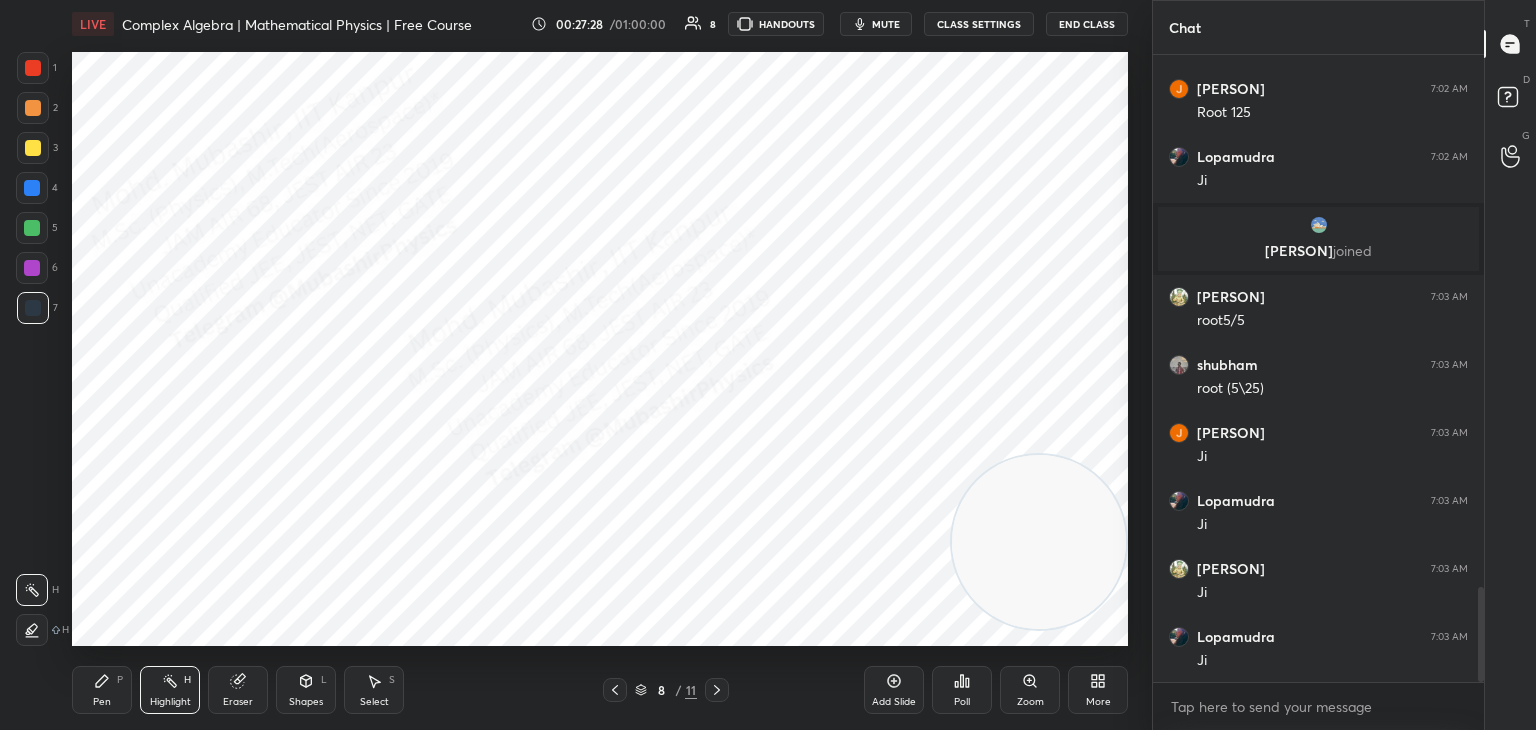 click at bounding box center [717, 690] 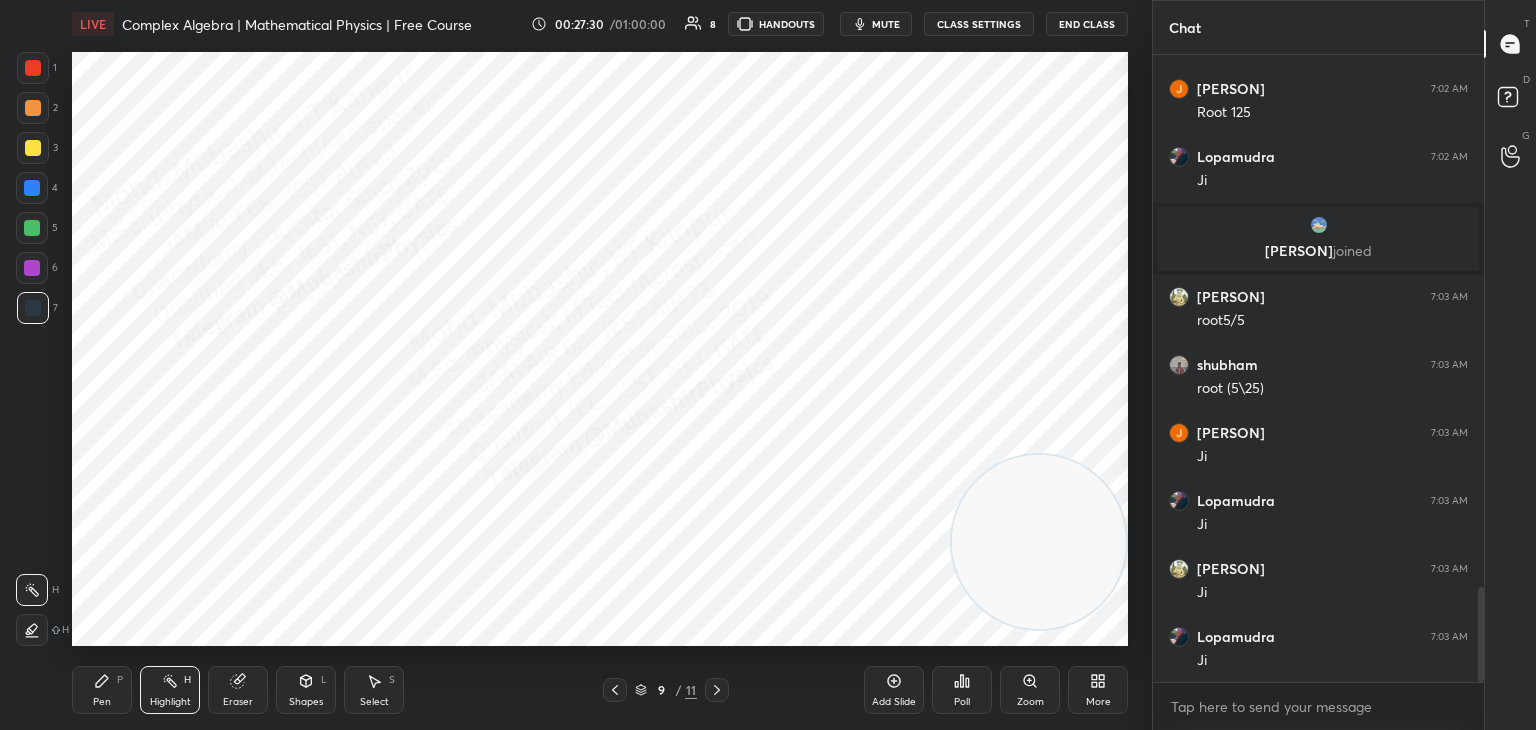 click at bounding box center [615, 690] 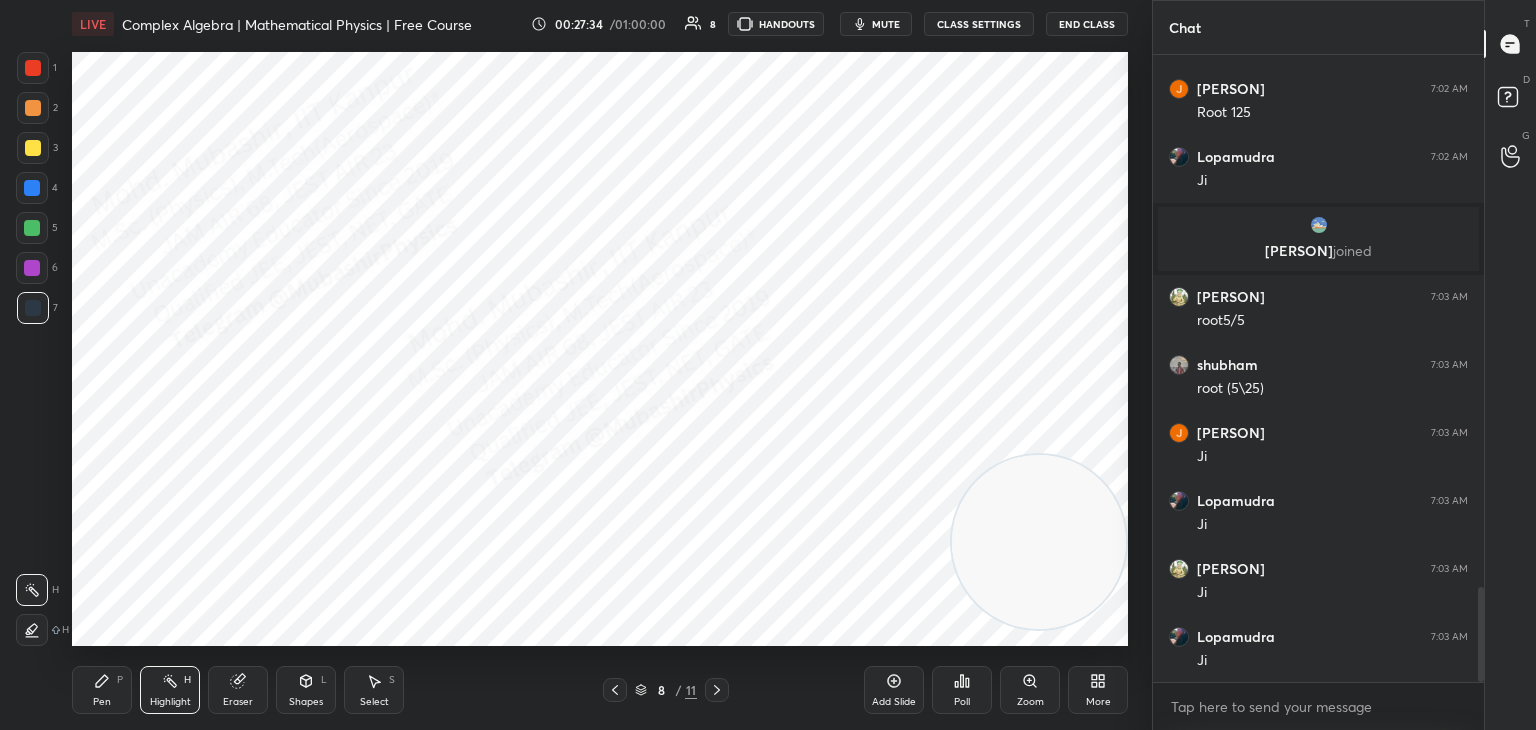 click 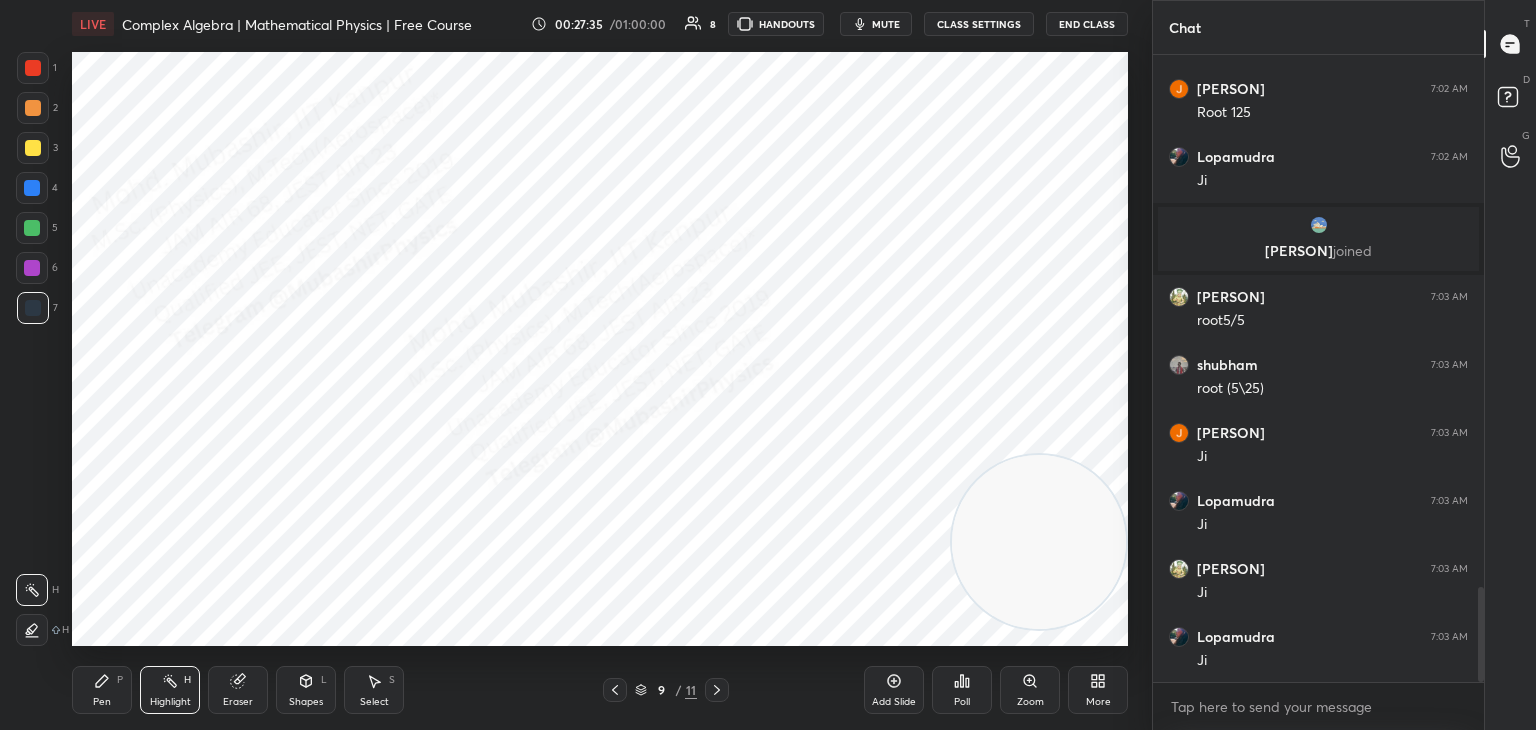 click on "Pen P" at bounding box center (102, 690) 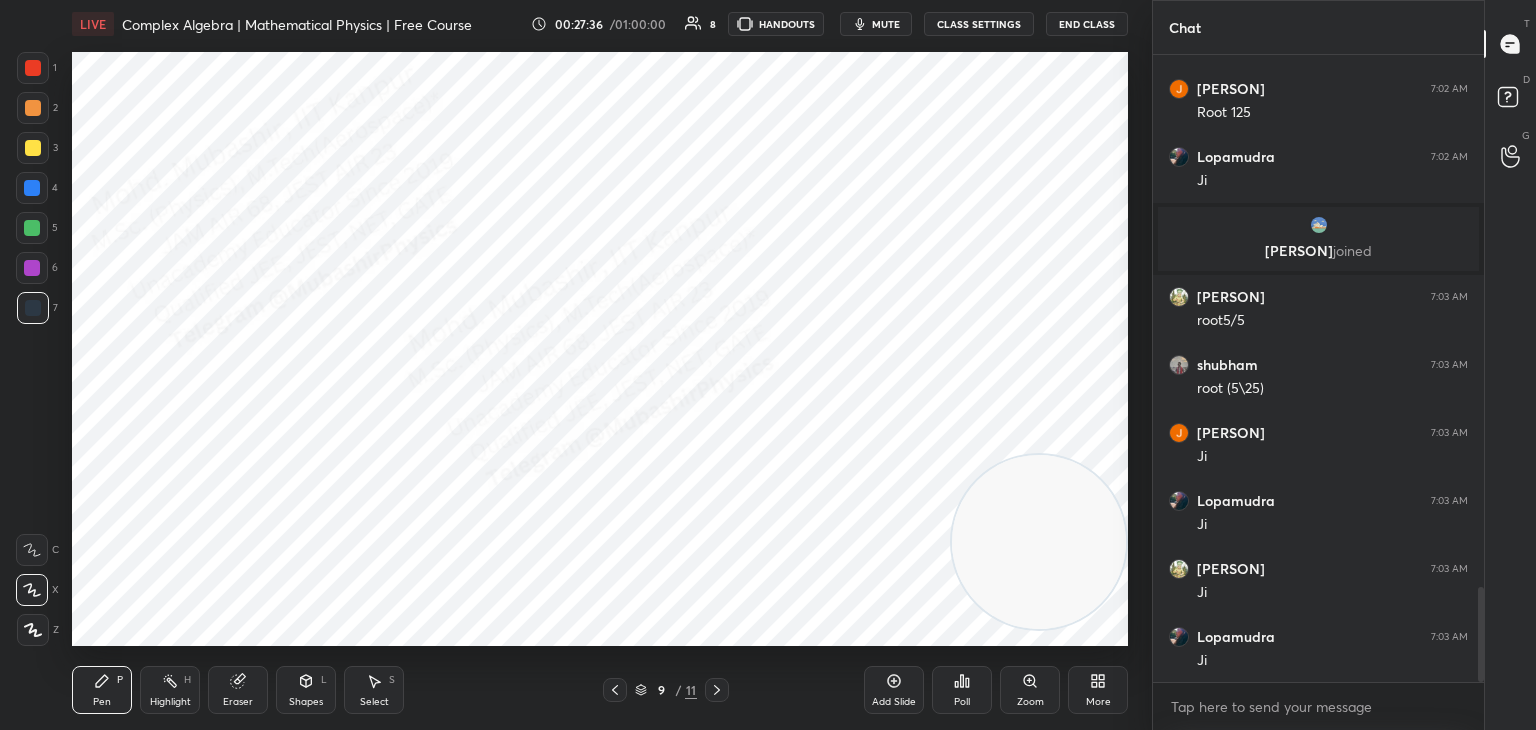 drag, startPoint x: 180, startPoint y: 694, endPoint x: 175, endPoint y: 685, distance: 10.29563 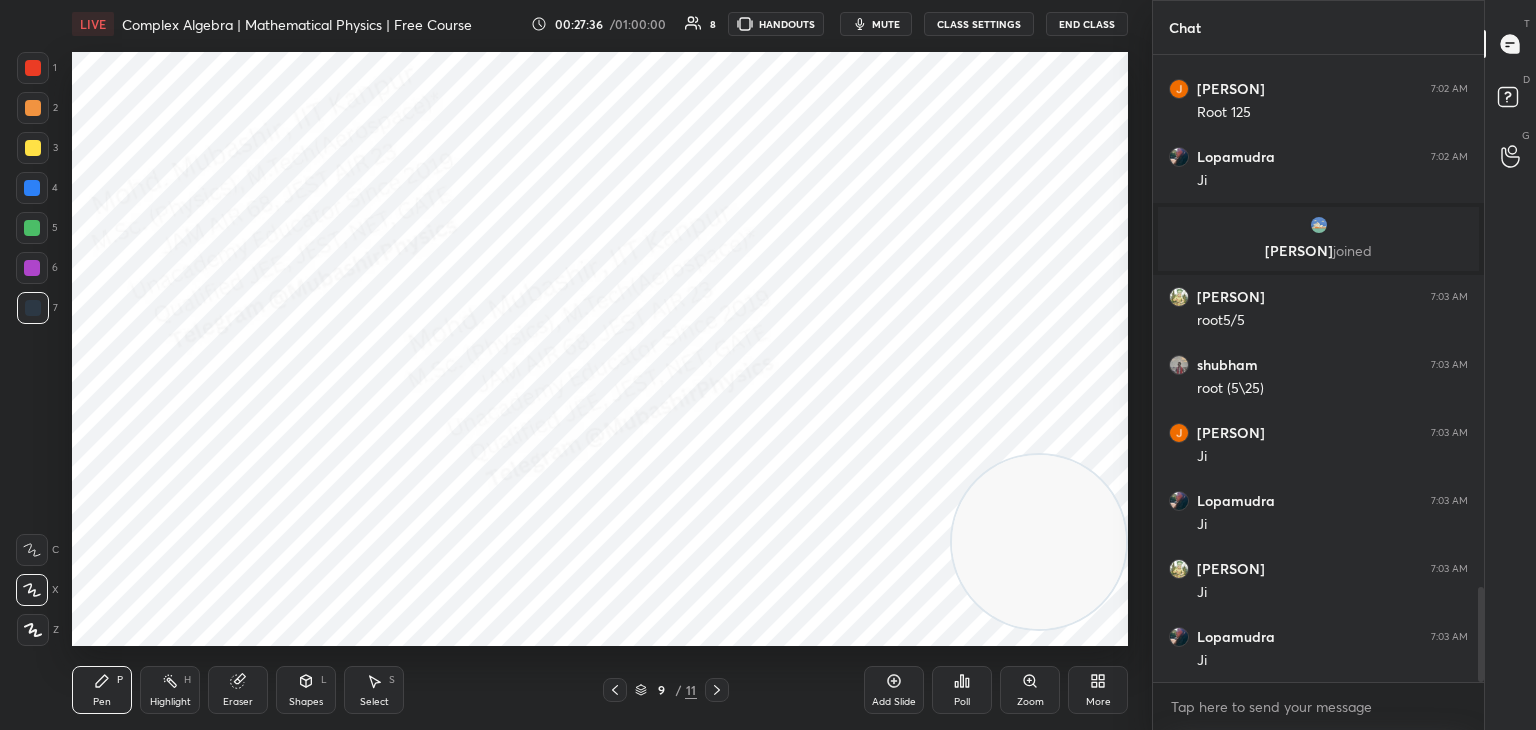 click on "Highlight H" at bounding box center [170, 690] 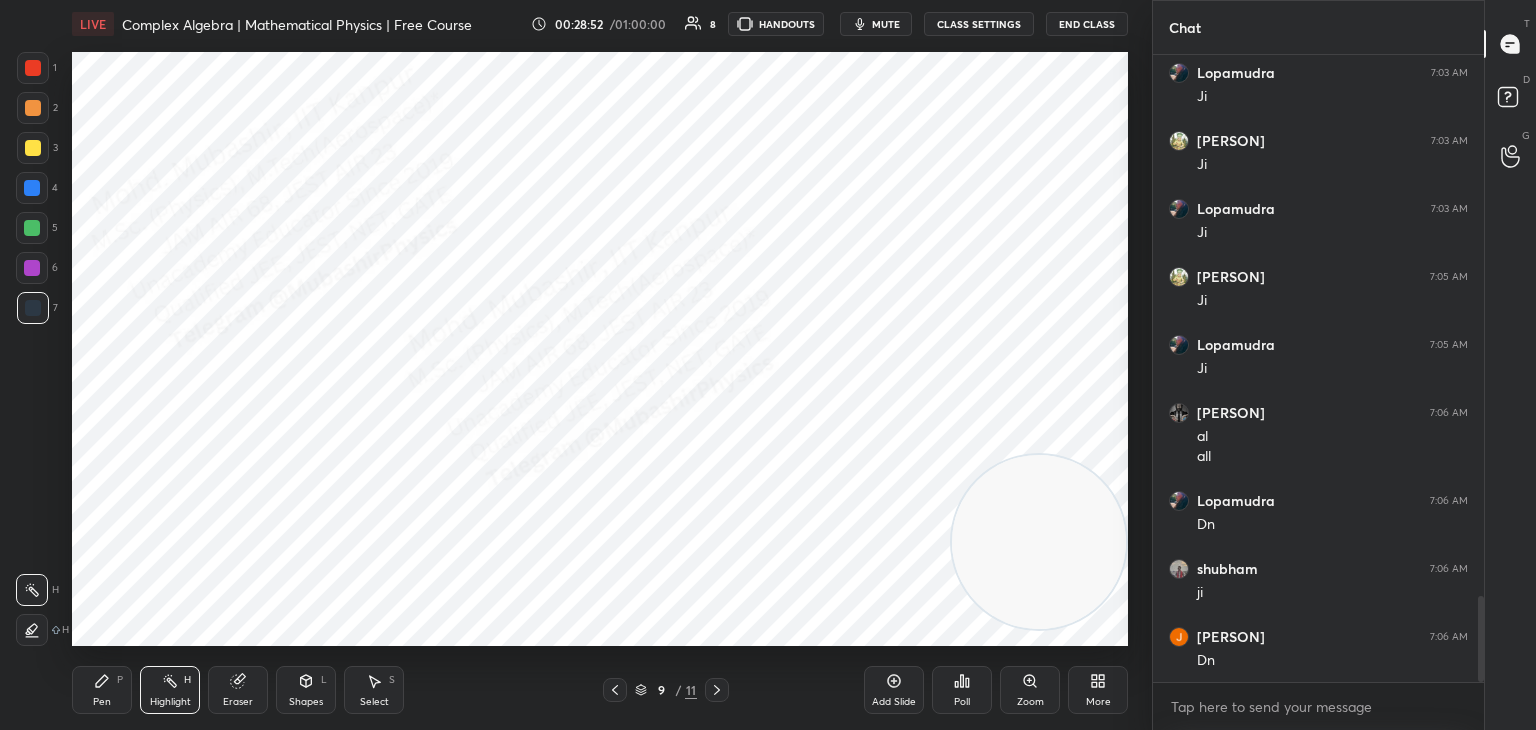 scroll, scrollTop: 4008, scrollLeft: 0, axis: vertical 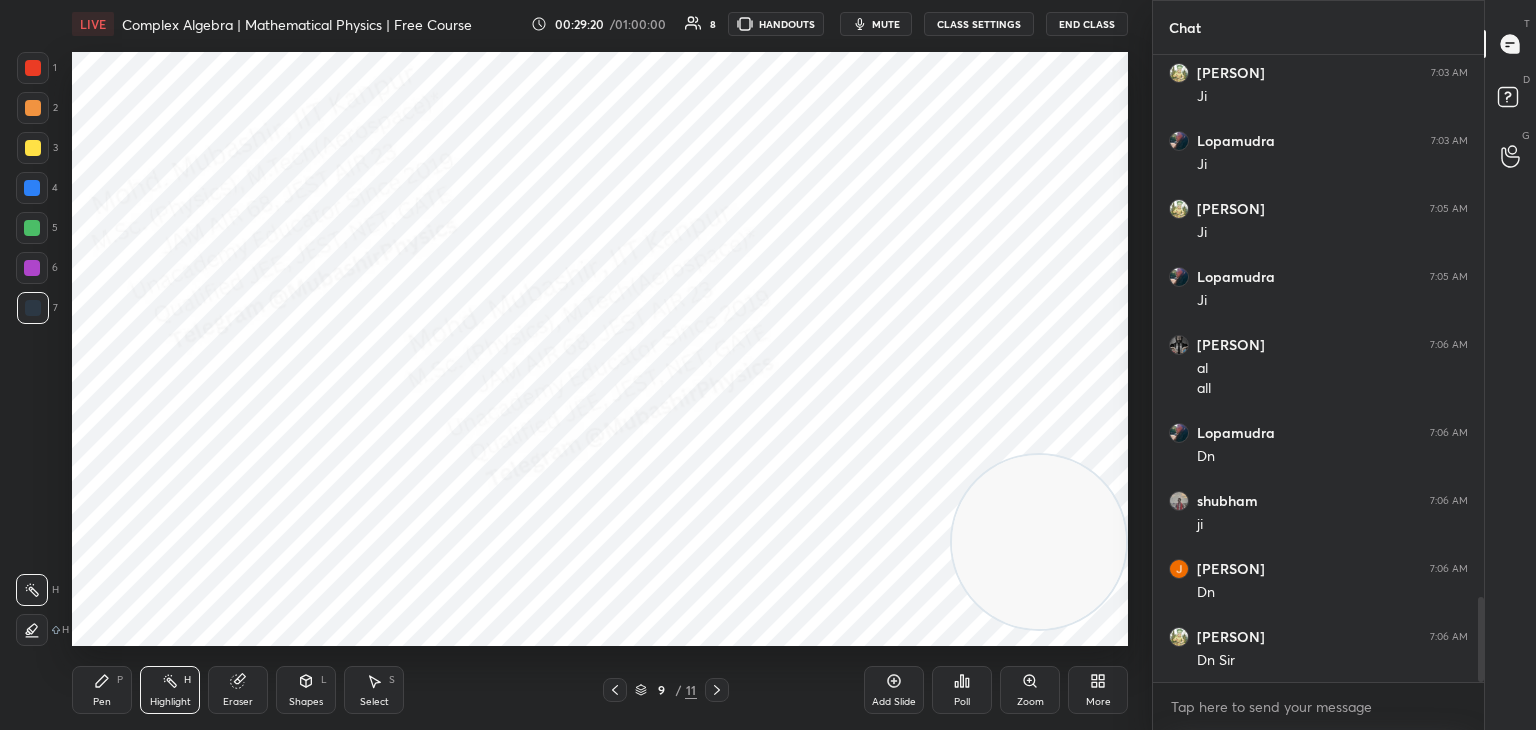 drag, startPoint x: 691, startPoint y: 700, endPoint x: 715, endPoint y: 690, distance: 26 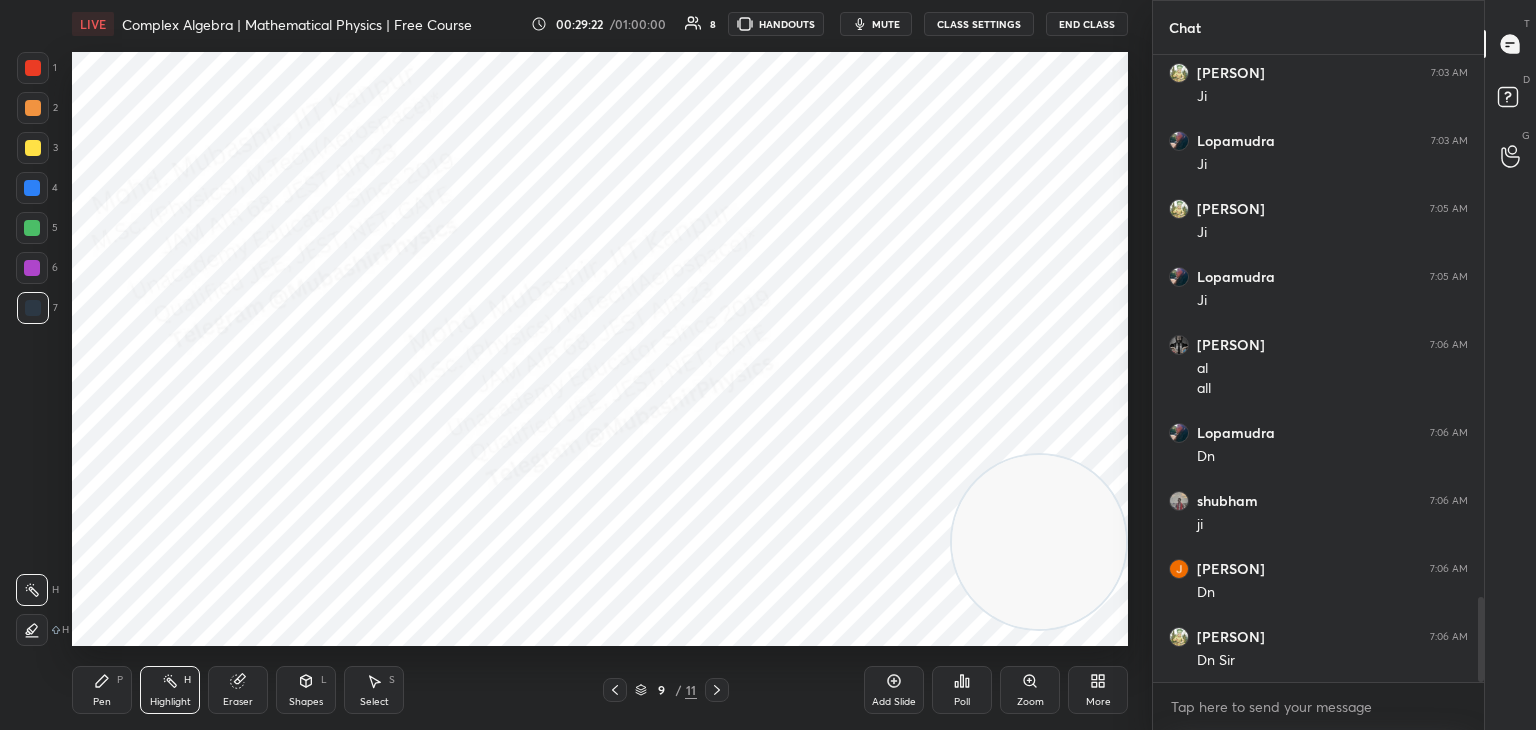 click 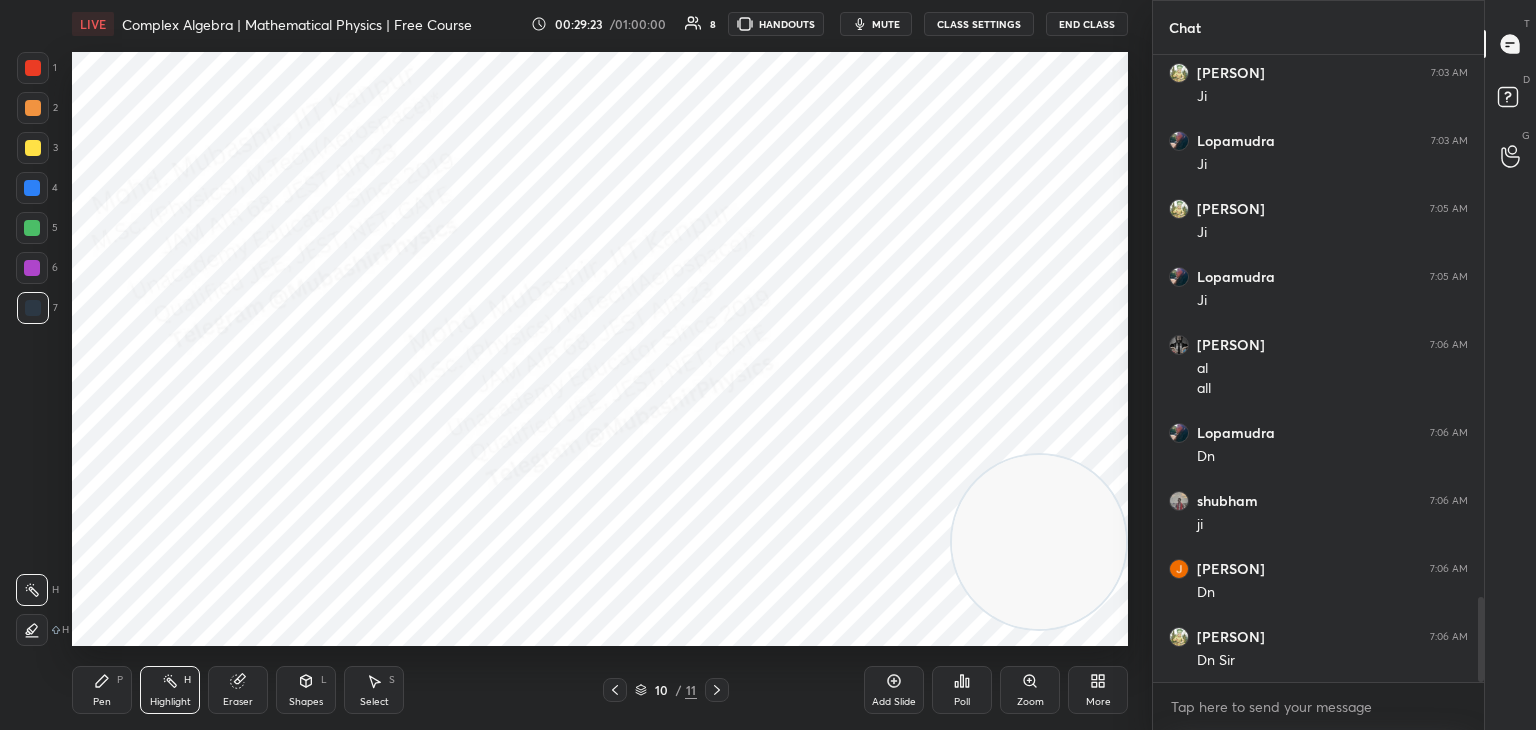 click 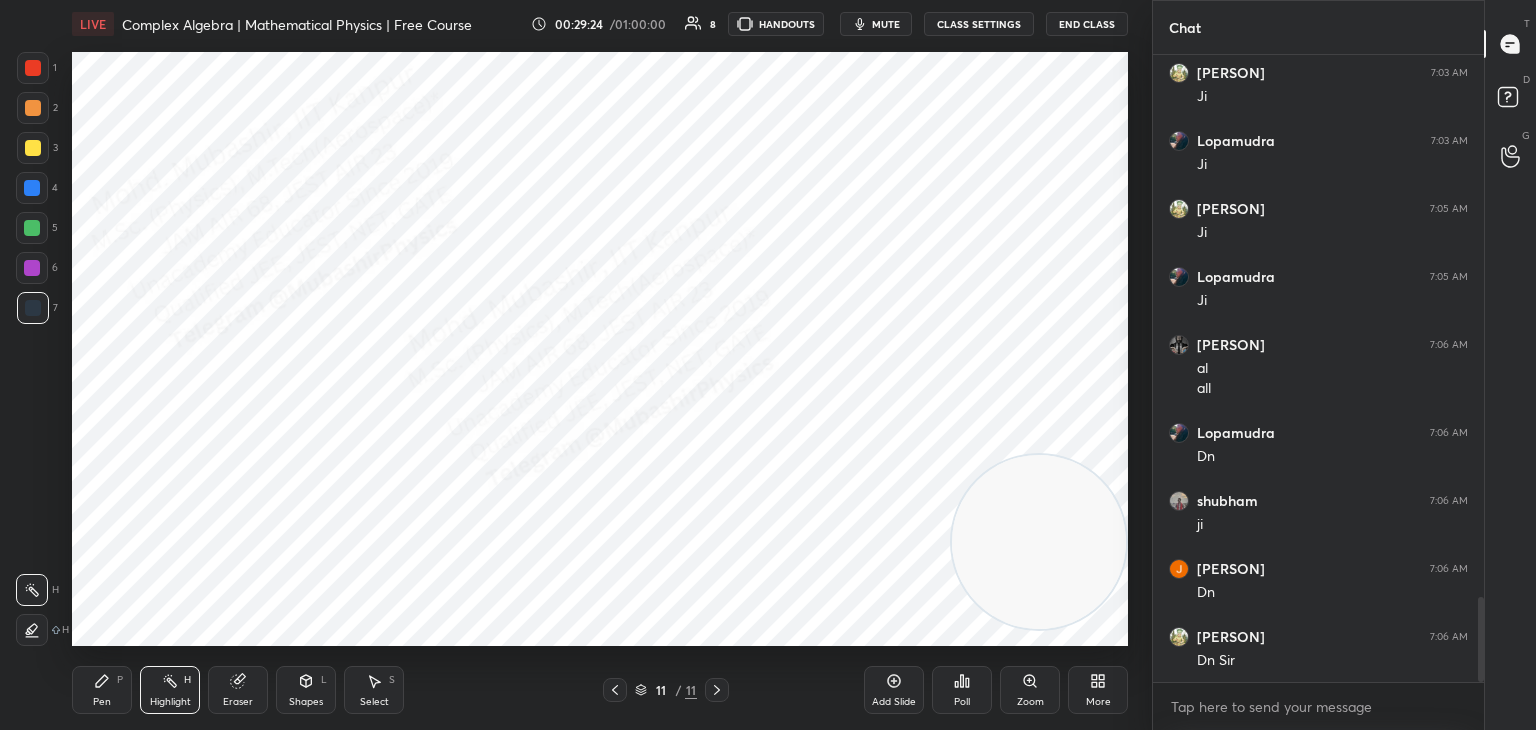 click on "Pen P" at bounding box center [102, 690] 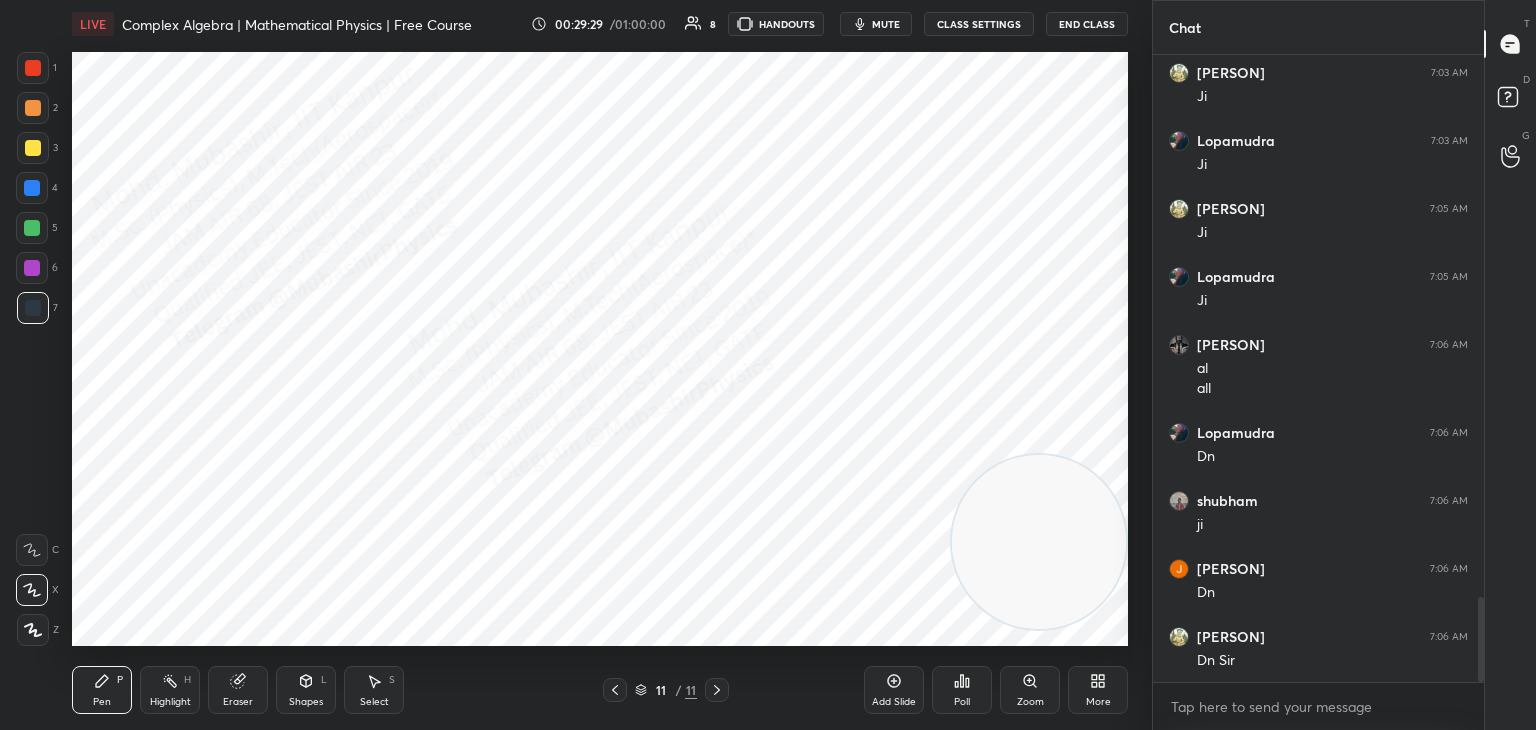 click on "Shapes L" at bounding box center (306, 690) 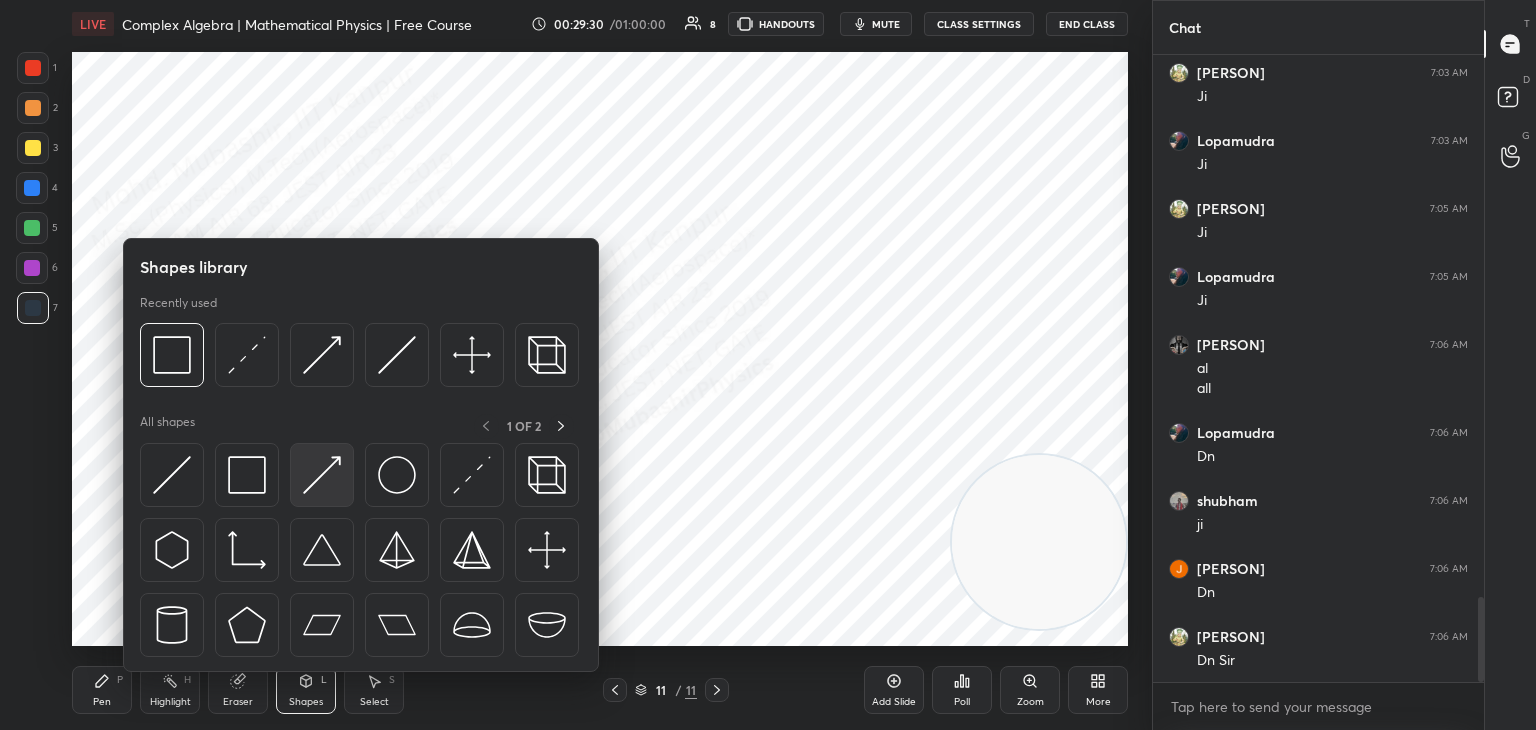 click at bounding box center (322, 475) 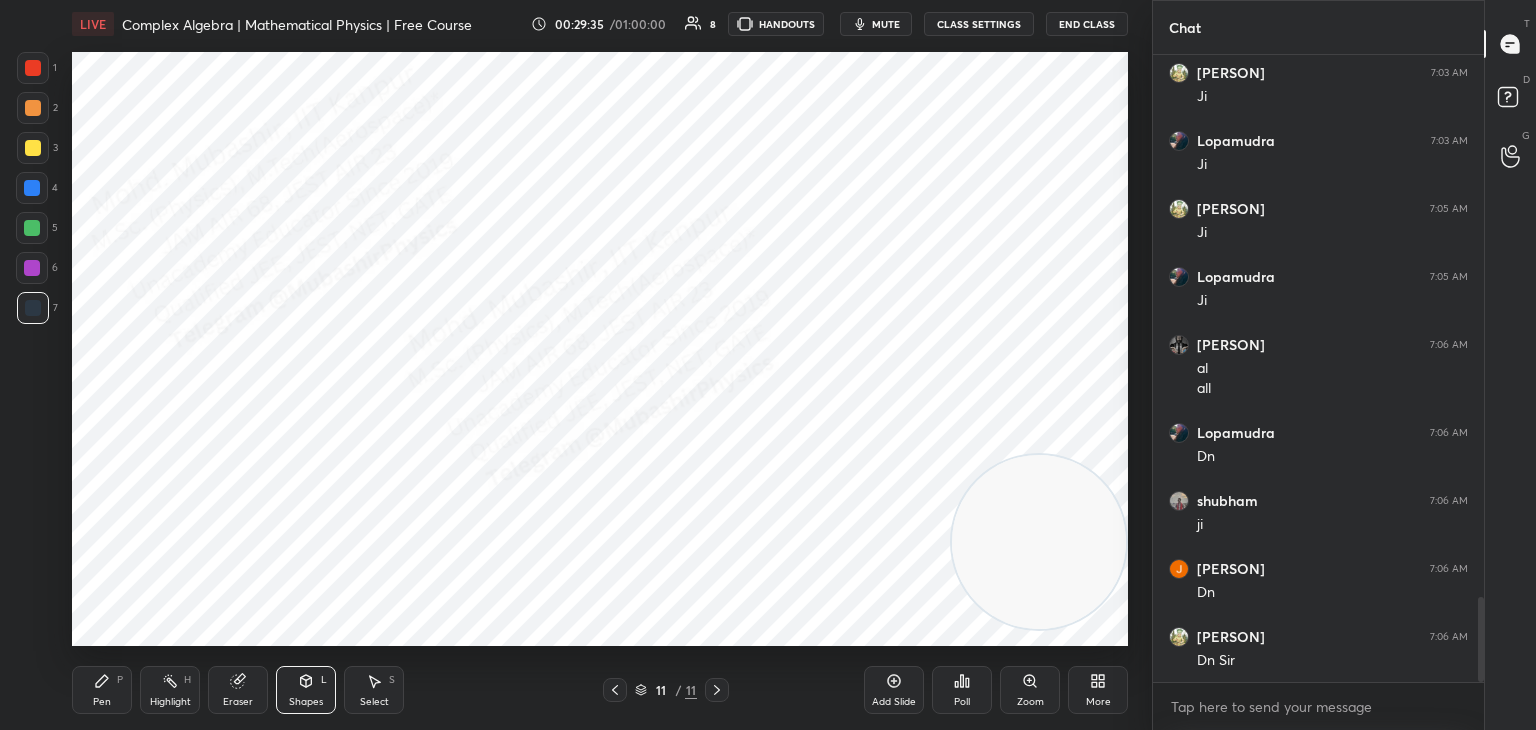 click on "Shapes L" at bounding box center (306, 690) 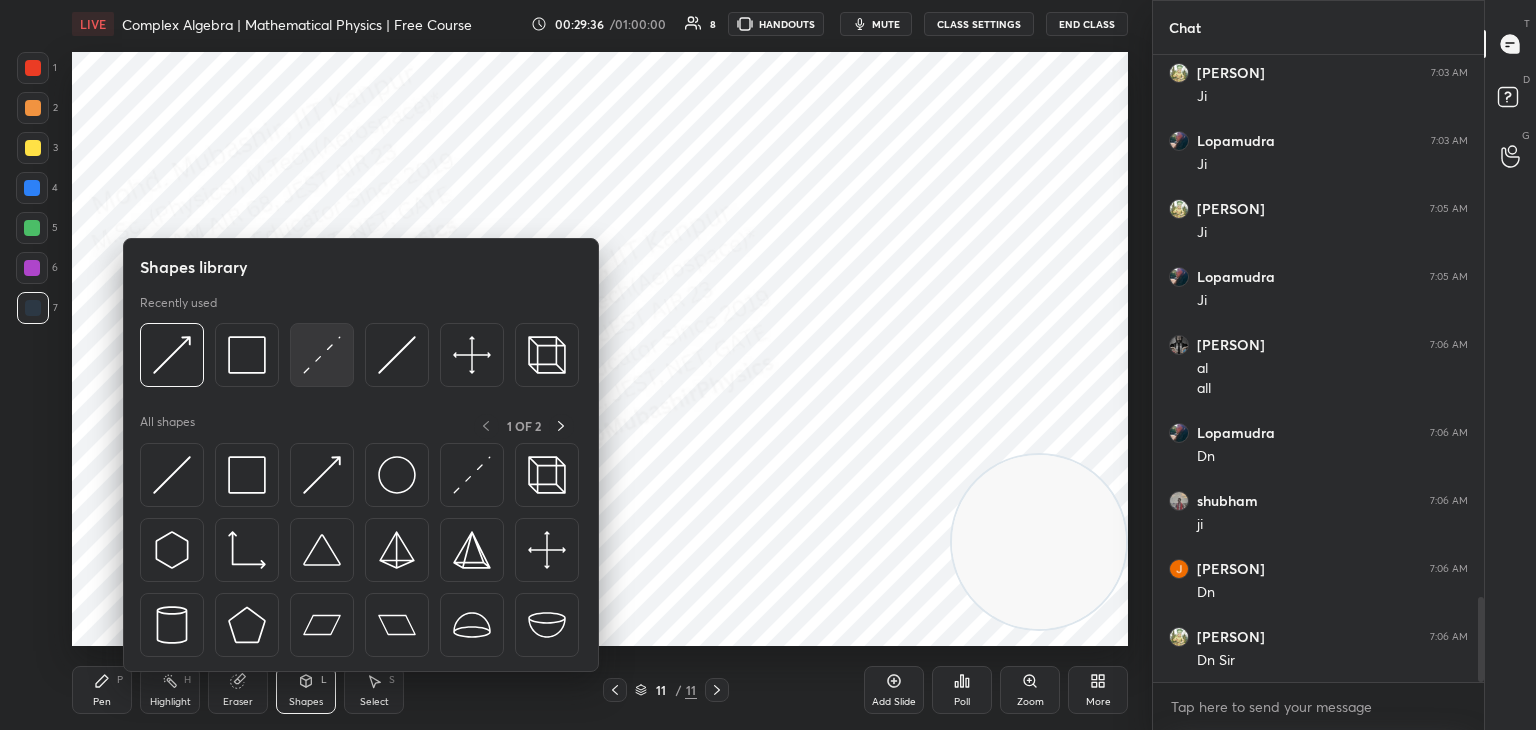 click at bounding box center (322, 355) 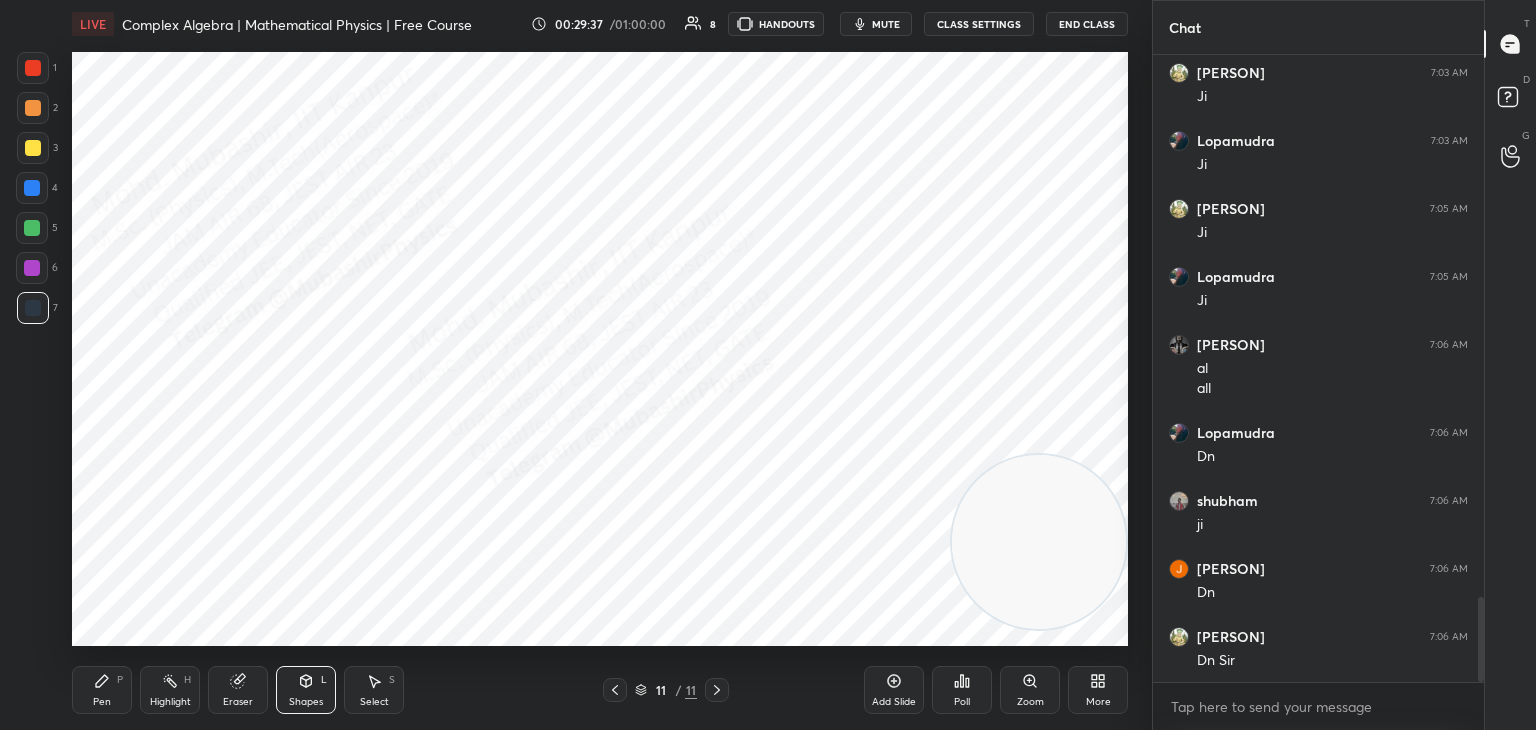 click at bounding box center (33, 148) 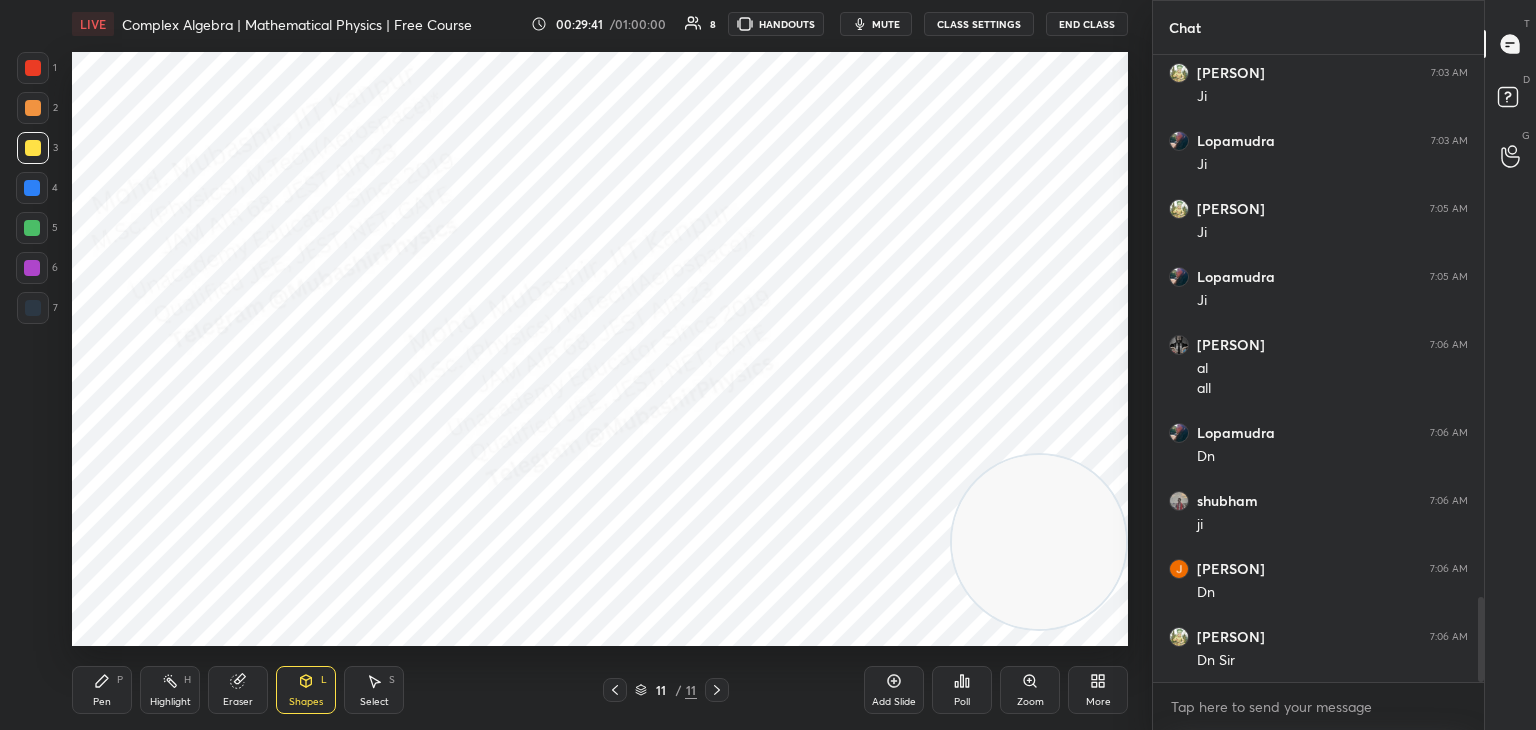 click 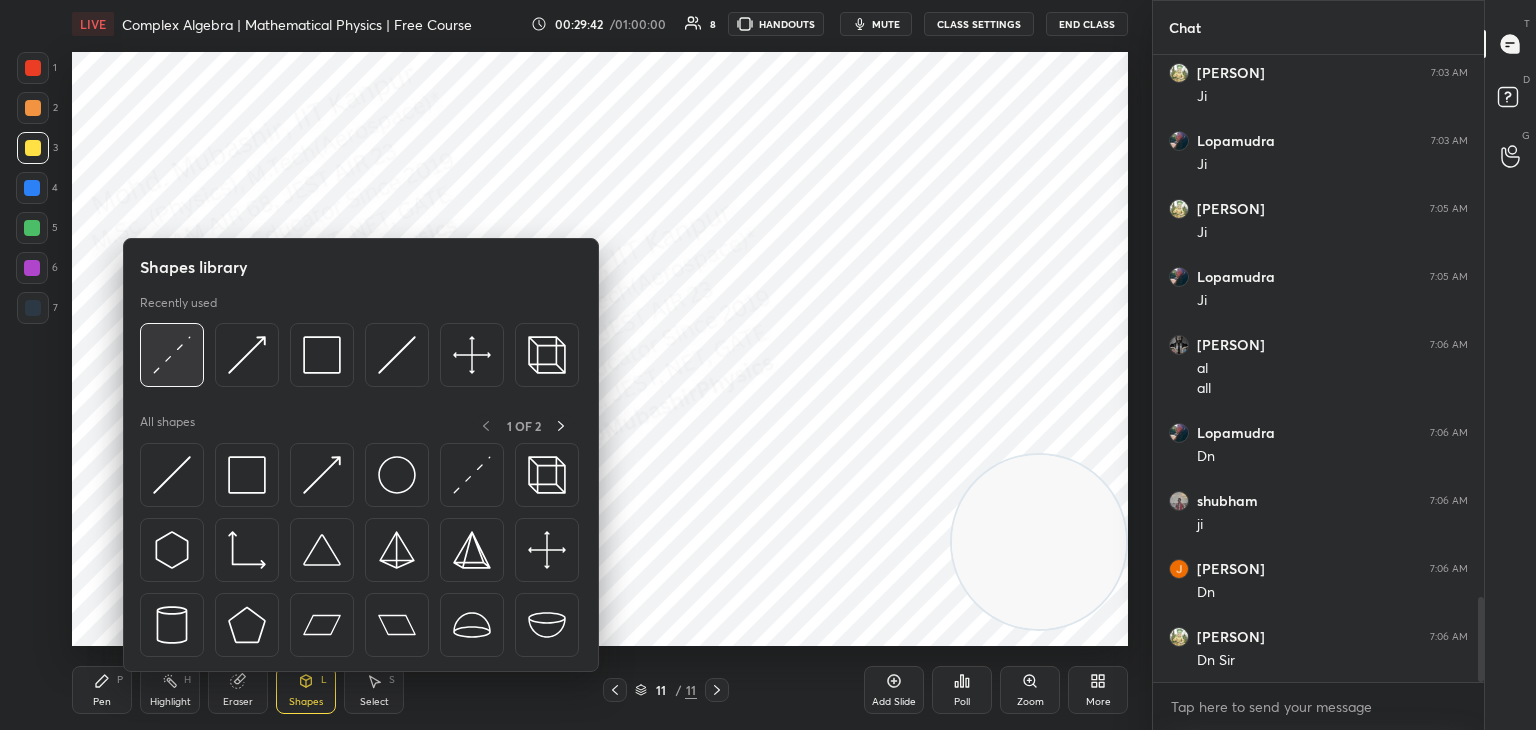 click at bounding box center [172, 355] 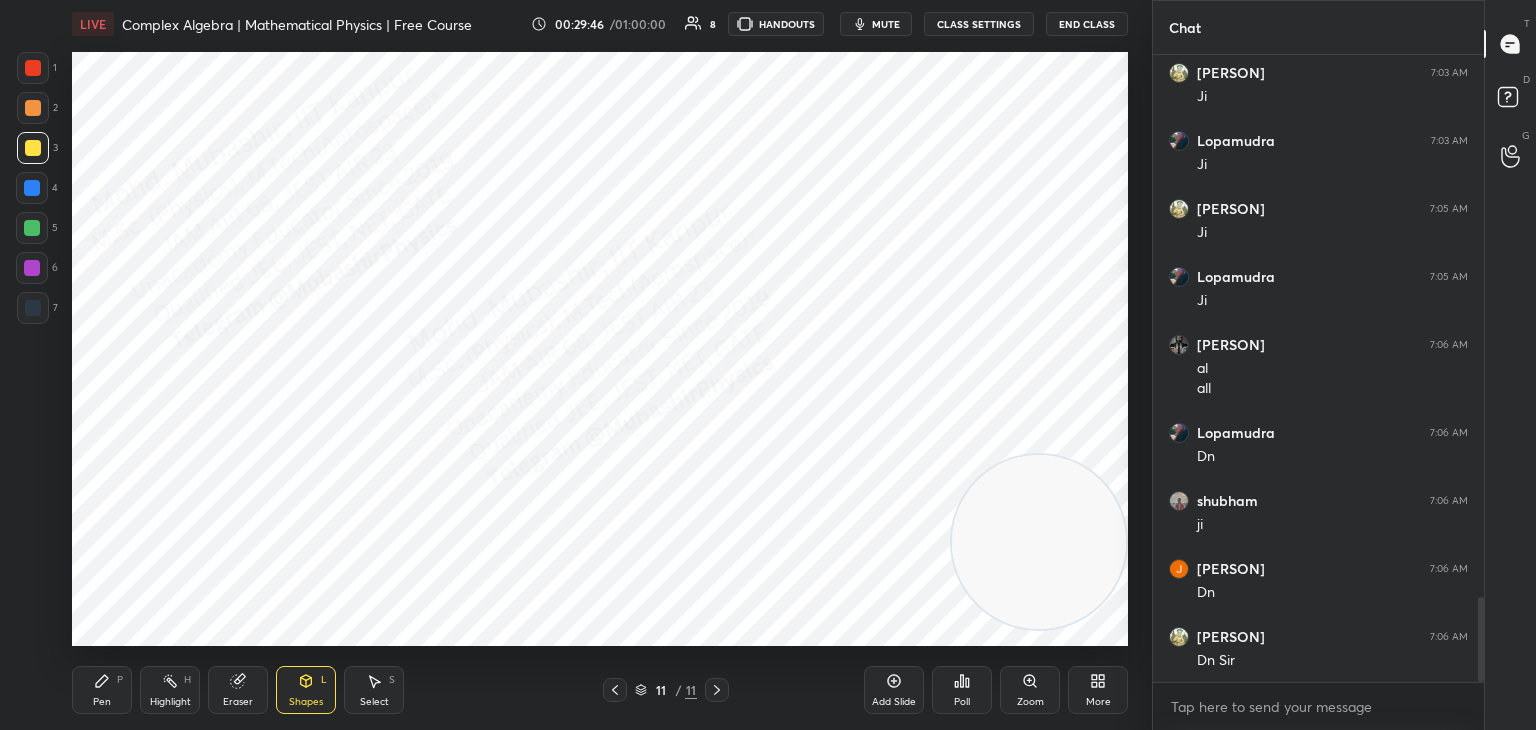 click on "Pen P" at bounding box center (102, 690) 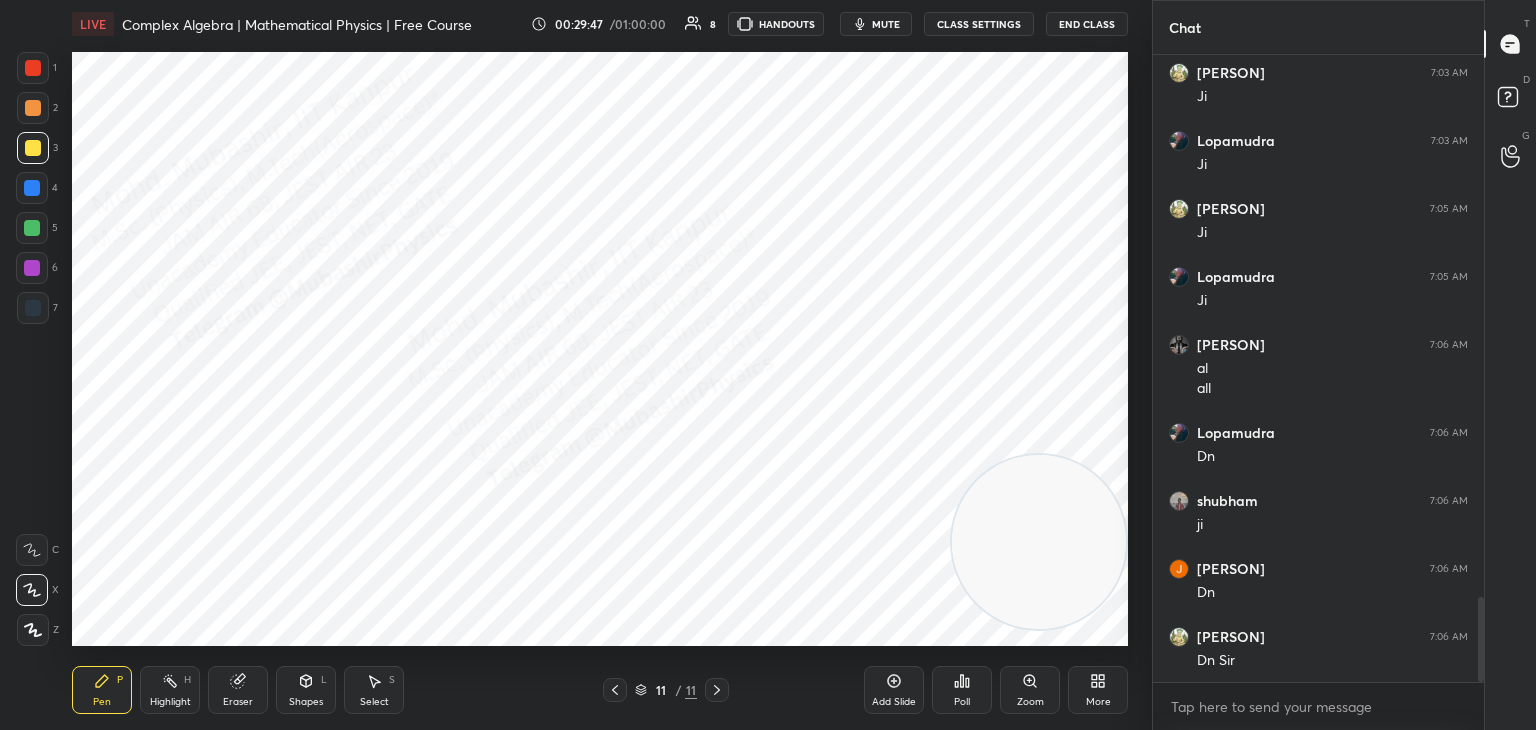 drag, startPoint x: 31, startPoint y: 110, endPoint x: 71, endPoint y: 122, distance: 41.761227 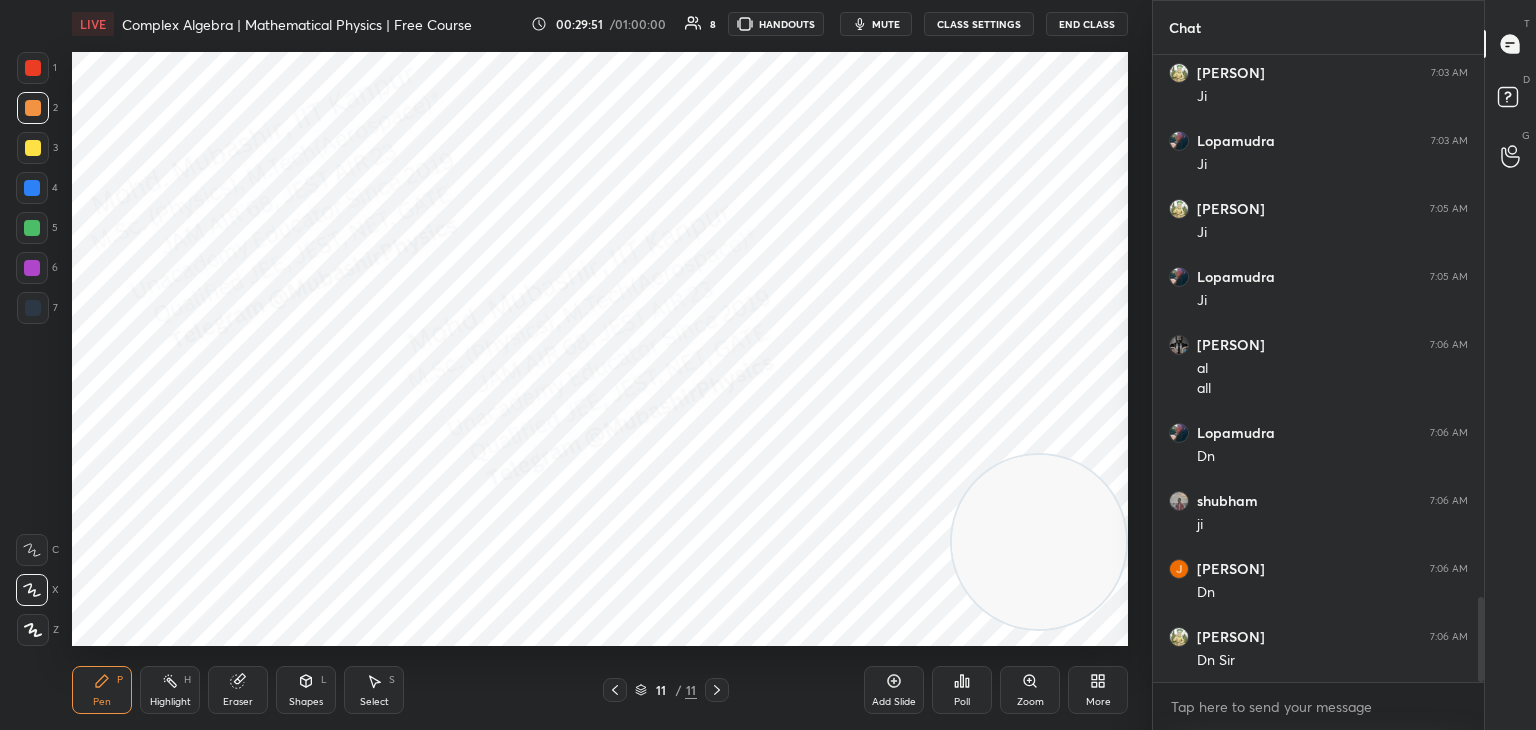 drag, startPoint x: 32, startPoint y: 70, endPoint x: 71, endPoint y: 76, distance: 39.45884 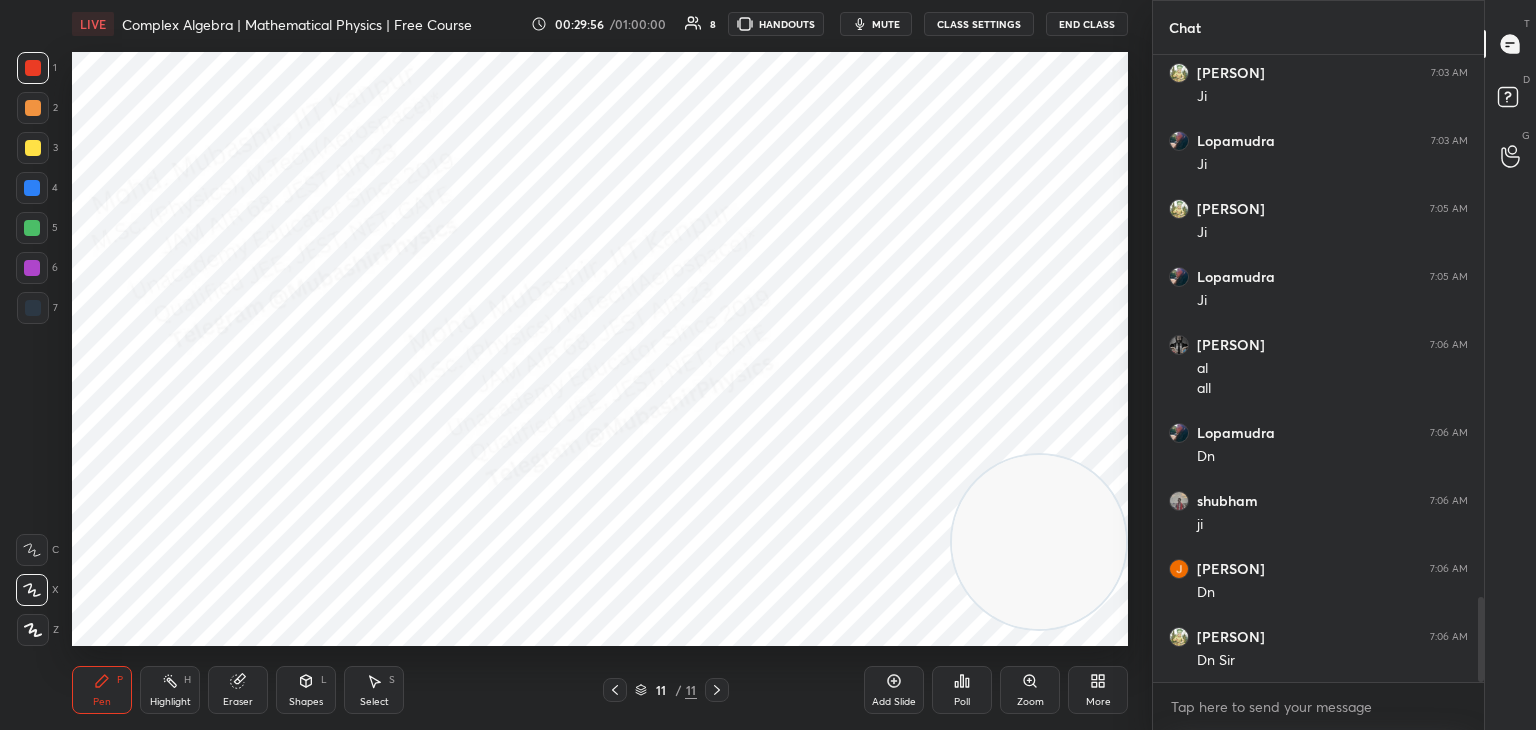 click at bounding box center [33, 308] 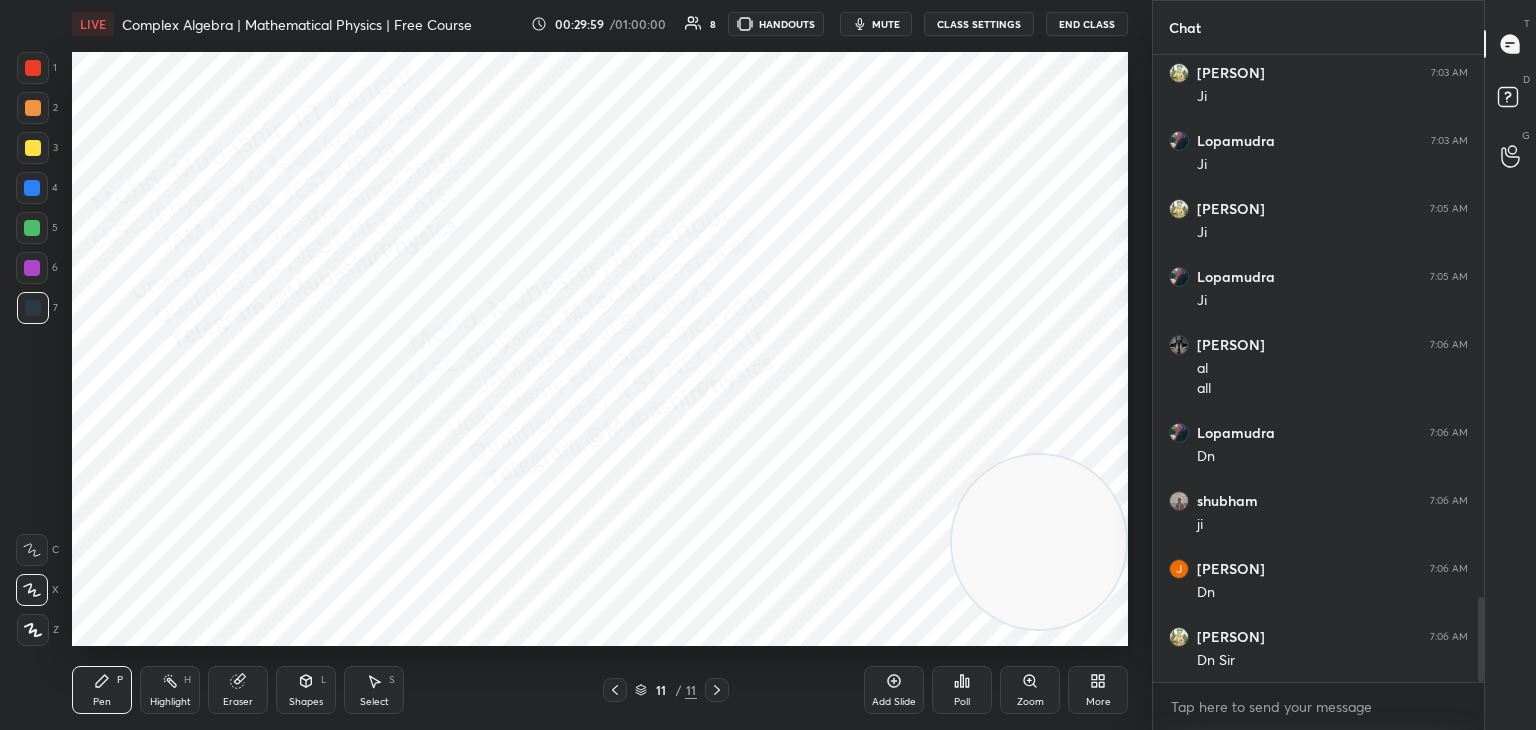 click at bounding box center (32, 228) 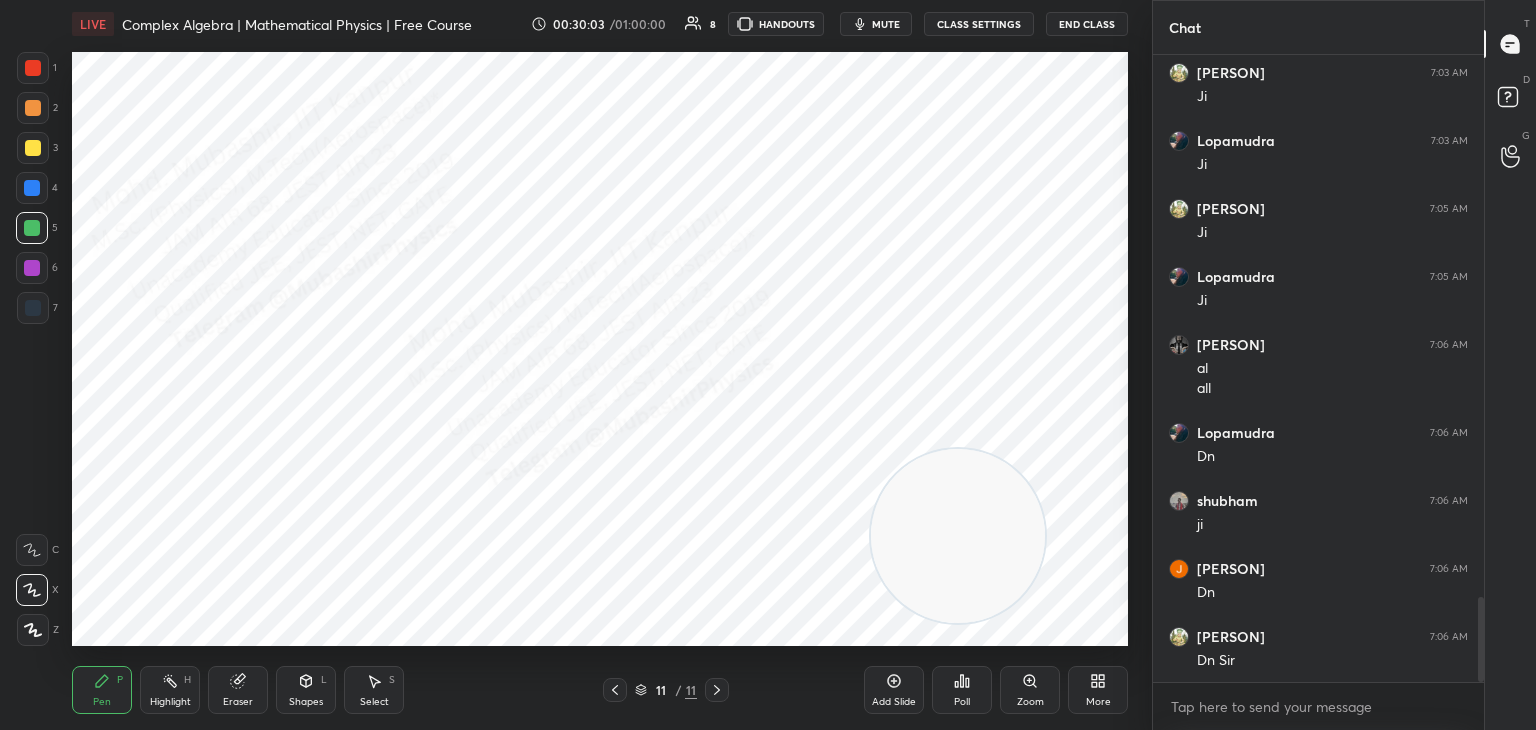 drag, startPoint x: 976, startPoint y: 510, endPoint x: 105, endPoint y: 561, distance: 872.4918 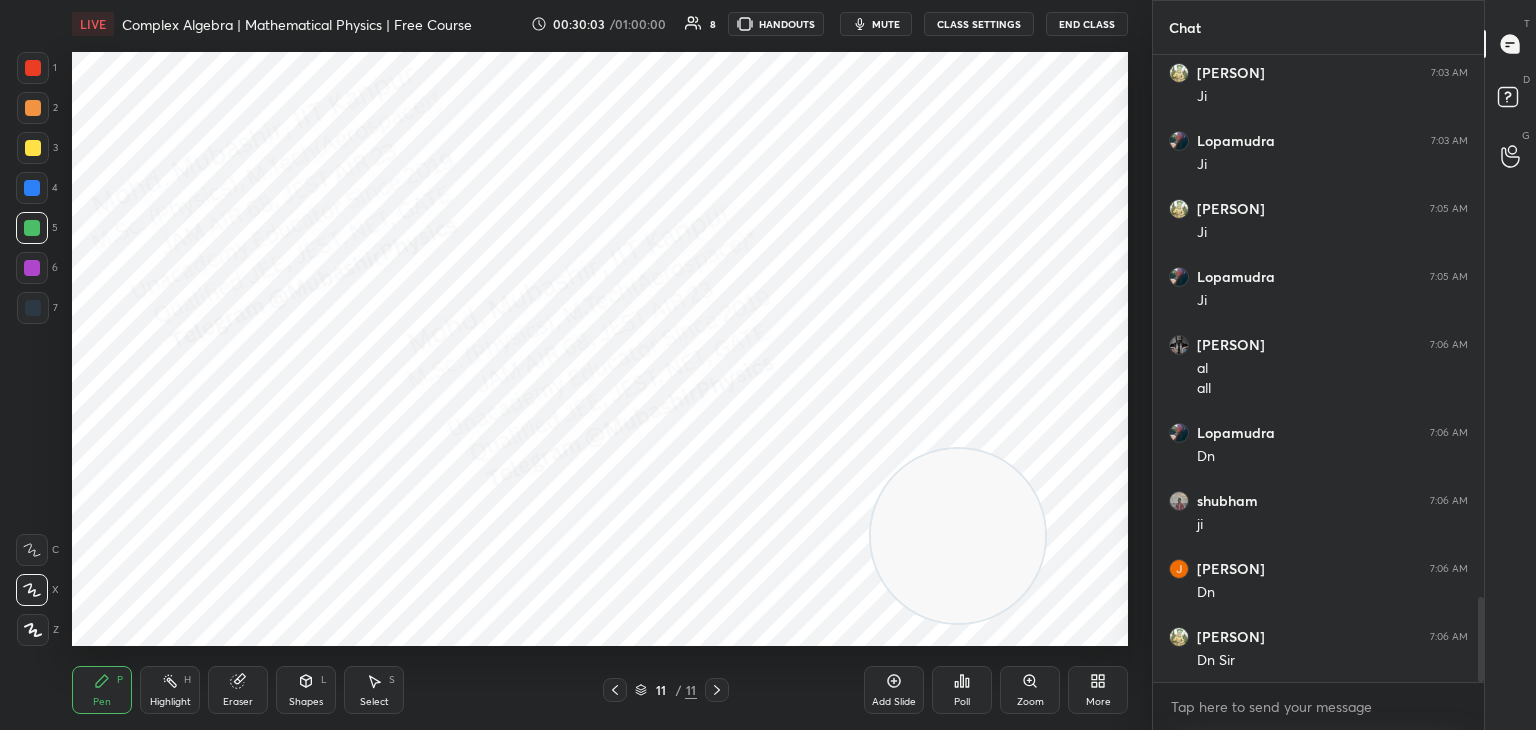 click at bounding box center (958, 536) 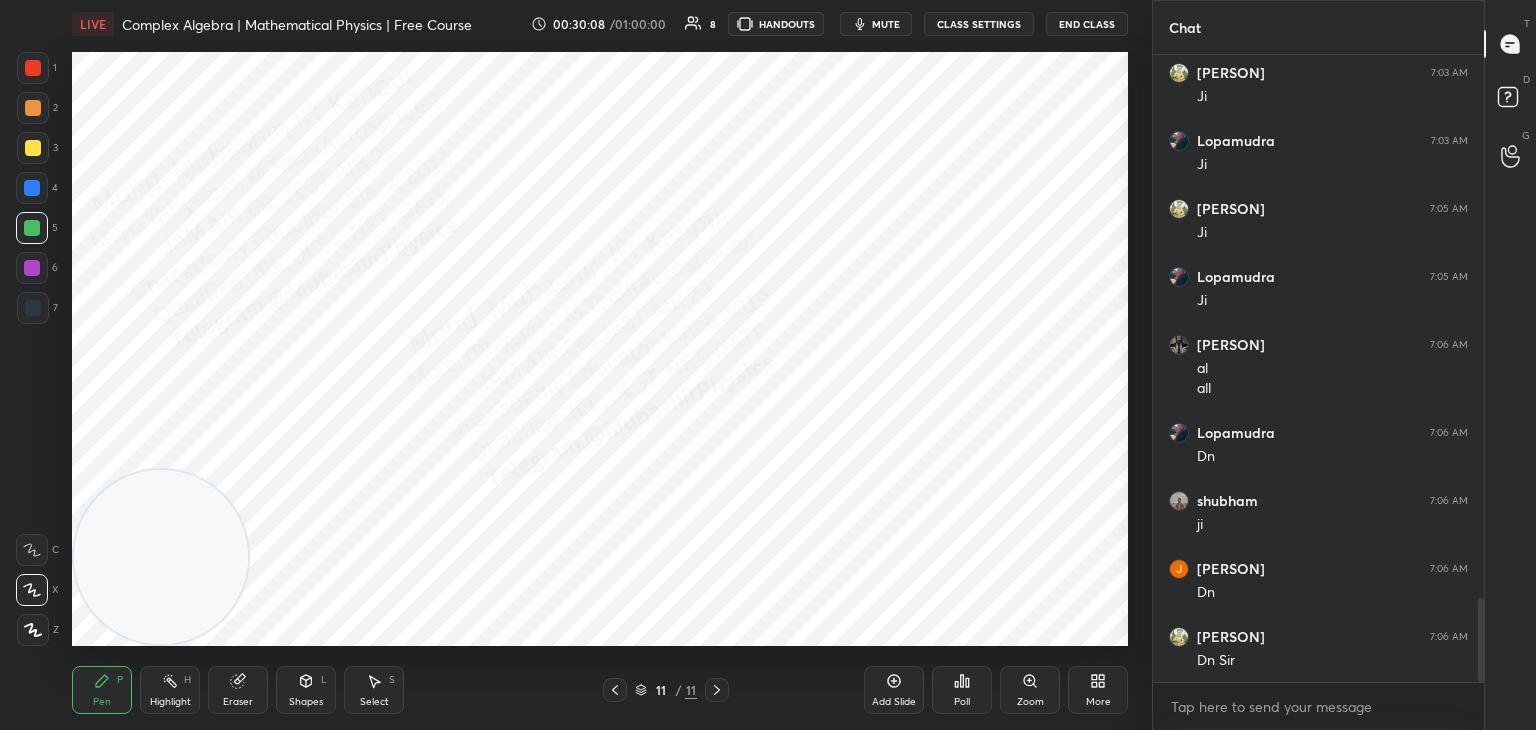 scroll, scrollTop: 4076, scrollLeft: 0, axis: vertical 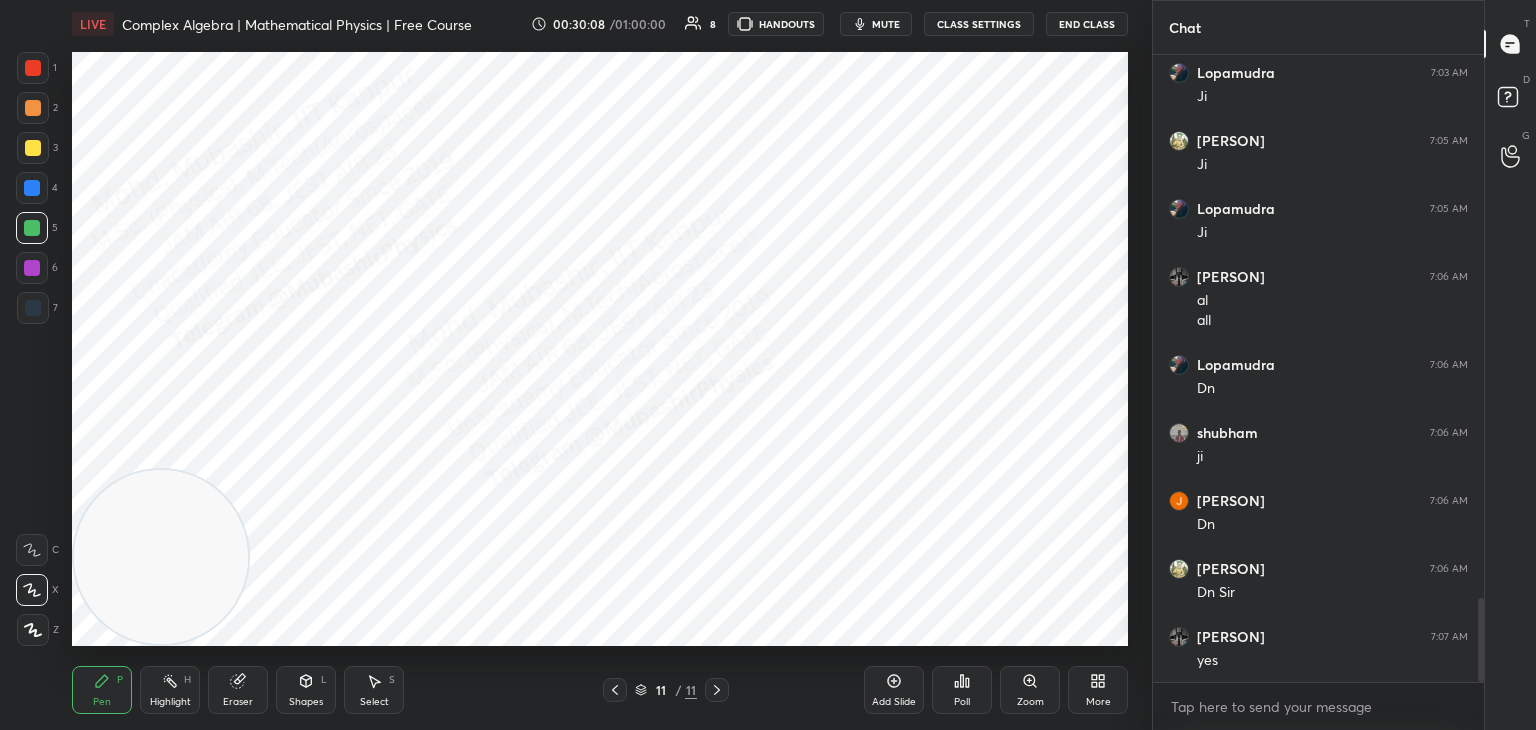 click at bounding box center (32, 268) 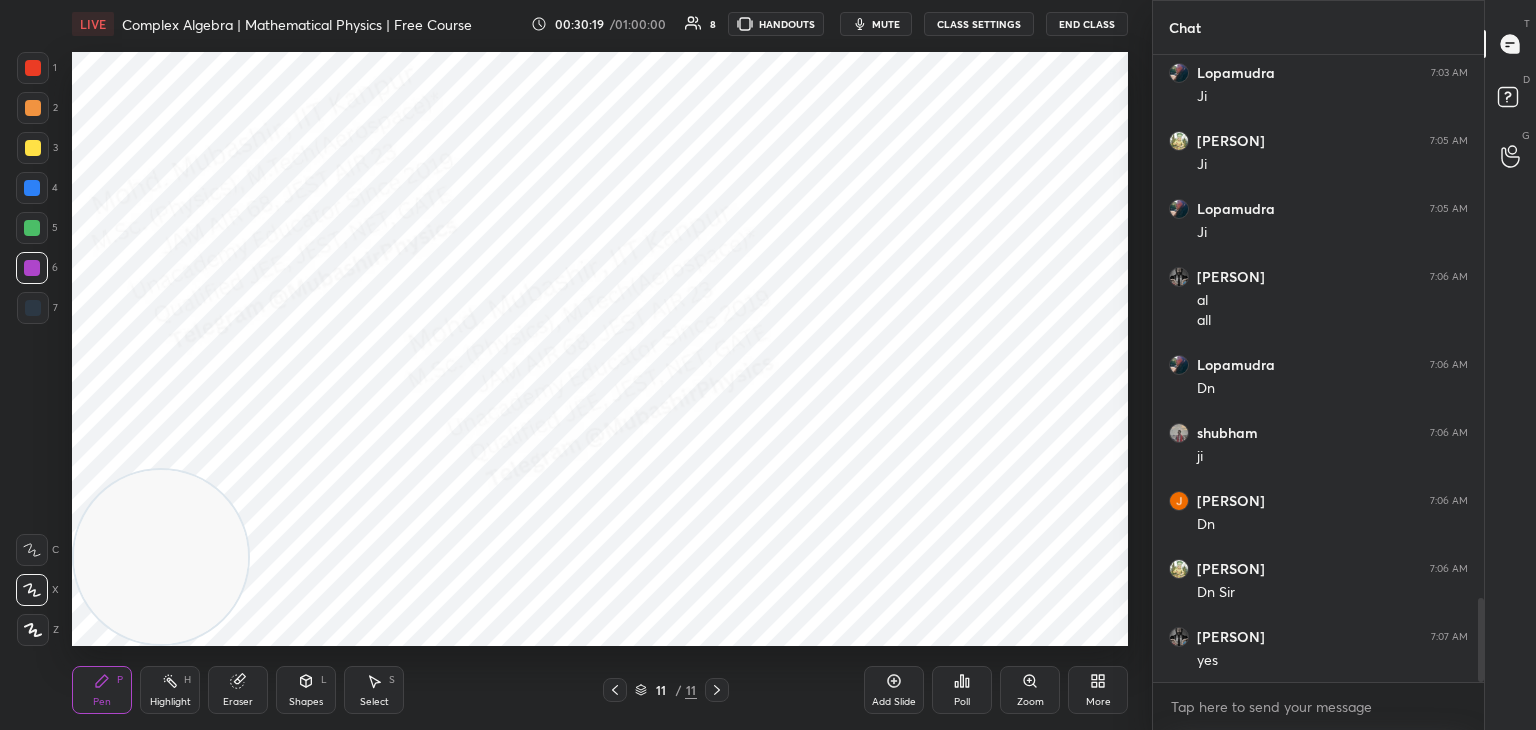 click at bounding box center (32, 188) 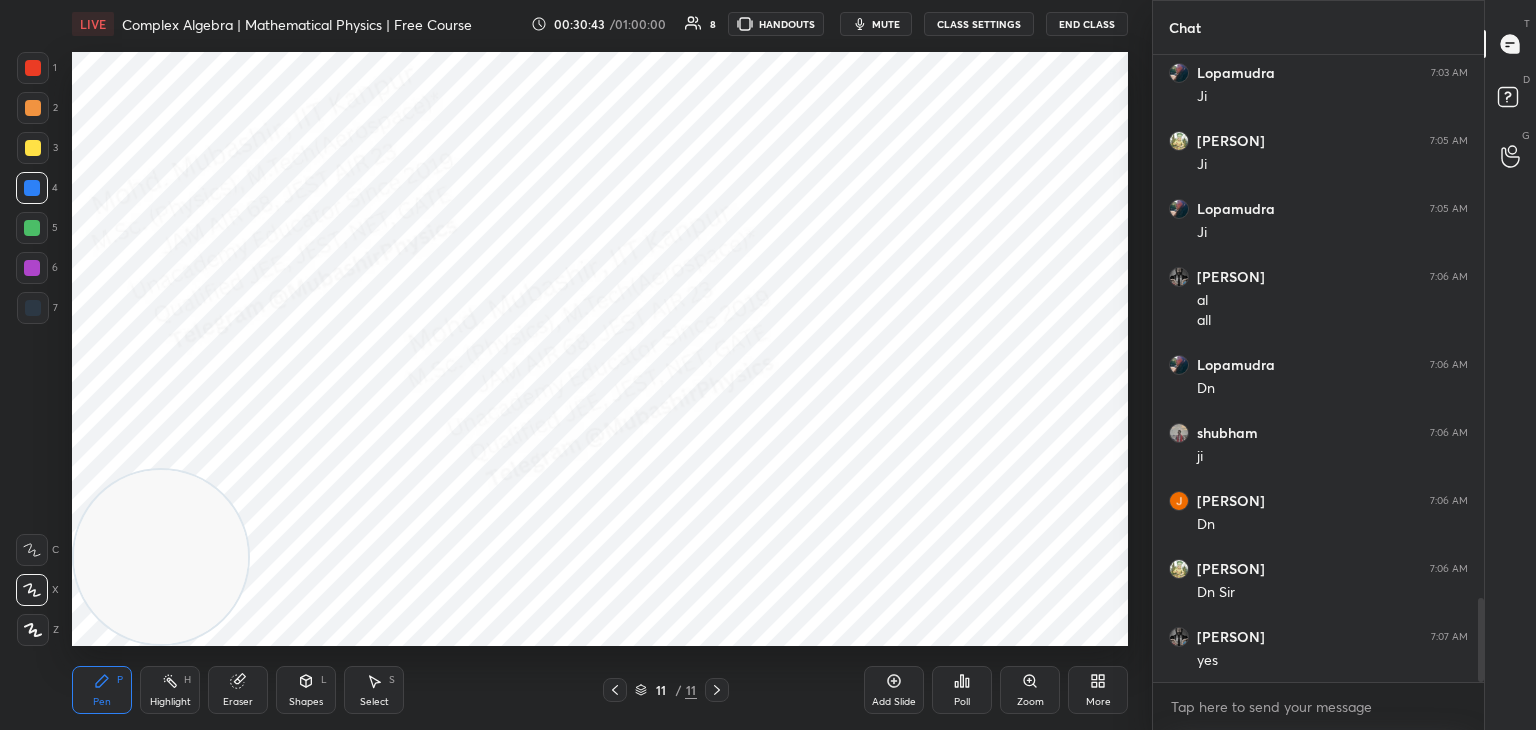 click on "Shapes L" at bounding box center (306, 690) 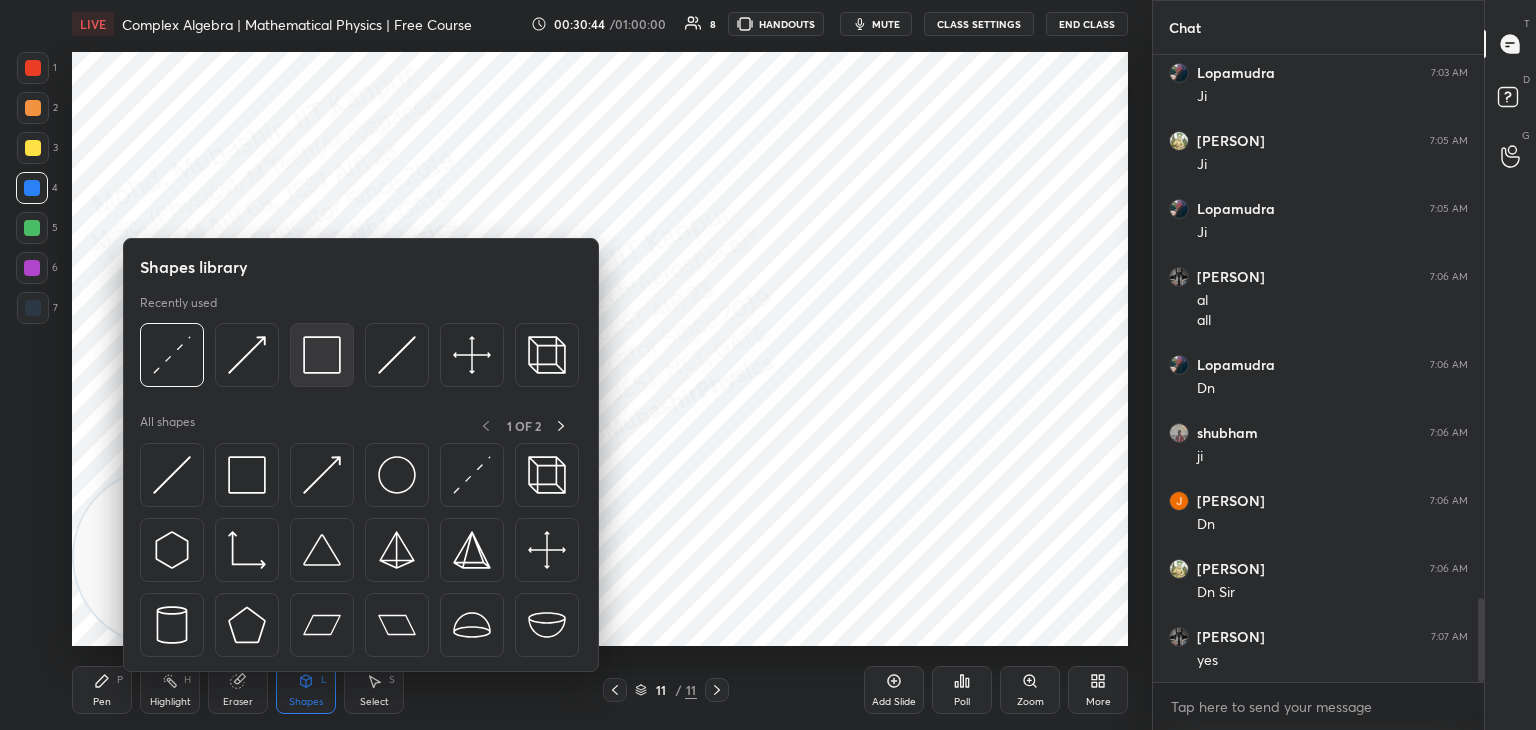 click at bounding box center [322, 355] 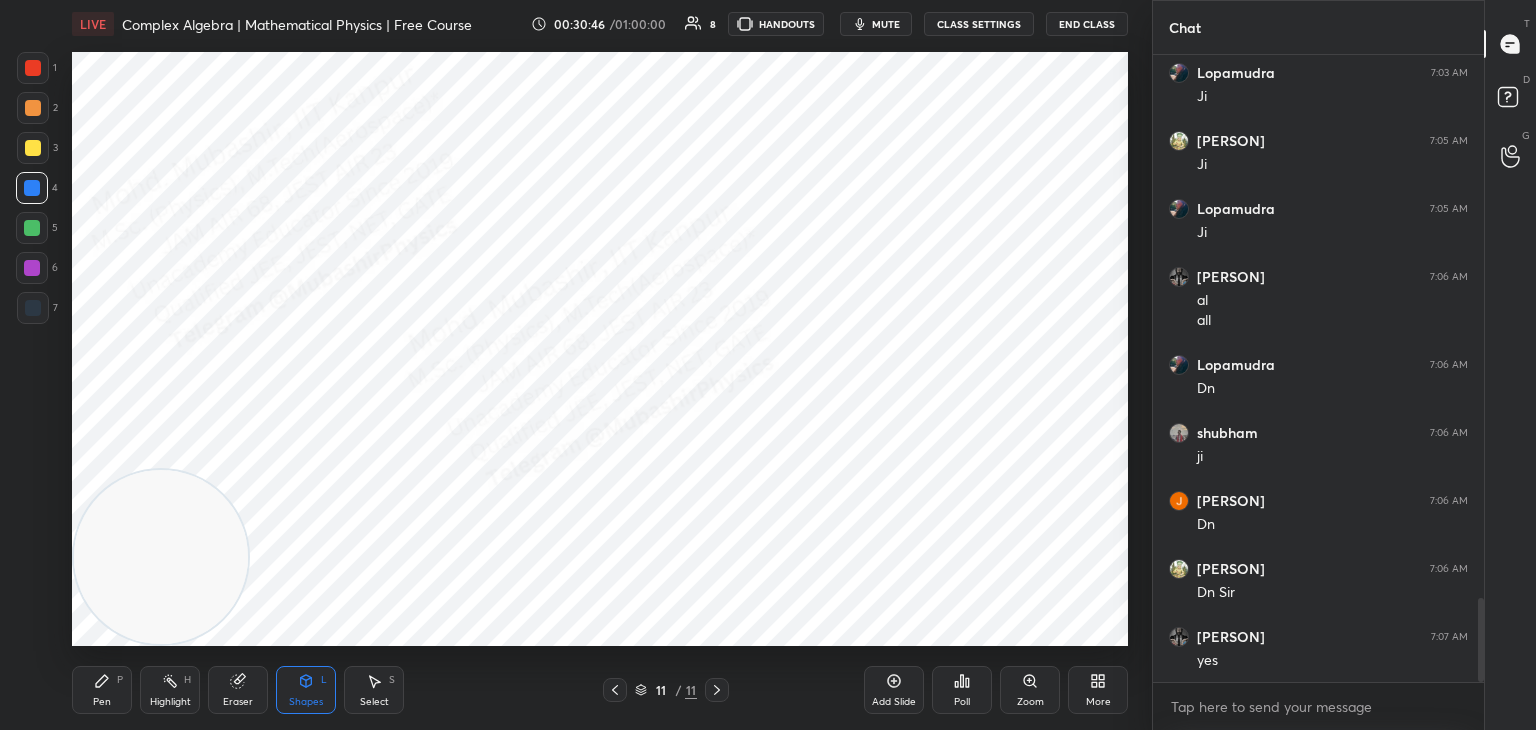 click at bounding box center [33, 68] 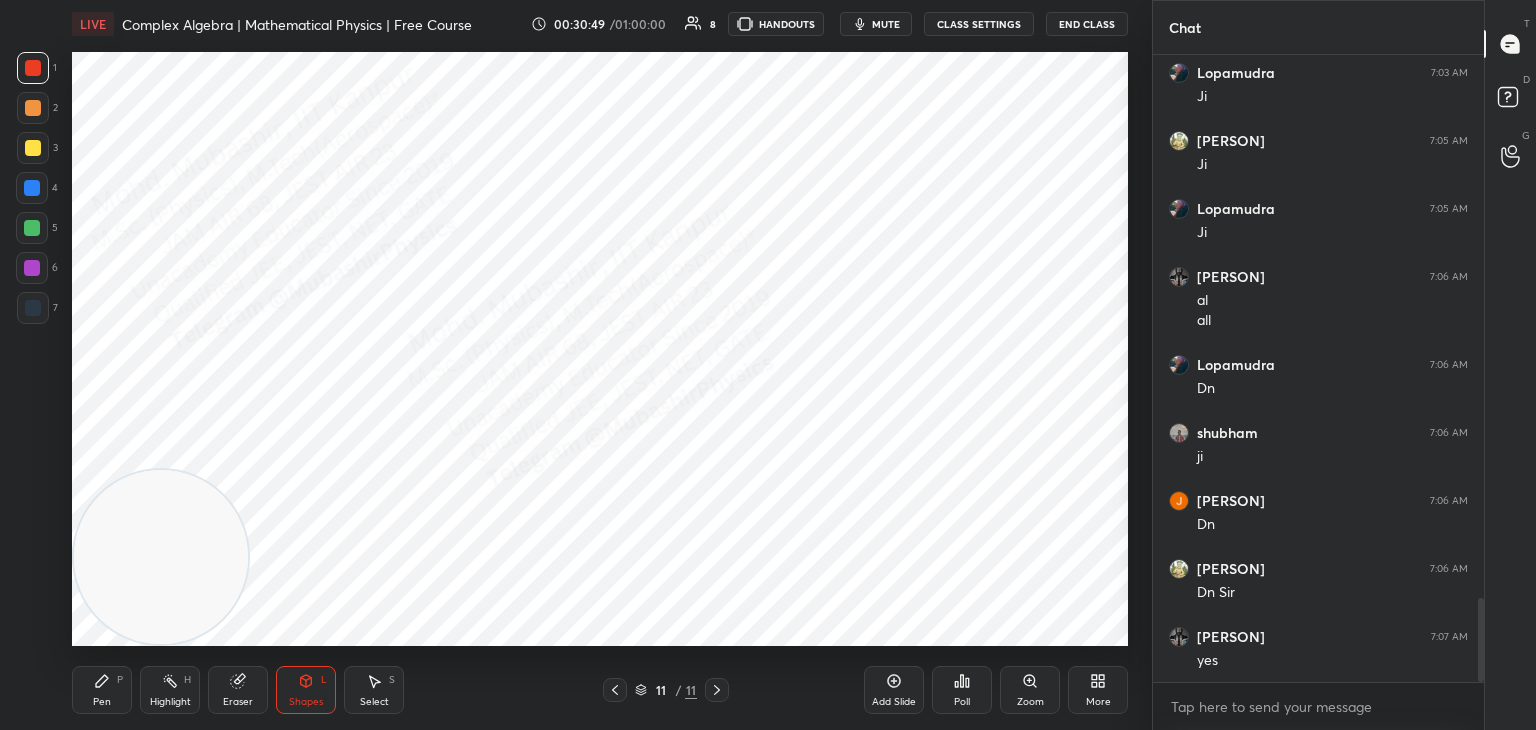 click on "Highlight" at bounding box center [170, 702] 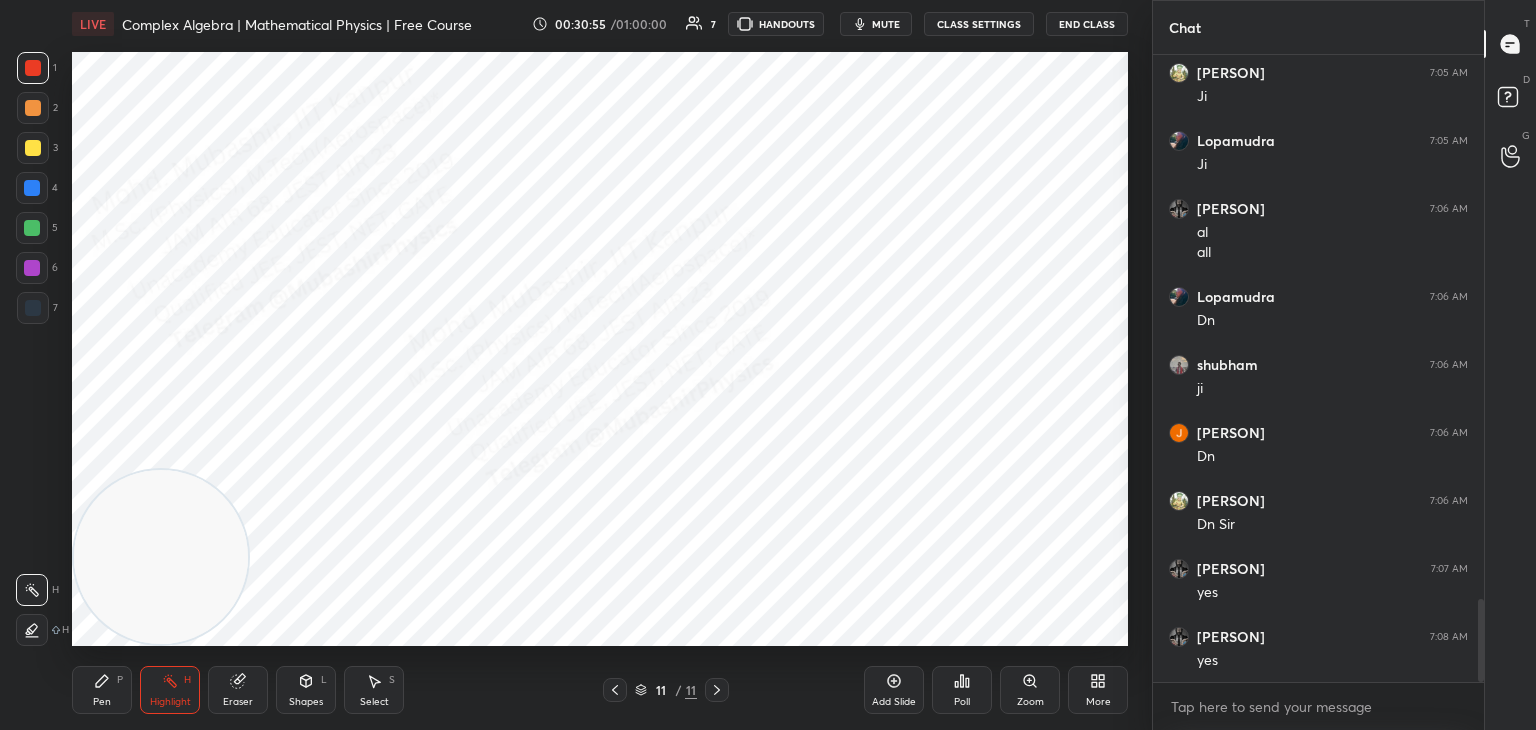 scroll, scrollTop: 4212, scrollLeft: 0, axis: vertical 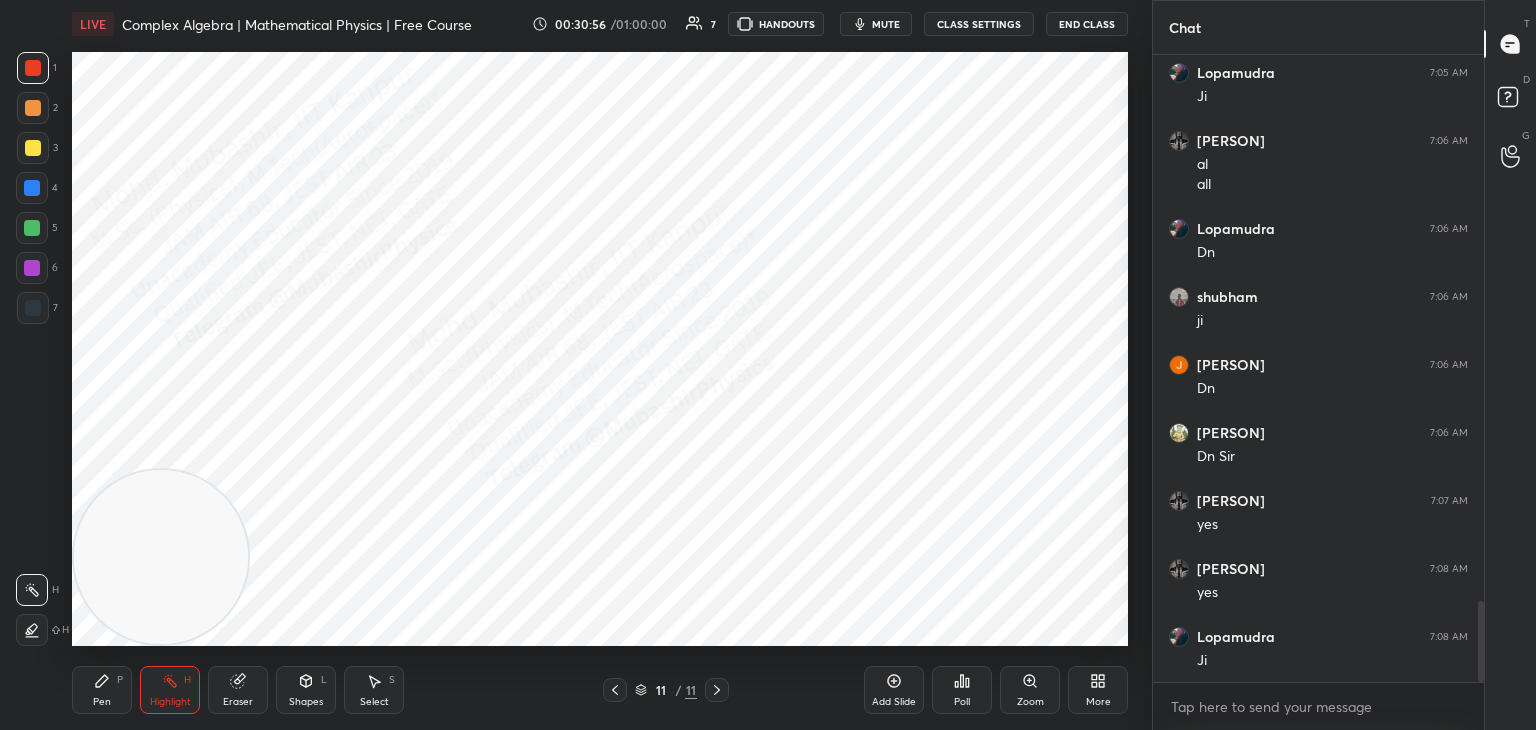 click on "More" at bounding box center (1098, 690) 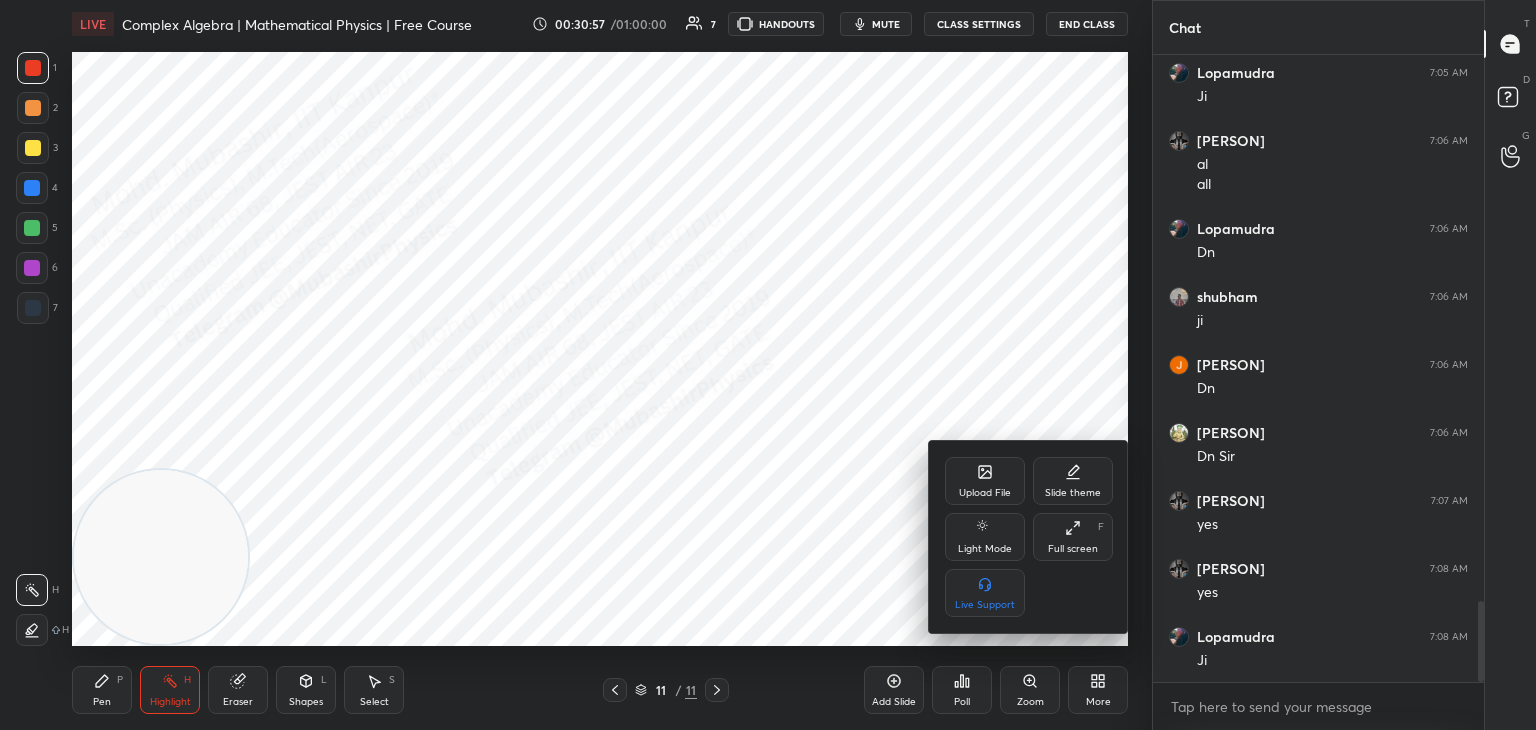 scroll, scrollTop: 4280, scrollLeft: 0, axis: vertical 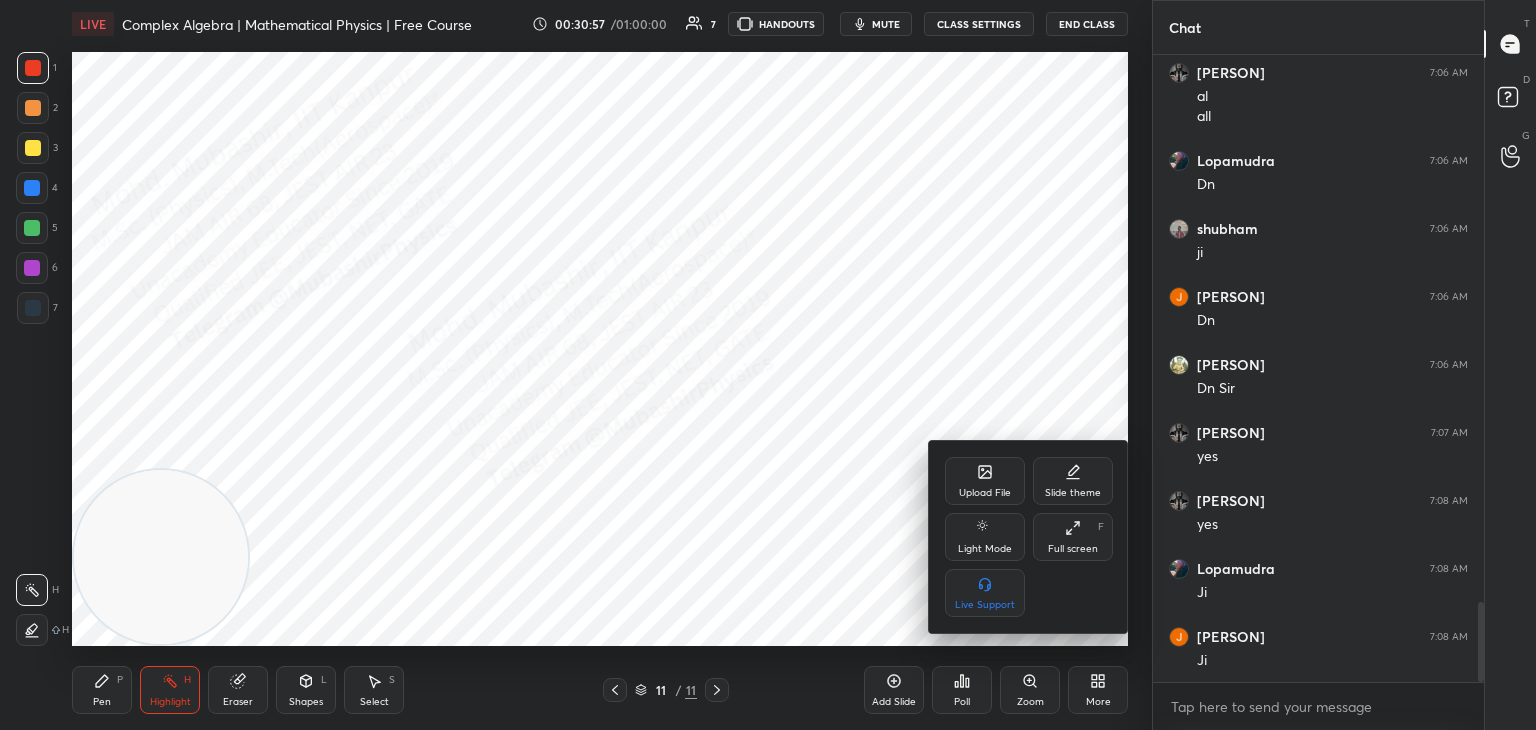 click on "Upload File" at bounding box center [985, 481] 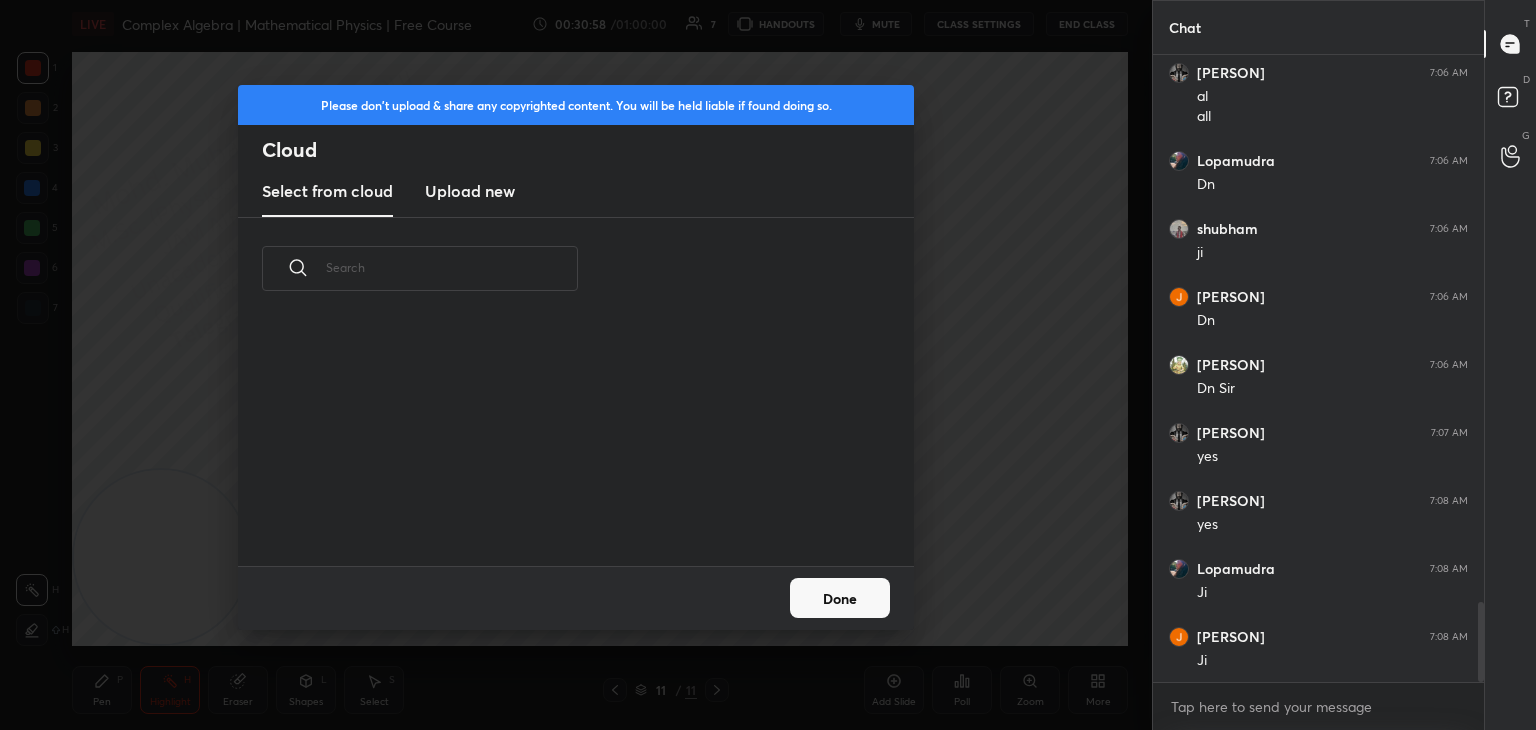 scroll, scrollTop: 5, scrollLeft: 10, axis: both 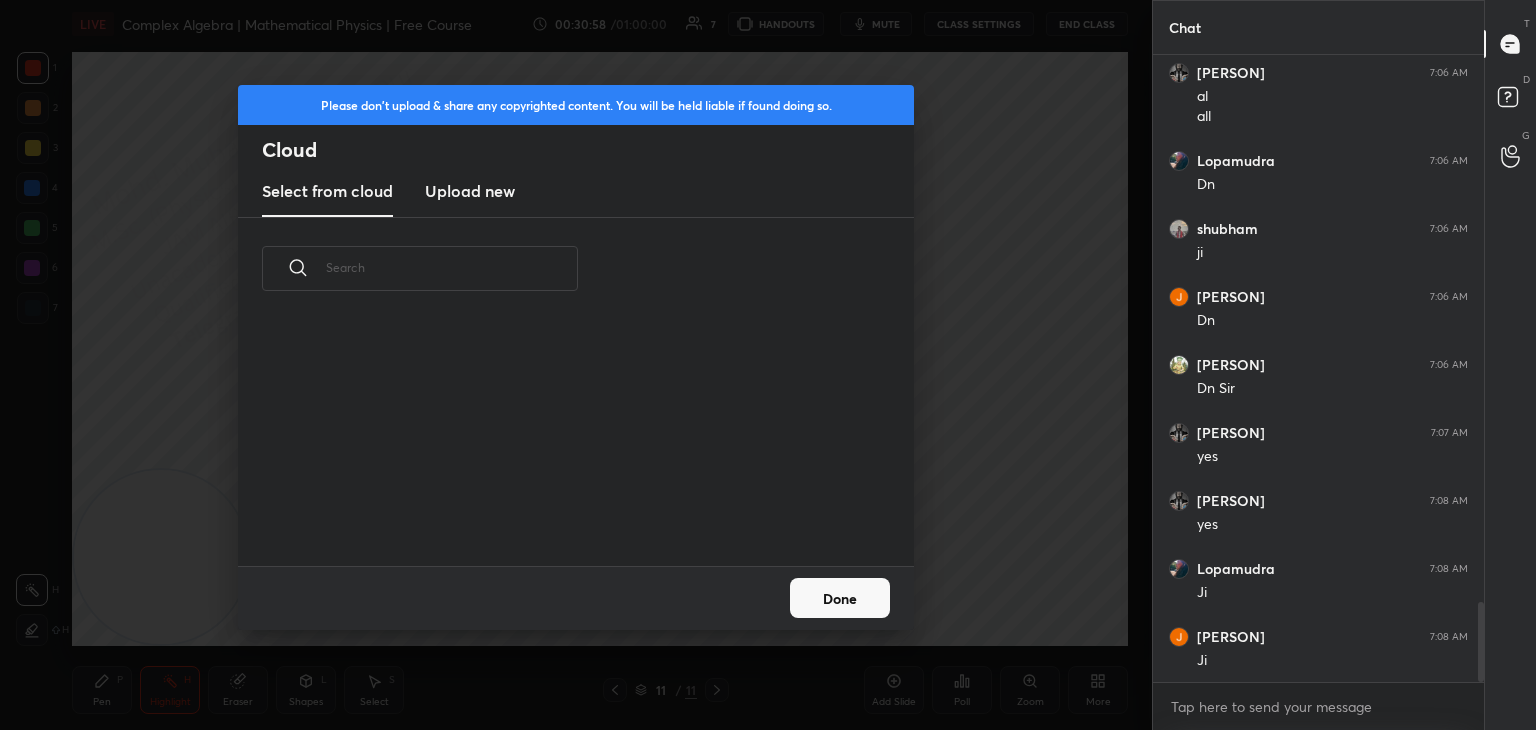 click on "Upload new" at bounding box center (470, 191) 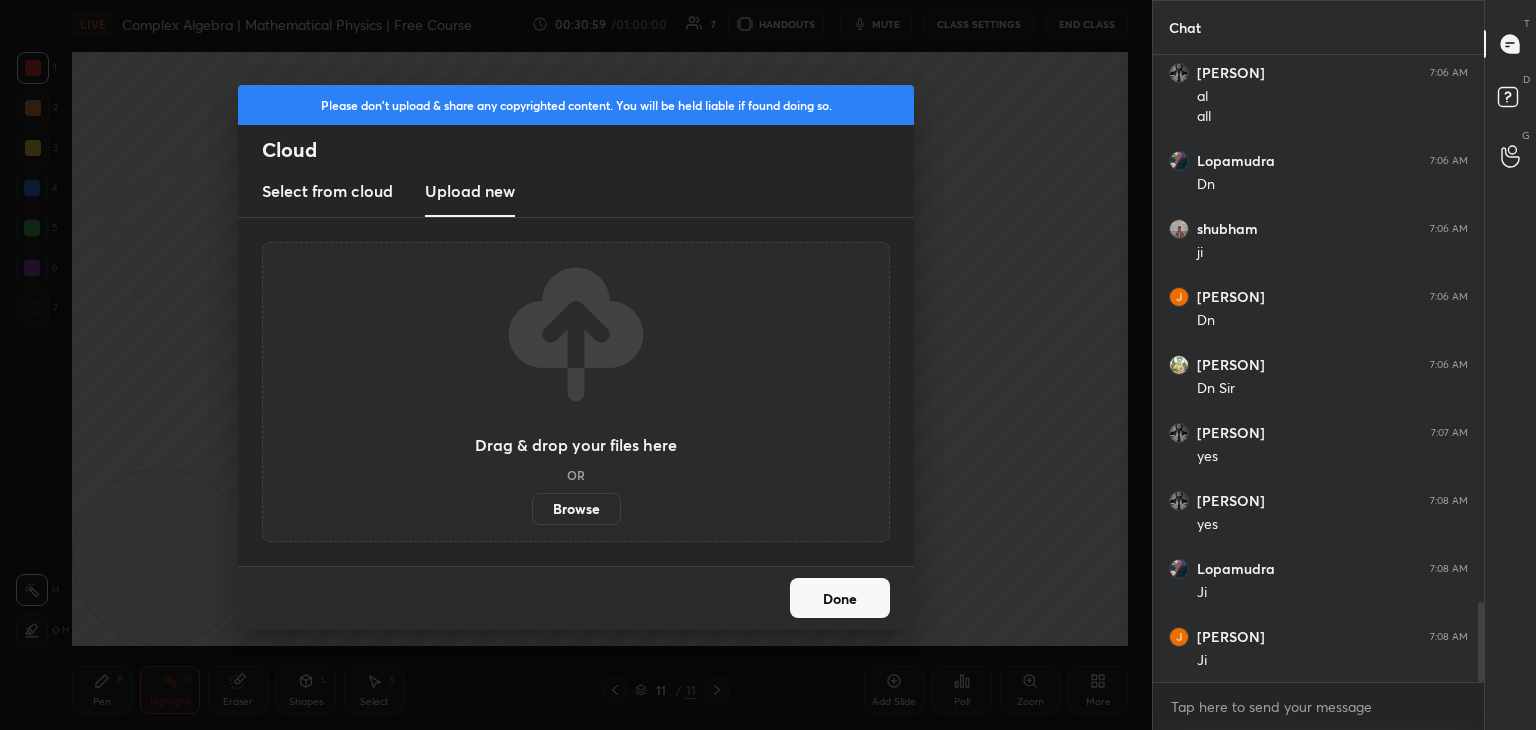 click on "Browse" at bounding box center (576, 509) 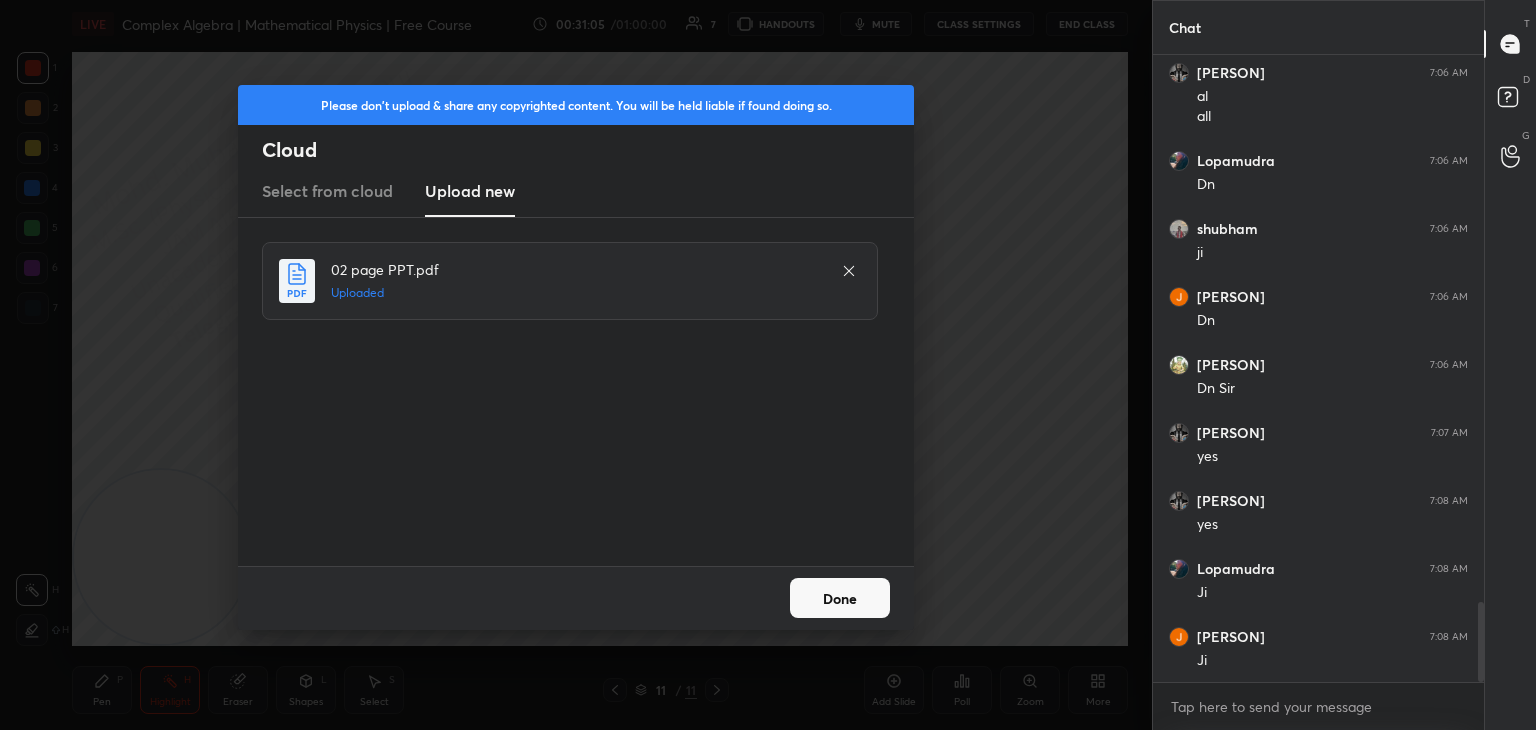 click on "Done" at bounding box center (840, 598) 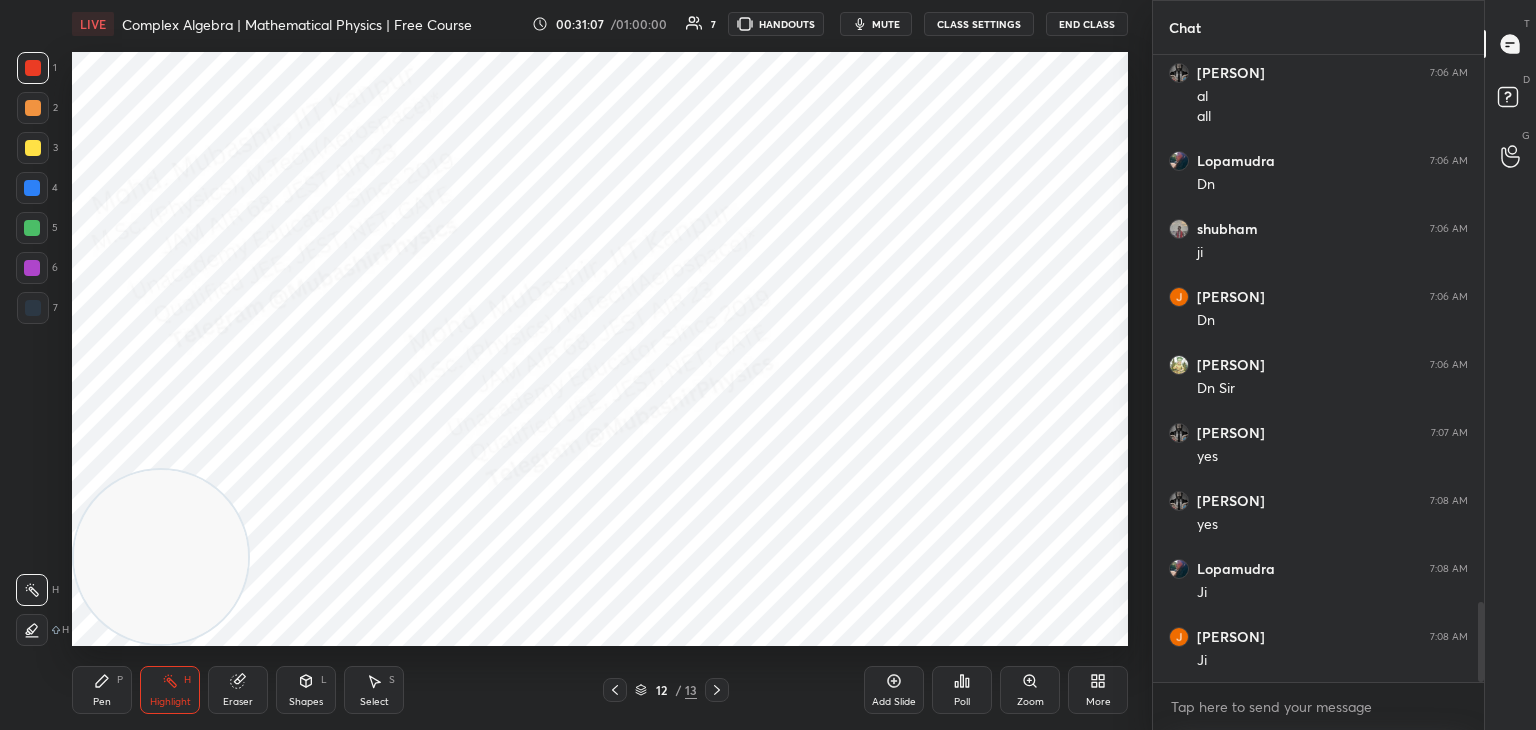 click on "Pen P" at bounding box center [102, 690] 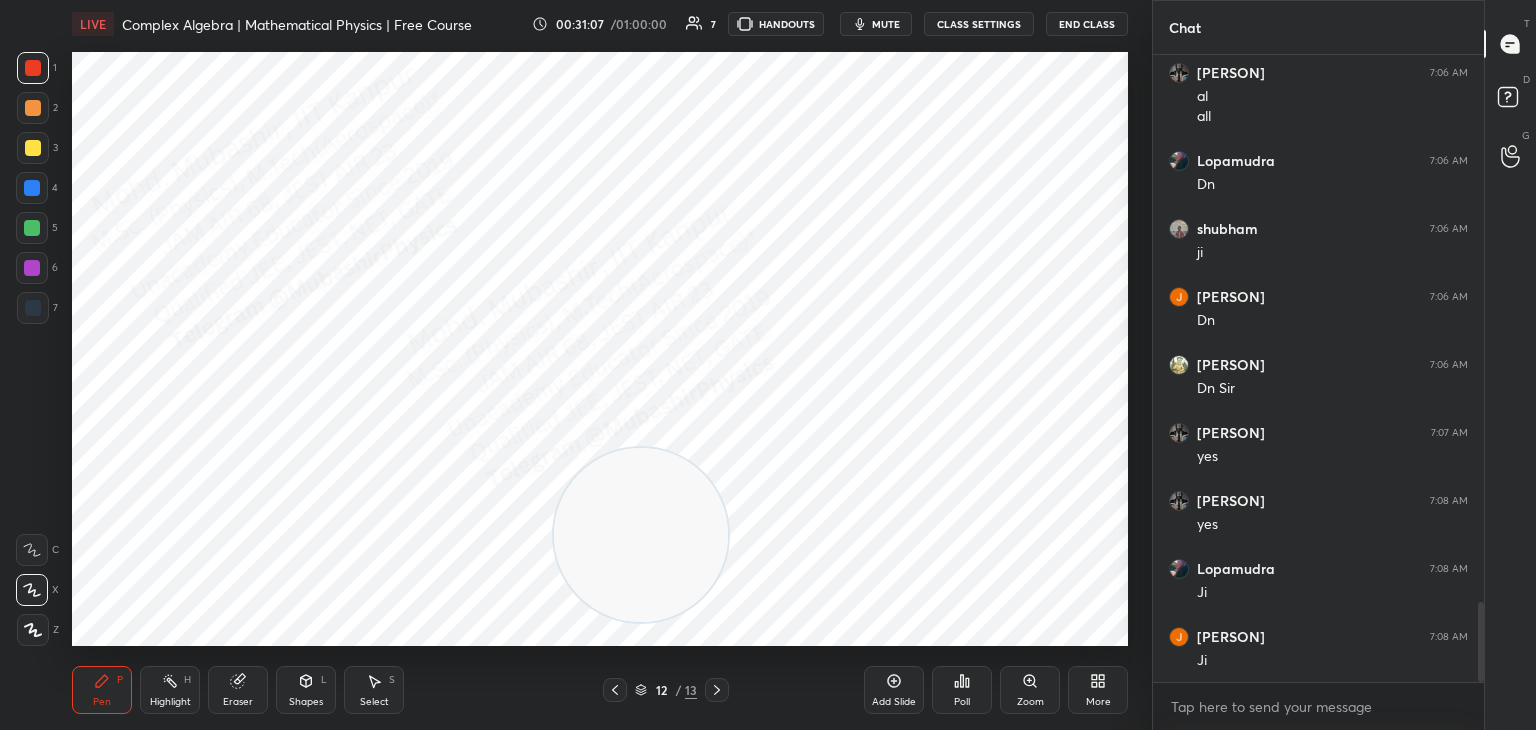 drag, startPoint x: 149, startPoint y: 551, endPoint x: 1015, endPoint y: 539, distance: 866.0831 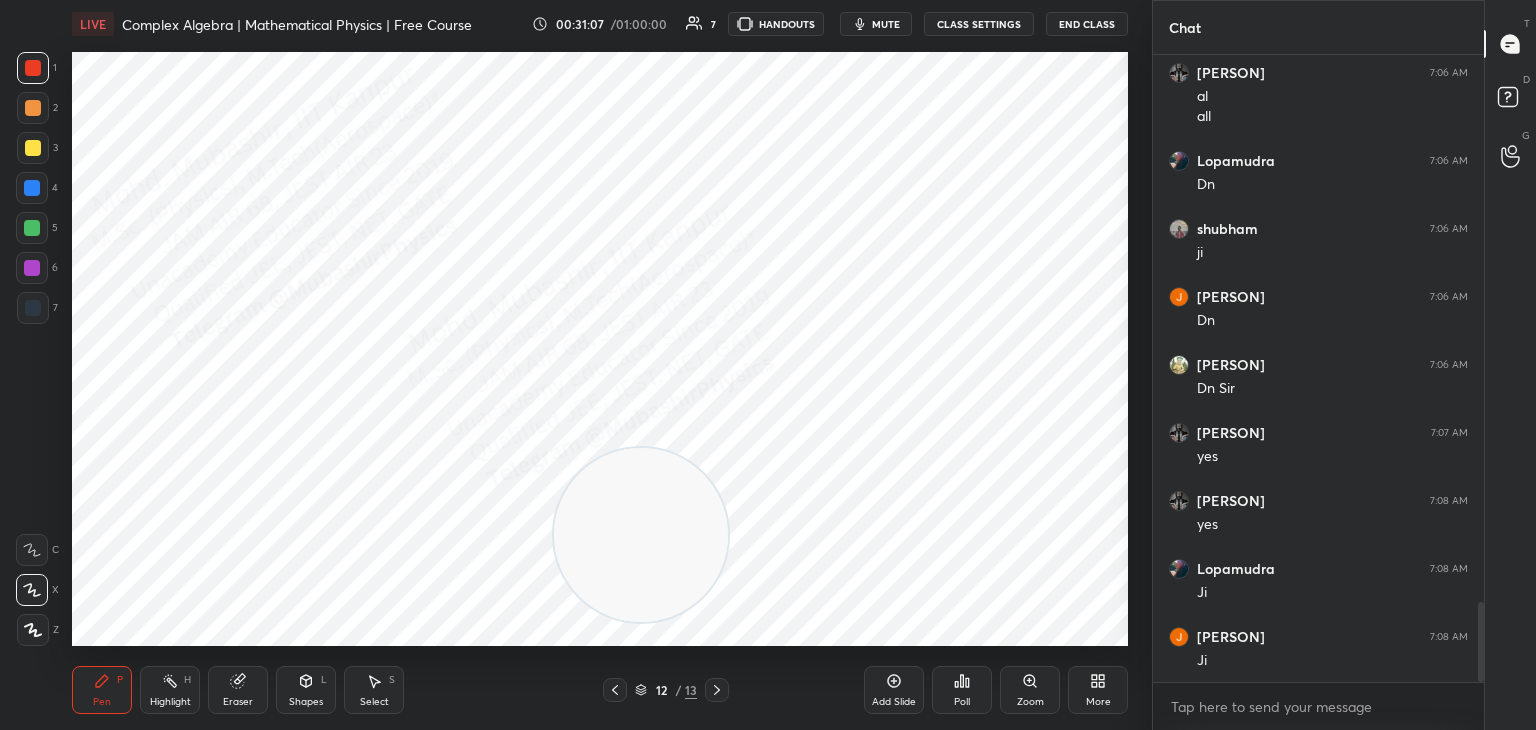 click at bounding box center (641, 535) 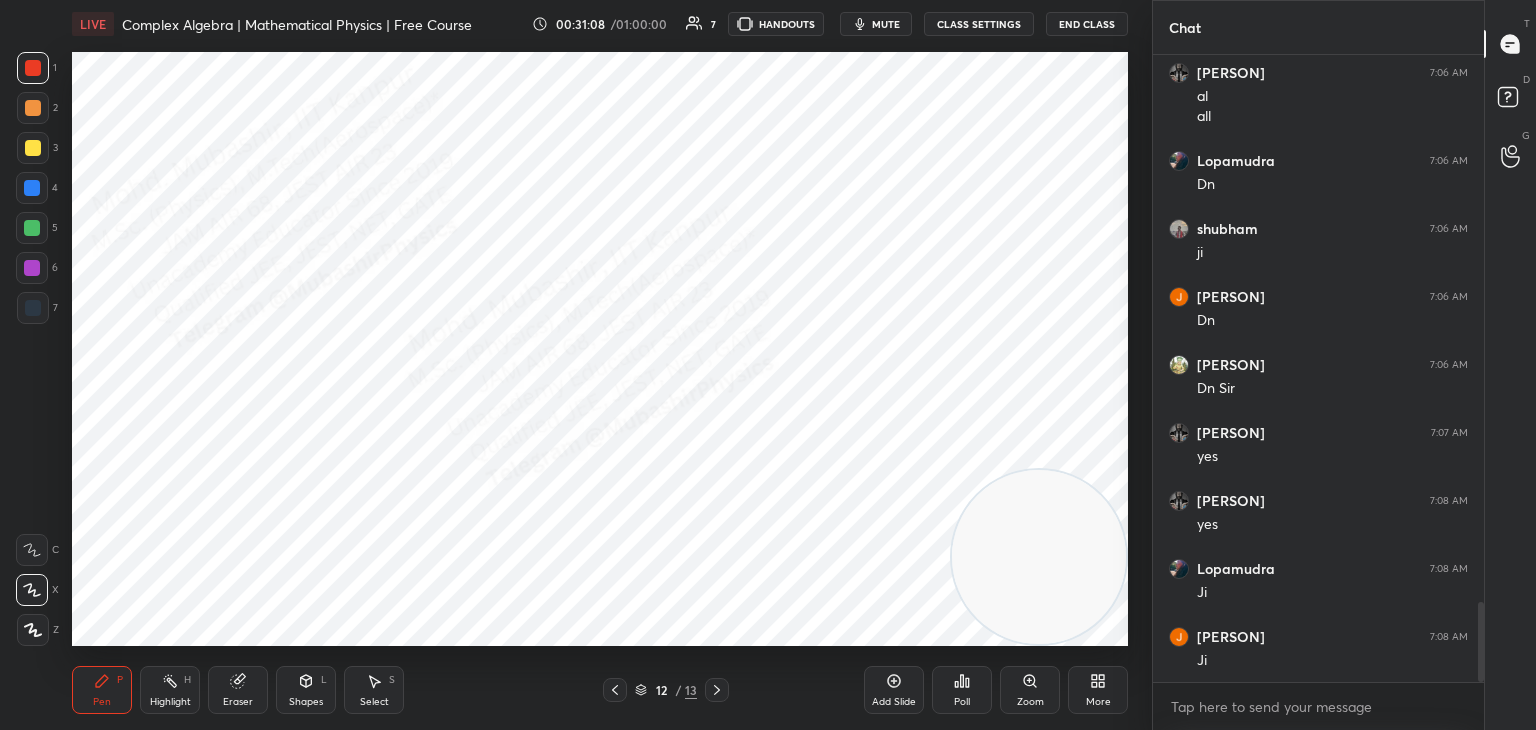 drag, startPoint x: 1009, startPoint y: 554, endPoint x: 1041, endPoint y: 577, distance: 39.40812 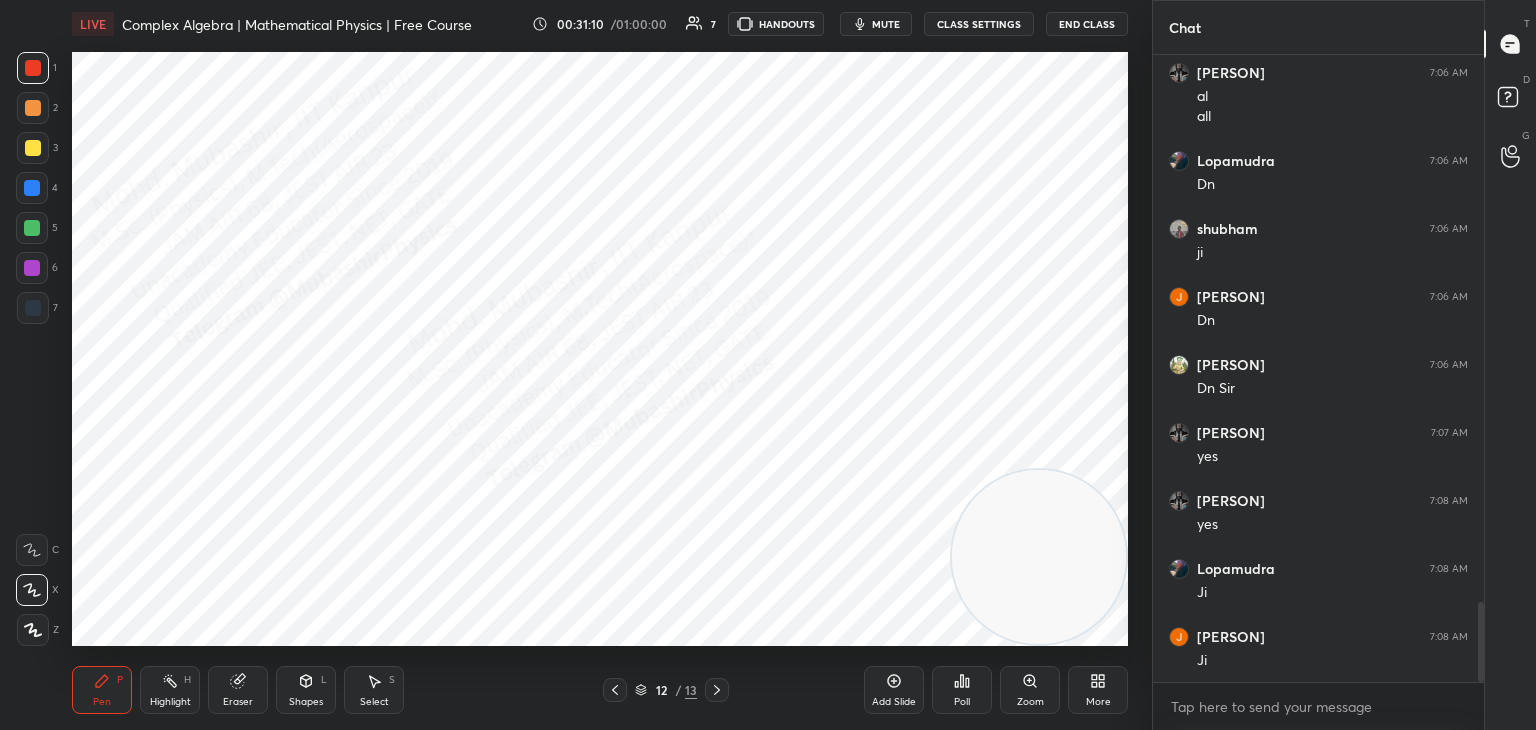 click at bounding box center (33, 308) 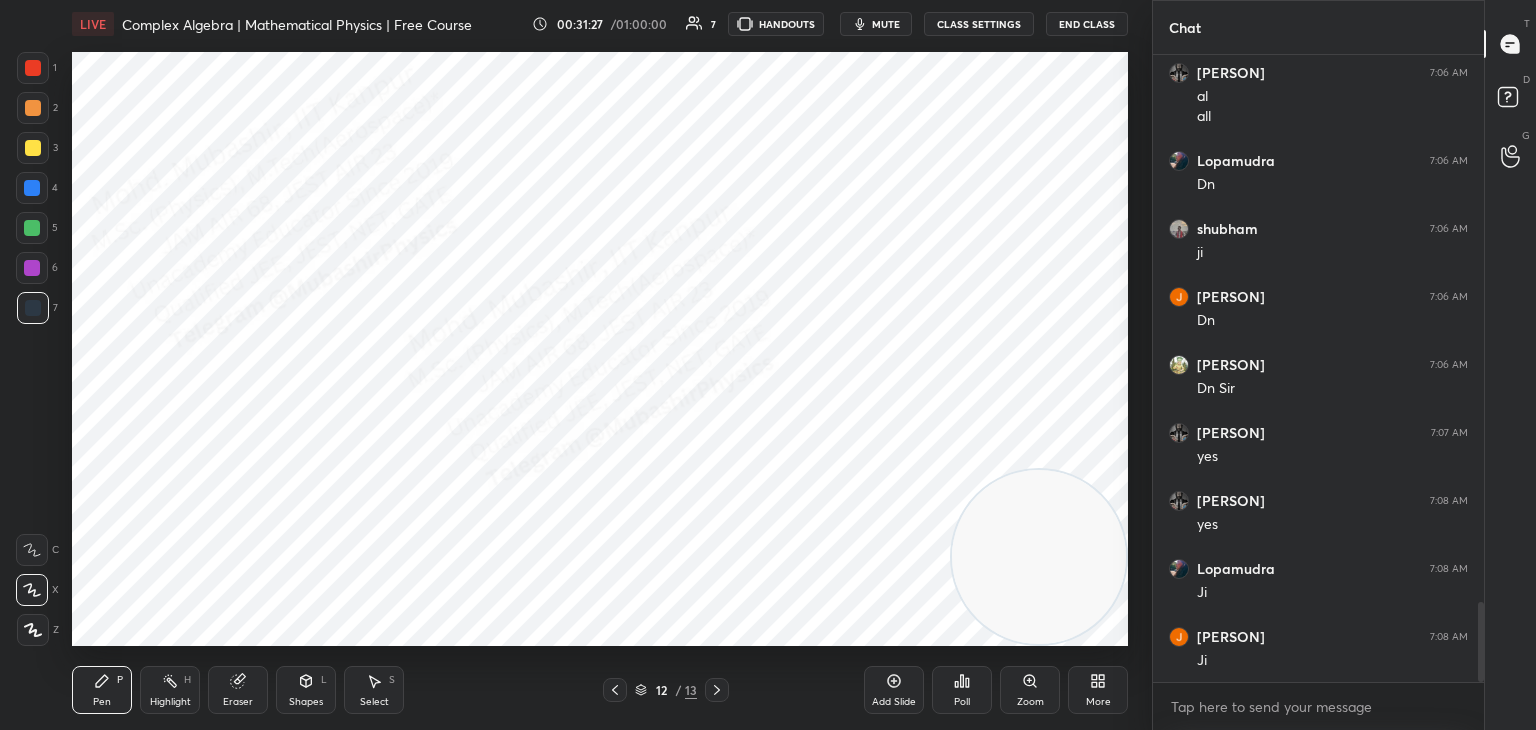 click on "mute" at bounding box center [886, 24] 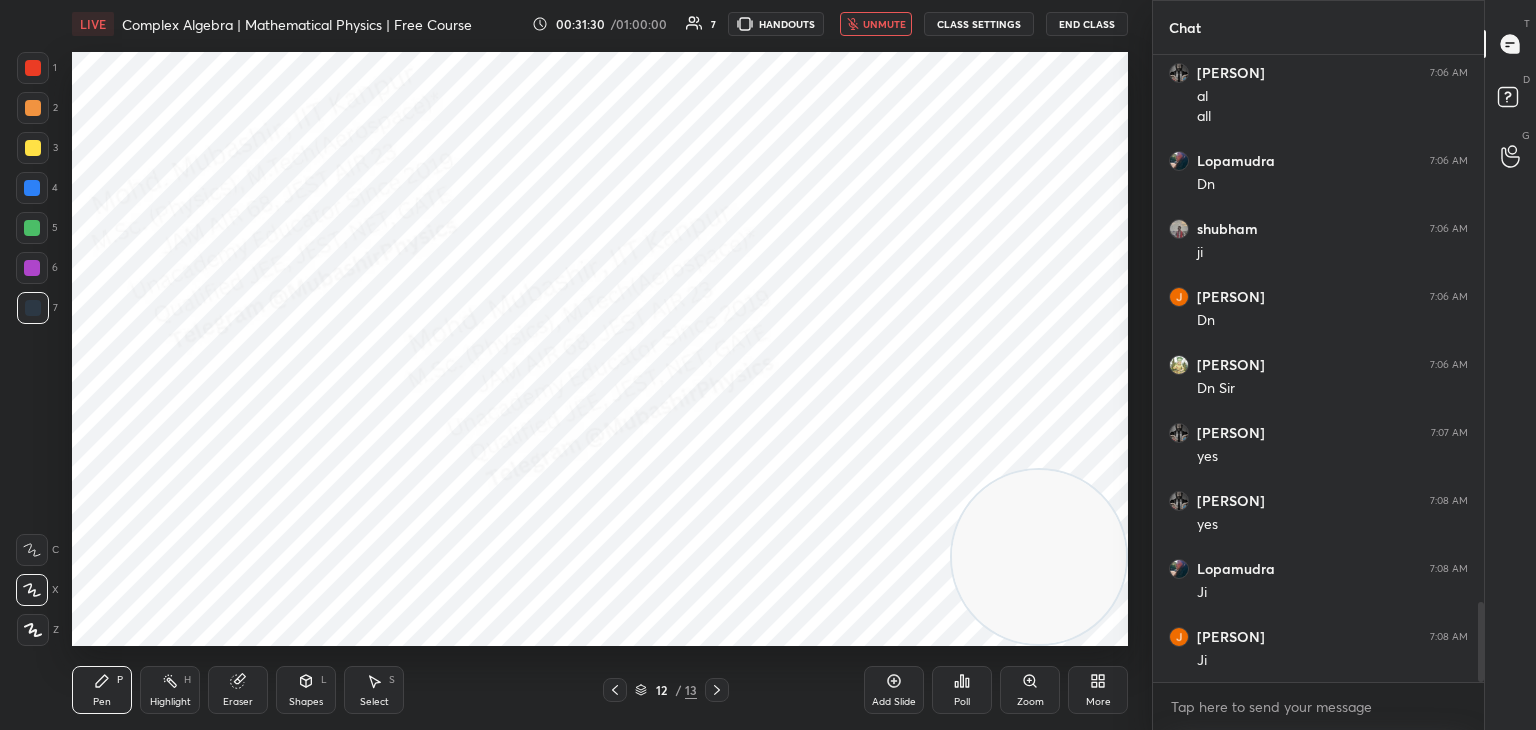 drag, startPoint x: 173, startPoint y: 684, endPoint x: 185, endPoint y: 653, distance: 33.24154 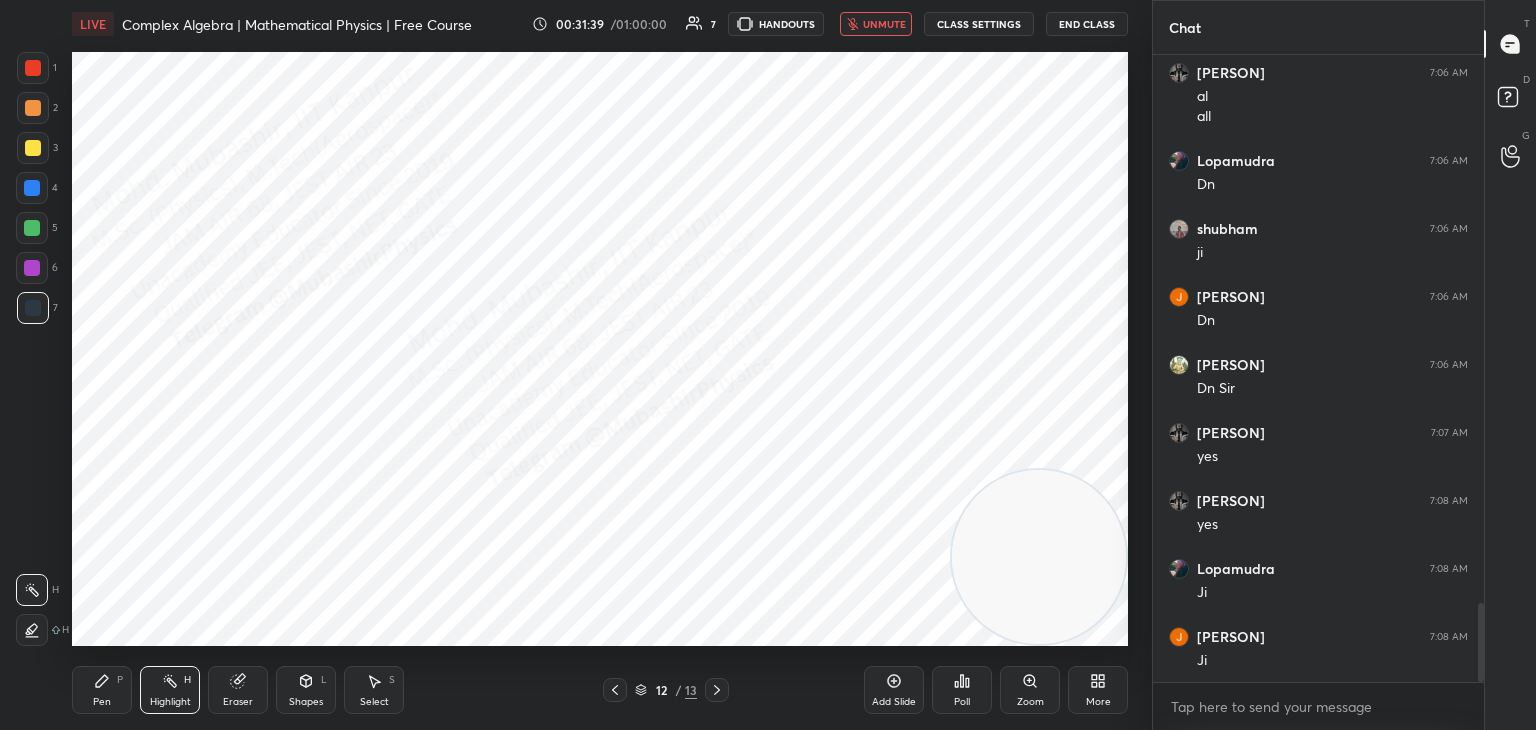 scroll, scrollTop: 4348, scrollLeft: 0, axis: vertical 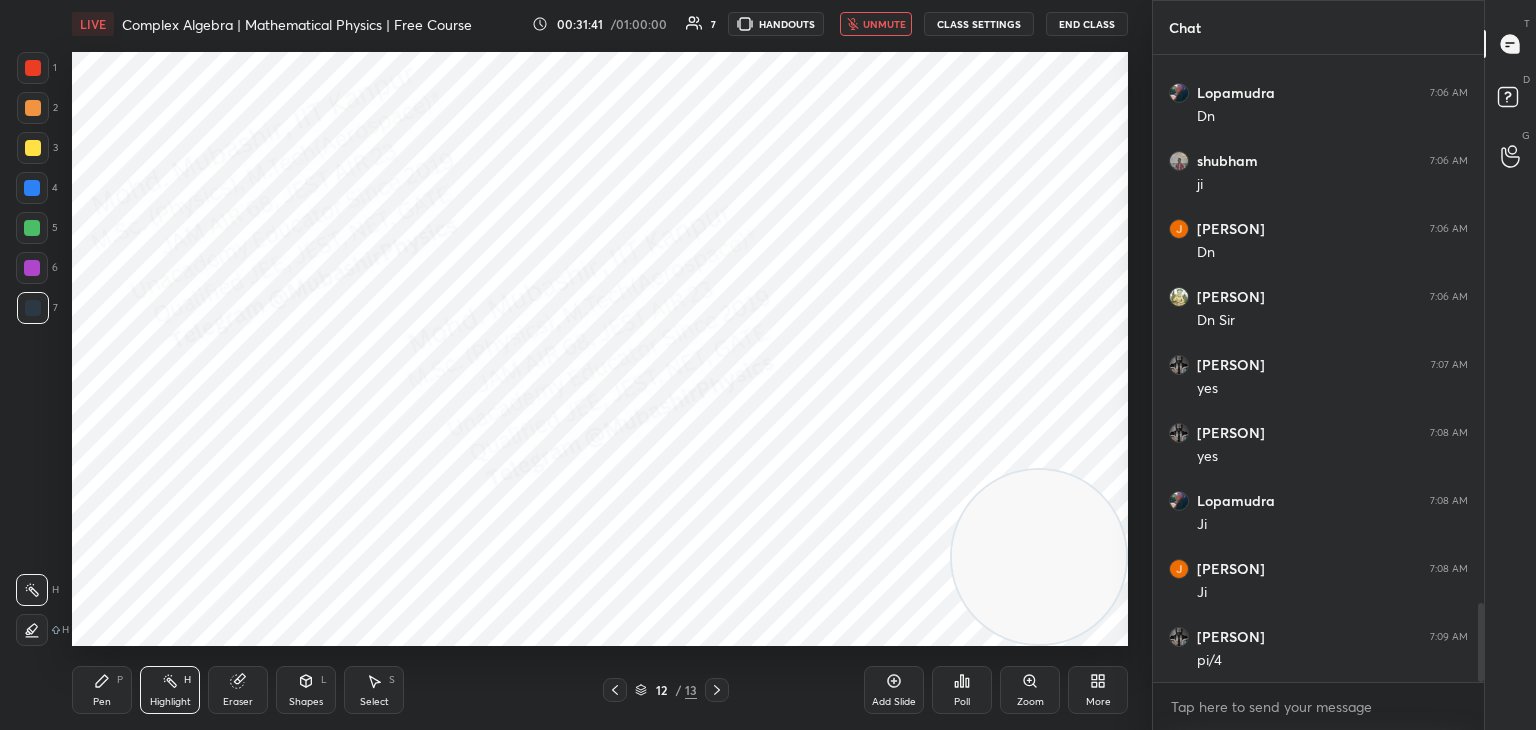 click on "unmute" at bounding box center (876, 24) 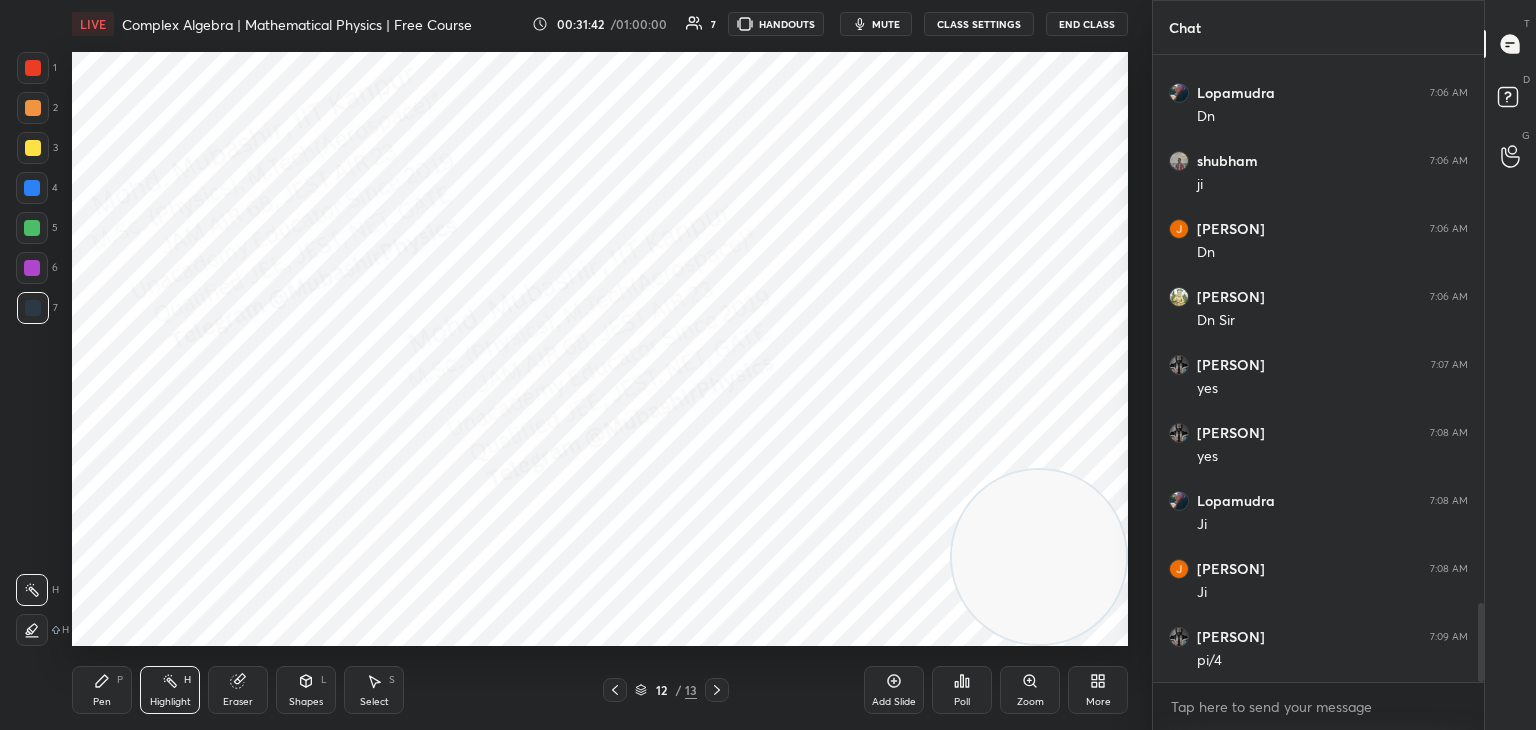 click on "mute" at bounding box center (876, 24) 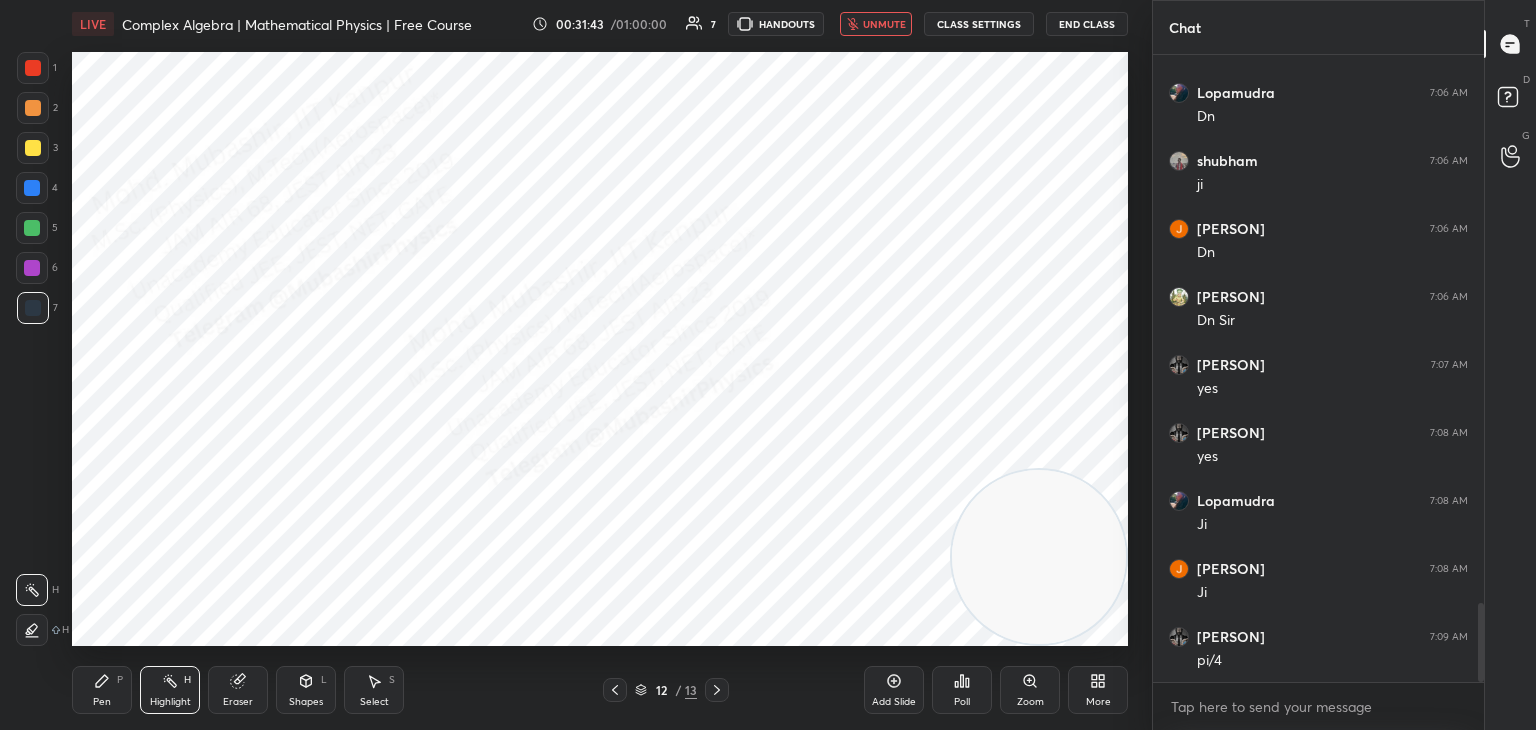 scroll, scrollTop: 4416, scrollLeft: 0, axis: vertical 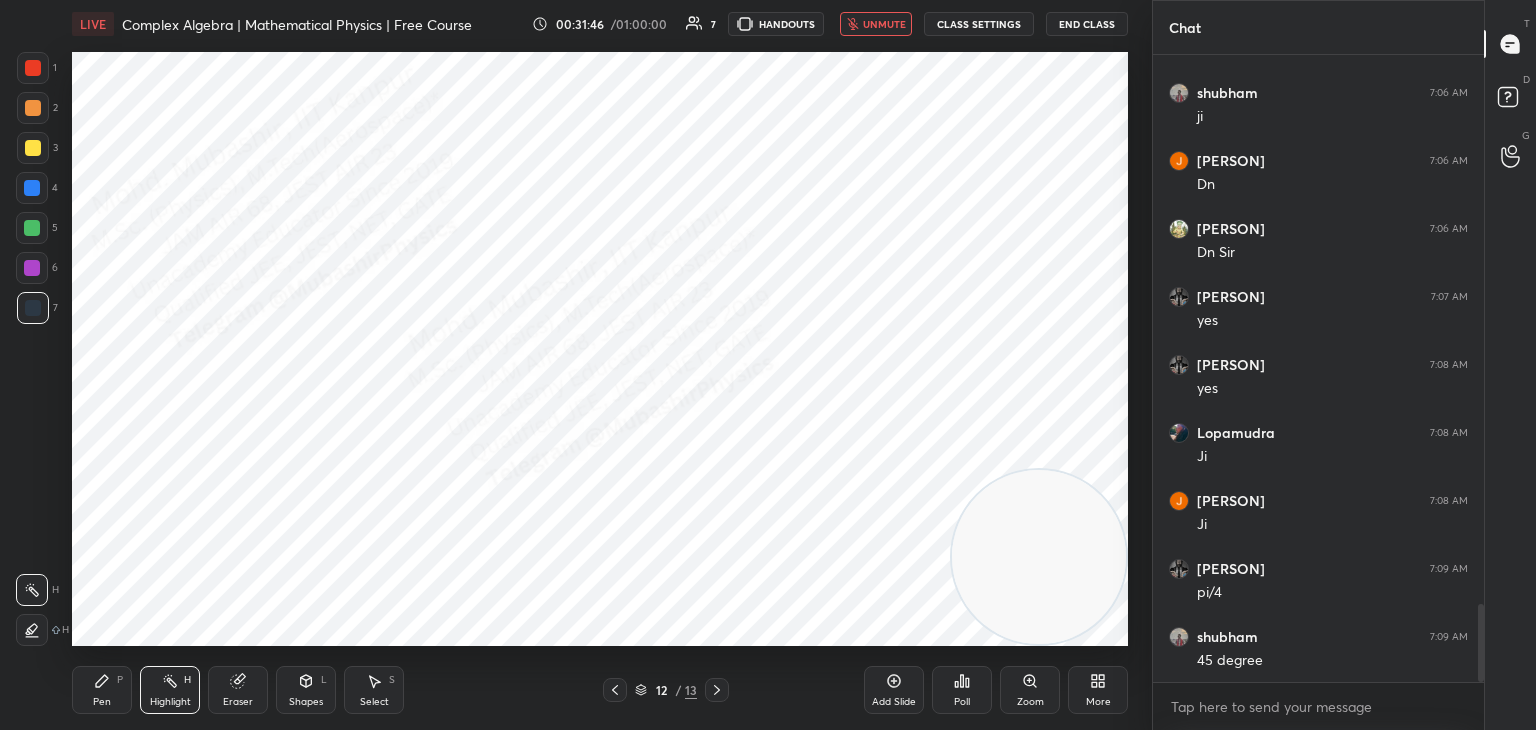 click on "unmute" at bounding box center (884, 24) 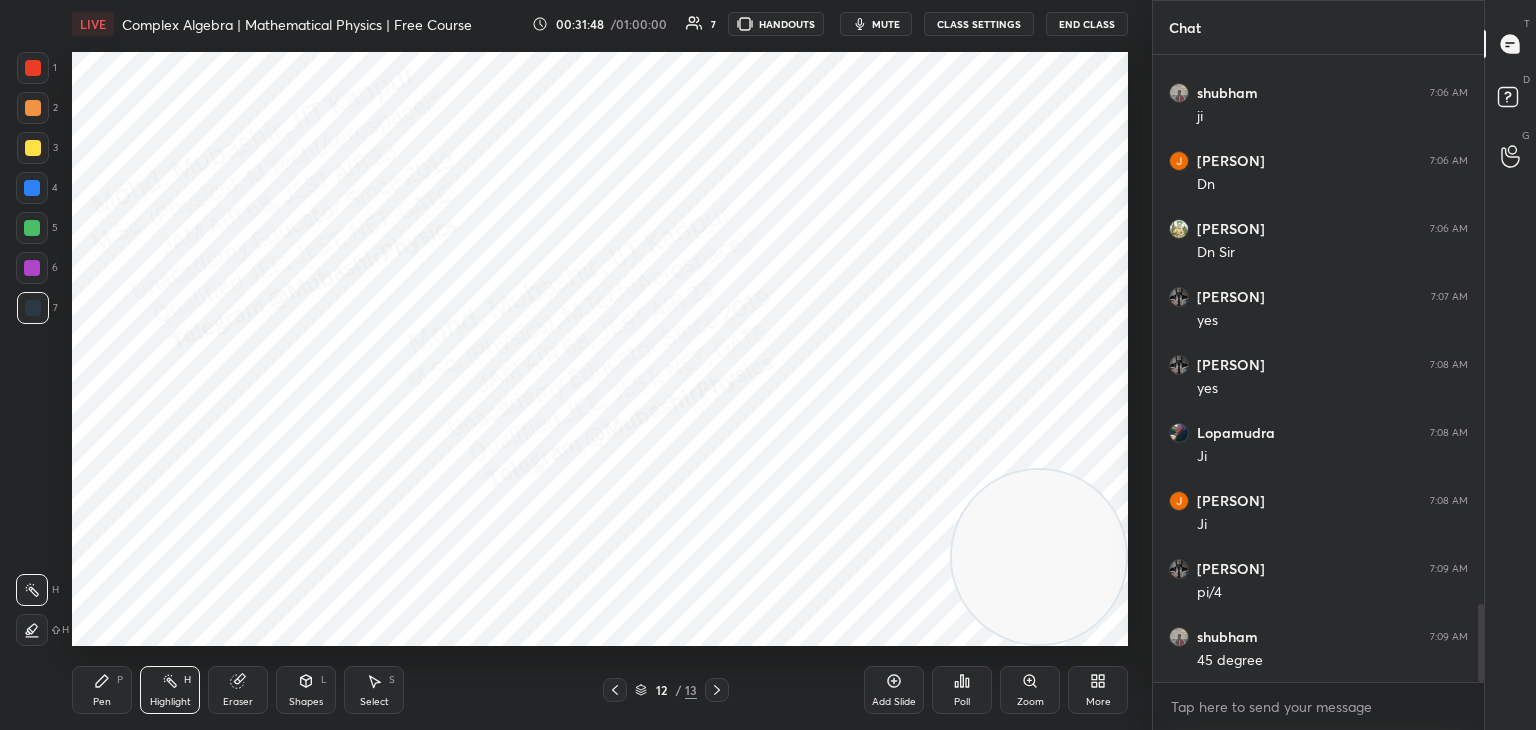 click on "Pen P" at bounding box center [102, 690] 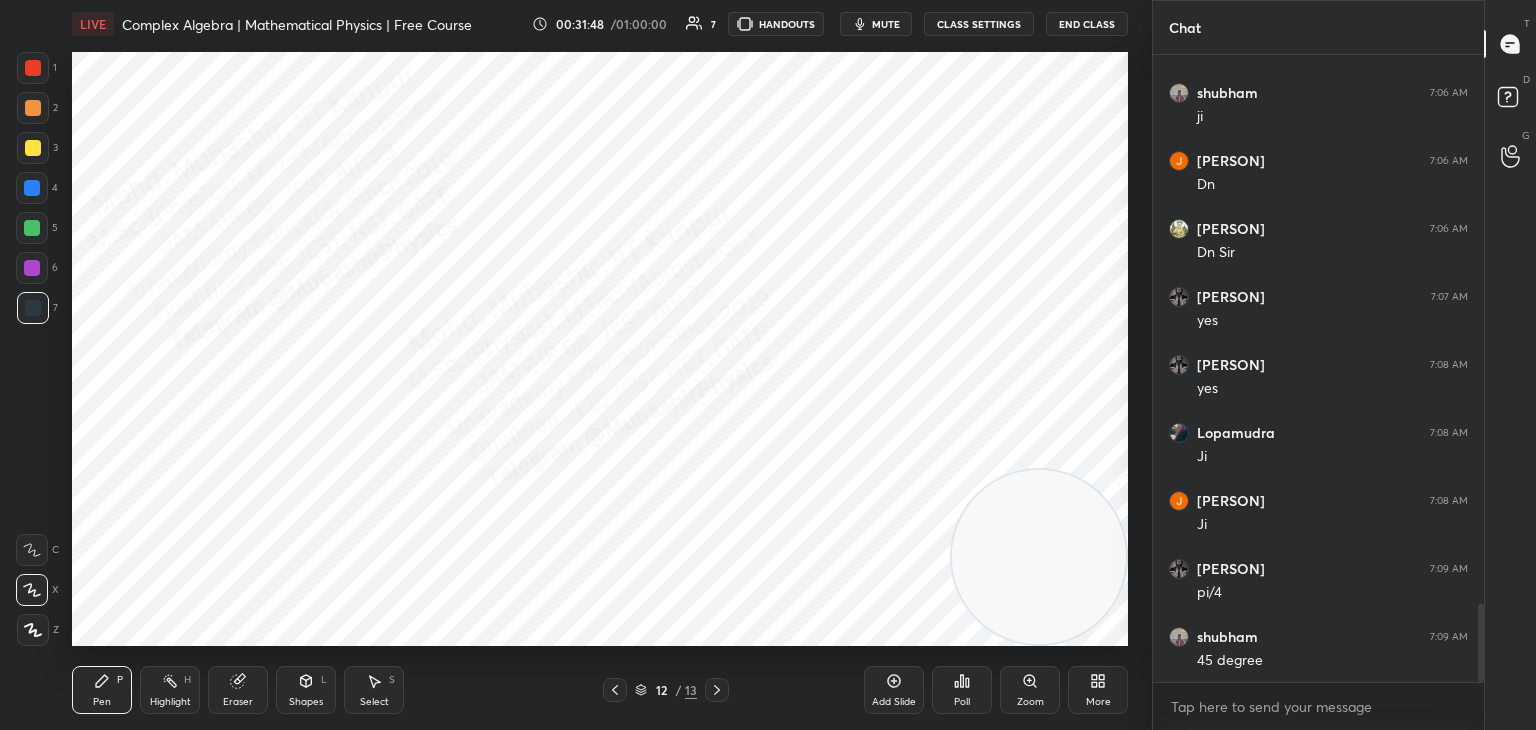 drag, startPoint x: 29, startPoint y: 190, endPoint x: 61, endPoint y: 189, distance: 32.01562 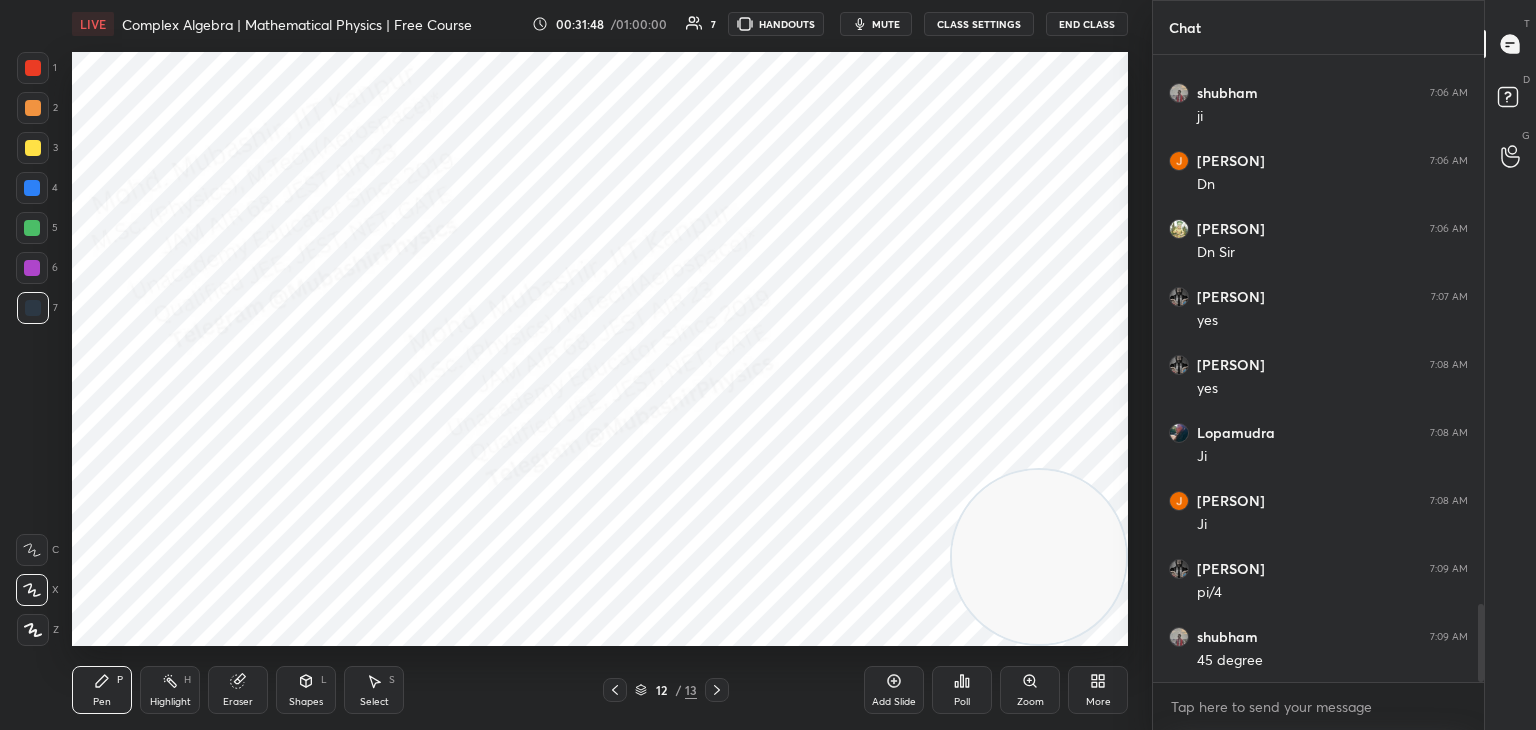 click at bounding box center [32, 188] 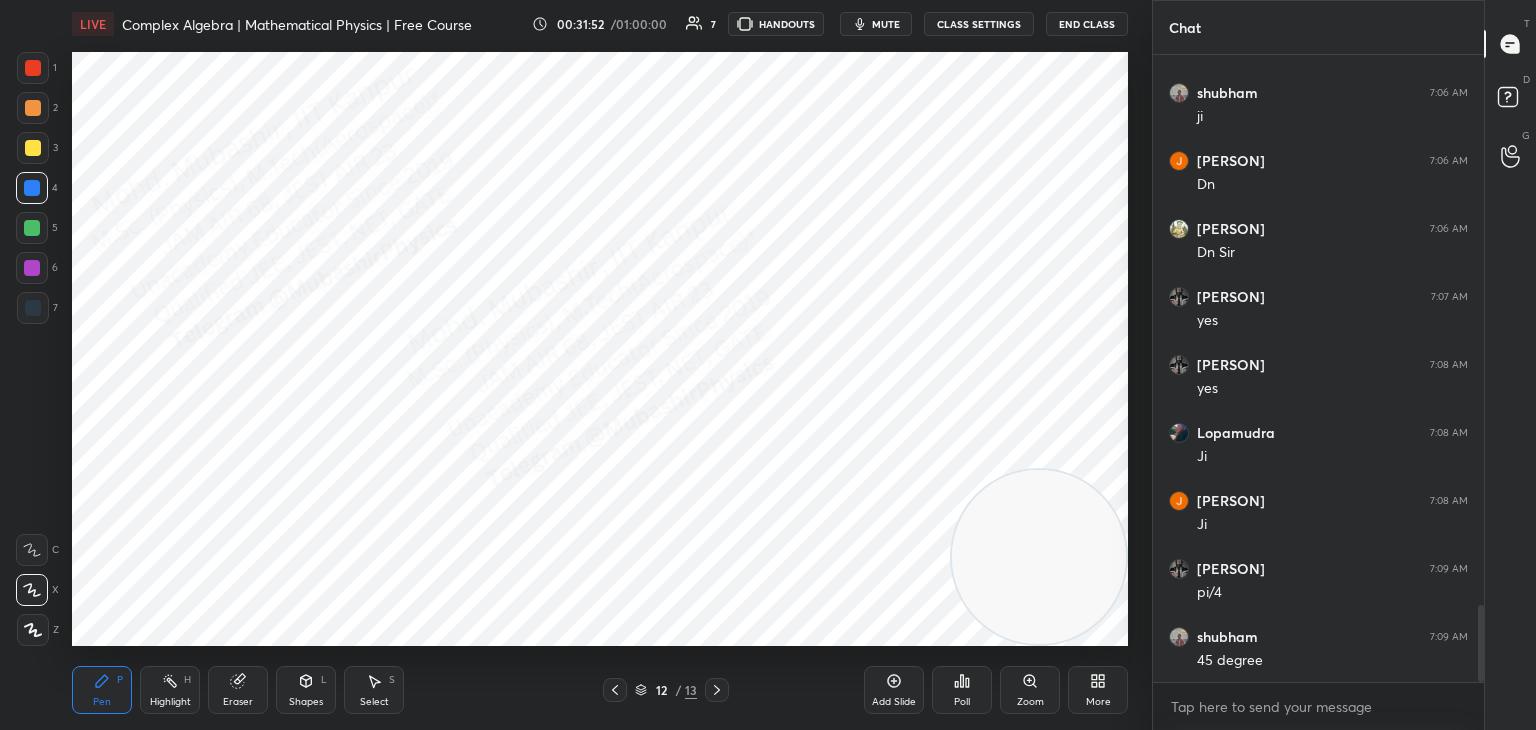scroll, scrollTop: 4484, scrollLeft: 0, axis: vertical 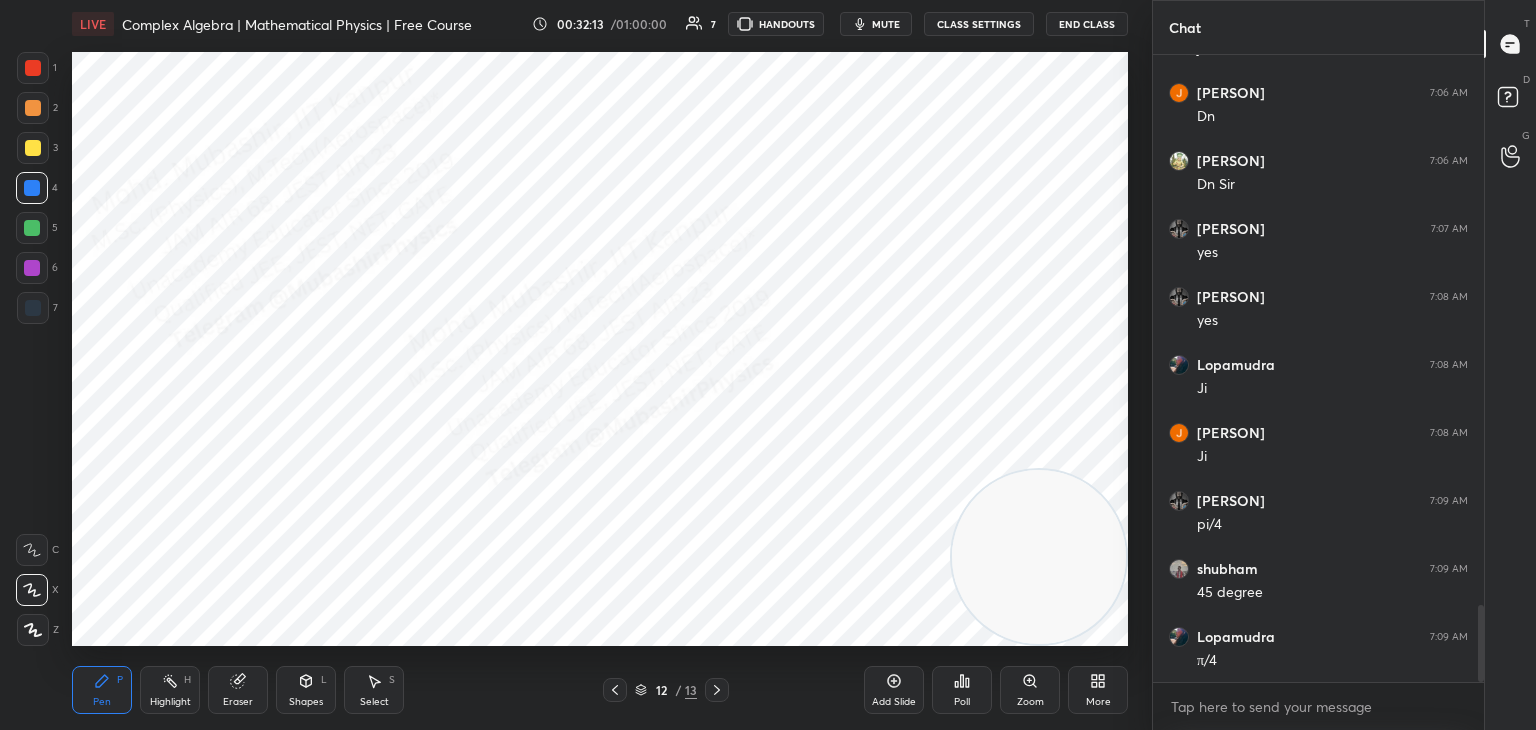 drag, startPoint x: 381, startPoint y: 678, endPoint x: 381, endPoint y: 658, distance: 20 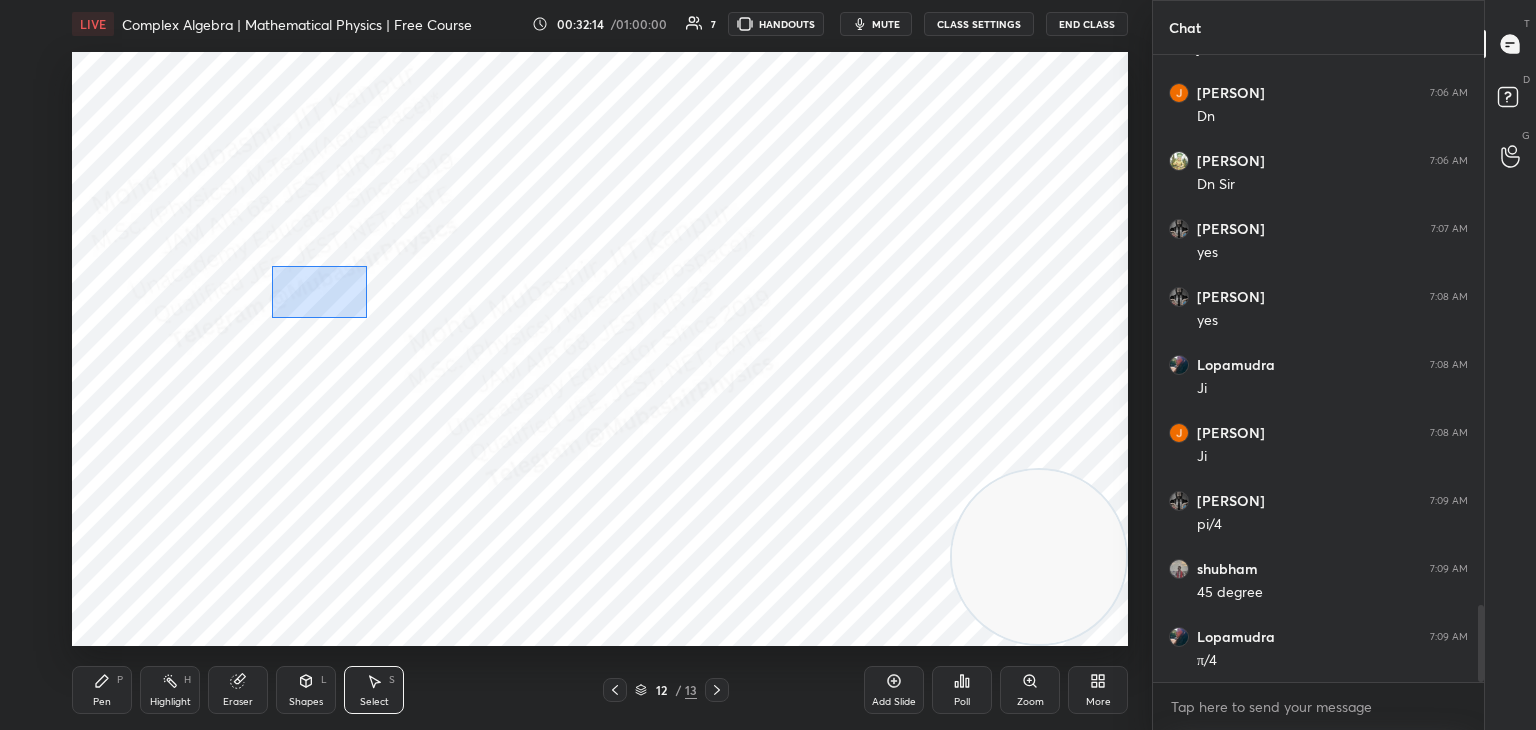 drag, startPoint x: 272, startPoint y: 266, endPoint x: 364, endPoint y: 322, distance: 107.70329 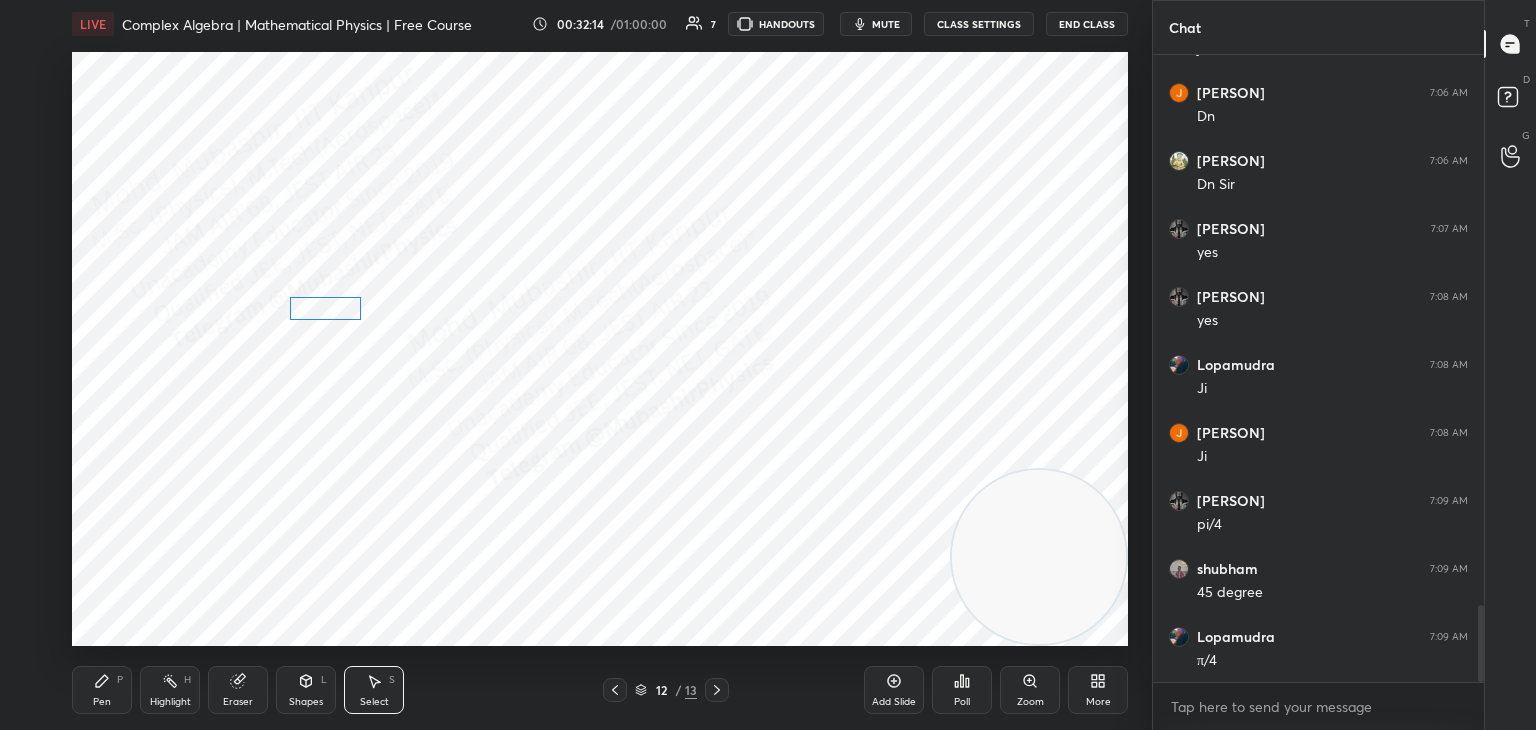 drag, startPoint x: 337, startPoint y: 298, endPoint x: 333, endPoint y: 310, distance: 12.649111 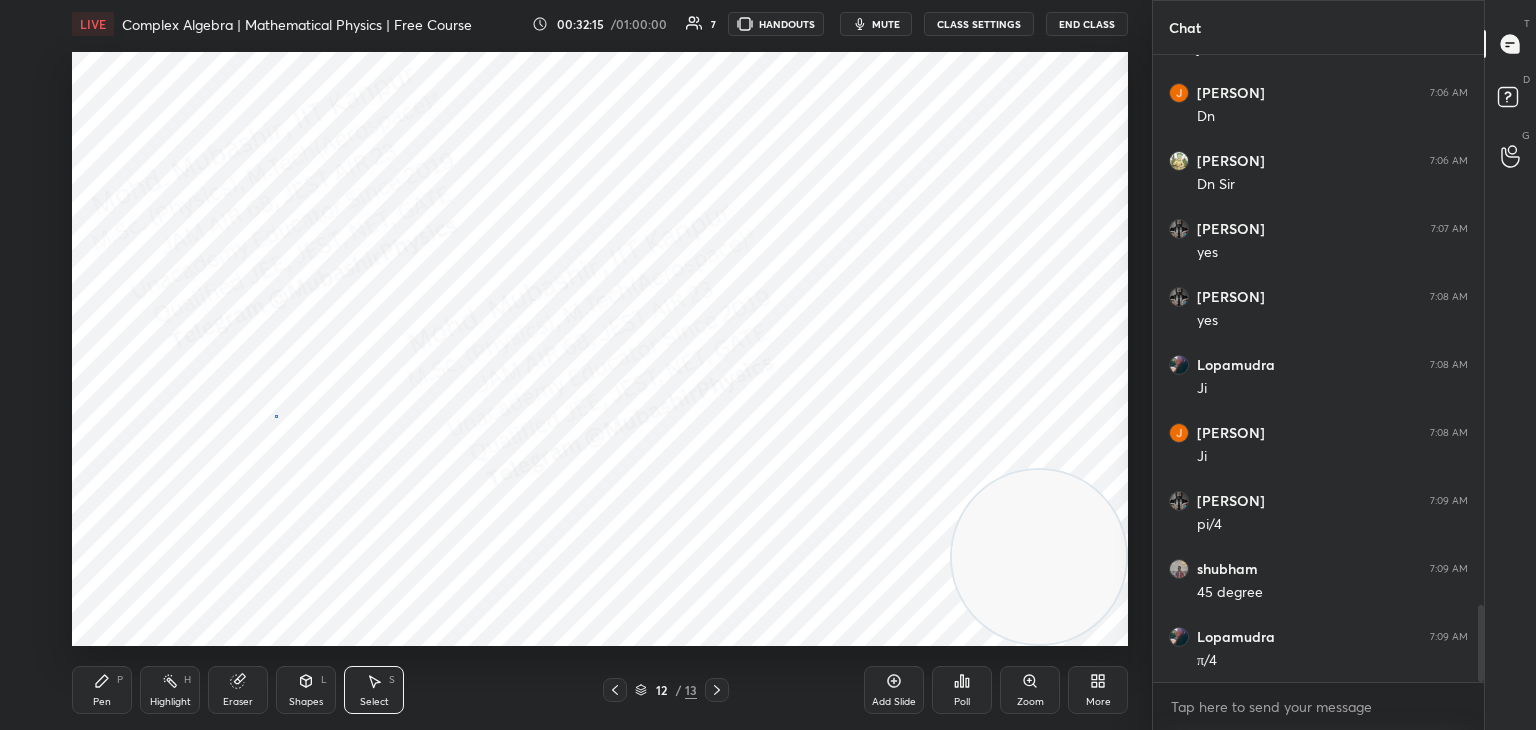 click on "0 ° Undo Copy Duplicate Duplicate to new slide Delete" at bounding box center [600, 349] 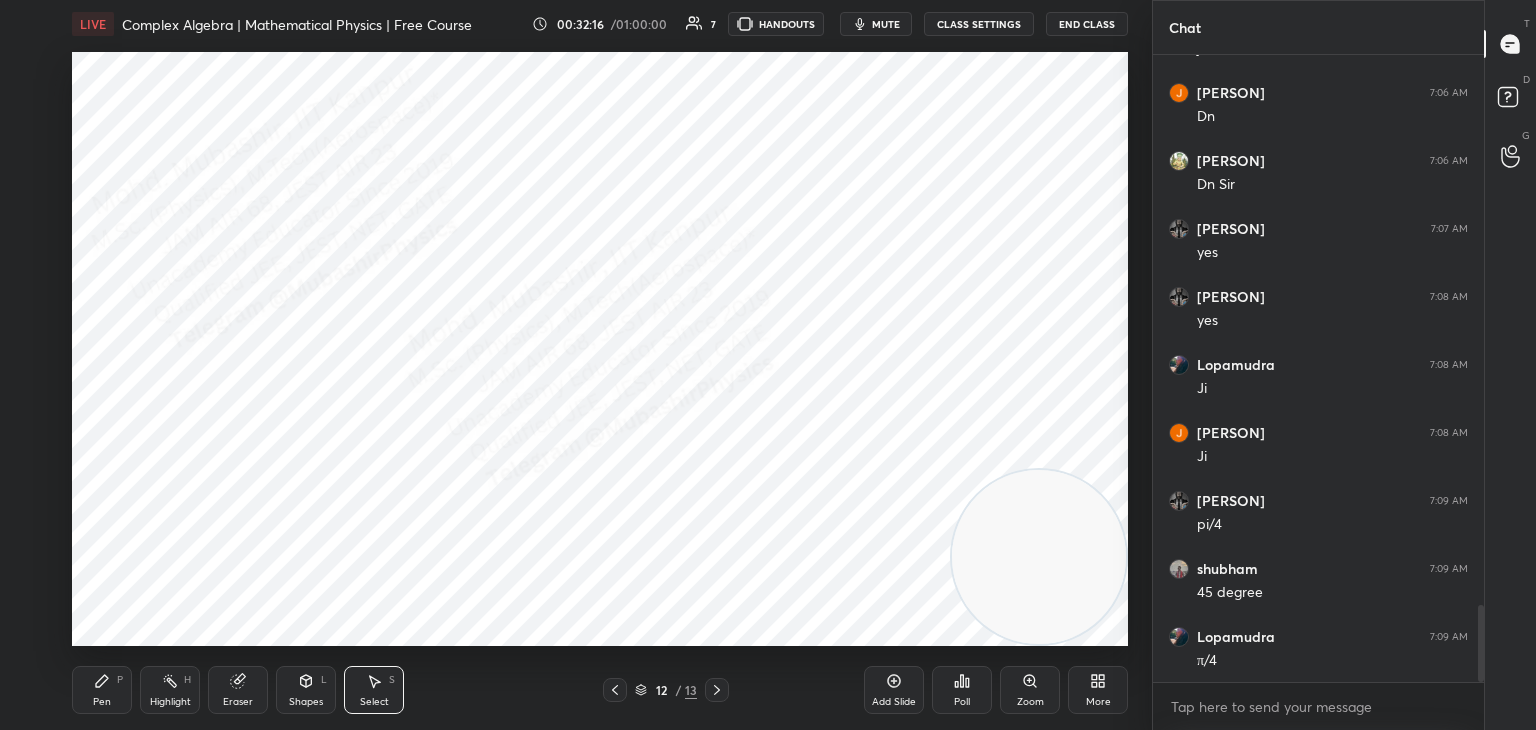 click on "Highlight" at bounding box center [170, 702] 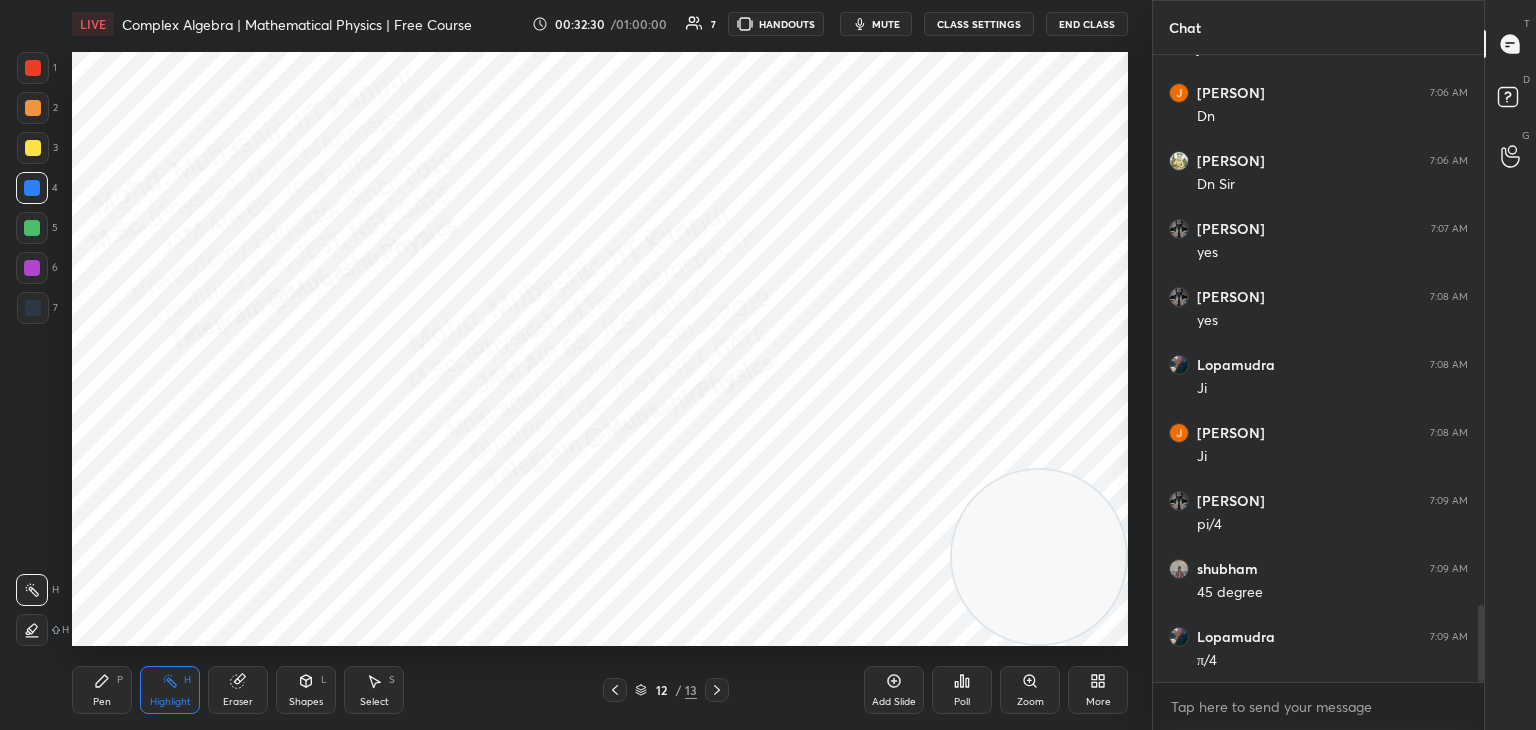 click 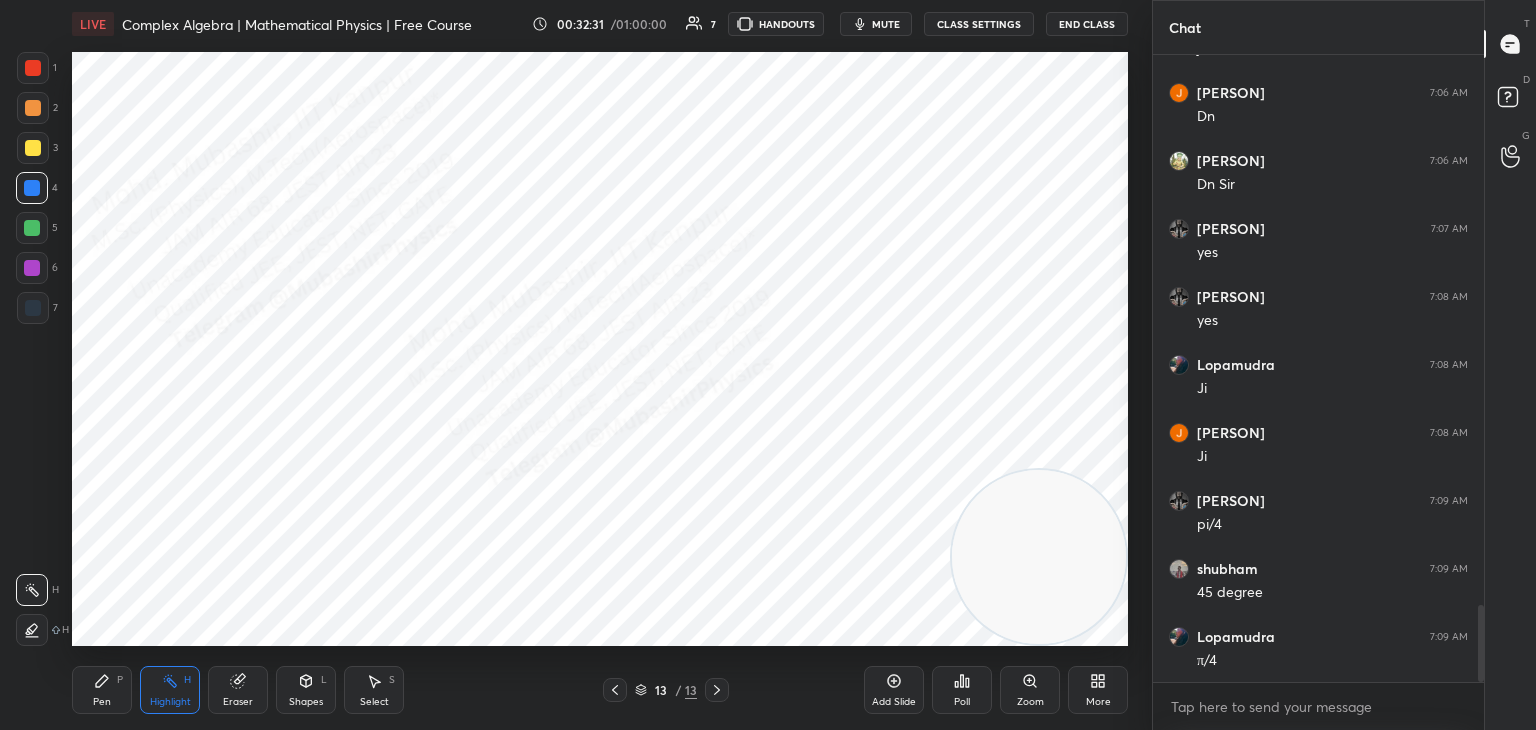 drag, startPoint x: 611, startPoint y: 689, endPoint x: 389, endPoint y: 696, distance: 222.11034 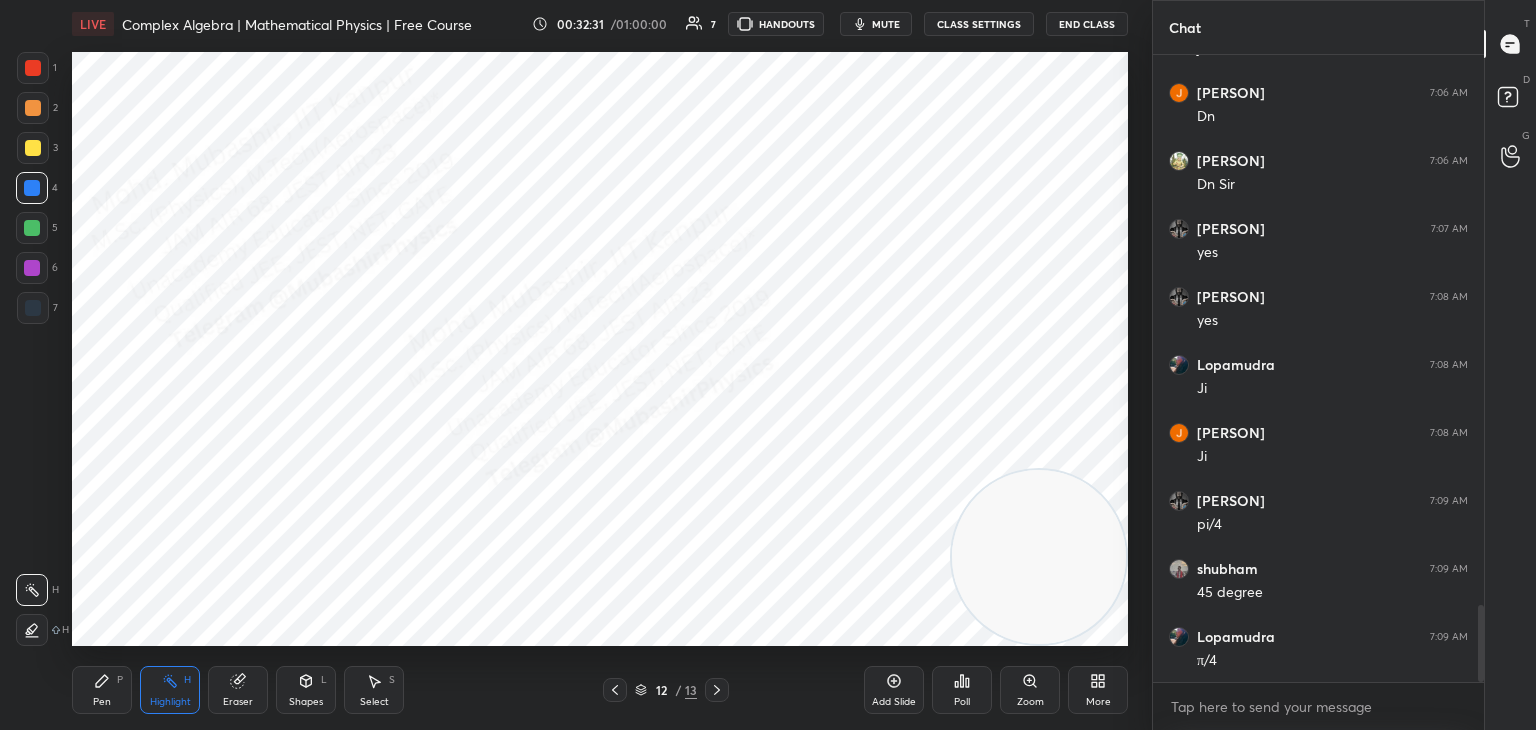 click on "Select" at bounding box center [374, 702] 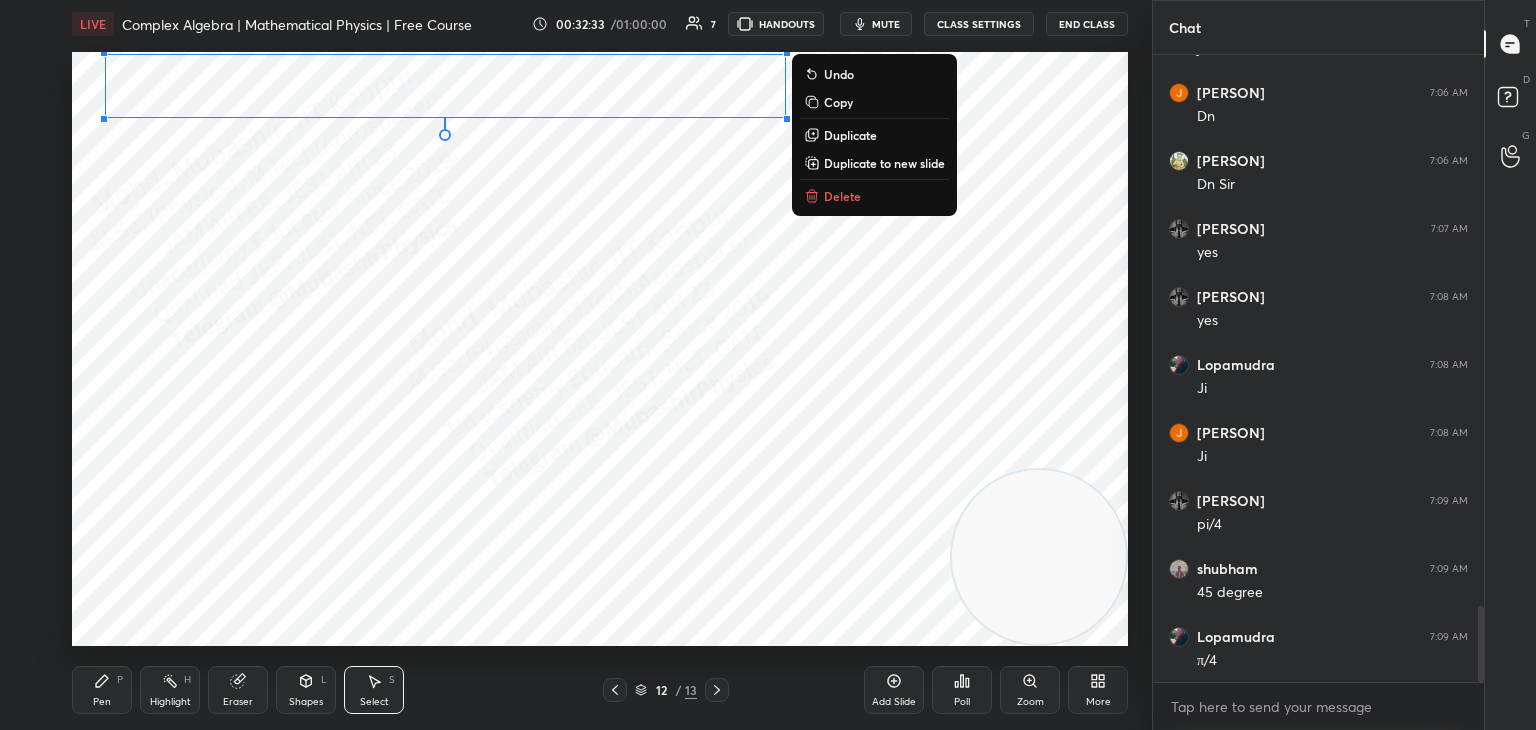 scroll, scrollTop: 4552, scrollLeft: 0, axis: vertical 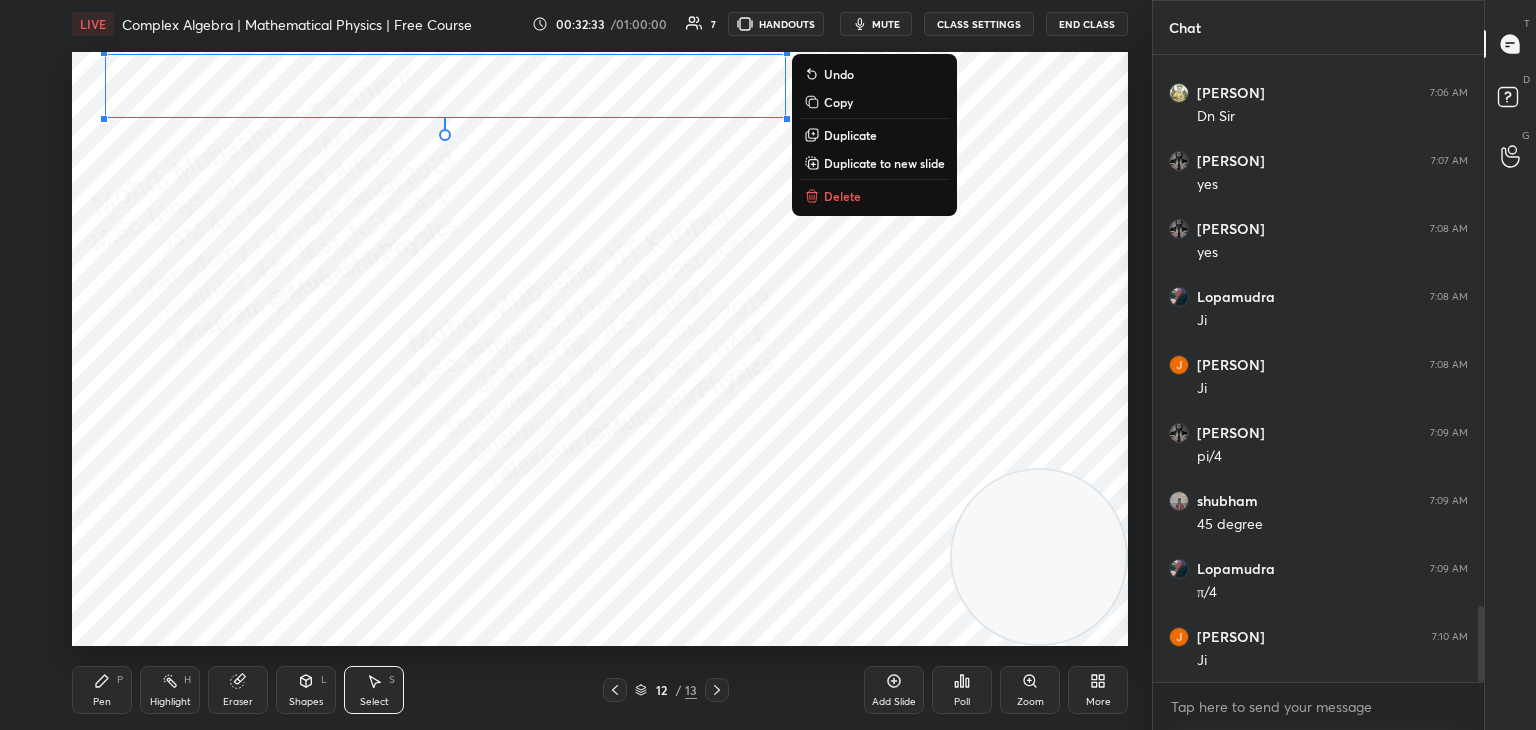 drag, startPoint x: 92, startPoint y: 126, endPoint x: 777, endPoint y: 50, distance: 689.2032 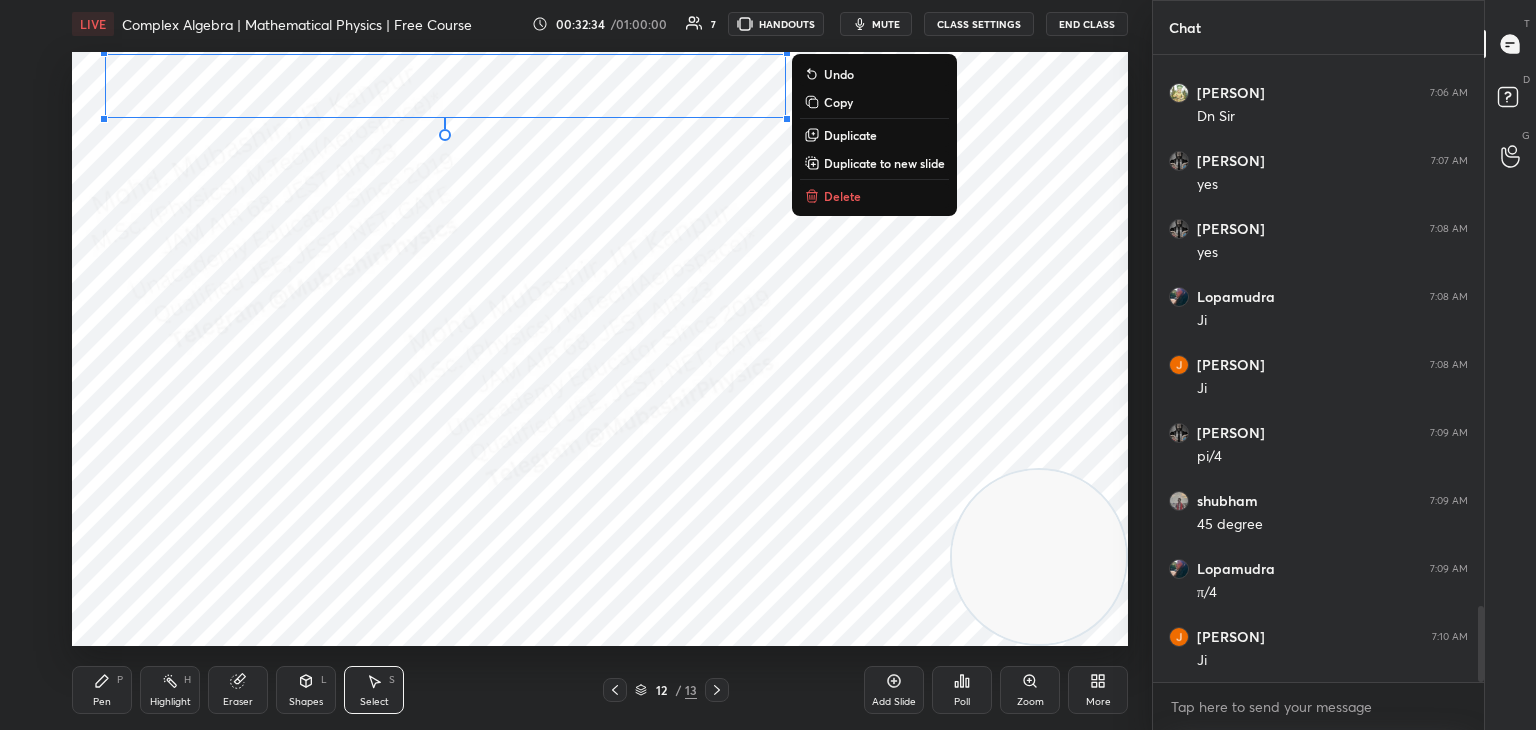 click on "0 ° Undo Copy Duplicate Duplicate to new slide Delete" at bounding box center [600, 349] 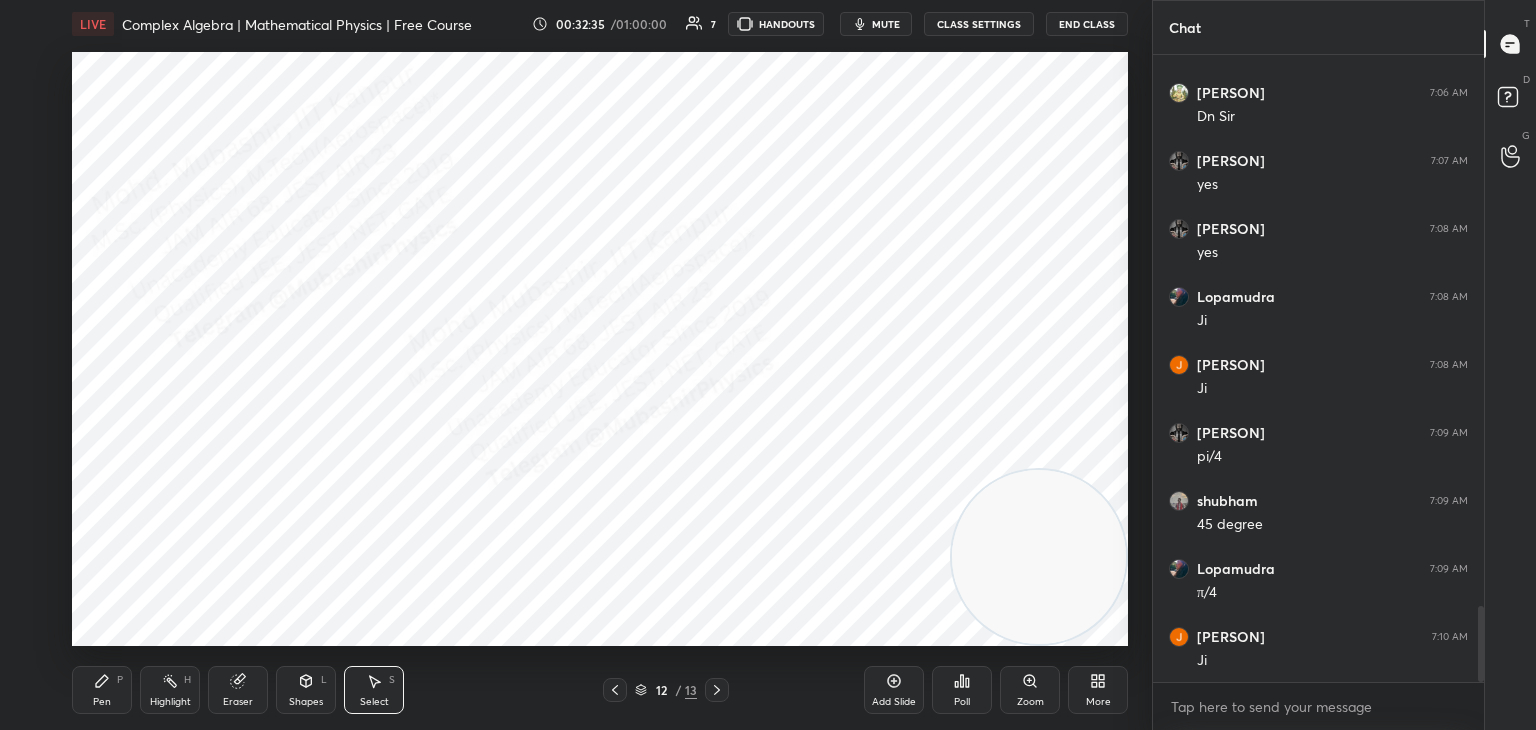 click 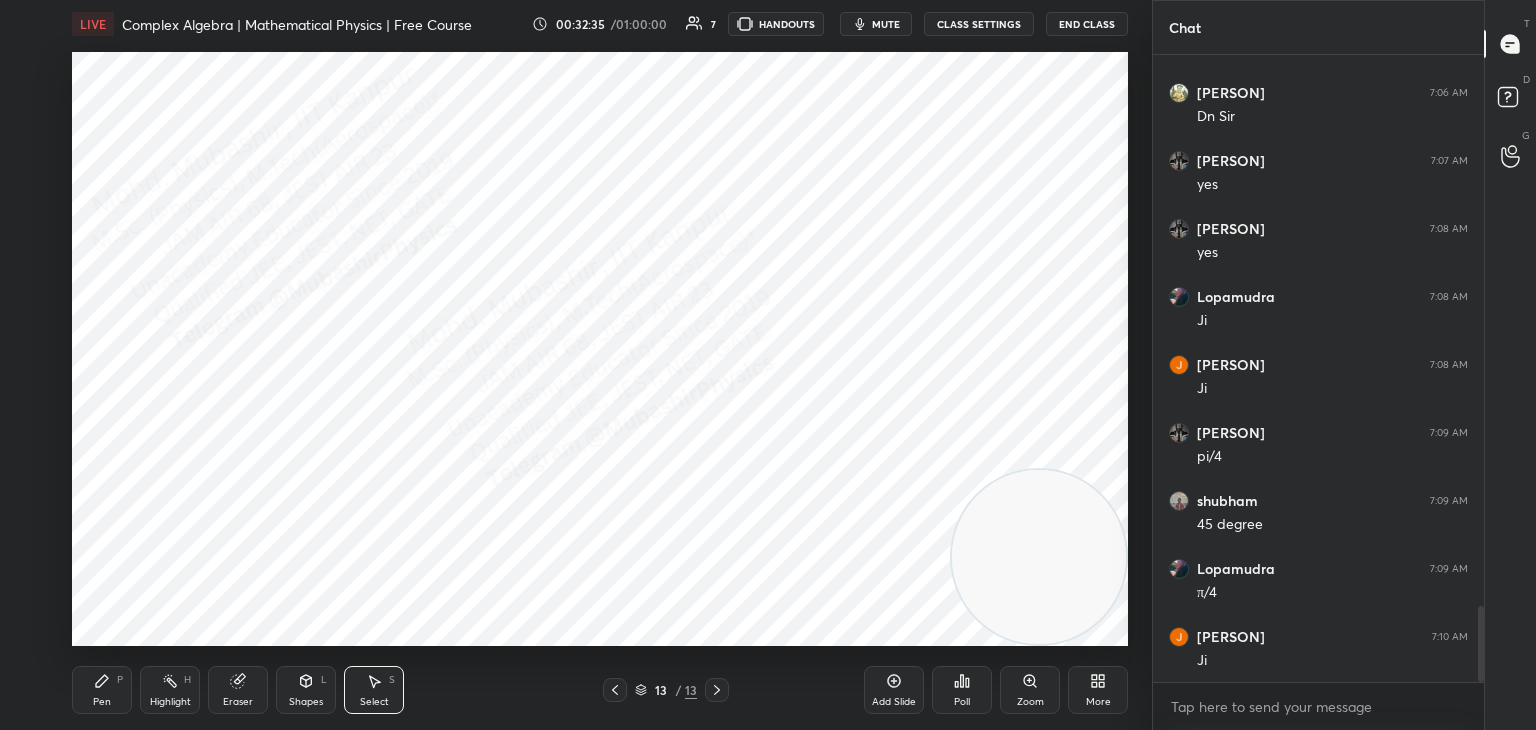 click 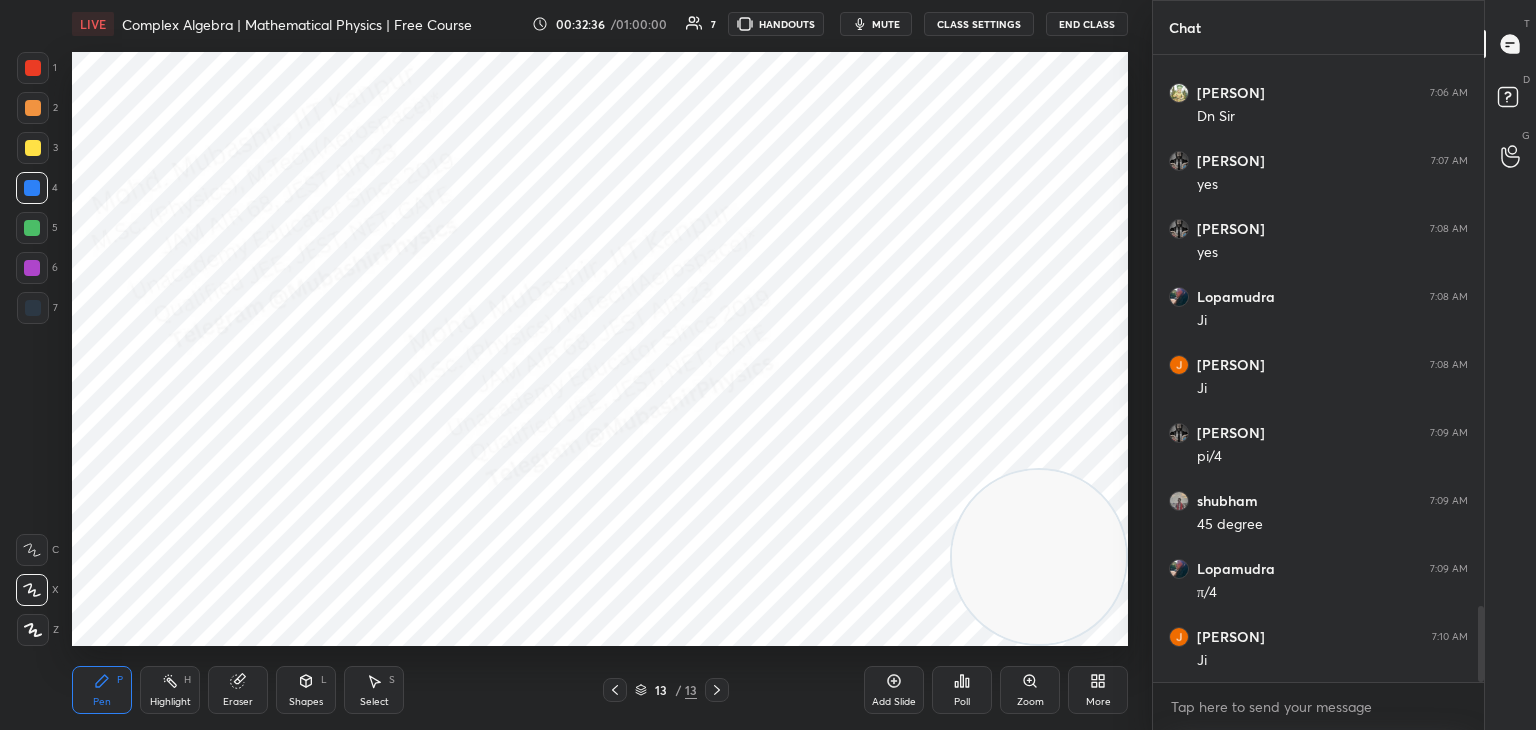 drag, startPoint x: 25, startPoint y: 310, endPoint x: 57, endPoint y: 285, distance: 40.60788 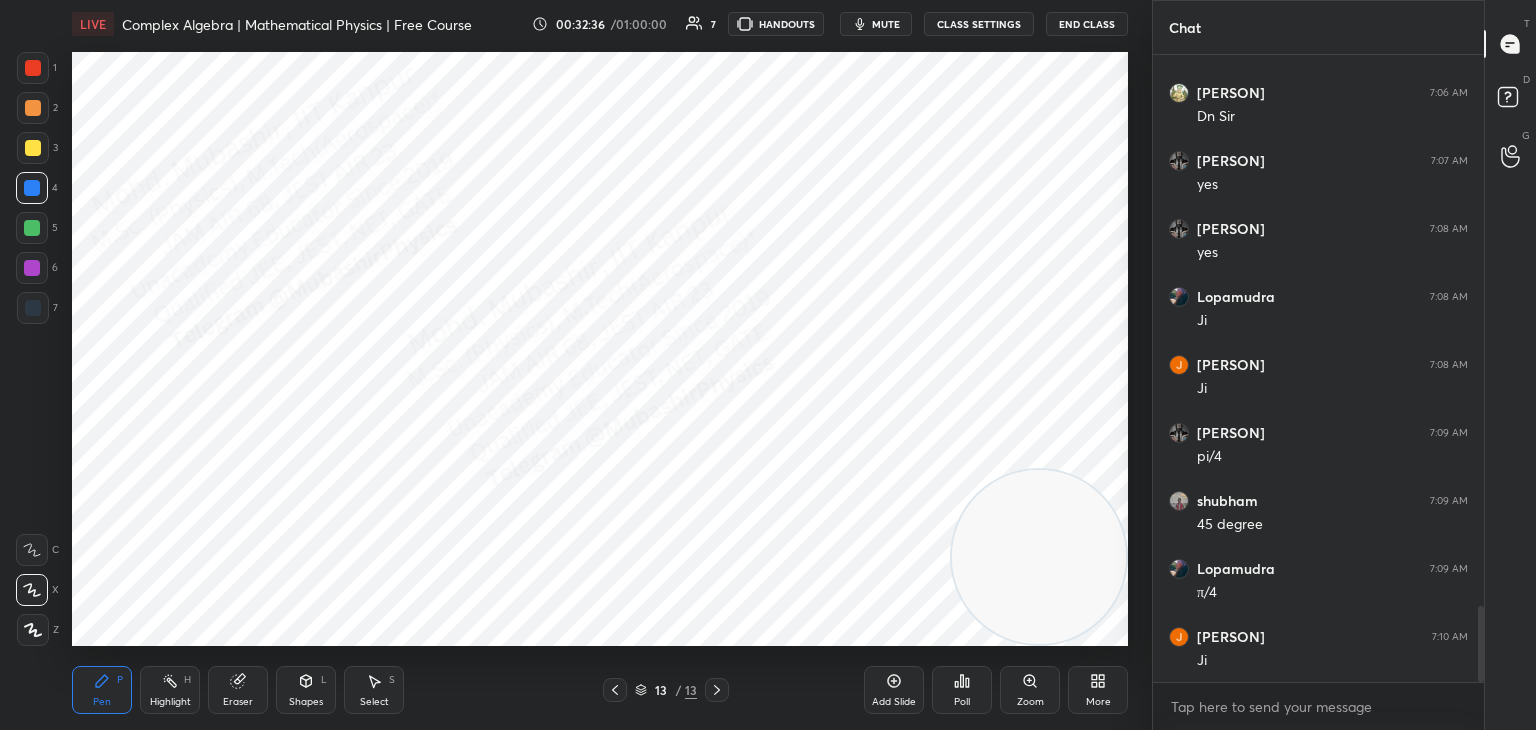 click at bounding box center (33, 308) 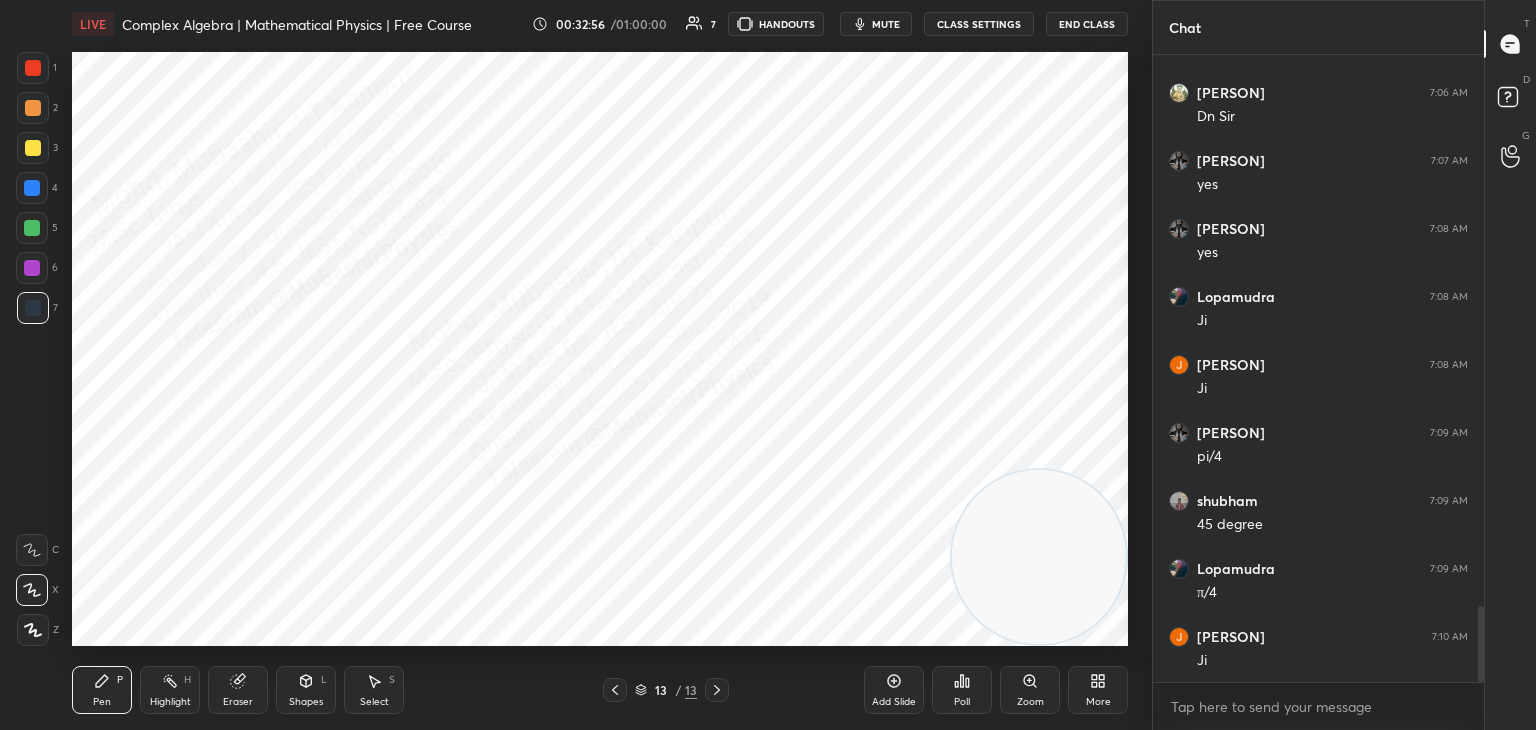 click on "mute" at bounding box center (886, 24) 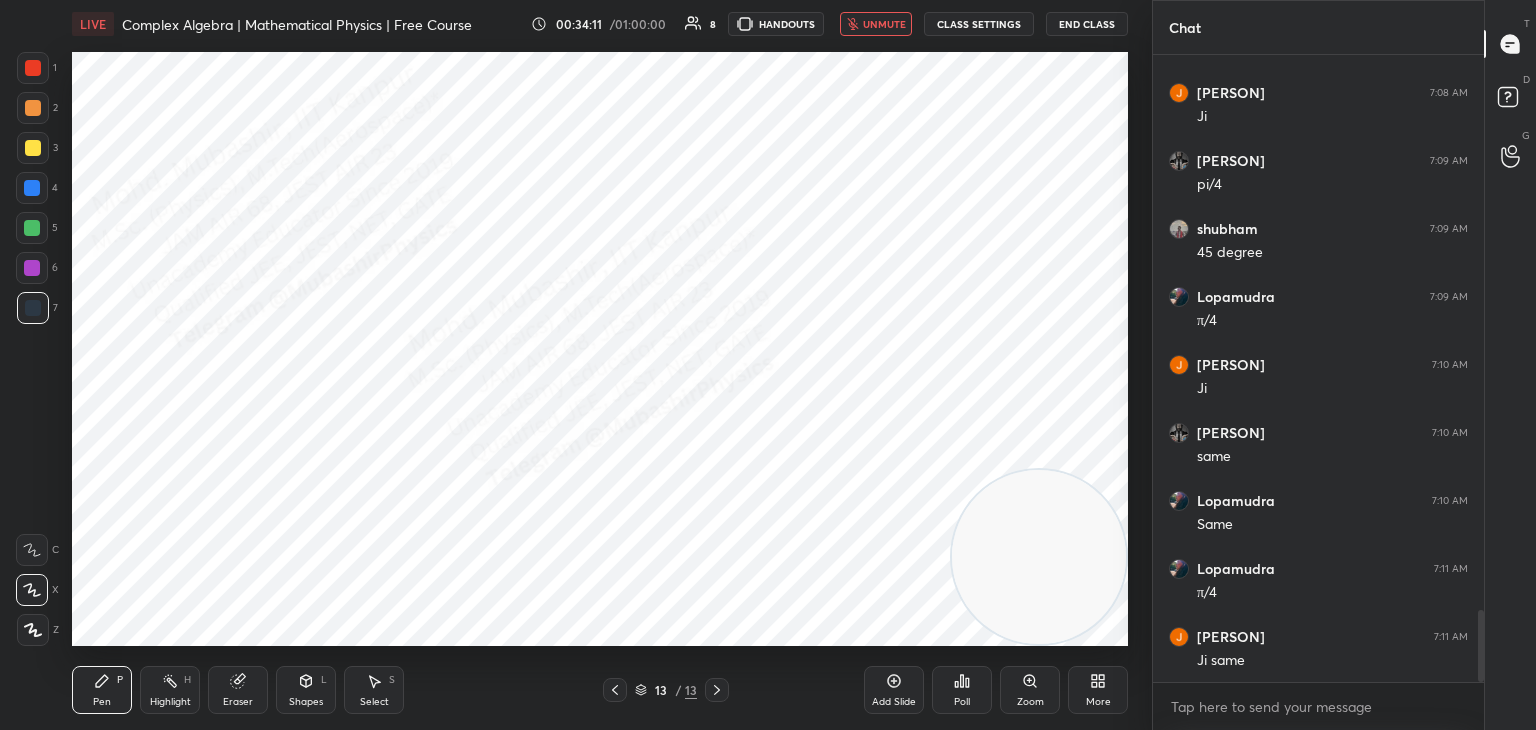 scroll, scrollTop: 4892, scrollLeft: 0, axis: vertical 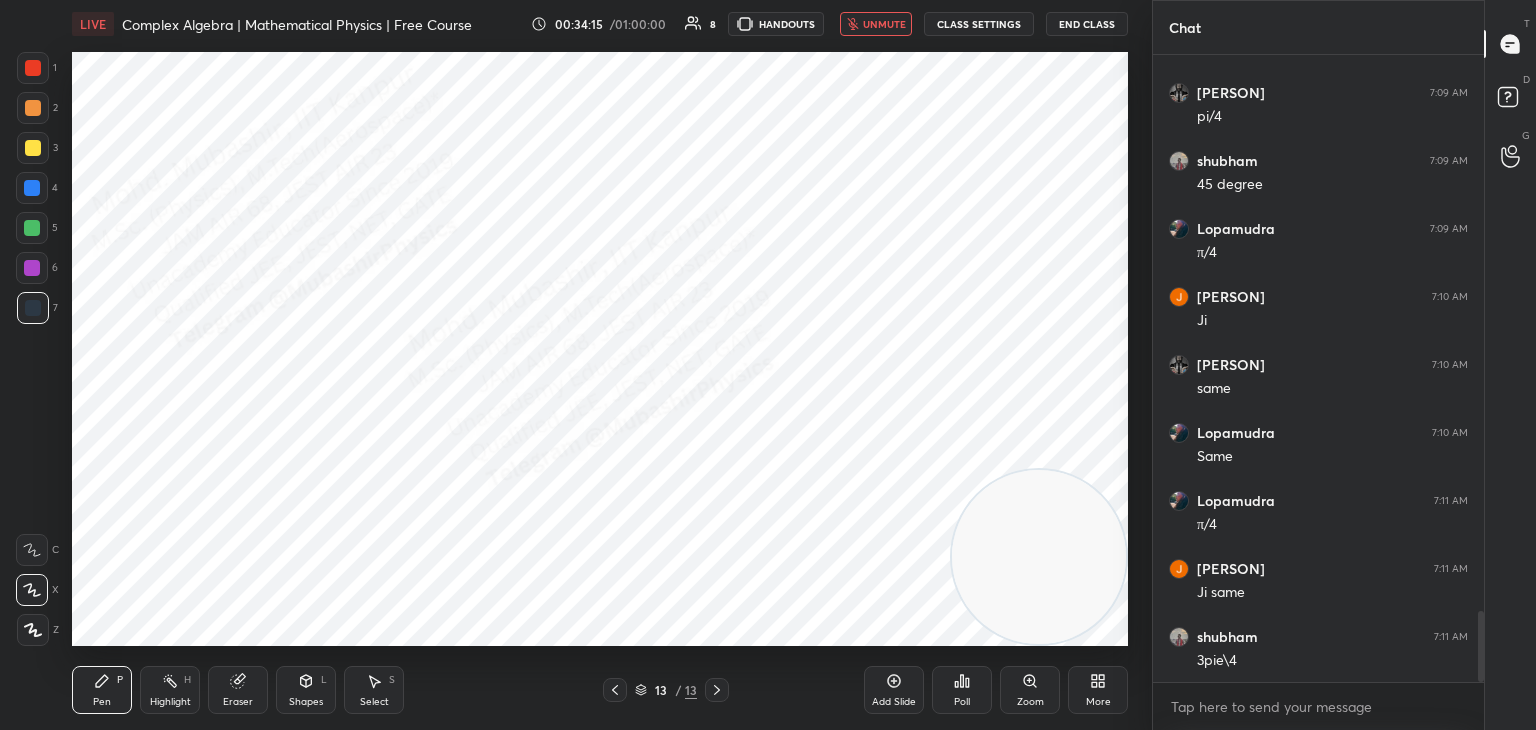 click on "unmute" at bounding box center [884, 24] 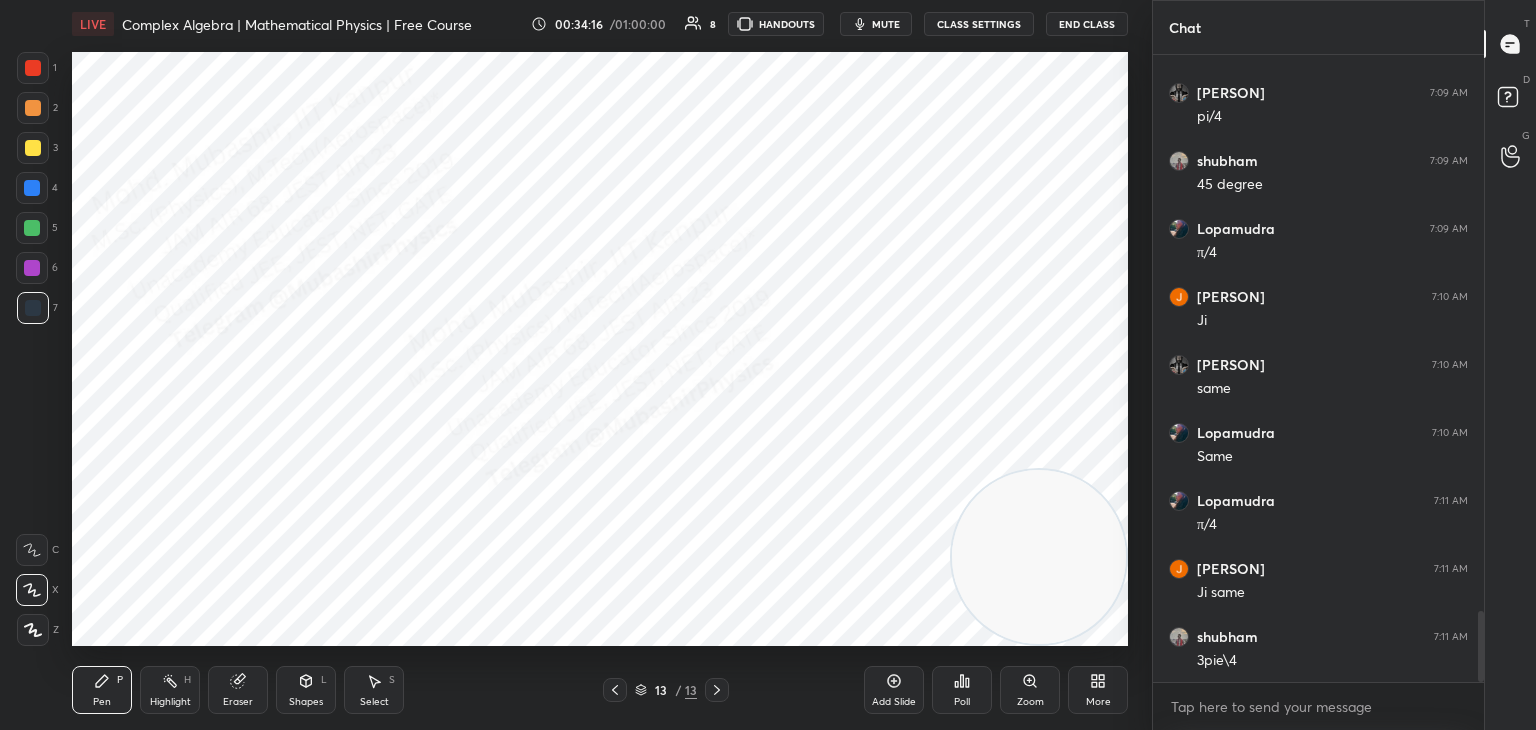 drag, startPoint x: 29, startPoint y: 195, endPoint x: 53, endPoint y: 197, distance: 24.083189 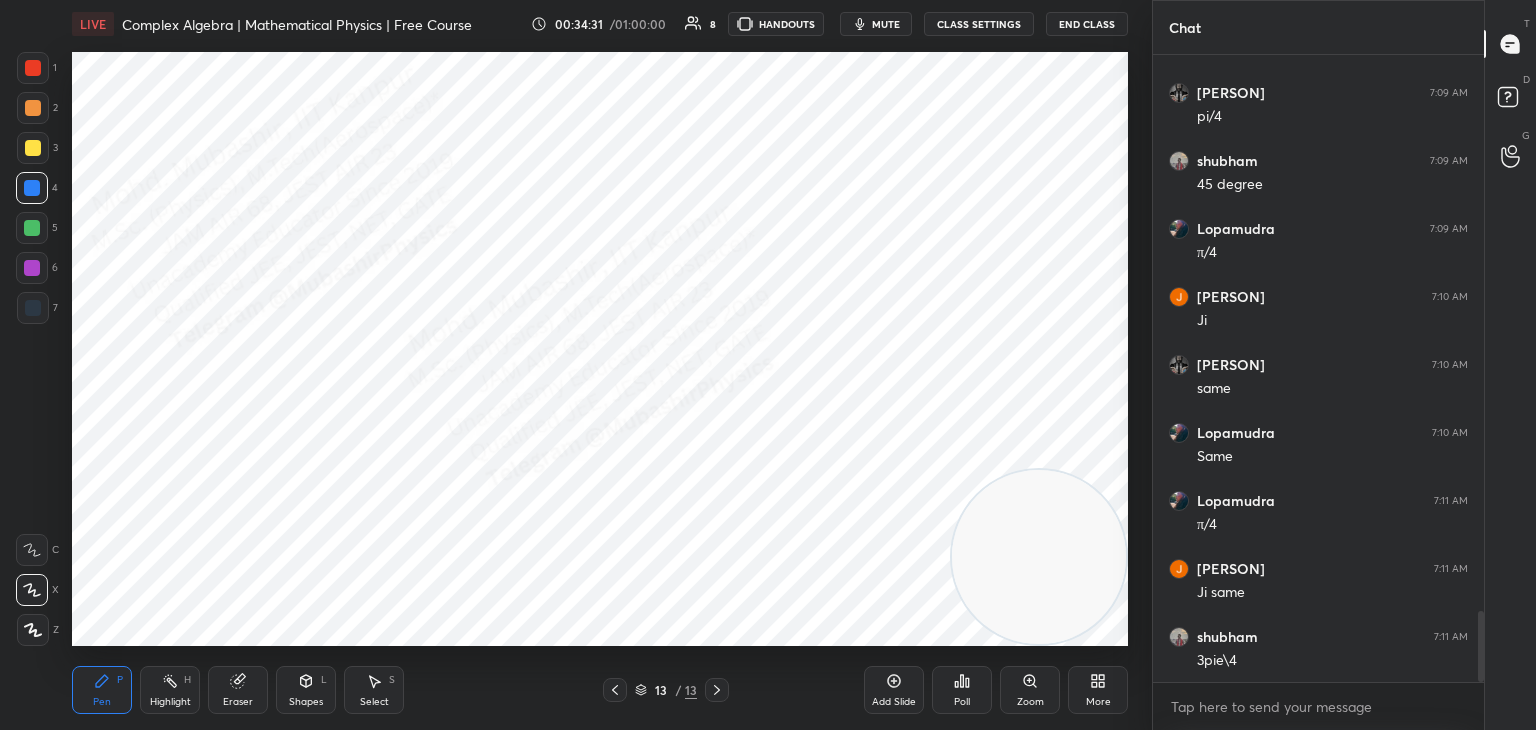 drag, startPoint x: 17, startPoint y: 233, endPoint x: 28, endPoint y: 234, distance: 11.045361 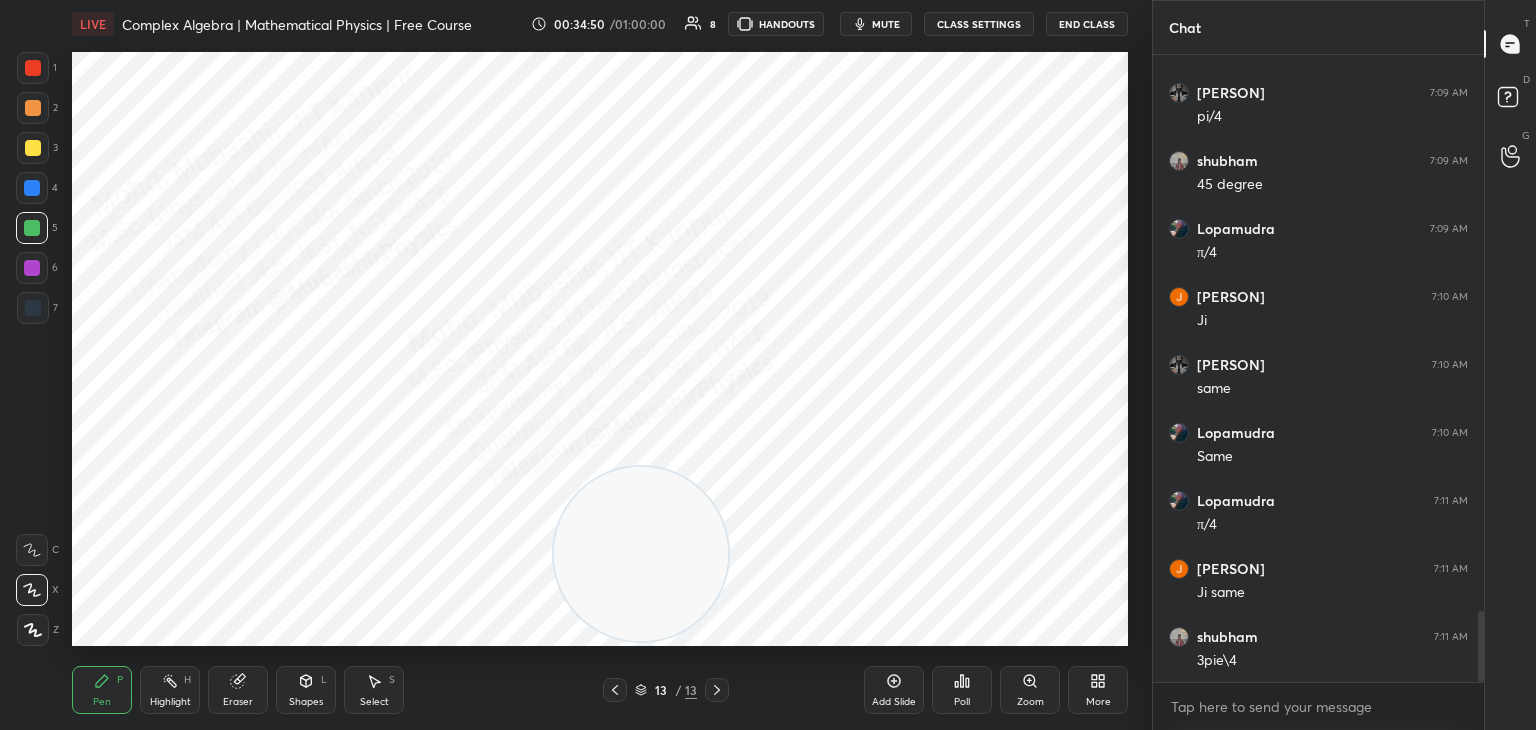 drag, startPoint x: 1002, startPoint y: 545, endPoint x: 12, endPoint y: 275, distance: 1026.1578 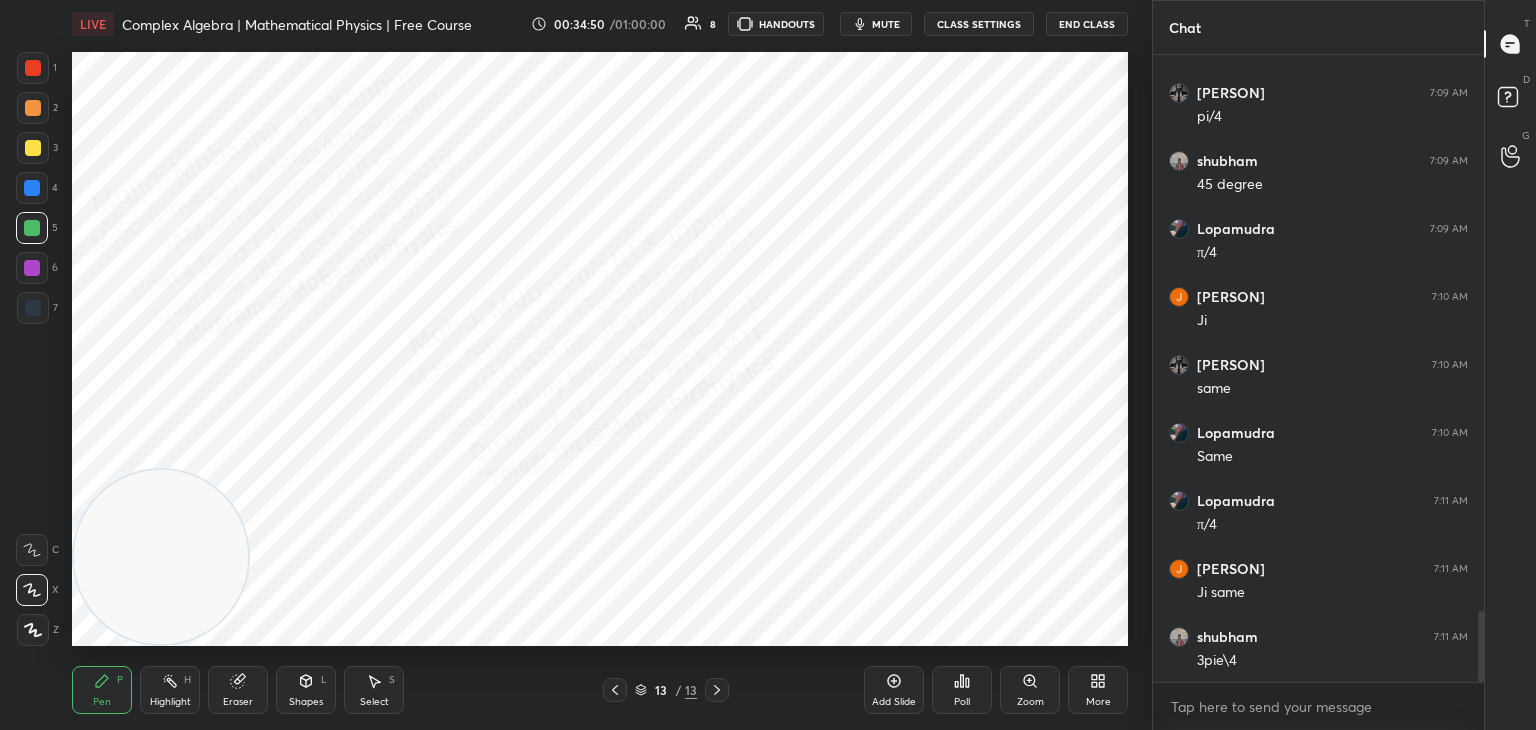 click on "6" at bounding box center (37, 268) 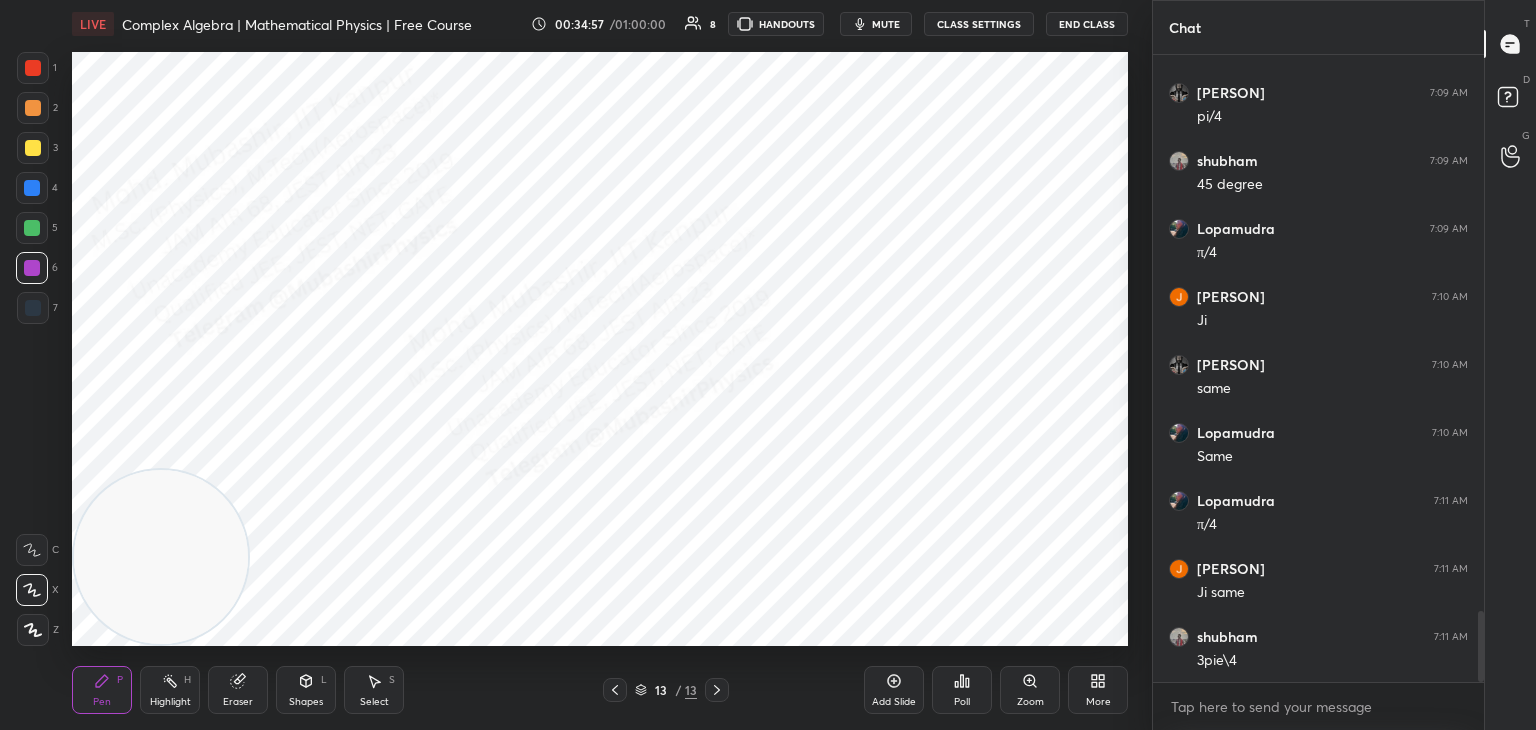 click at bounding box center (33, 108) 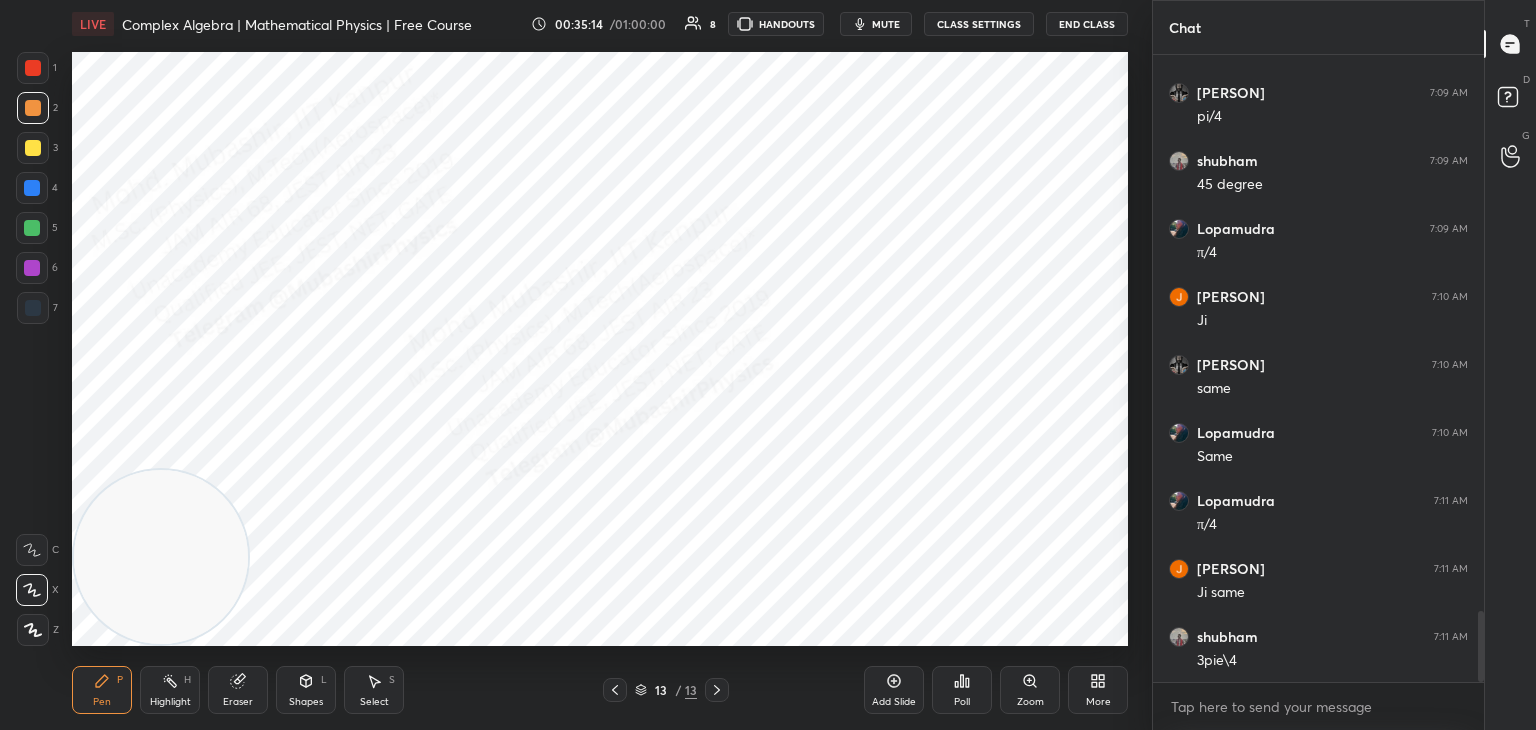 click on "Highlight H" at bounding box center (170, 690) 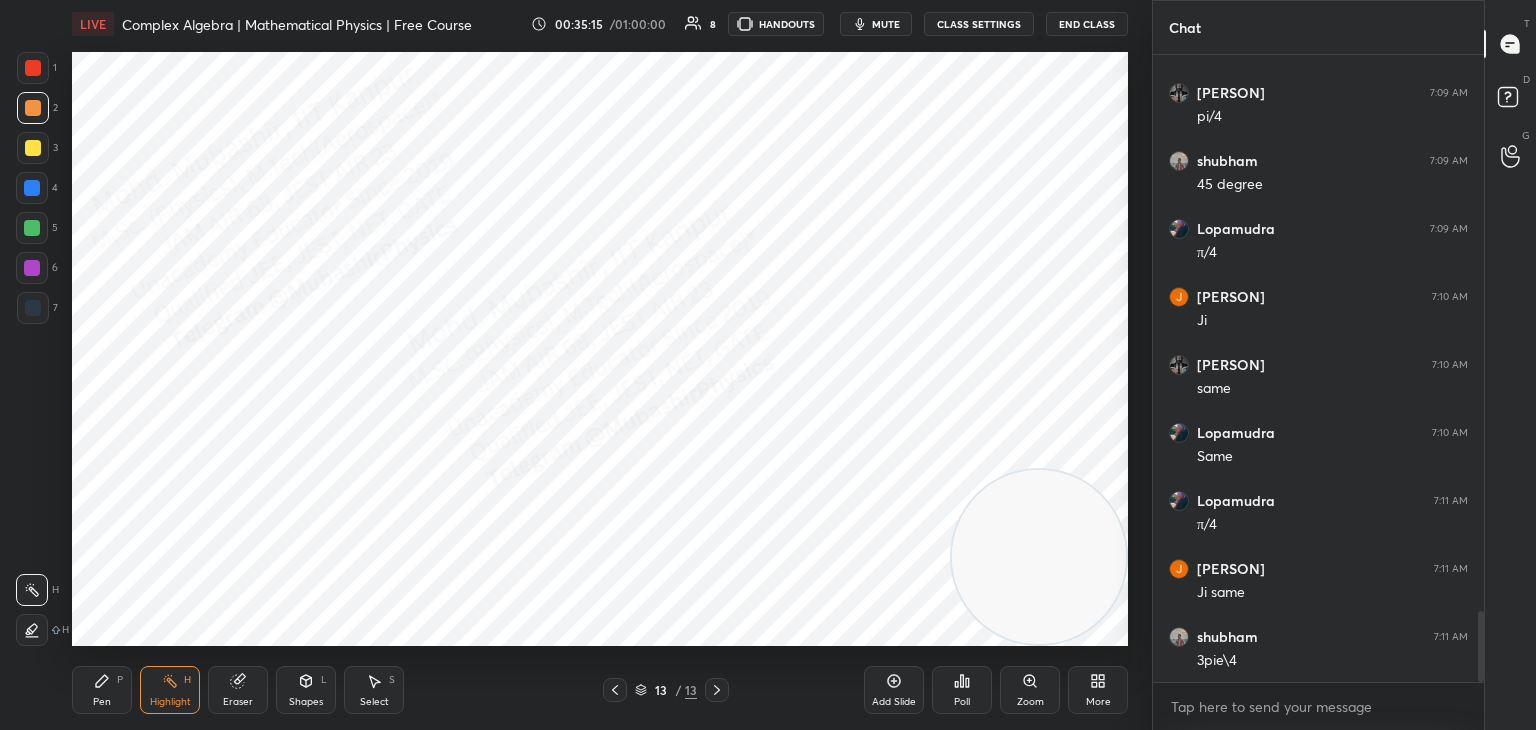 drag, startPoint x: 157, startPoint y: 561, endPoint x: 1126, endPoint y: 617, distance: 970.6168 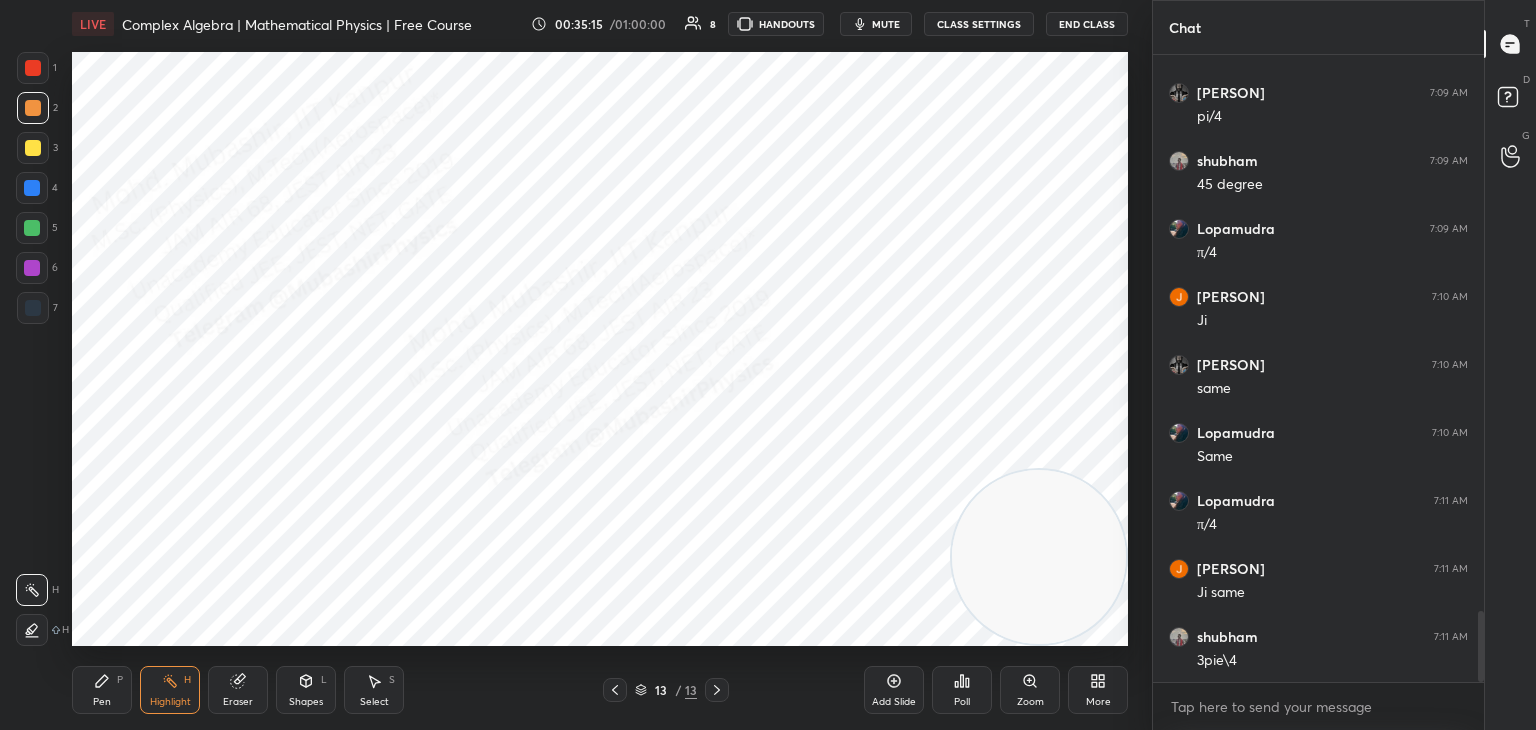 click on "Setting up your live class Poll for   secs No correct answer Start poll" at bounding box center (600, 349) 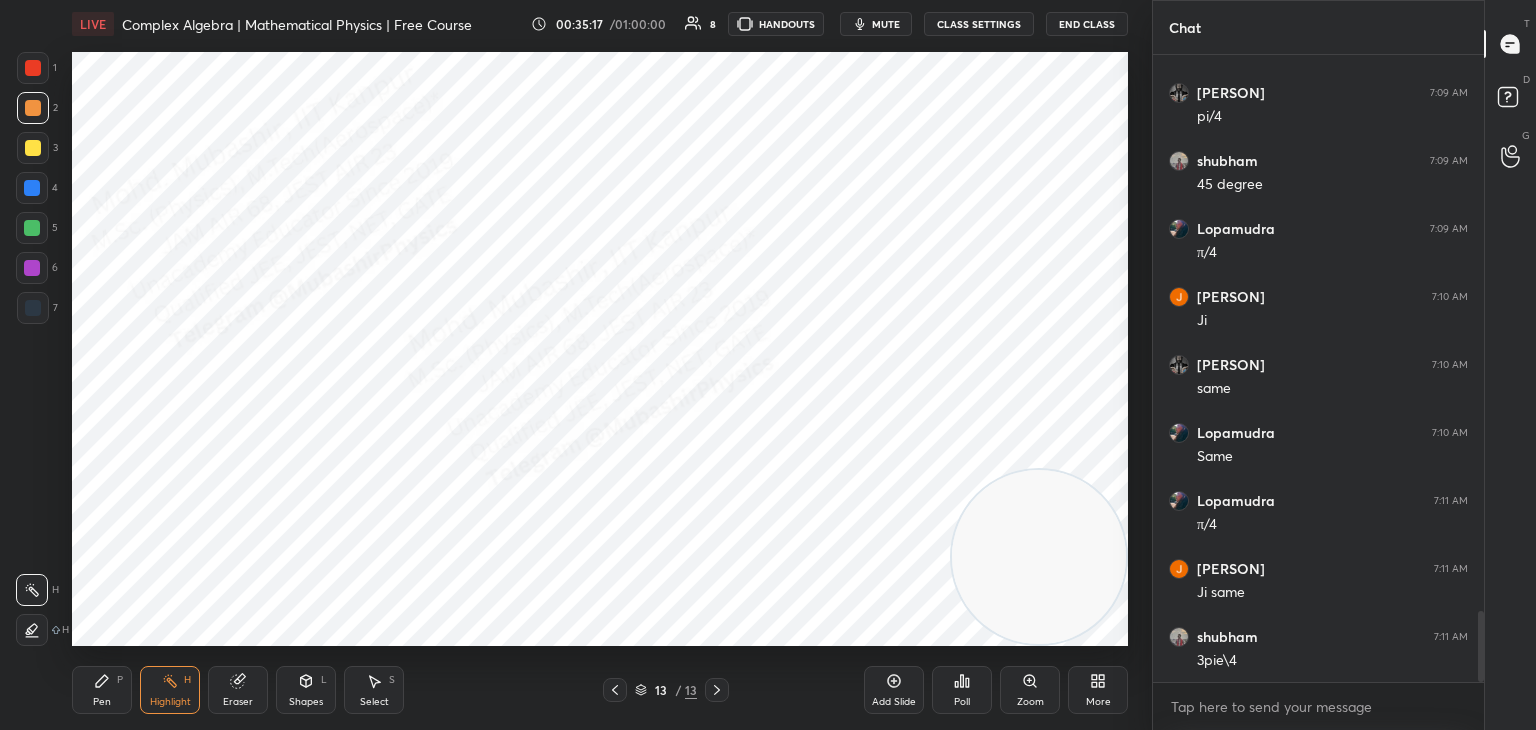 click at bounding box center [33, 148] 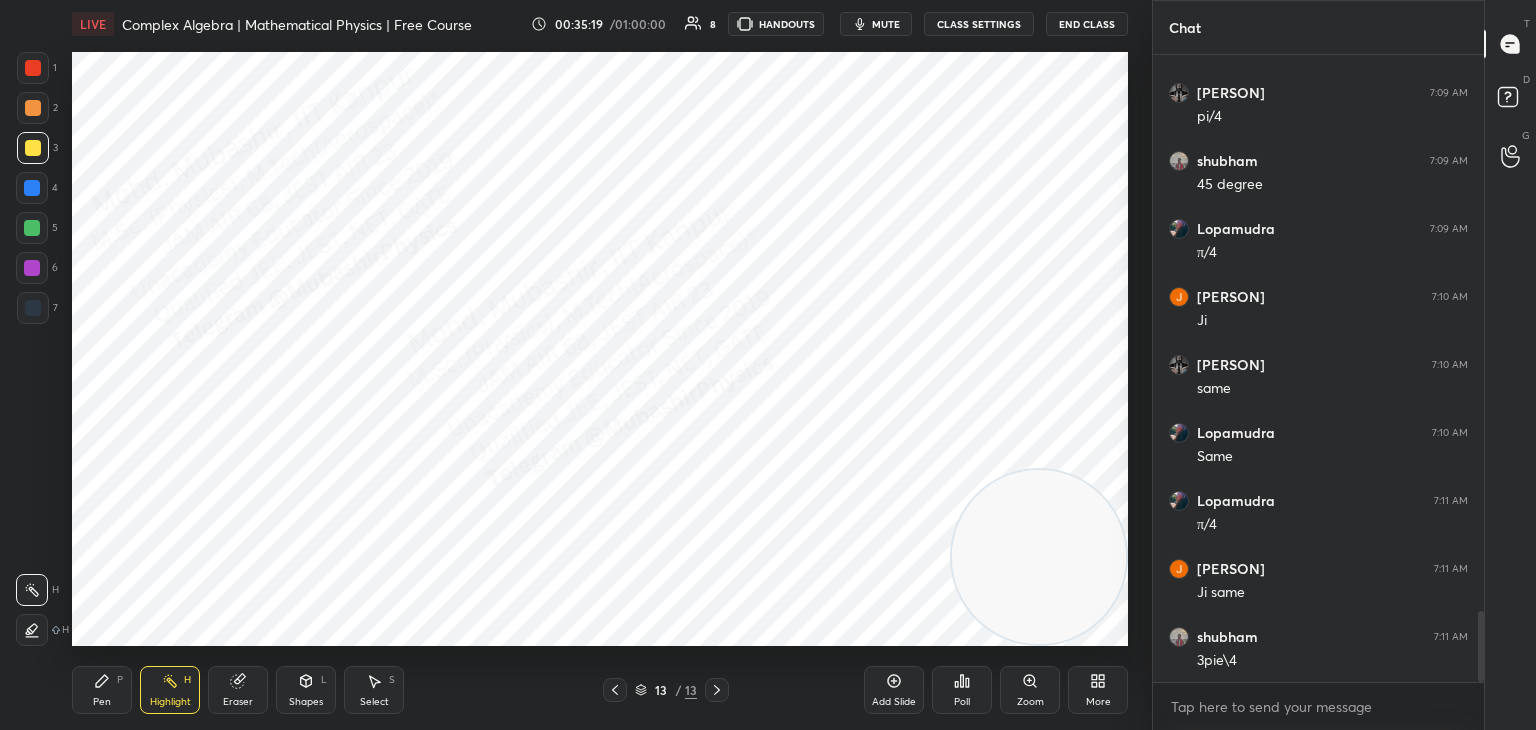 drag, startPoint x: 101, startPoint y: 670, endPoint x: 155, endPoint y: 690, distance: 57.58472 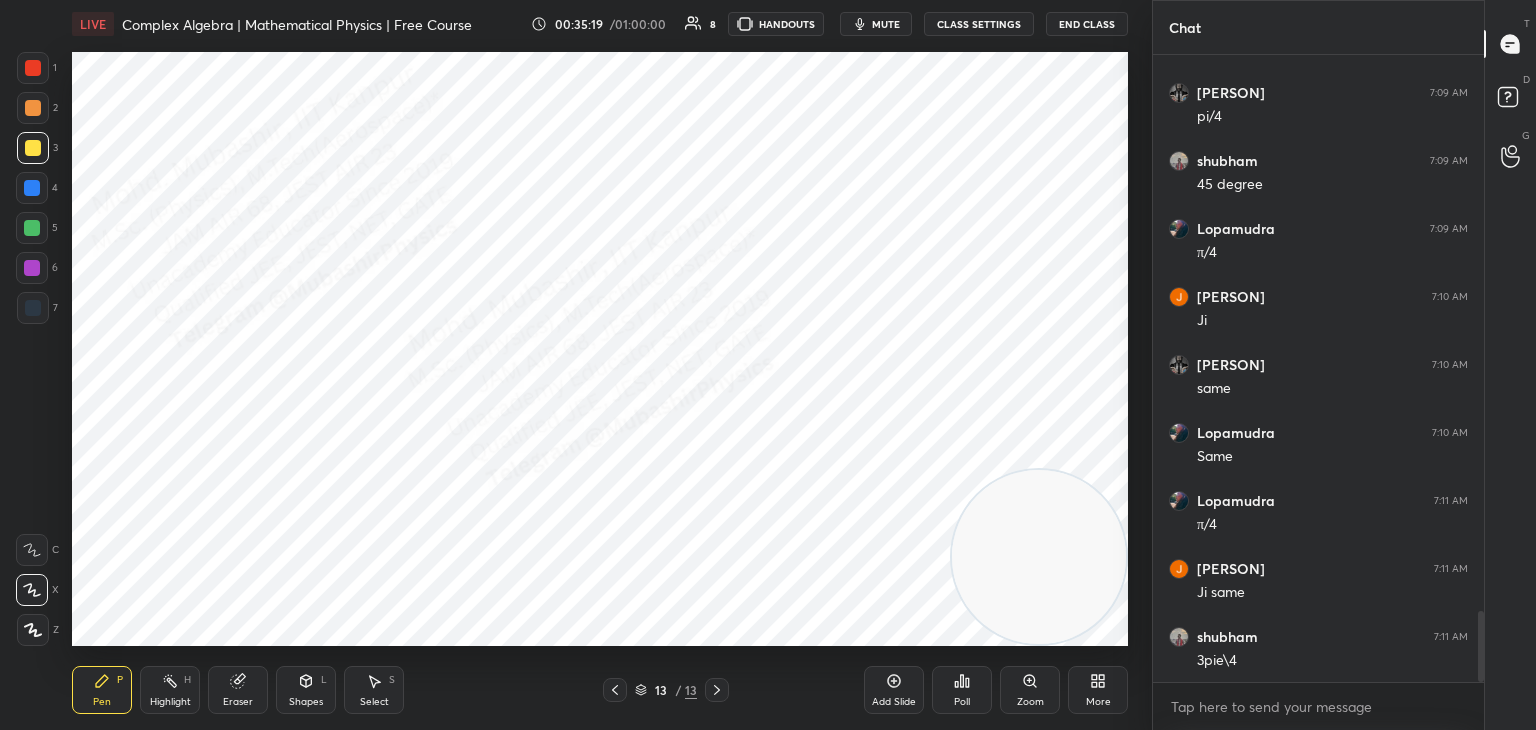 drag, startPoint x: 155, startPoint y: 693, endPoint x: 167, endPoint y: 677, distance: 20 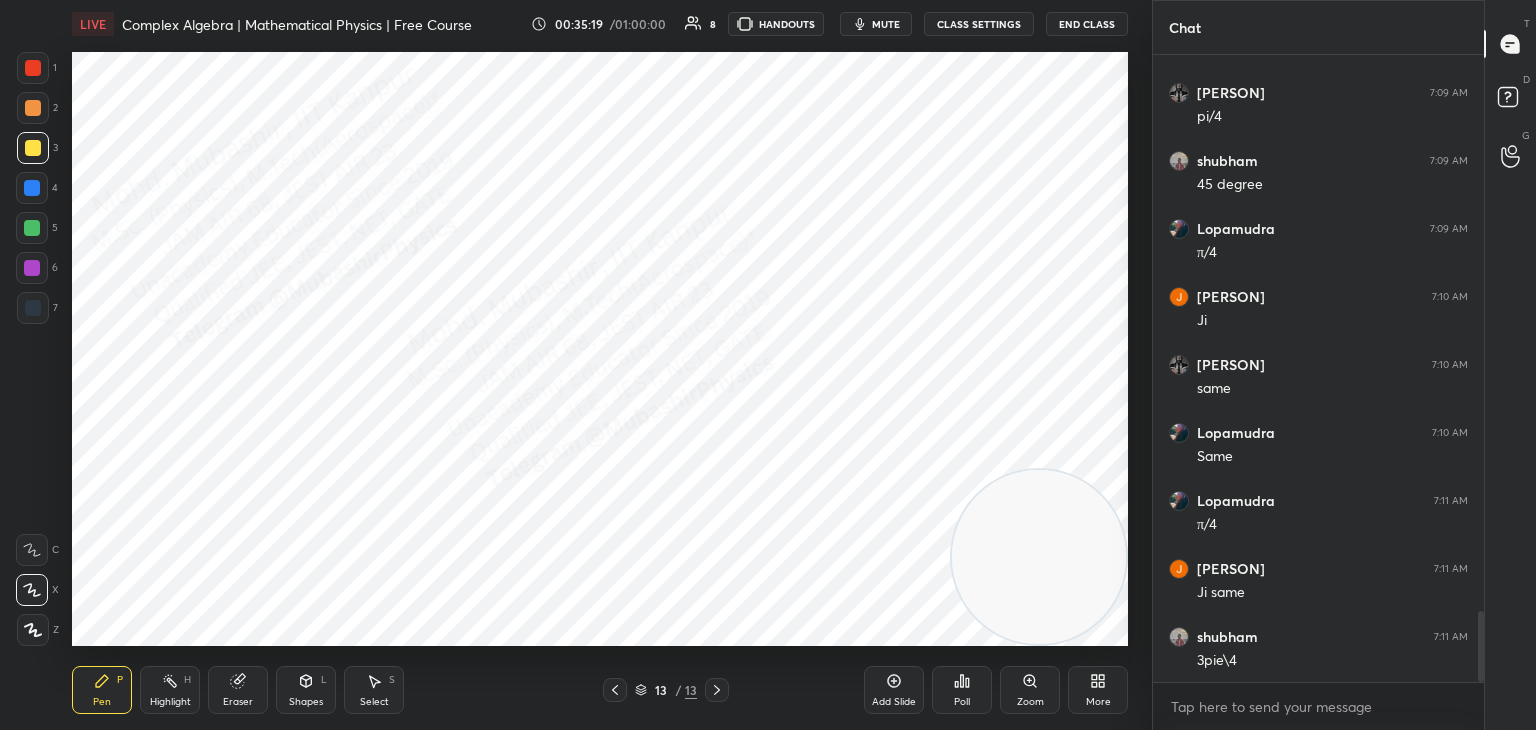 click on "Highlight H" at bounding box center [170, 690] 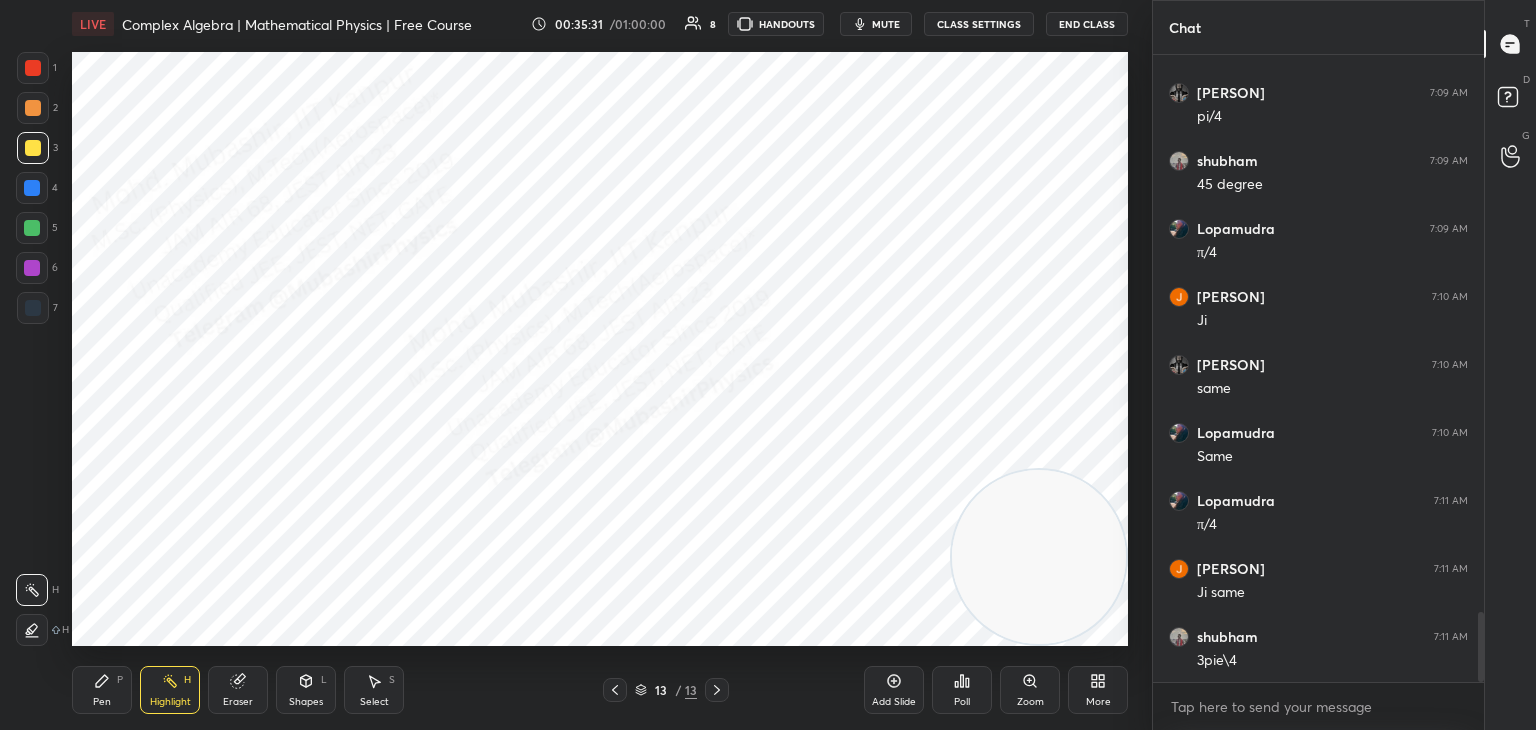 scroll, scrollTop: 4960, scrollLeft: 0, axis: vertical 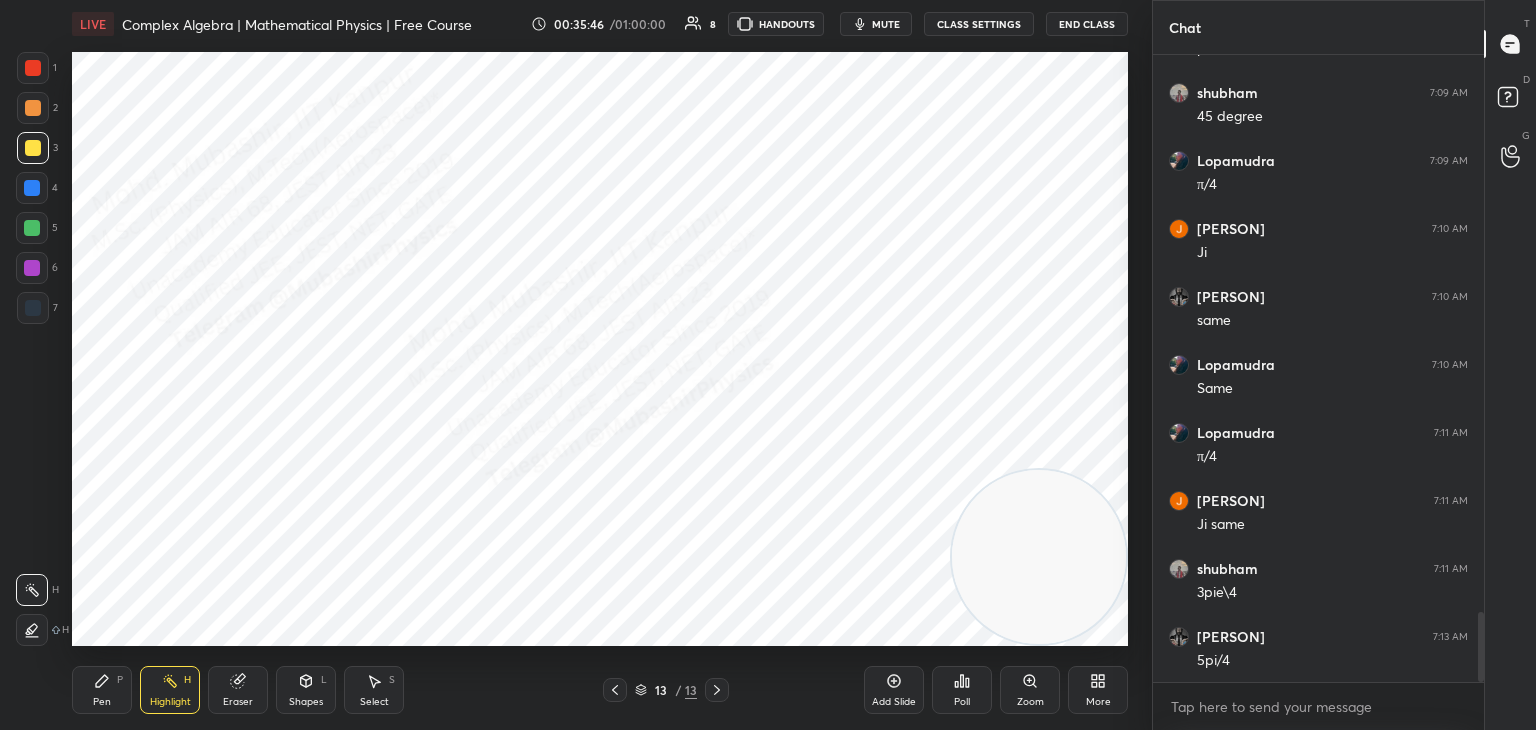 drag, startPoint x: 101, startPoint y: 694, endPoint x: 97, endPoint y: 669, distance: 25.317978 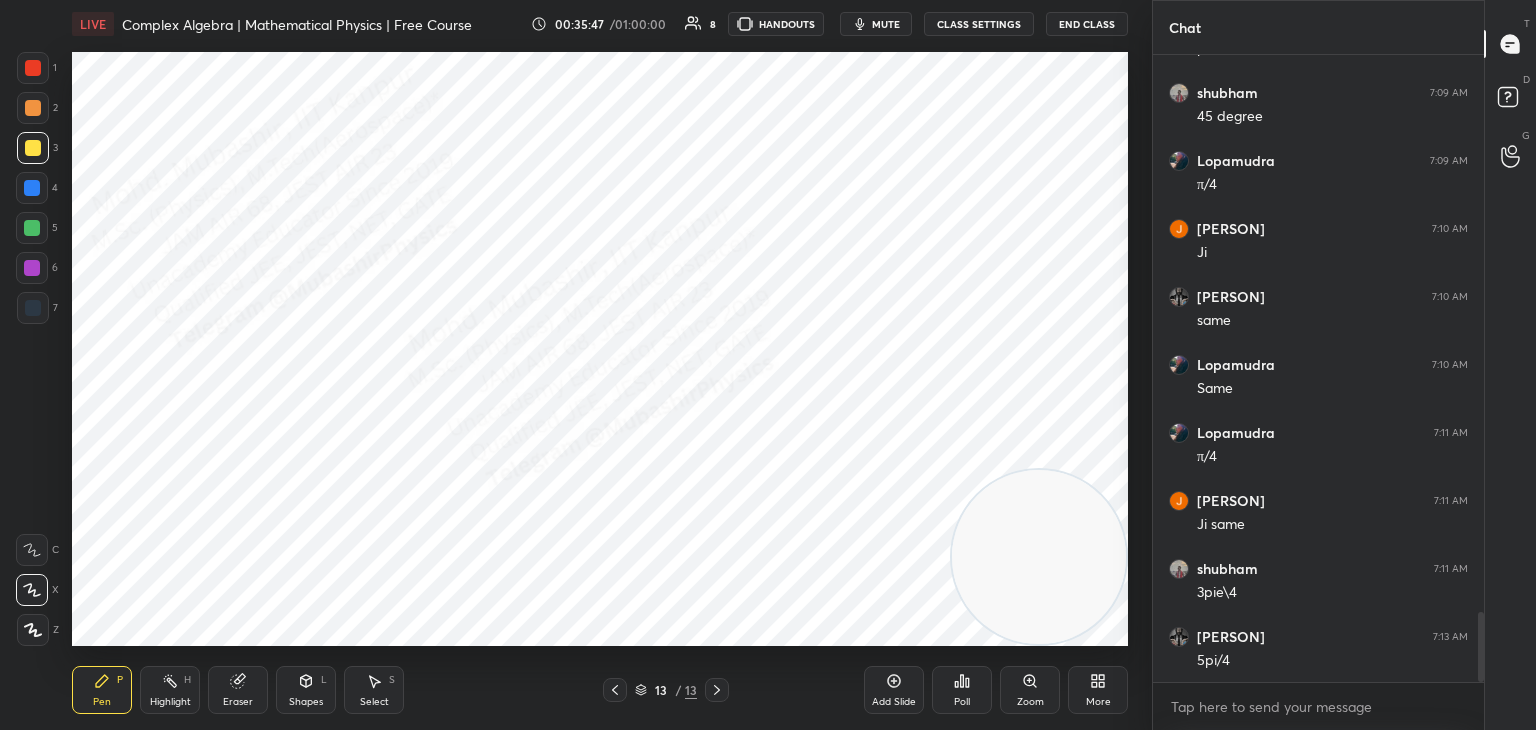 drag, startPoint x: 32, startPoint y: 83, endPoint x: 45, endPoint y: 86, distance: 13.341664 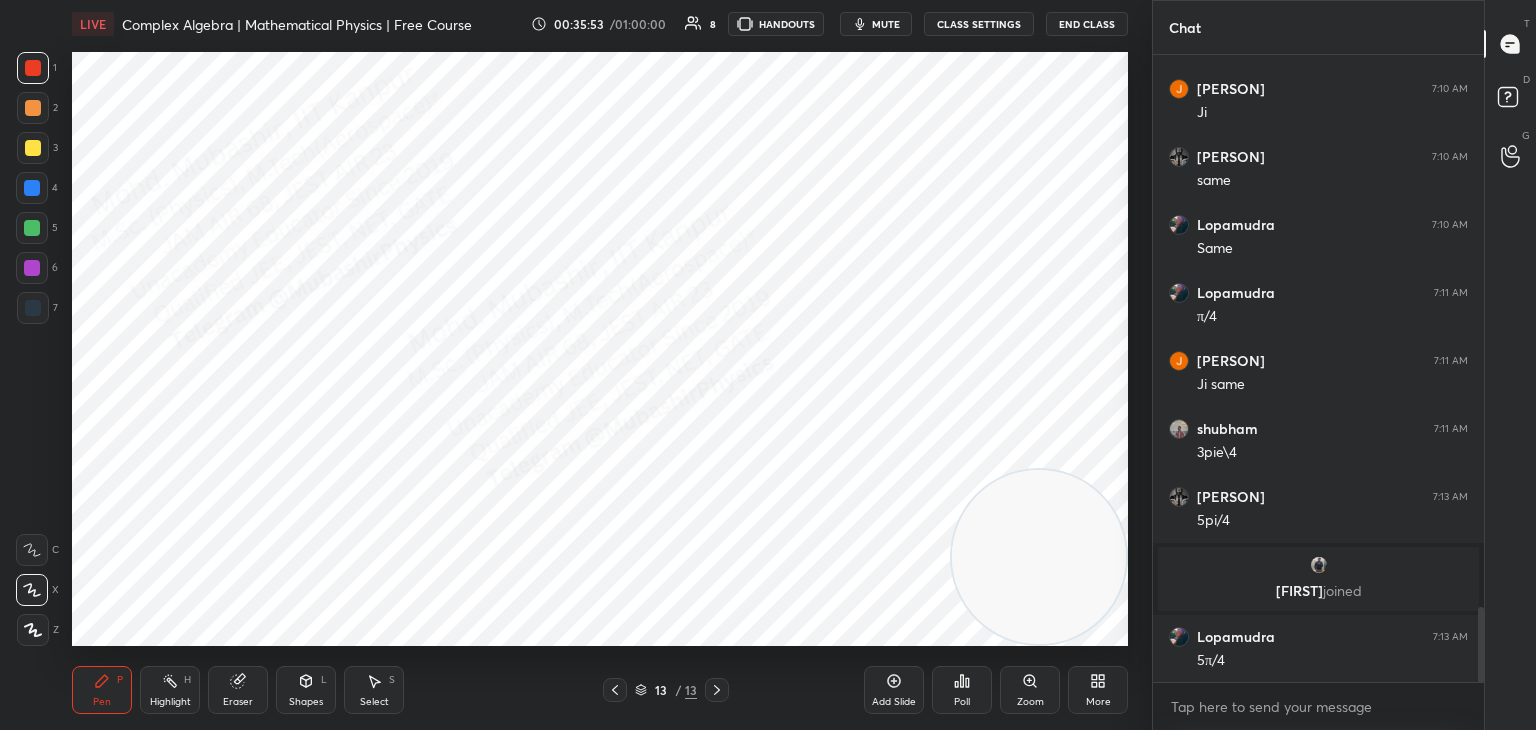 scroll, scrollTop: 4592, scrollLeft: 0, axis: vertical 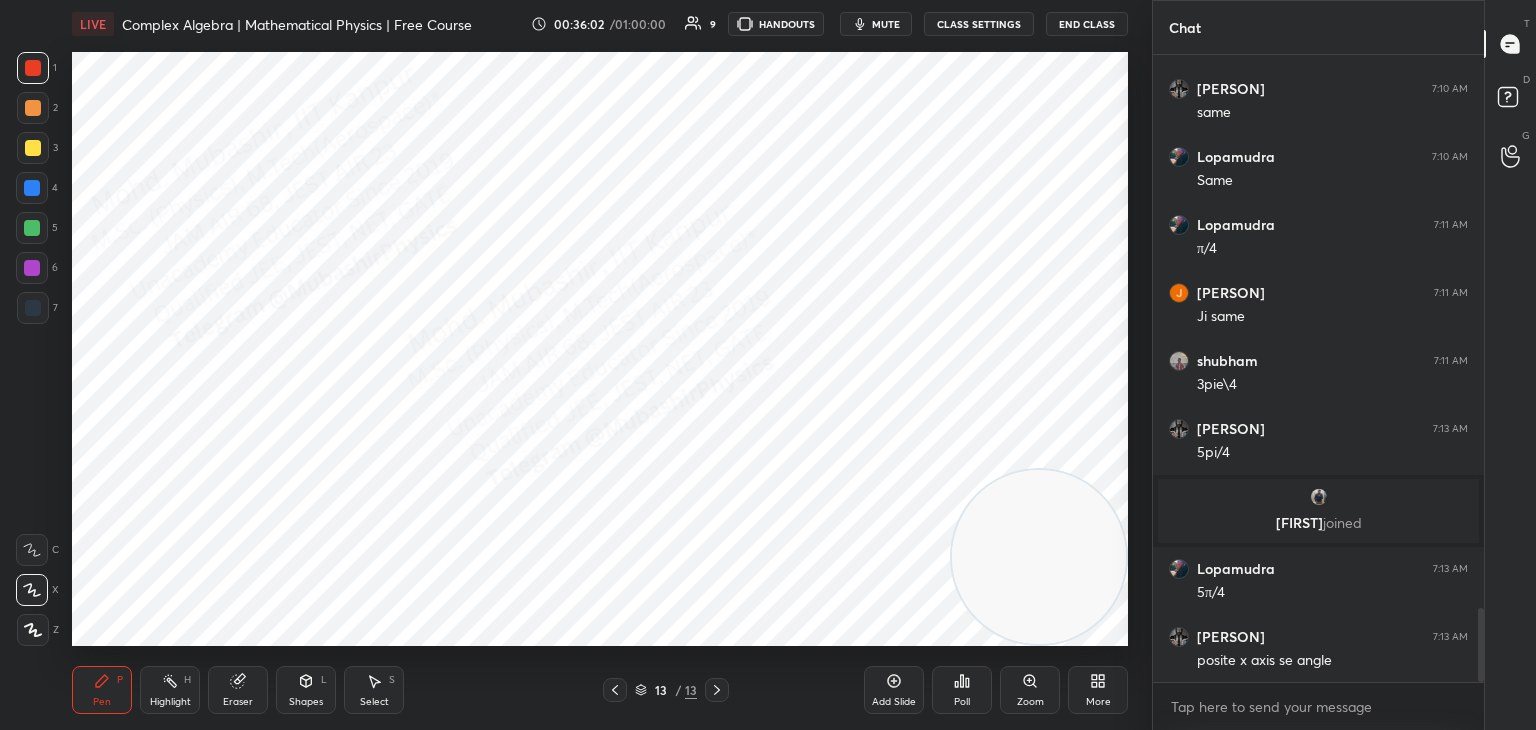 drag, startPoint x: 1477, startPoint y: 631, endPoint x: 1465, endPoint y: 685, distance: 55.31727 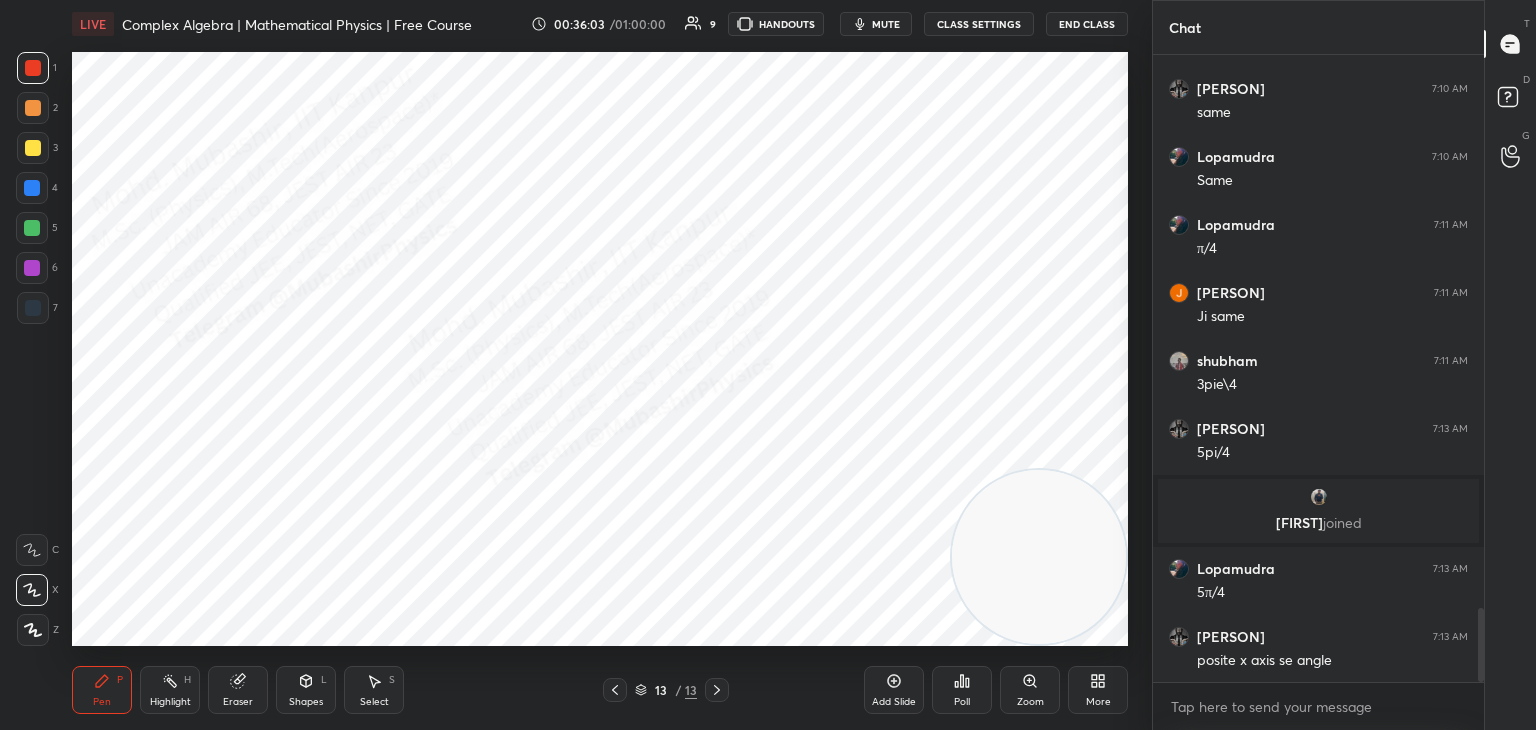 click on "1 2 3 4 5 6 7 C X Z C X Z E E Erase all   H H LIVE Complex Algebra | Mathematical Physics | Free Course 00:36:03 /  01:00:00 9 HANDOUTS mute CLASS SETTINGS End Class Setting up your live class Poll for   secs No correct answer Start poll Back Complex Algebra | Mathematical Physics | Free Course [PERSON] 7:09 AM π/4 [PERSON]... 7:10 AM Ji [PERSON] 7:10 AM same [PERSON] 7:10 AM Same [PERSON] 7:11 AM π/4 [PERSON]... 7:11 AM Ji same [PERSON] 7:11 AM 3pie\4 [PERSON] 7:13 AM 5pi/4 [PERSON]  joined [PERSON] 7:13 AM 5π/4 [PERSON] 7:13 AM posite x axis se angle JUMP TO LATEST Enable hand raising Enable raise hand to speak to learners. Once enabled, chat will be turned off temporarily. Enable x   introducing Raise a hand with a doubt Now learners can raise their hand along with a doubt  How it works? Doubts asked by learners will show up here NEW DOUBTS ASKED No one has raised a hand yet Can't raise hand Got it T" at bounding box center (768, 365) 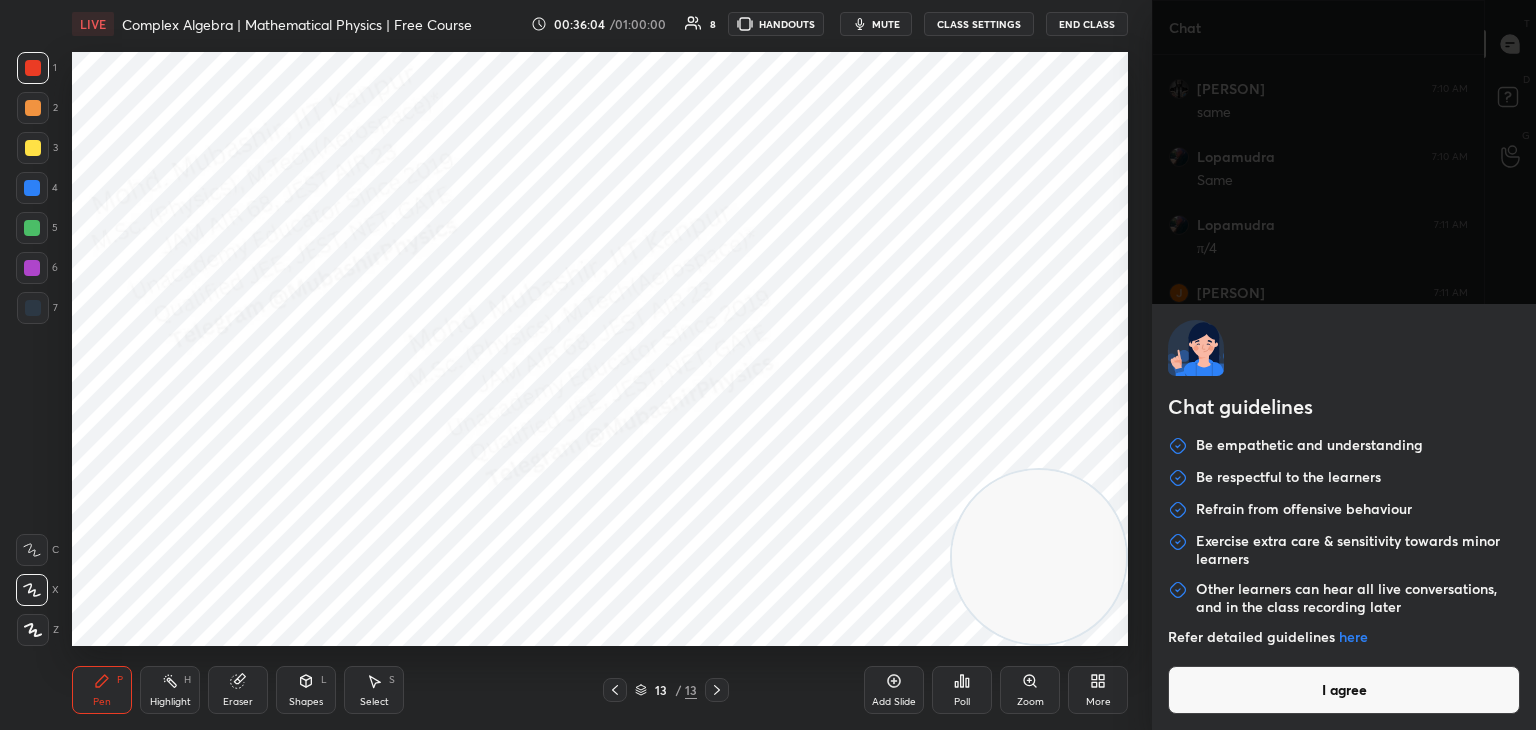 click on "I agree" at bounding box center [1344, 690] 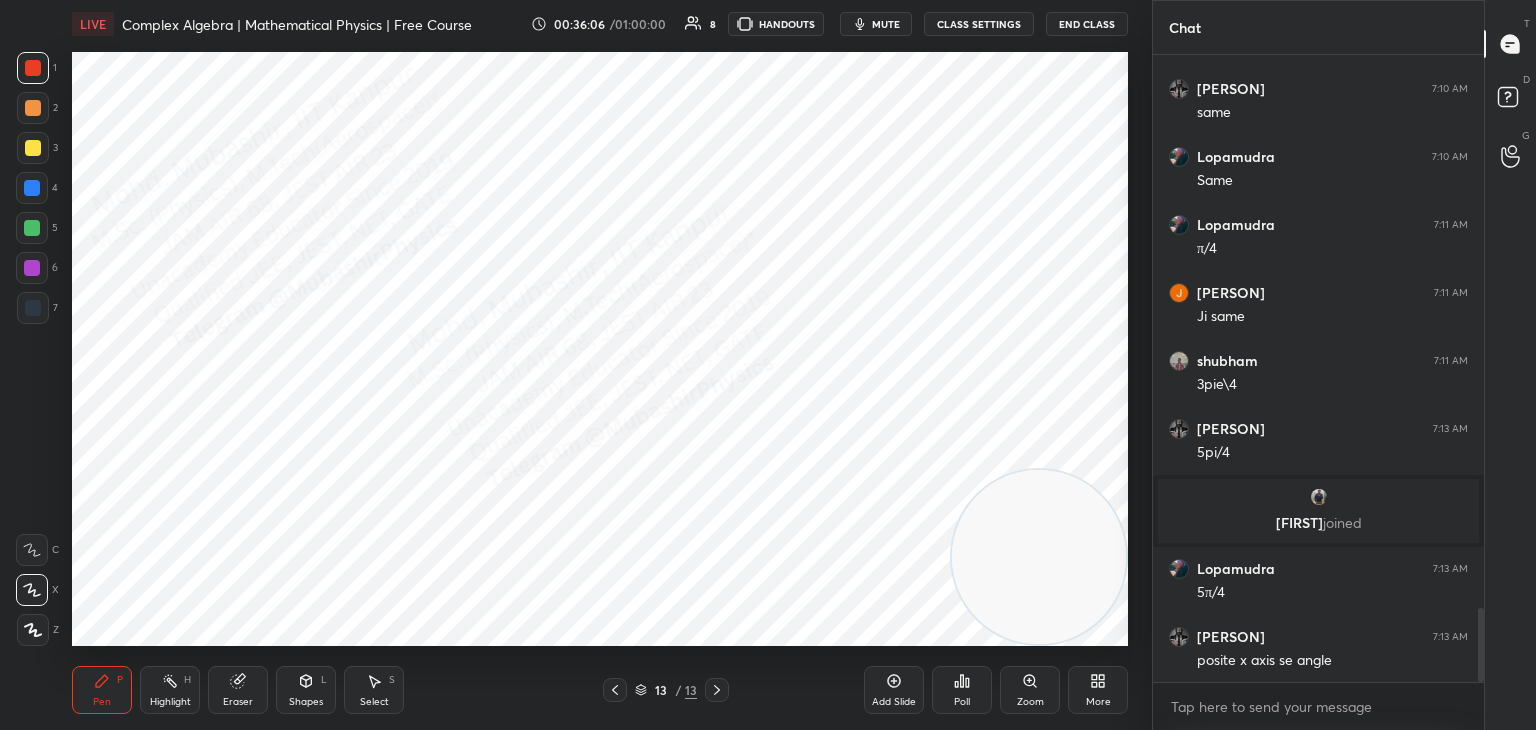 click at bounding box center (33, 148) 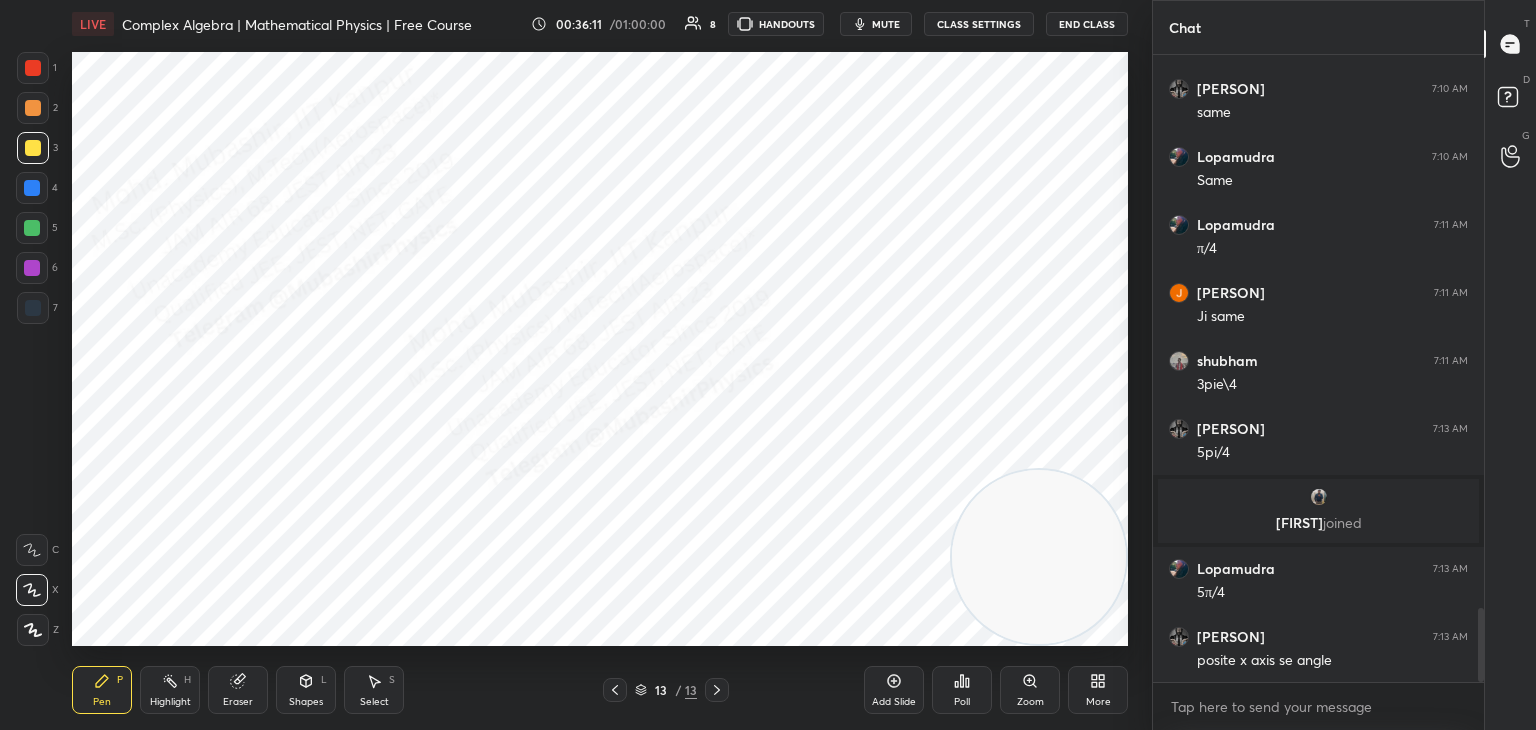 scroll, scrollTop: 4728, scrollLeft: 0, axis: vertical 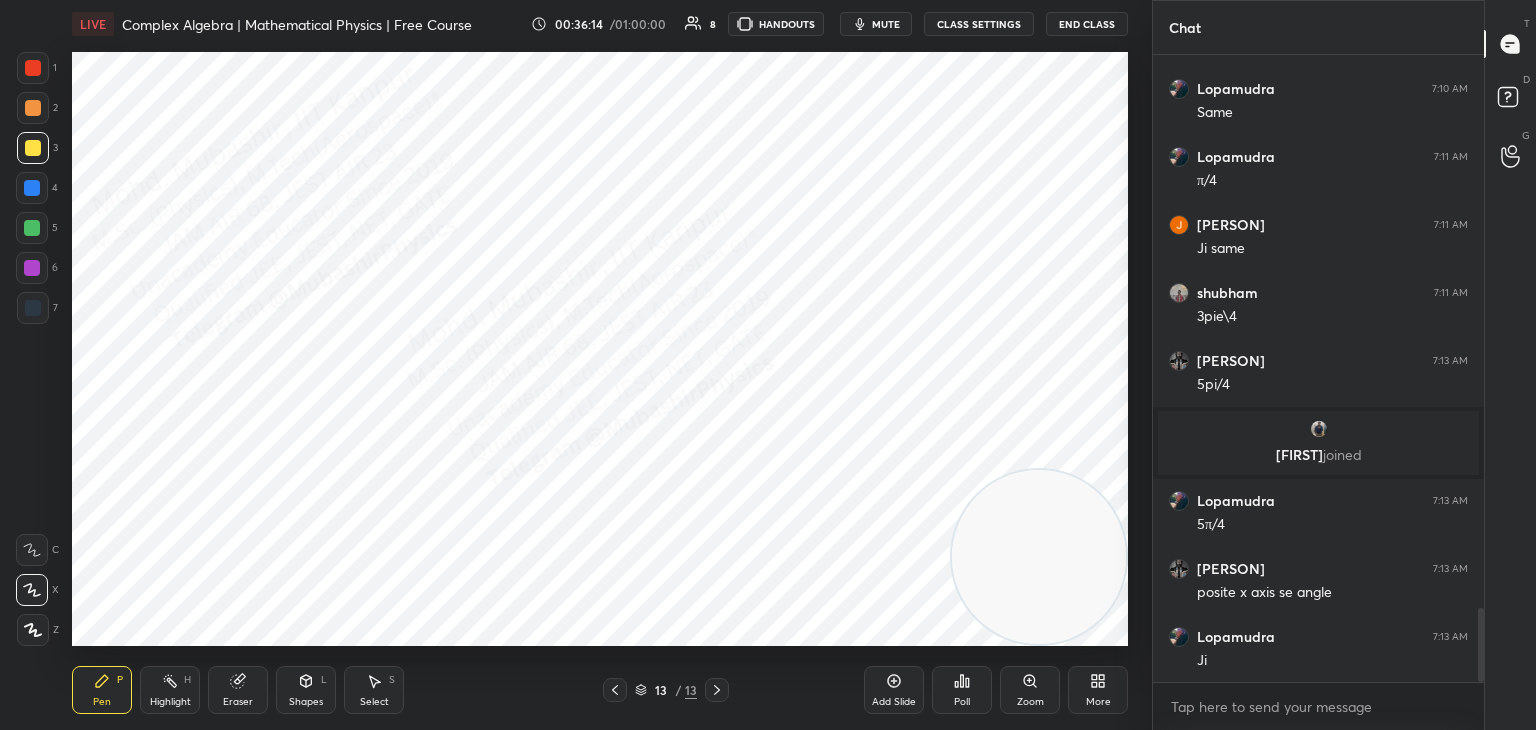 click at bounding box center [32, 188] 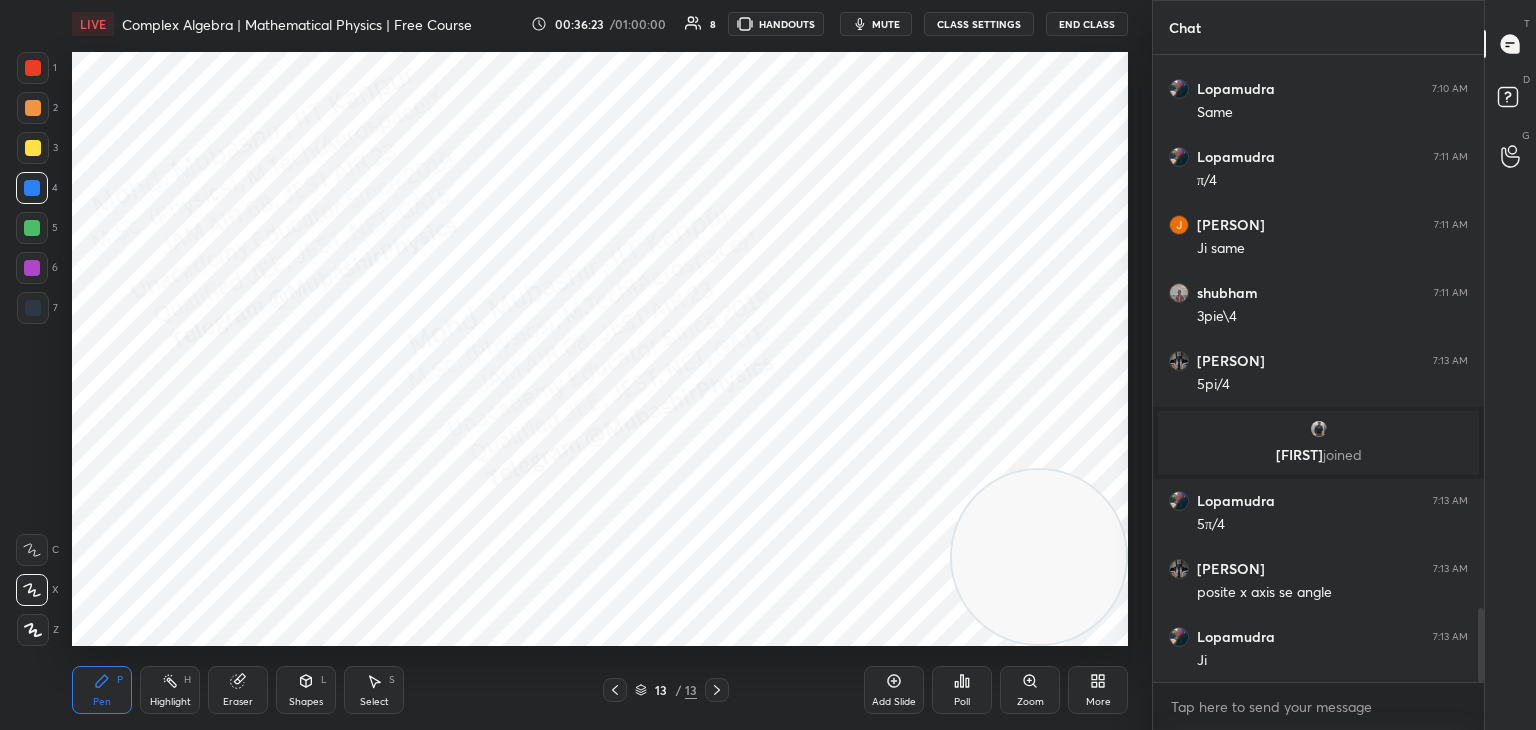 click on "Highlight H" at bounding box center [170, 690] 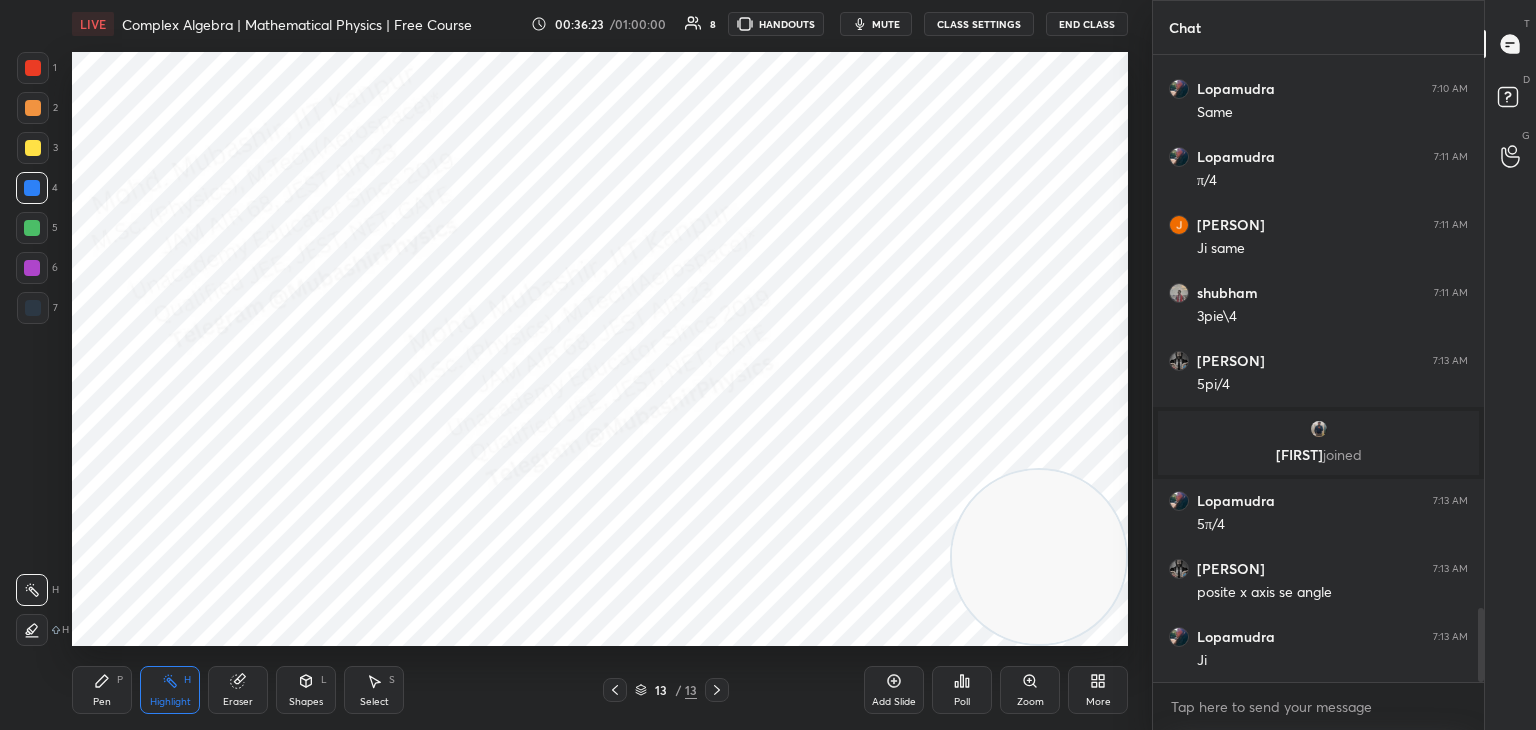 scroll, scrollTop: 4796, scrollLeft: 0, axis: vertical 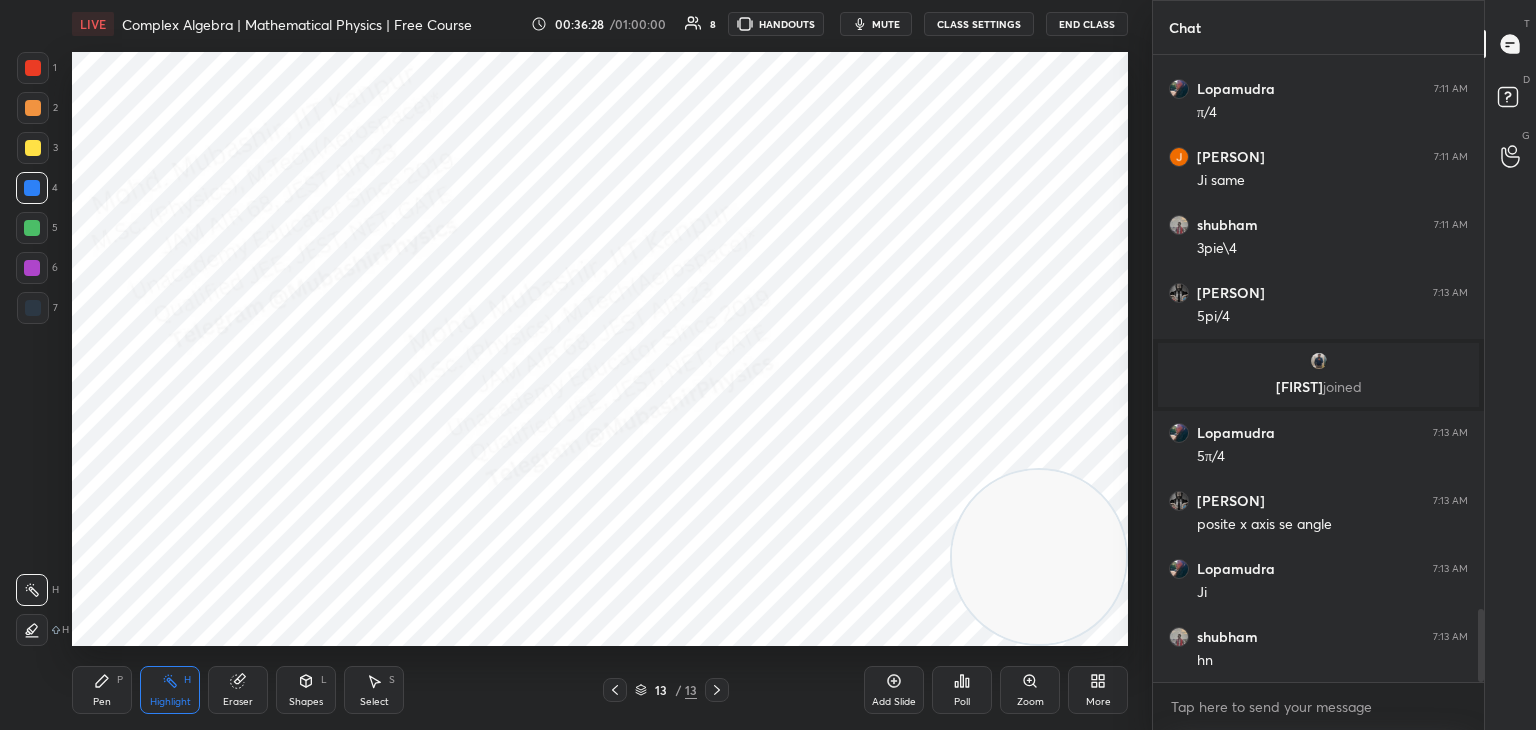click at bounding box center [615, 690] 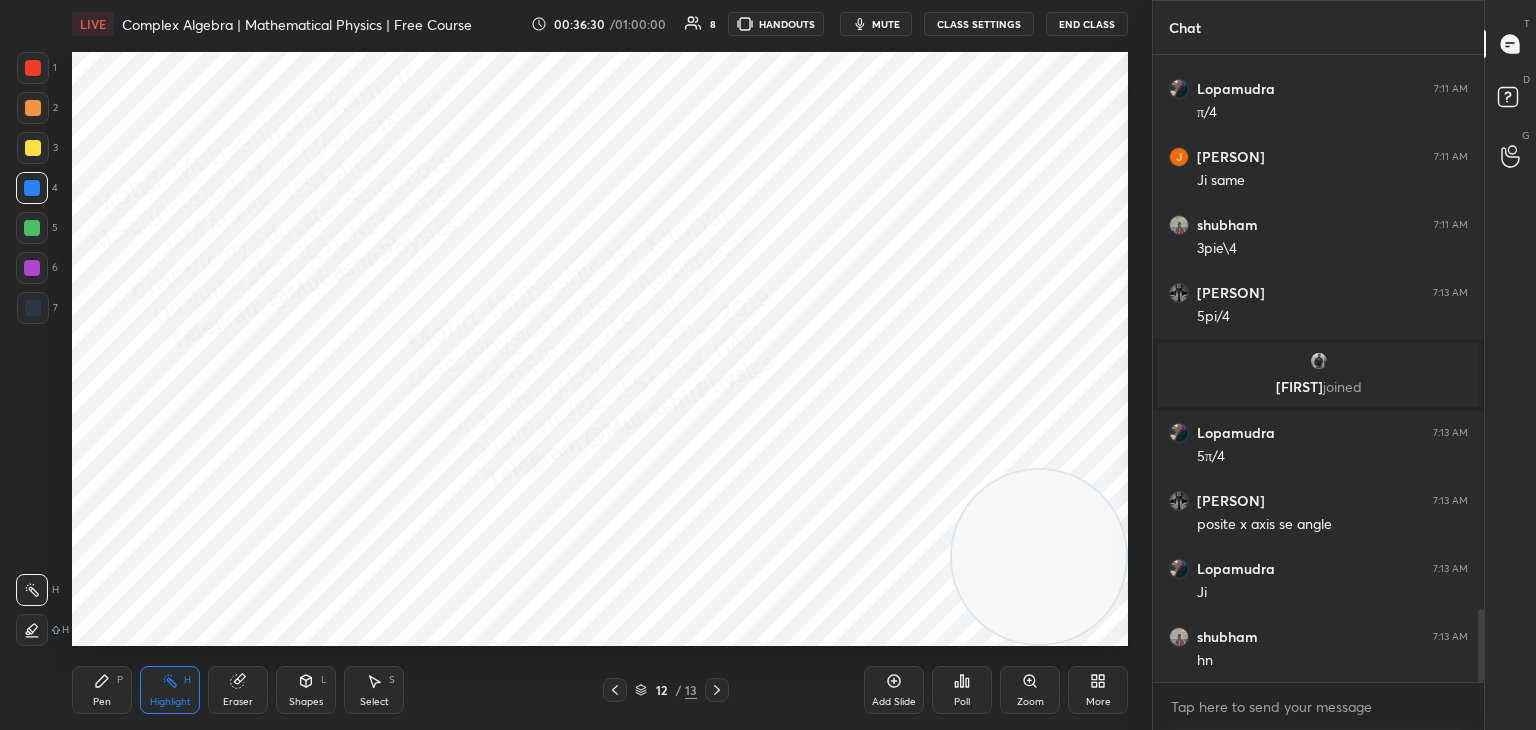 click on "Shapes L" at bounding box center [306, 690] 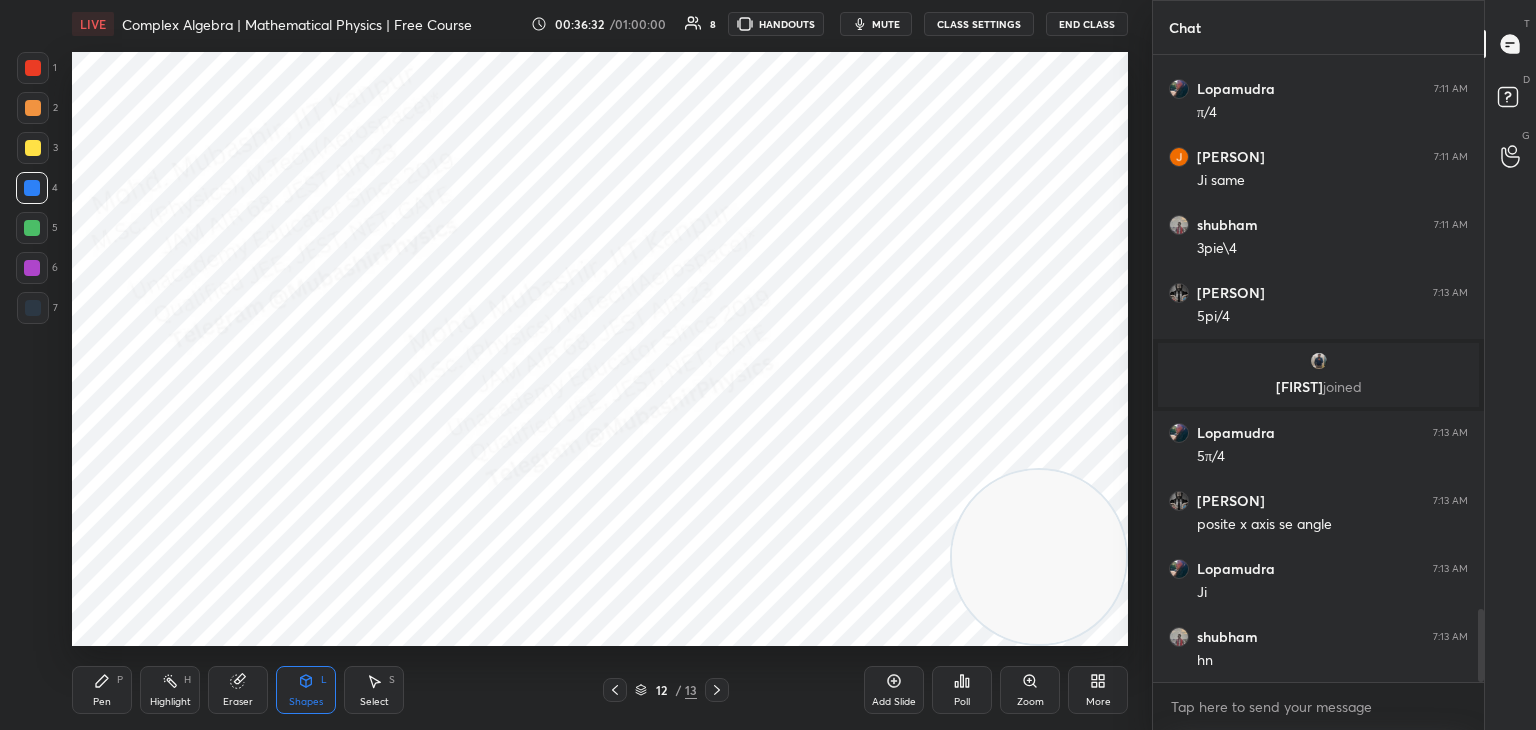 click 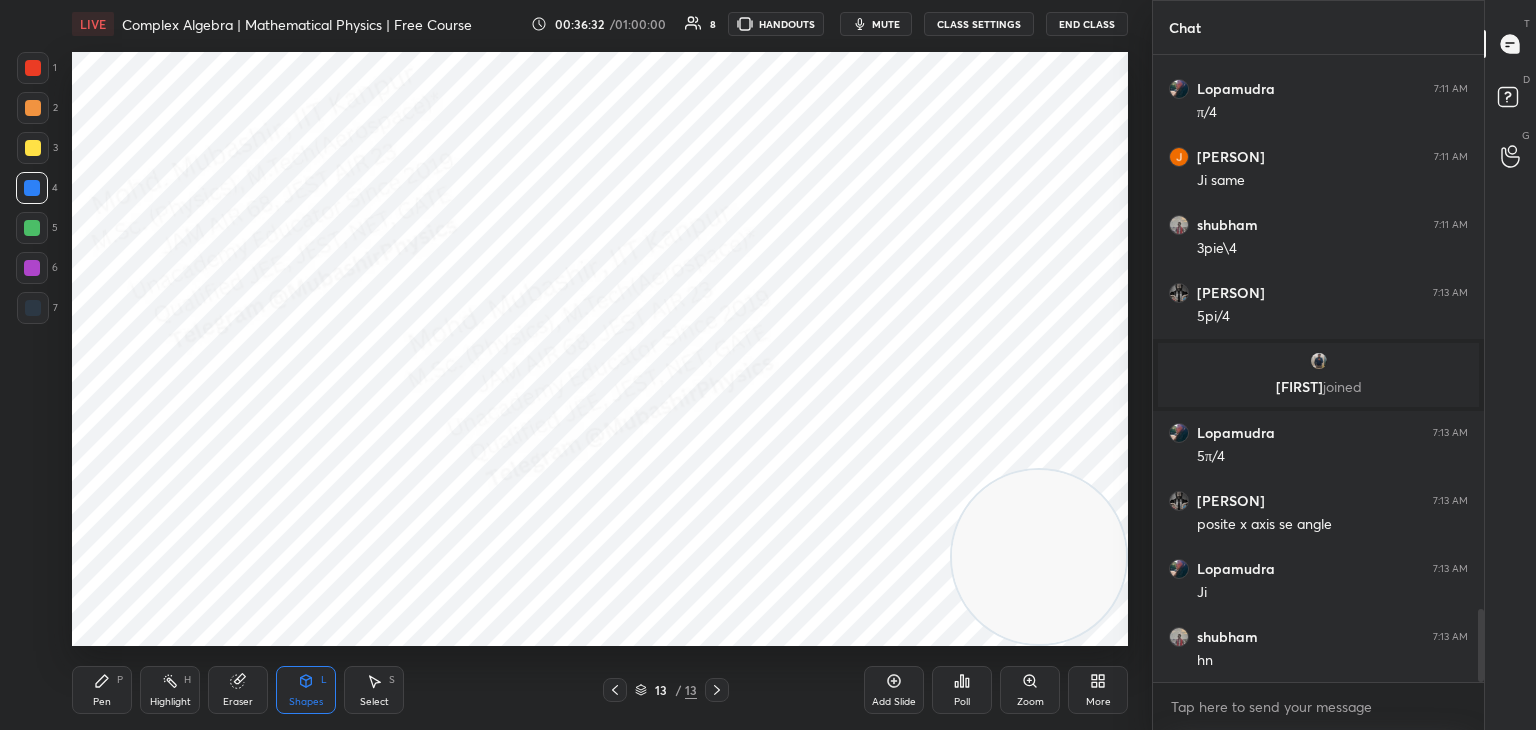click on "Select S" at bounding box center [374, 690] 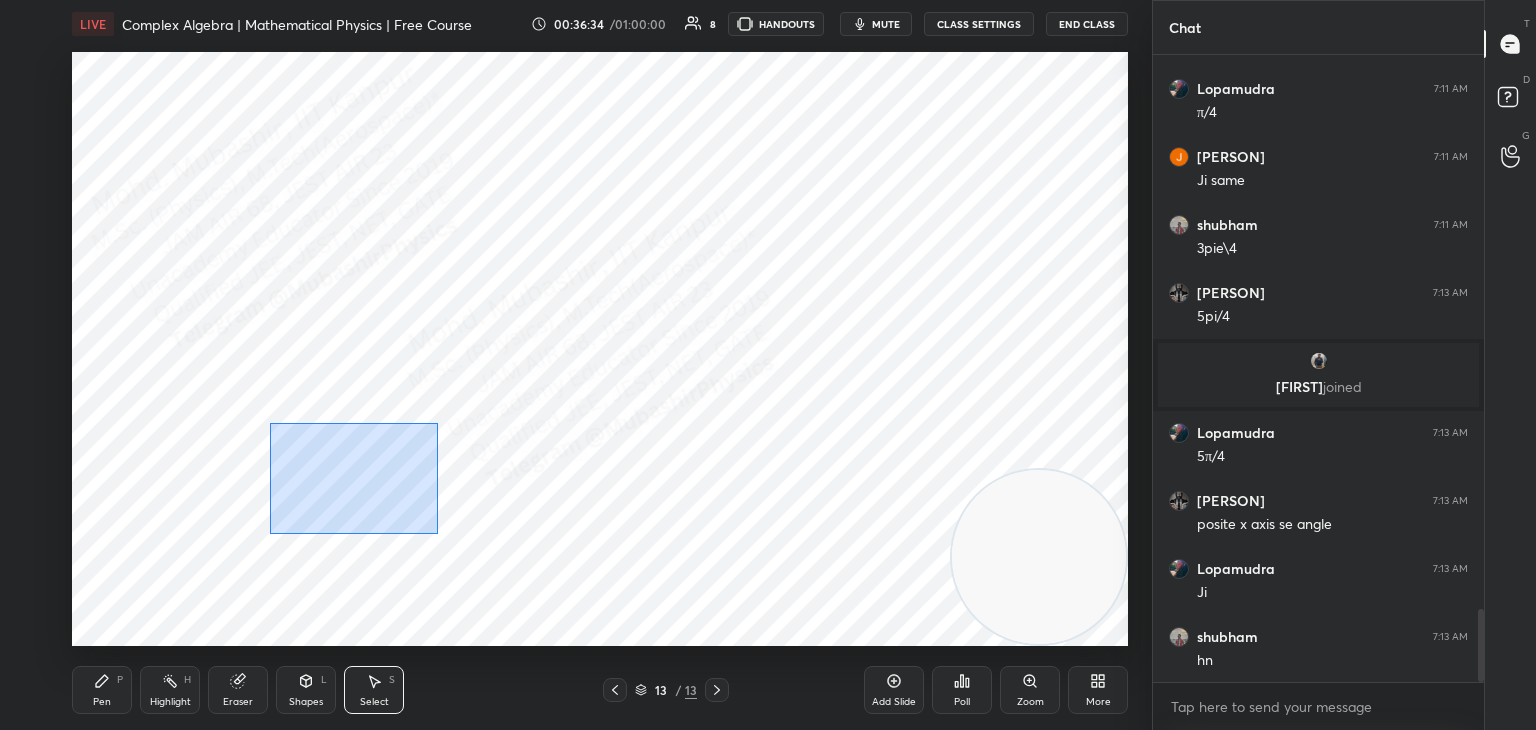 drag, startPoint x: 417, startPoint y: 522, endPoint x: 443, endPoint y: 526, distance: 26.305893 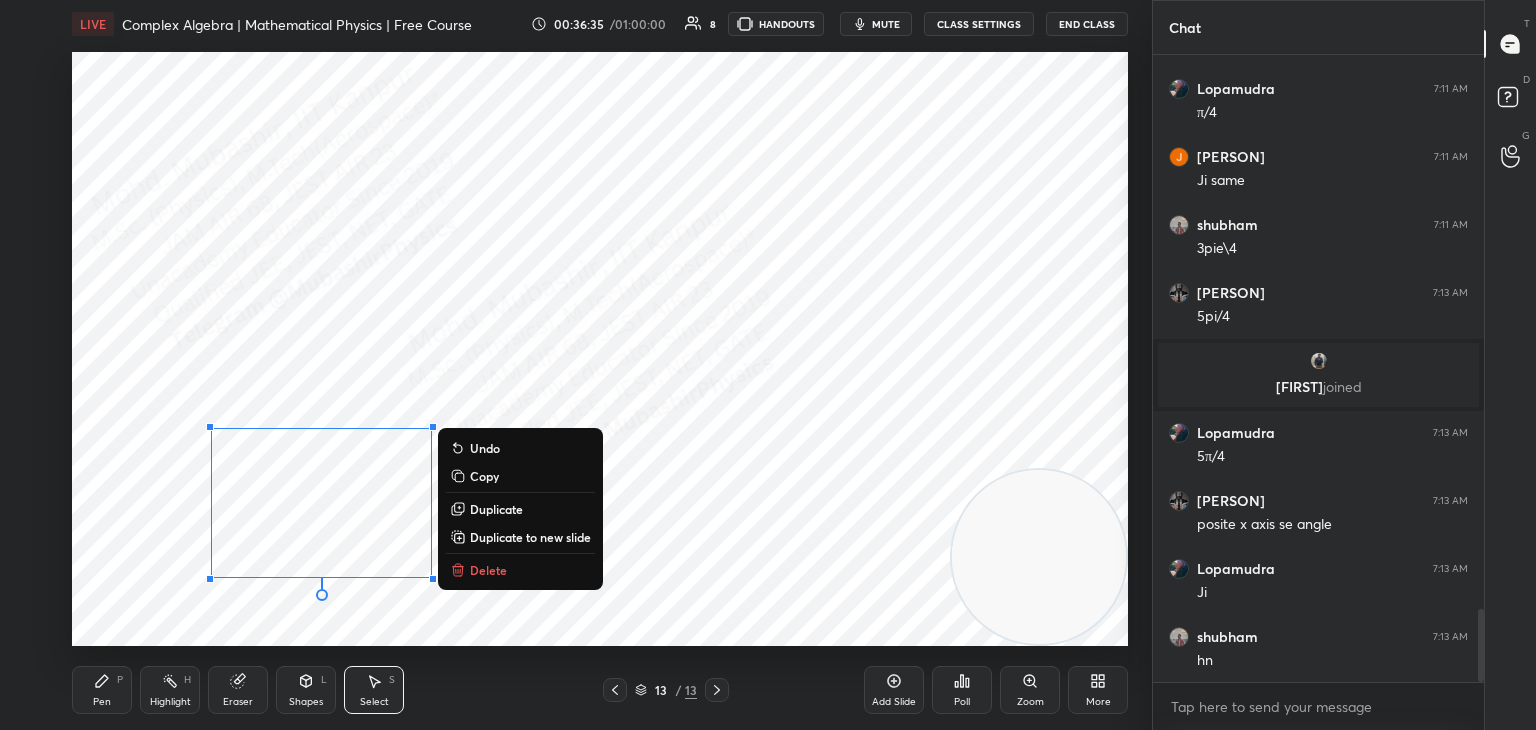 click on "Copy" at bounding box center (520, 476) 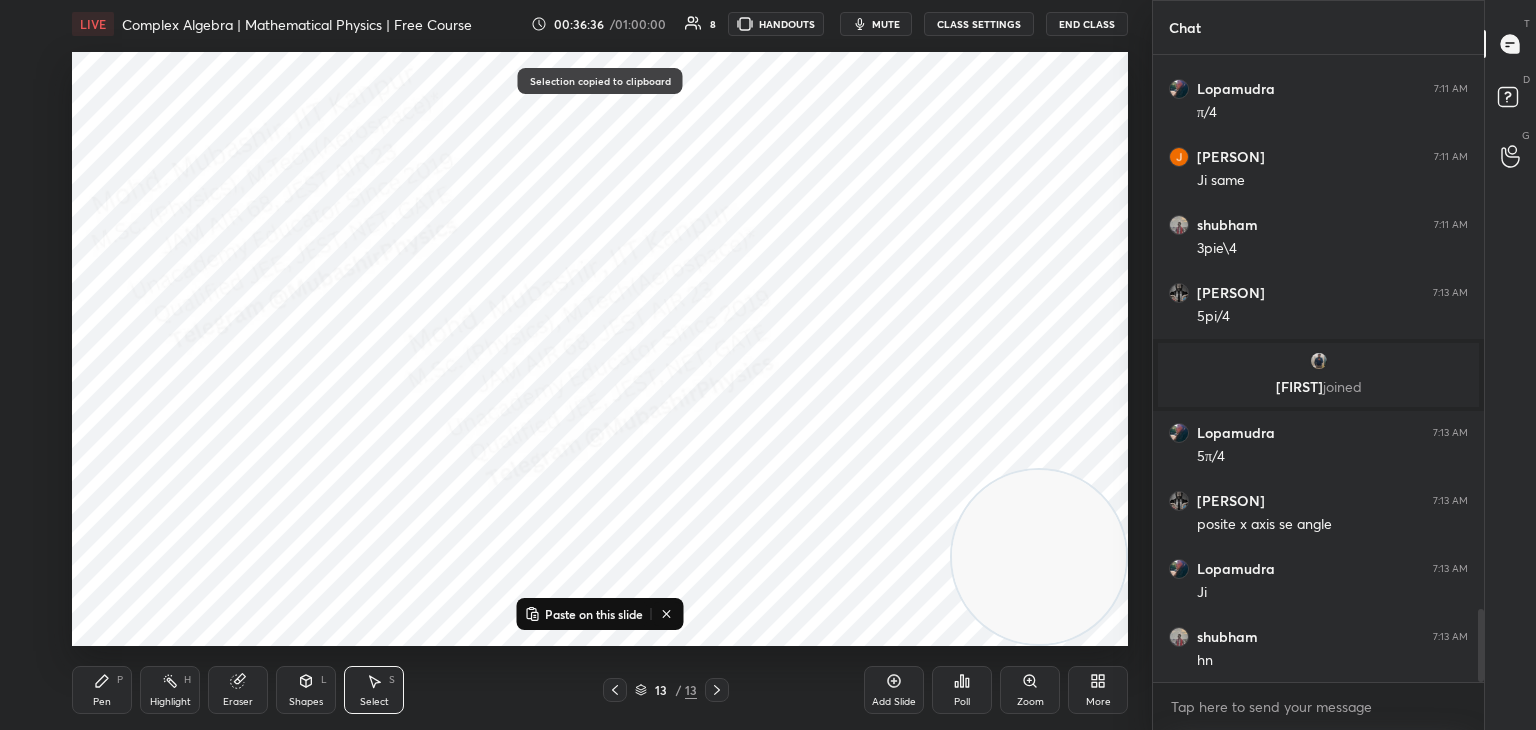 click 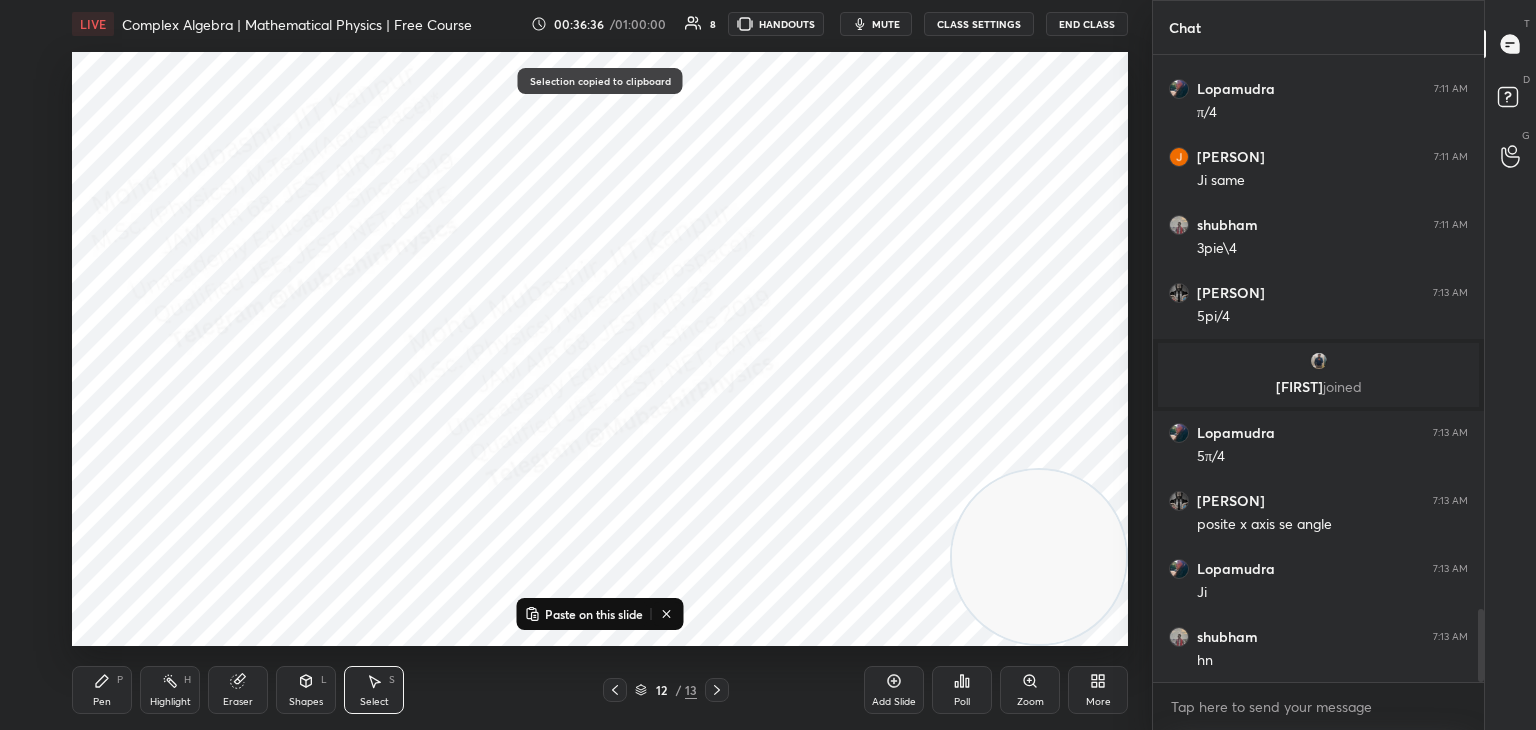click on "Paste on this slide" at bounding box center [594, 614] 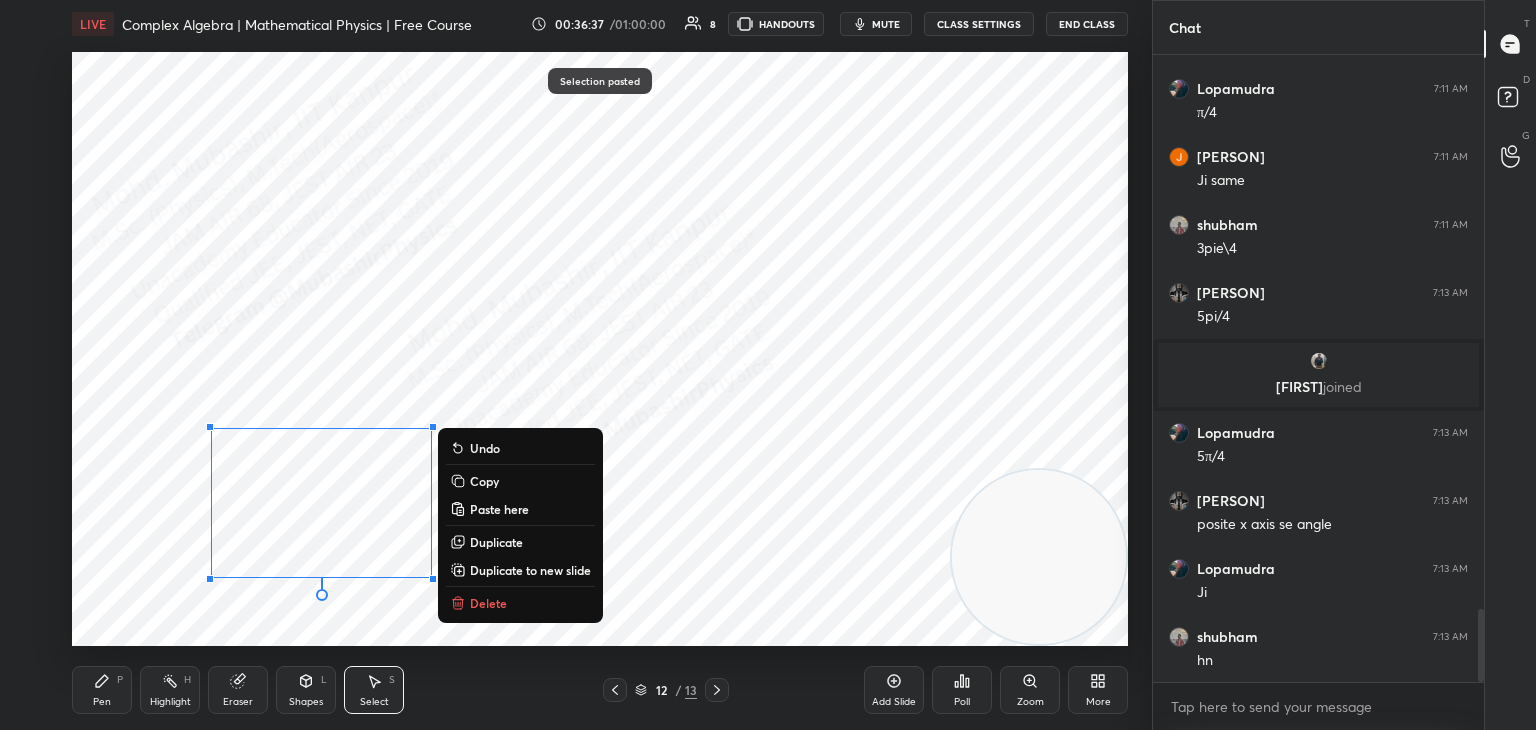 drag, startPoint x: 356, startPoint y: 514, endPoint x: 355, endPoint y: 489, distance: 25.019993 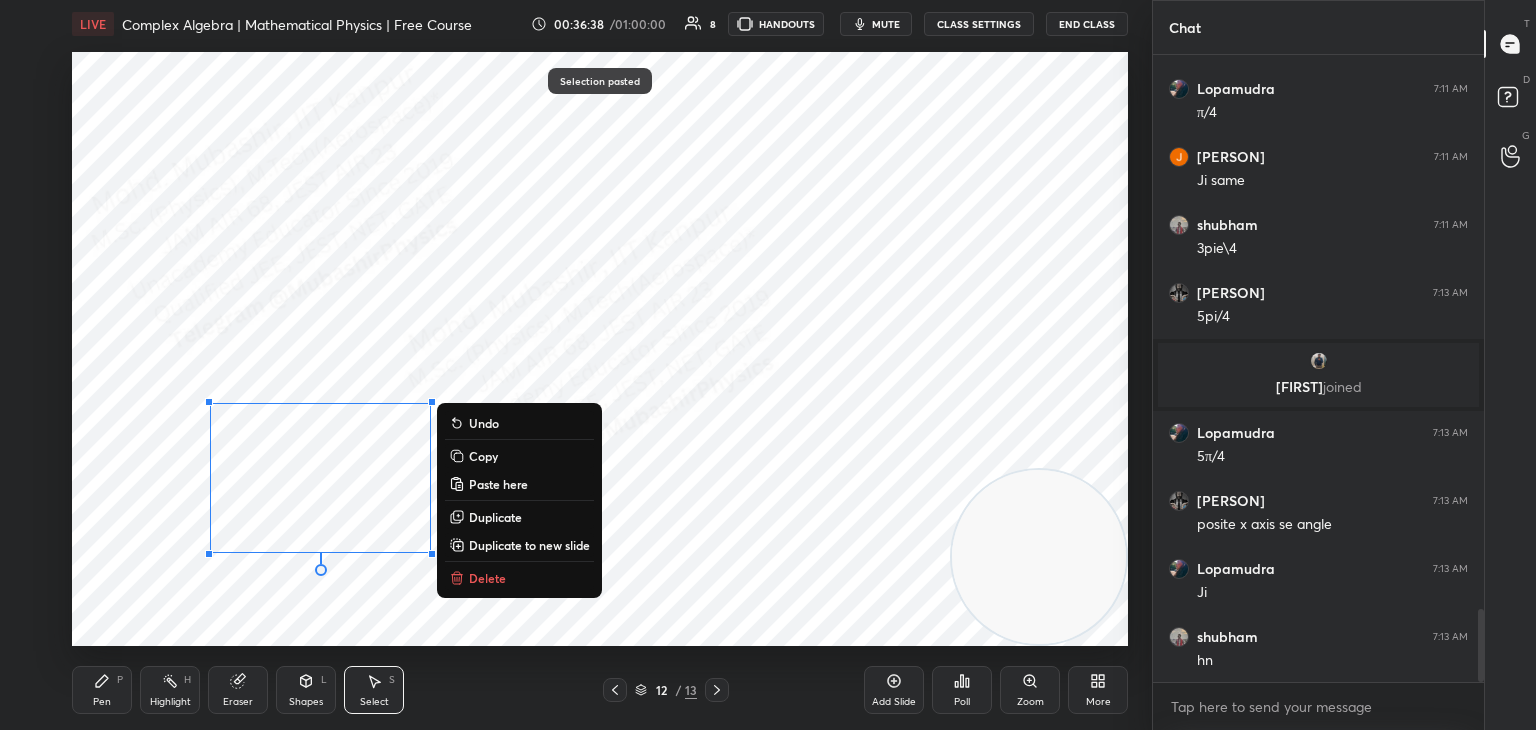 click 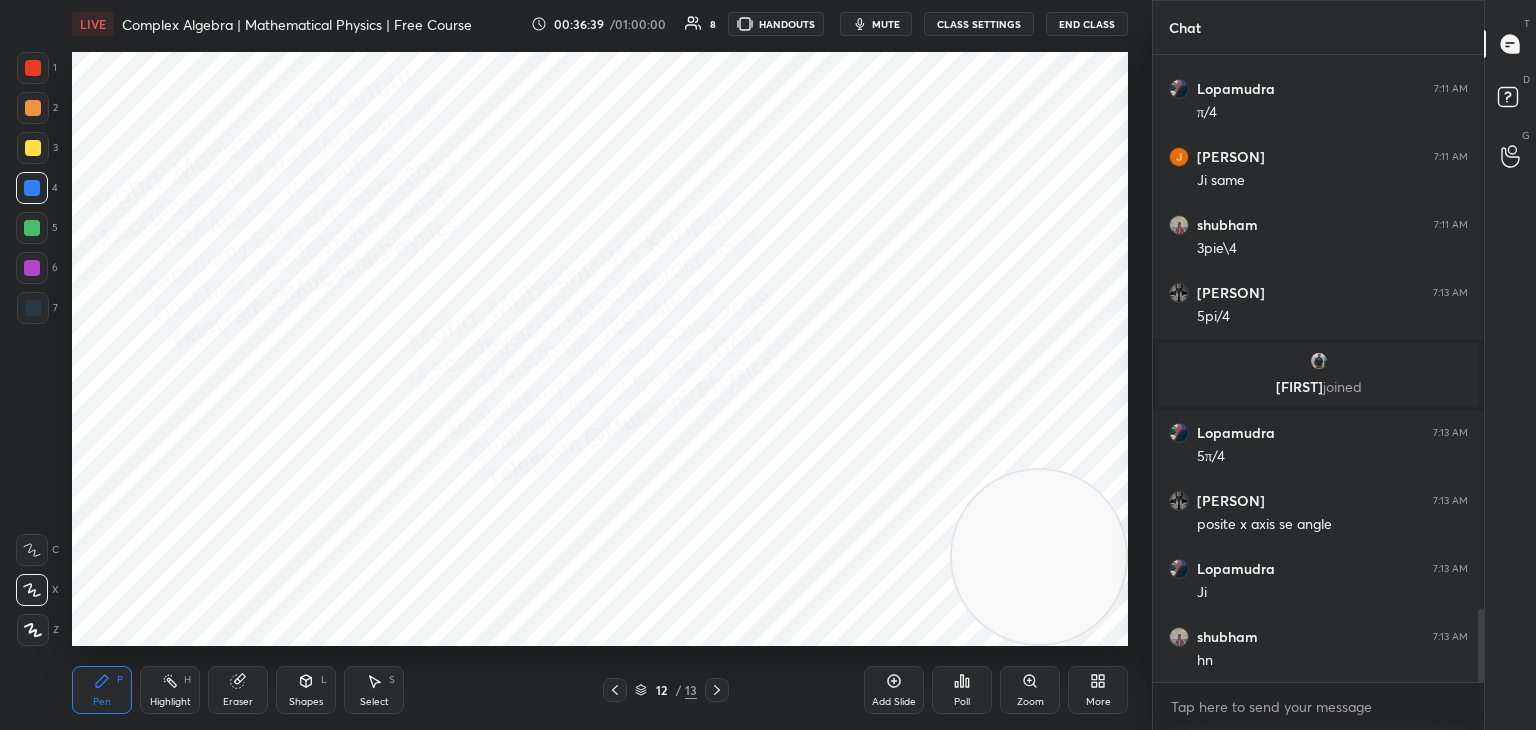click at bounding box center (32, 228) 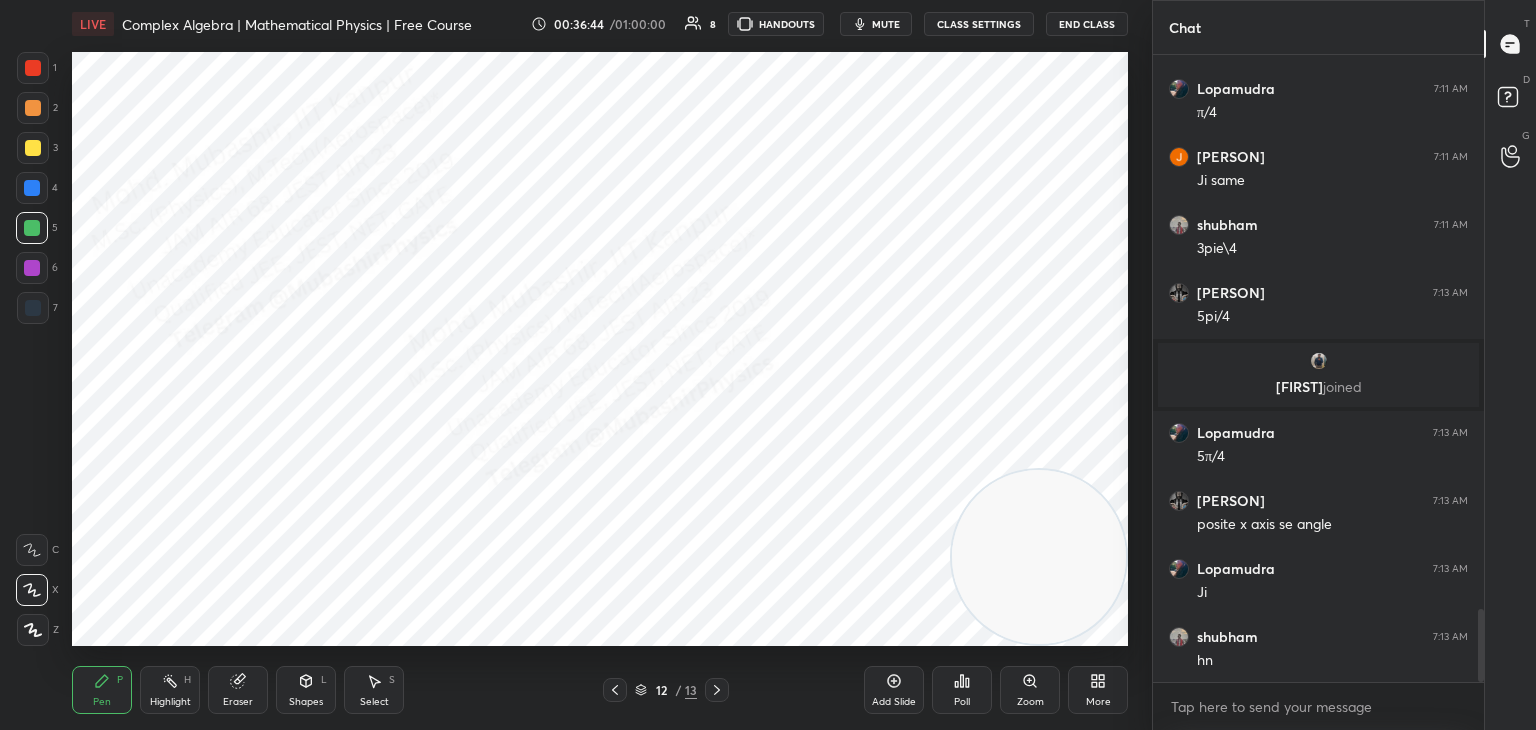 click at bounding box center (32, 188) 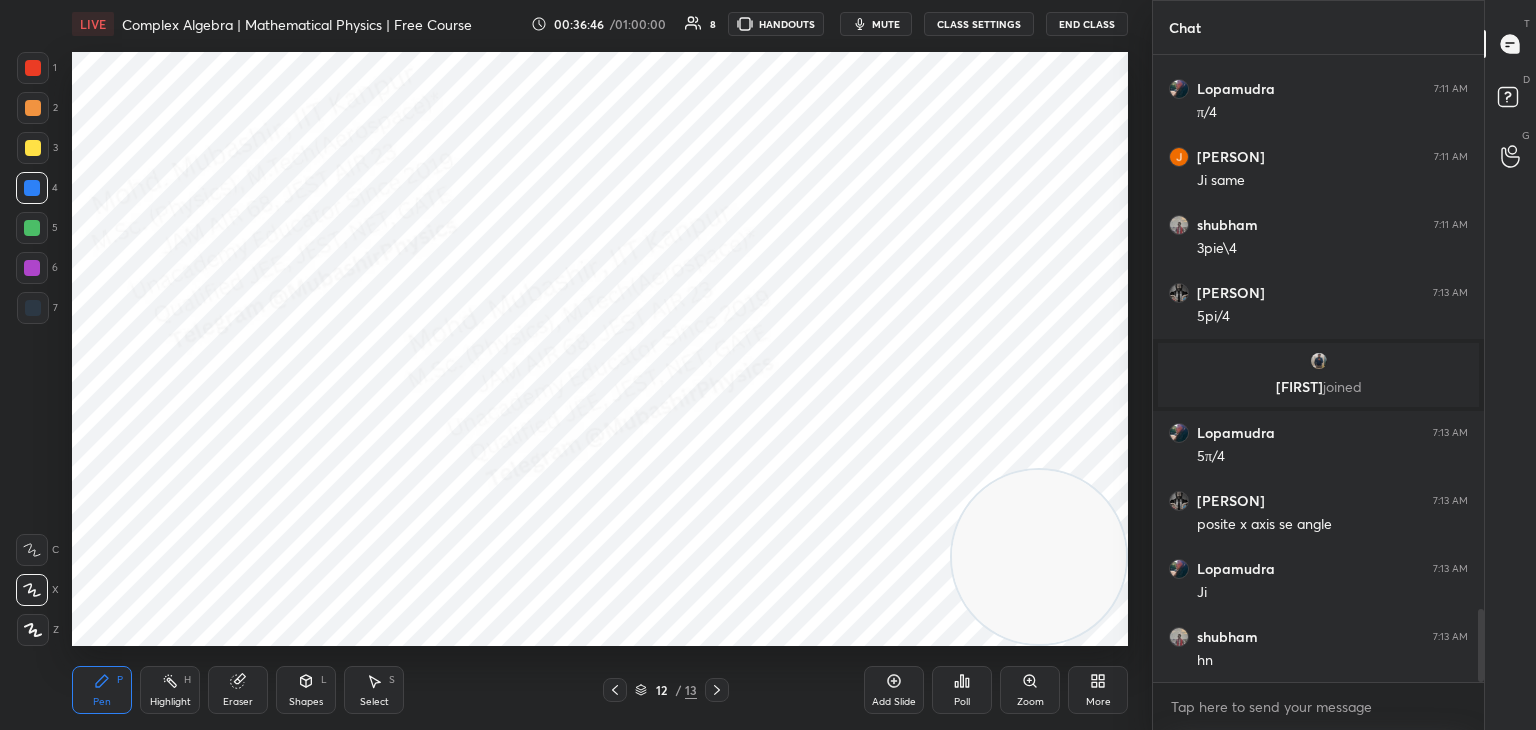 click at bounding box center [32, 268] 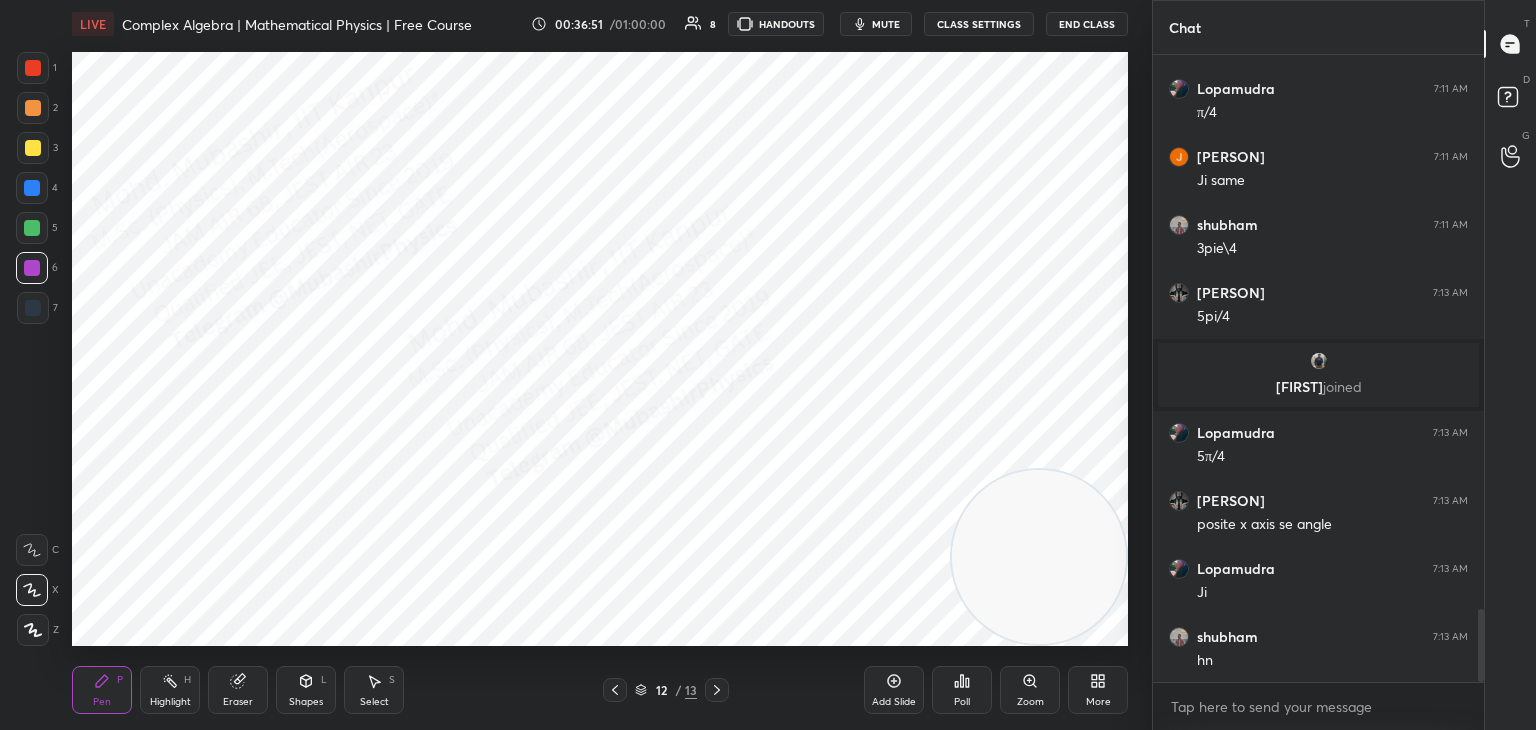 drag, startPoint x: 24, startPoint y: 61, endPoint x: 43, endPoint y: 82, distance: 28.319605 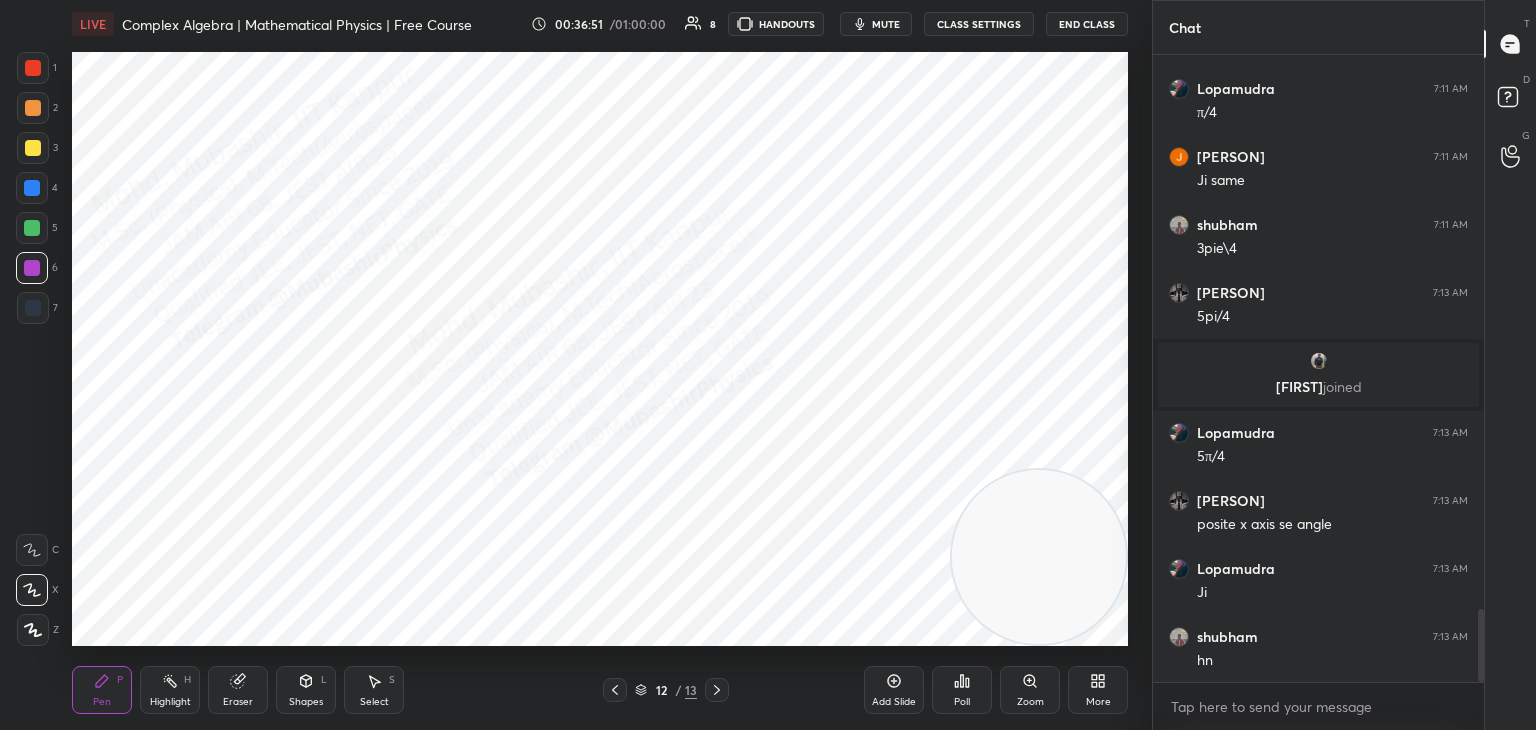 click at bounding box center [33, 68] 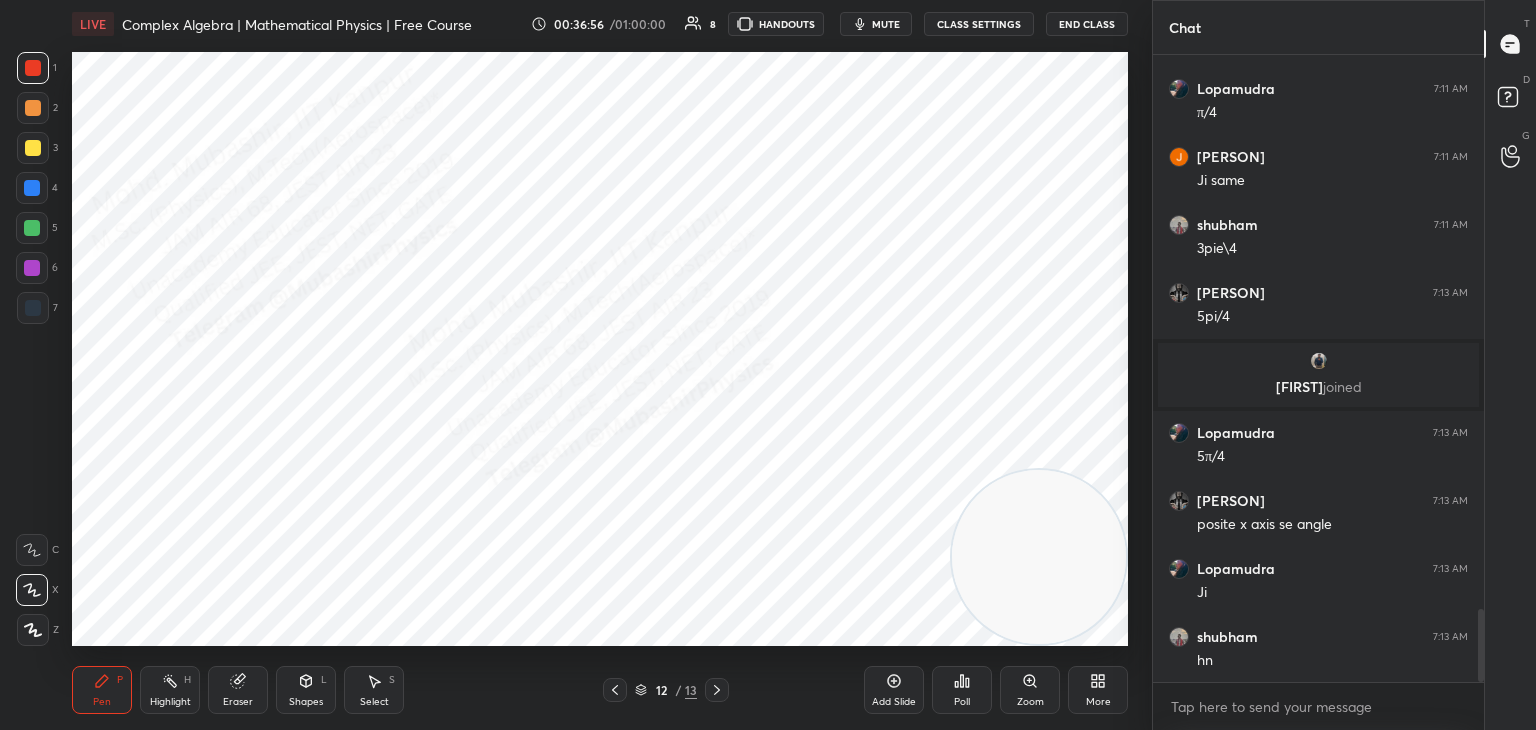click 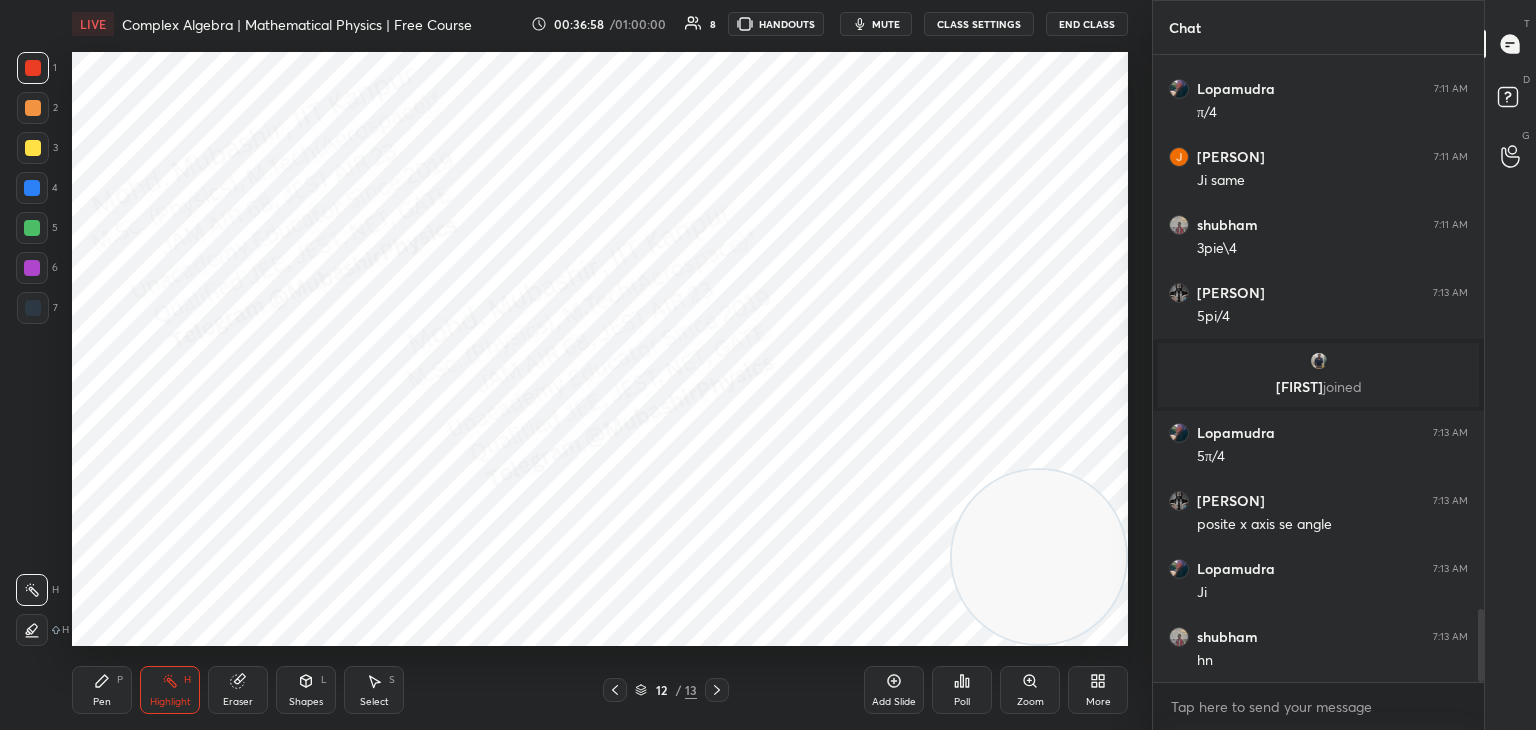click 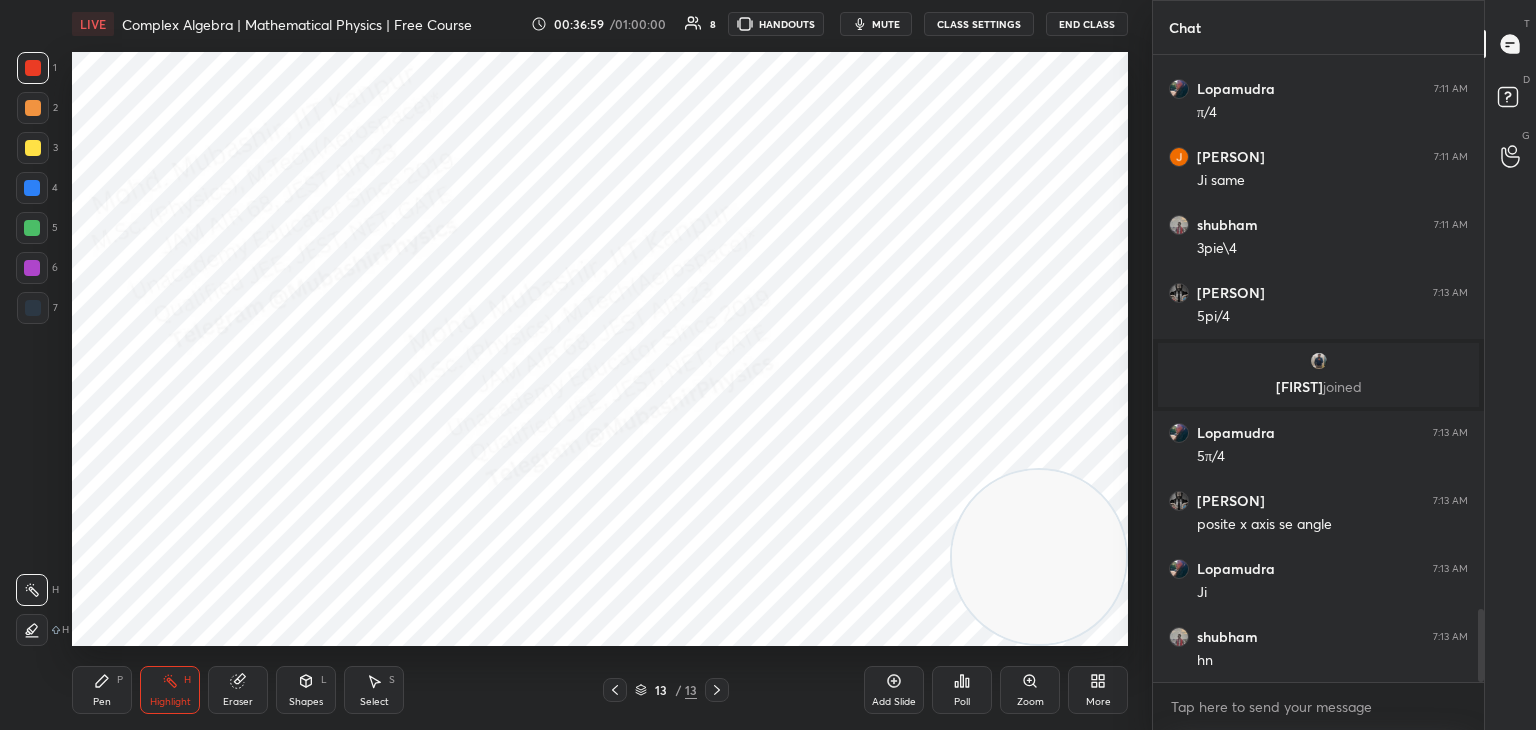 click 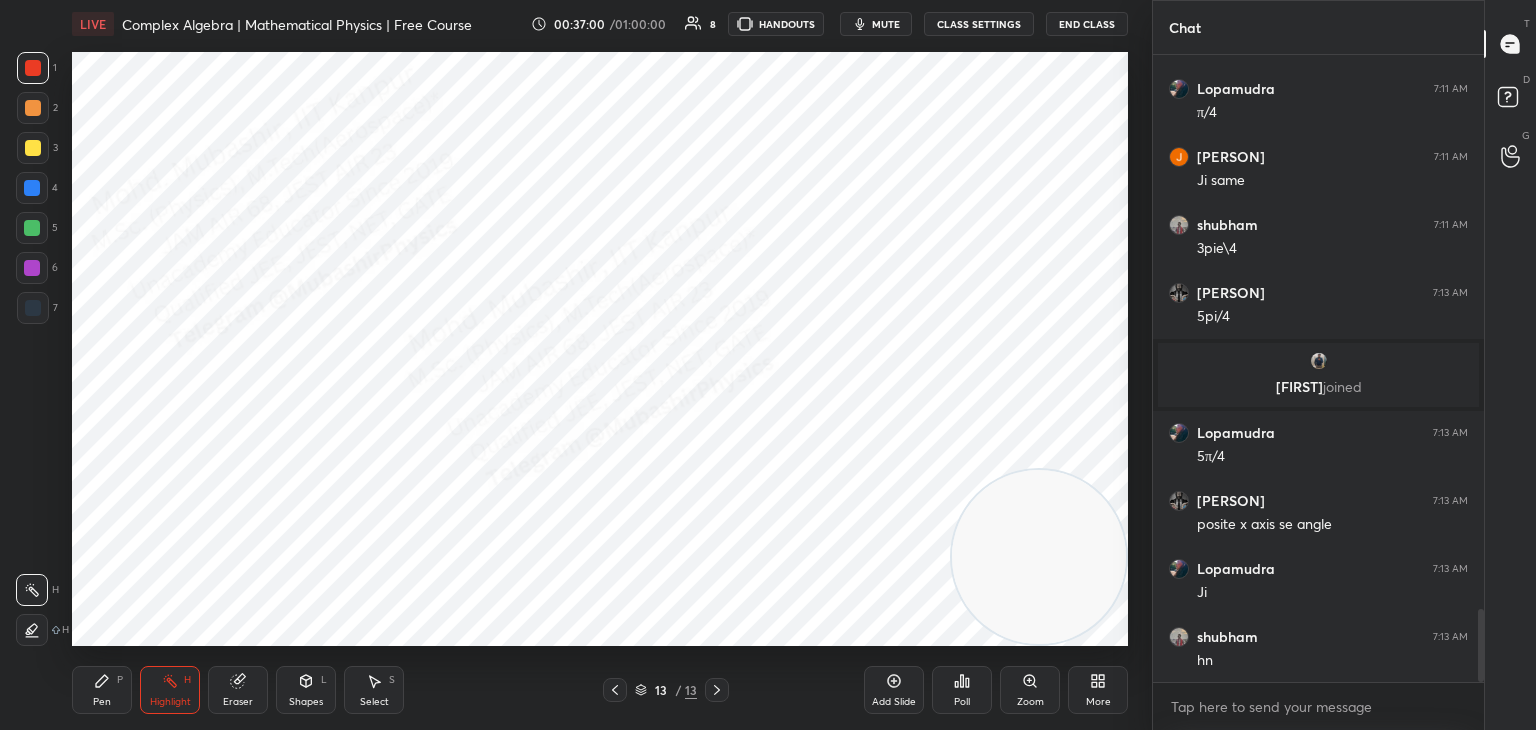 click 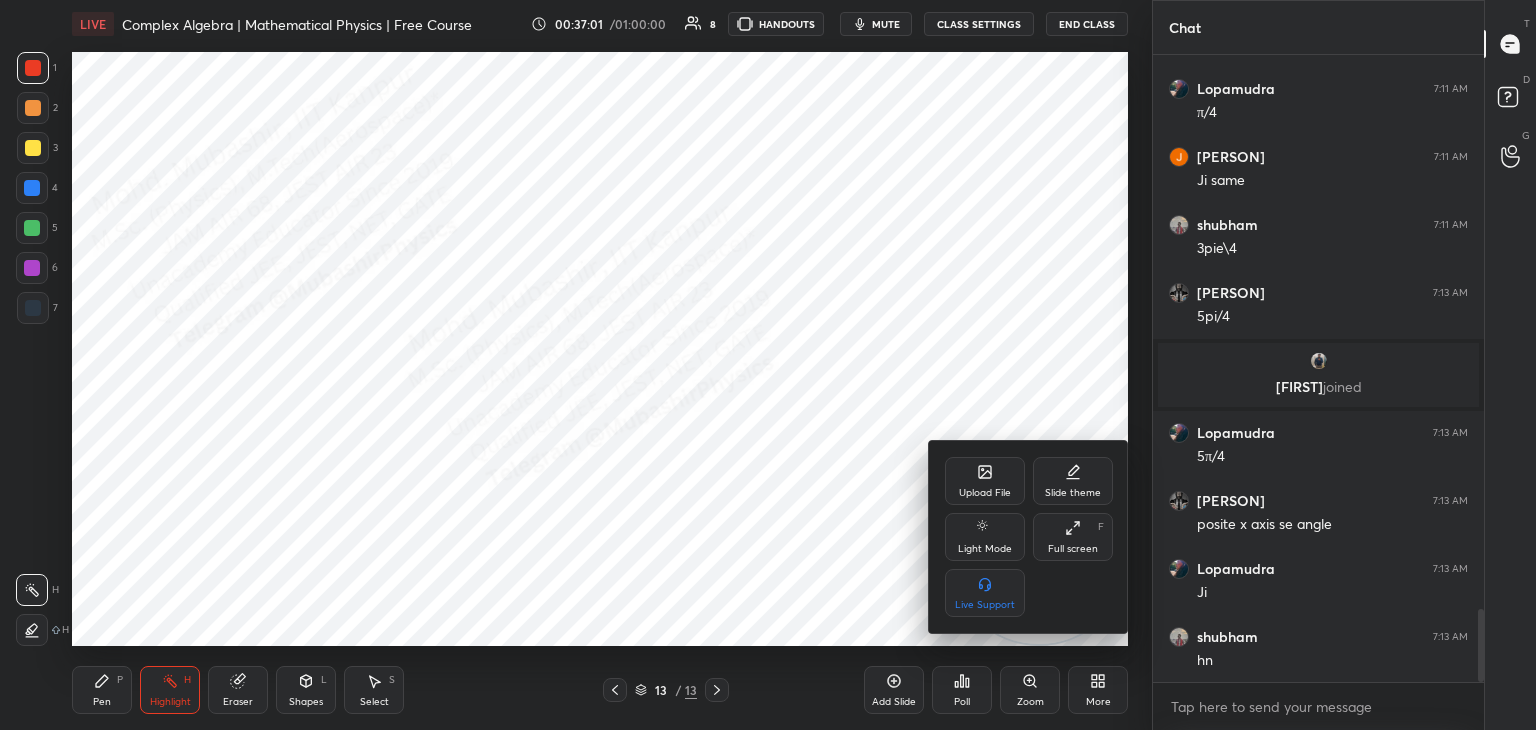 click on "Upload File" at bounding box center [985, 481] 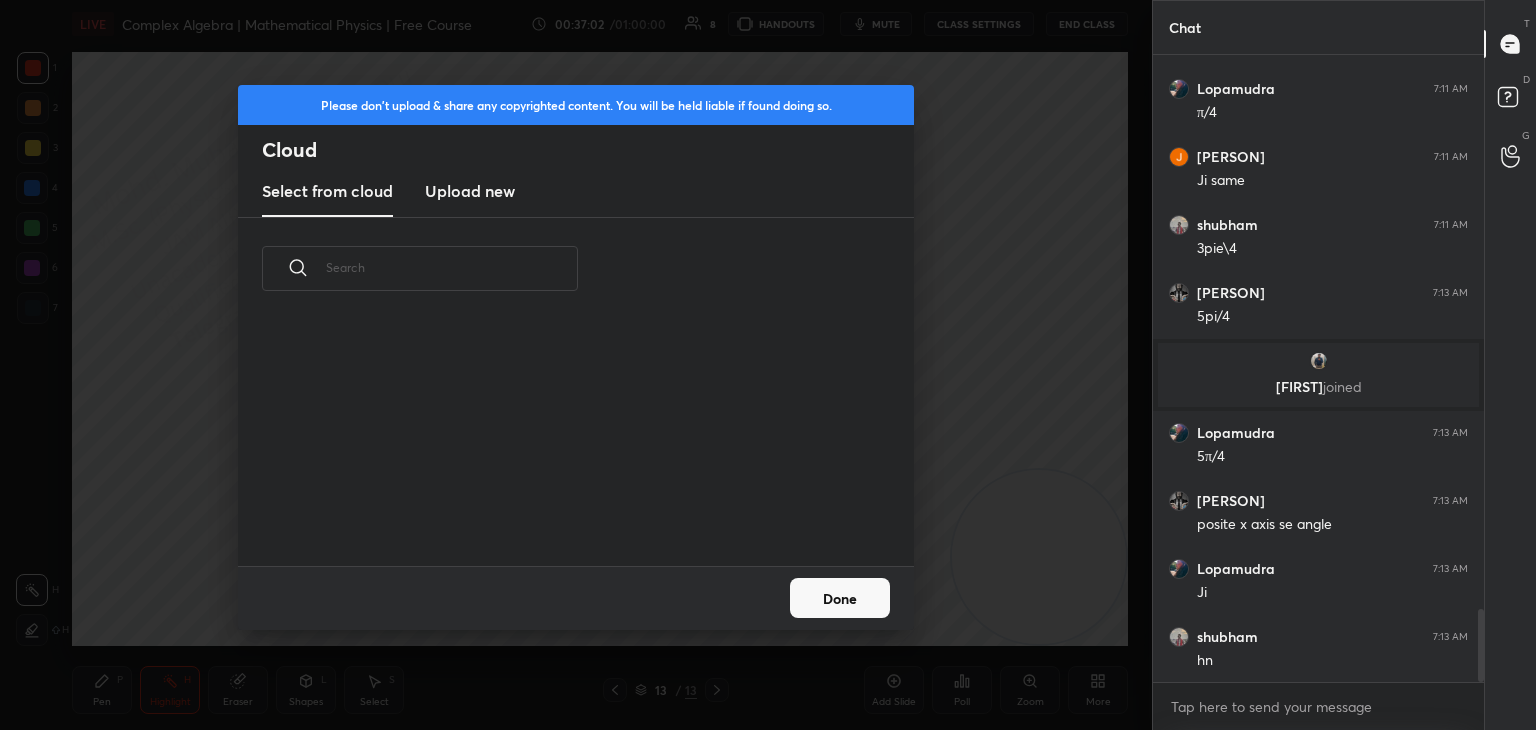 drag, startPoint x: 476, startPoint y: 193, endPoint x: 523, endPoint y: 210, distance: 49.979996 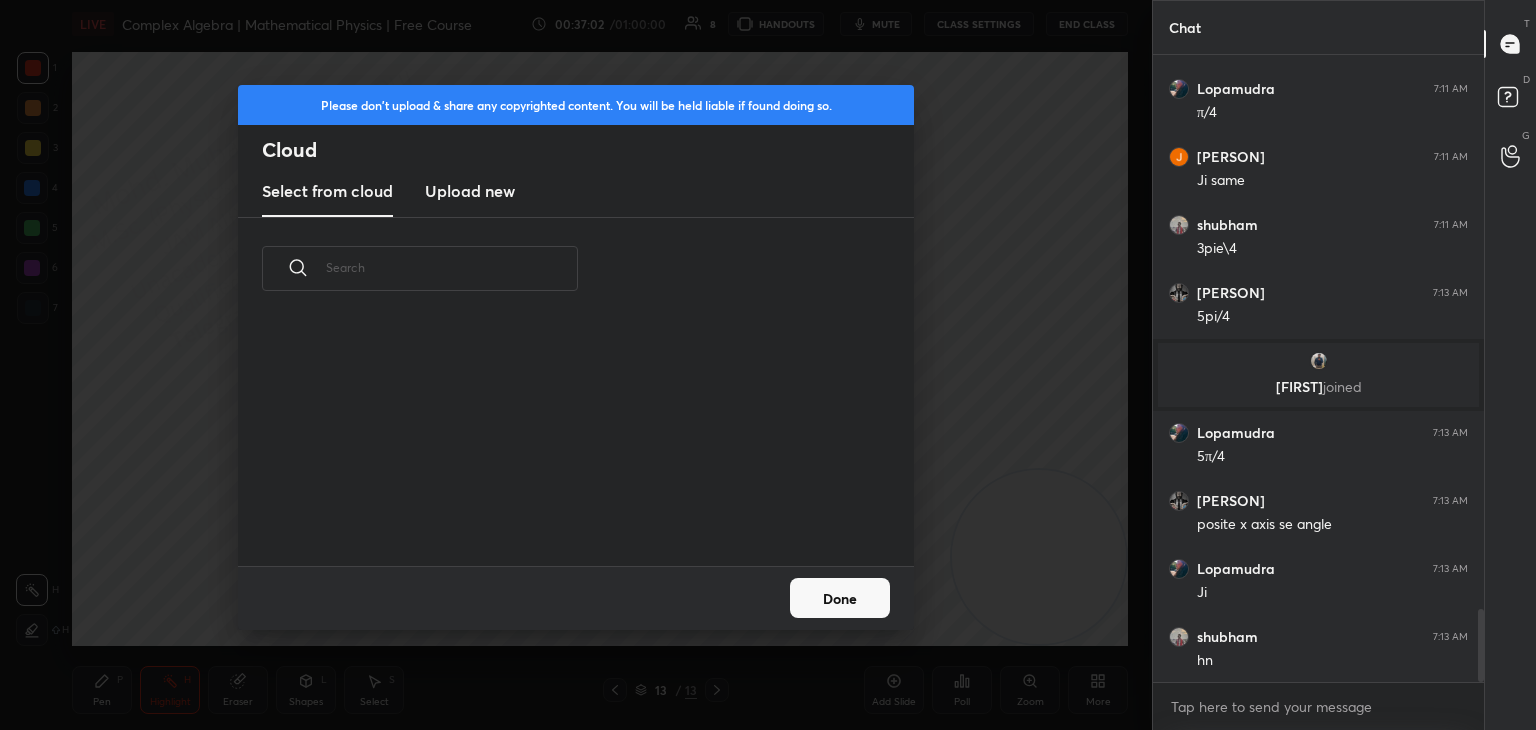 click on "Upload new" at bounding box center (470, 191) 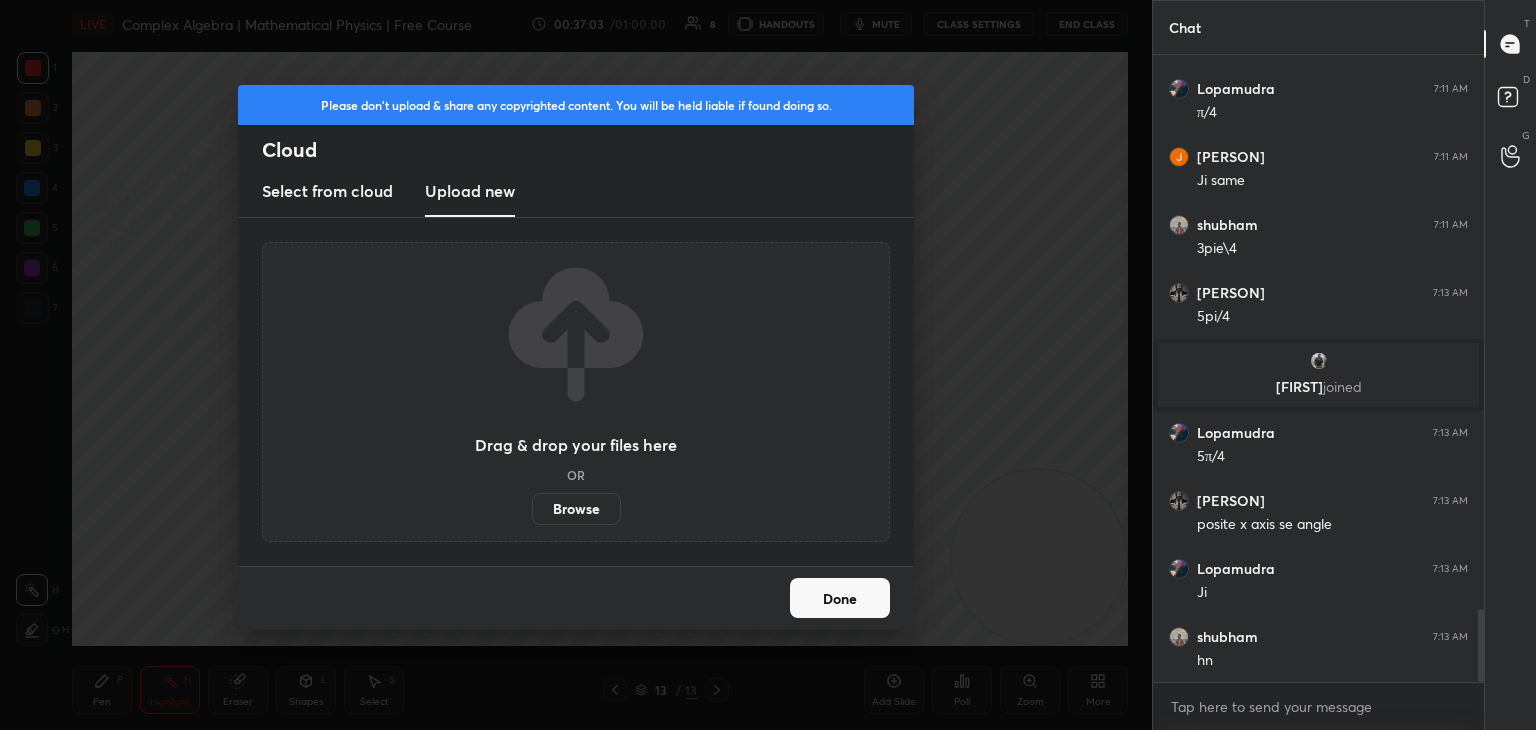 click on "Browse" at bounding box center [576, 509] 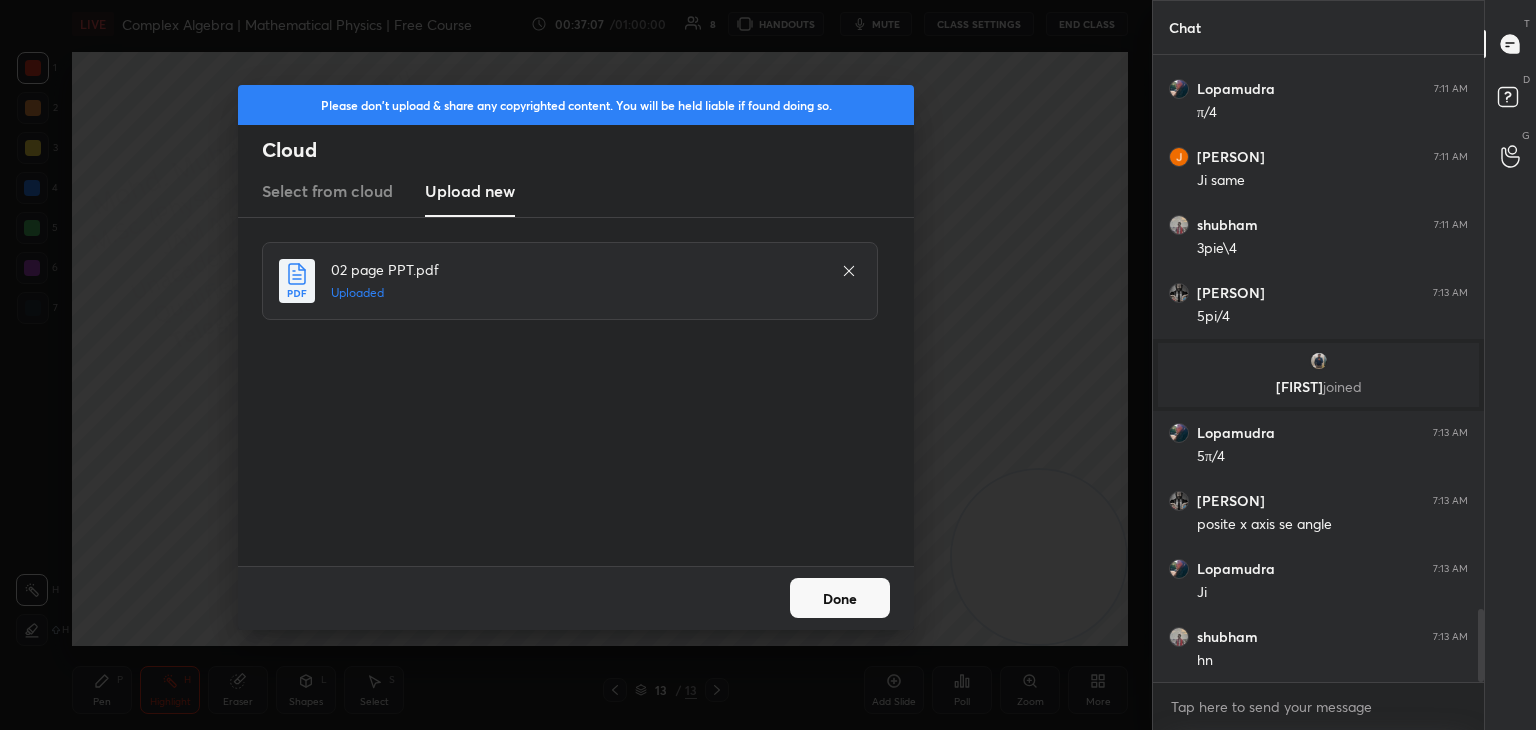 click on "Done" at bounding box center [840, 598] 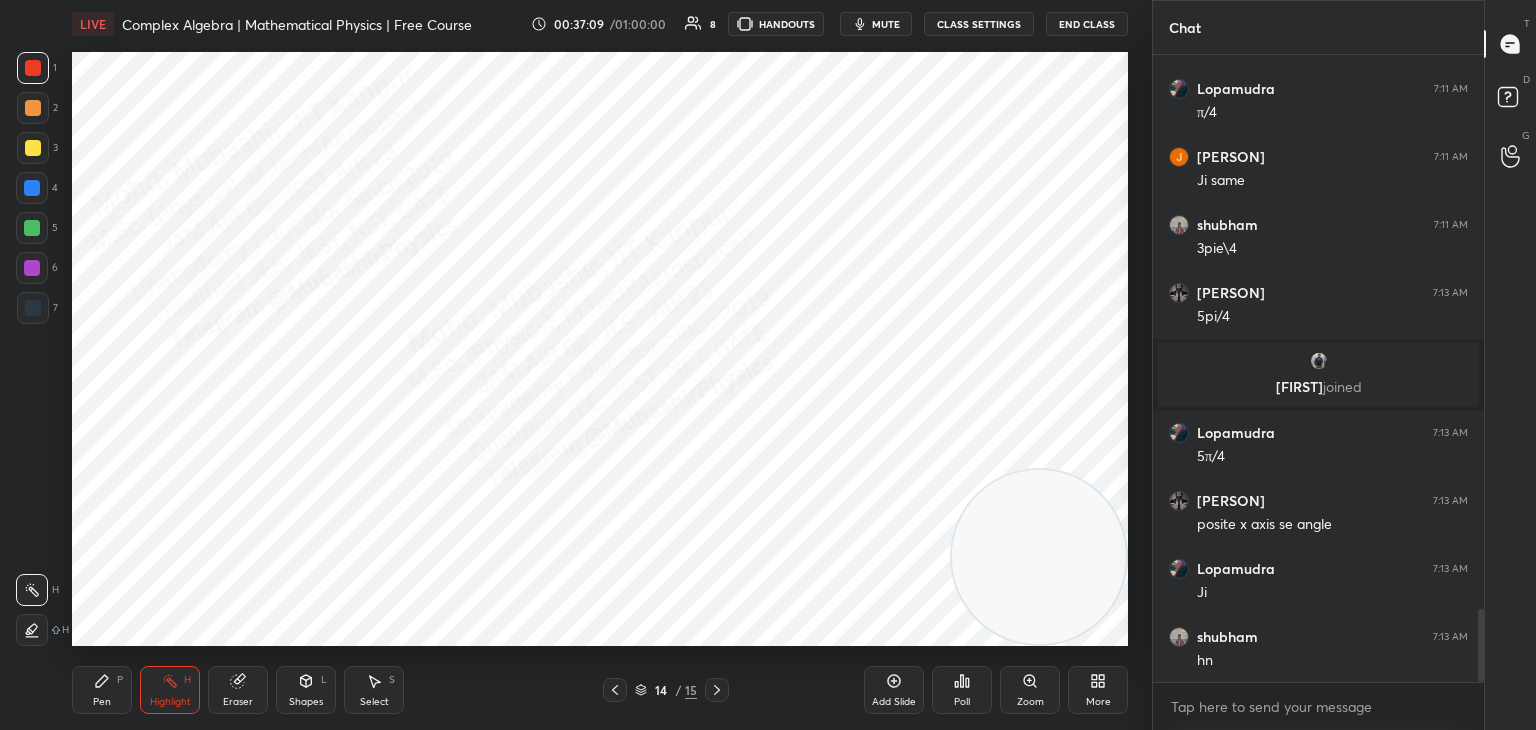 click 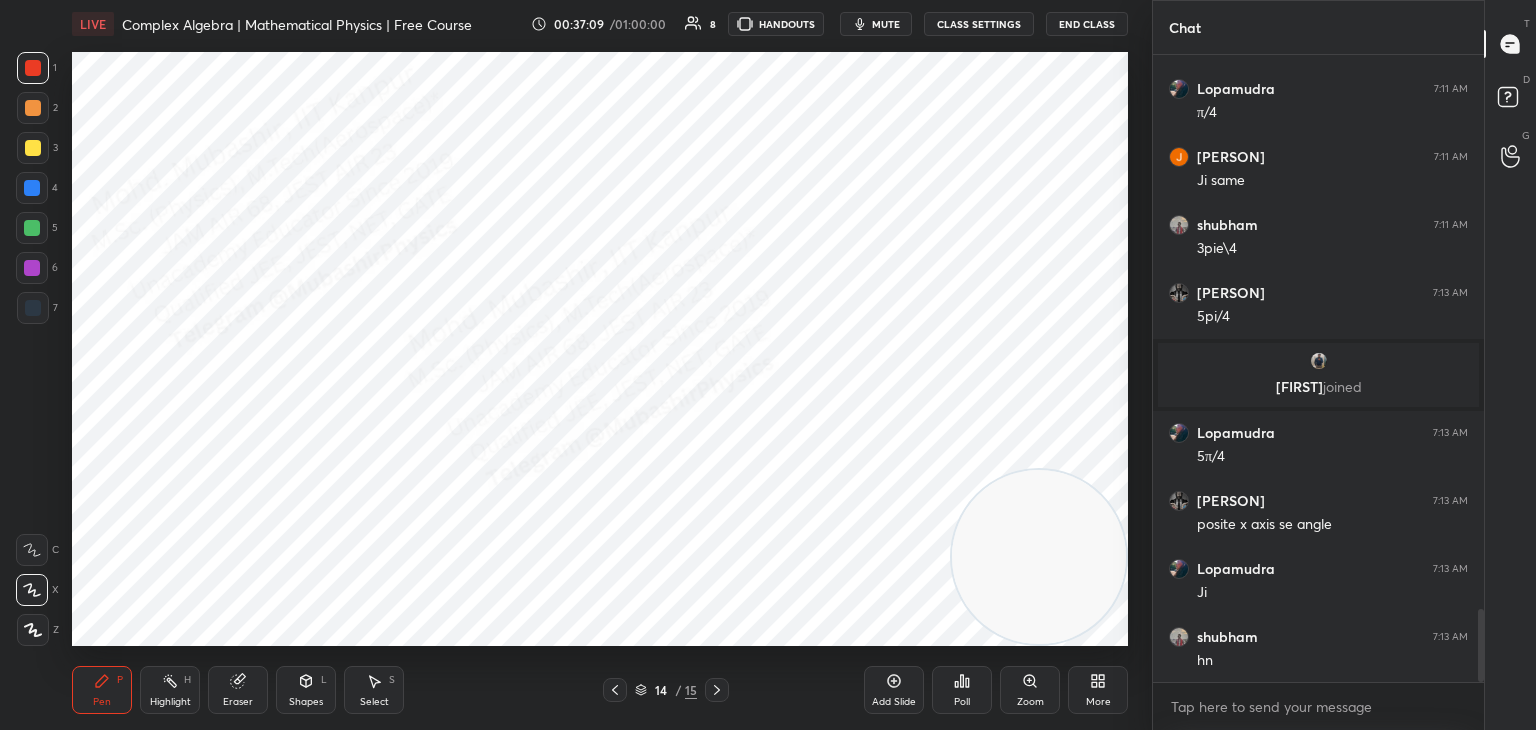 drag, startPoint x: 33, startPoint y: 309, endPoint x: 69, endPoint y: 219, distance: 96.93297 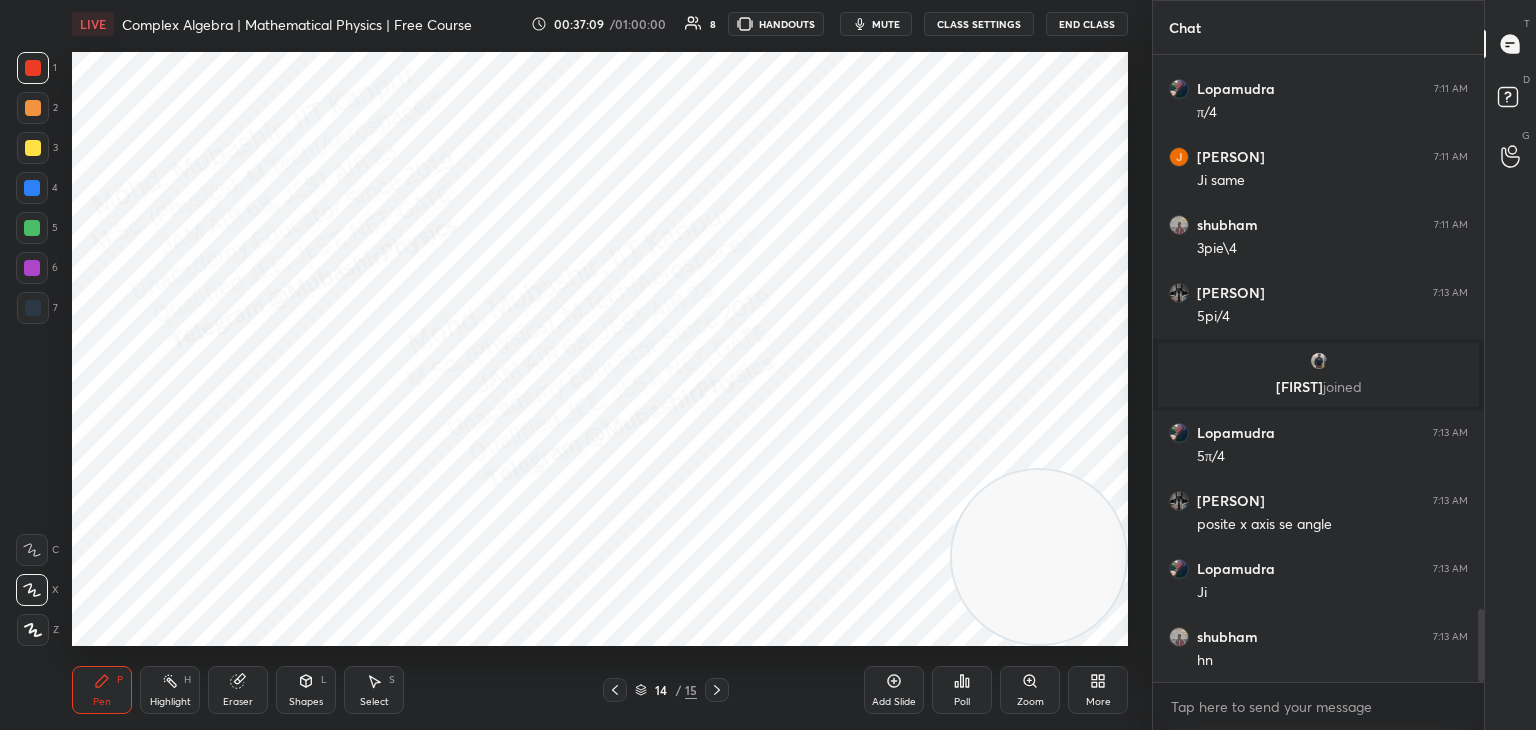 click at bounding box center [33, 308] 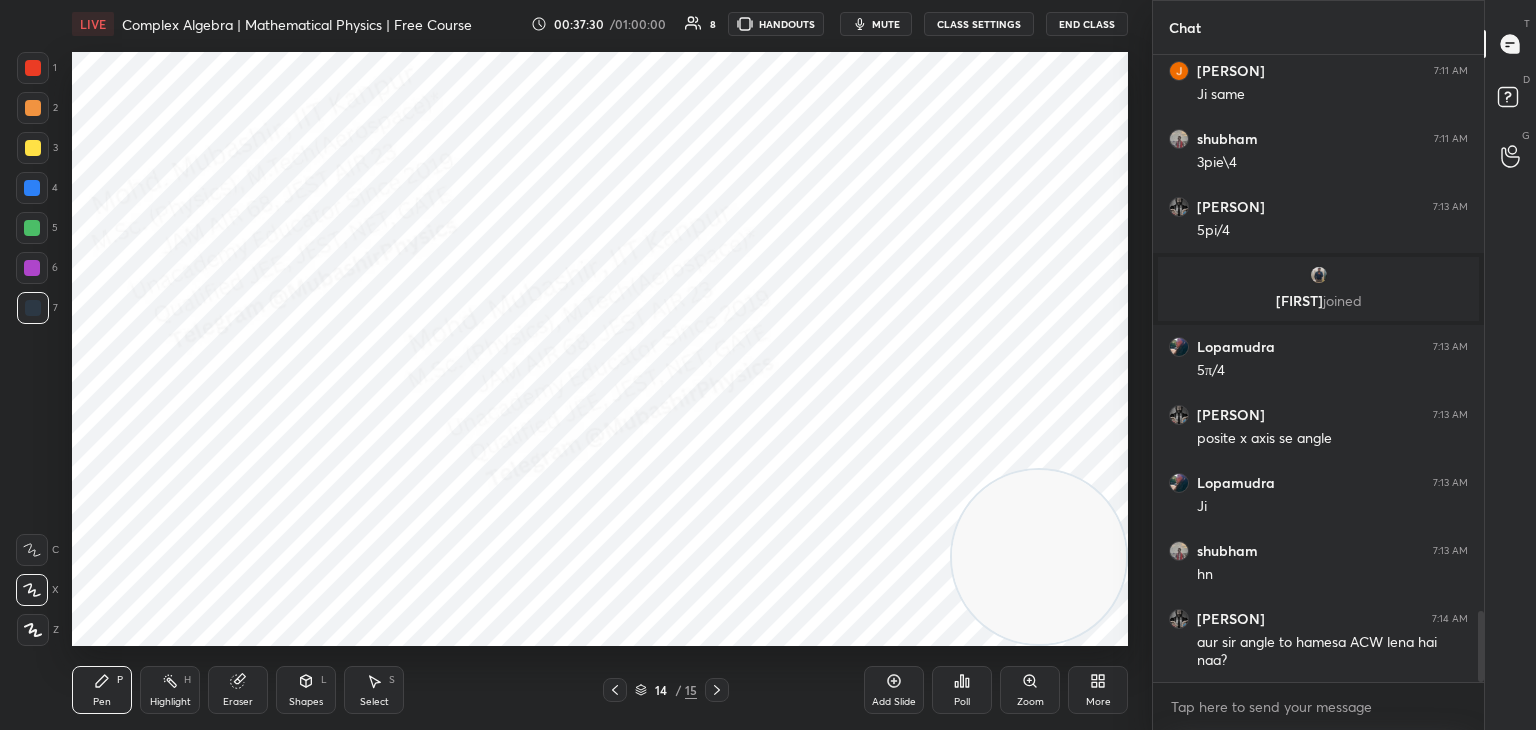 scroll, scrollTop: 4950, scrollLeft: 0, axis: vertical 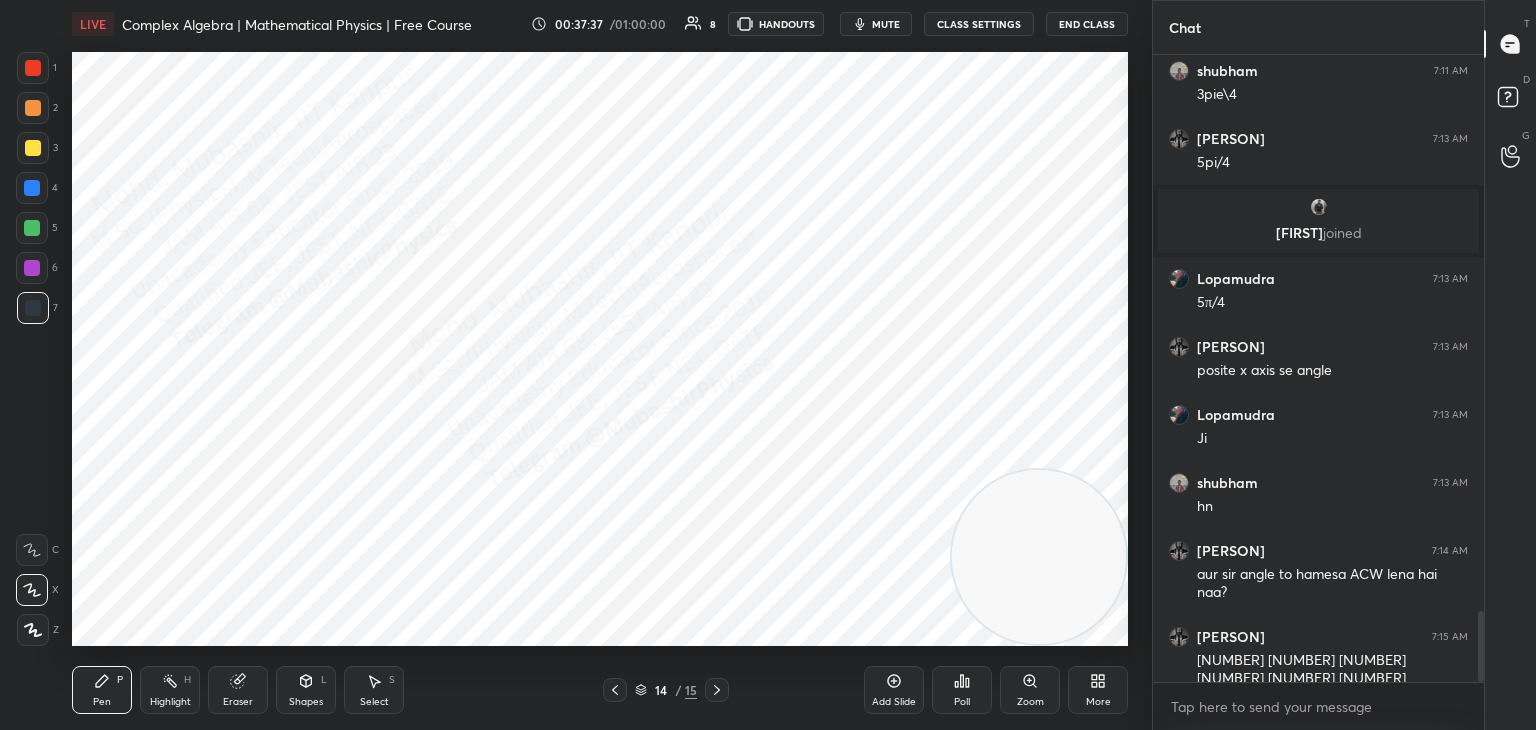 click on "Highlight H" at bounding box center (170, 690) 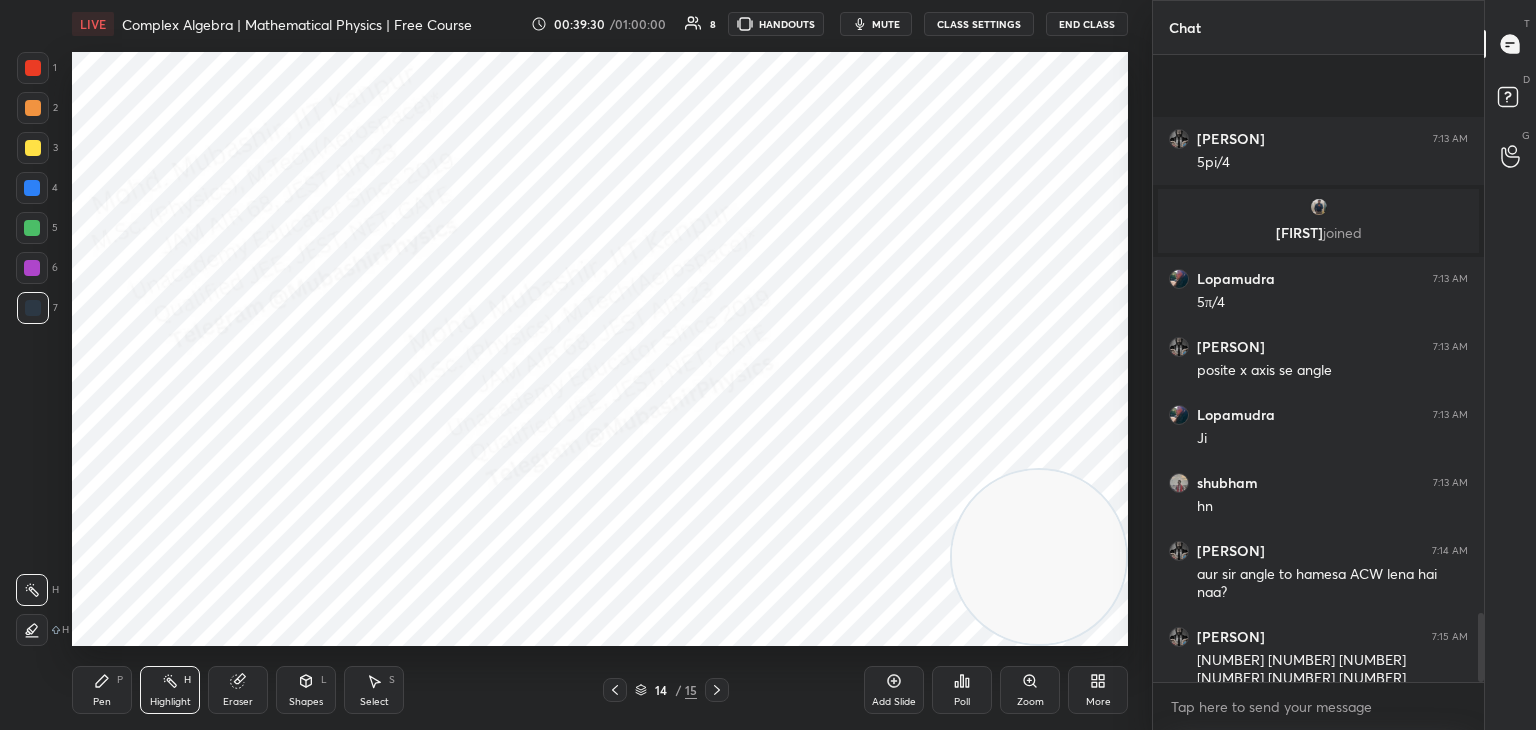 scroll, scrollTop: 5086, scrollLeft: 0, axis: vertical 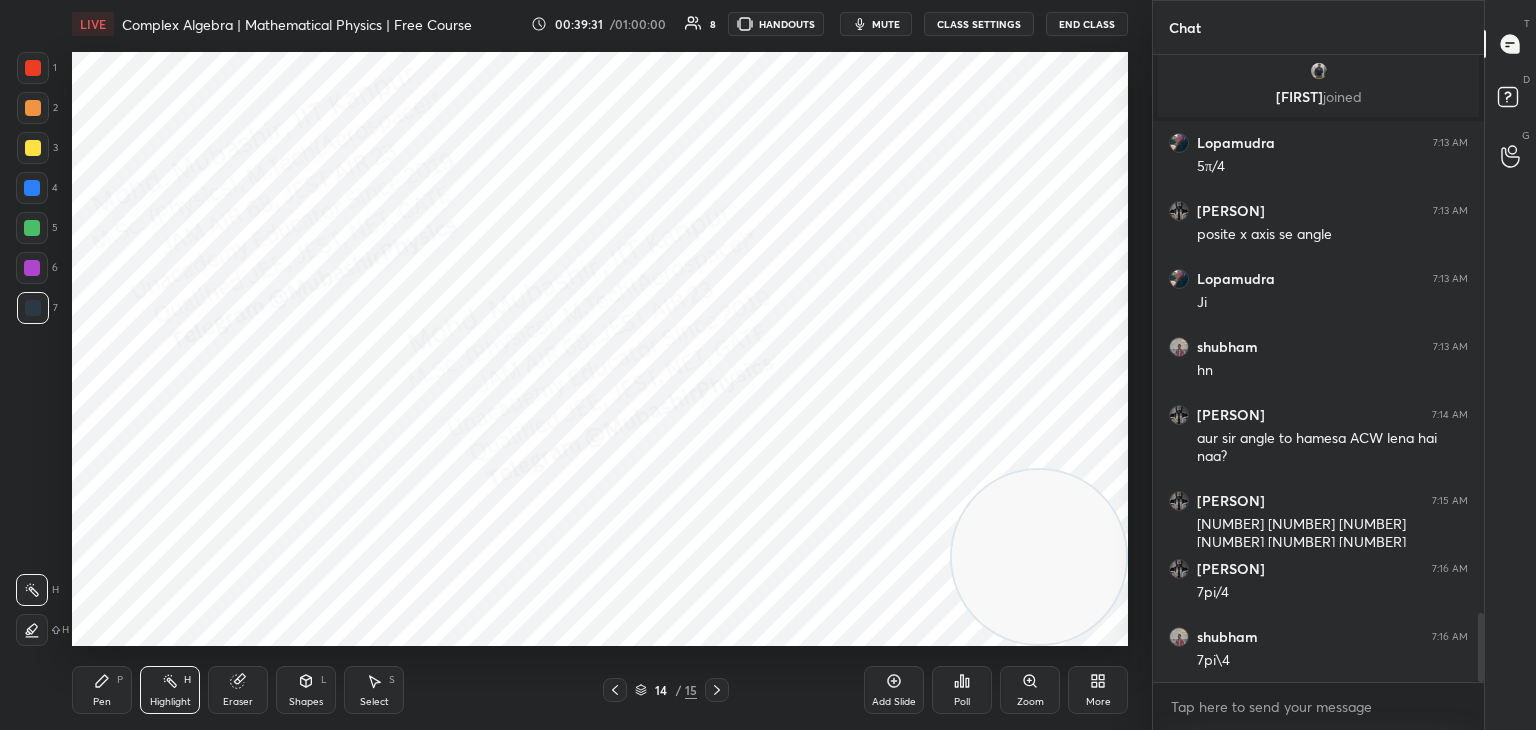 click at bounding box center [1039, 557] 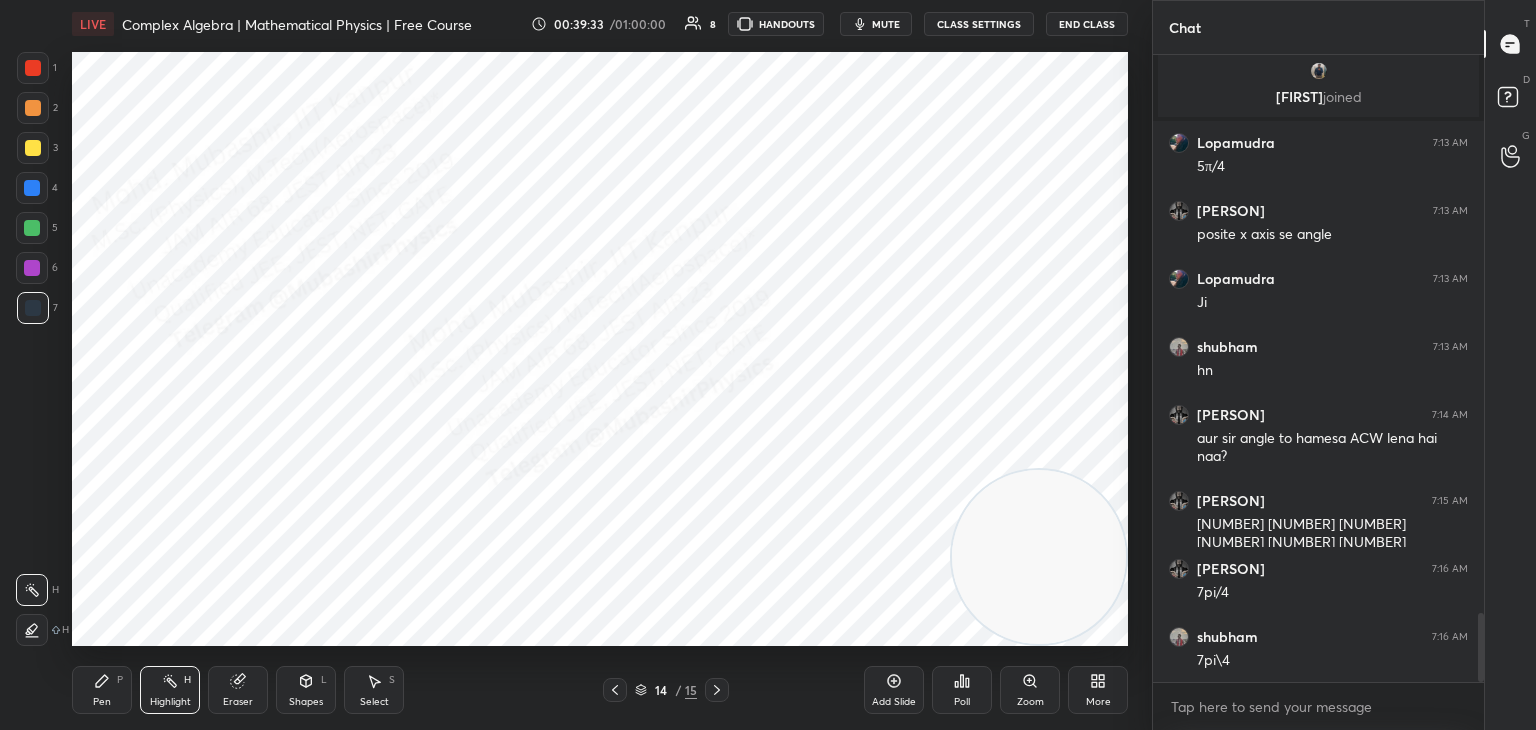 click on "Pen P" at bounding box center [102, 690] 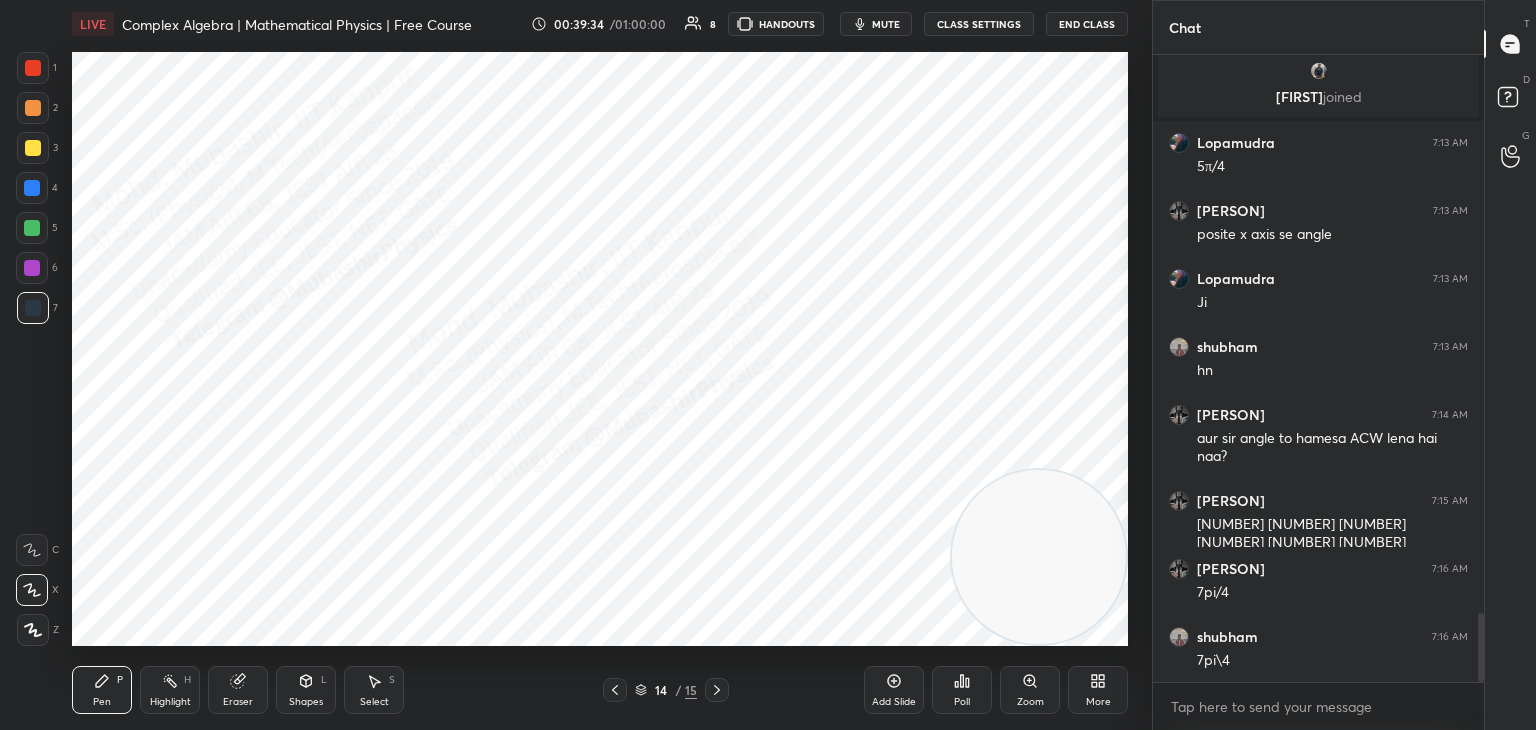 drag, startPoint x: 29, startPoint y: 194, endPoint x: 71, endPoint y: 198, distance: 42.190044 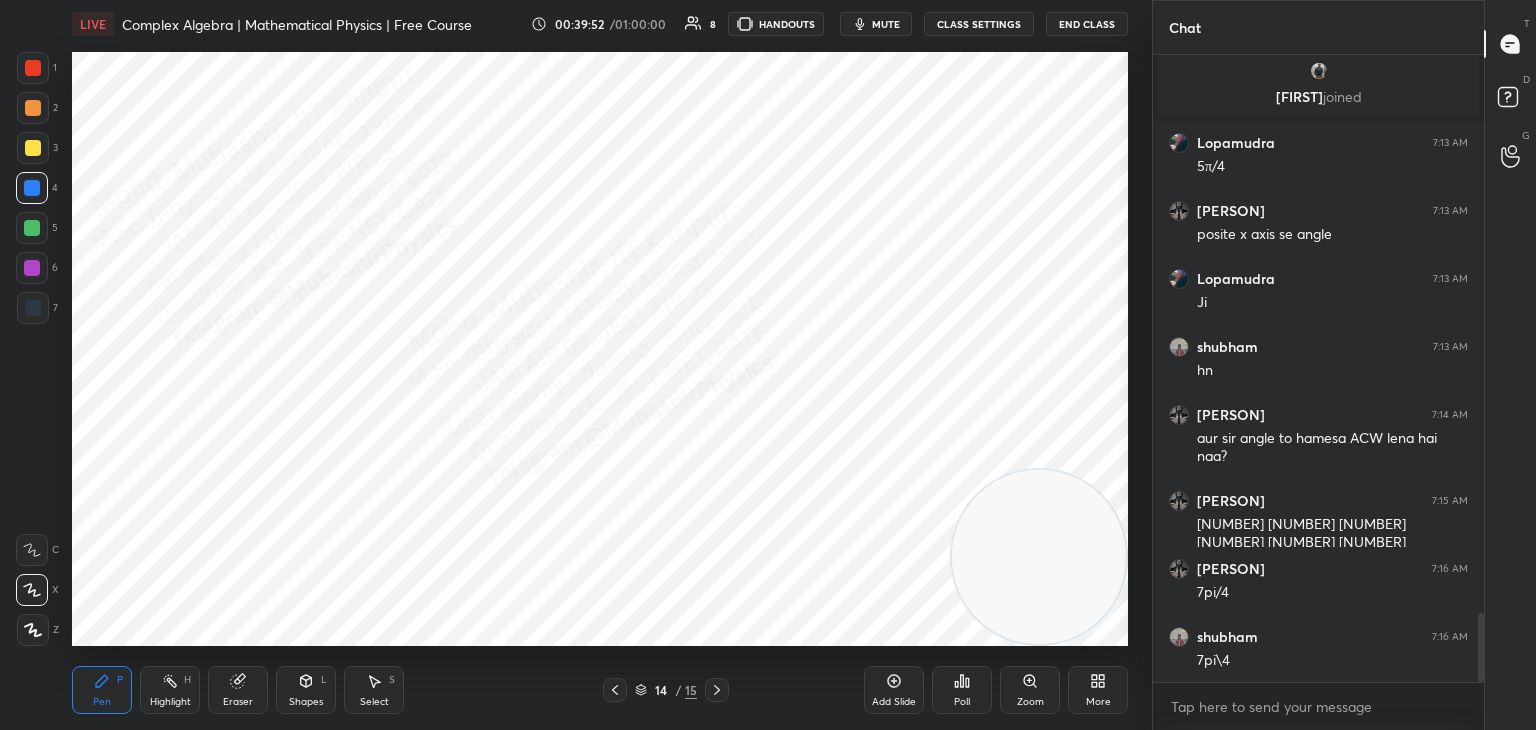 click at bounding box center [32, 228] 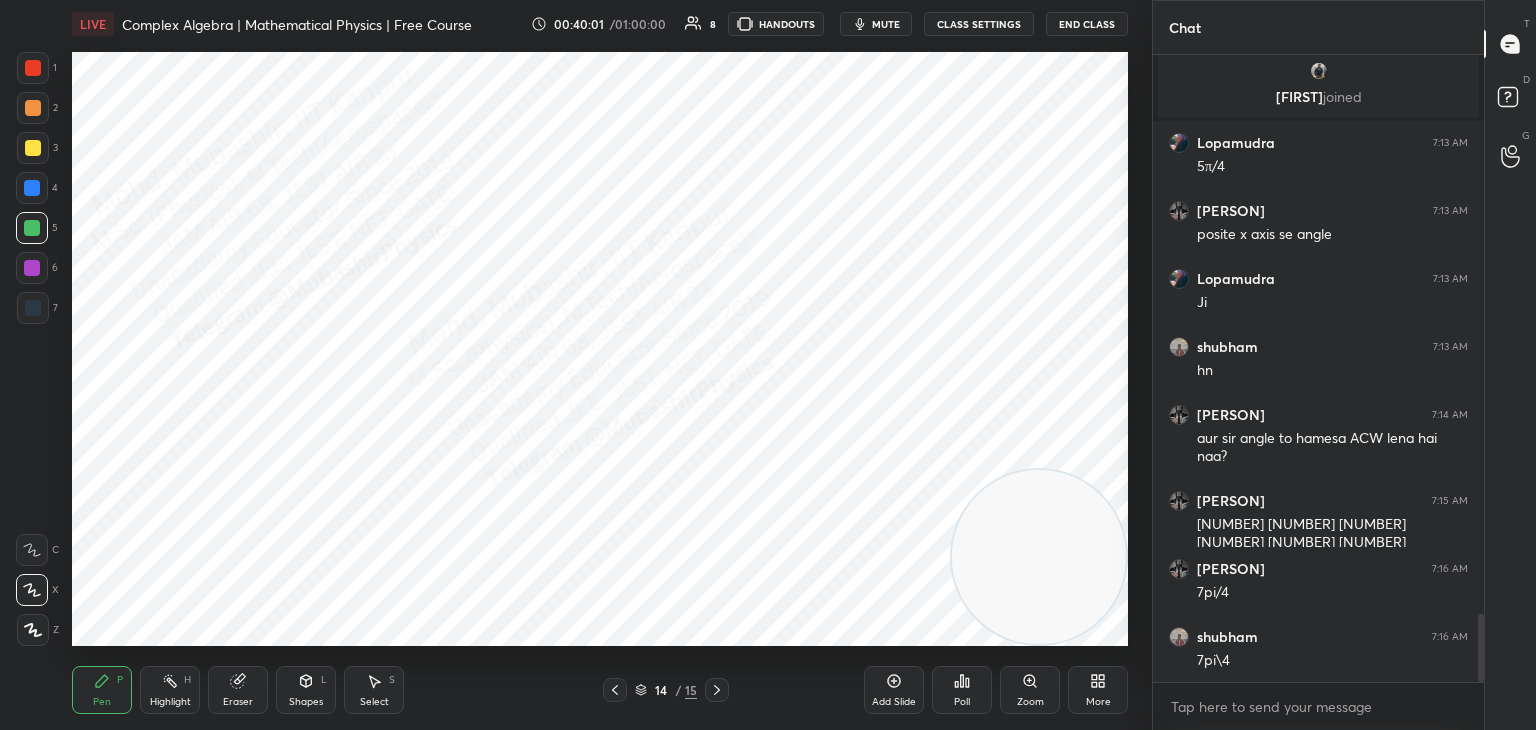 scroll, scrollTop: 5154, scrollLeft: 0, axis: vertical 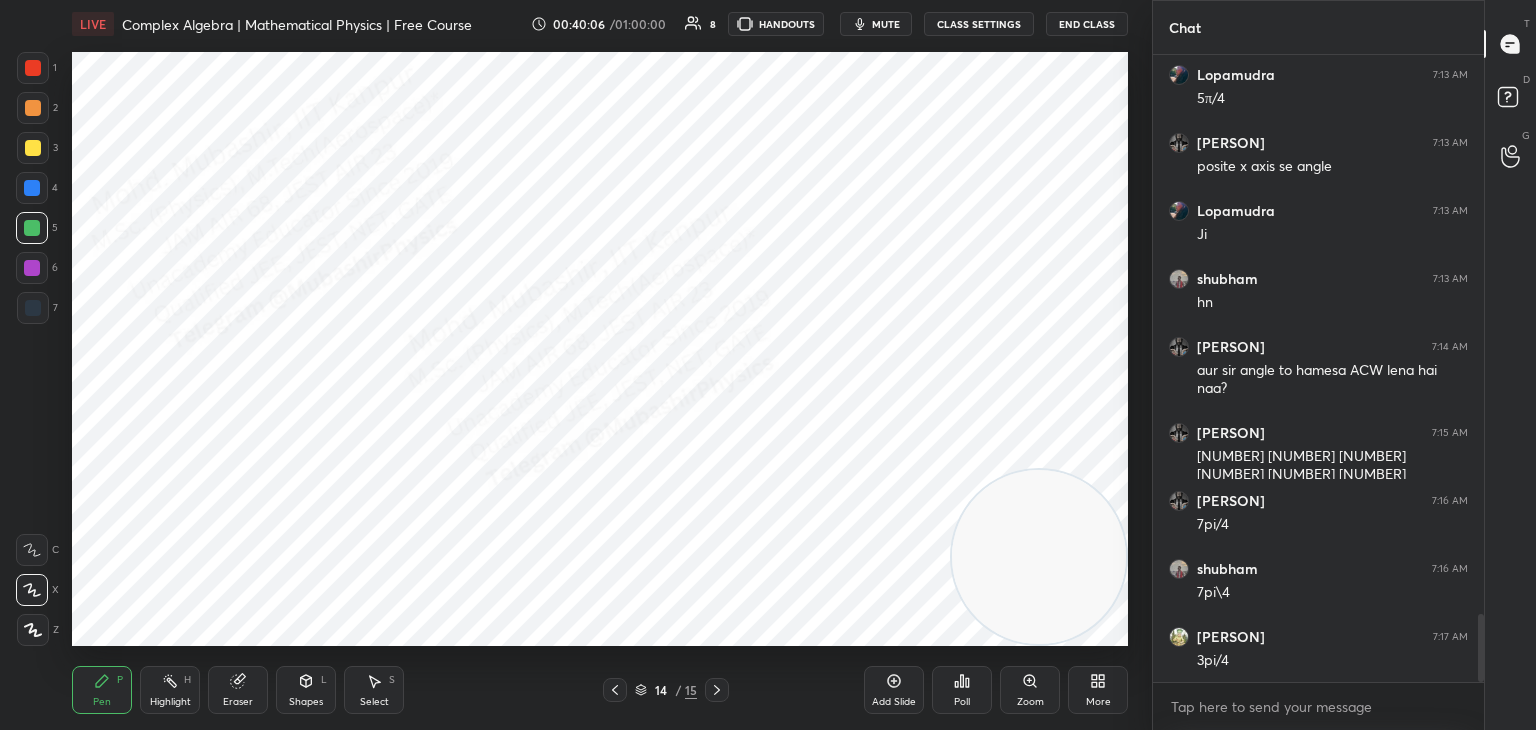 click at bounding box center (33, 68) 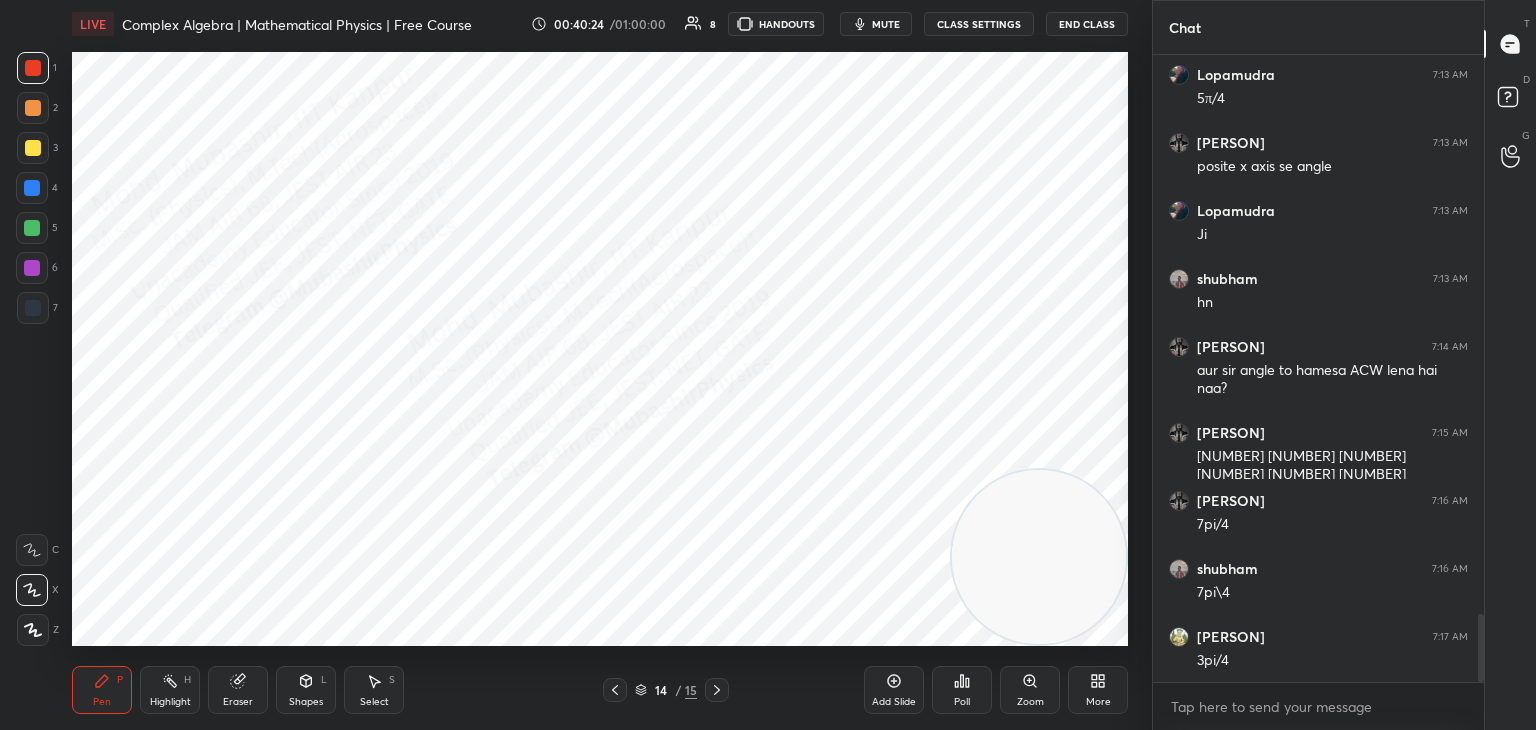 click on "Shapes L" at bounding box center [306, 690] 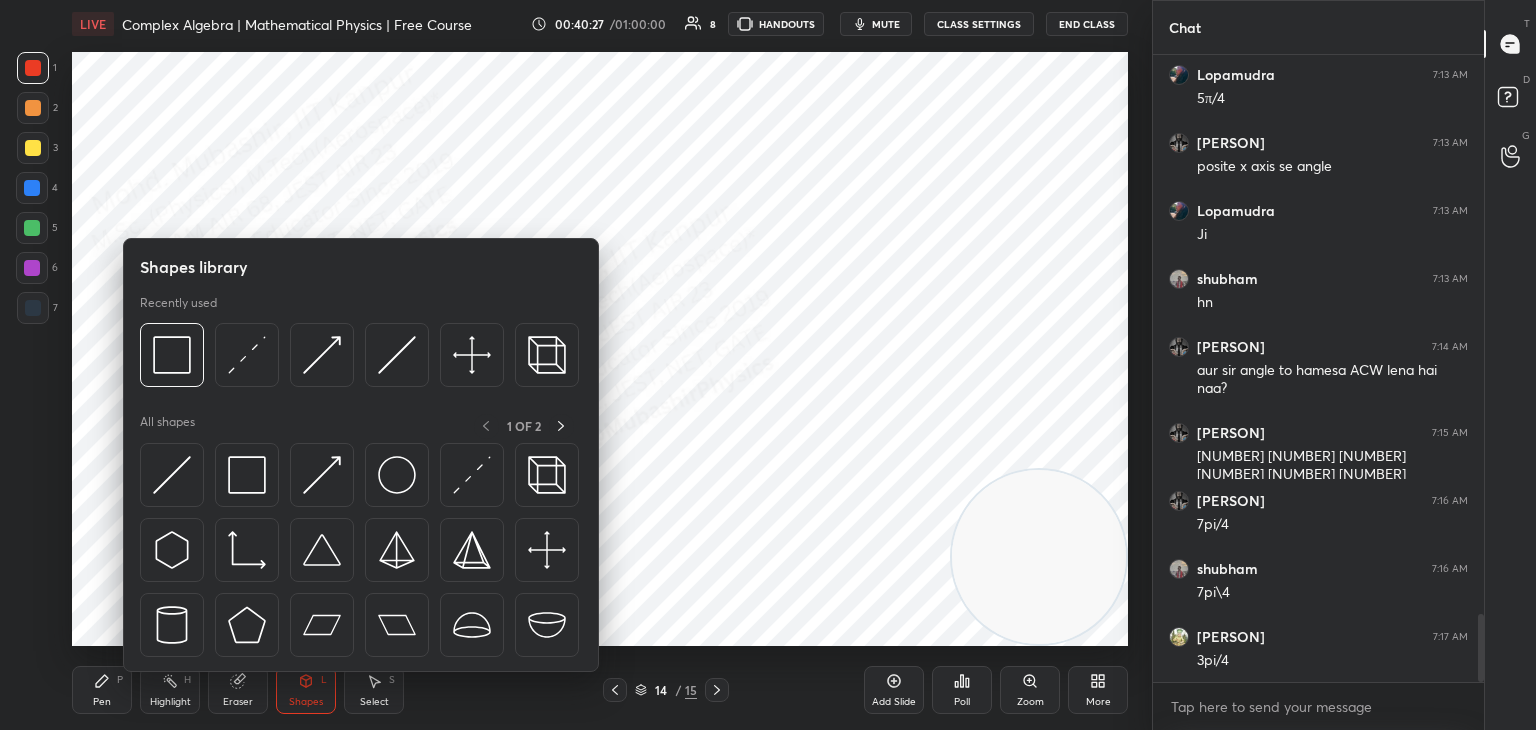 click on "Shapes L" at bounding box center [306, 690] 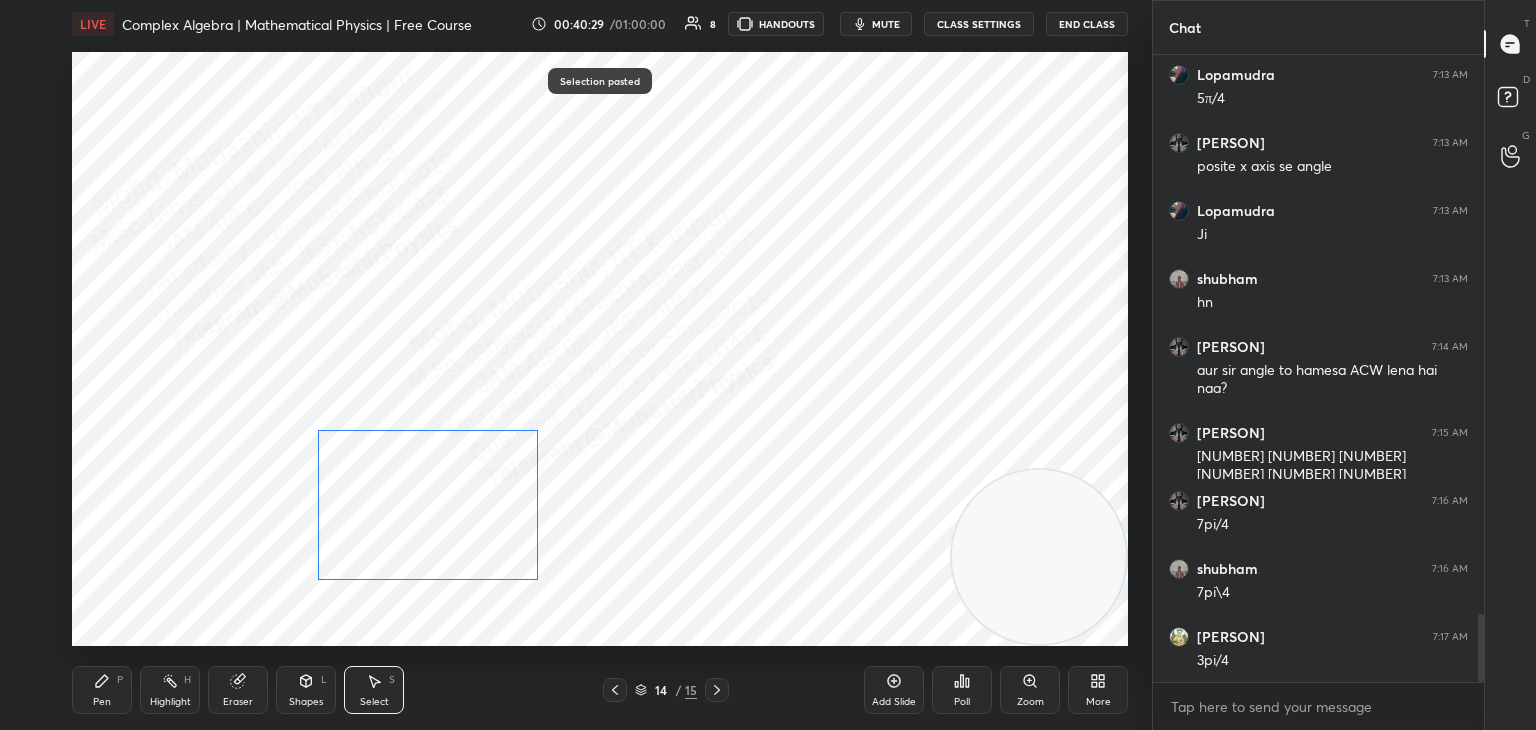 drag, startPoint x: 313, startPoint y: 542, endPoint x: 408, endPoint y: 554, distance: 95.7549 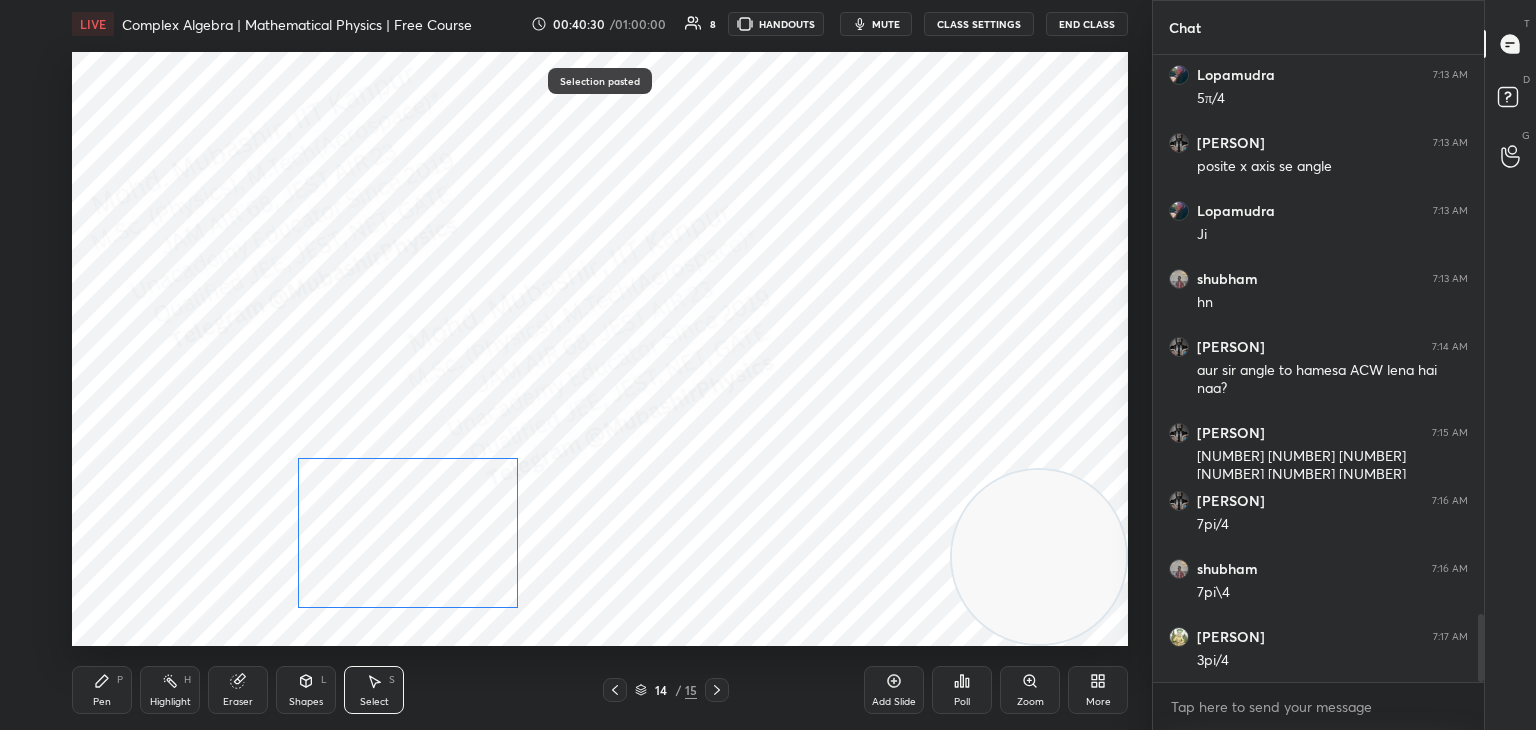 drag, startPoint x: 404, startPoint y: 562, endPoint x: 400, endPoint y: 521, distance: 41.19466 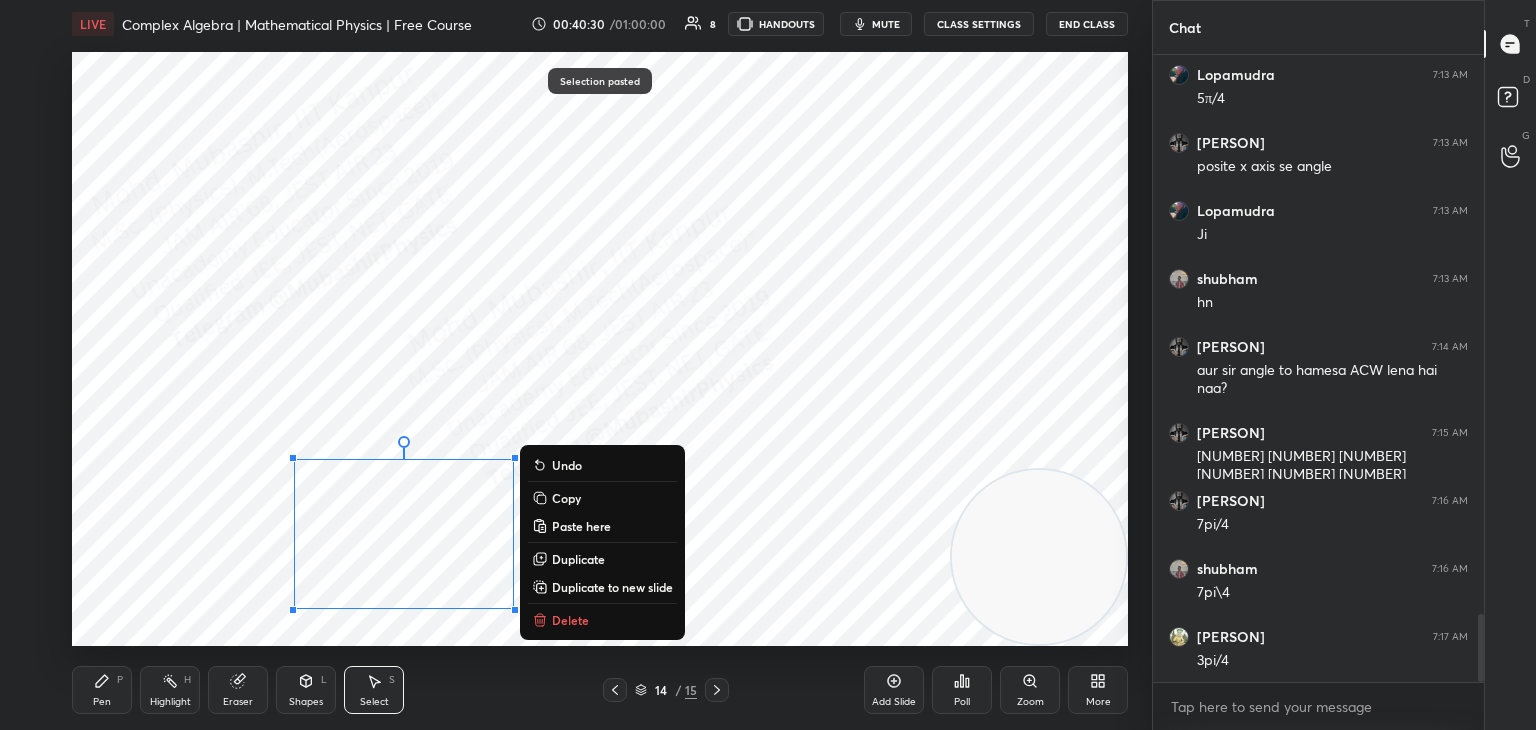 click on "0 ° Undo Copy Paste here Duplicate Duplicate to new slide Delete" at bounding box center (600, 349) 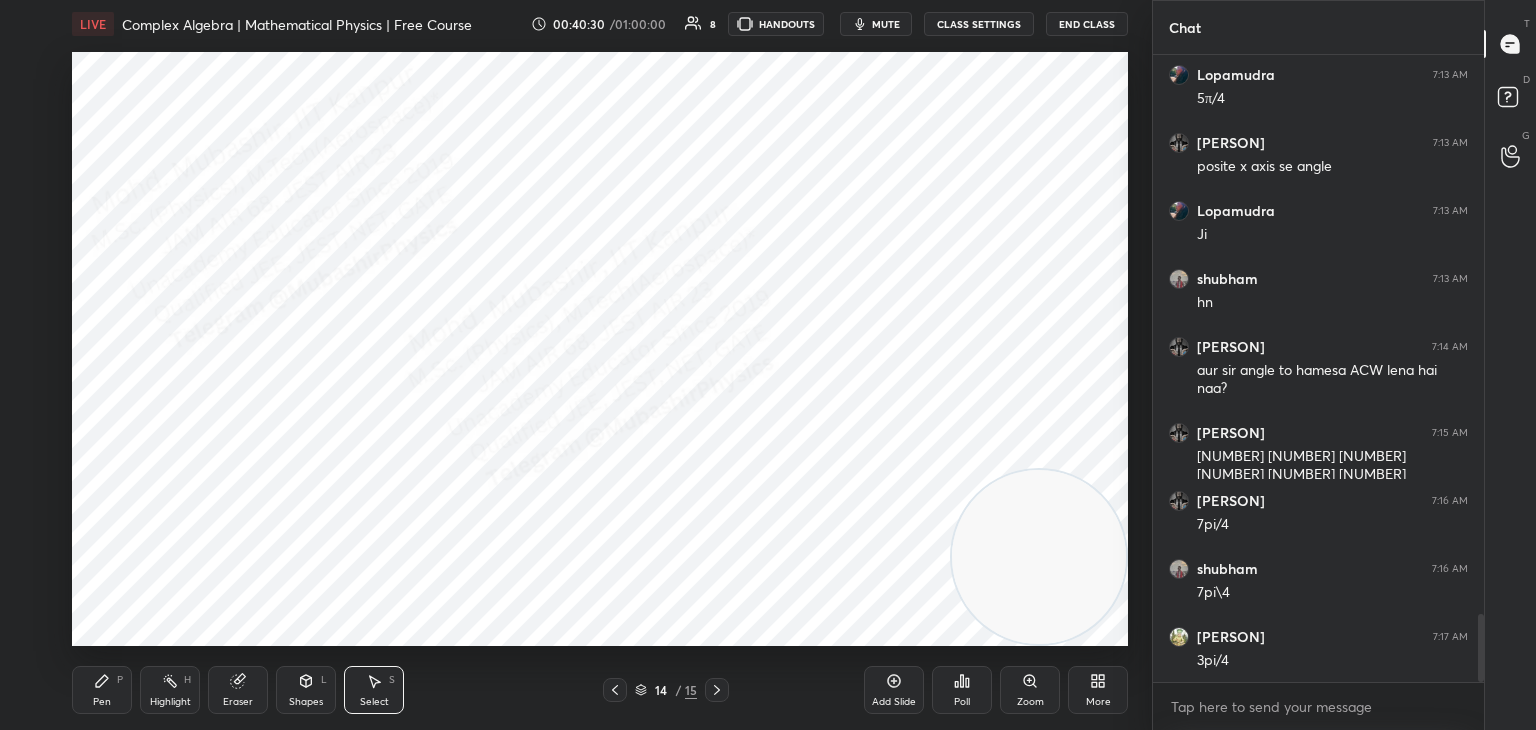 click on "Pen P" at bounding box center [102, 690] 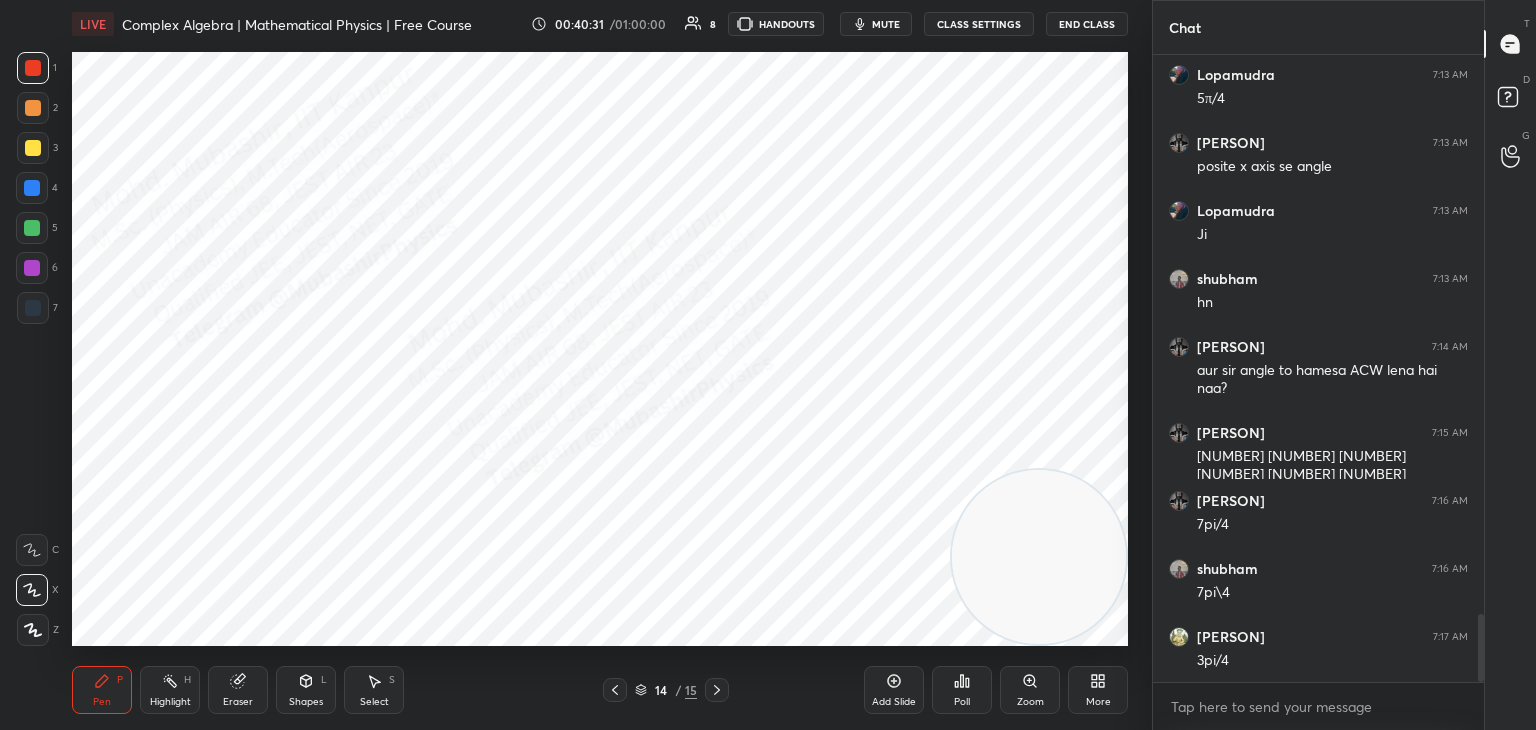 click at bounding box center [32, 268] 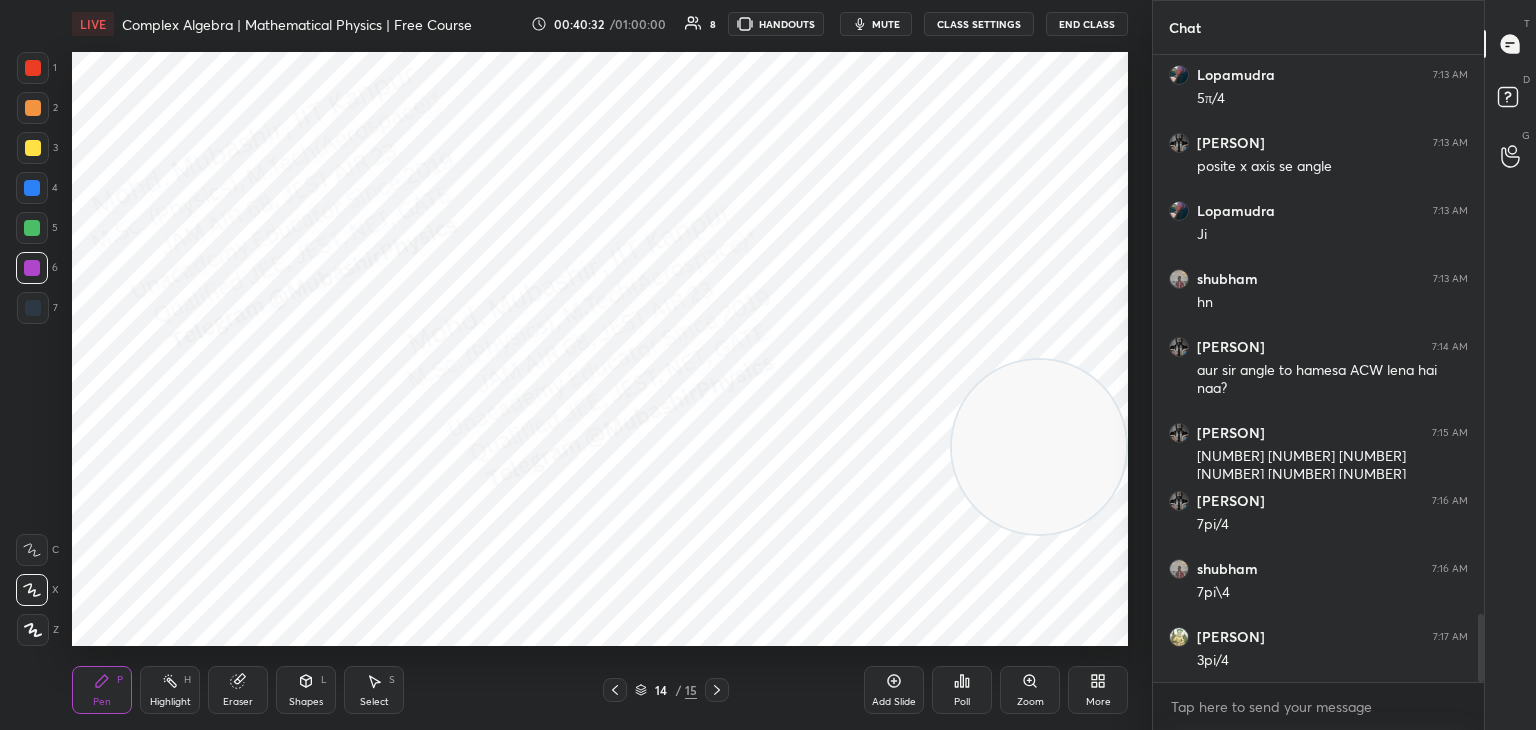 drag, startPoint x: 1020, startPoint y: 473, endPoint x: 994, endPoint y: -46, distance: 519.6508 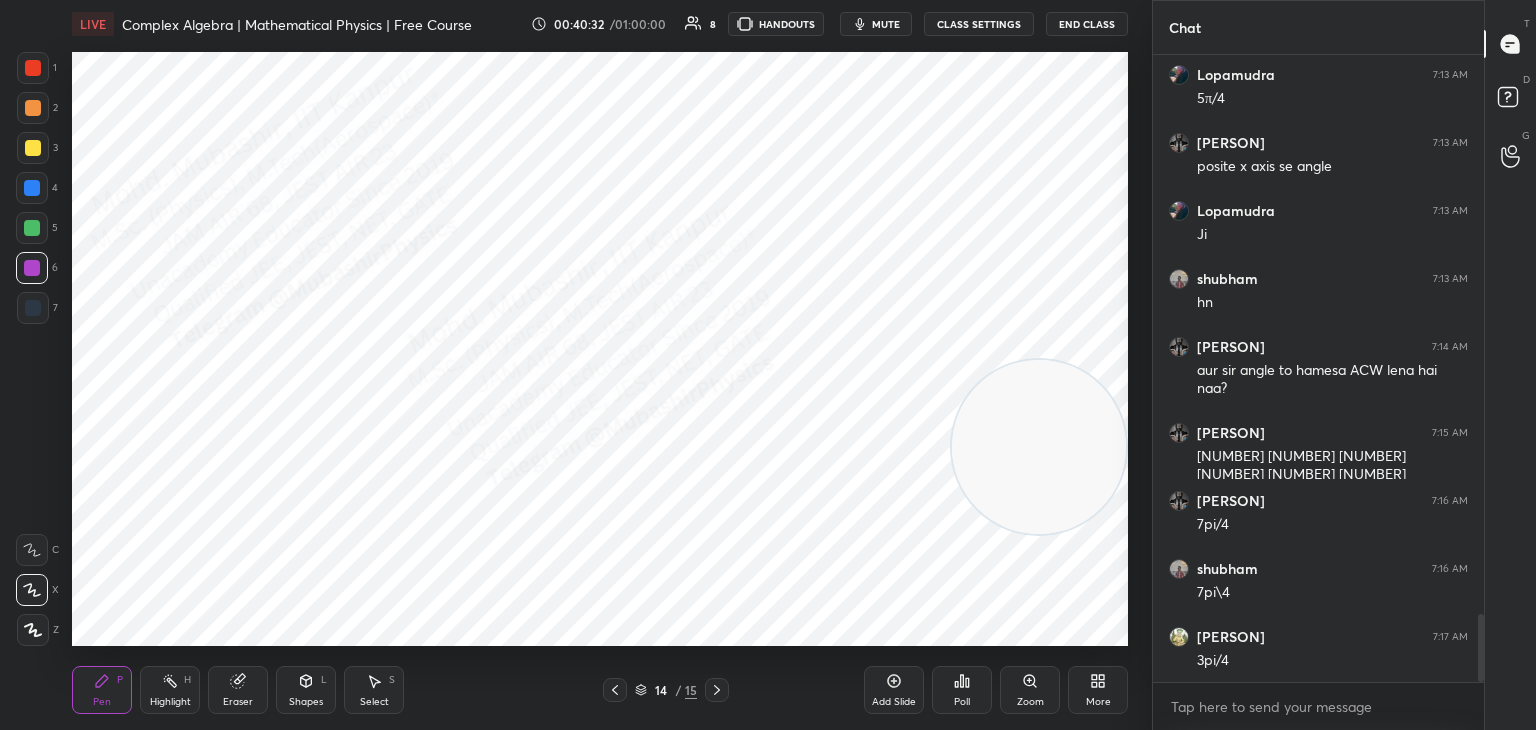 click on "[NUMBER] [NUMBER] [NUMBER] [NUMBER] [NUMBER] [NUMBER] [NUMBER] C X Z C X Z E E Erase all   H H LIVE Complex Algebra | Mathematical Physics | Free Course 00:40:32 /  01:00:00 8 HANDOUTS mute CLASS SETTINGS End Class Setting up your live class Poll for   secs No correct answer Start poll Back Complex Algebra | Mathematical Physics | Free Course [PERSON] Pen P Highlight H Eraser Shapes L Select S 14 / 15 Add Slide Poll Zoom More Chat [PERSON]  joined [PERSON] [TIME] [NUMBER]π/[NUMBER] [PERSON] [TIME] posite x axis se angle [PERSON] [TIME] Ji [PERSON] [TIME] hn [PERSON] [TIME] aur sir angle to hamesa ACW lena hai naa? [PERSON] [TIME] anti clockwise [PERSON] [TIME] [NUMBER]pi/[NUMBER] [PERSON] [TIME] [NUMBER]pi\ [NUMBER] [PERSON] [TIME] [NUMBER]pi/[NUMBER] JUMP TO LATEST Enable hand raising Enable raise hand to speak to learners. Once enabled, chat will be turned off temporarily. Enable x   introducing Raise a hand with a doubt Now learners can raise their hand along with a doubt  How it works? Doubts asked by learners will show up here NEW DOUBTS ASKED No one has raised a hand yet Can't raise hand" at bounding box center [768, 0] 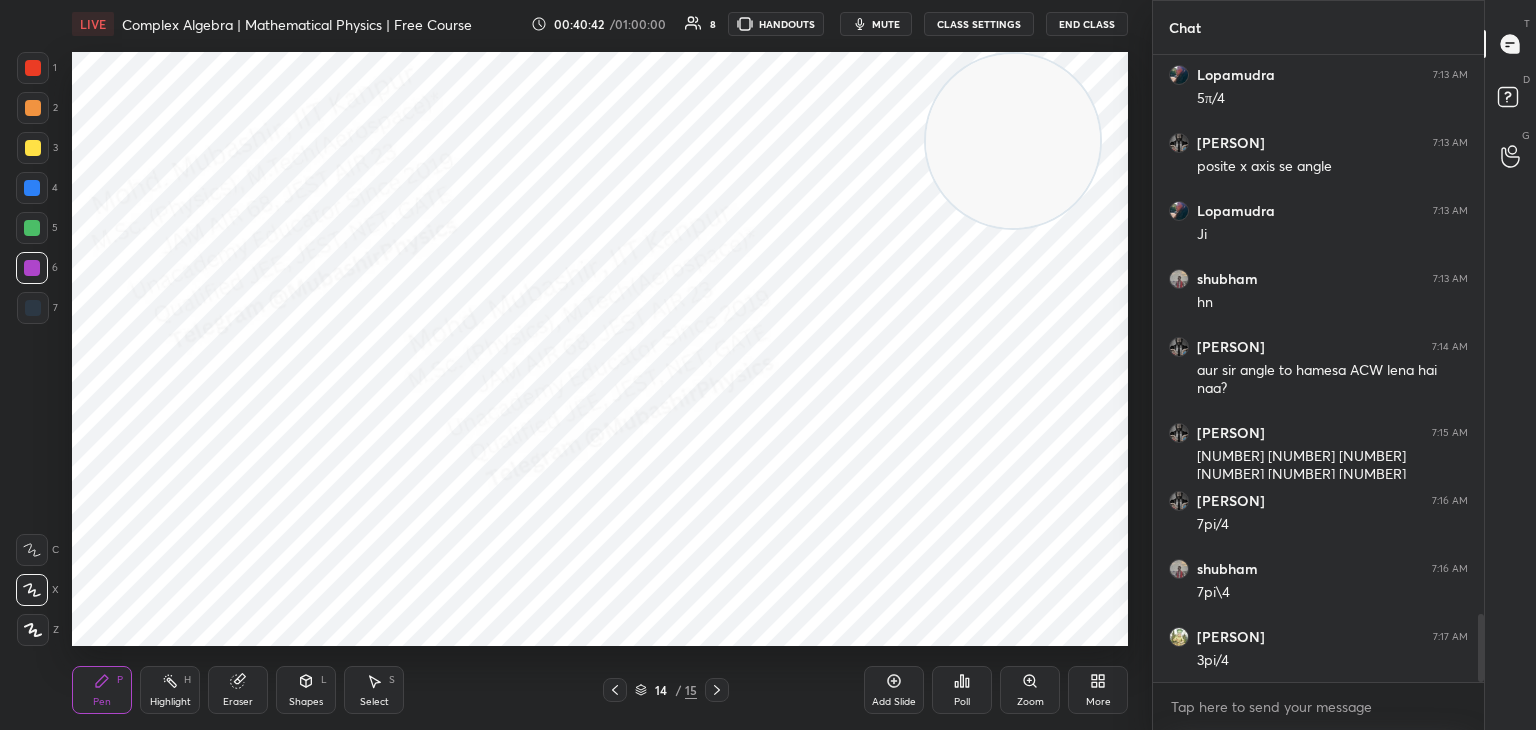 drag, startPoint x: 37, startPoint y: 229, endPoint x: 56, endPoint y: 240, distance: 21.954498 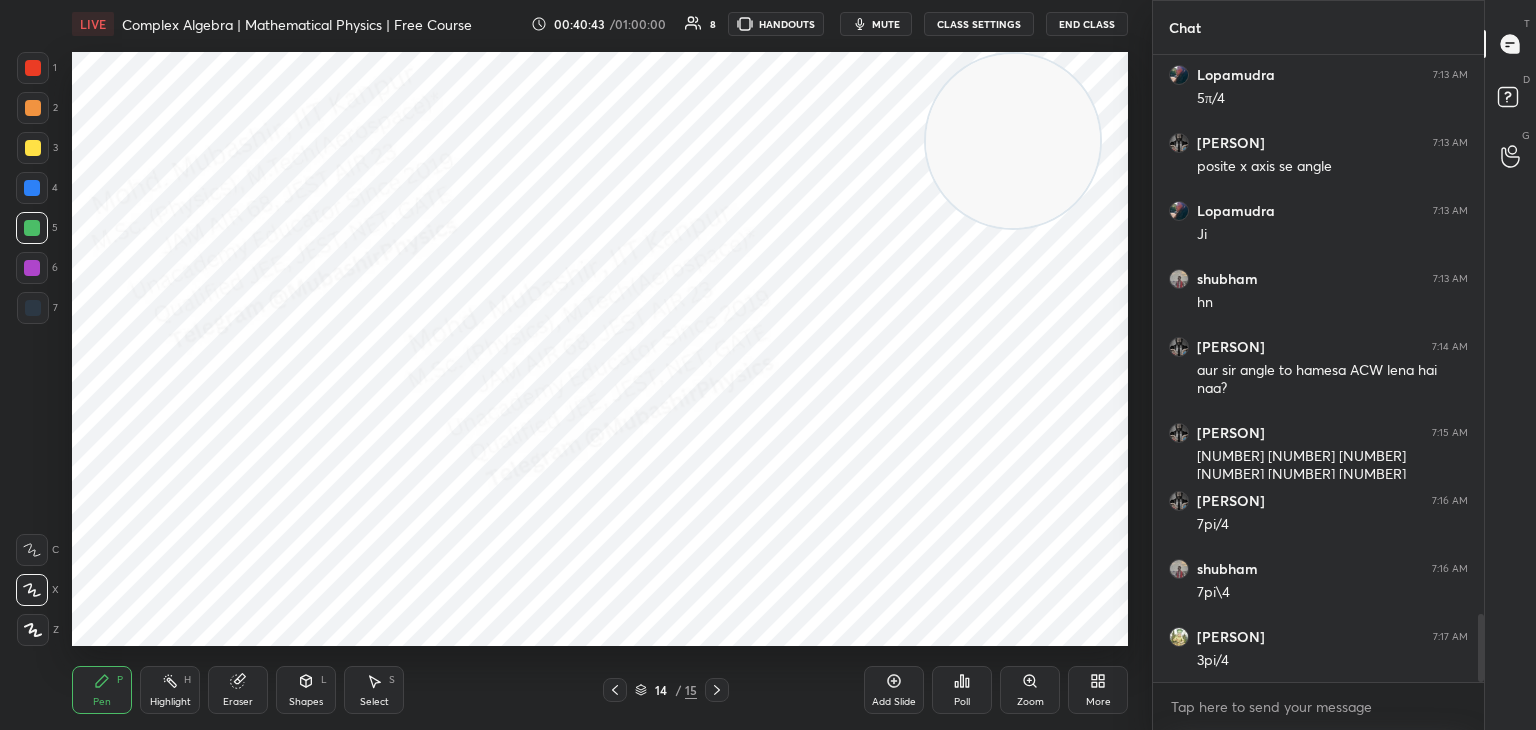 drag, startPoint x: 34, startPoint y: 193, endPoint x: 49, endPoint y: 202, distance: 17.492855 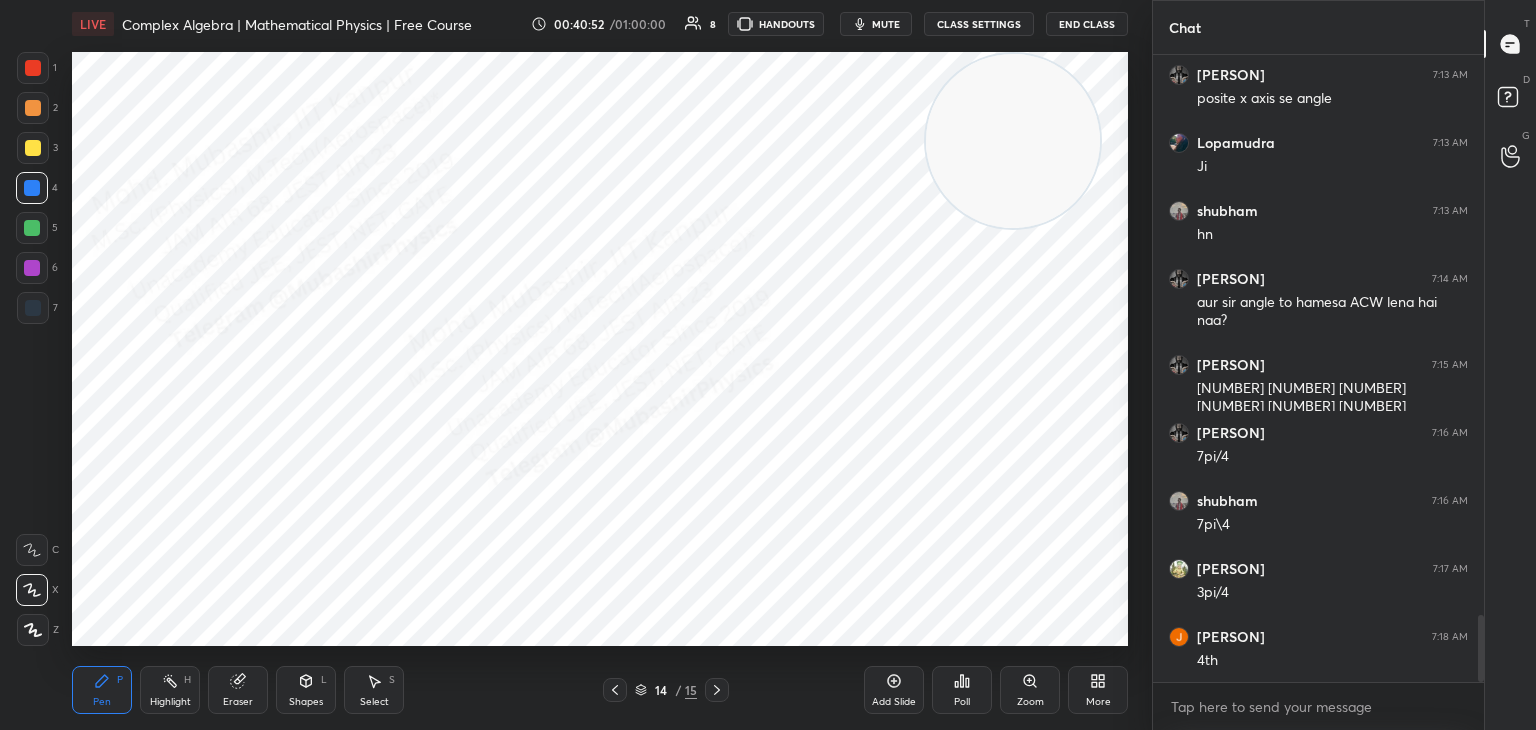scroll, scrollTop: 5290, scrollLeft: 0, axis: vertical 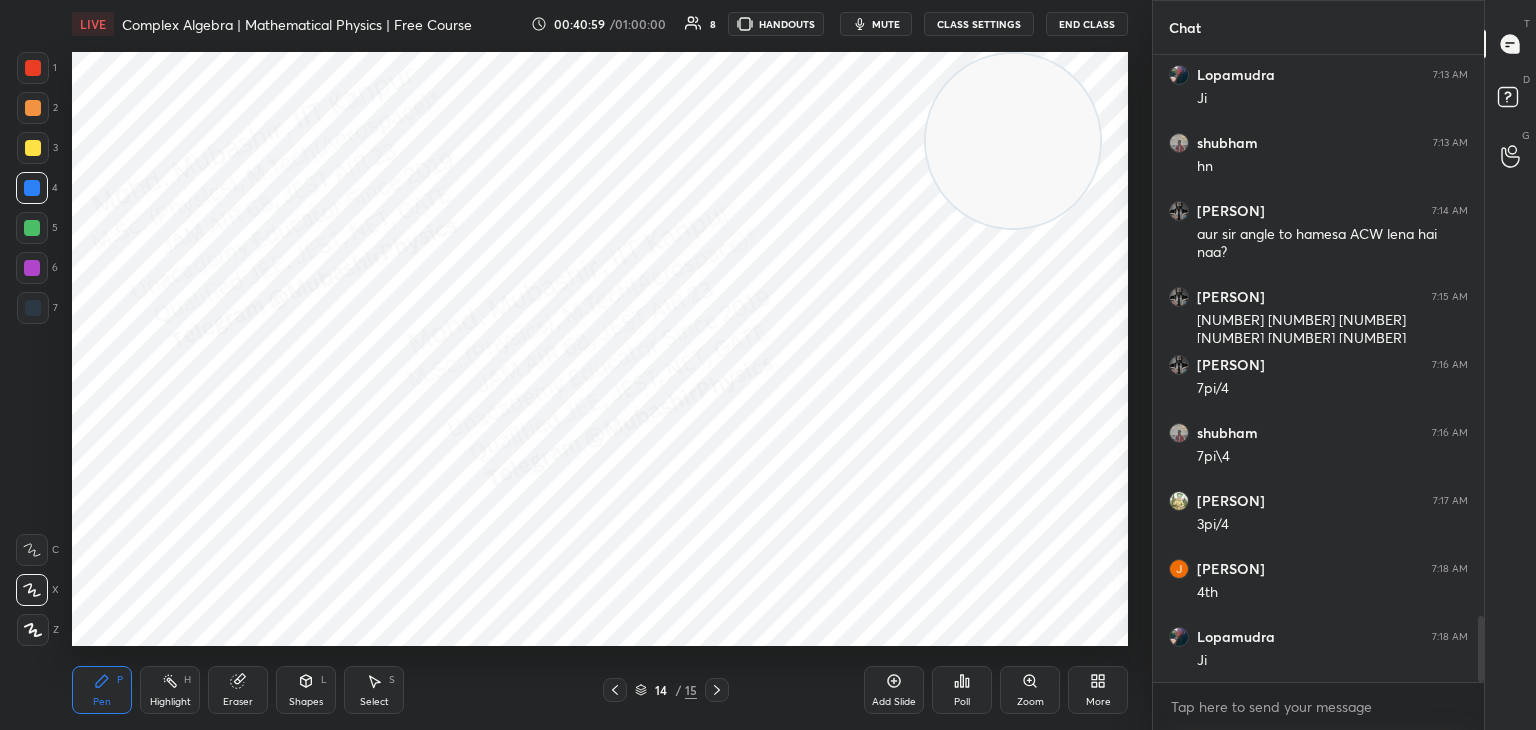 drag, startPoint x: 41, startPoint y: 102, endPoint x: 71, endPoint y: 114, distance: 32.31099 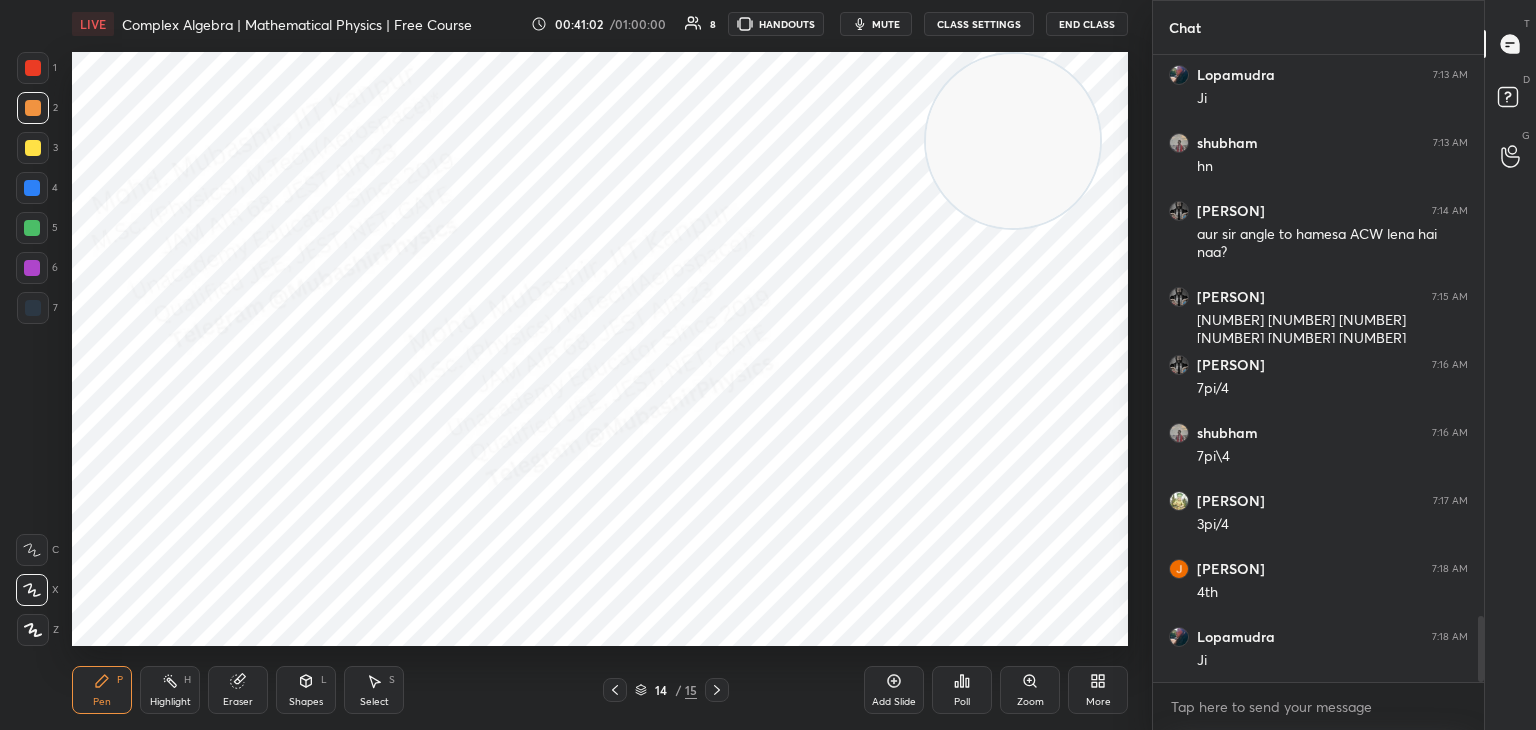 click on "Highlight H" at bounding box center (170, 690) 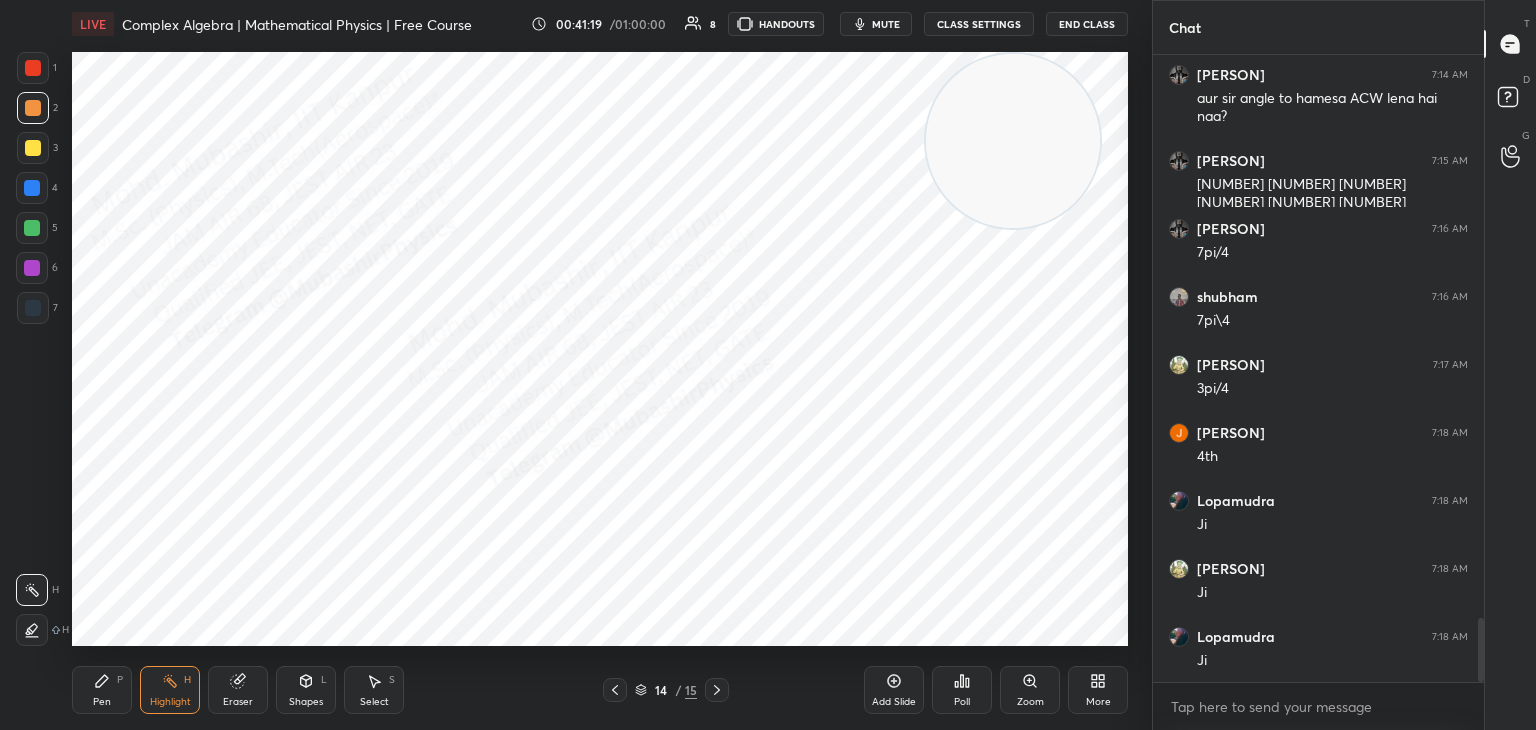 scroll, scrollTop: 5494, scrollLeft: 0, axis: vertical 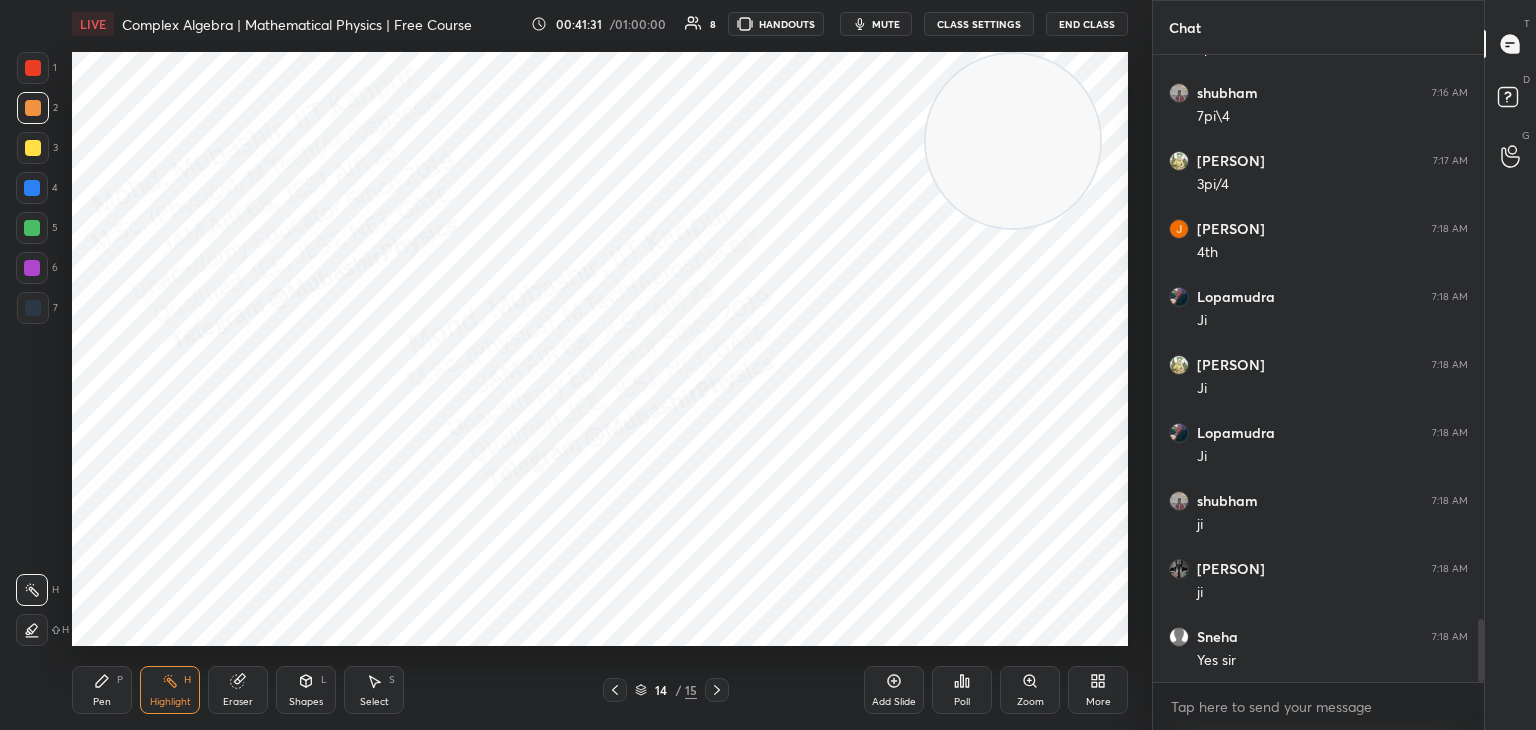 click on "[PERSON] [TIME] anti clockwise [PERSON] [TIME] [NUMBER]pi/[NUMBER] [PERSON] [TIME] [NUMBER]pi\ [NUMBER] [PERSON] [TIME] [NUMBER]pi/[NUMBER] [PERSON]... [TIME] [NUMBER]th [PERSON] [TIME] Ji [PERSON] [TIME] Ji [PERSON] [TIME] Ji [PERSON] [TIME] ji [PERSON] [TIME] ji [PERSON] [TIME] Yes sir" at bounding box center (1318, 369) 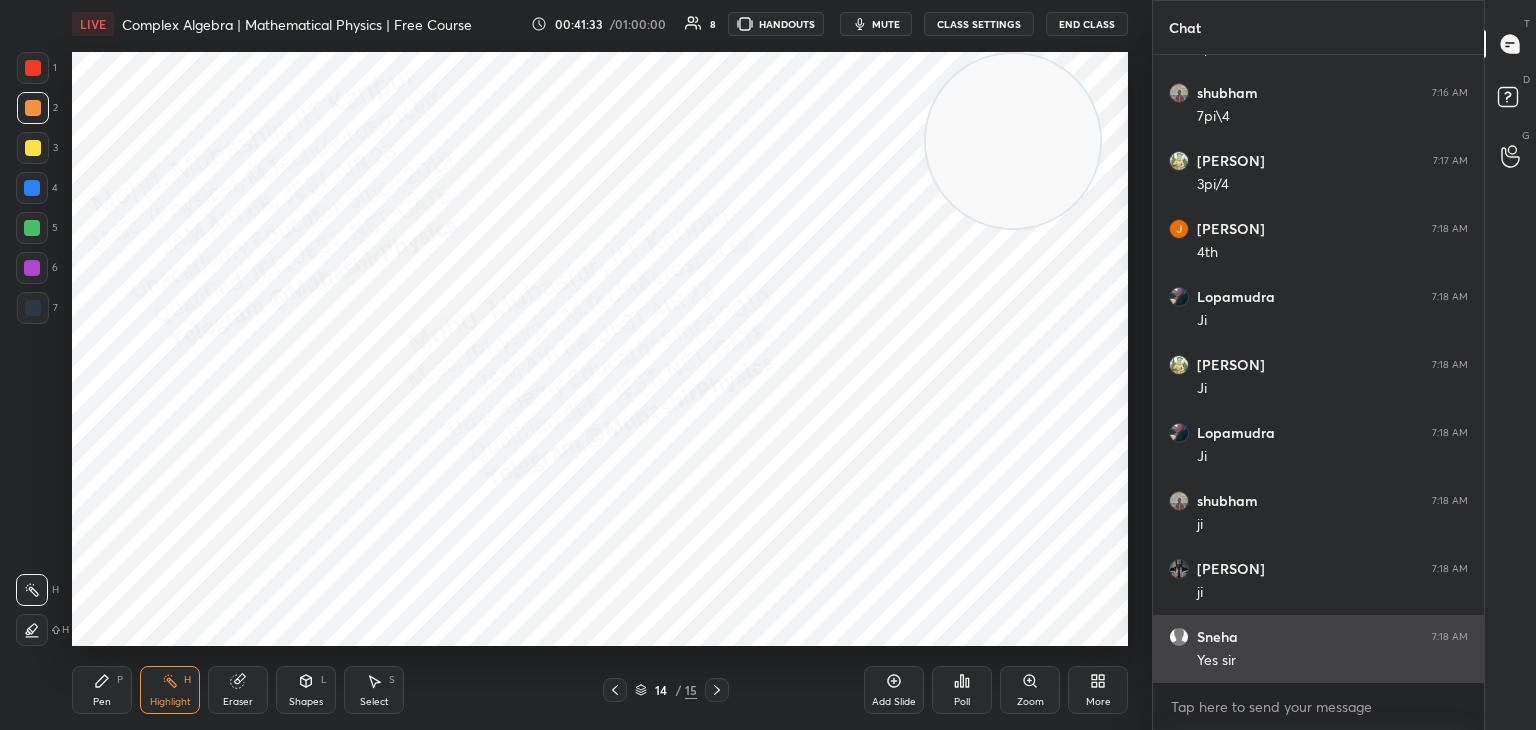 click on "Yes sir" at bounding box center (1332, 661) 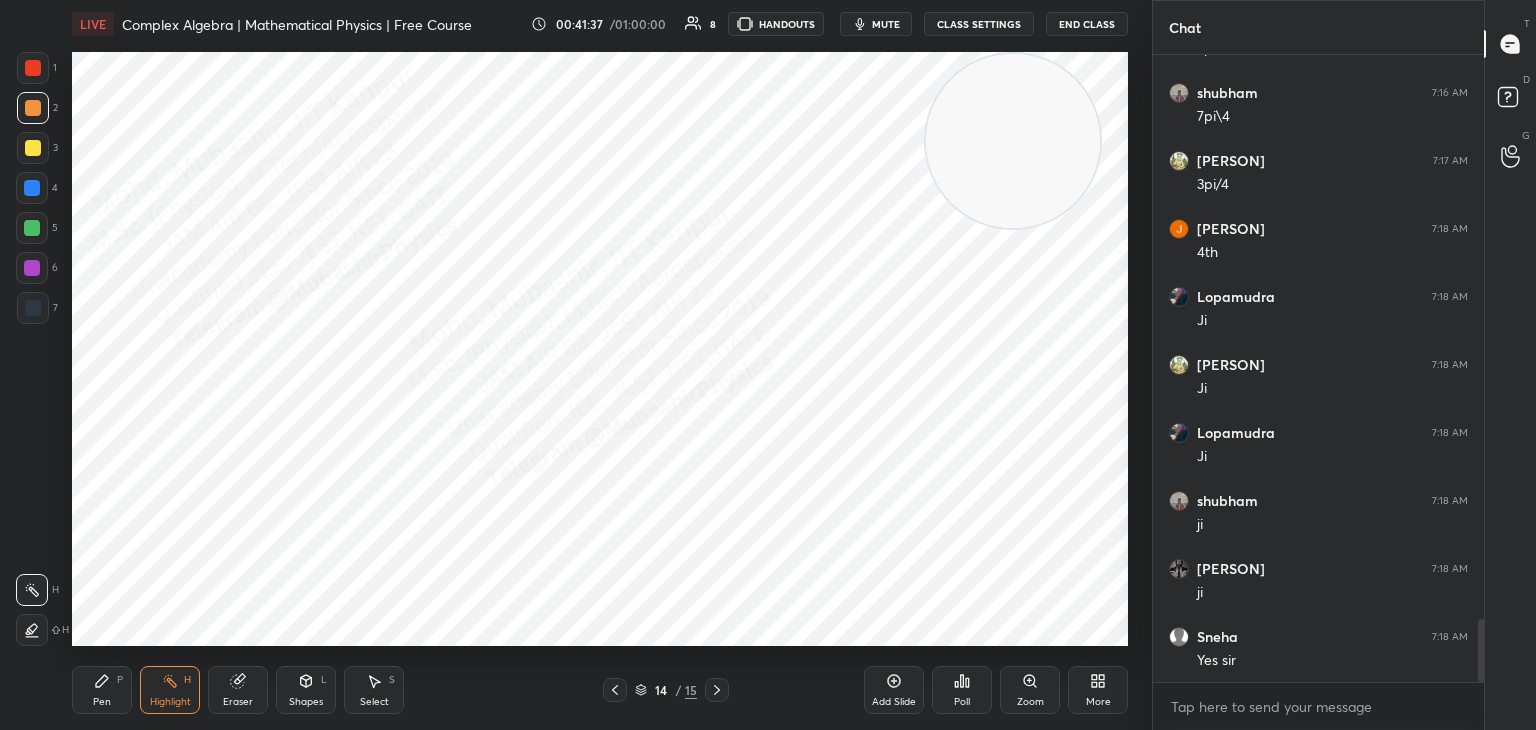 click 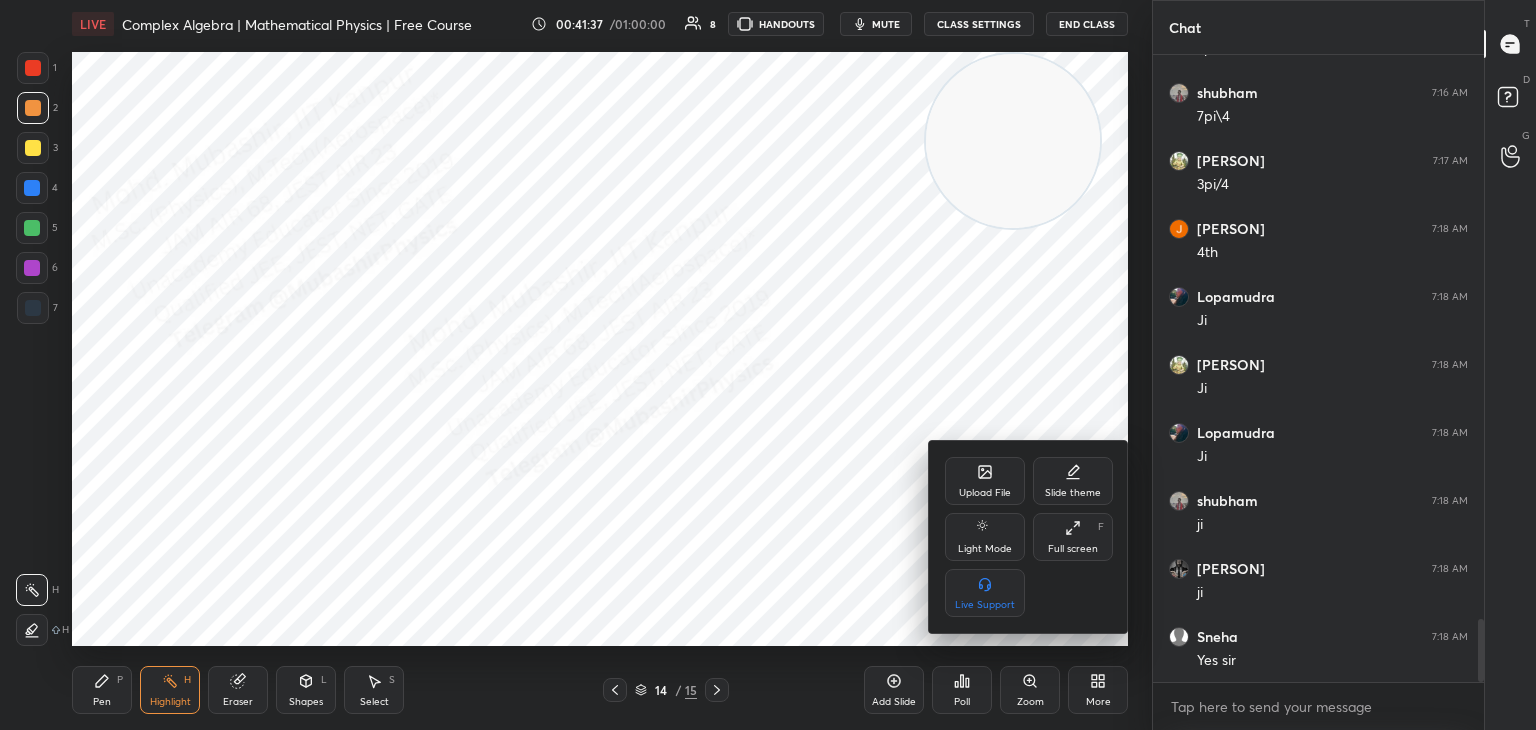 click on "Upload File" at bounding box center (985, 493) 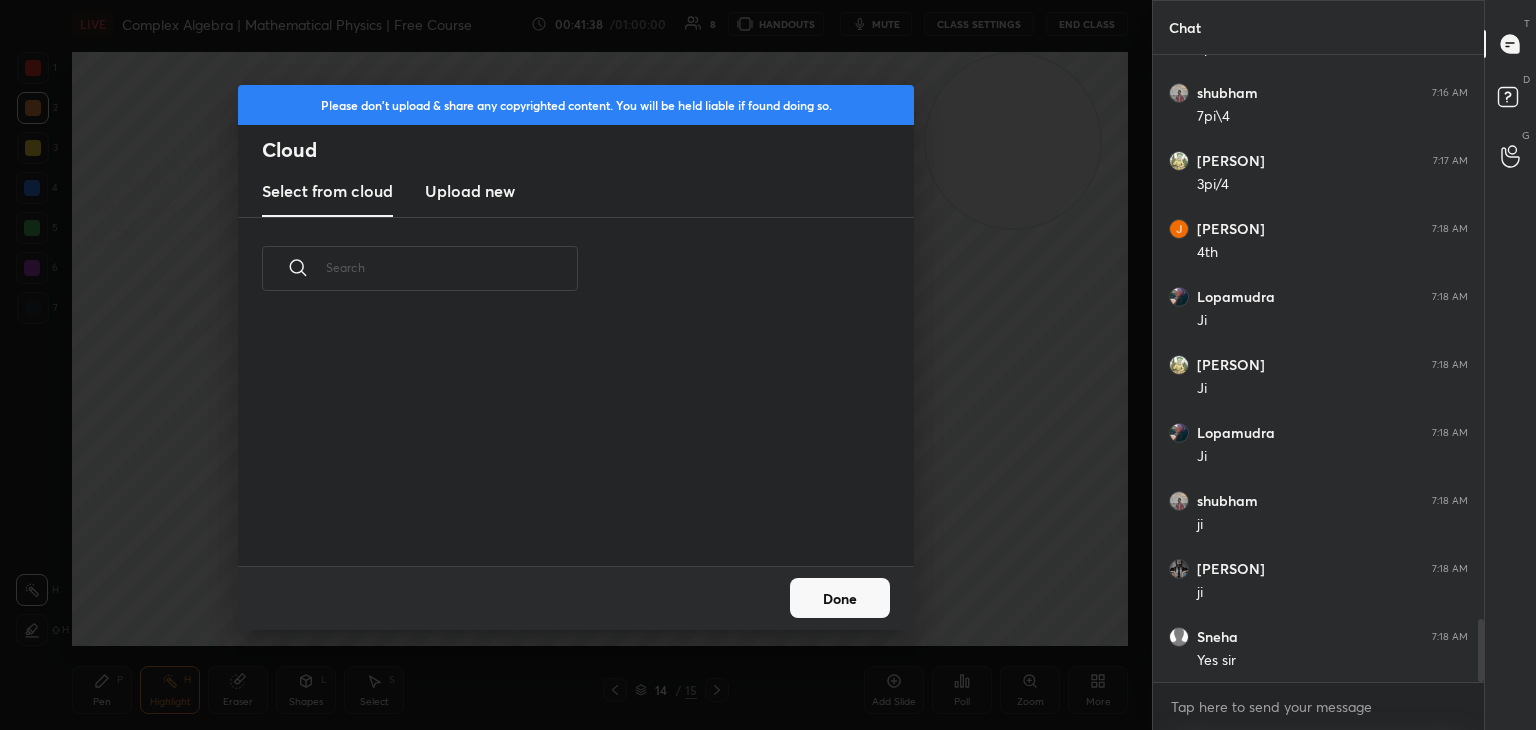 scroll, scrollTop: 5, scrollLeft: 10, axis: both 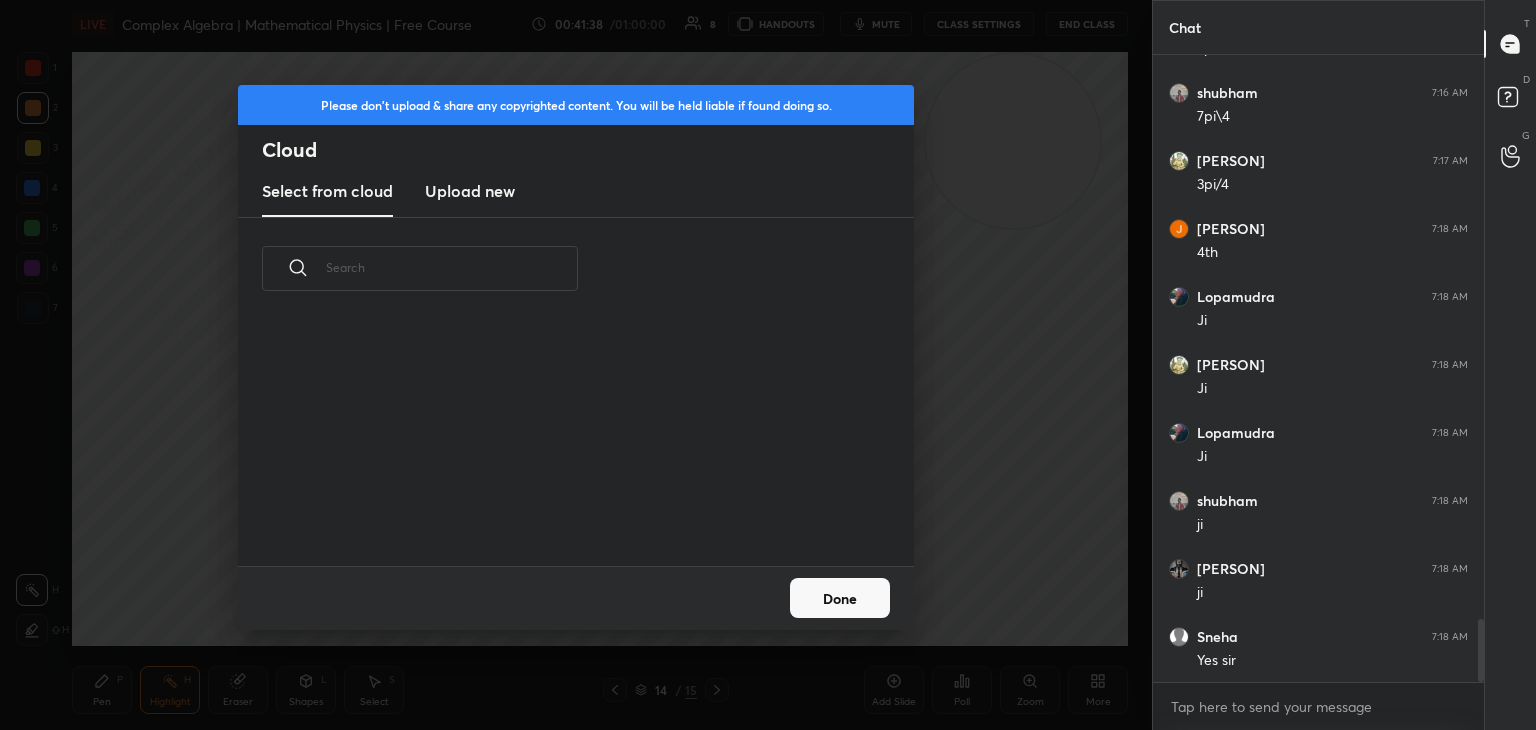 click on "Done" at bounding box center (840, 598) 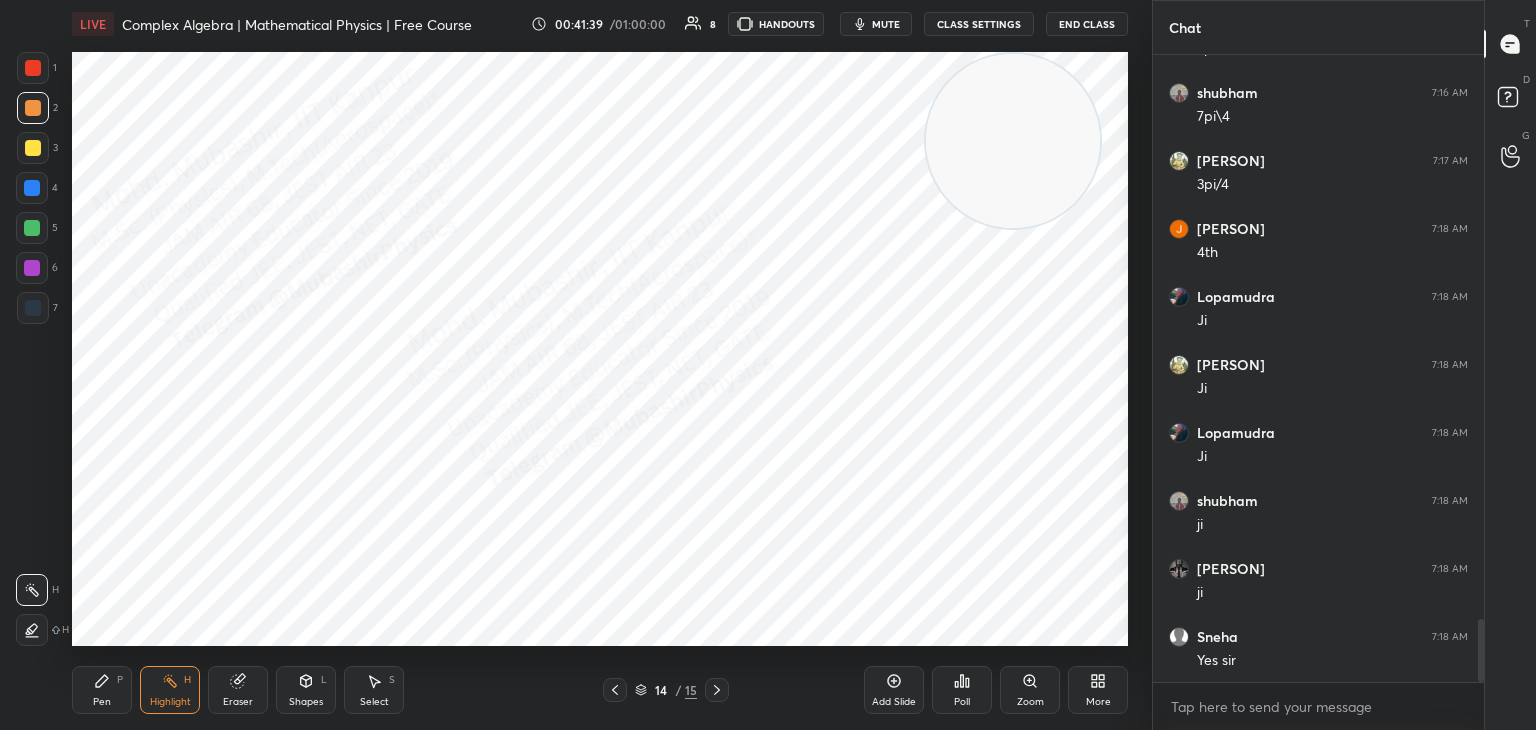 click 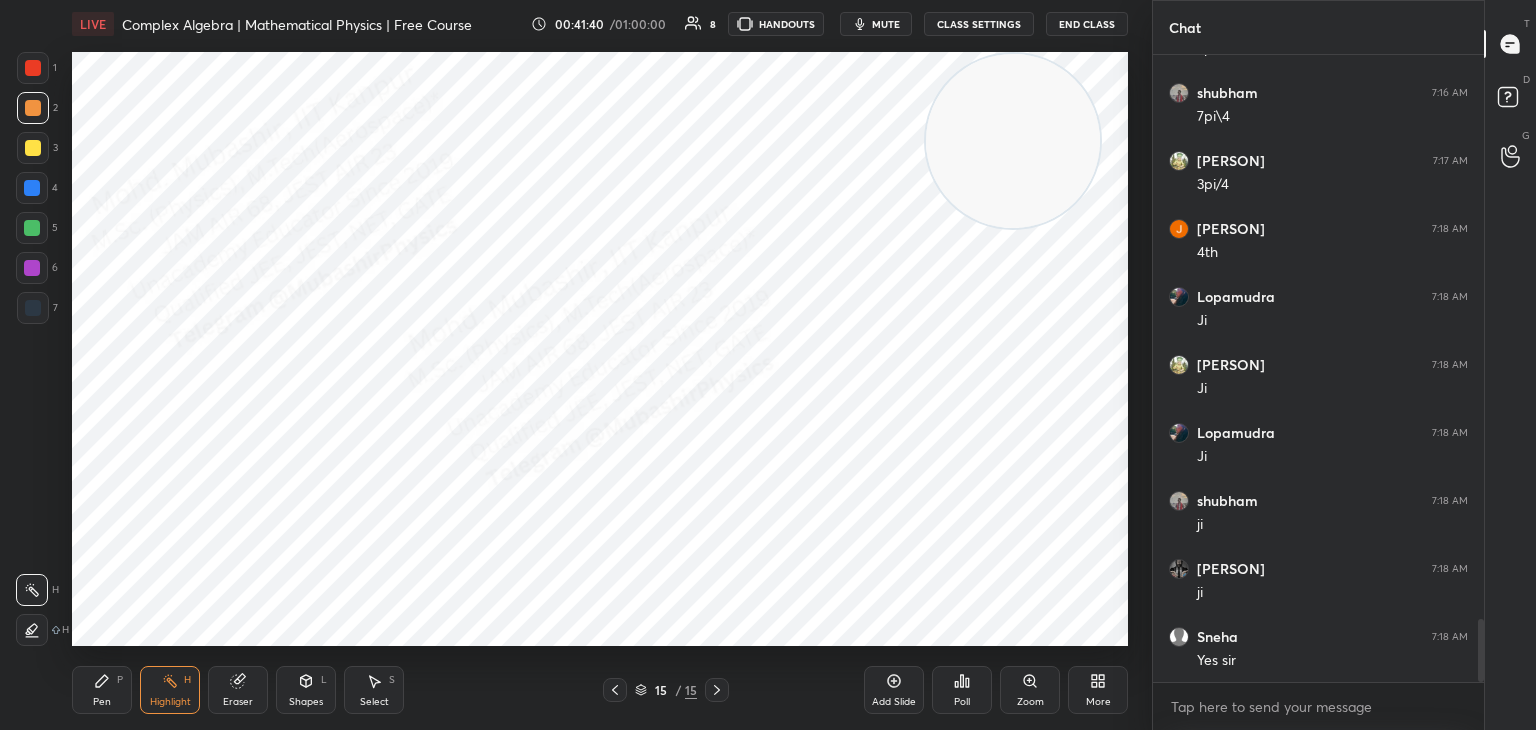 click 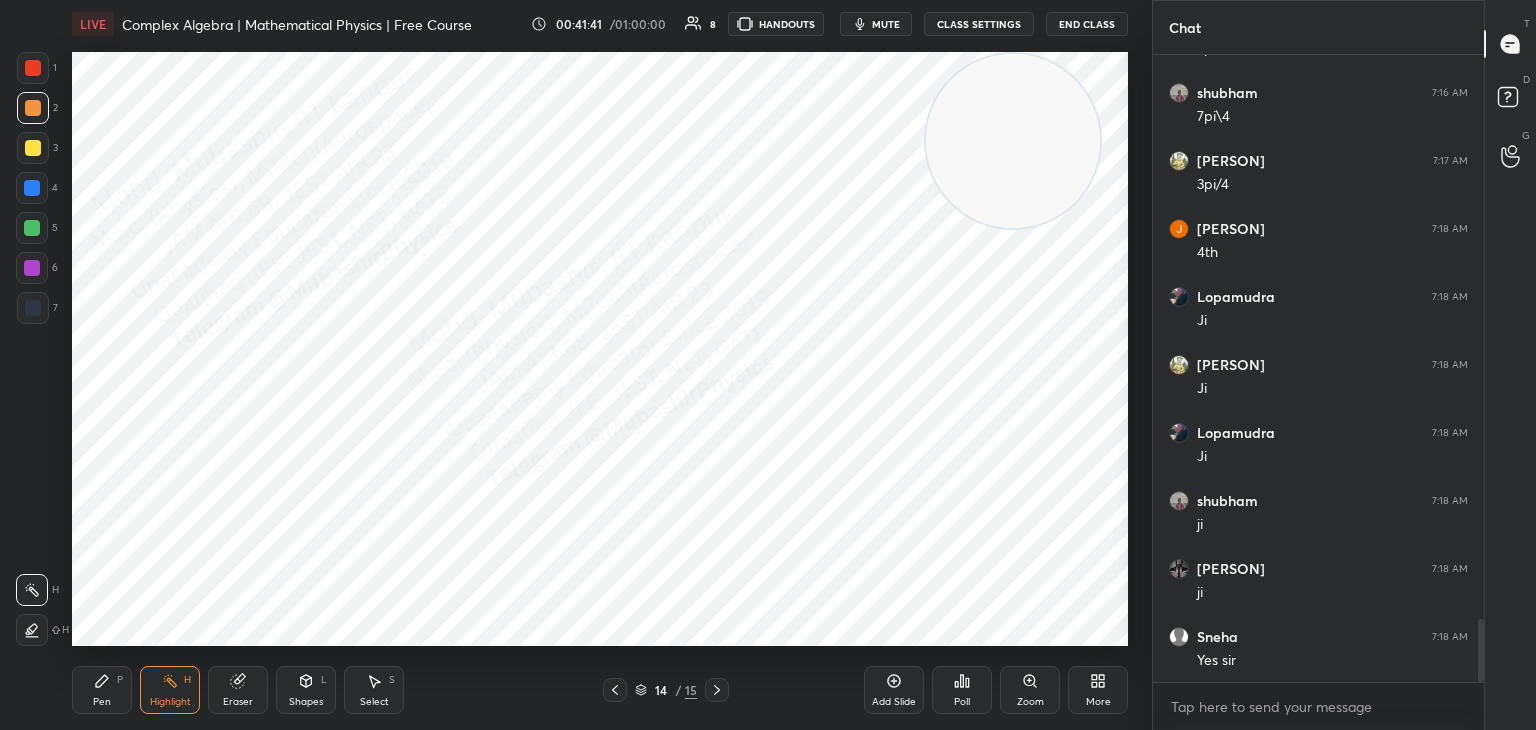 click on "More" at bounding box center [1098, 702] 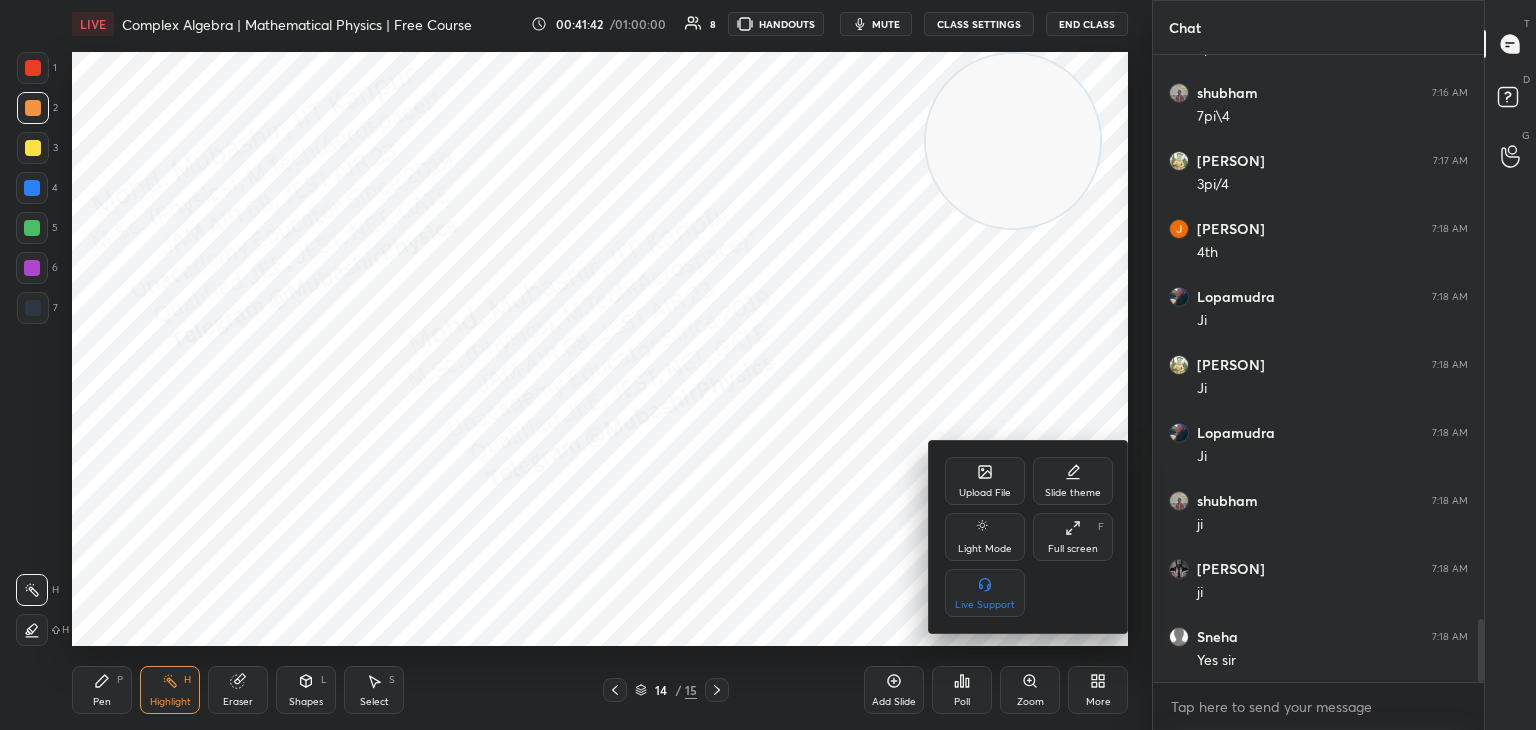 click 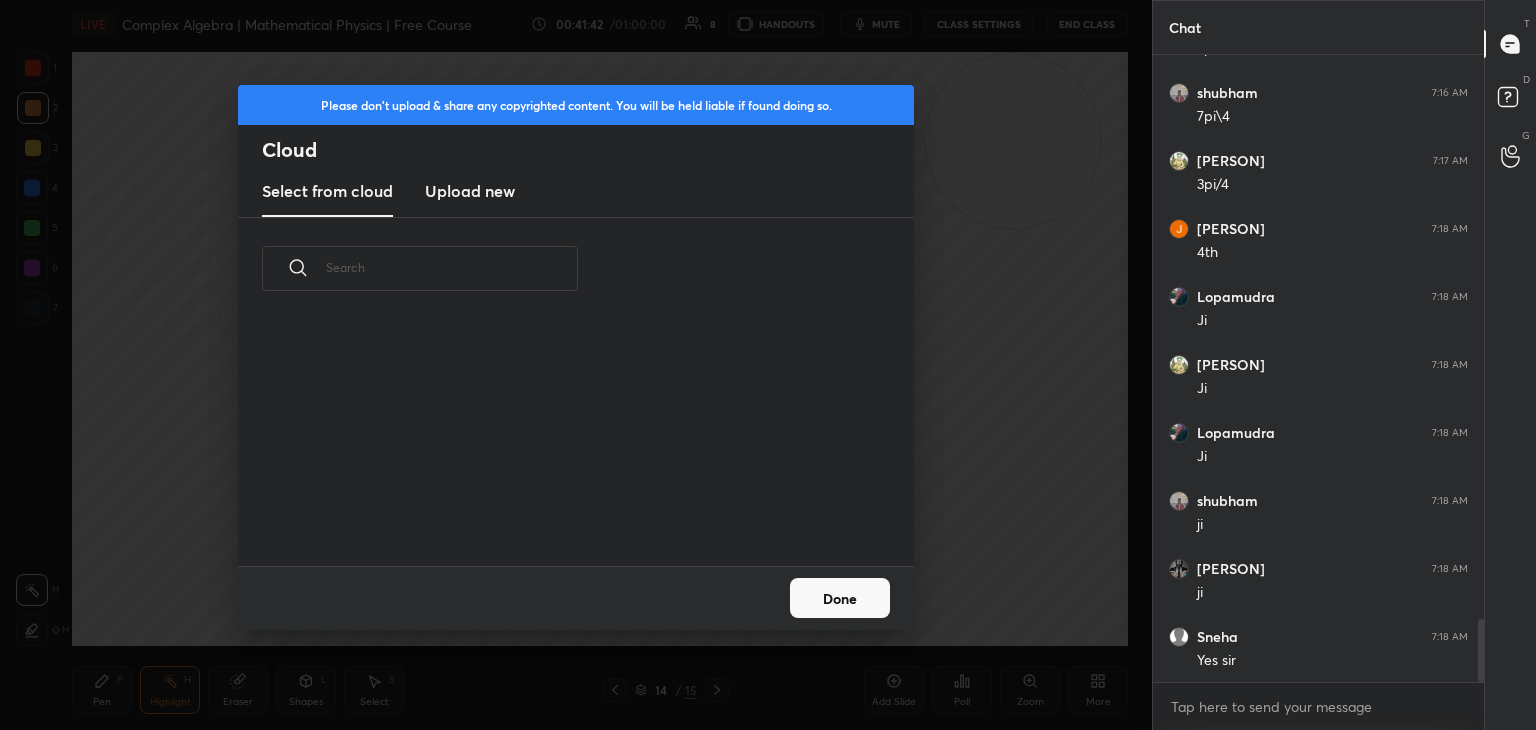 scroll, scrollTop: 5, scrollLeft: 10, axis: both 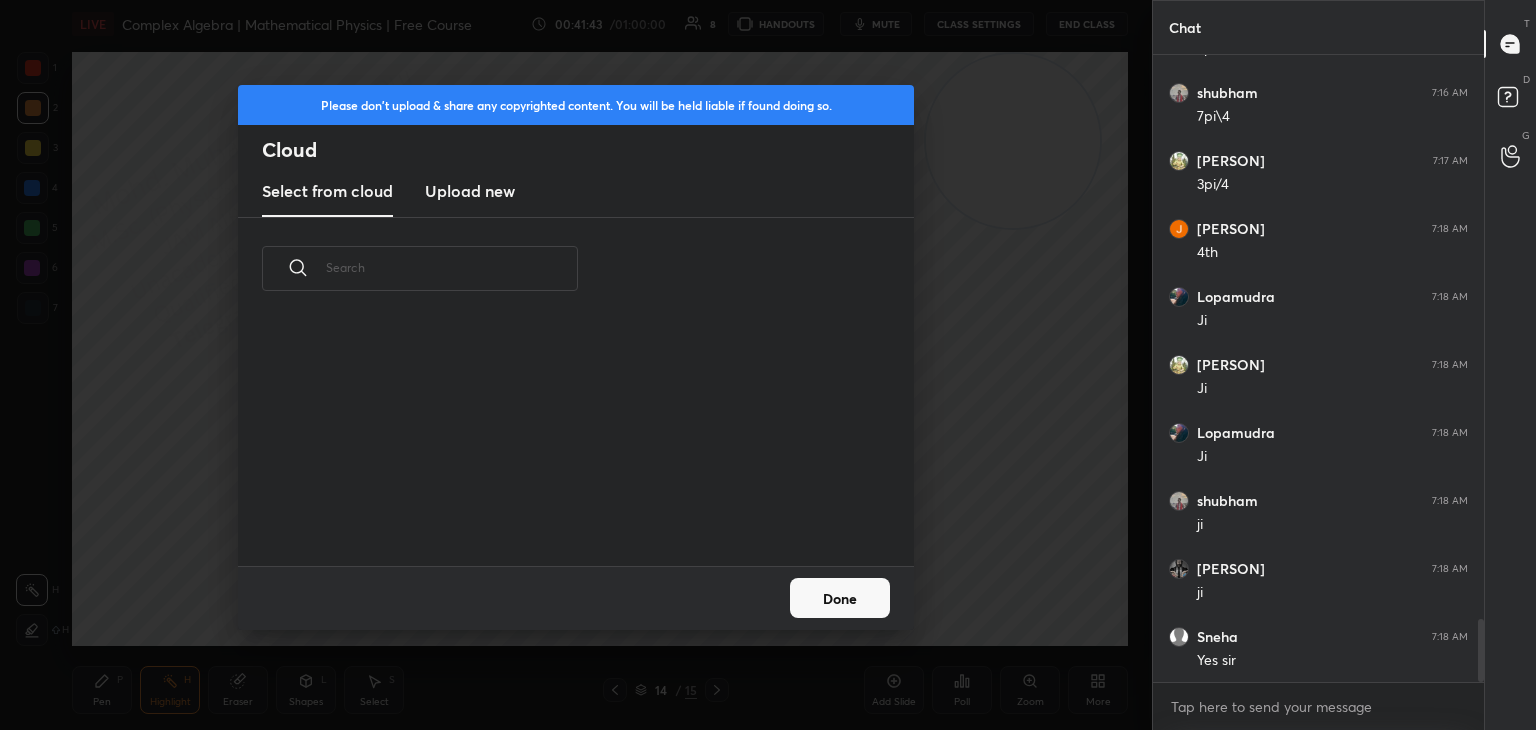 click on "Upload new" at bounding box center (470, 191) 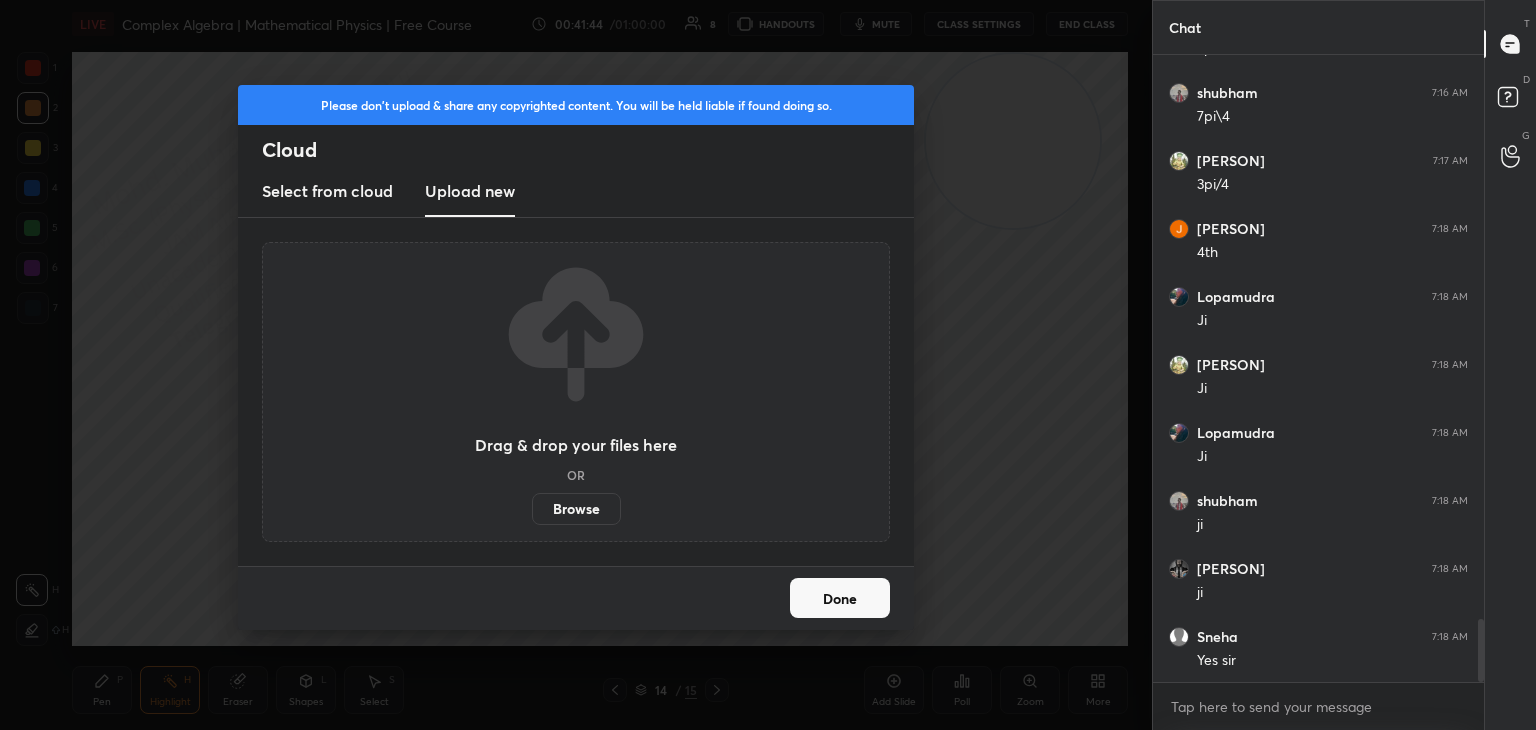 click on "Browse" at bounding box center [576, 509] 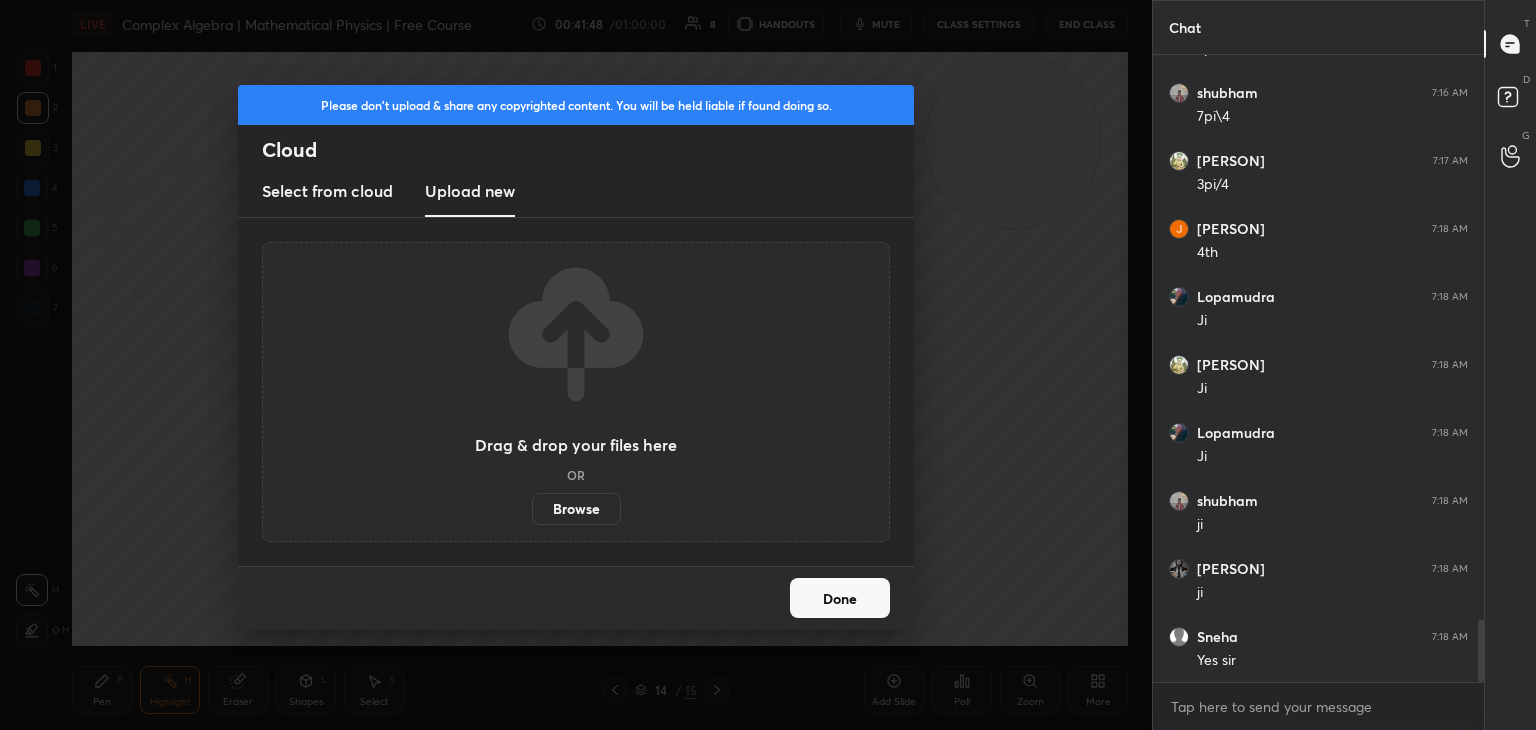scroll, scrollTop: 5698, scrollLeft: 0, axis: vertical 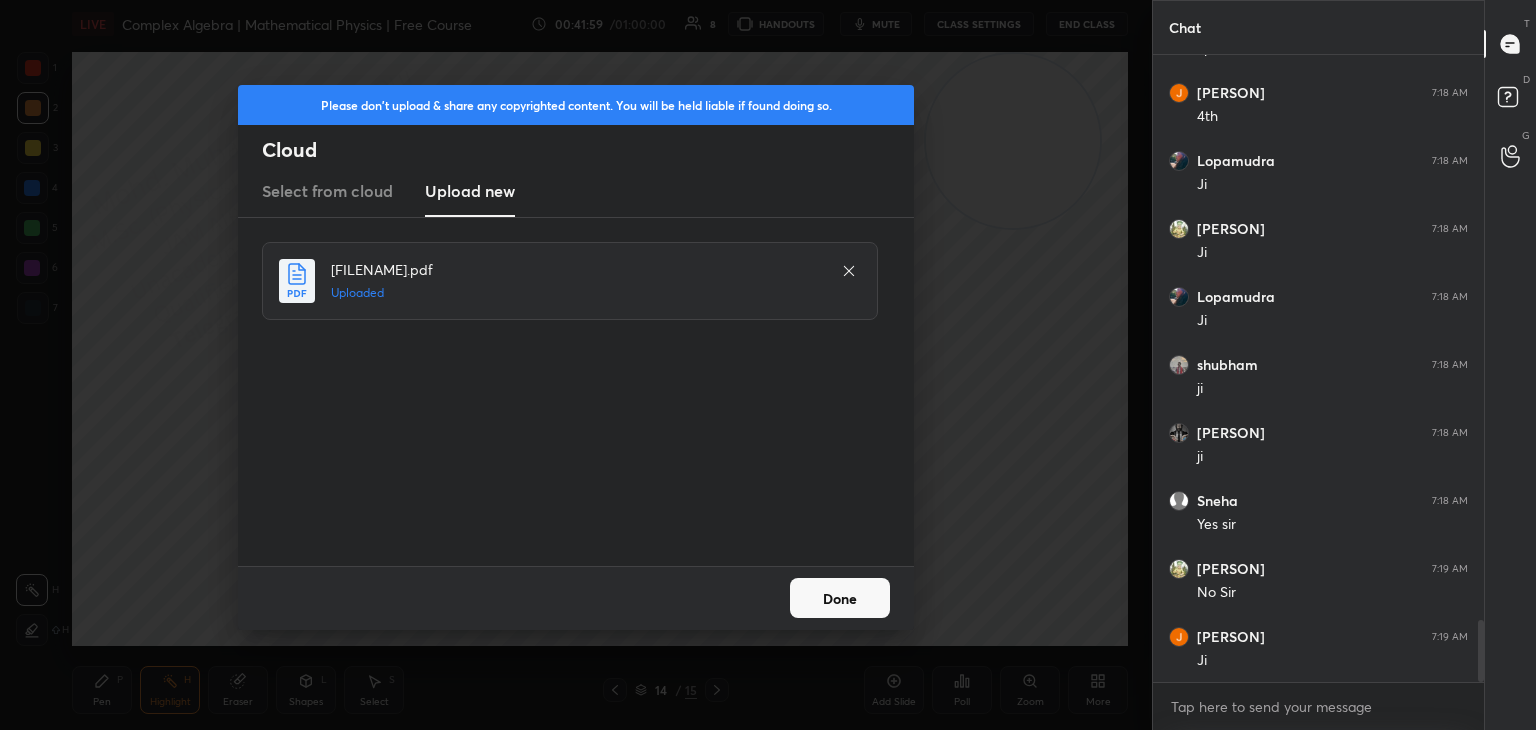 click on "Done" at bounding box center (840, 598) 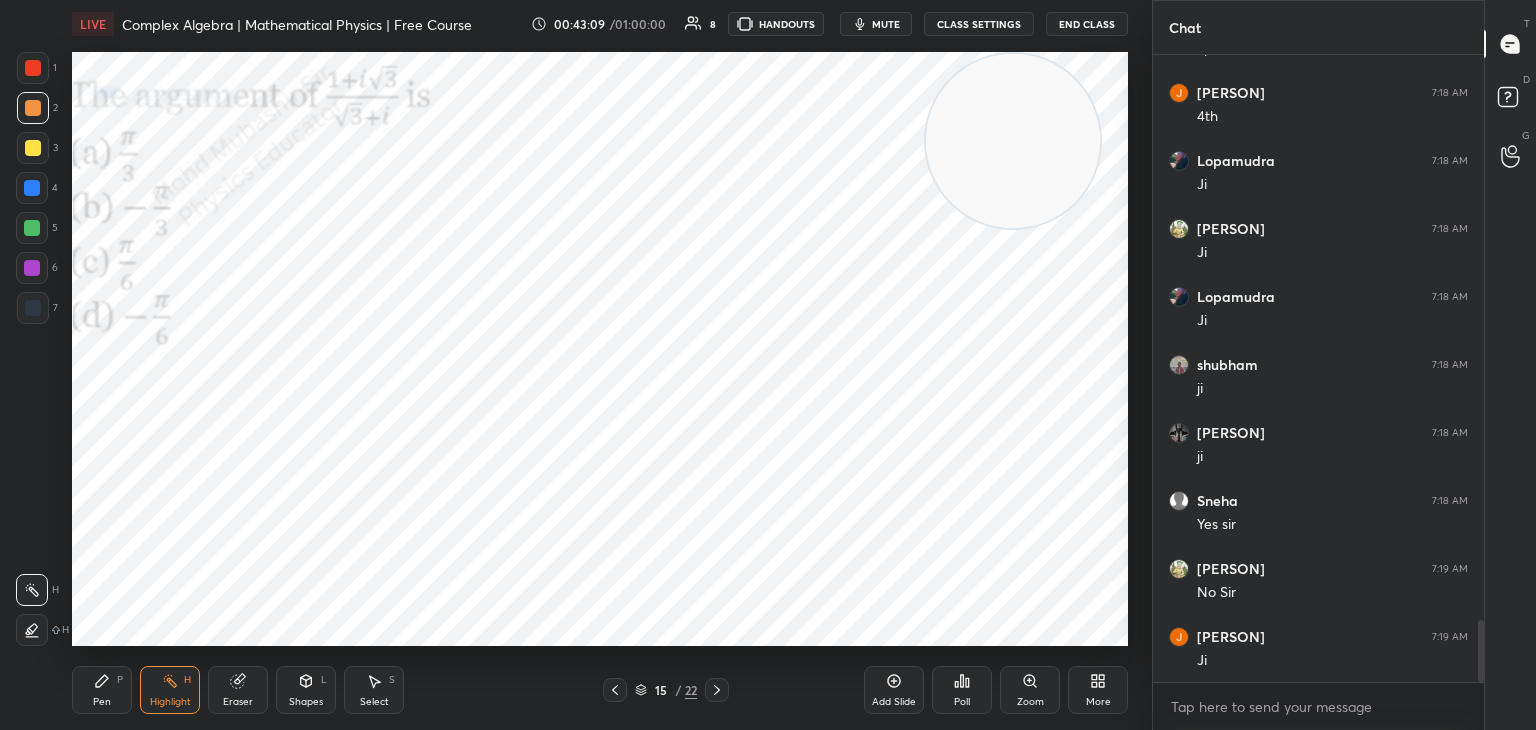 click on "mute" at bounding box center (886, 24) 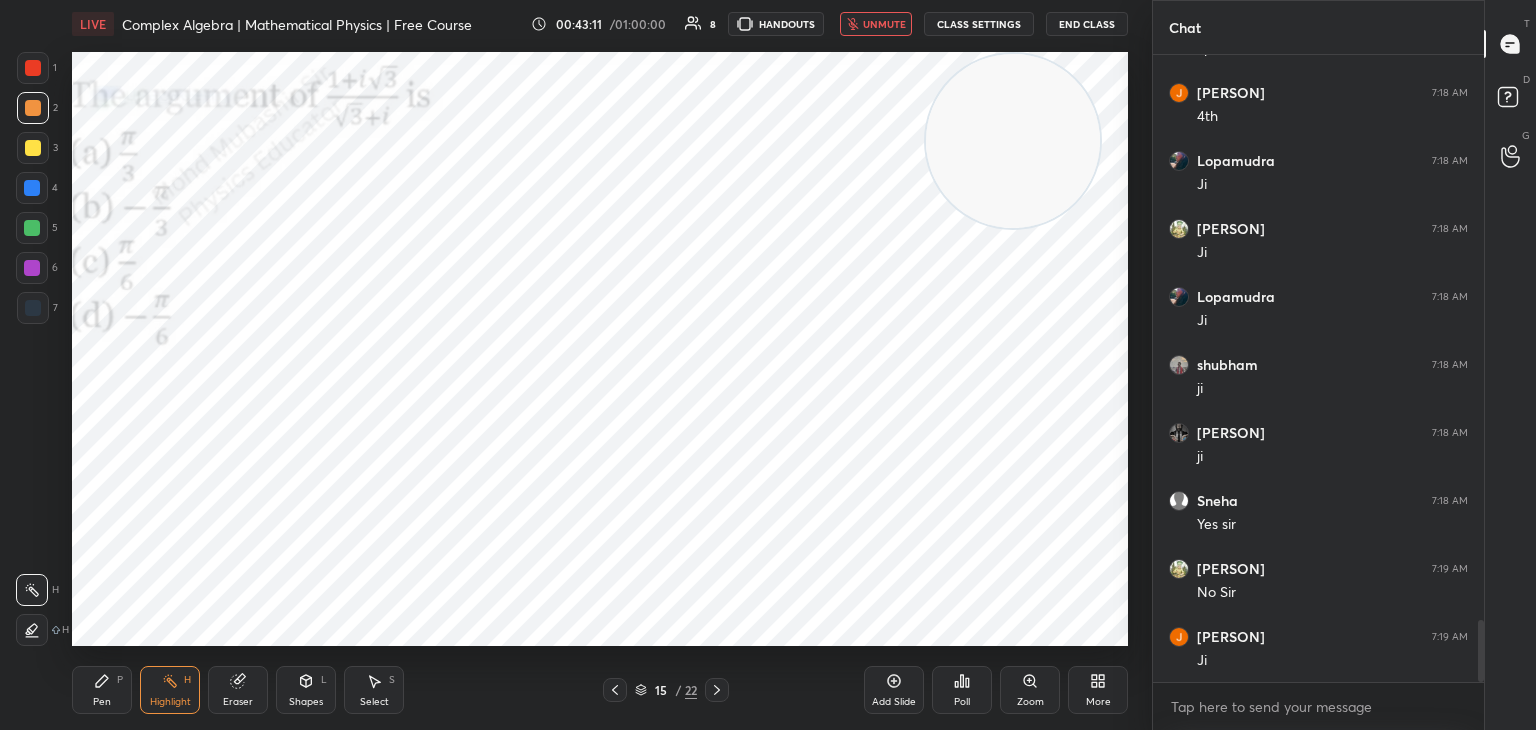 click on "unmute" at bounding box center [876, 24] 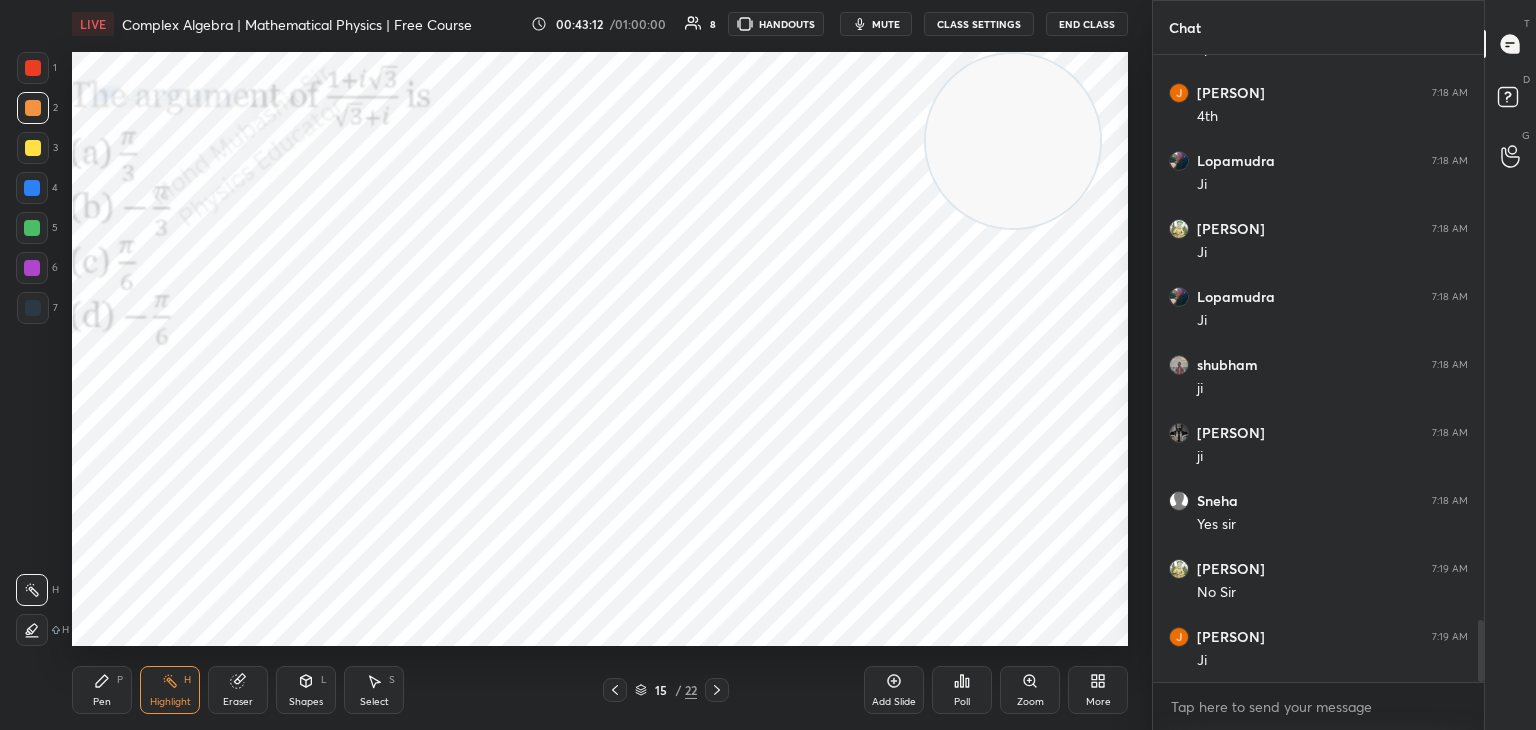 click on "mute" at bounding box center (886, 24) 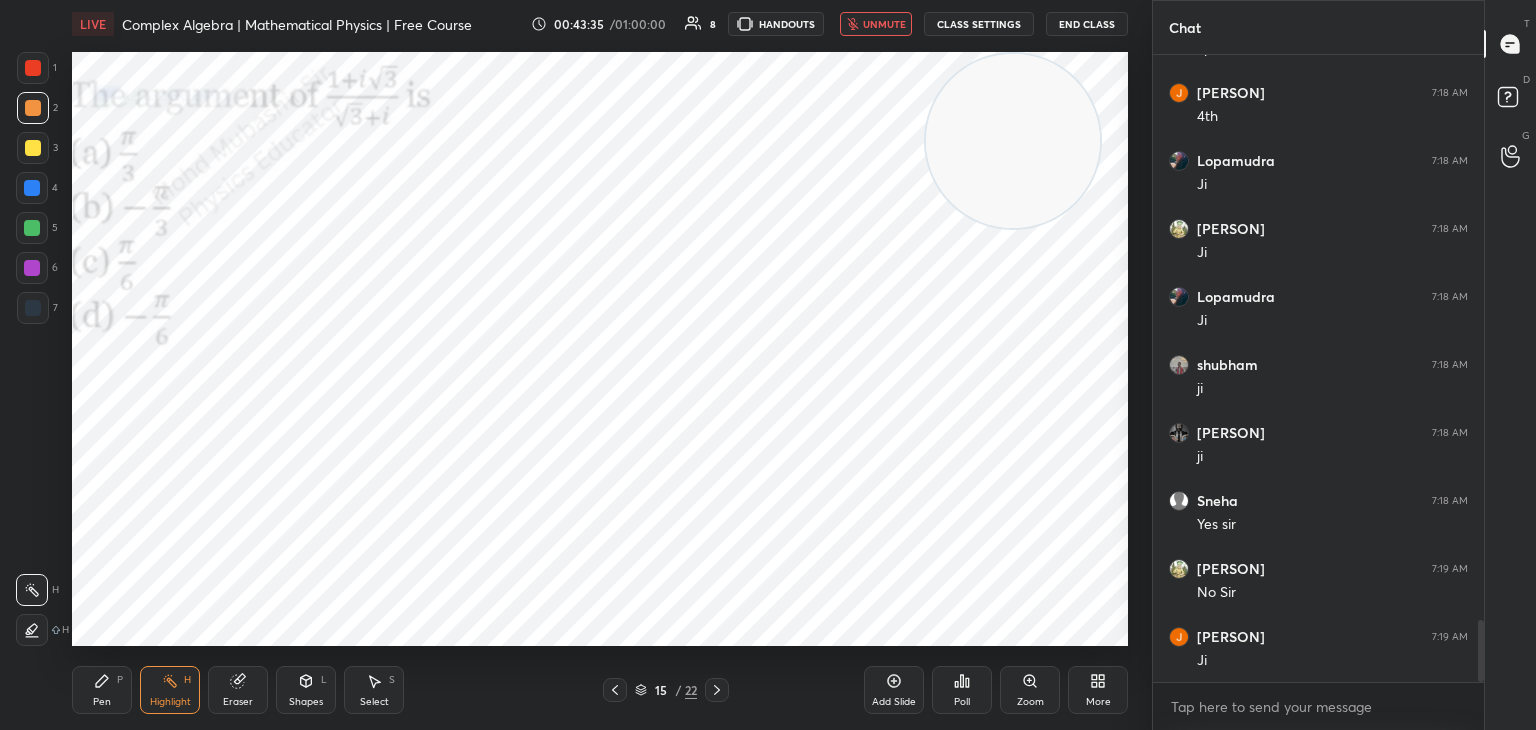click on "unmute" at bounding box center (884, 24) 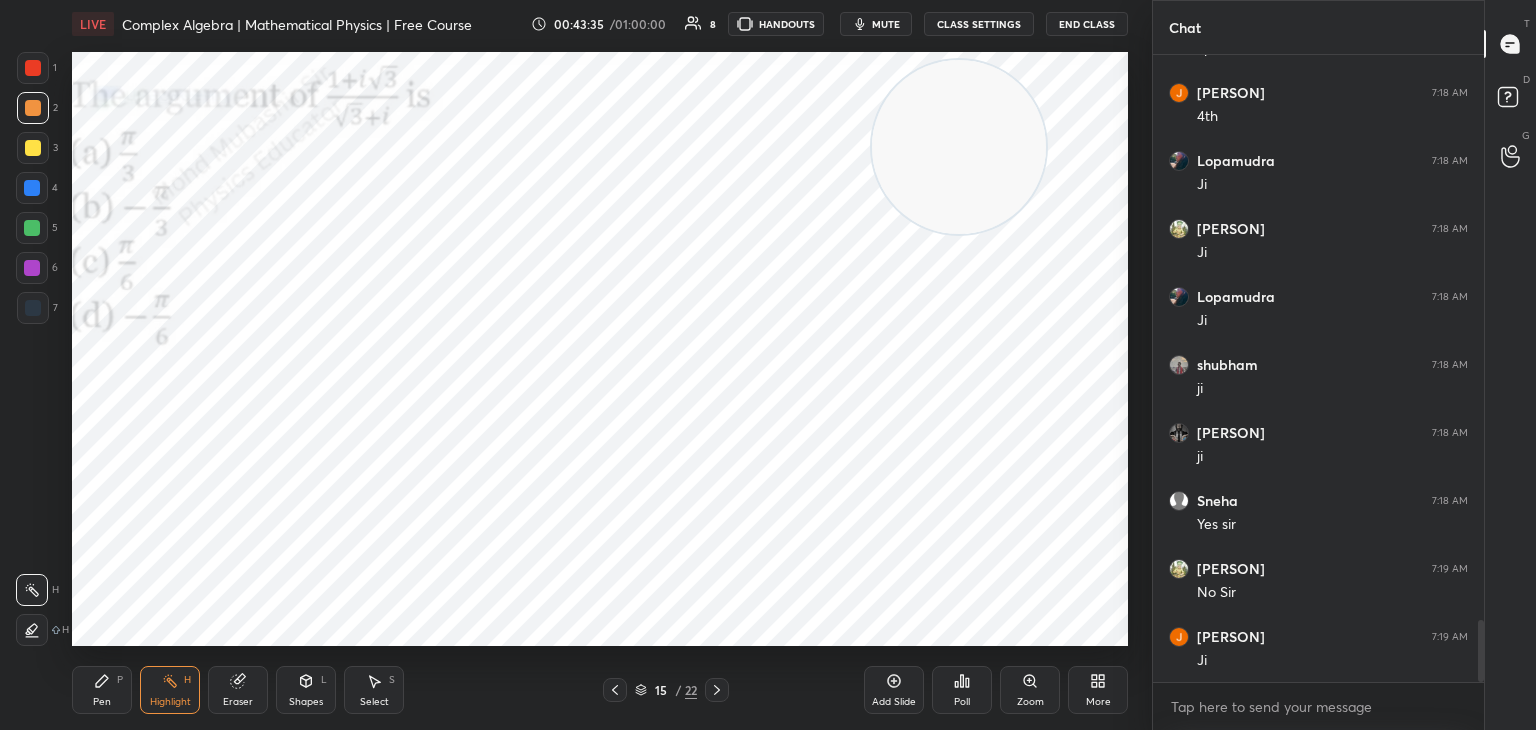 drag, startPoint x: 993, startPoint y: 156, endPoint x: 95, endPoint y: 520, distance: 968.9685 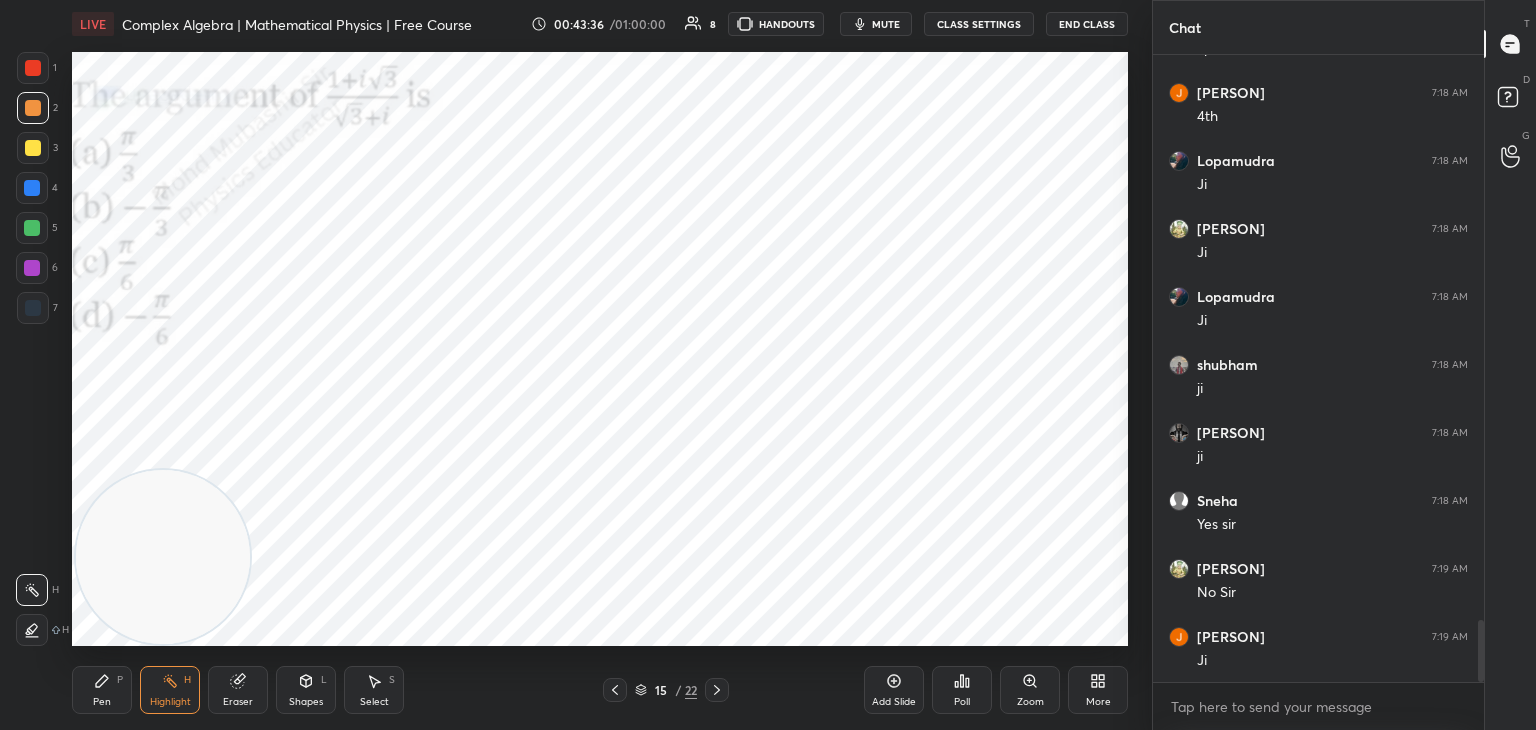 click on "Setting up your live class Poll for   secs No correct answer Start poll" at bounding box center [600, 349] 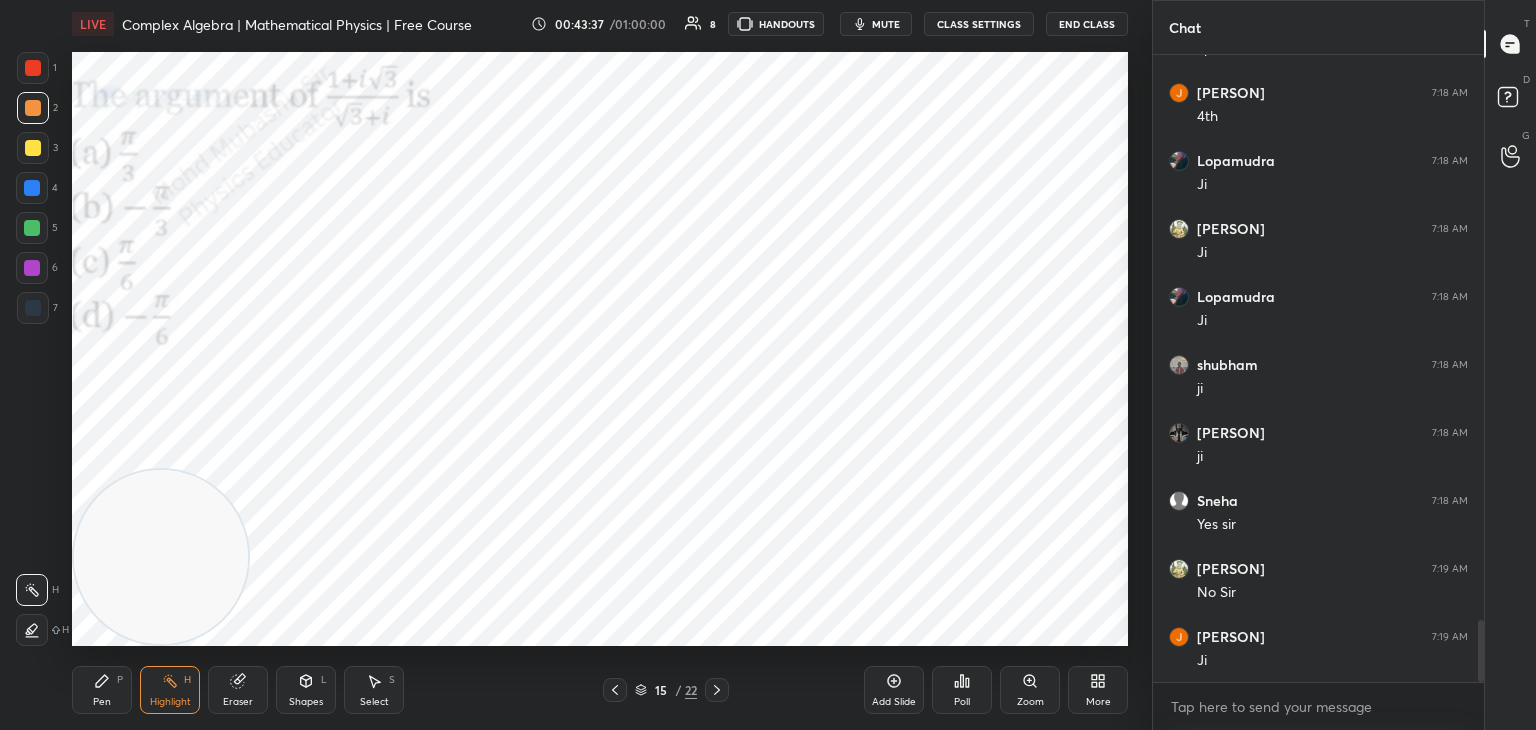 click on "Pen P" at bounding box center (102, 690) 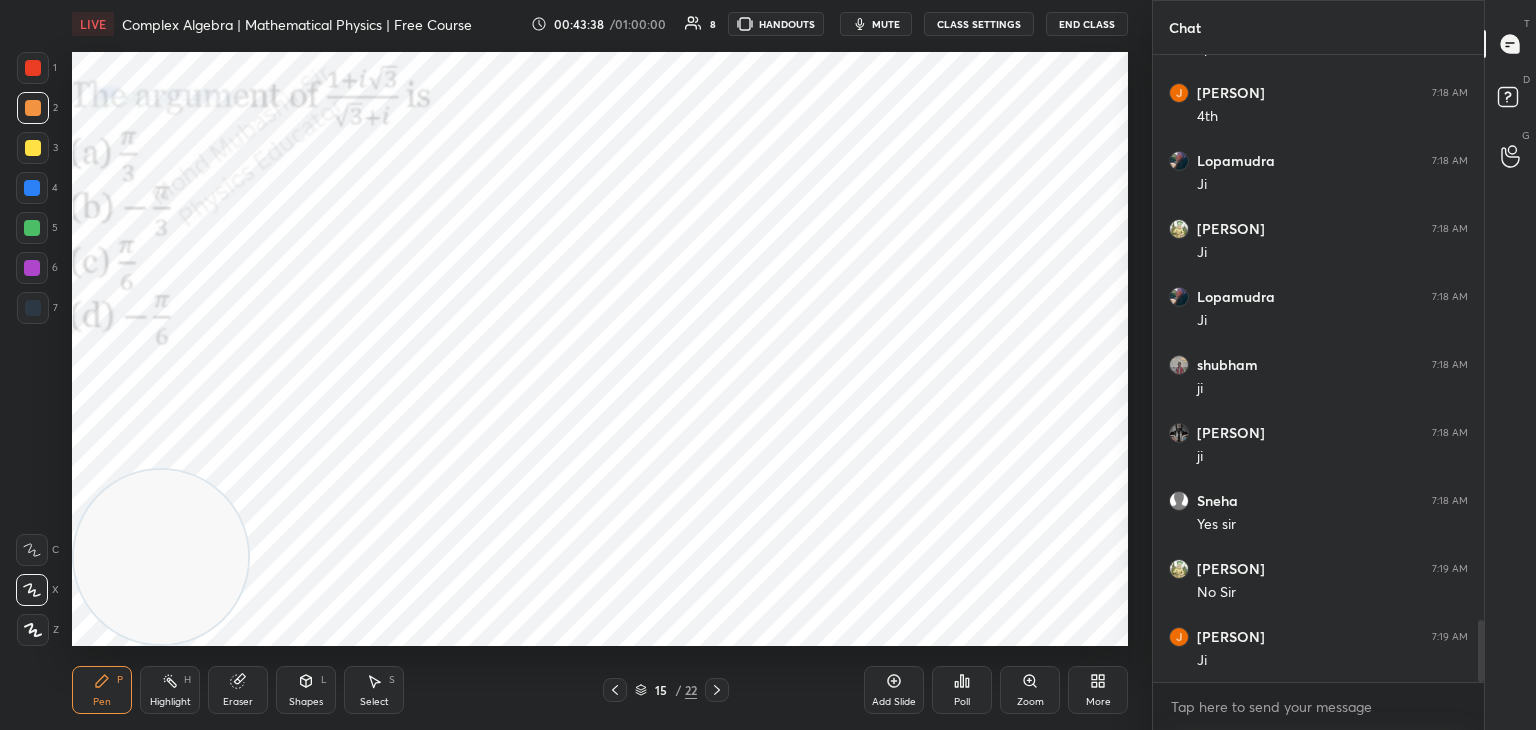 drag, startPoint x: 35, startPoint y: 184, endPoint x: 55, endPoint y: 185, distance: 20.024984 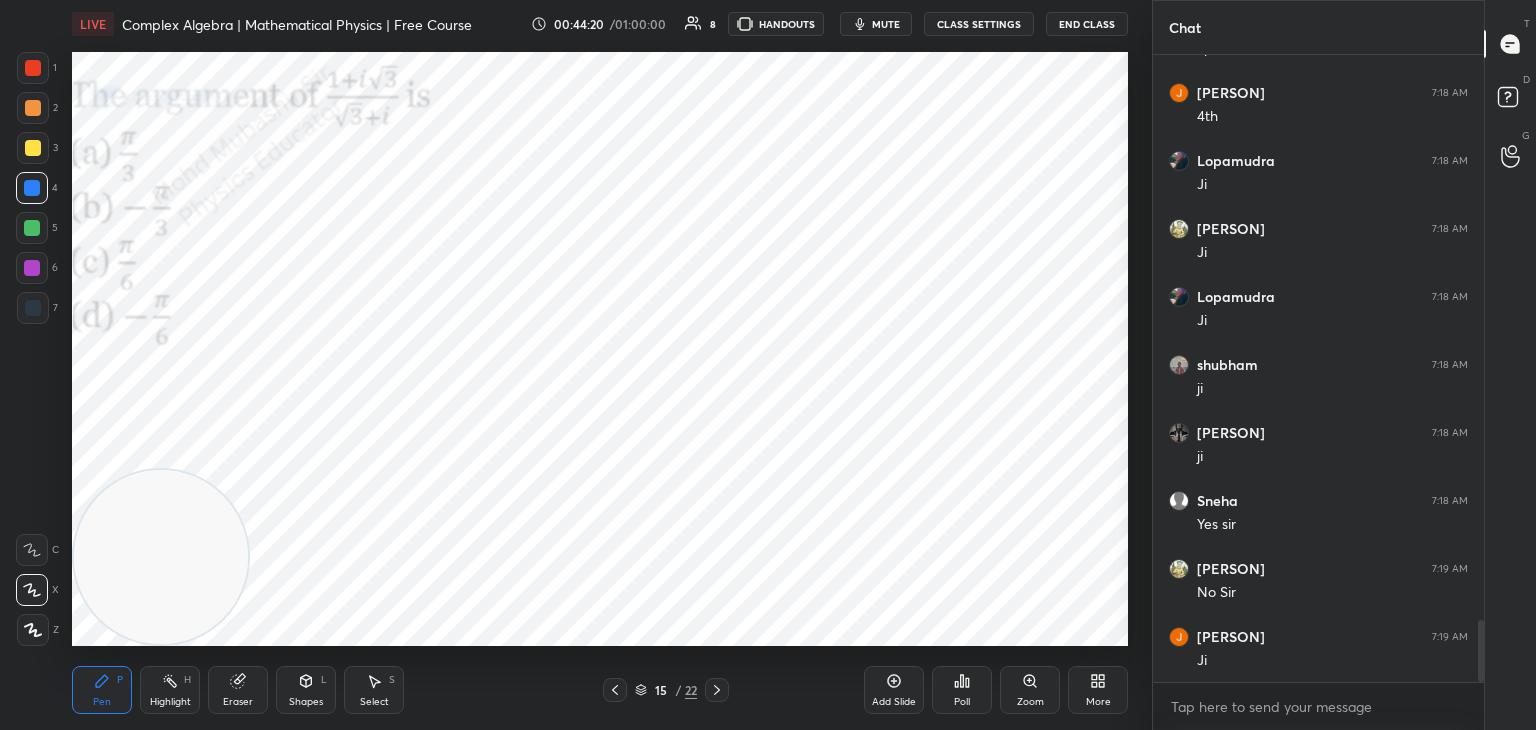 drag, startPoint x: 151, startPoint y: 688, endPoint x: 183, endPoint y: 674, distance: 34.928497 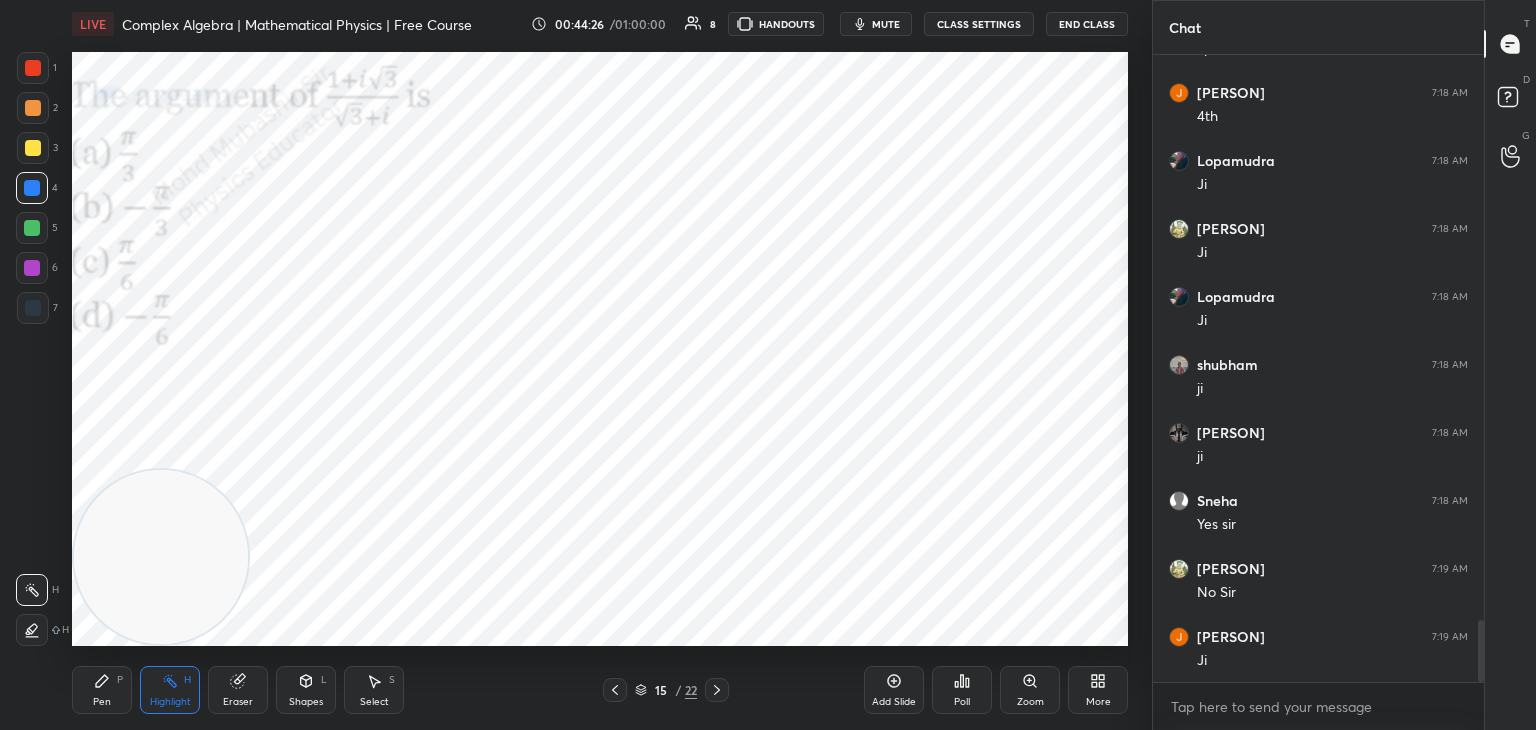 click on "Pen P" at bounding box center [102, 690] 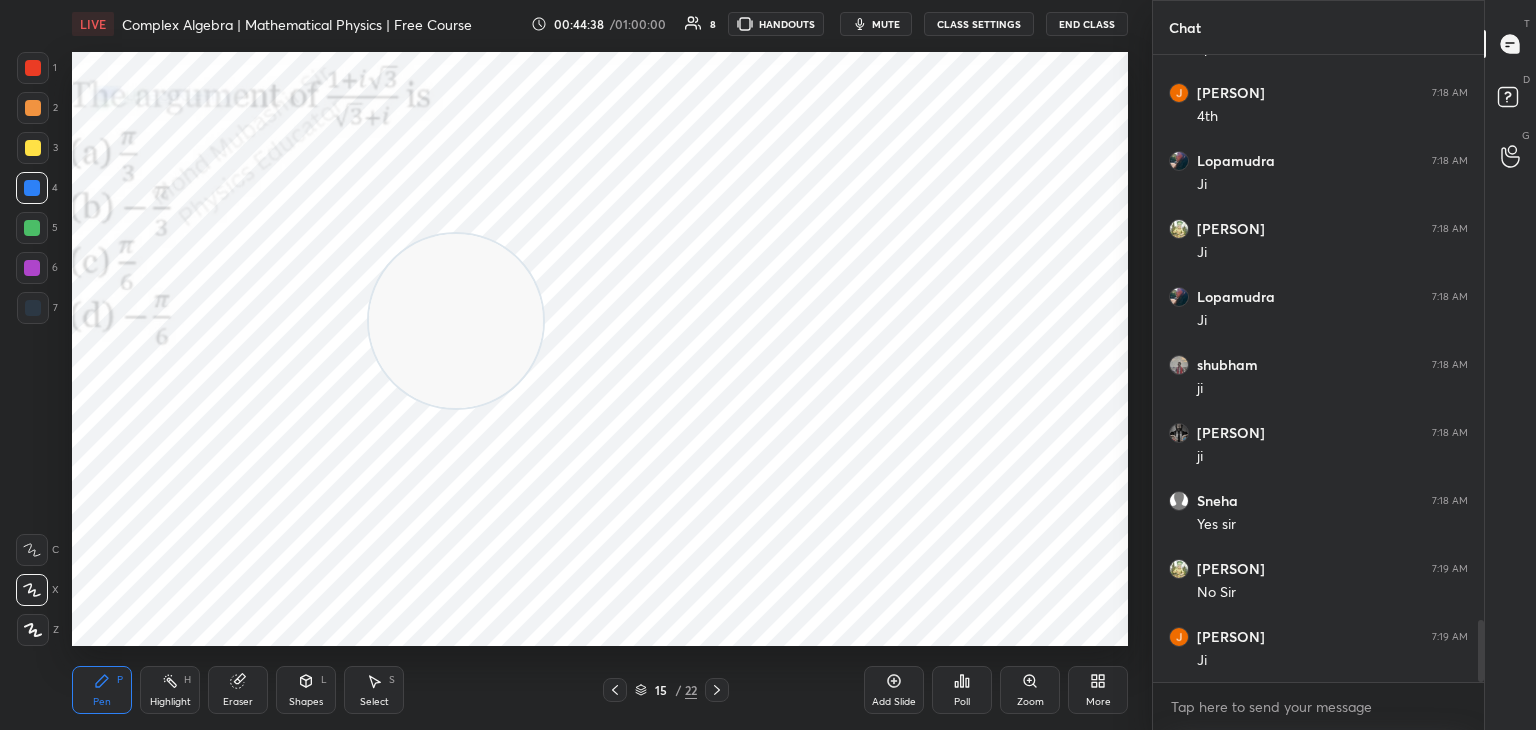 drag, startPoint x: 471, startPoint y: 316, endPoint x: 713, endPoint y: 177, distance: 279.07883 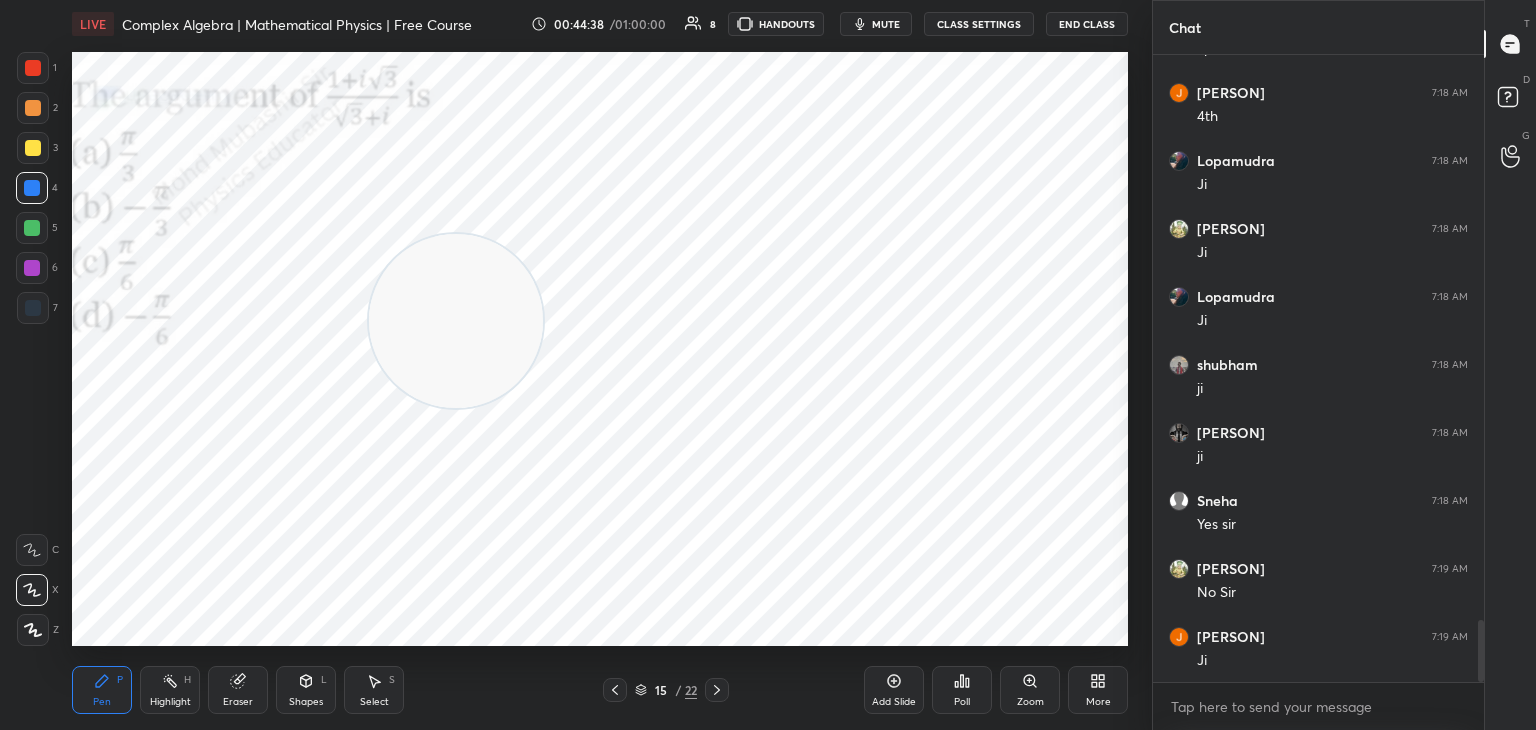 click at bounding box center [456, 321] 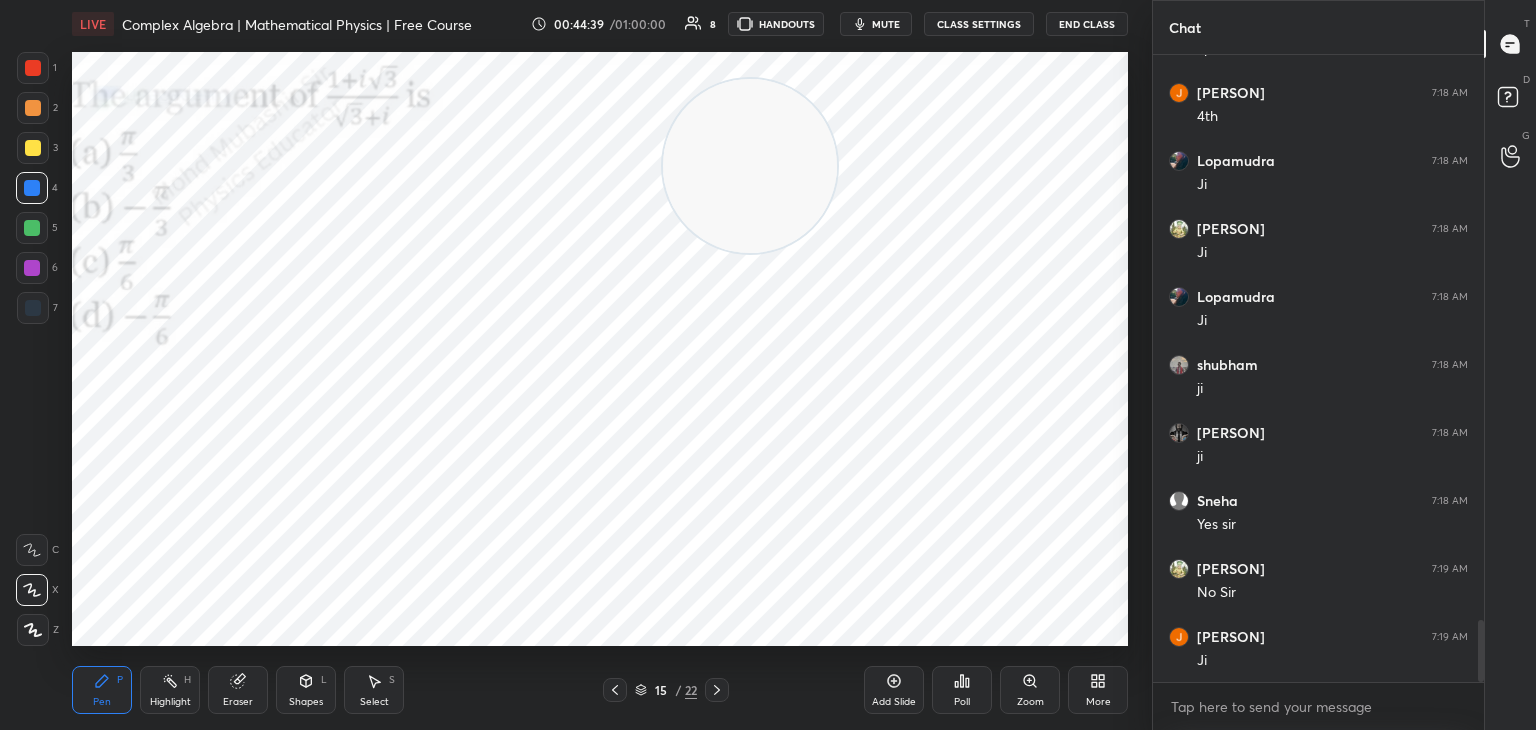 click at bounding box center [32, 228] 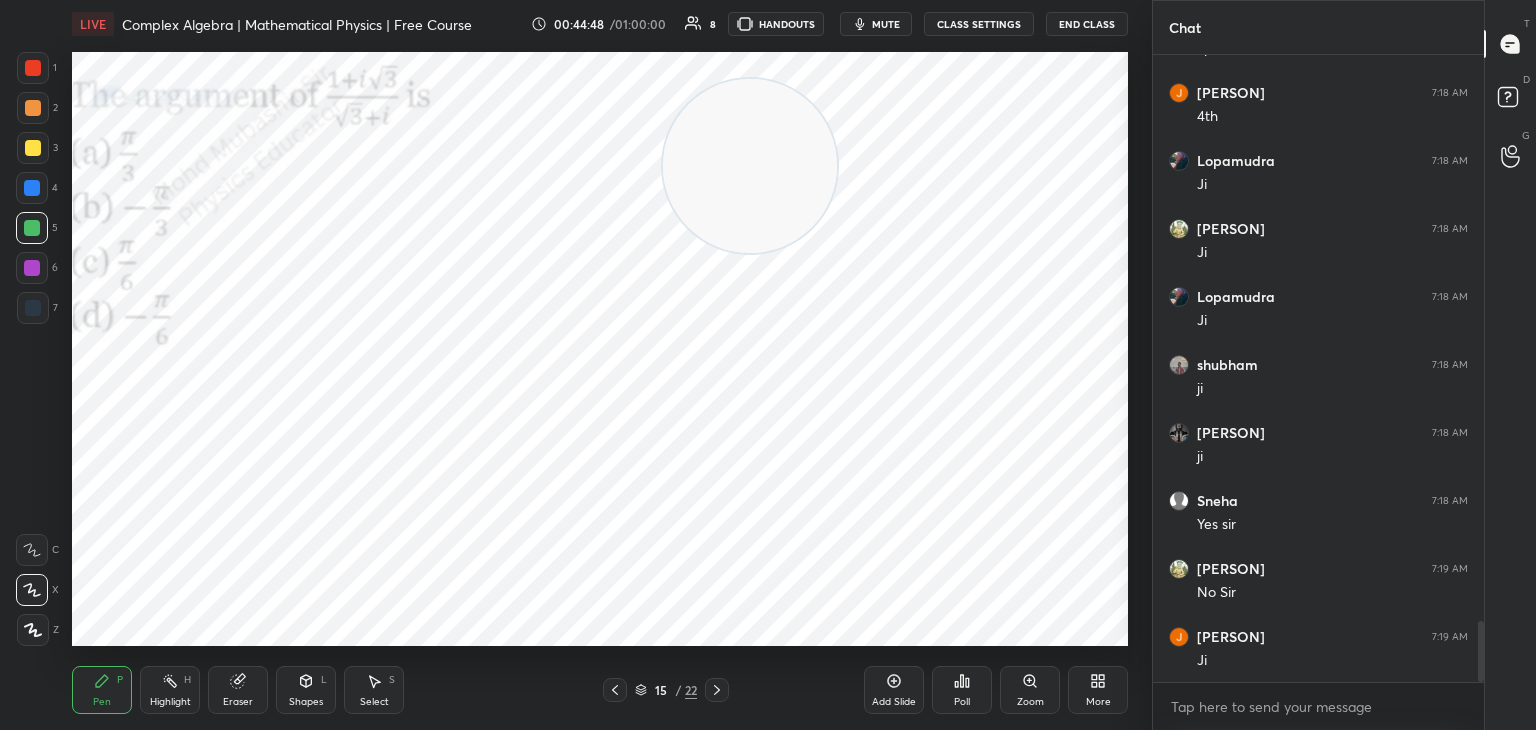 scroll, scrollTop: 5834, scrollLeft: 0, axis: vertical 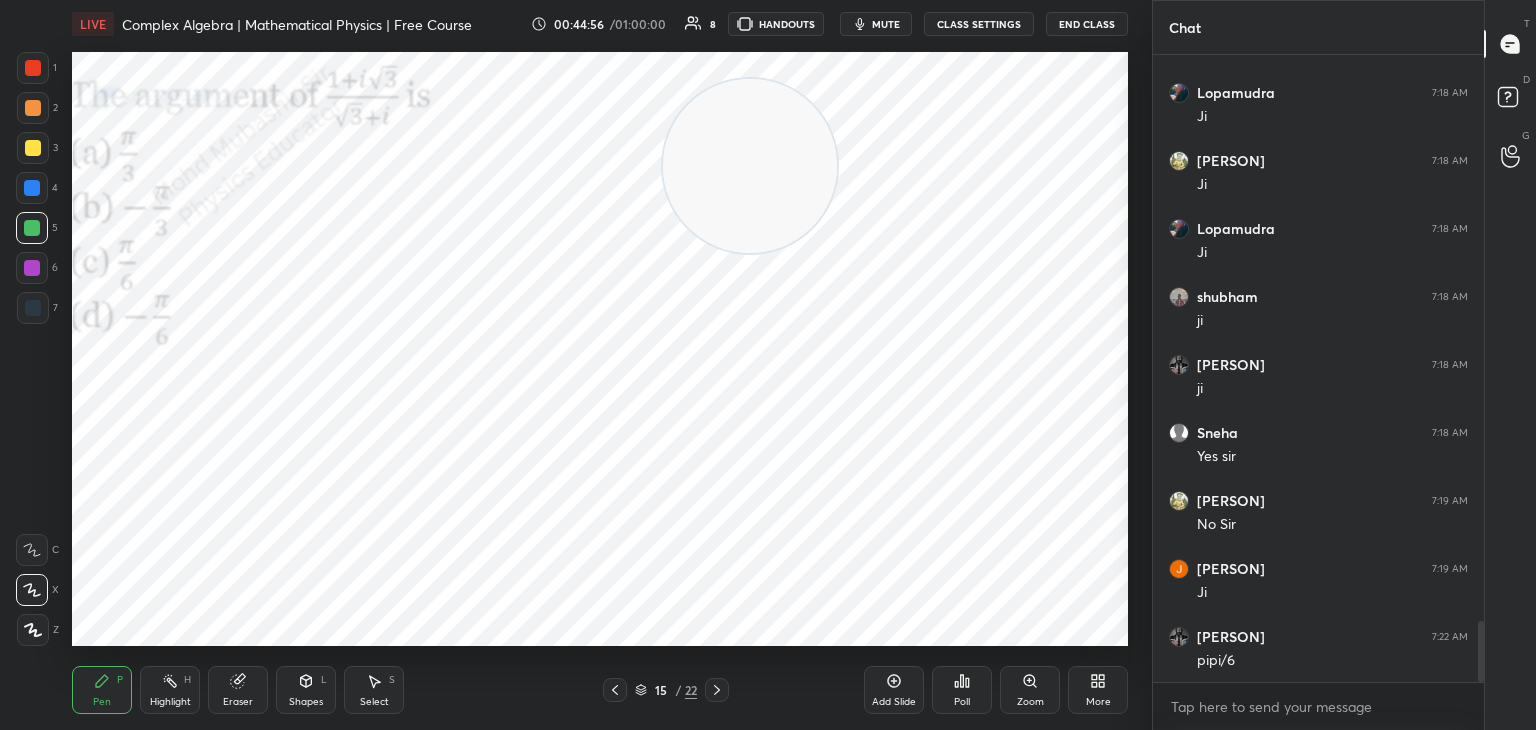 drag, startPoint x: 40, startPoint y: 109, endPoint x: 65, endPoint y: 169, distance: 65 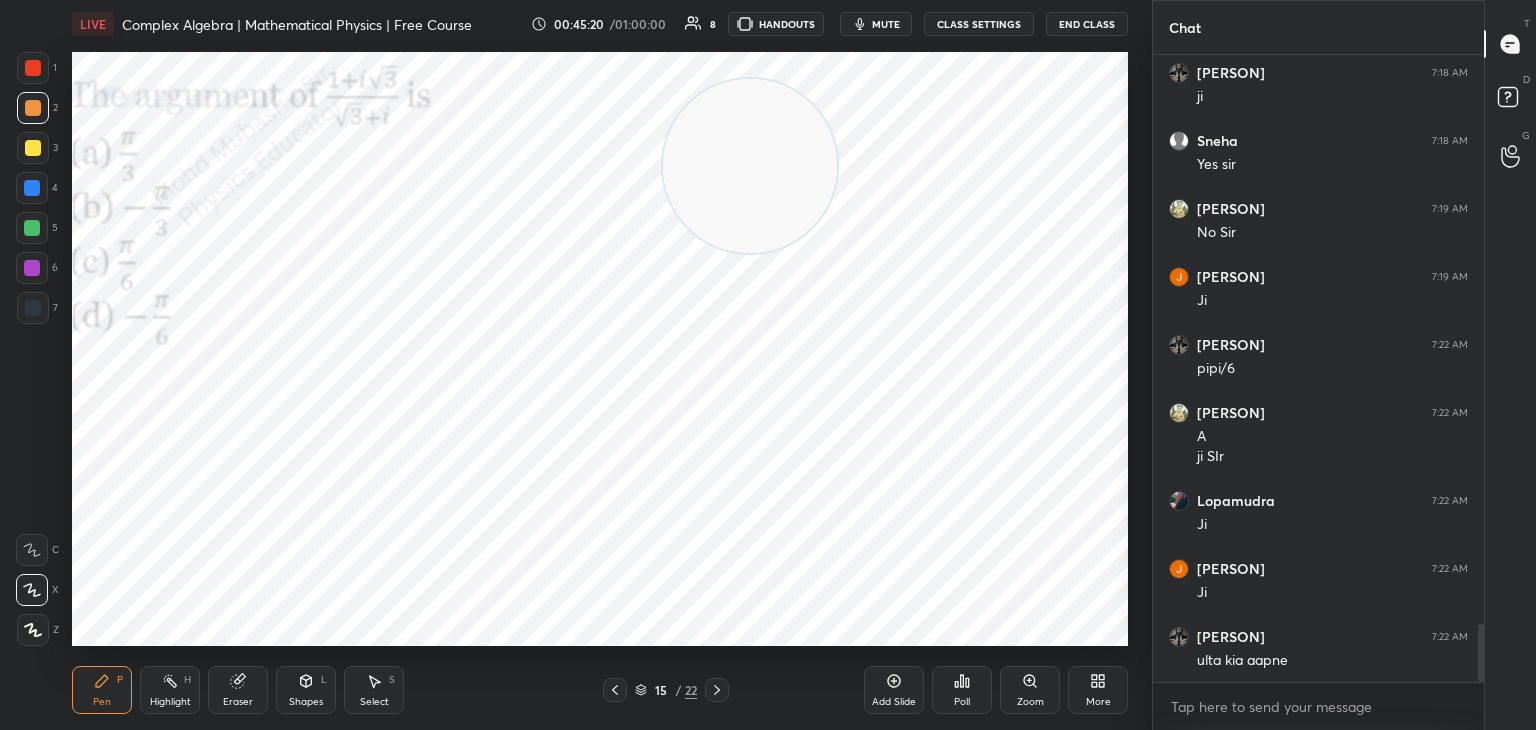 scroll, scrollTop: 6194, scrollLeft: 0, axis: vertical 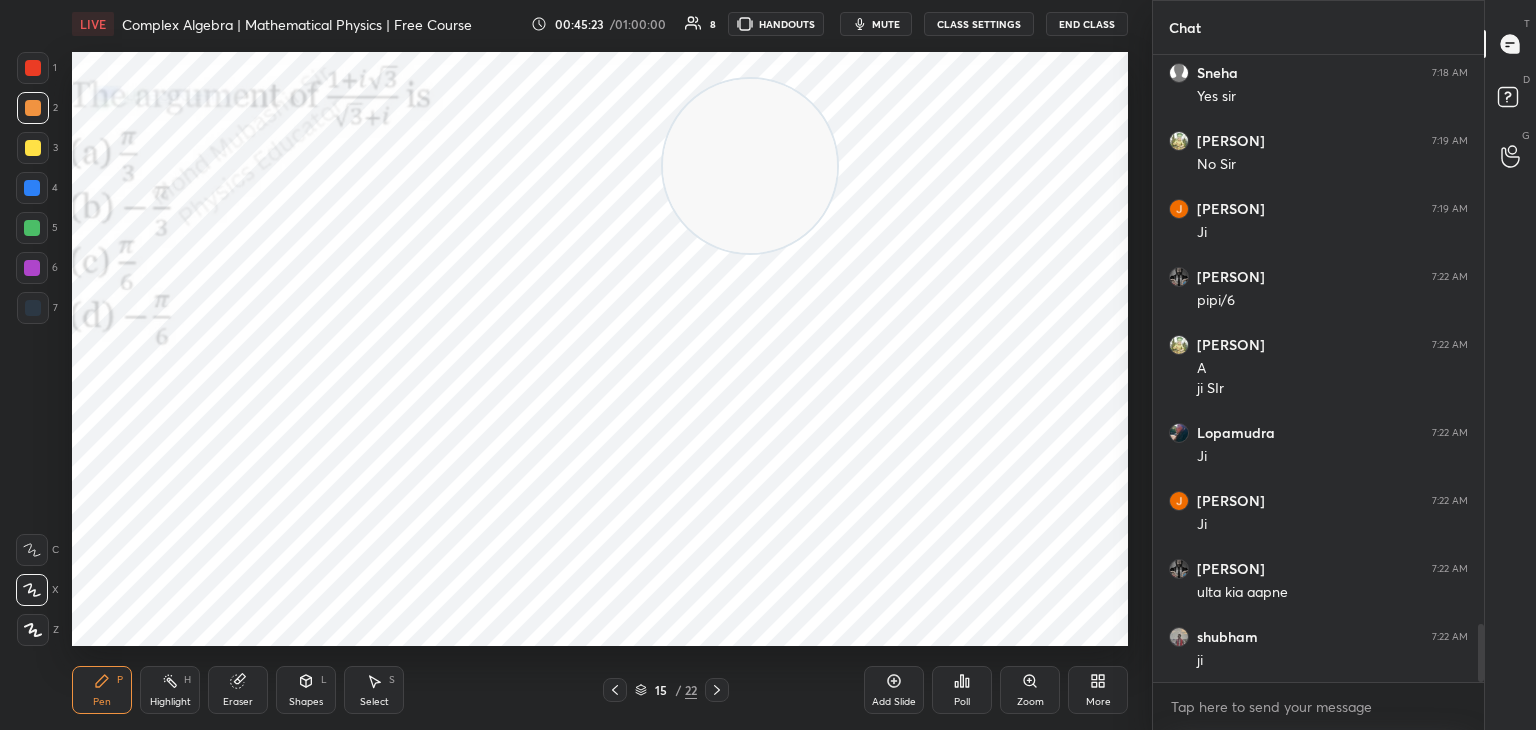 click 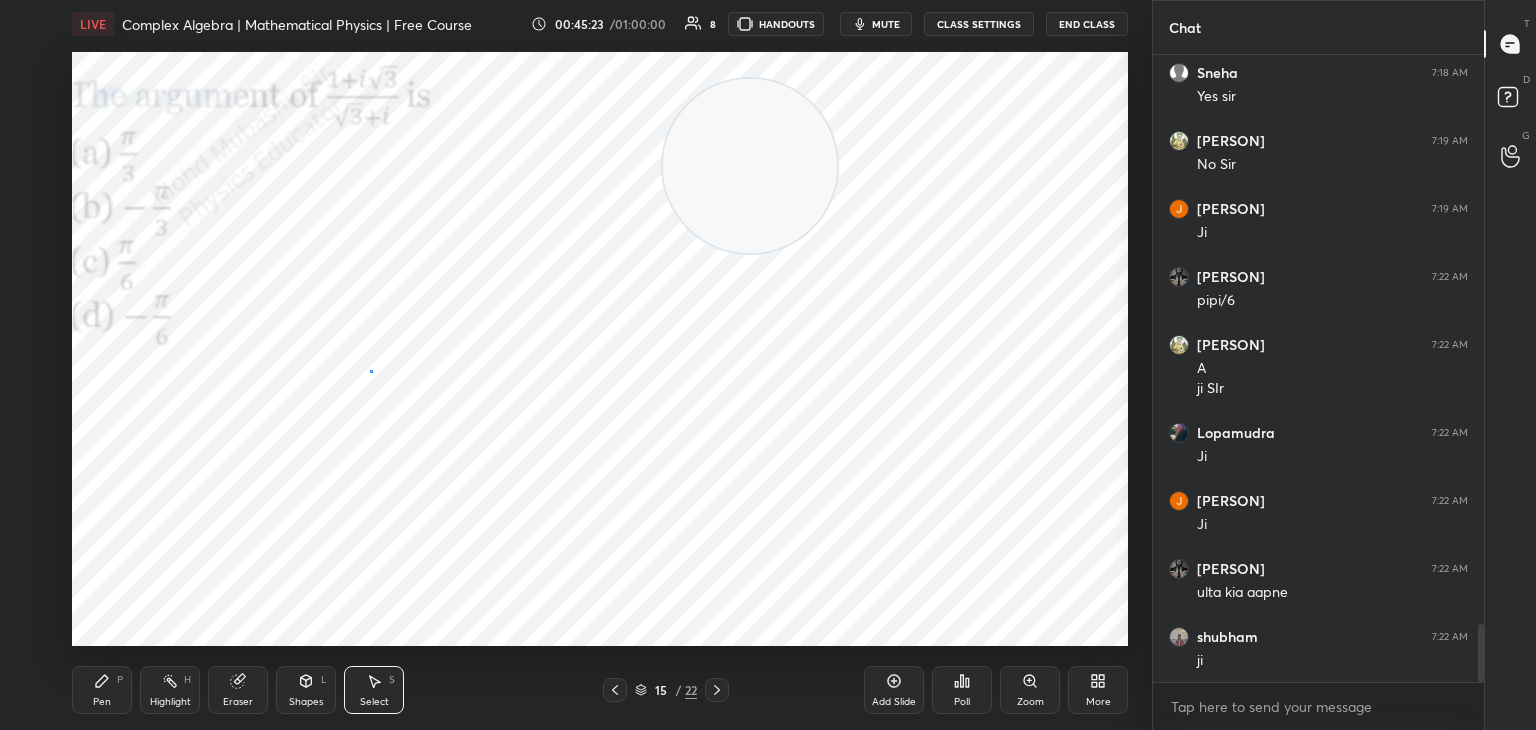 drag, startPoint x: 369, startPoint y: 369, endPoint x: 413, endPoint y: 388, distance: 47.92703 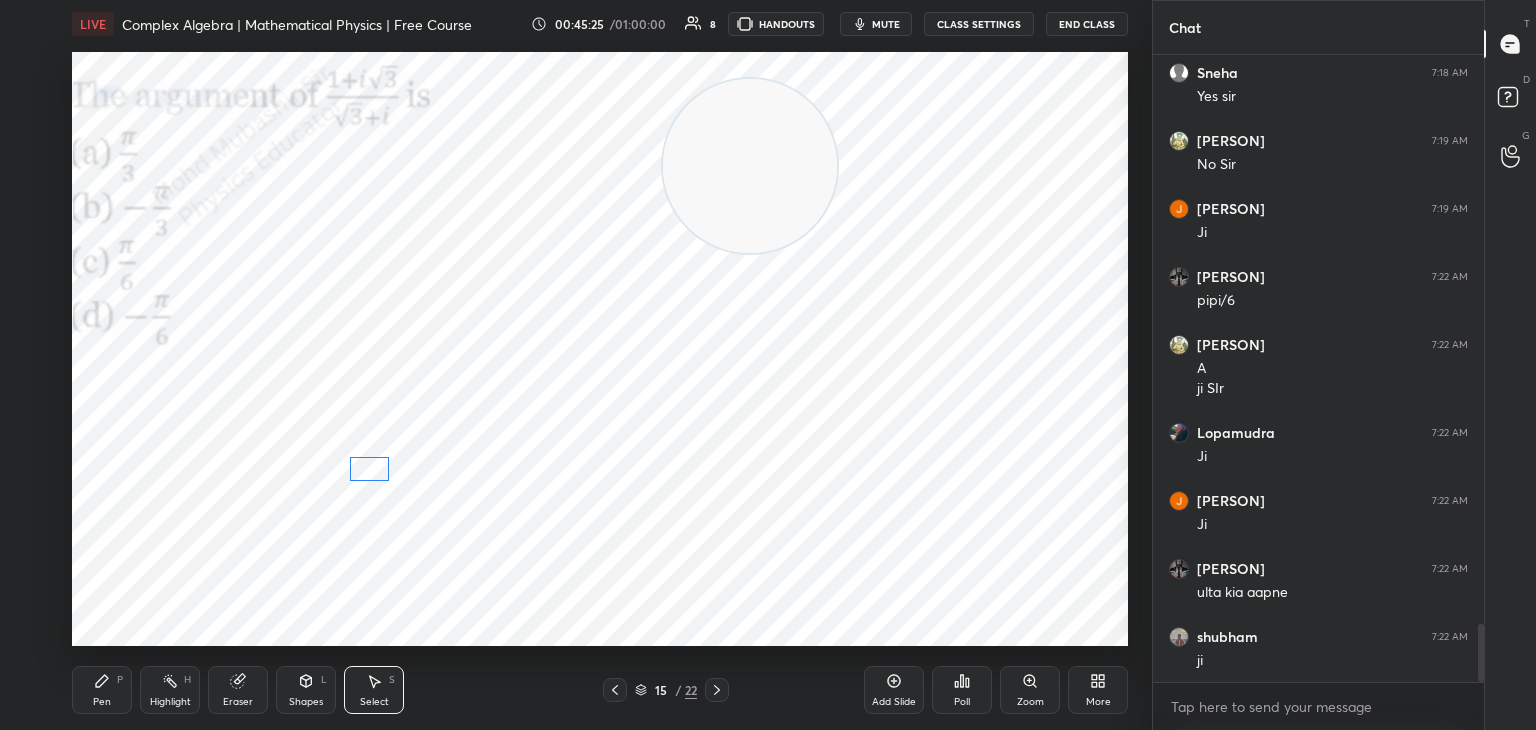 drag, startPoint x: 396, startPoint y: 390, endPoint x: 373, endPoint y: 465, distance: 78.44743 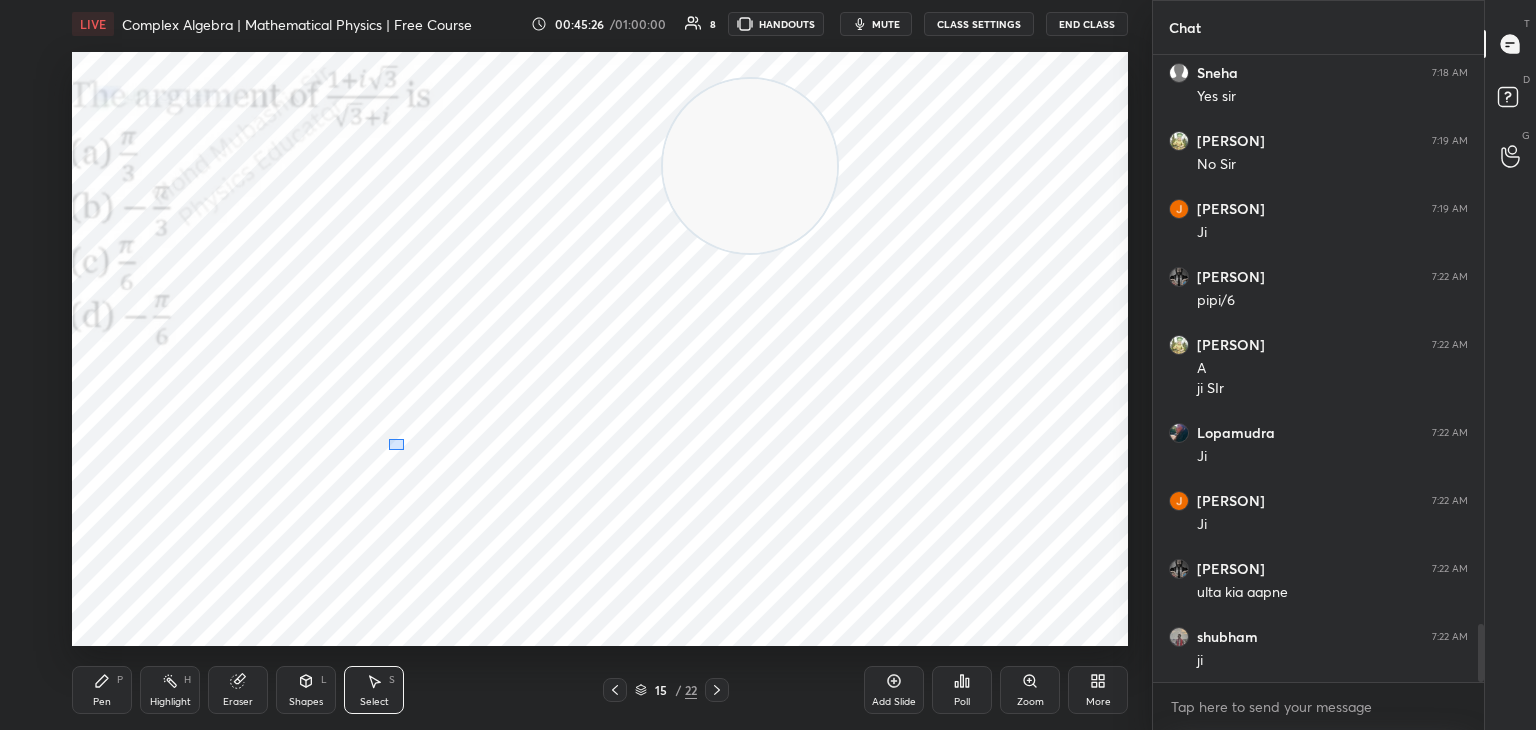 drag, startPoint x: 389, startPoint y: 440, endPoint x: 403, endPoint y: 452, distance: 18.439089 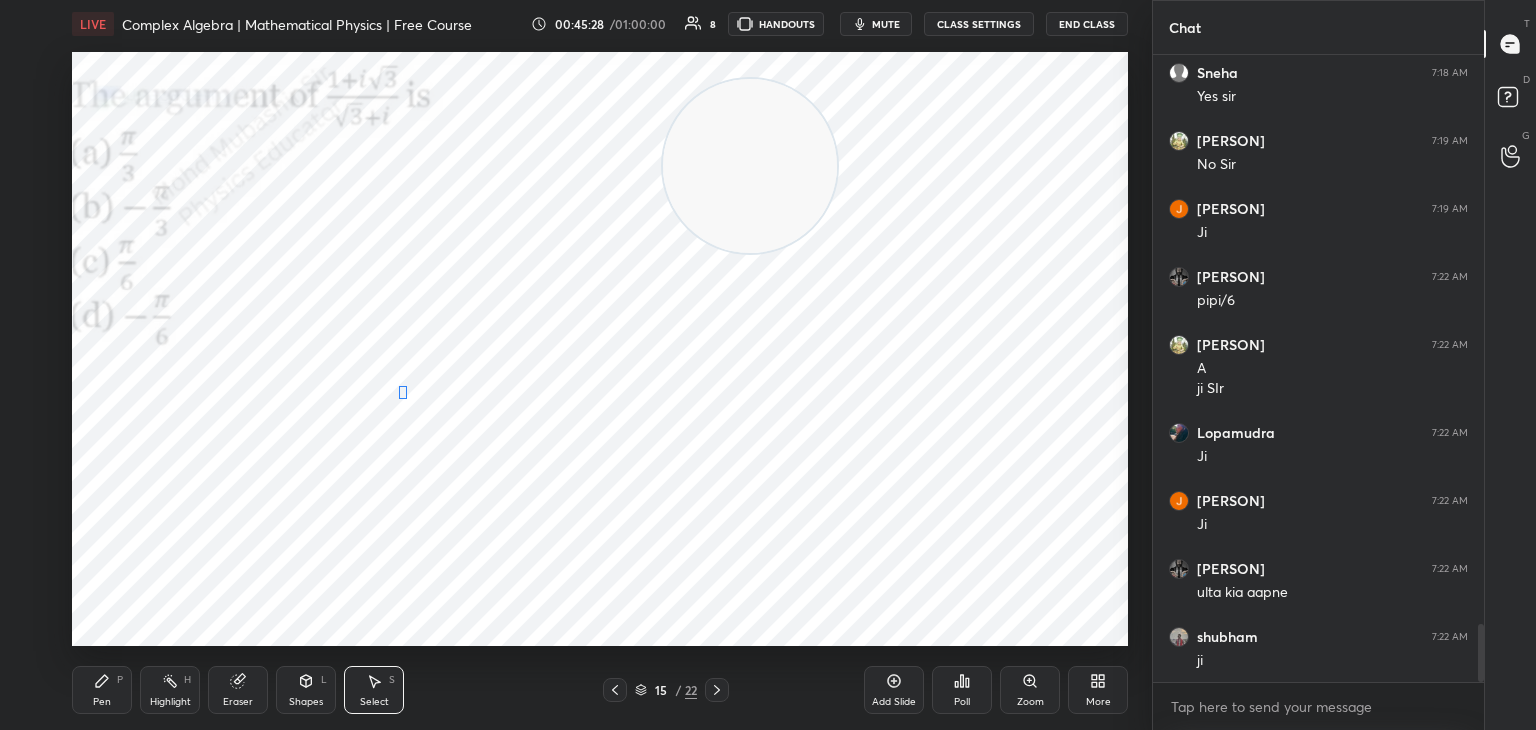 drag, startPoint x: 396, startPoint y: 450, endPoint x: 403, endPoint y: 389, distance: 61.400326 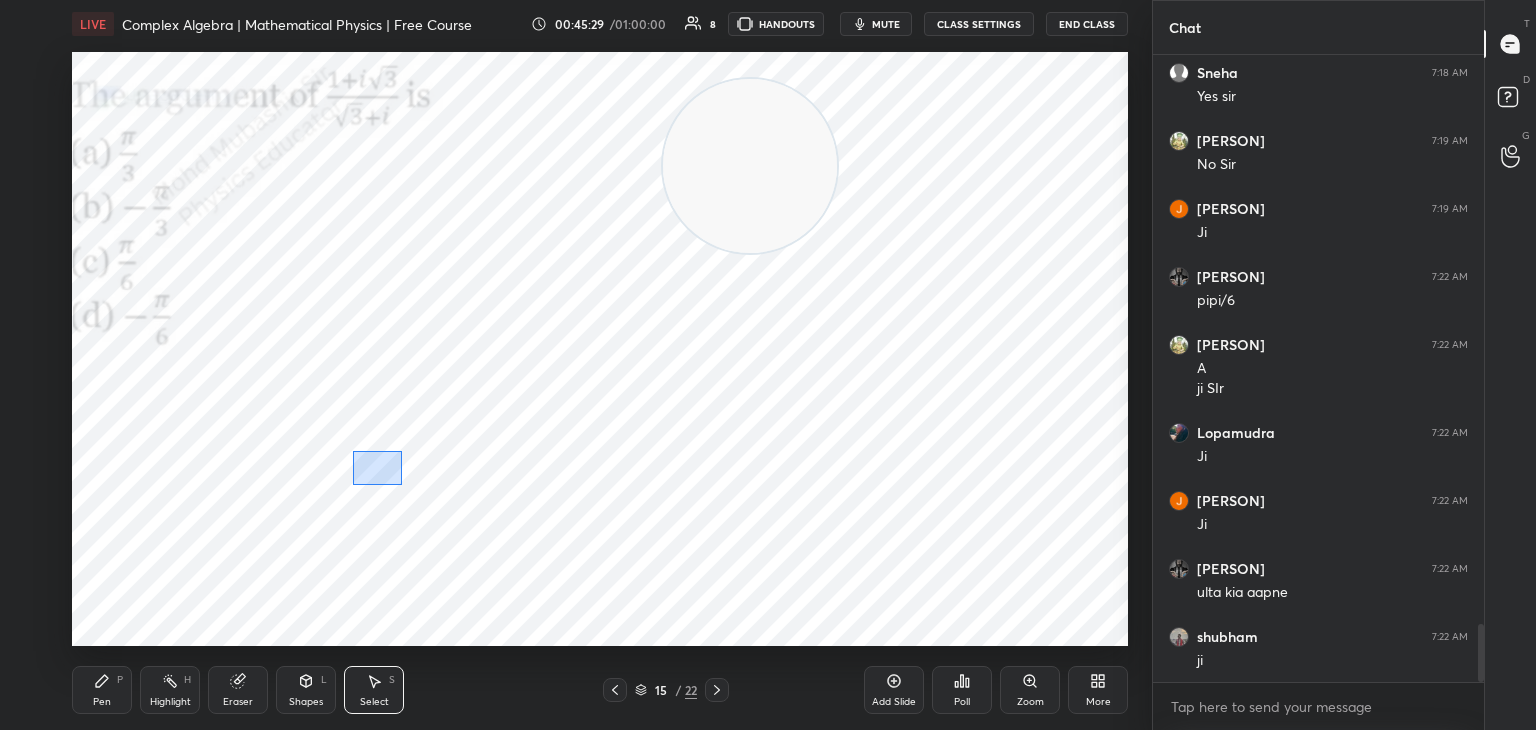 drag, startPoint x: 401, startPoint y: 481, endPoint x: 369, endPoint y: 476, distance: 32.38827 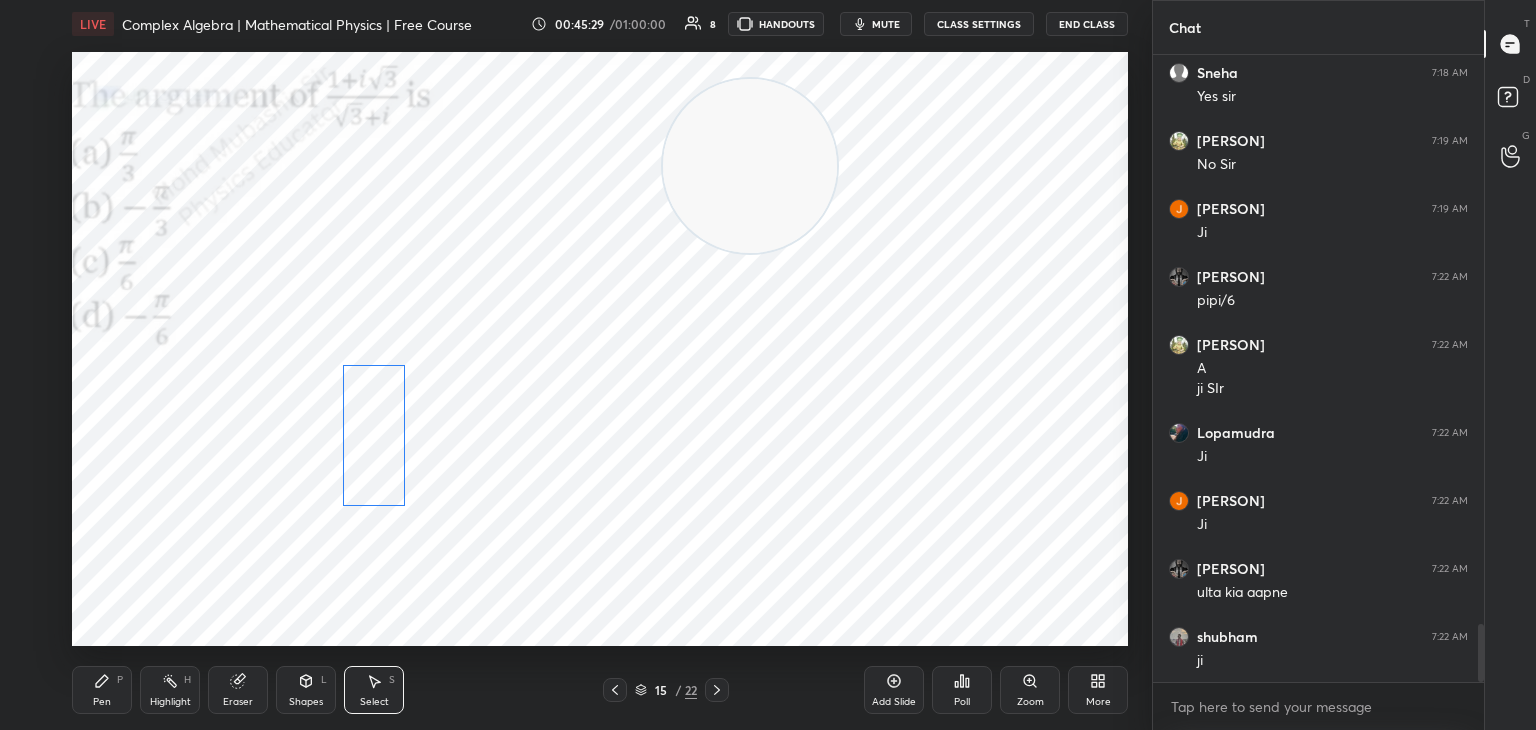 click on "0 ° Undo Copy Paste here Duplicate Duplicate to new slide Delete" at bounding box center (600, 349) 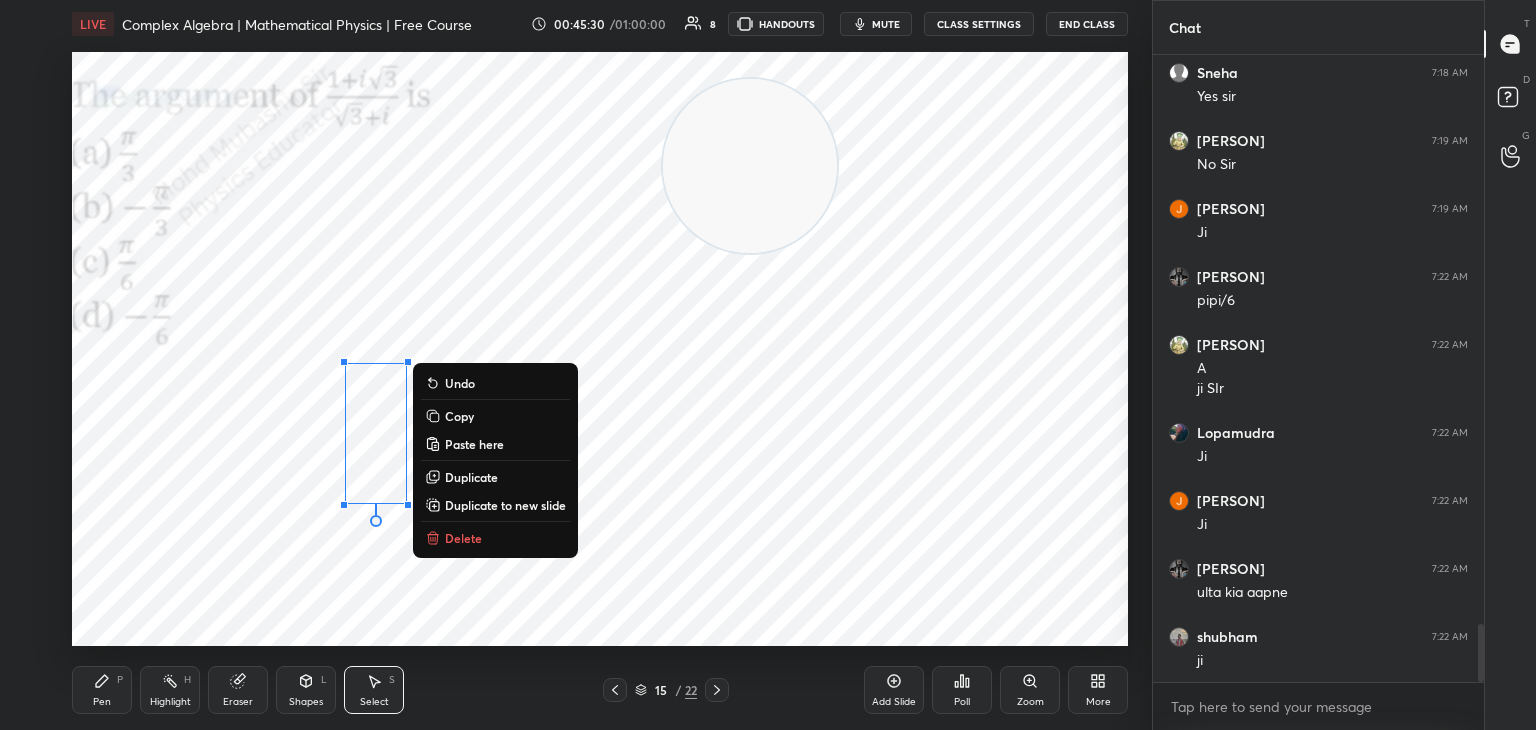 drag, startPoint x: 305, startPoint y: 444, endPoint x: 361, endPoint y: 444, distance: 56 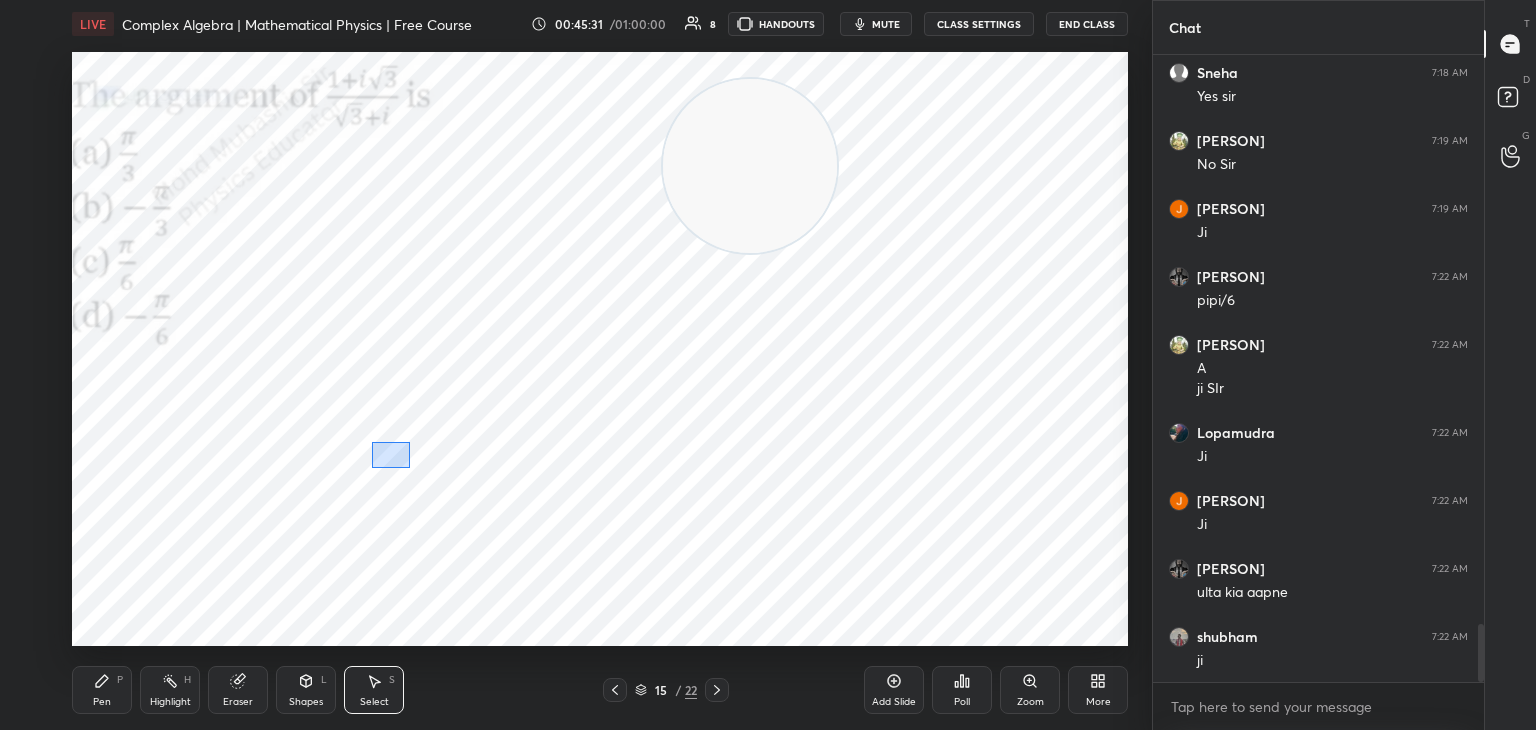 click on "0 ° Undo Copy Paste here Duplicate Duplicate to new slide Delete" at bounding box center [600, 349] 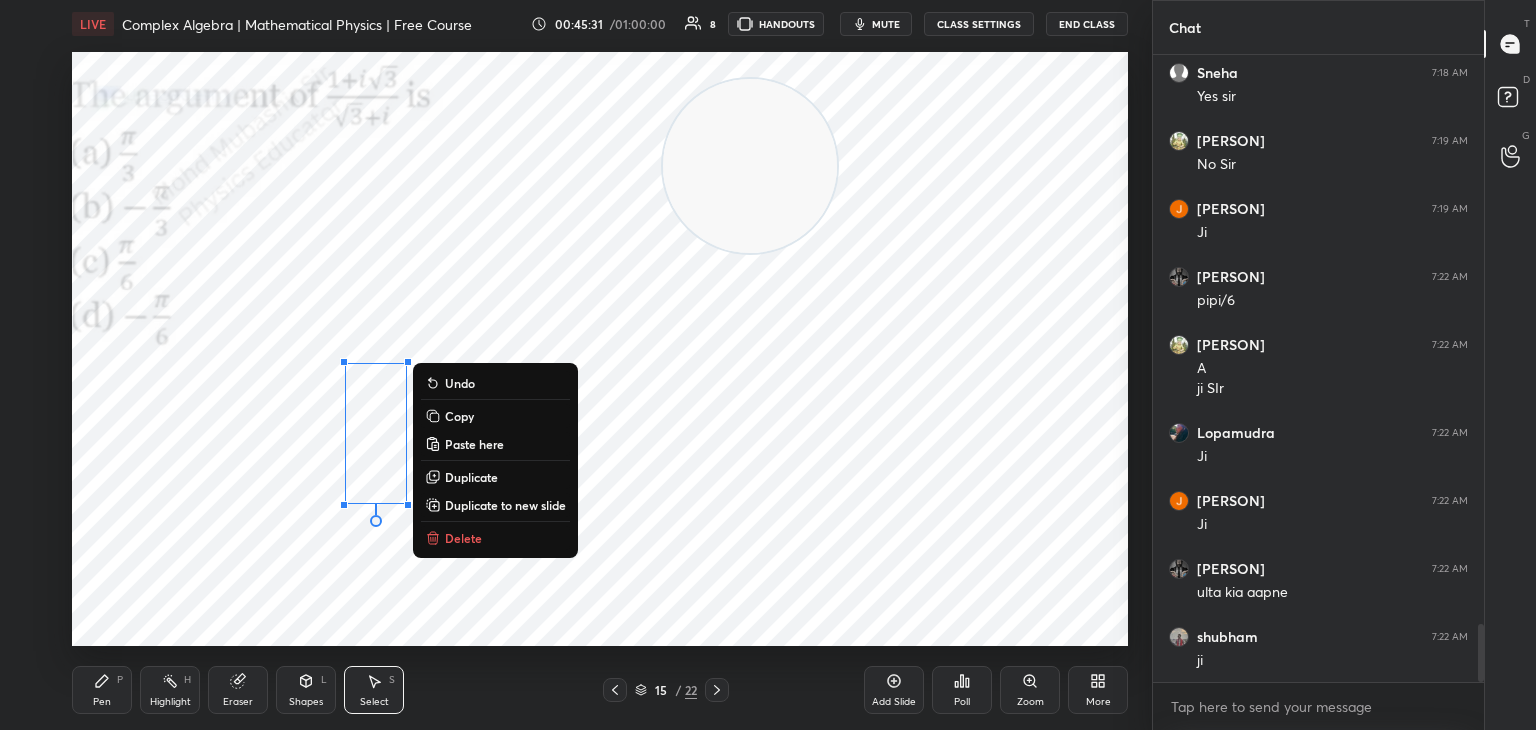 click on "0 ° Undo Copy Paste here Duplicate Duplicate to new slide Delete" at bounding box center (600, 349) 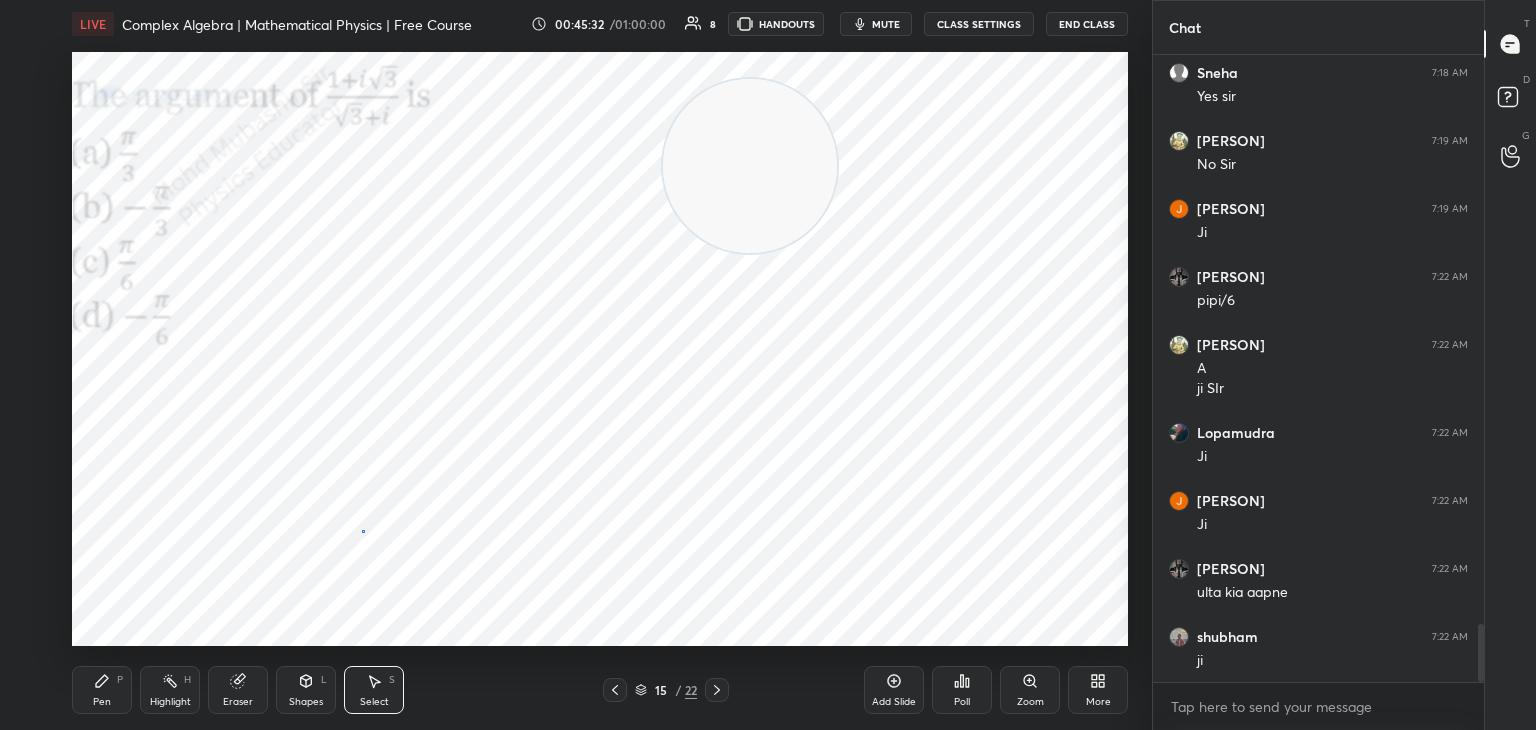 drag, startPoint x: 361, startPoint y: 530, endPoint x: 403, endPoint y: 548, distance: 45.694637 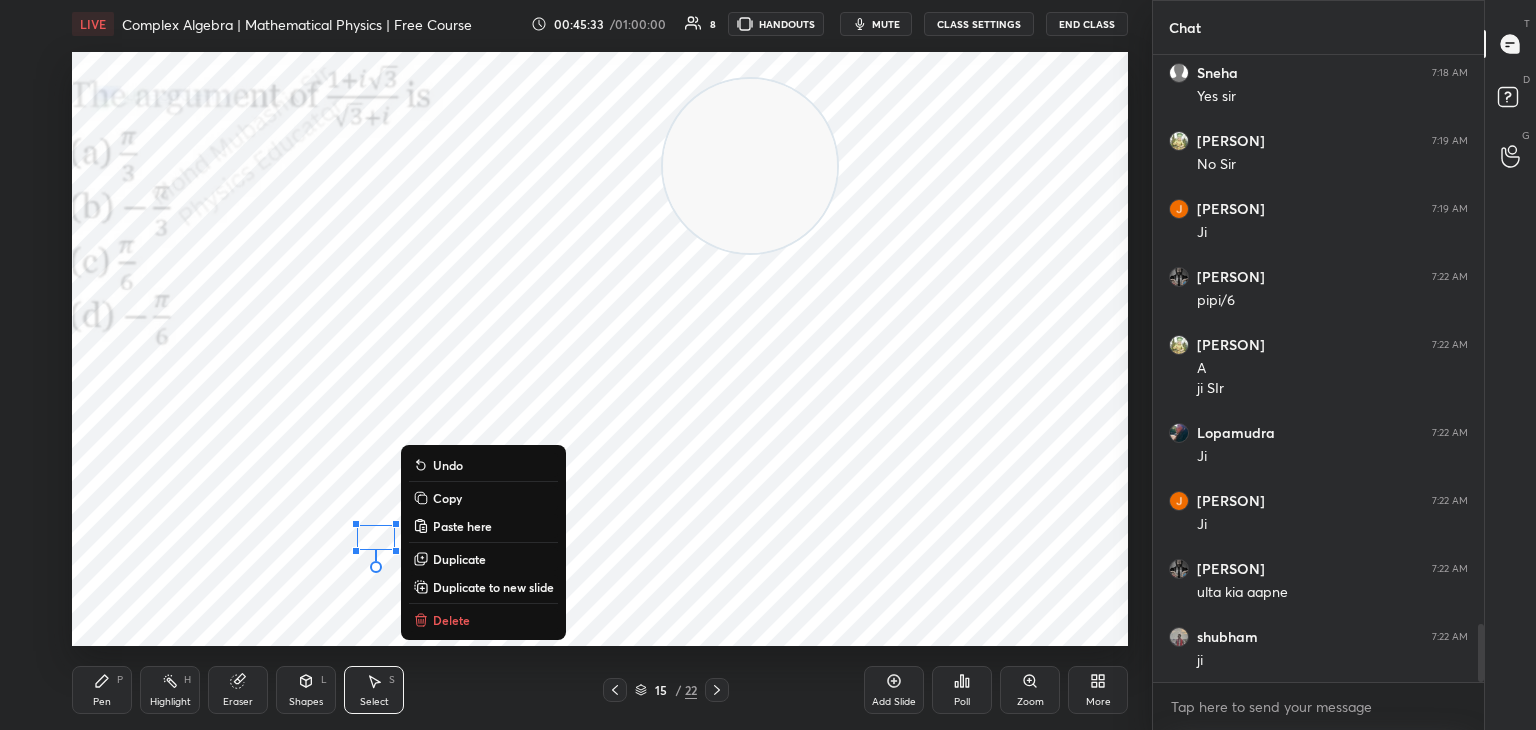 click 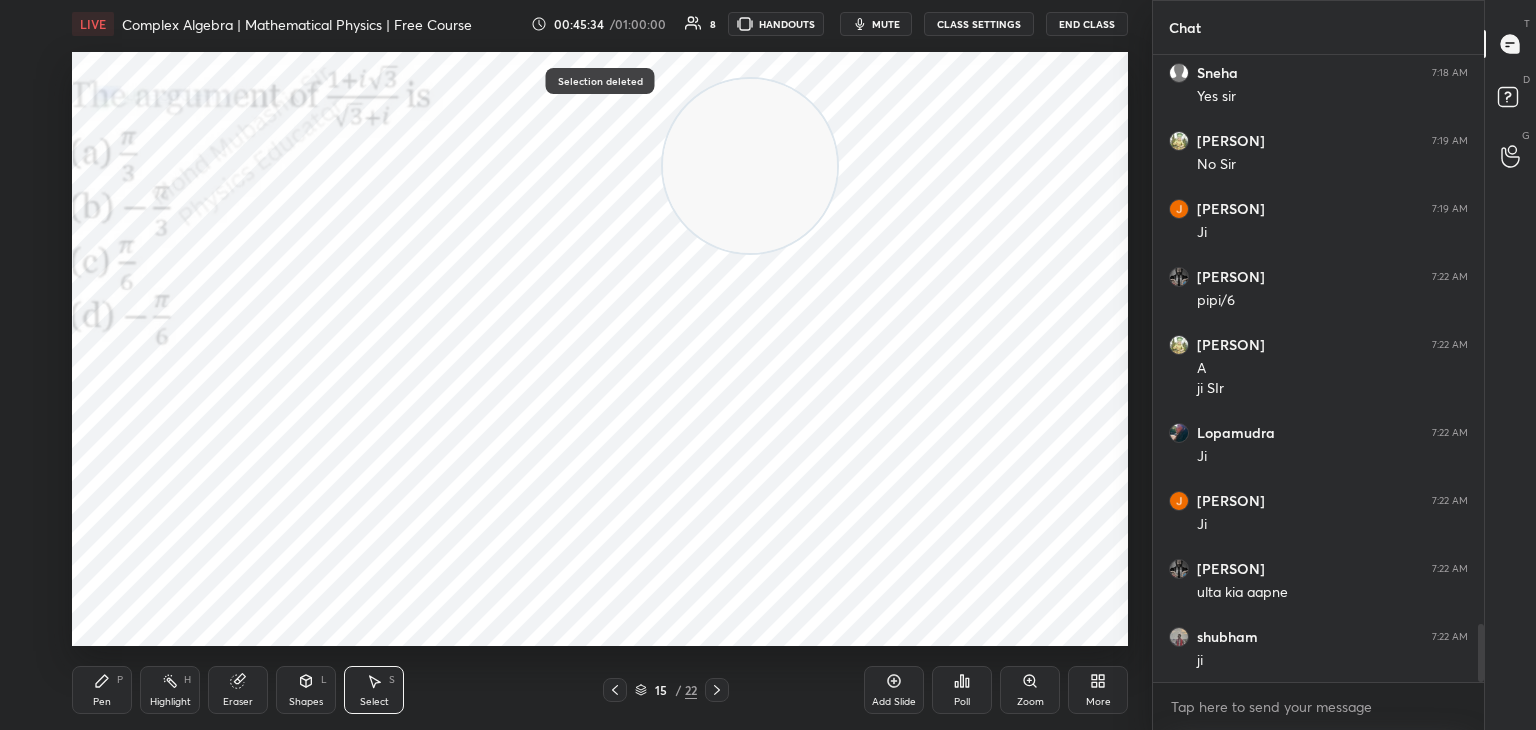 drag, startPoint x: 109, startPoint y: 688, endPoint x: 157, endPoint y: 672, distance: 50.596443 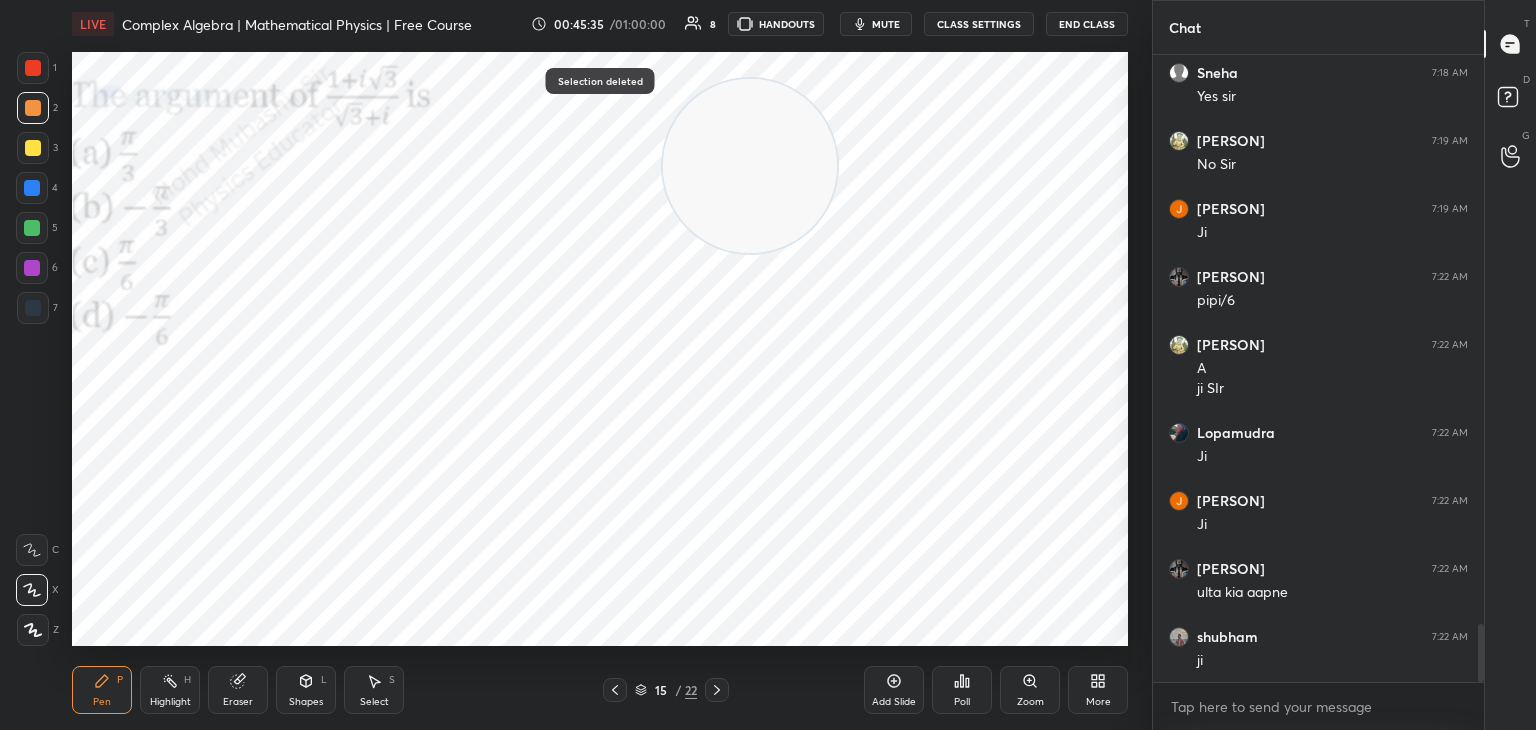 click on "5" at bounding box center (37, 232) 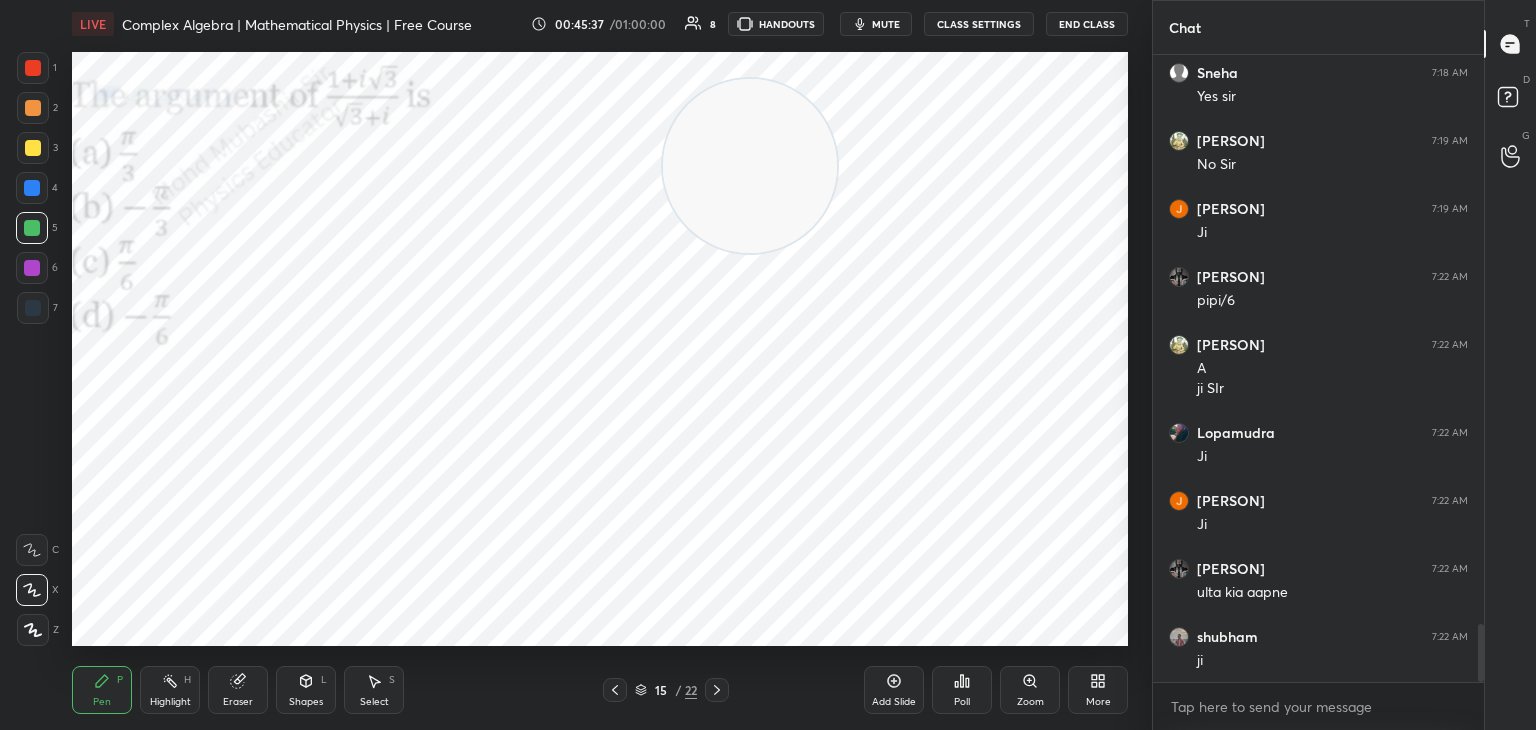 drag, startPoint x: 387, startPoint y: 688, endPoint x: 425, endPoint y: 650, distance: 53.740116 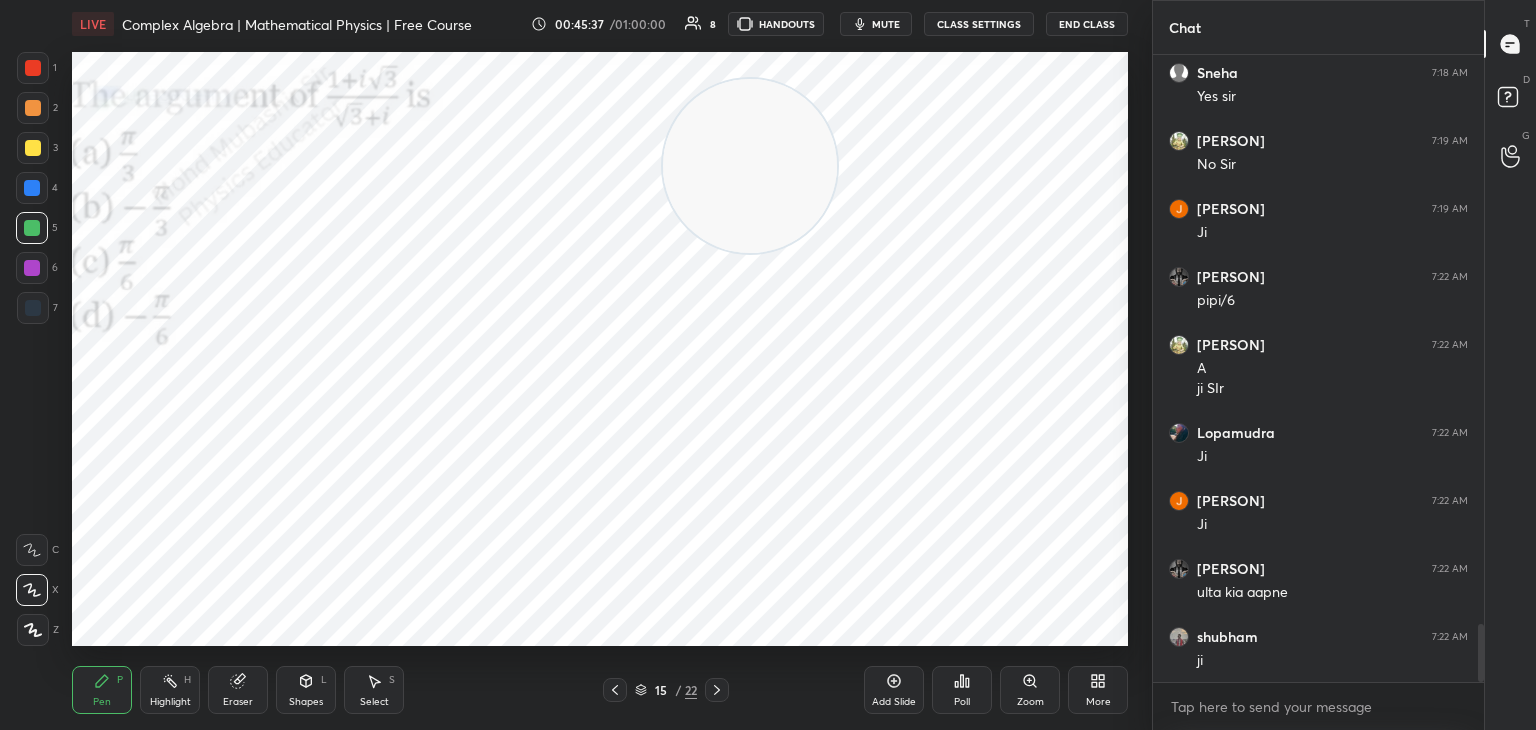 click on "Select S" at bounding box center [374, 690] 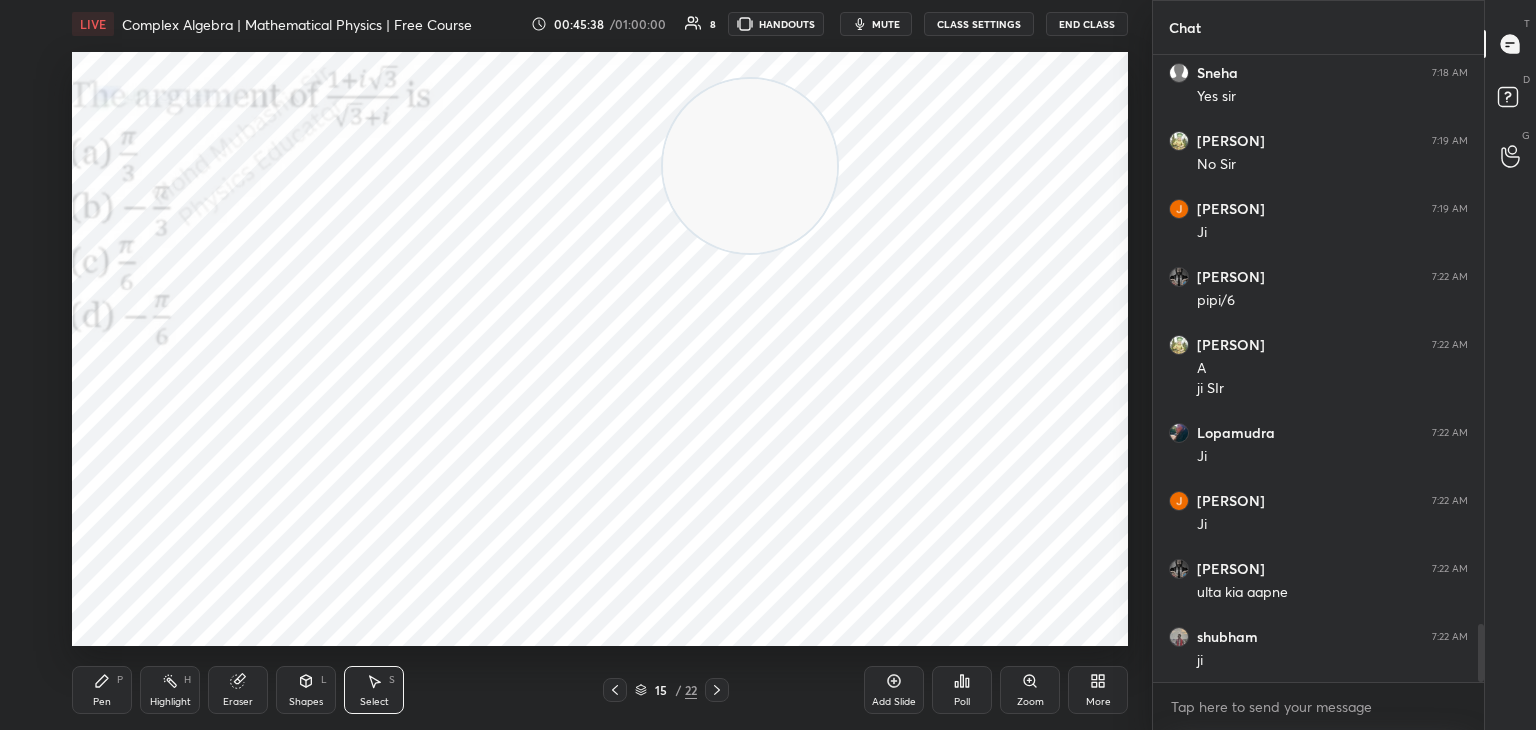 drag, startPoint x: 521, startPoint y: 530, endPoint x: 553, endPoint y: 585, distance: 63.631752 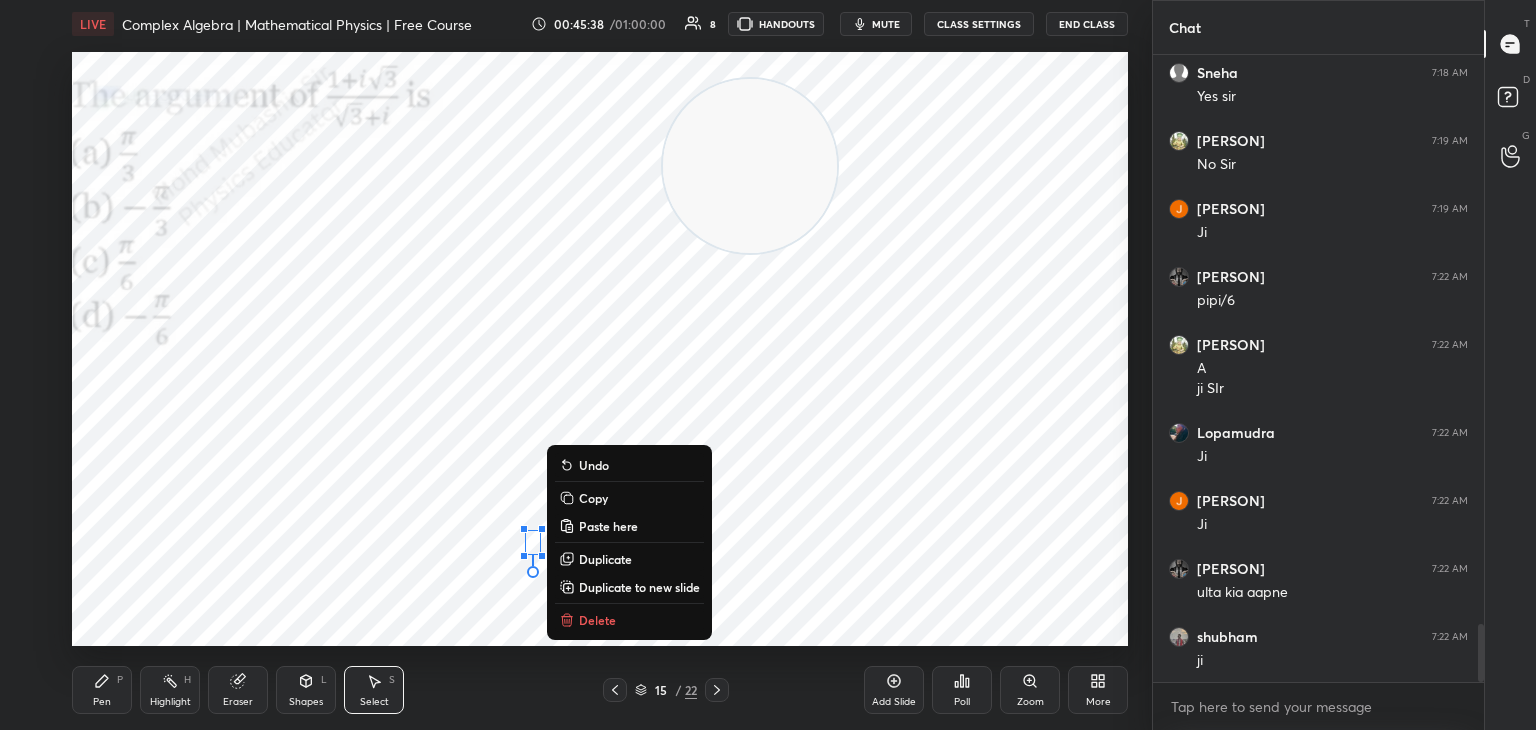 click 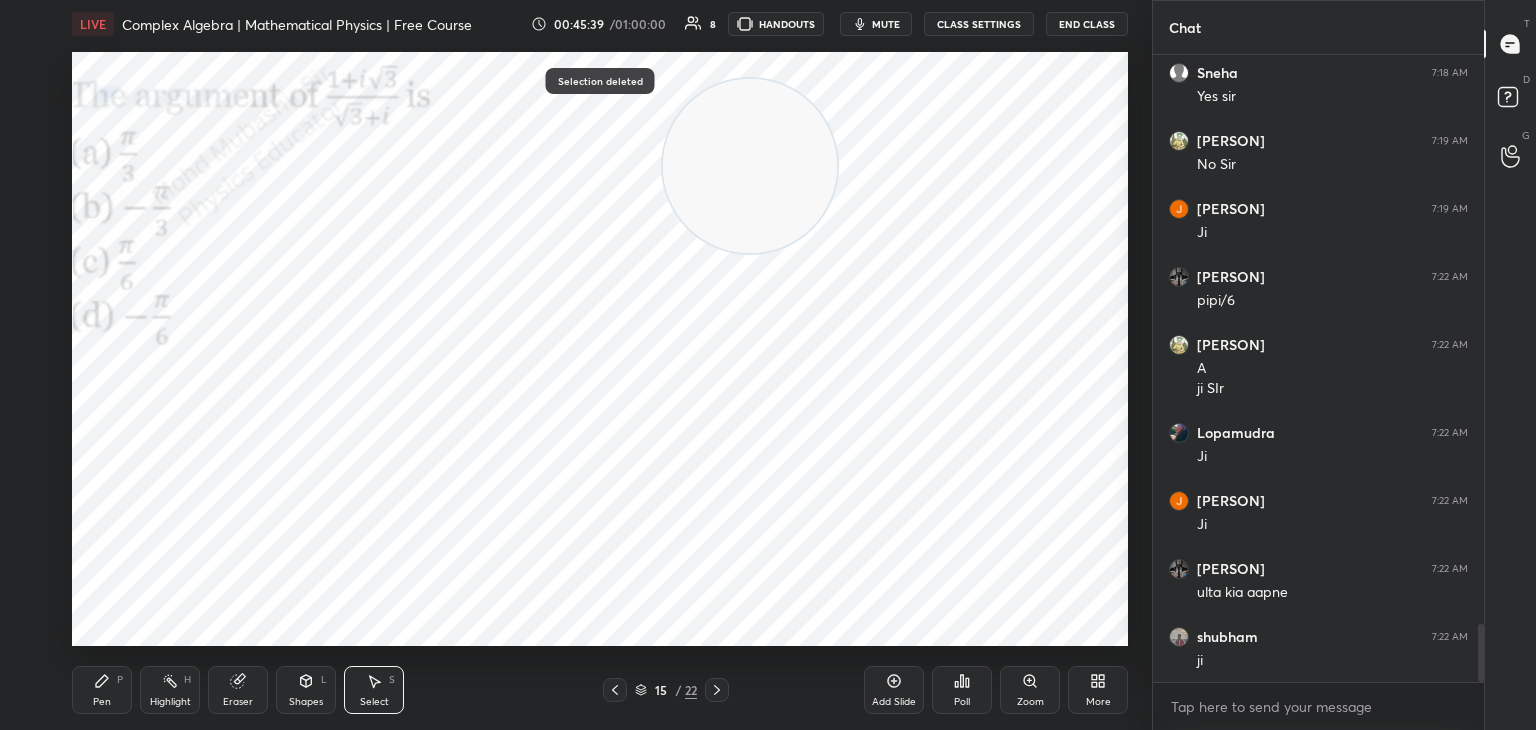 drag, startPoint x: 88, startPoint y: 704, endPoint x: 195, endPoint y: 664, distance: 114.232216 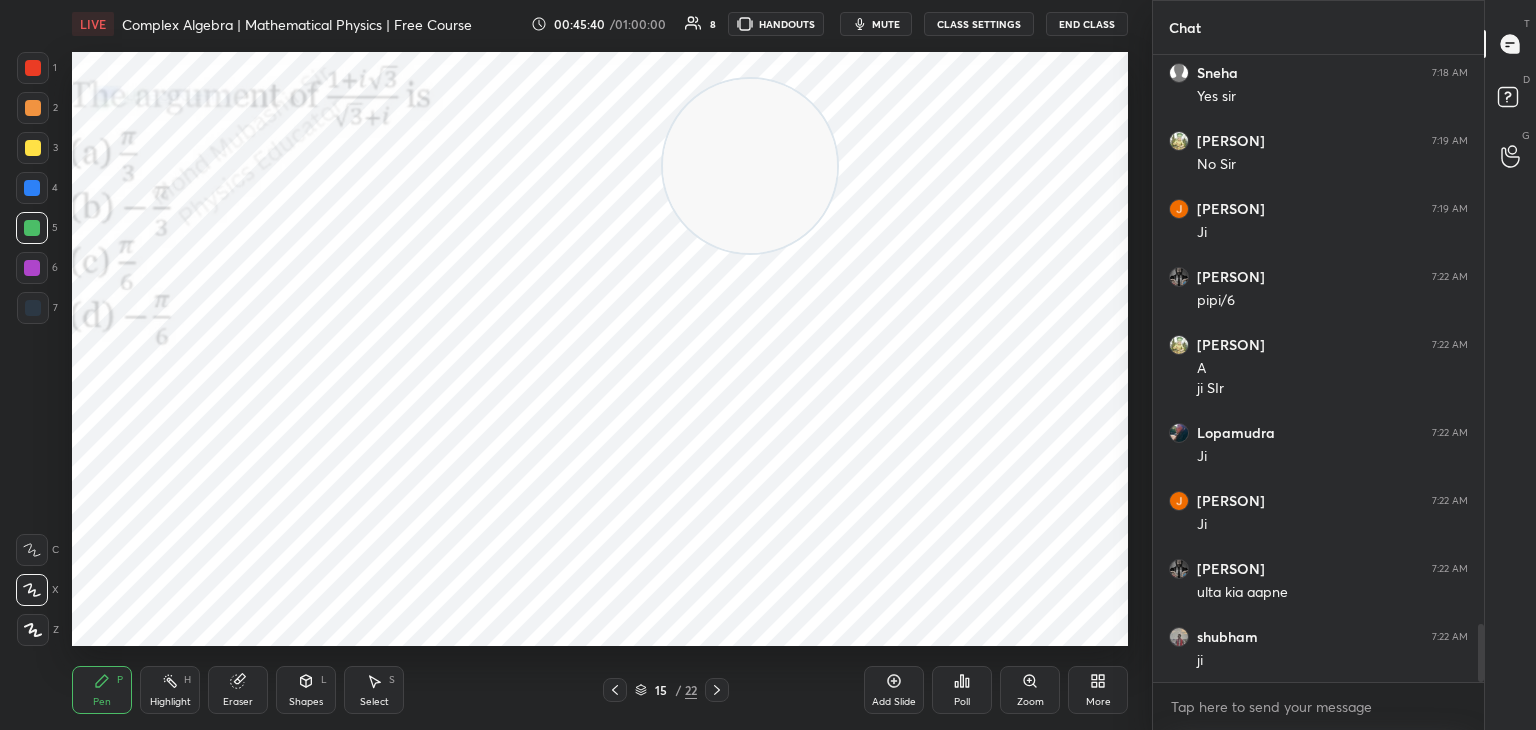 click on "Select S" at bounding box center (374, 690) 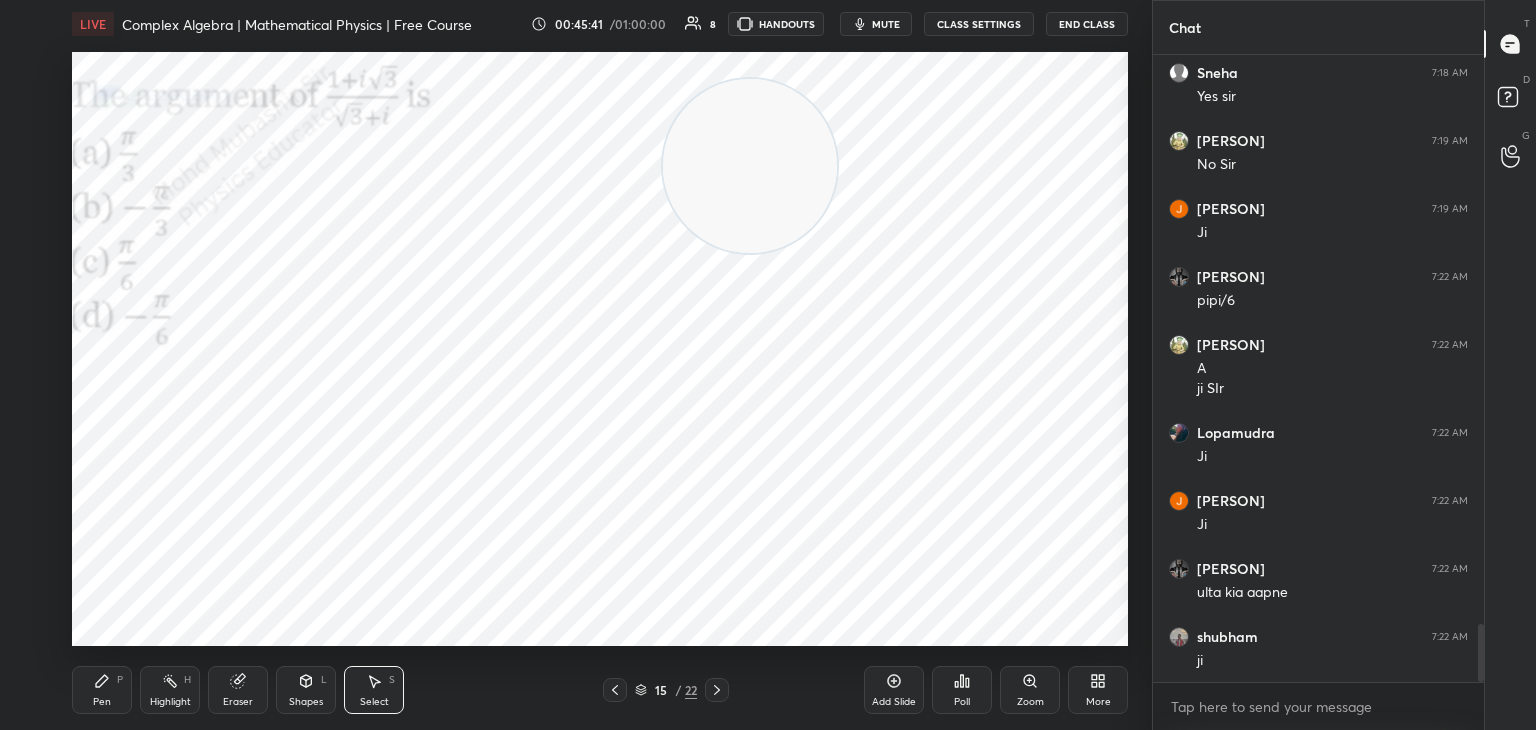 click on "0 ° Undo Copy Paste here Duplicate Duplicate to new slide Delete" at bounding box center [600, 349] 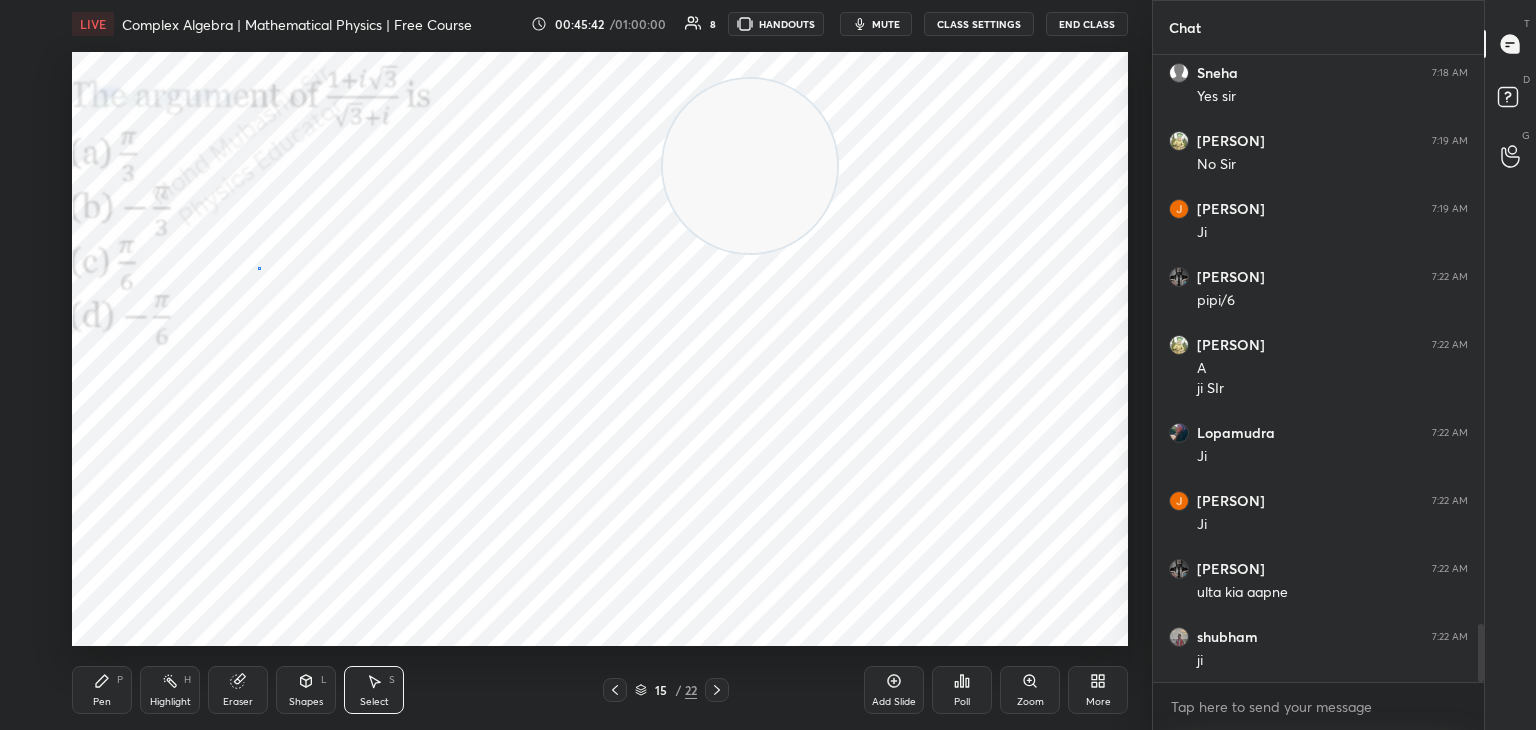 click on "0 ° Undo Copy Paste here Duplicate Duplicate to new slide Delete" at bounding box center (600, 349) 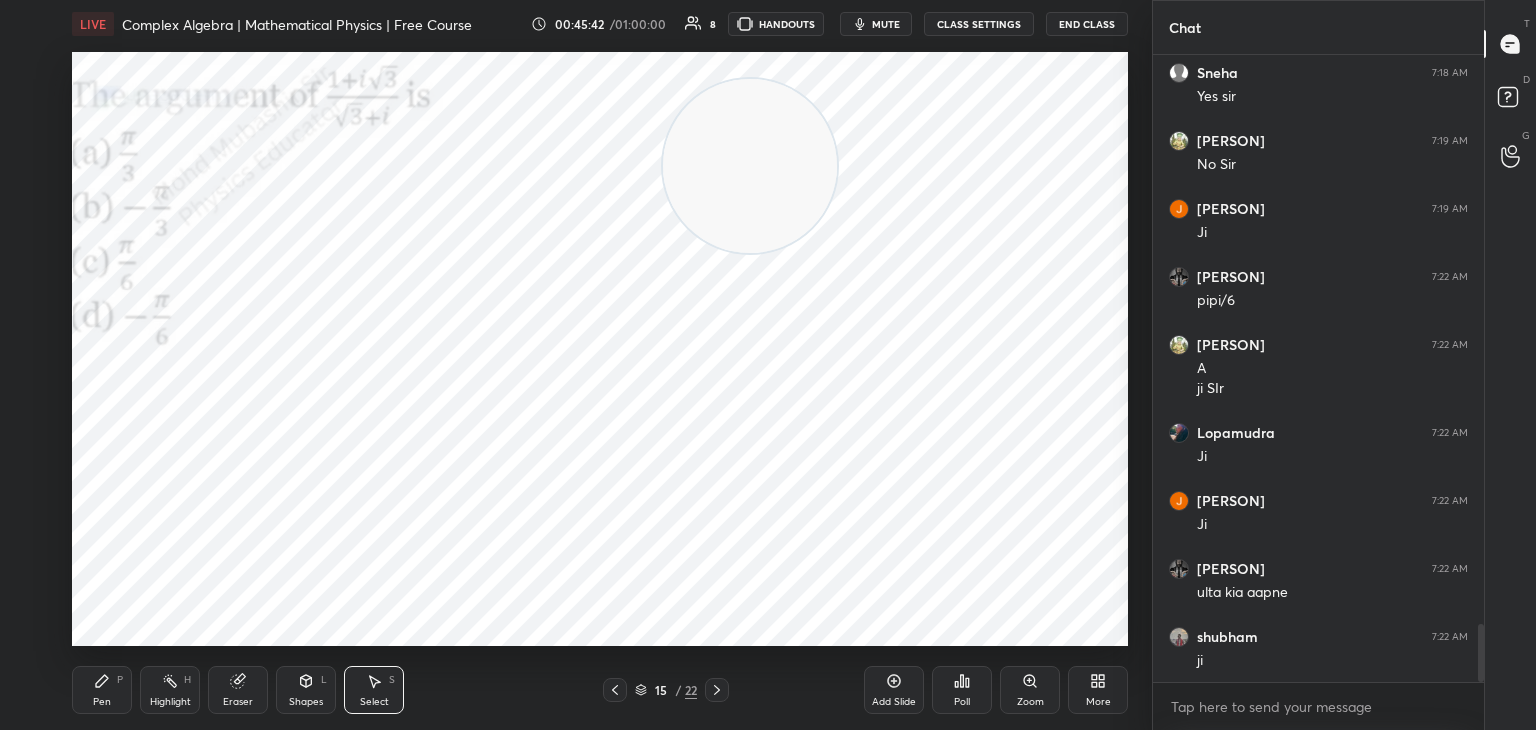 click on "0 ° Undo Copy Paste here Duplicate Duplicate to new slide Delete" at bounding box center (600, 349) 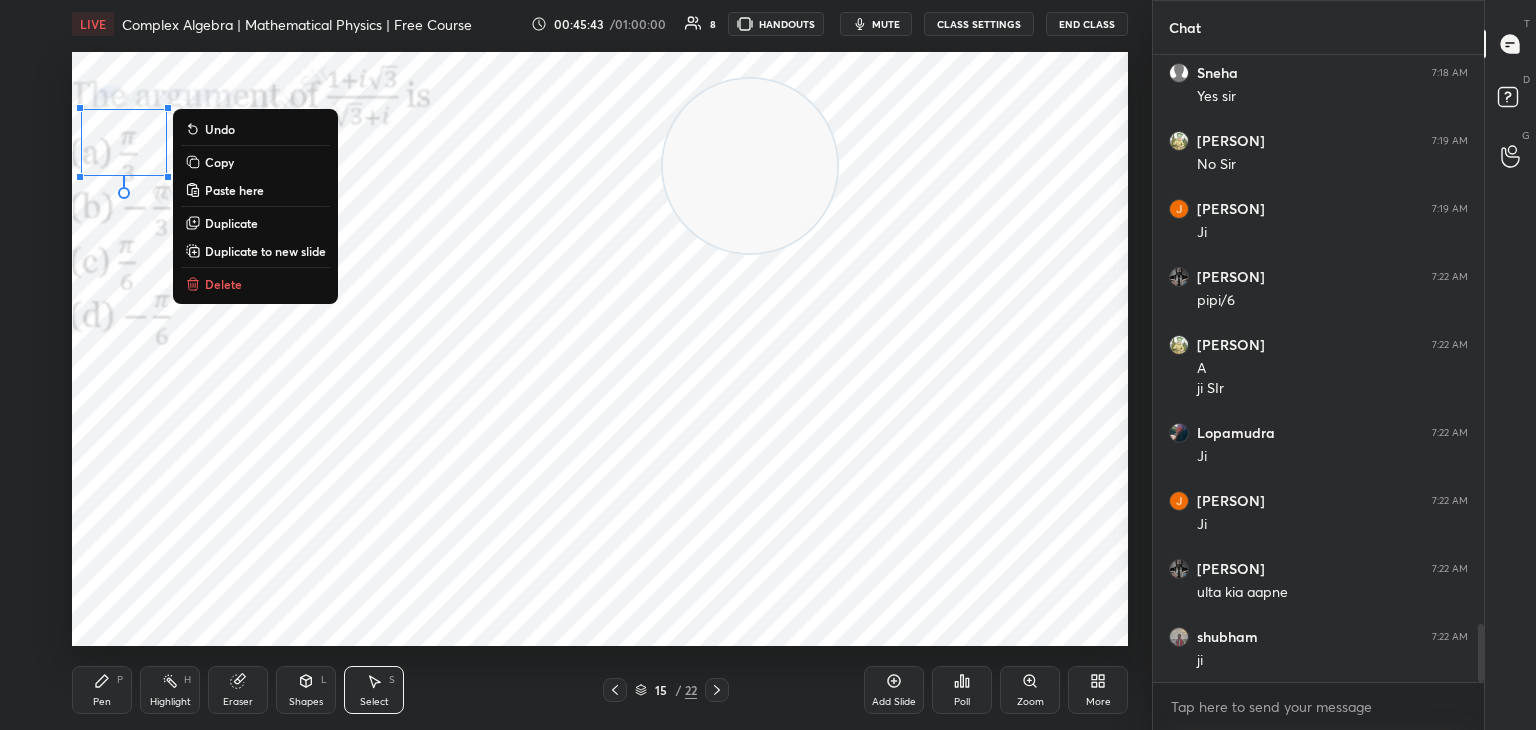 click on "Delete" at bounding box center (223, 284) 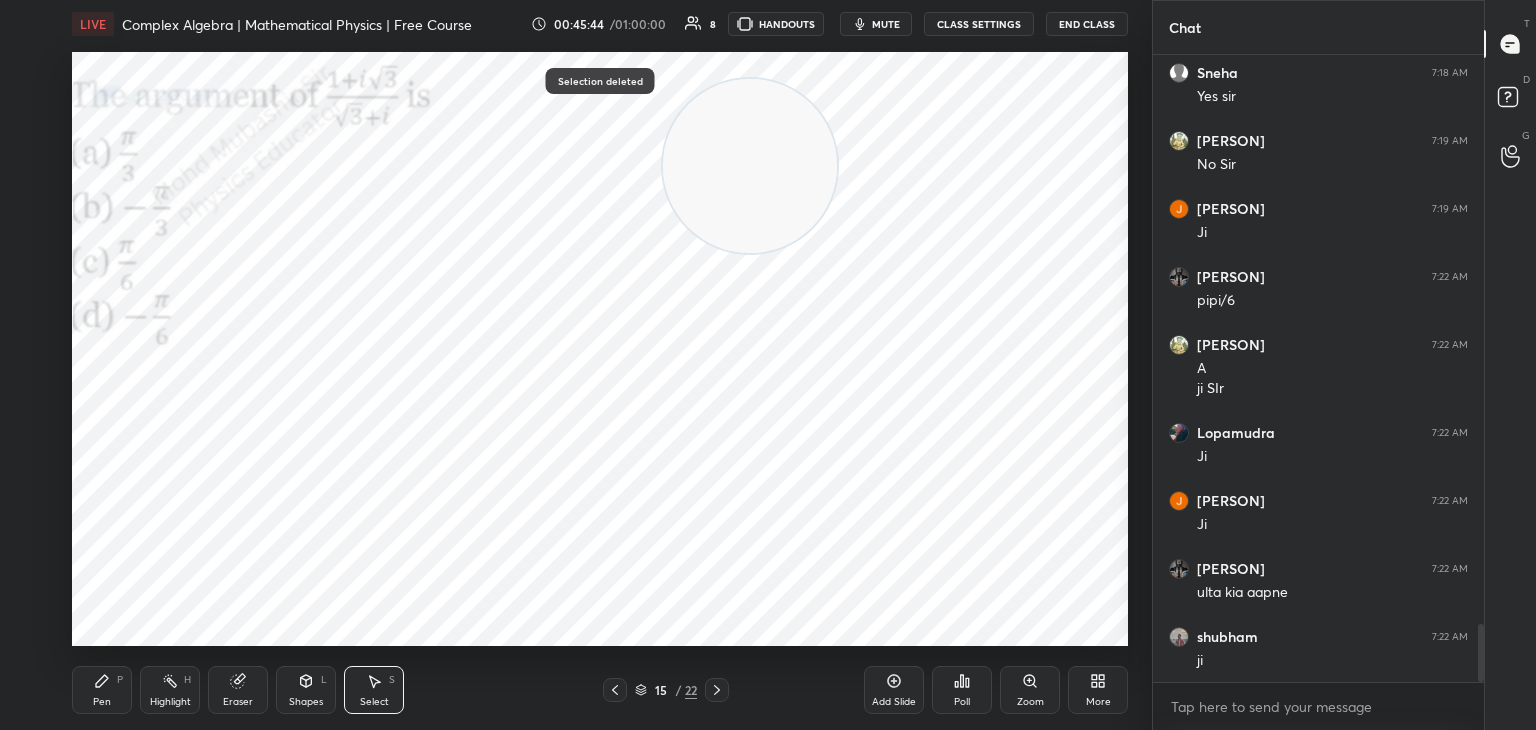 drag, startPoint x: 103, startPoint y: 684, endPoint x: 16, endPoint y: 260, distance: 432.83368 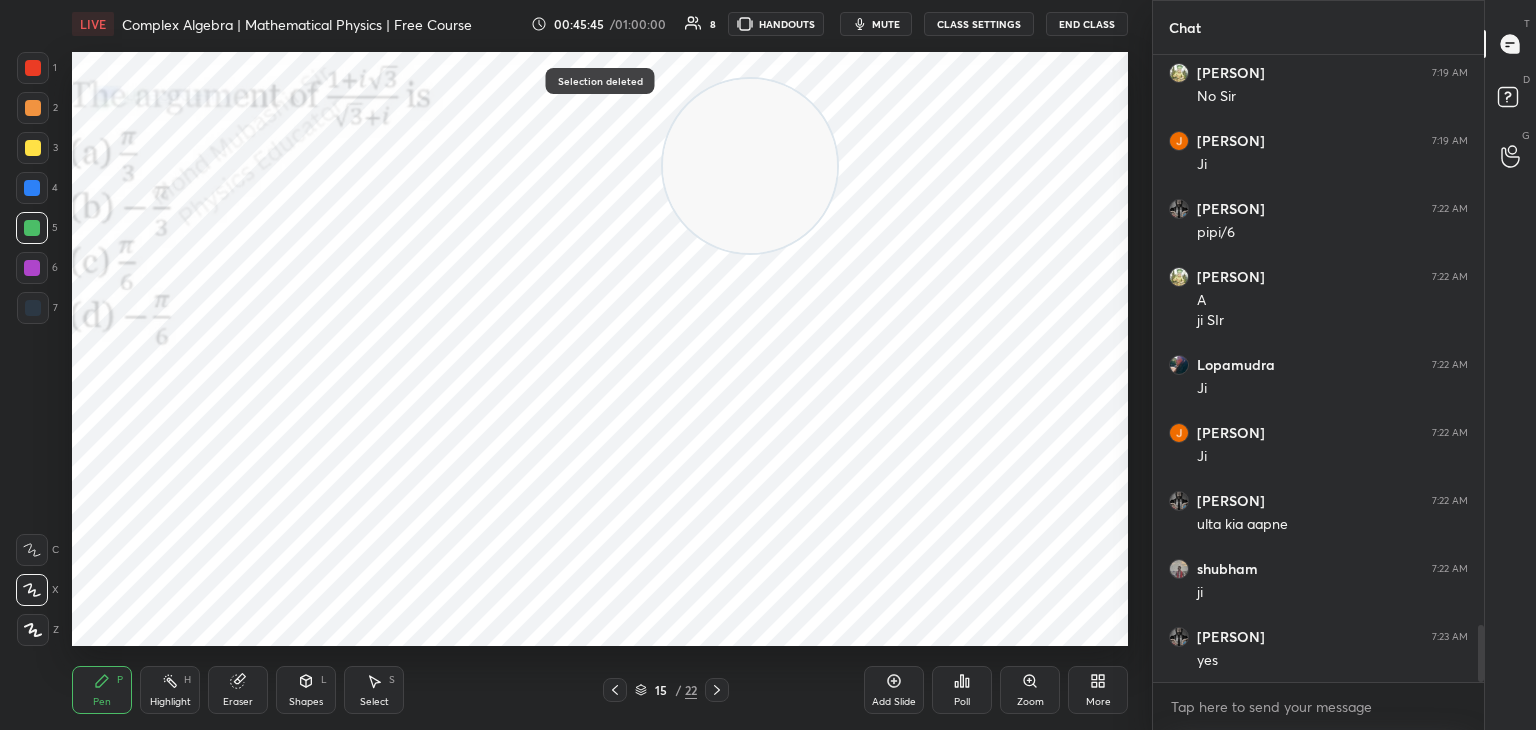 click at bounding box center [33, 108] 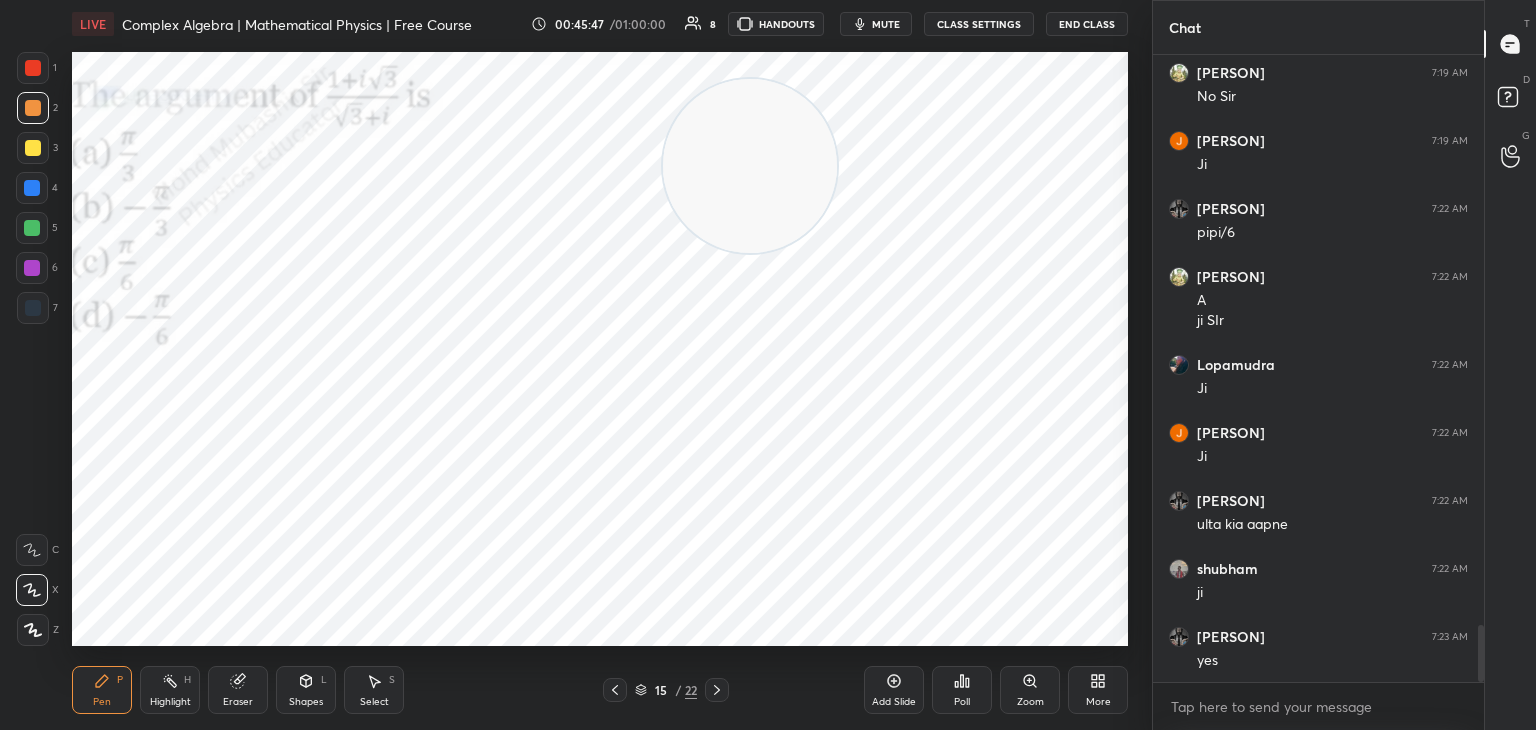 click on "Highlight H" at bounding box center [170, 690] 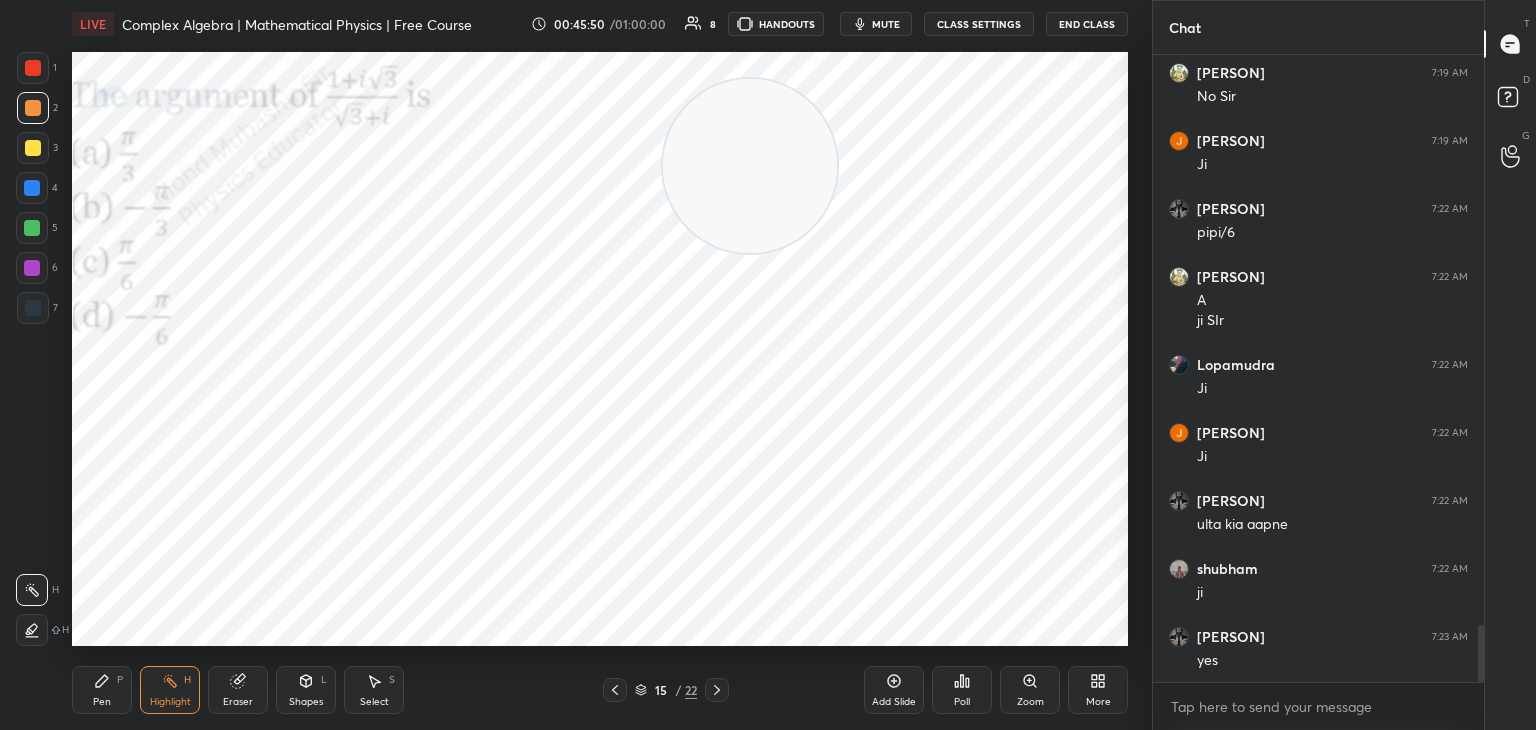 scroll, scrollTop: 6330, scrollLeft: 0, axis: vertical 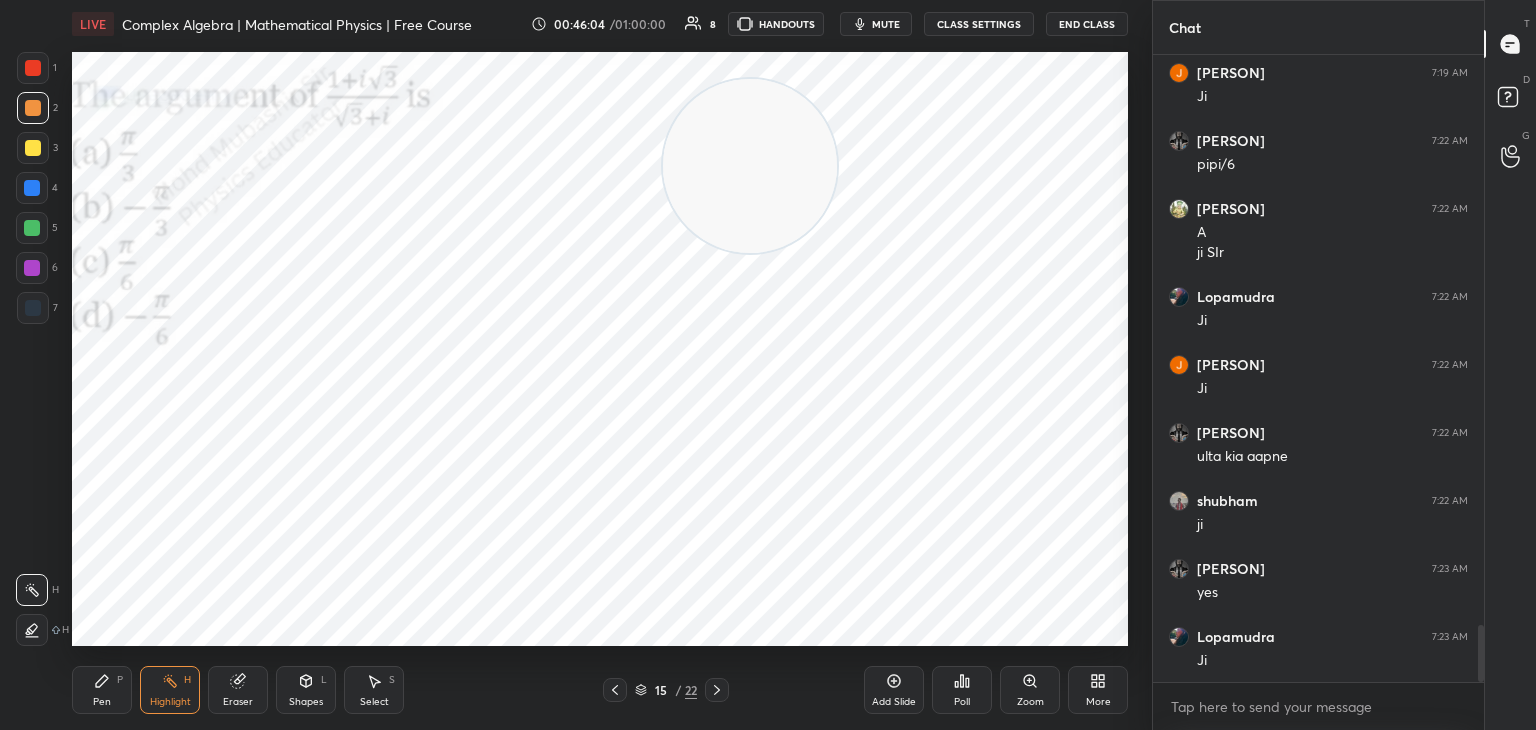 drag, startPoint x: 719, startPoint y: 692, endPoint x: 727, endPoint y: 648, distance: 44.72136 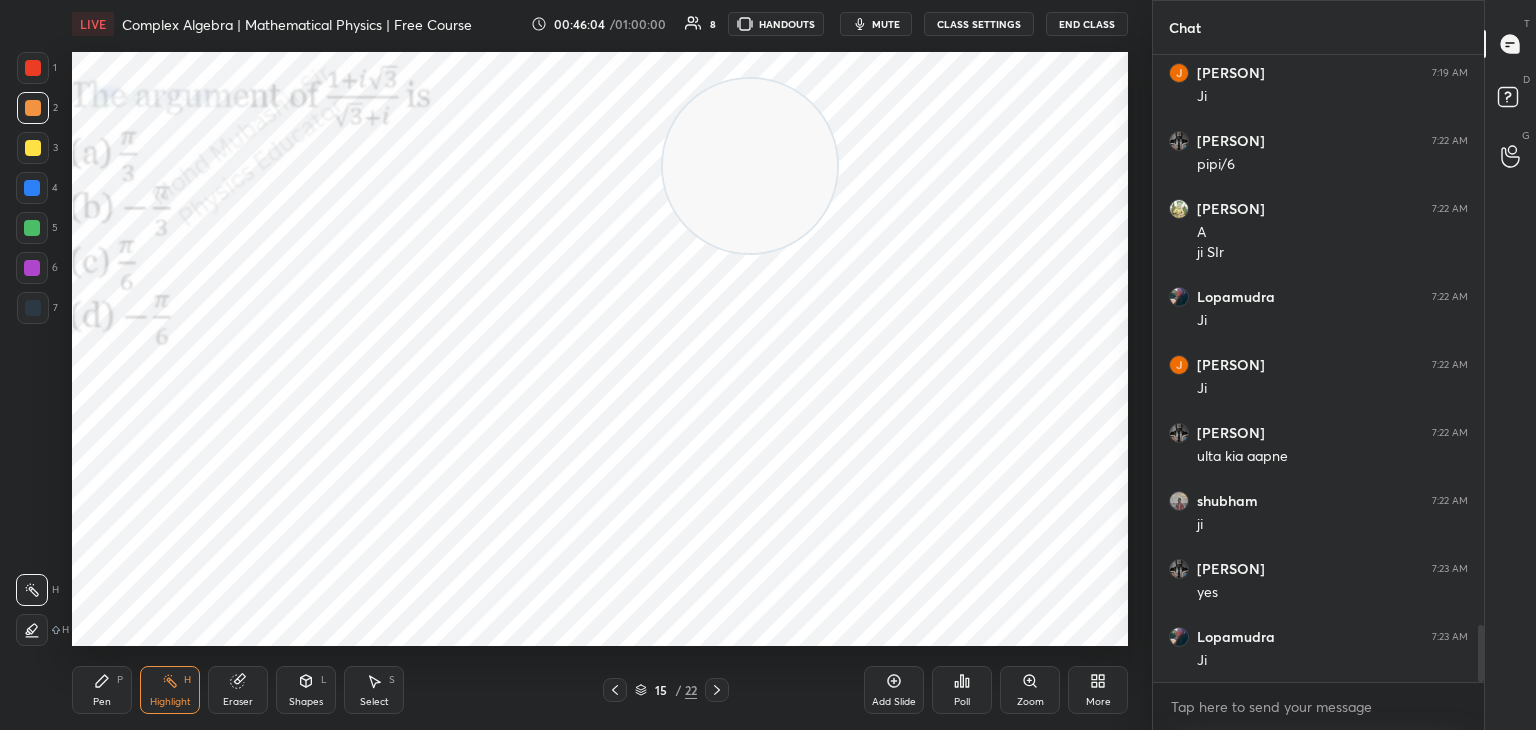 click 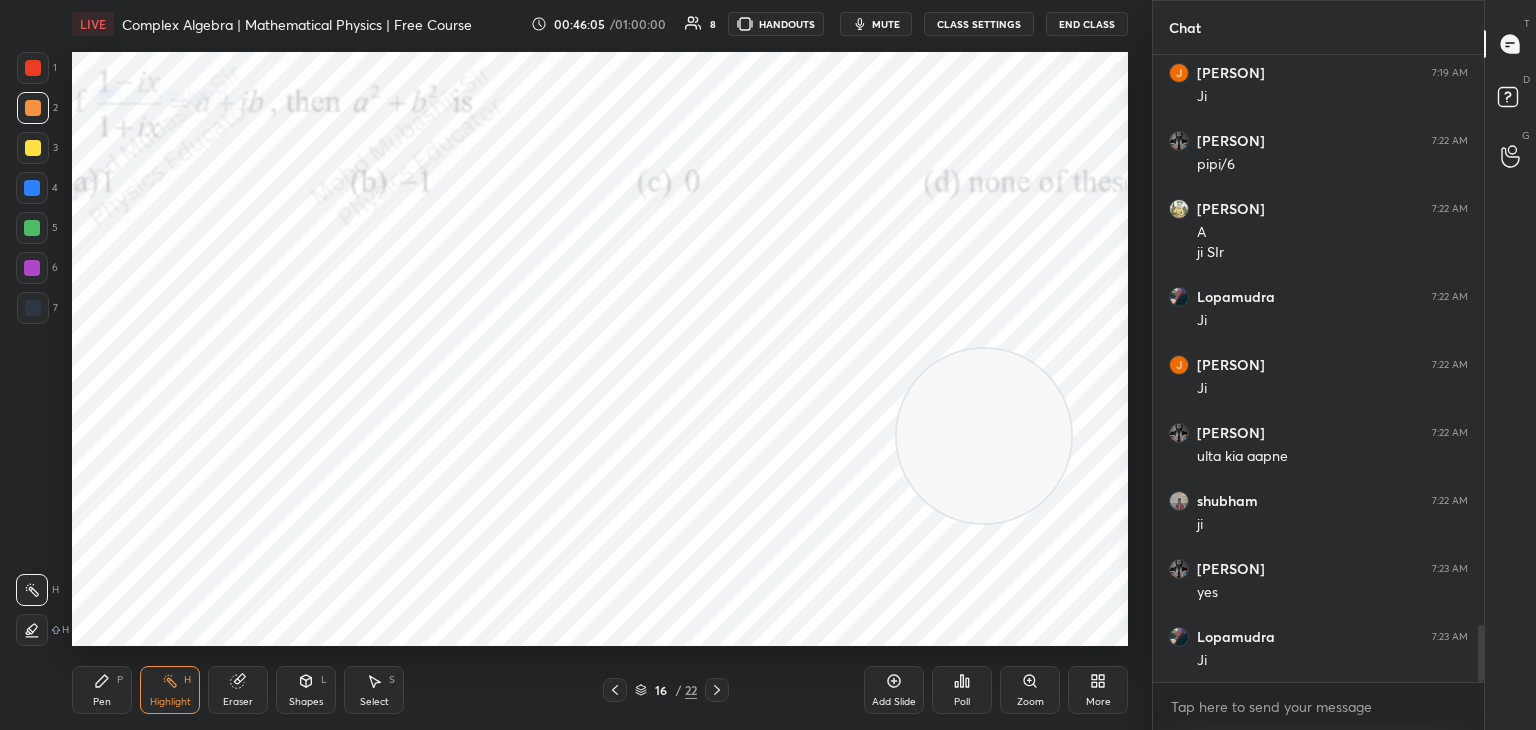drag, startPoint x: 915, startPoint y: 373, endPoint x: 1013, endPoint y: 402, distance: 102.20078 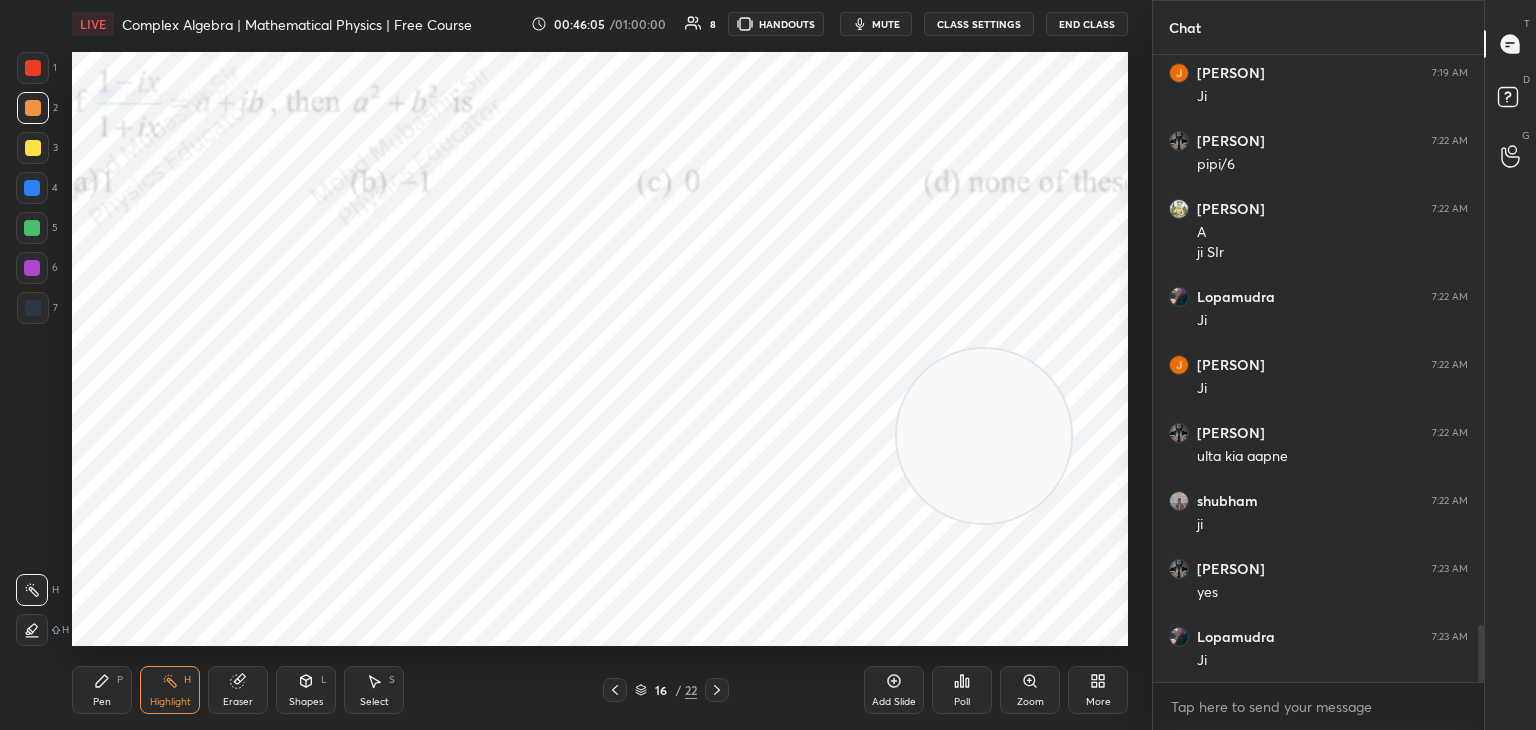 click at bounding box center [984, 436] 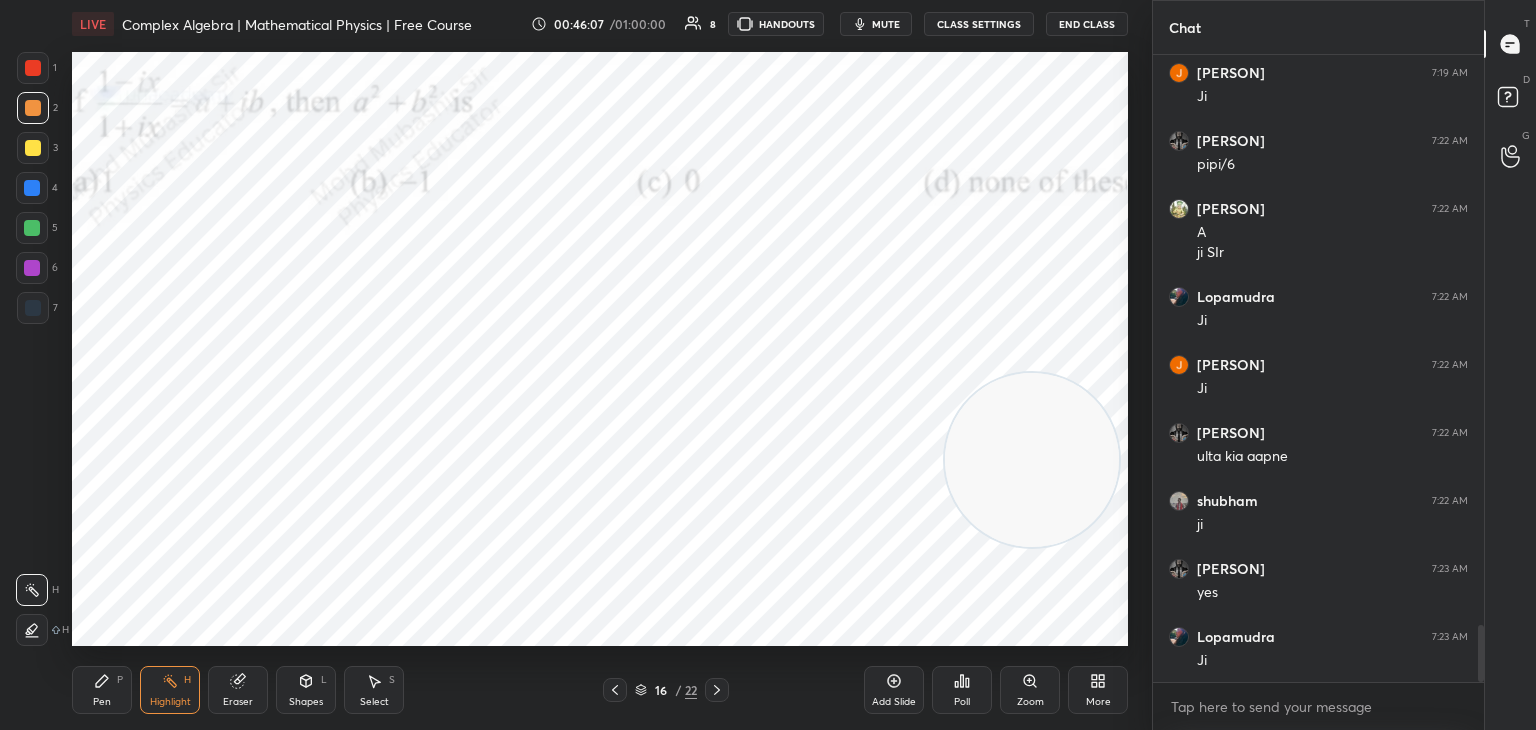 click on "mute" at bounding box center [886, 24] 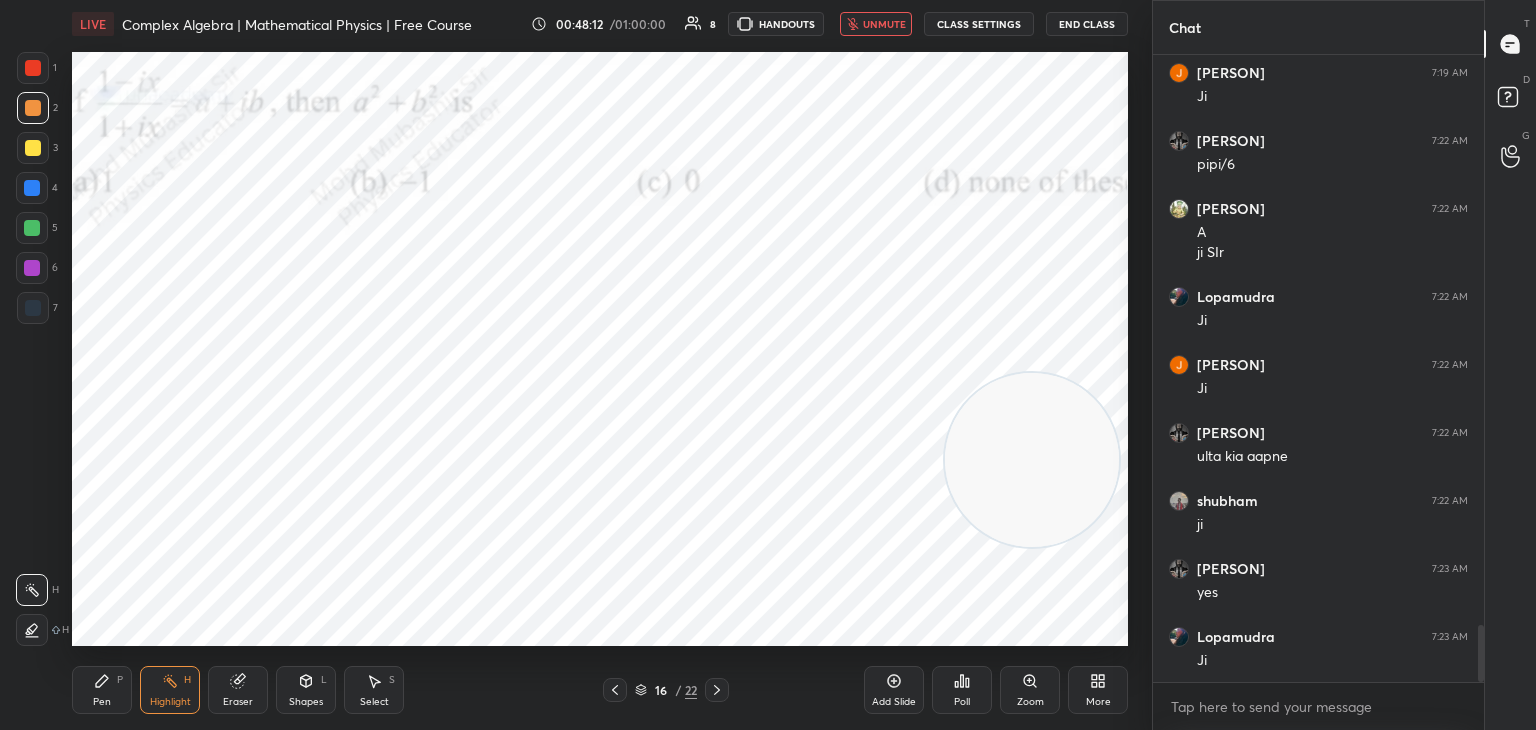 click on "unmute" at bounding box center [876, 24] 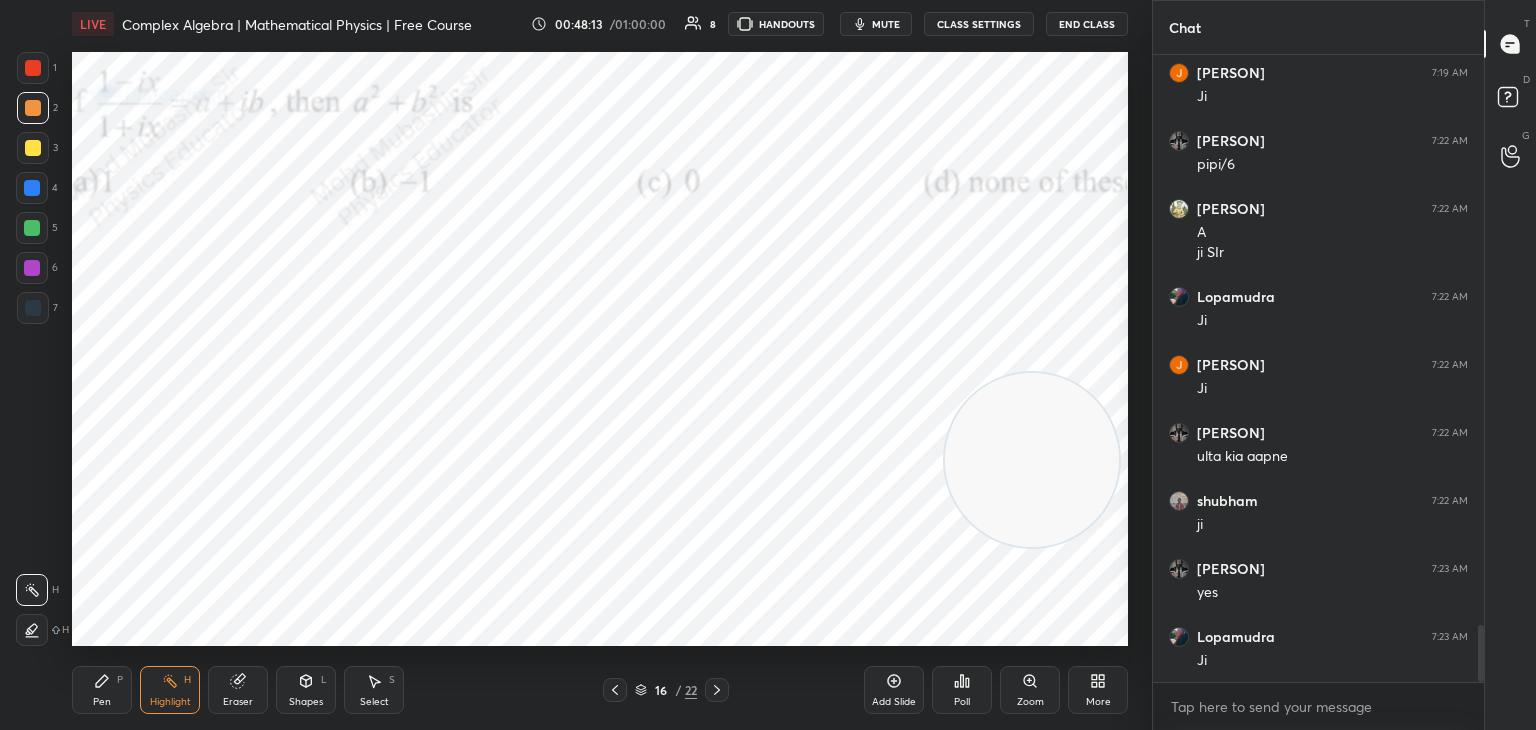 click on "Pen P" at bounding box center (102, 690) 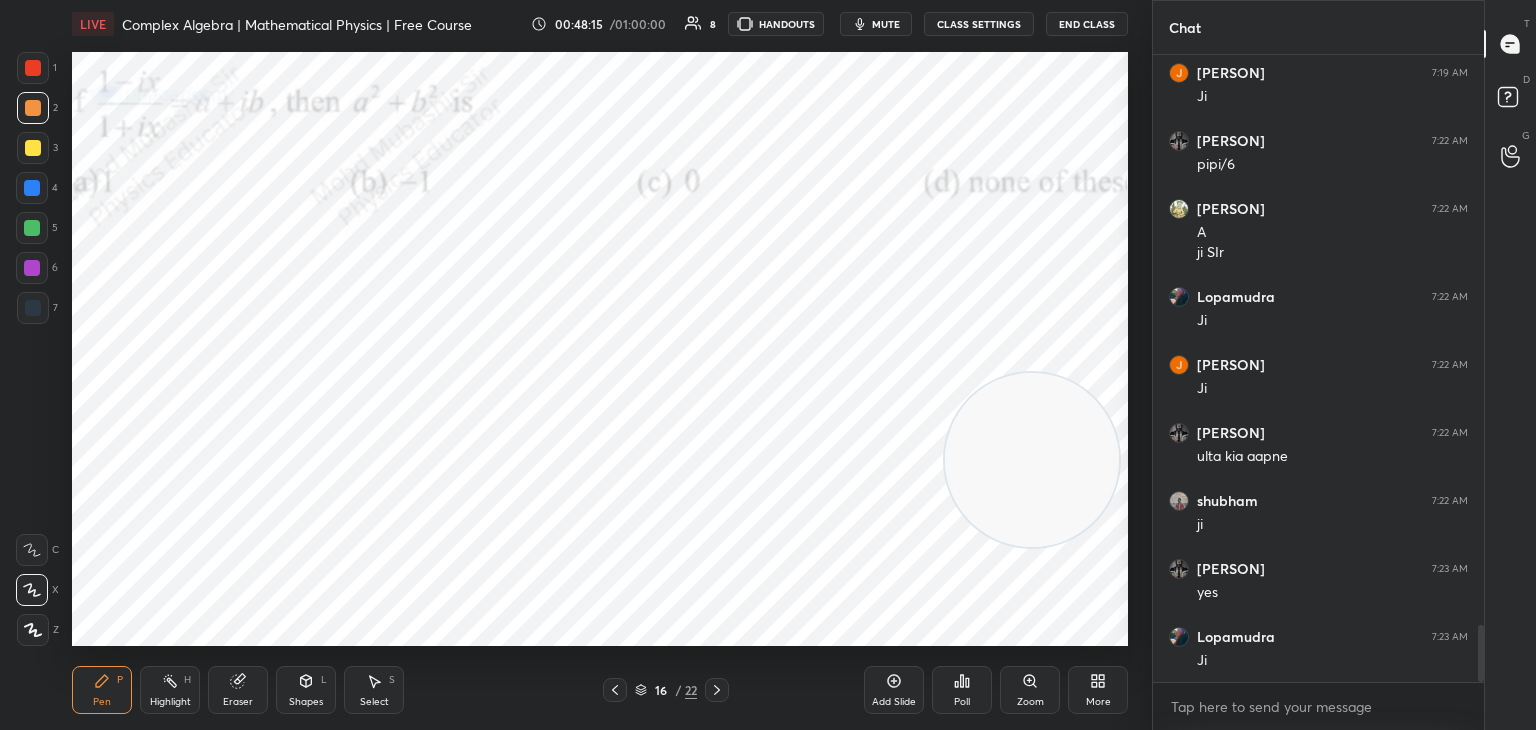 drag, startPoint x: 29, startPoint y: 192, endPoint x: 67, endPoint y: 220, distance: 47.201694 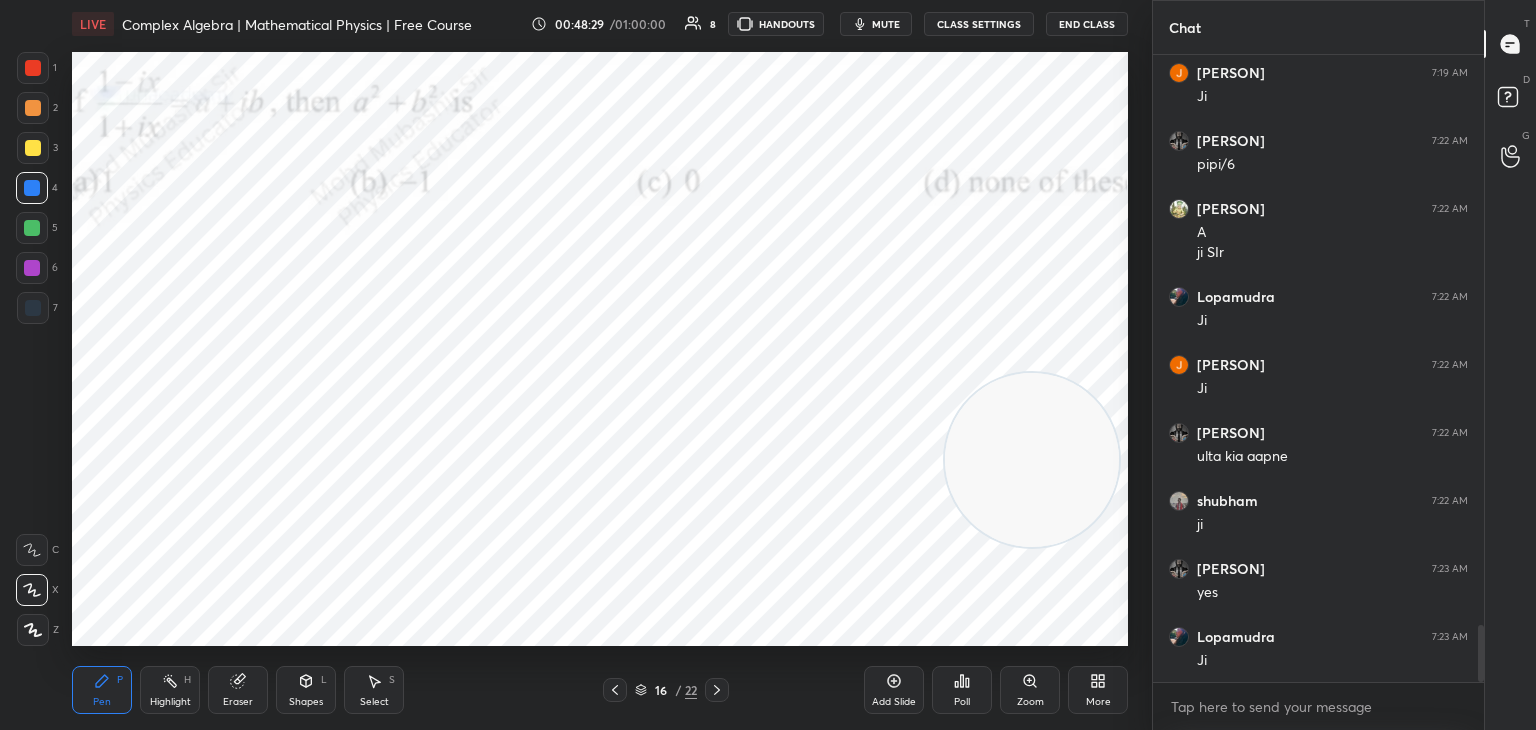 click on "Highlight" at bounding box center (170, 702) 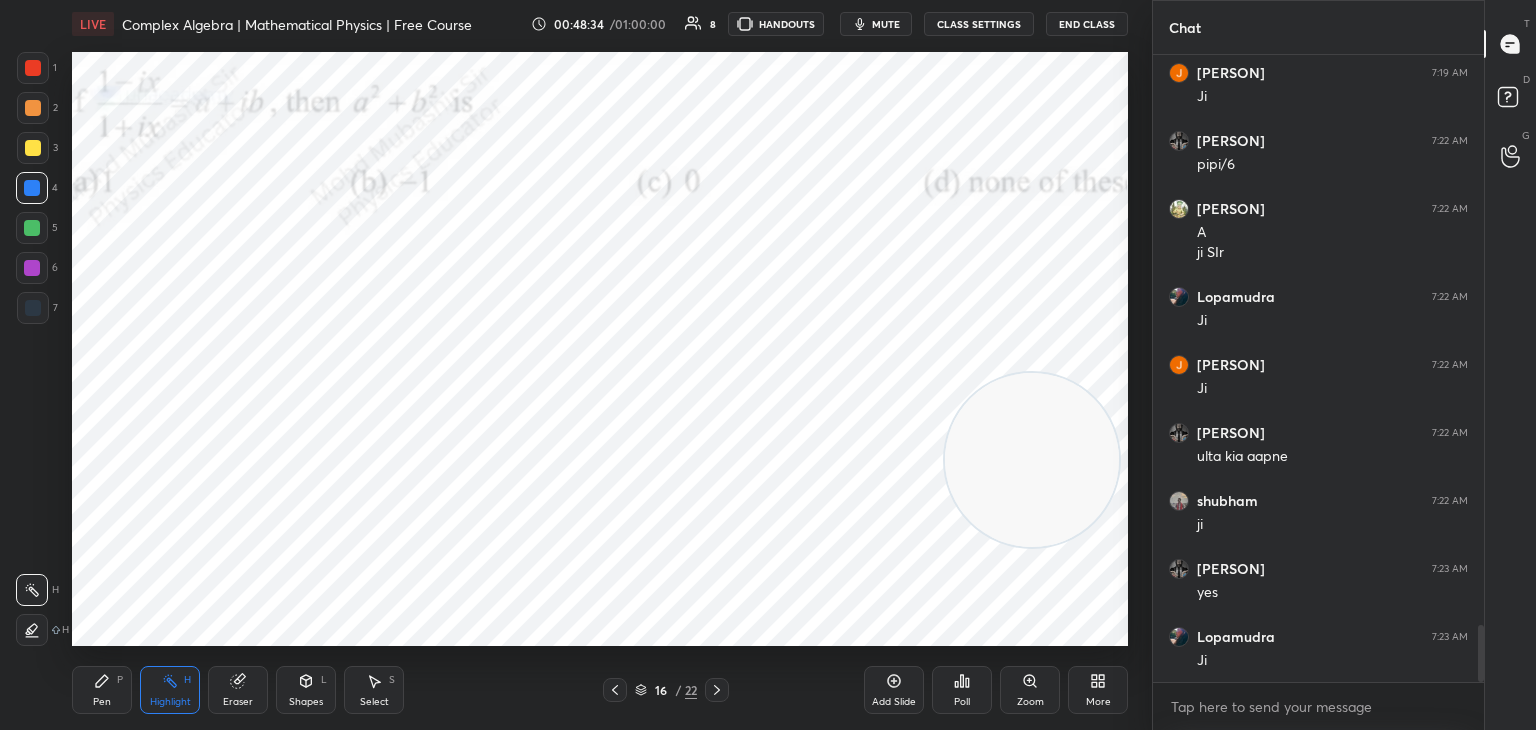 click 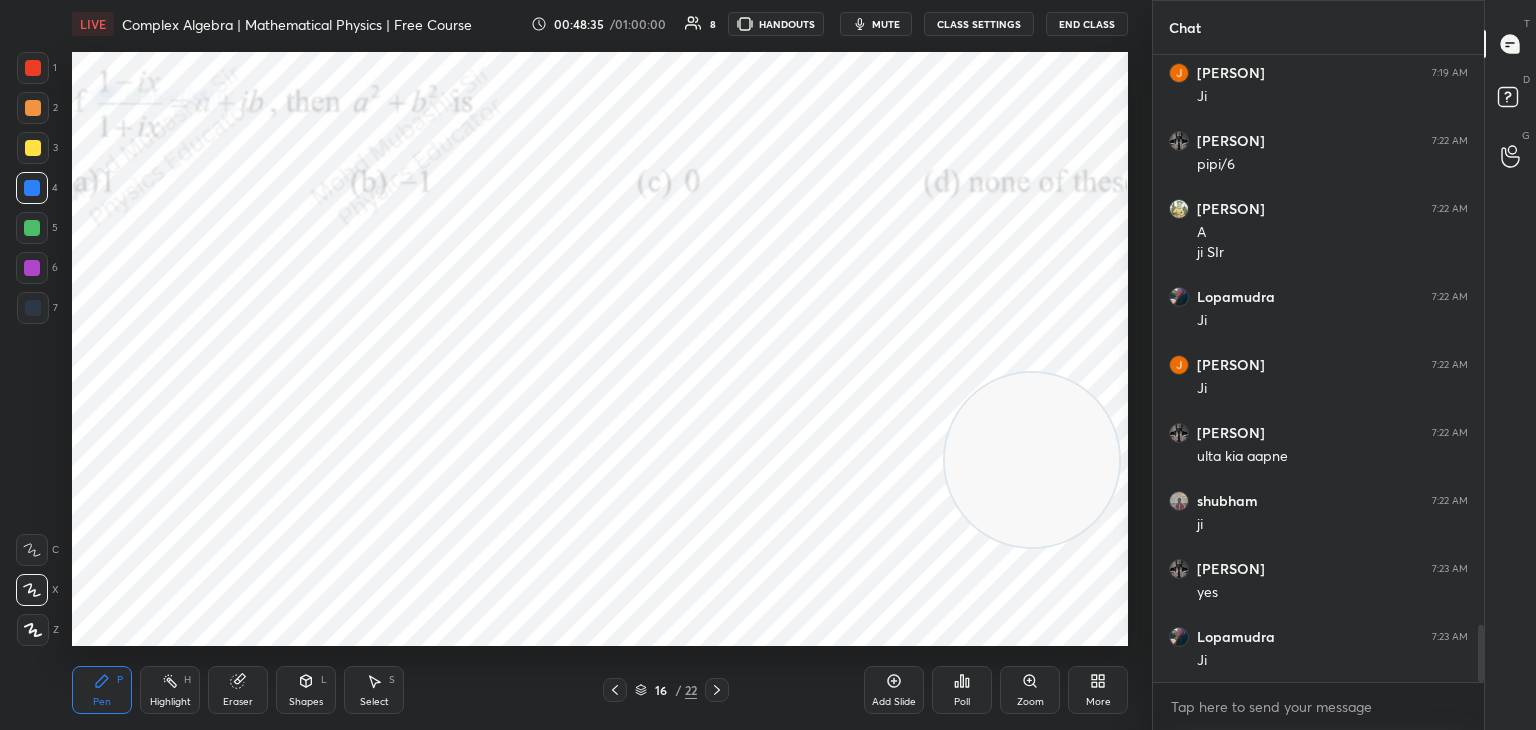 drag, startPoint x: 24, startPoint y: 238, endPoint x: 63, endPoint y: 292, distance: 66.61081 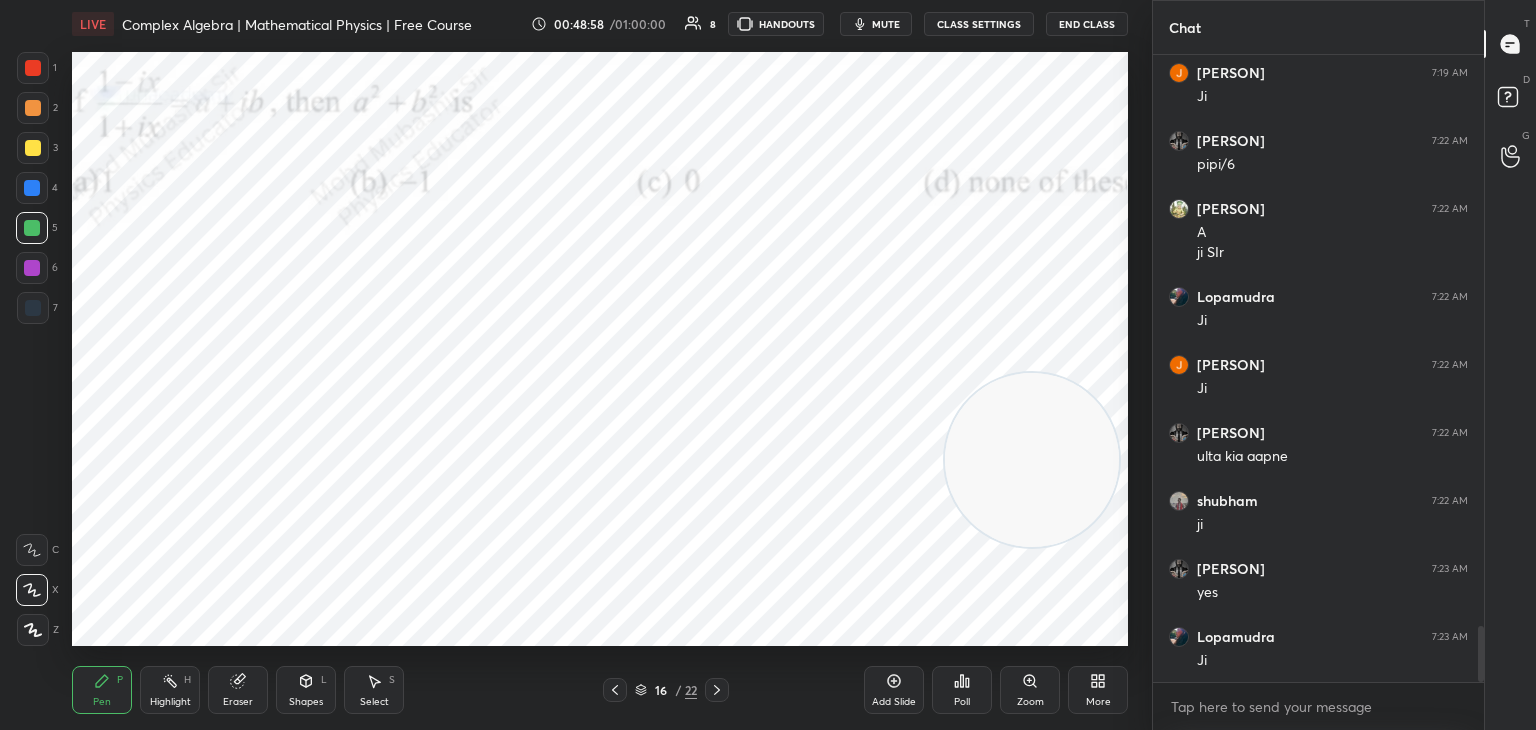 scroll, scrollTop: 6398, scrollLeft: 0, axis: vertical 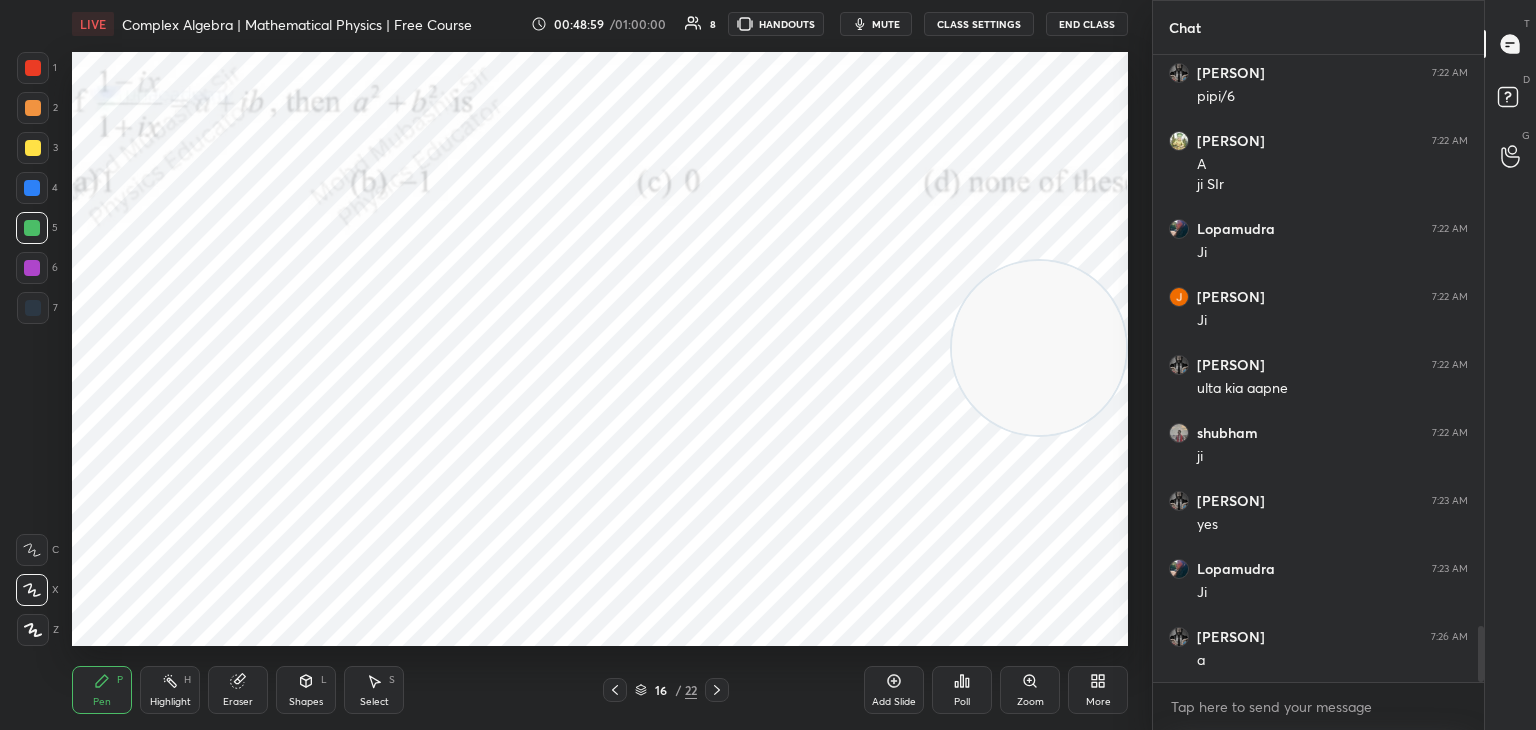 drag, startPoint x: 1031, startPoint y: 368, endPoint x: 989, endPoint y: 328, distance: 58 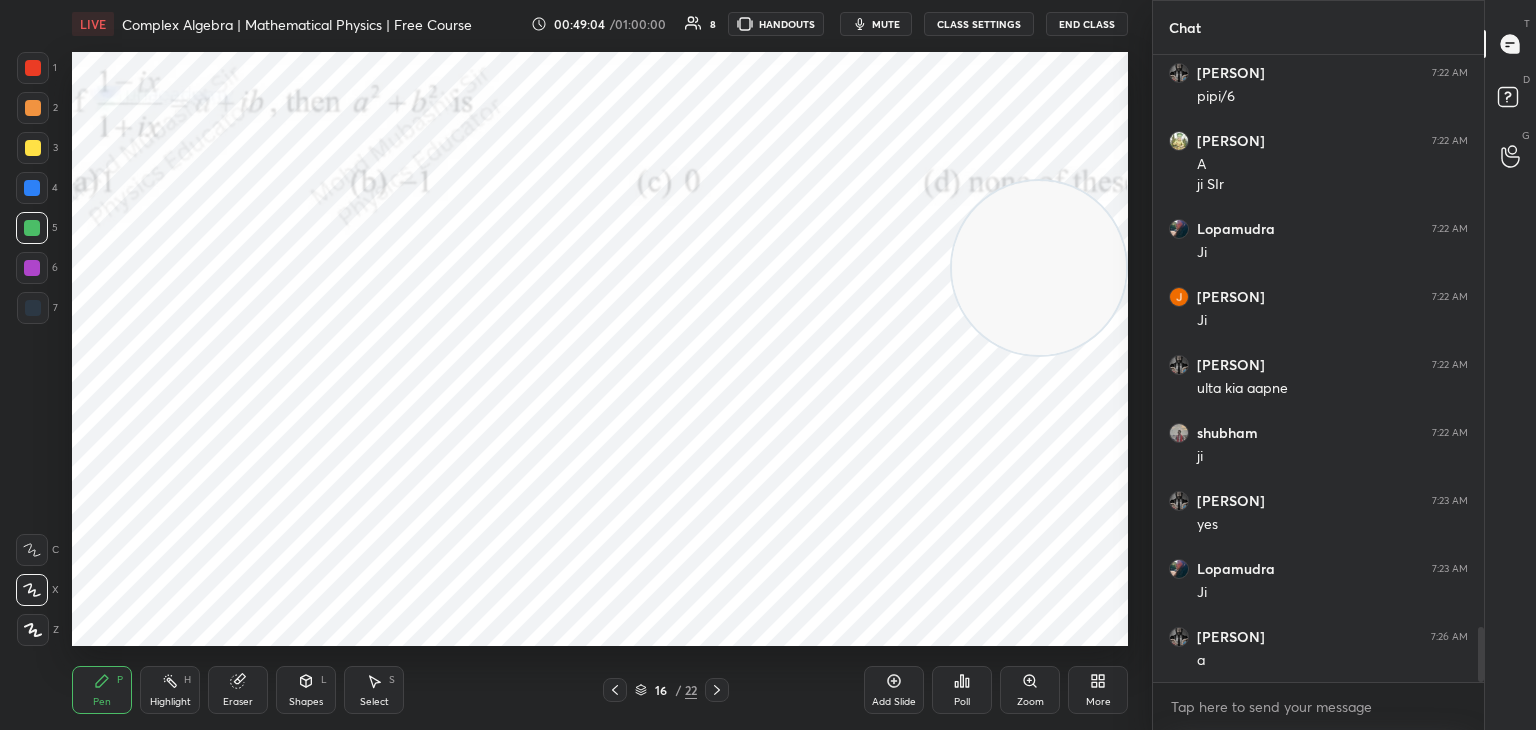 scroll, scrollTop: 6466, scrollLeft: 0, axis: vertical 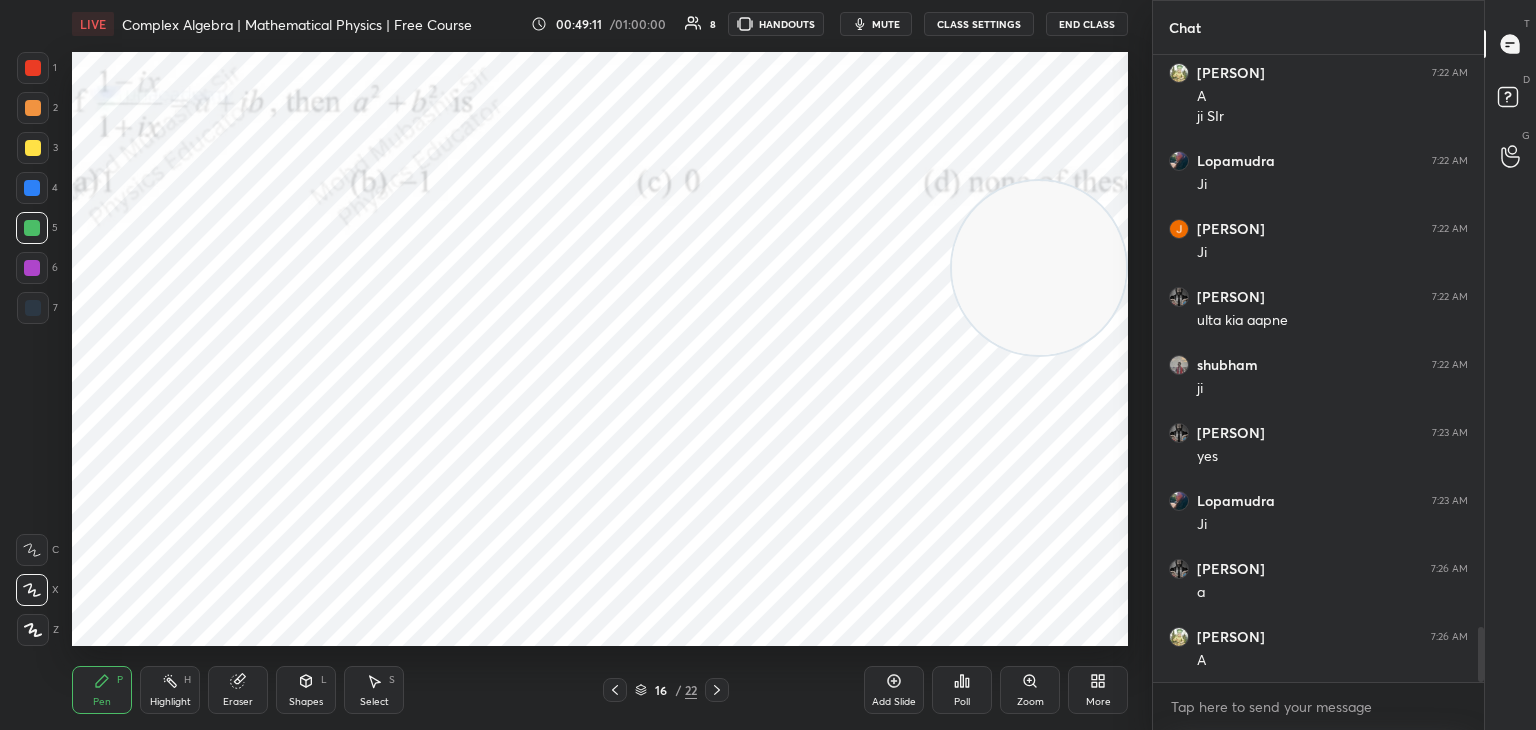 drag, startPoint x: 52, startPoint y: 102, endPoint x: 67, endPoint y: 117, distance: 21.213203 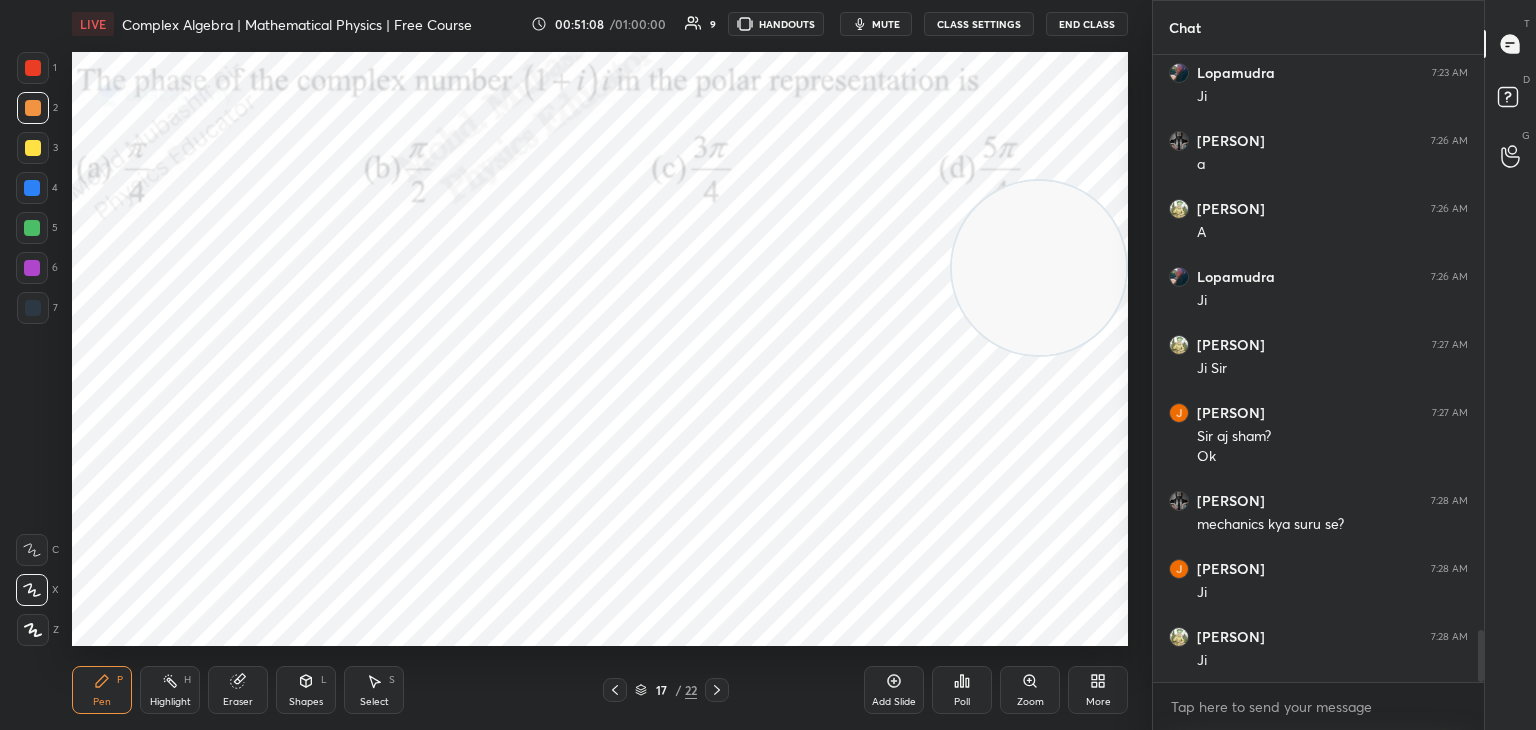 scroll, scrollTop: 6966, scrollLeft: 0, axis: vertical 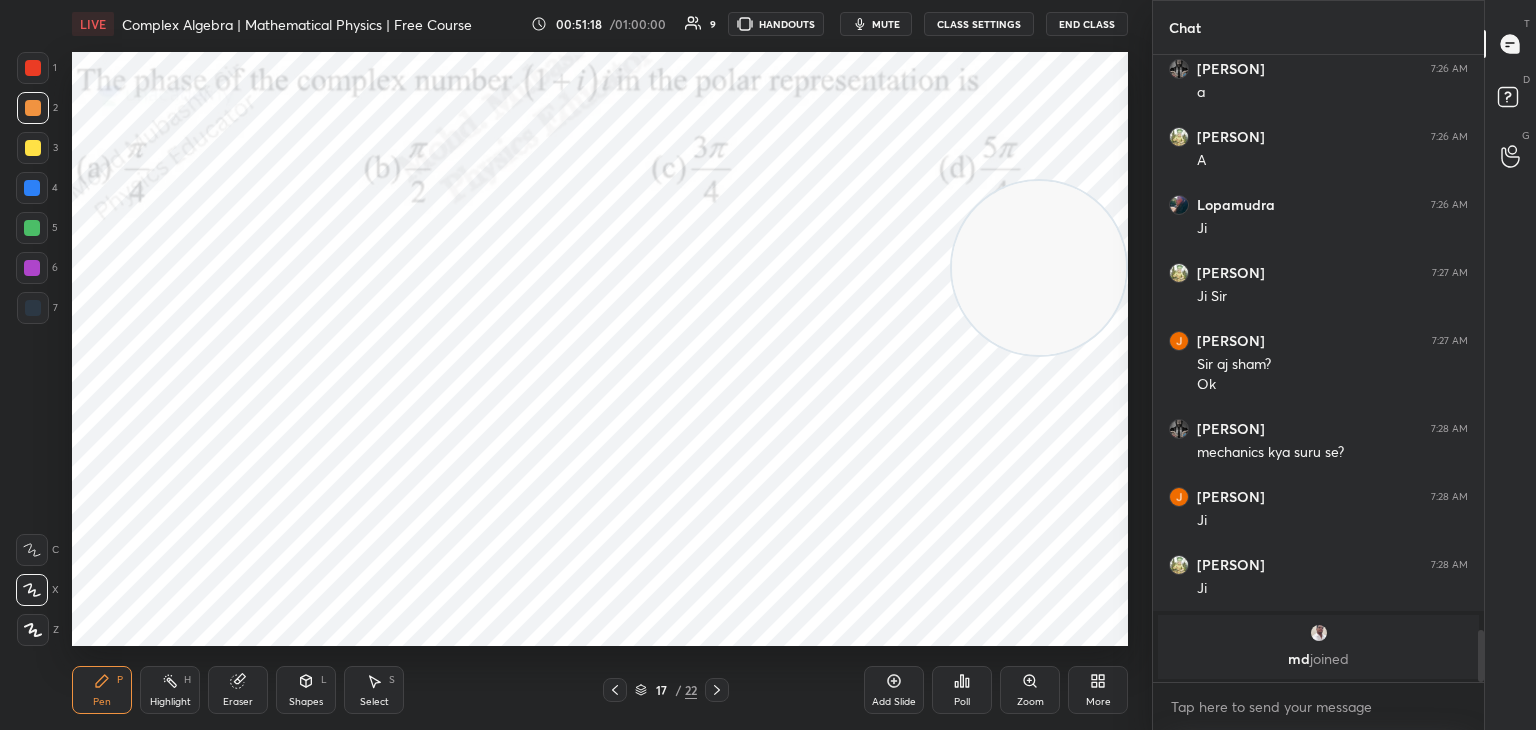 click on "md  joined" at bounding box center [1318, 647] 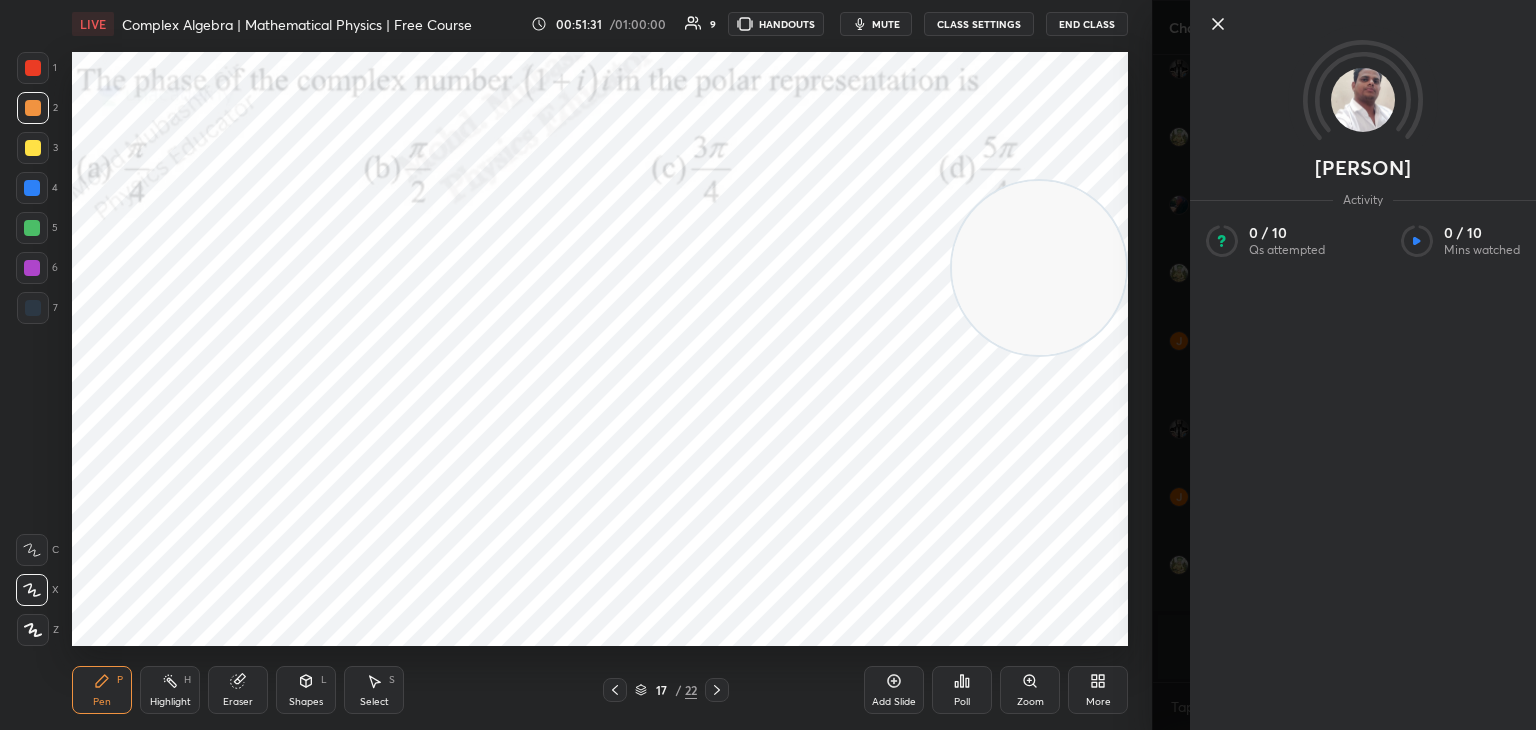 drag, startPoint x: 159, startPoint y: 689, endPoint x: 191, endPoint y: 669, distance: 37.735924 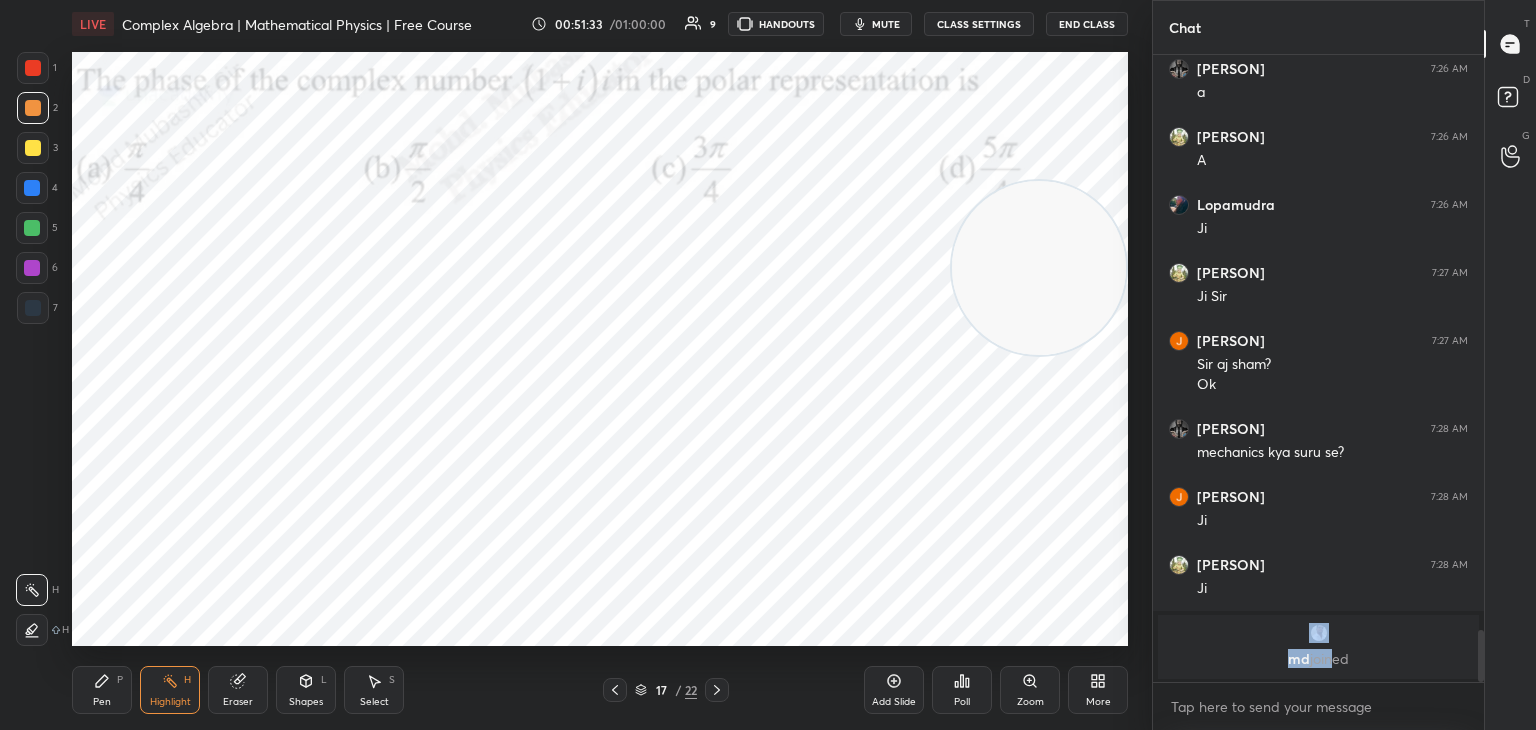 click on "joined" at bounding box center (1329, 658) 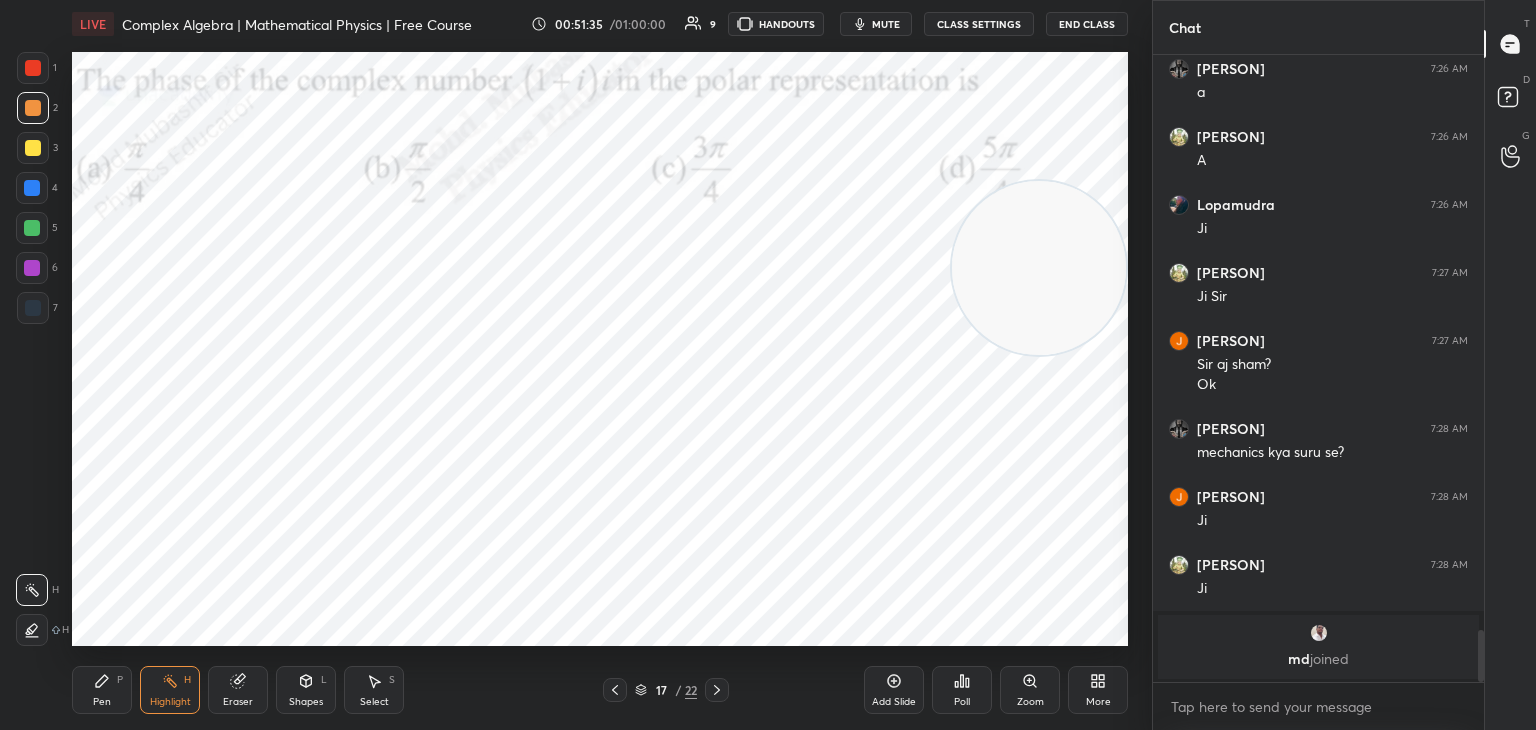click on "x" at bounding box center (1318, 706) 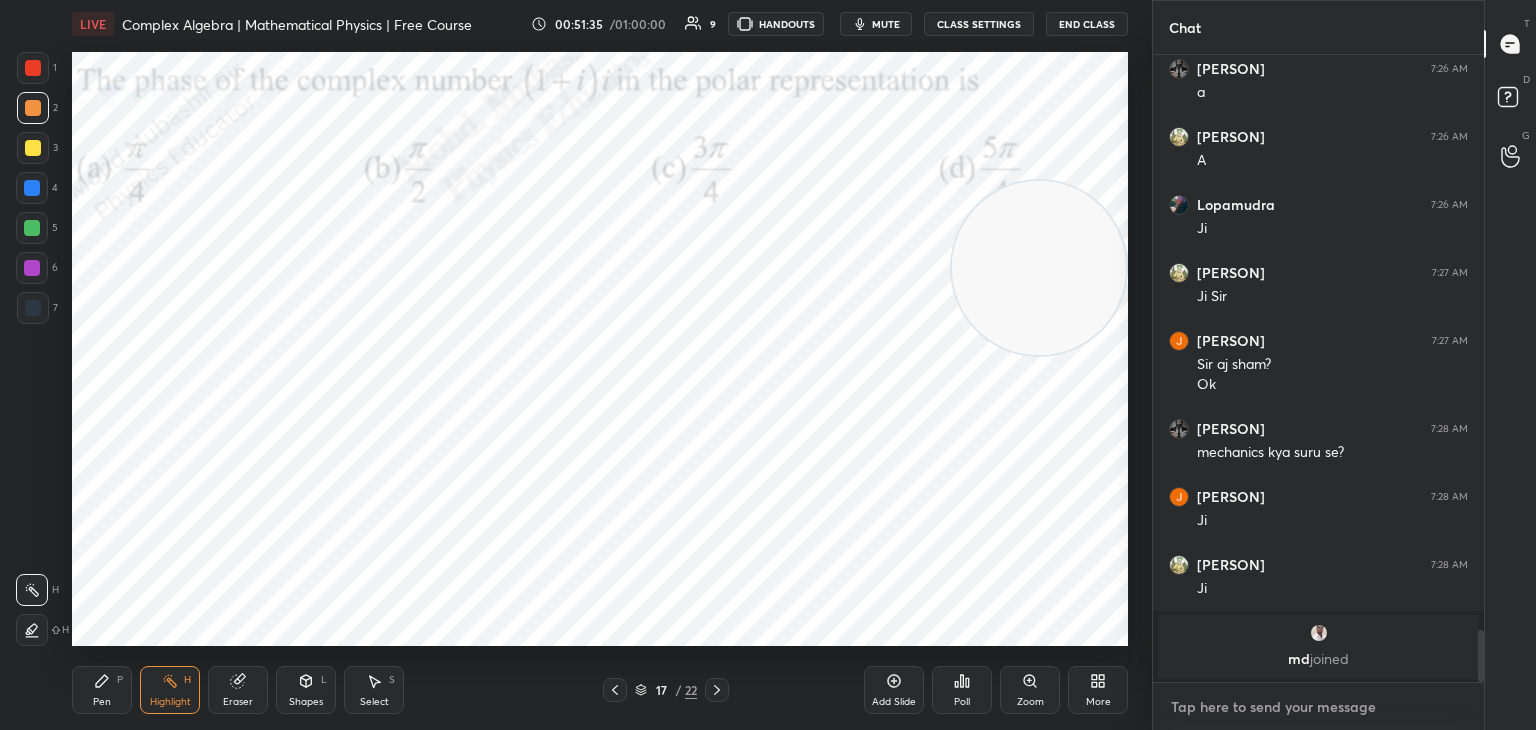 click at bounding box center [1318, 707] 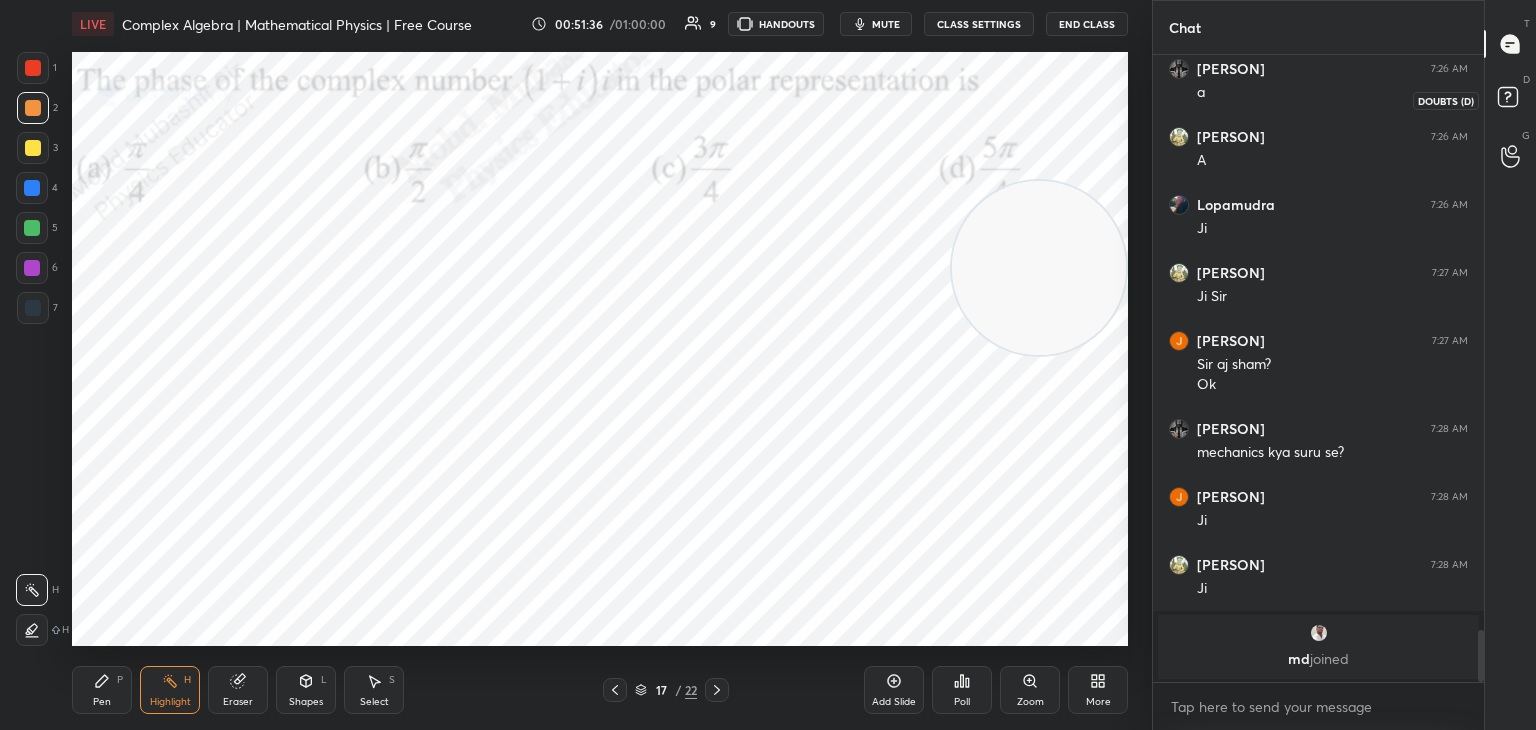 click 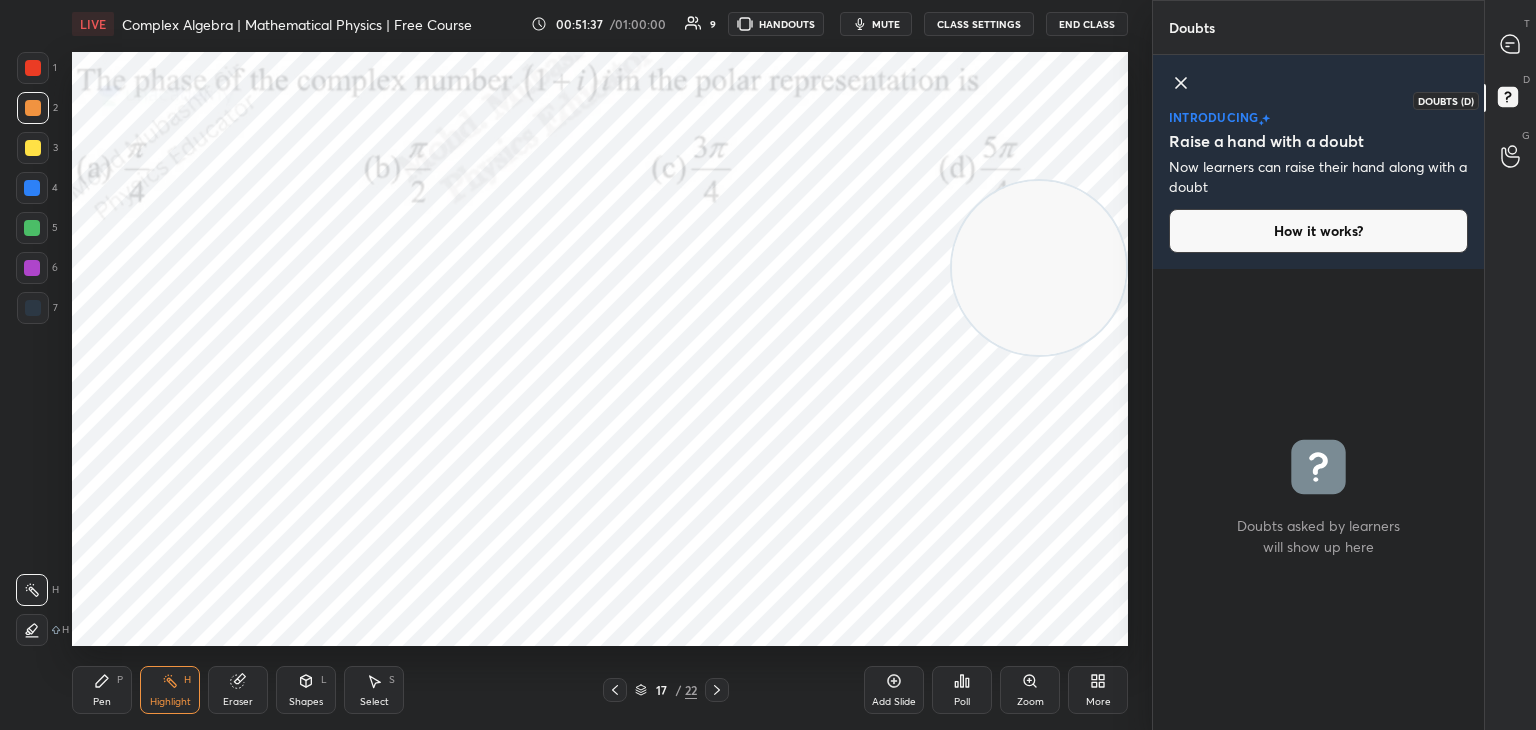 click 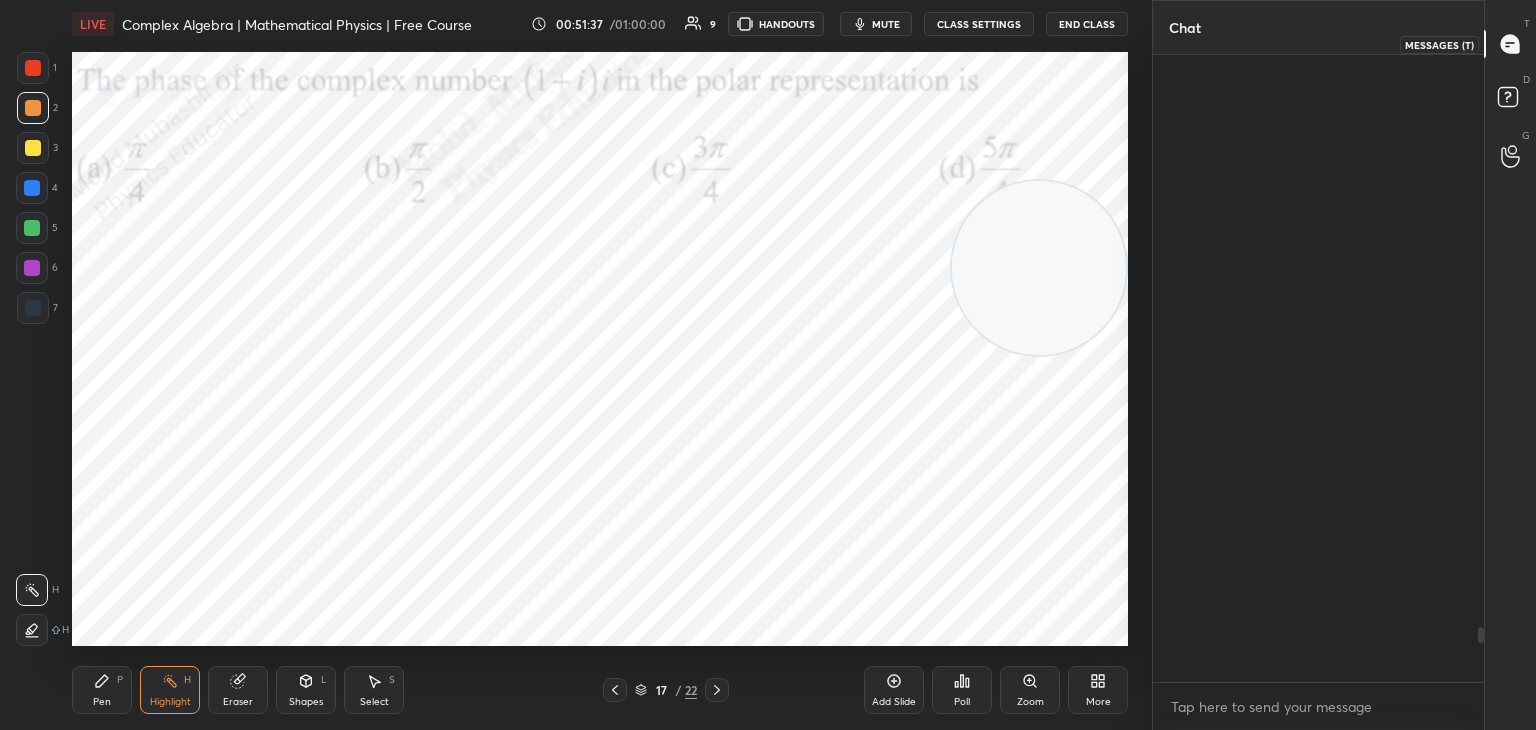 scroll, scrollTop: 6516, scrollLeft: 0, axis: vertical 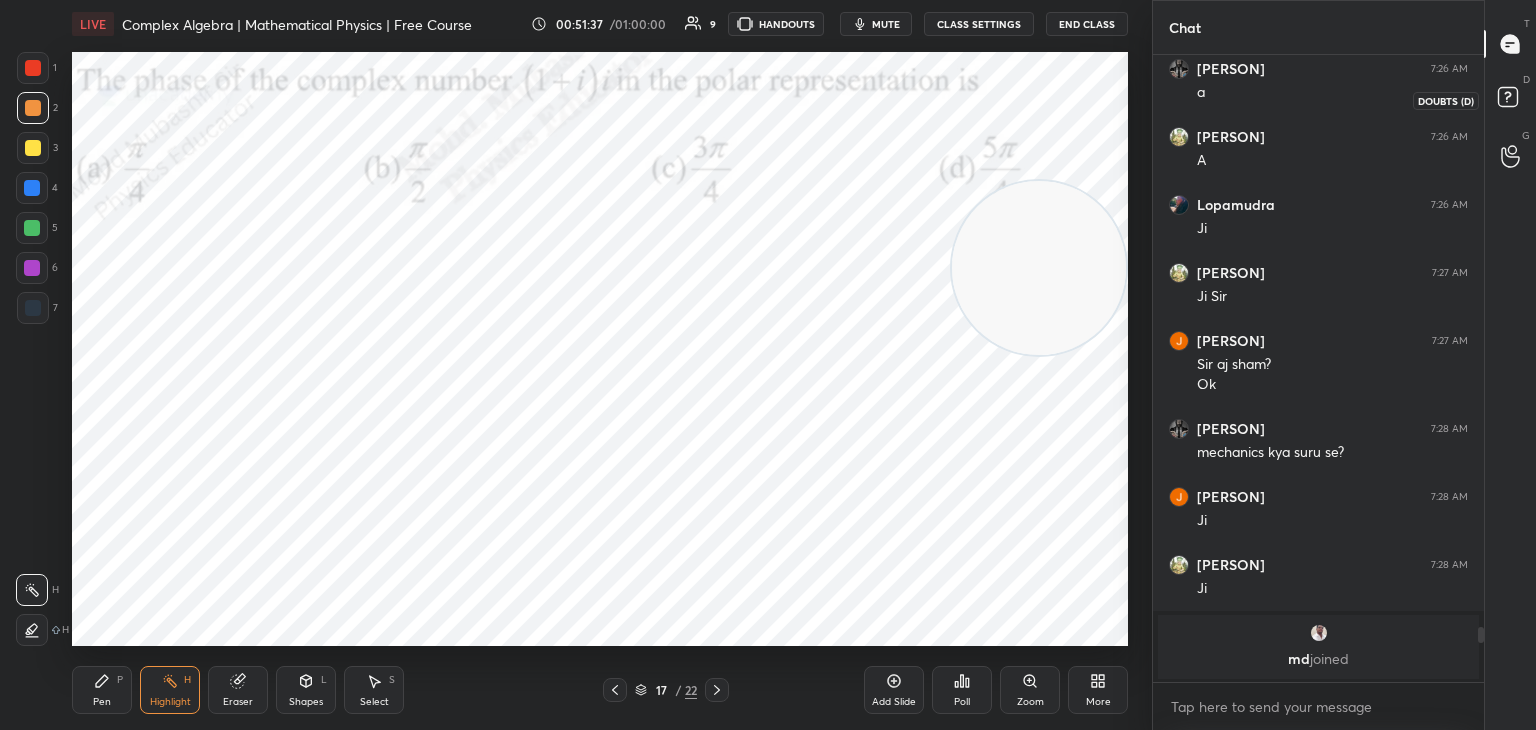 click 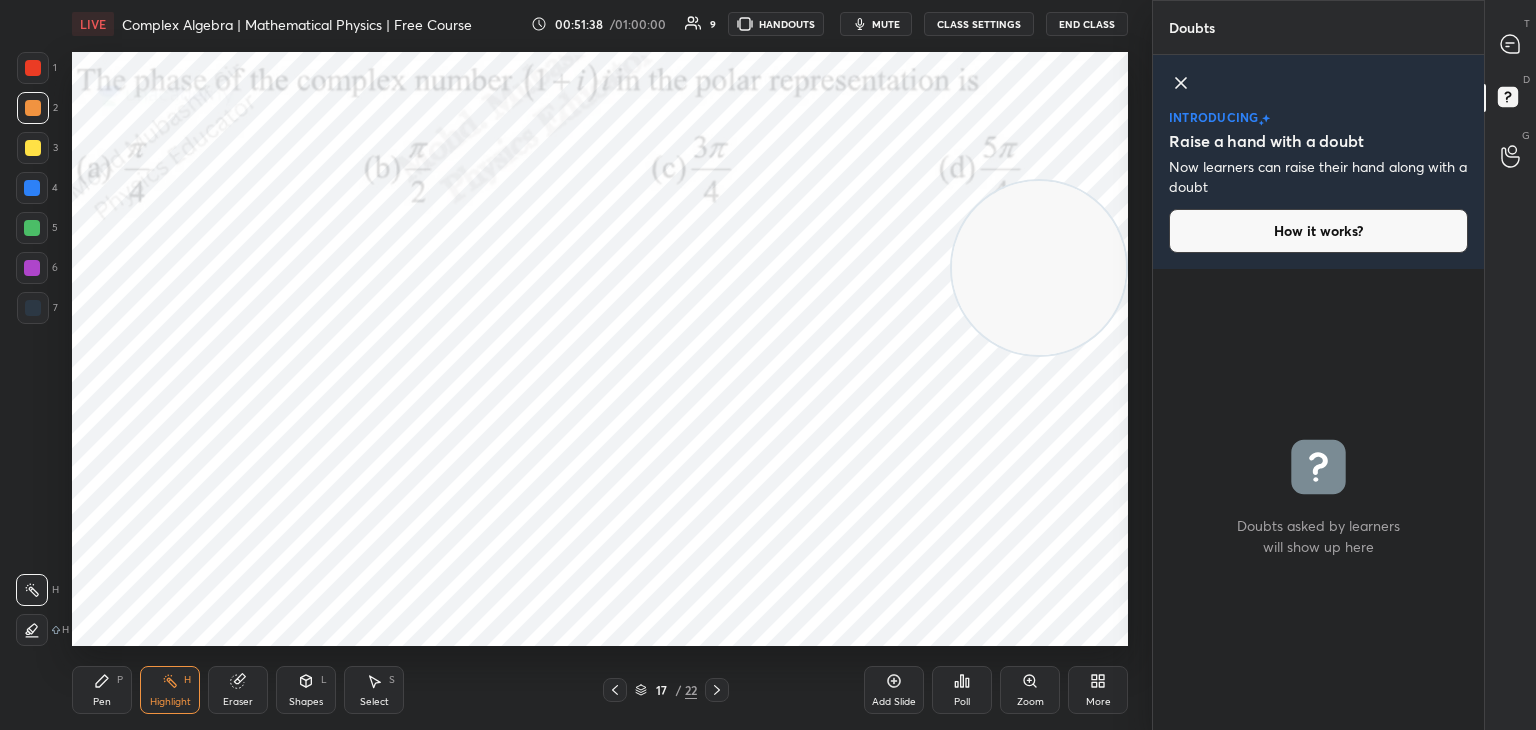 click 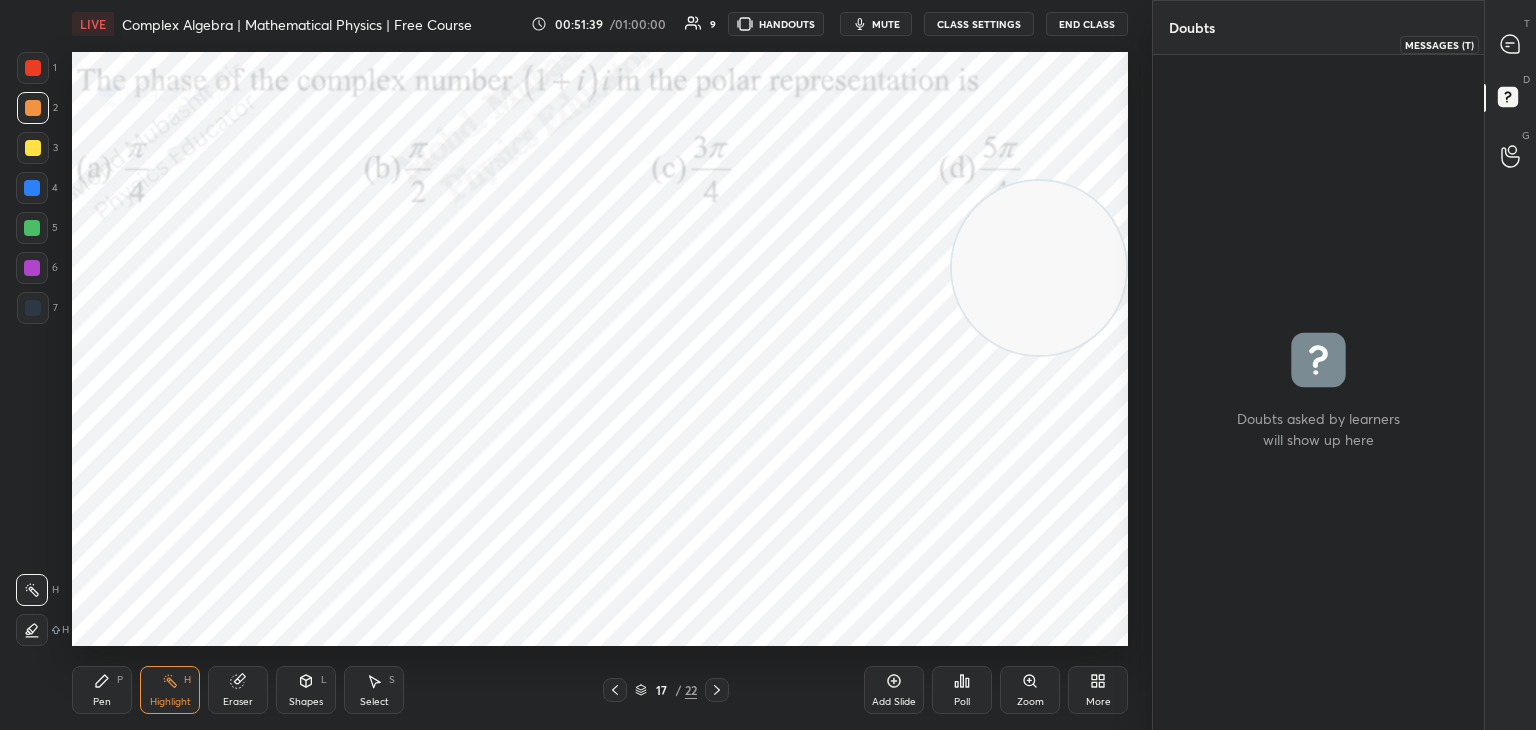 drag, startPoint x: 1513, startPoint y: 47, endPoint x: 1433, endPoint y: 39, distance: 80.399 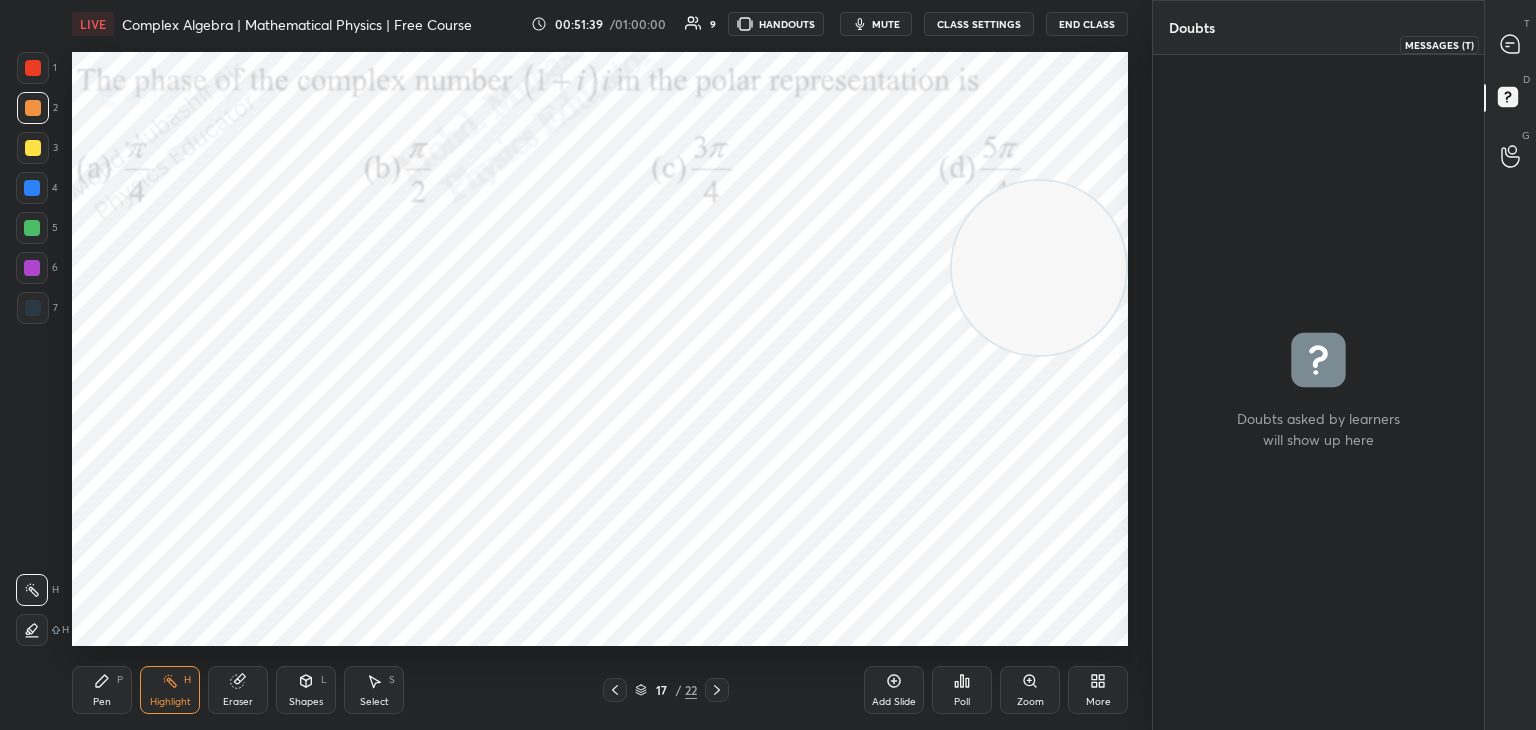 click 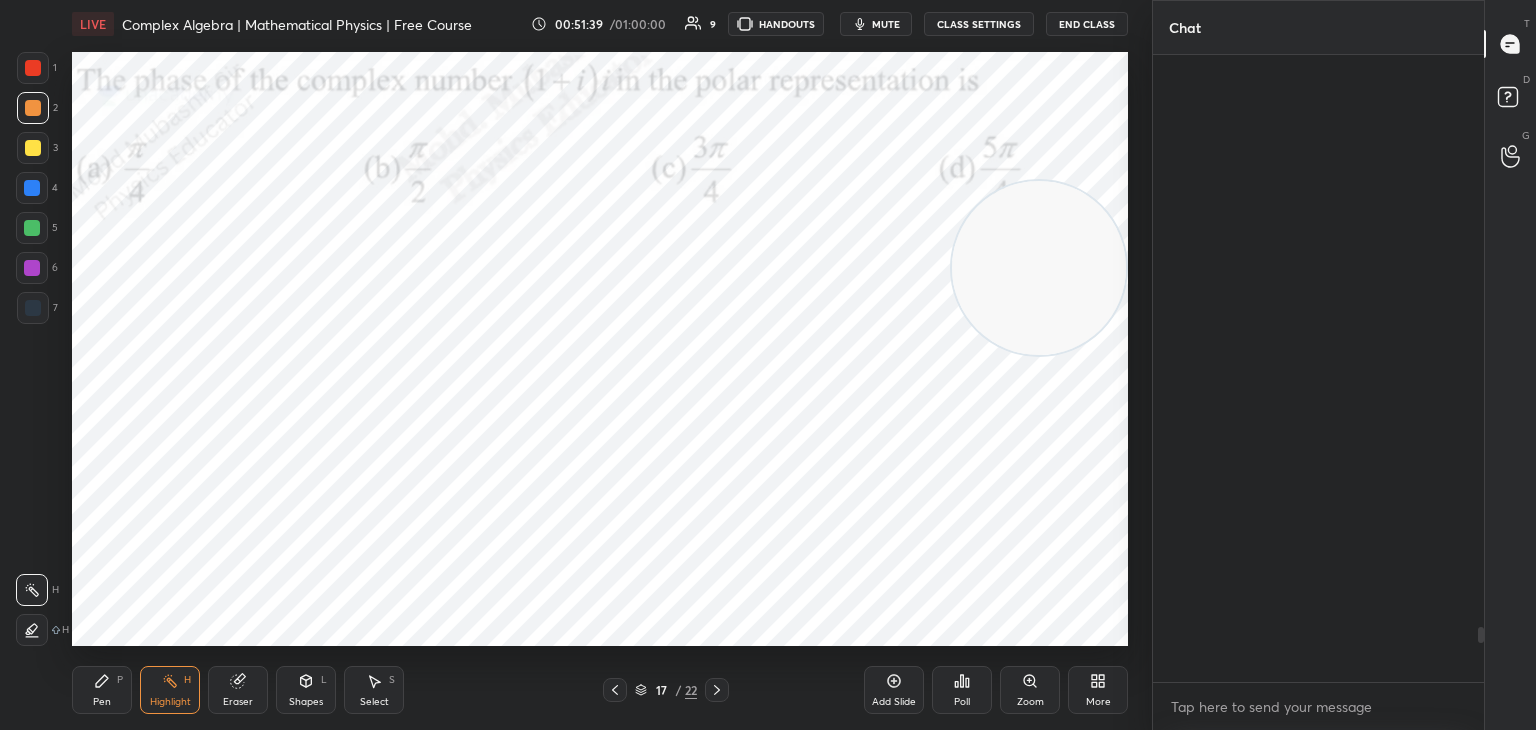 scroll, scrollTop: 6516, scrollLeft: 0, axis: vertical 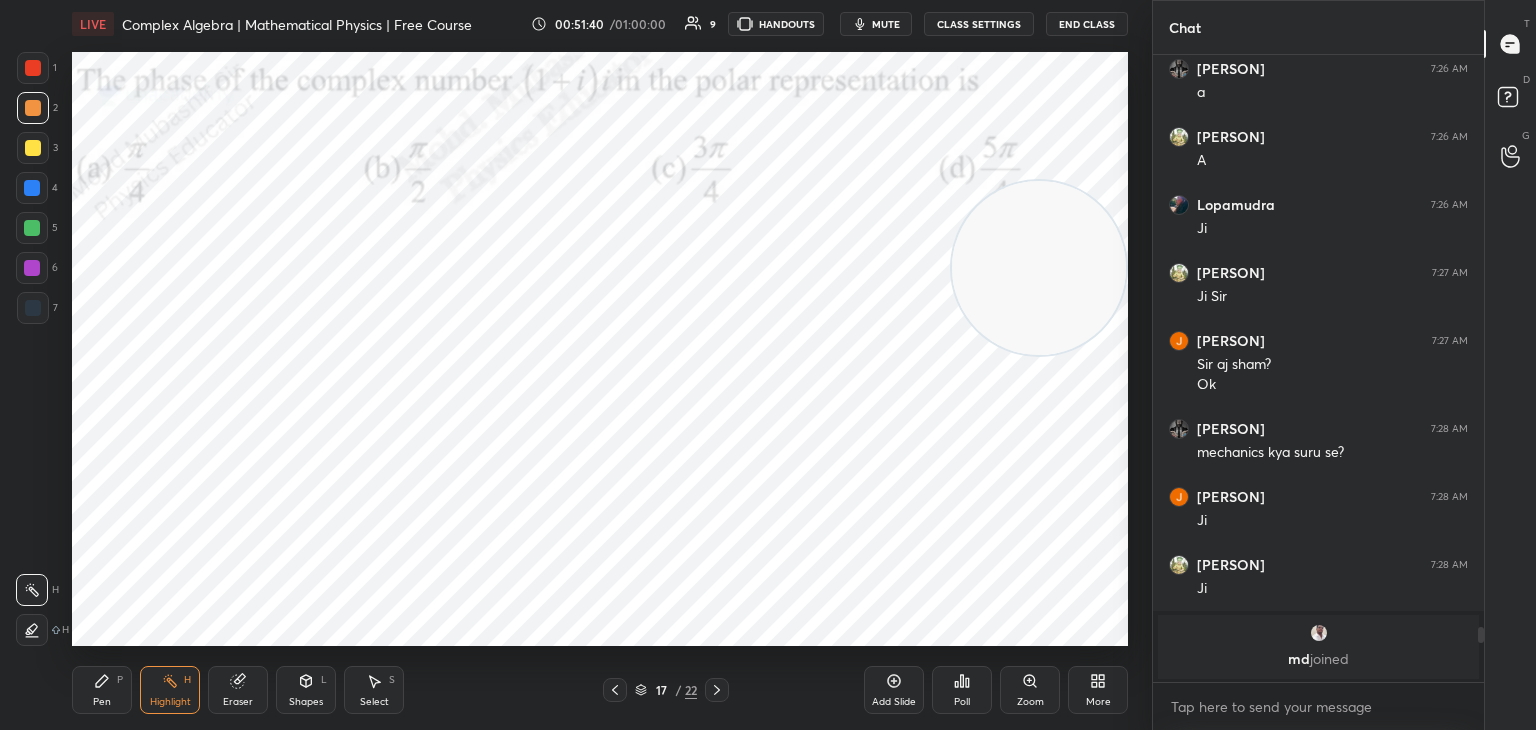click on "mute" at bounding box center (876, 24) 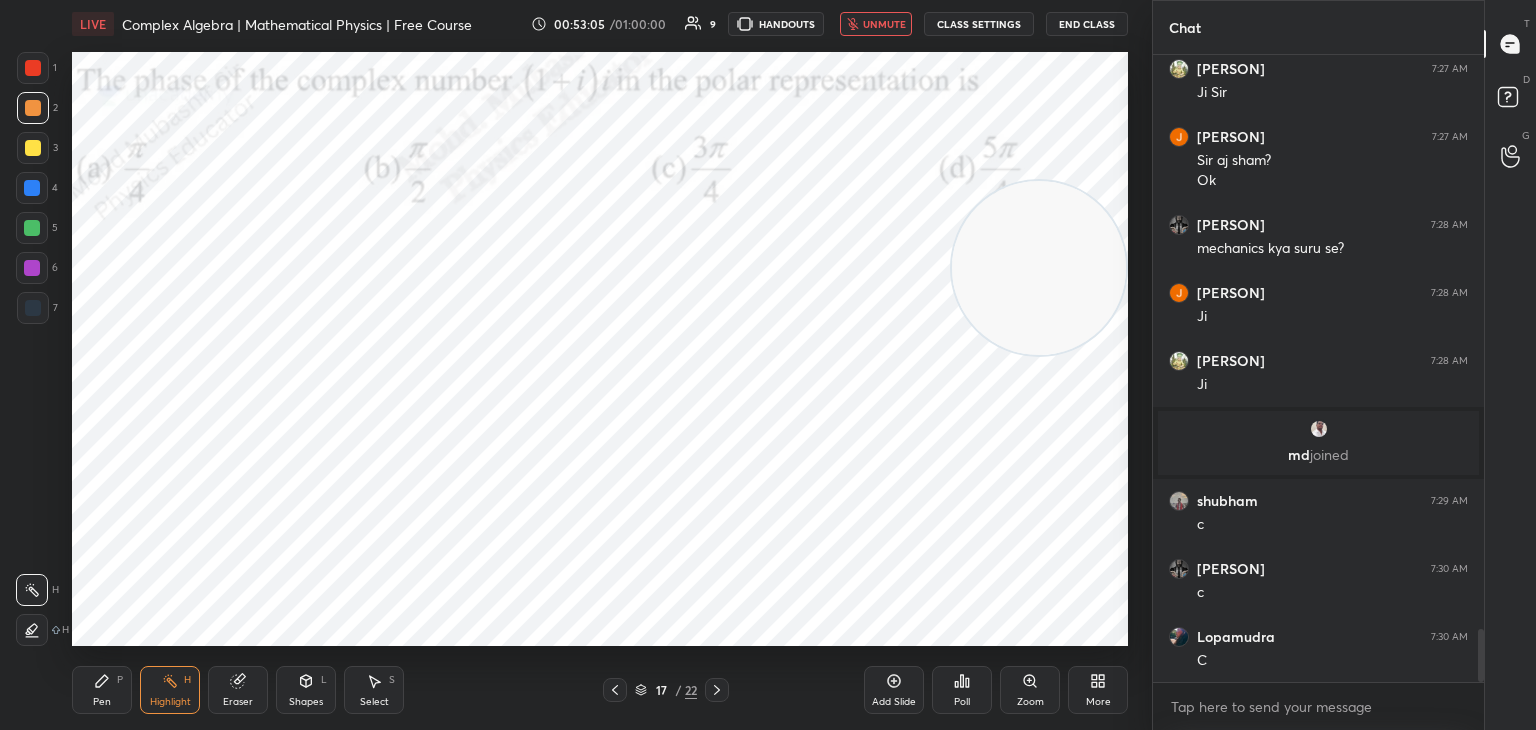 scroll, scrollTop: 6788, scrollLeft: 0, axis: vertical 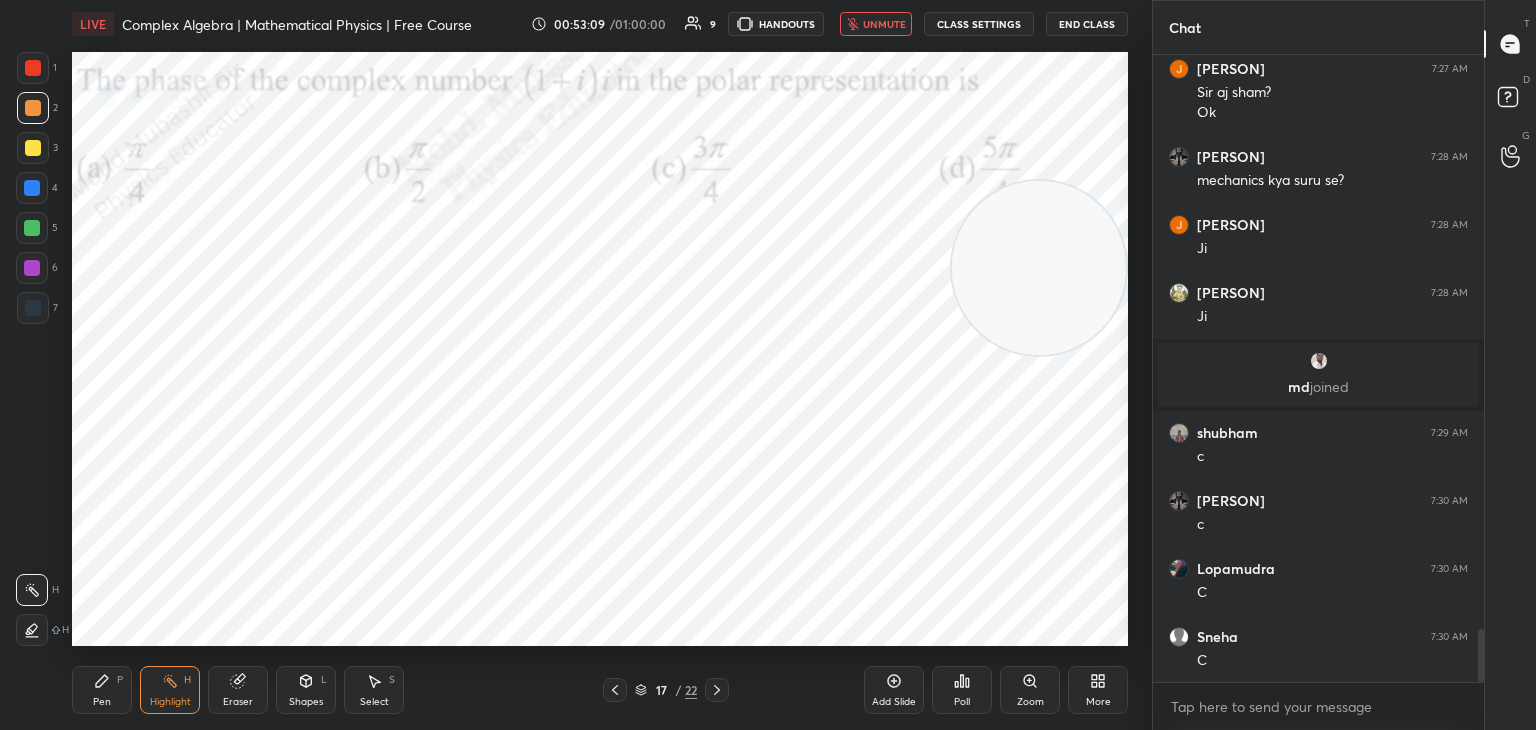 drag, startPoint x: 892, startPoint y: 19, endPoint x: 877, endPoint y: 38, distance: 24.207438 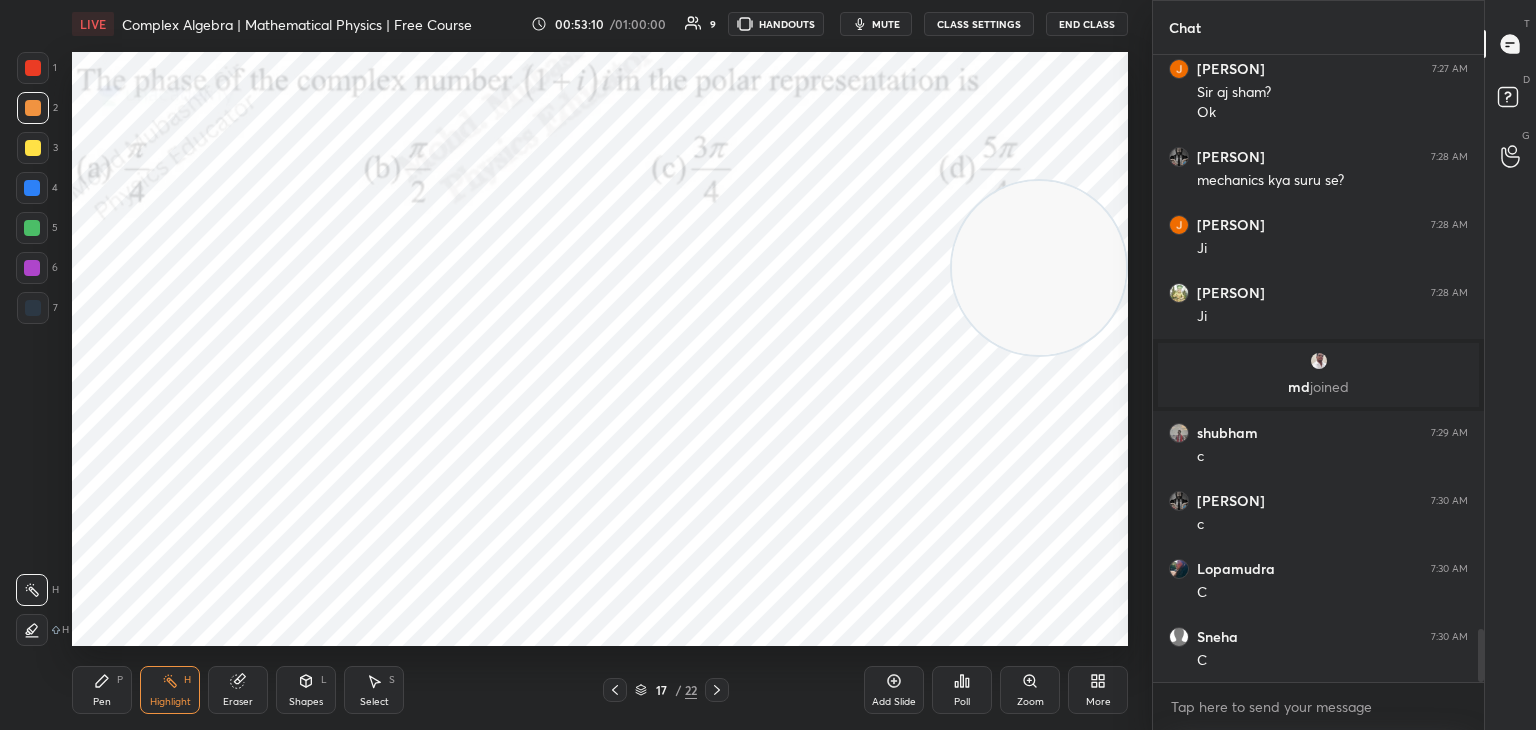 drag, startPoint x: 111, startPoint y: 694, endPoint x: 109, endPoint y: 667, distance: 27.073973 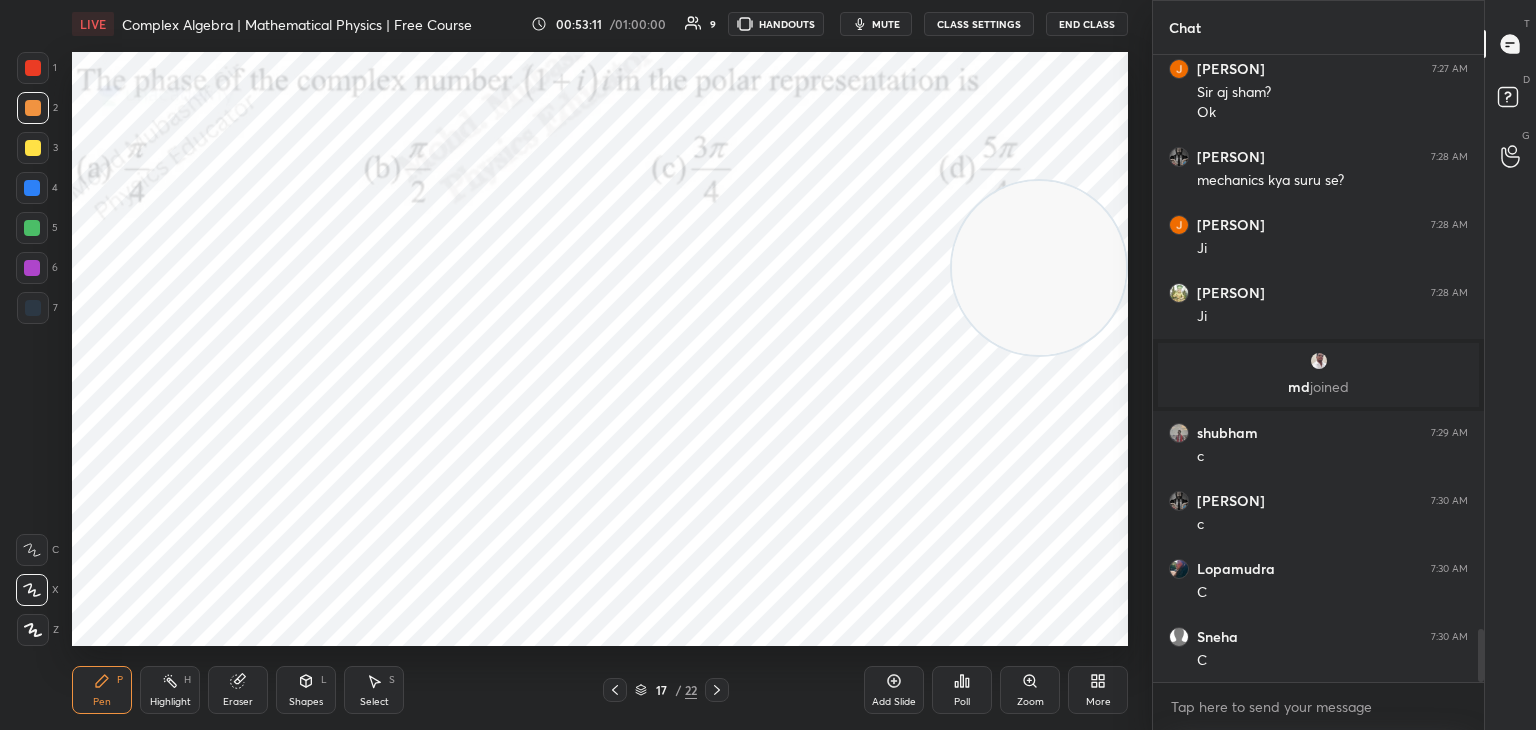 click at bounding box center [32, 188] 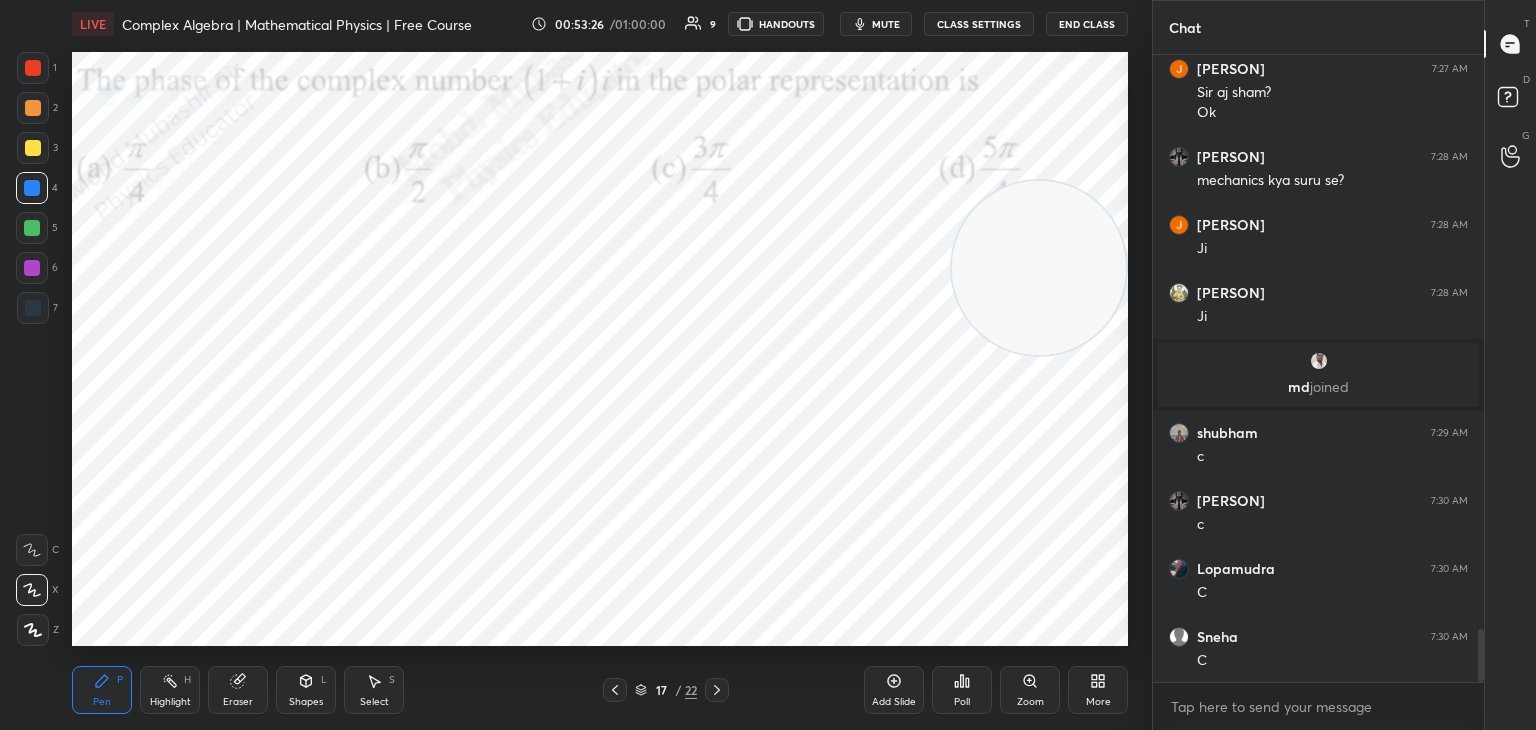 drag, startPoint x: 43, startPoint y: 239, endPoint x: 71, endPoint y: 289, distance: 57.306194 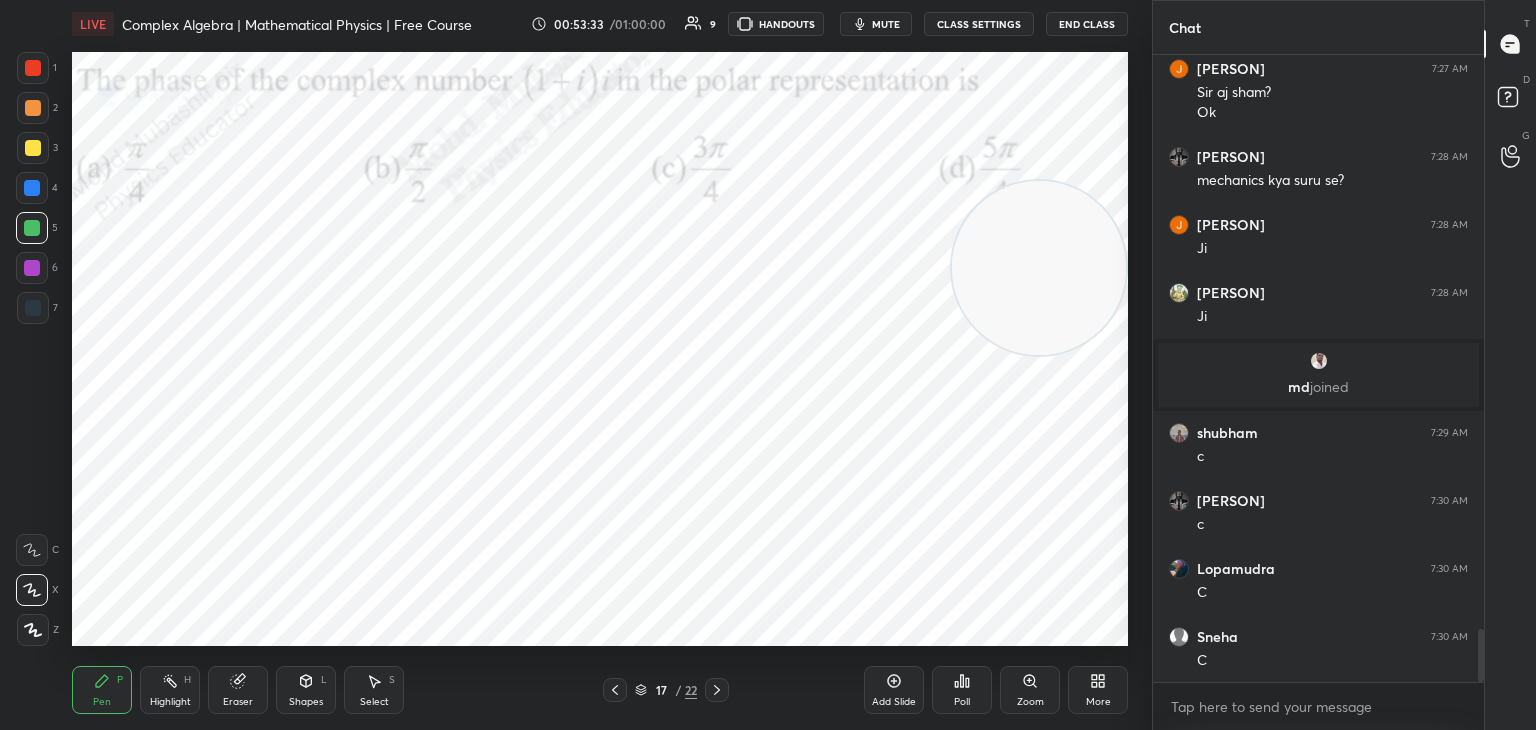 drag, startPoint x: 31, startPoint y: 277, endPoint x: 71, endPoint y: 285, distance: 40.792156 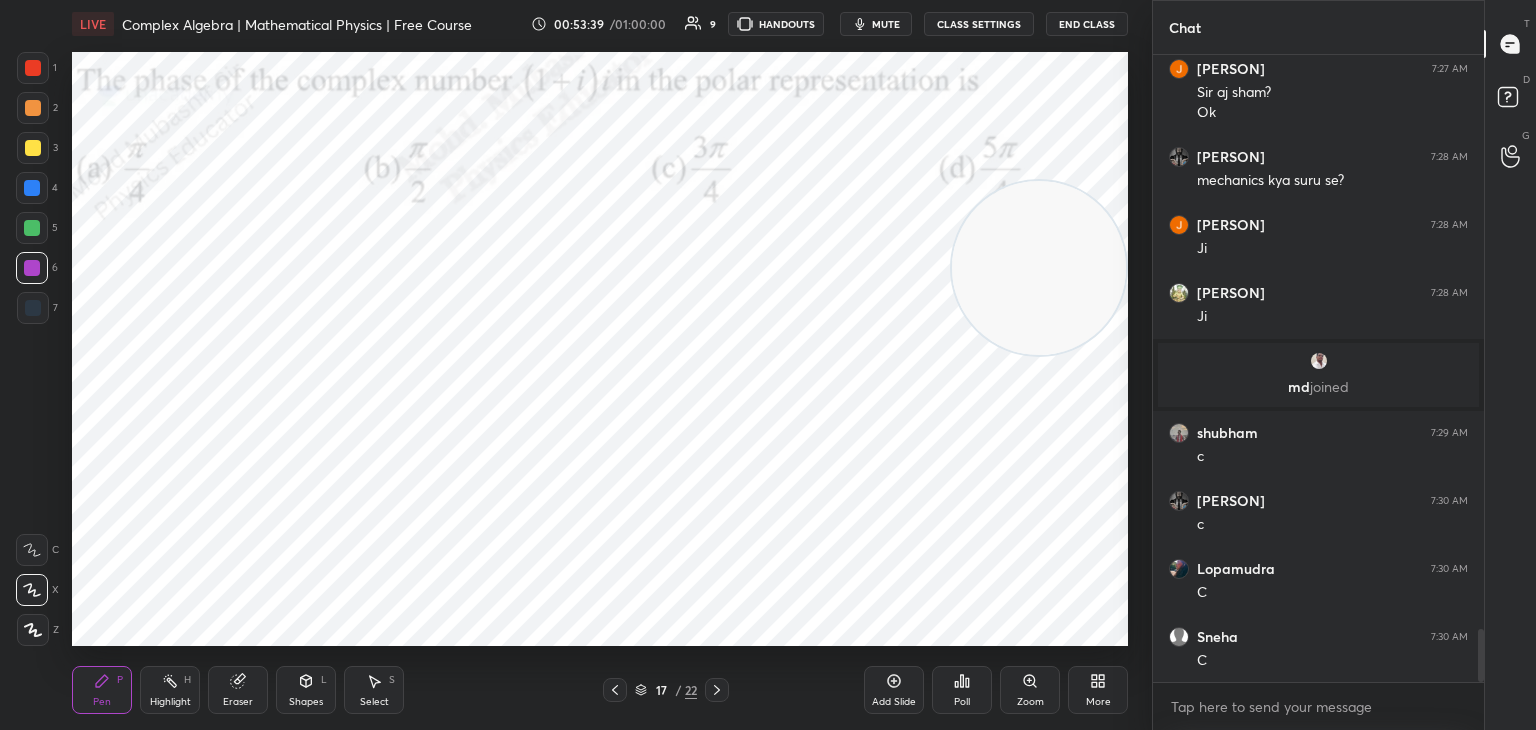 drag, startPoint x: 25, startPoint y: 102, endPoint x: 48, endPoint y: 117, distance: 27.45906 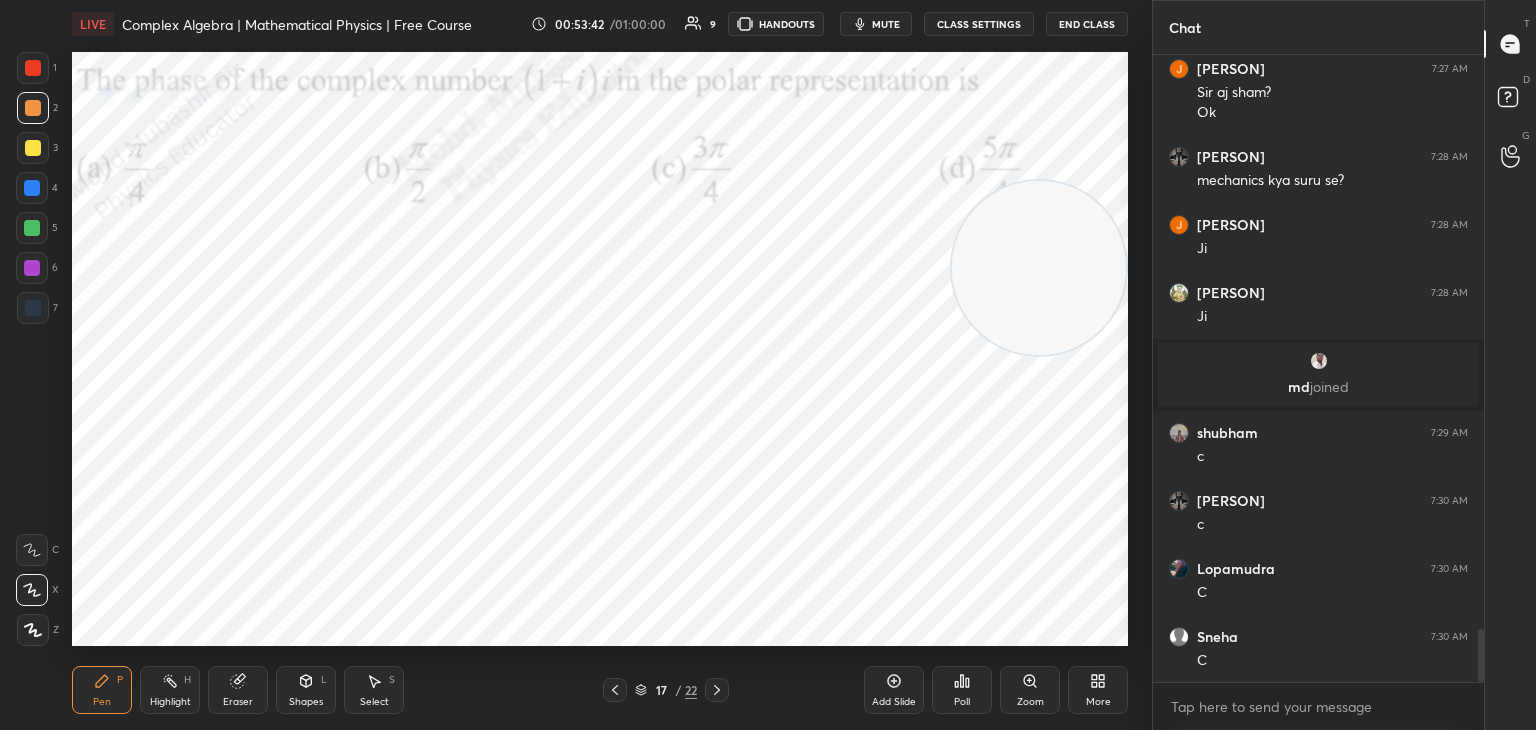 click on "Highlight" at bounding box center (170, 702) 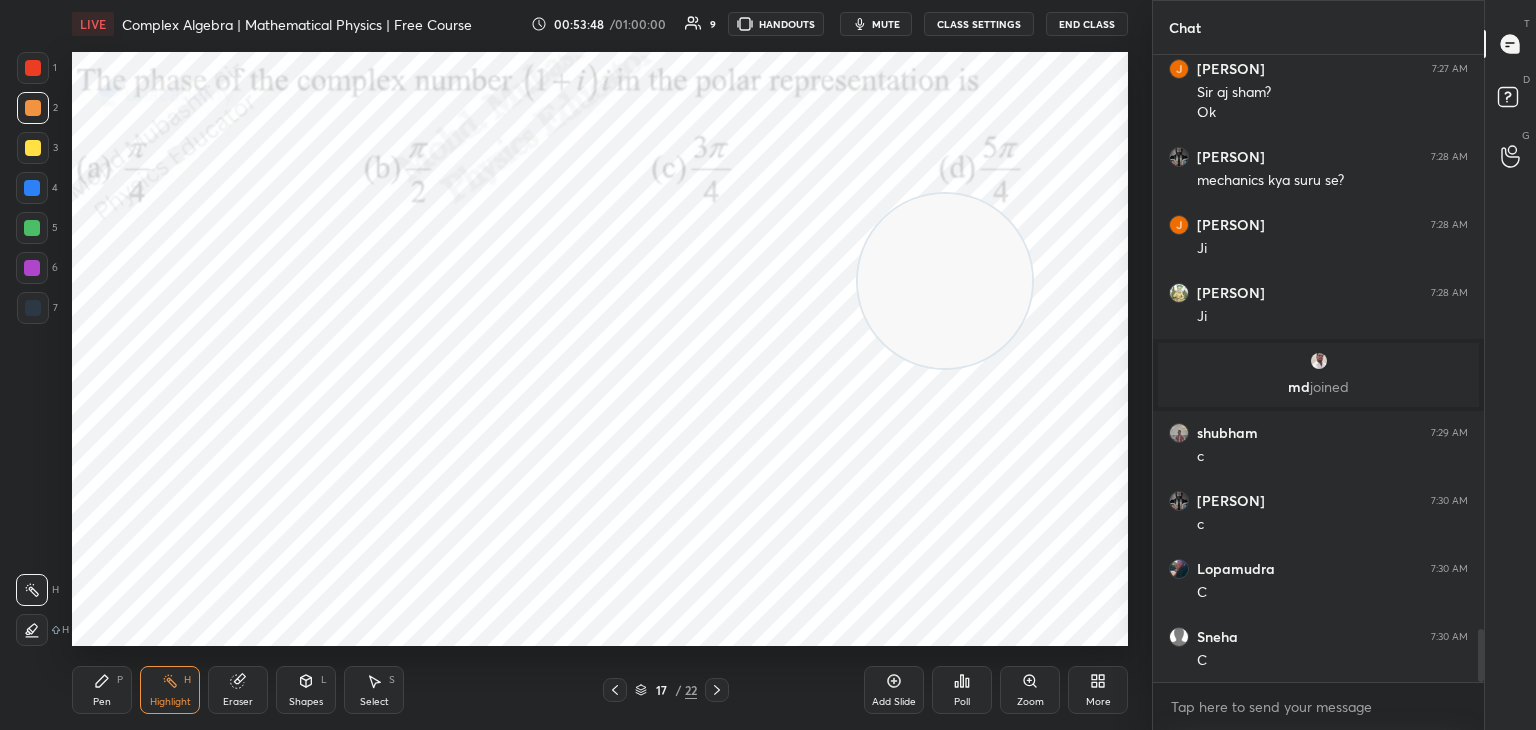 drag, startPoint x: 977, startPoint y: 290, endPoint x: 76, endPoint y: 305, distance: 901.1249 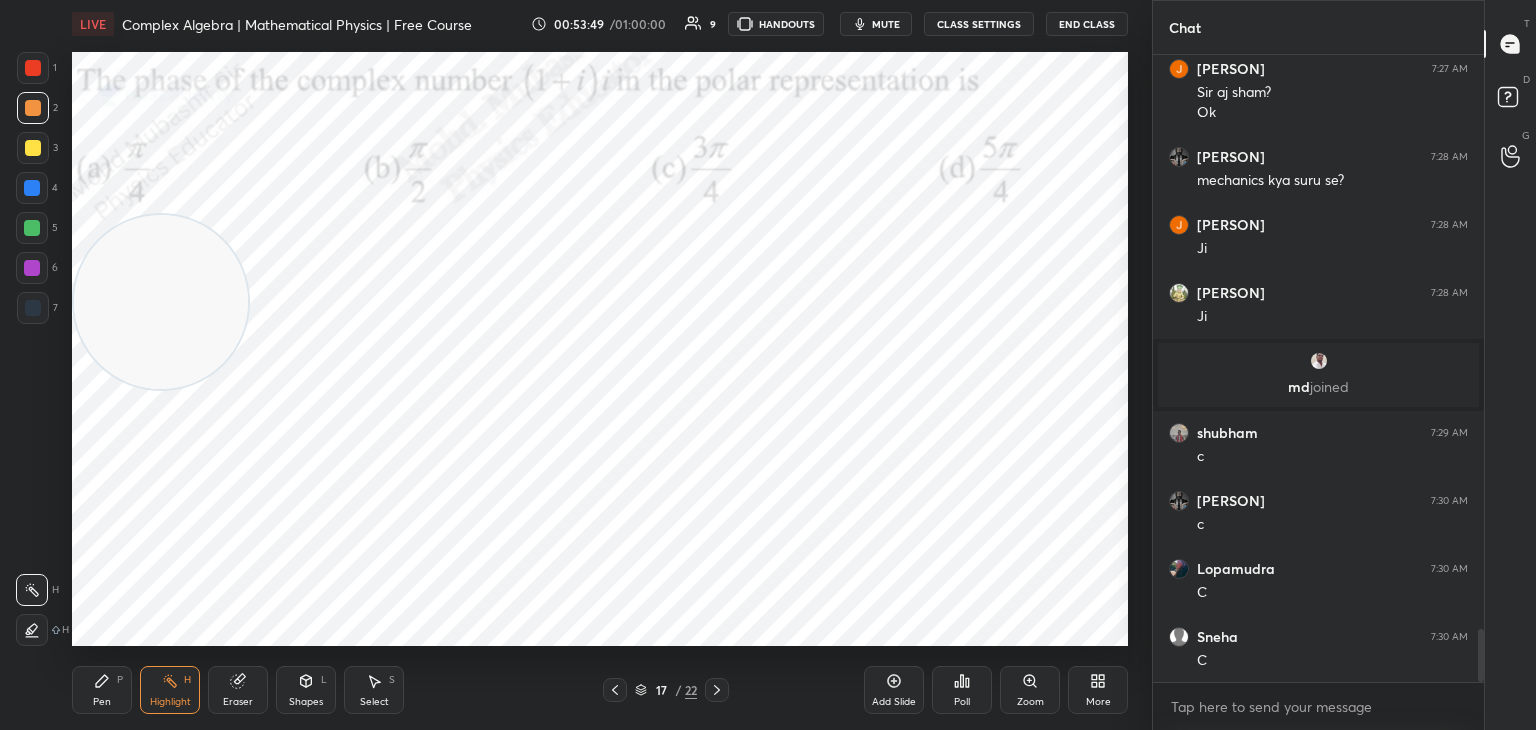 click on "Pen P" at bounding box center (102, 690) 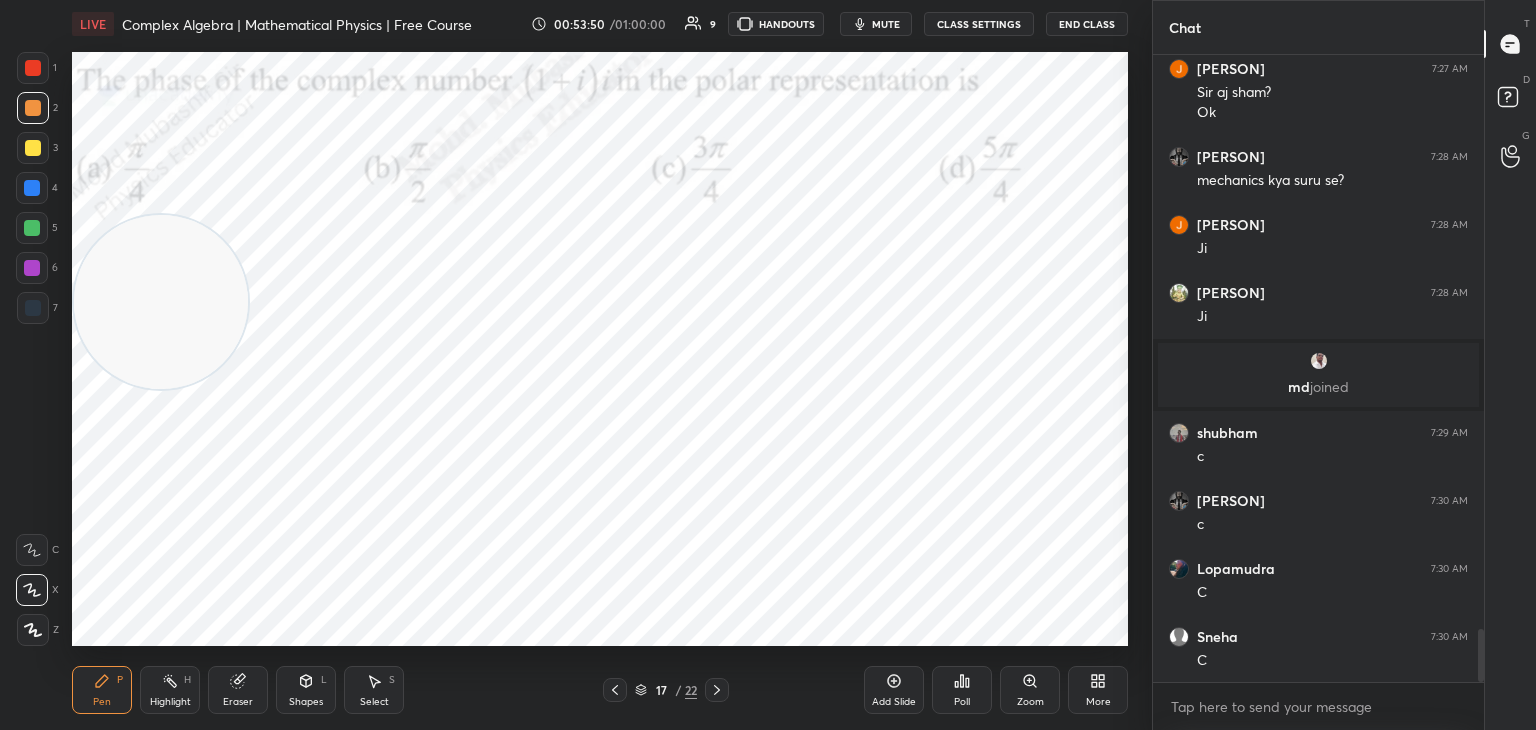 click at bounding box center [33, 148] 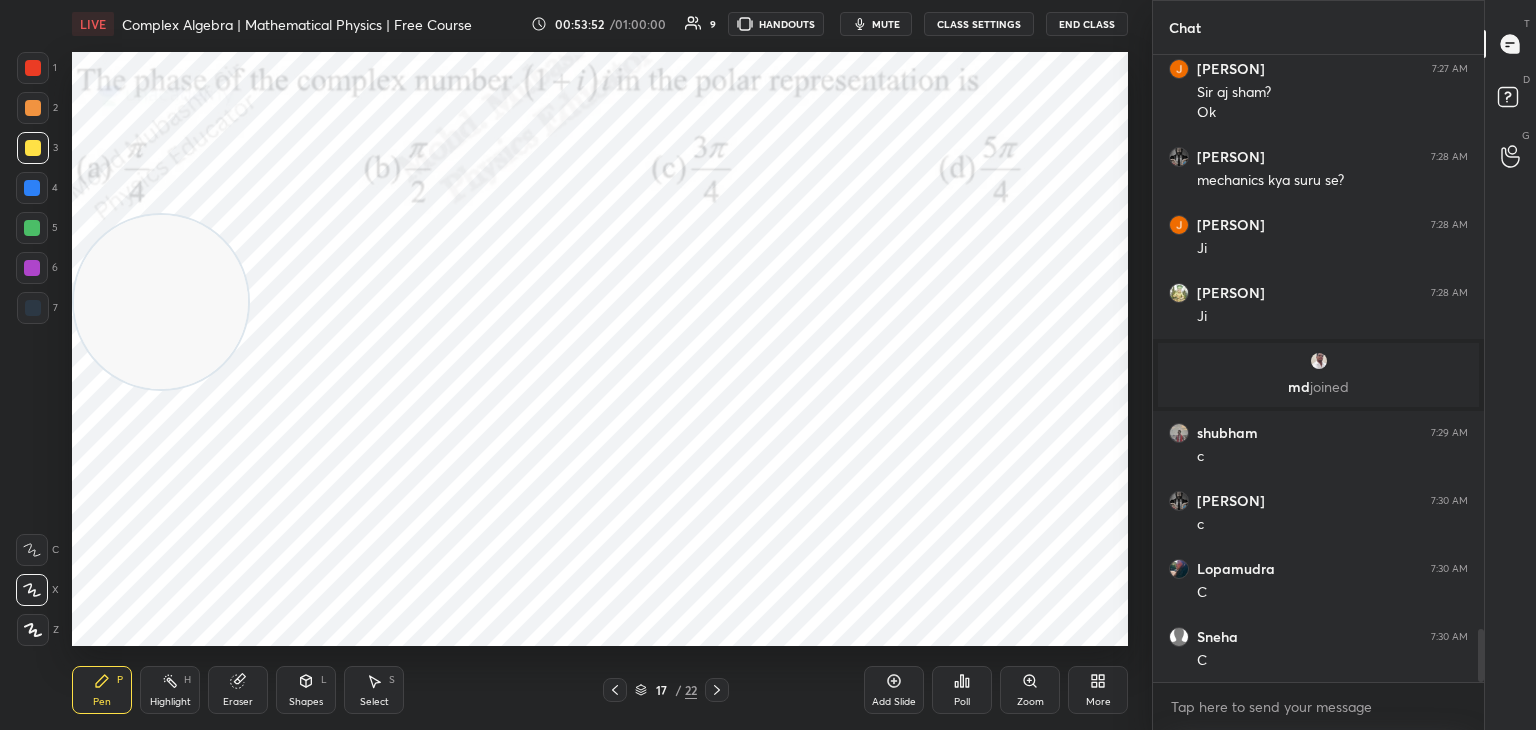 click at bounding box center [33, 68] 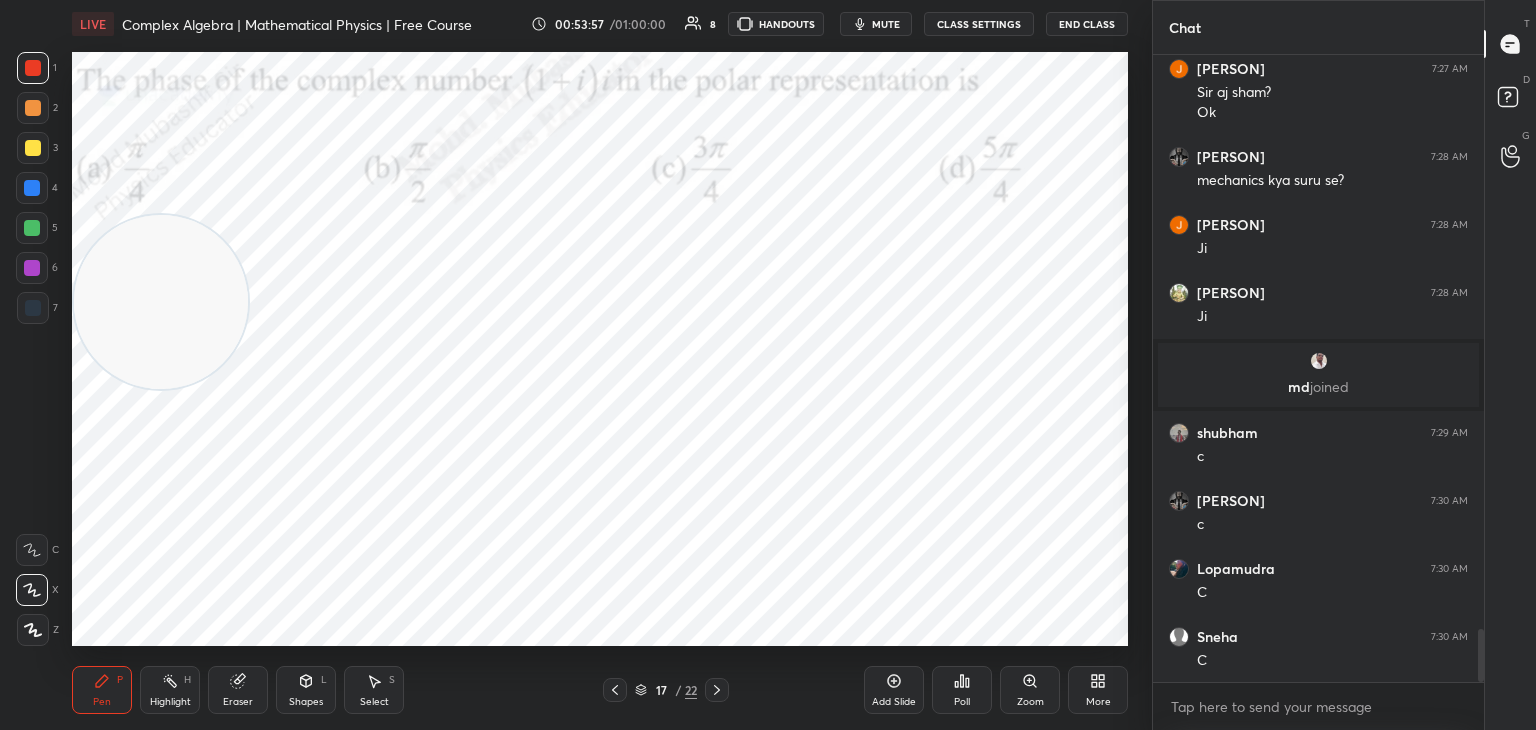click on "Highlight H" at bounding box center (170, 690) 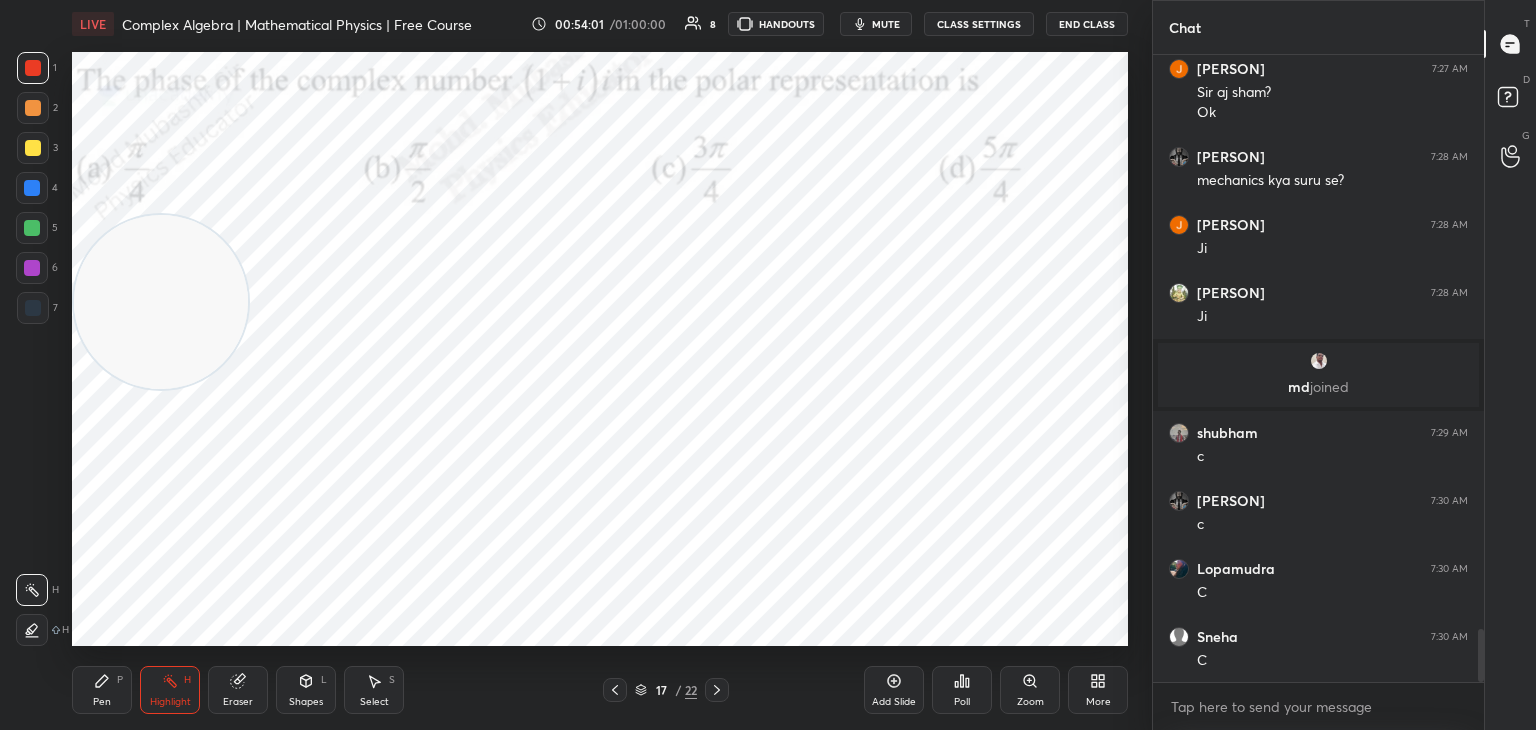scroll, scrollTop: 6856, scrollLeft: 0, axis: vertical 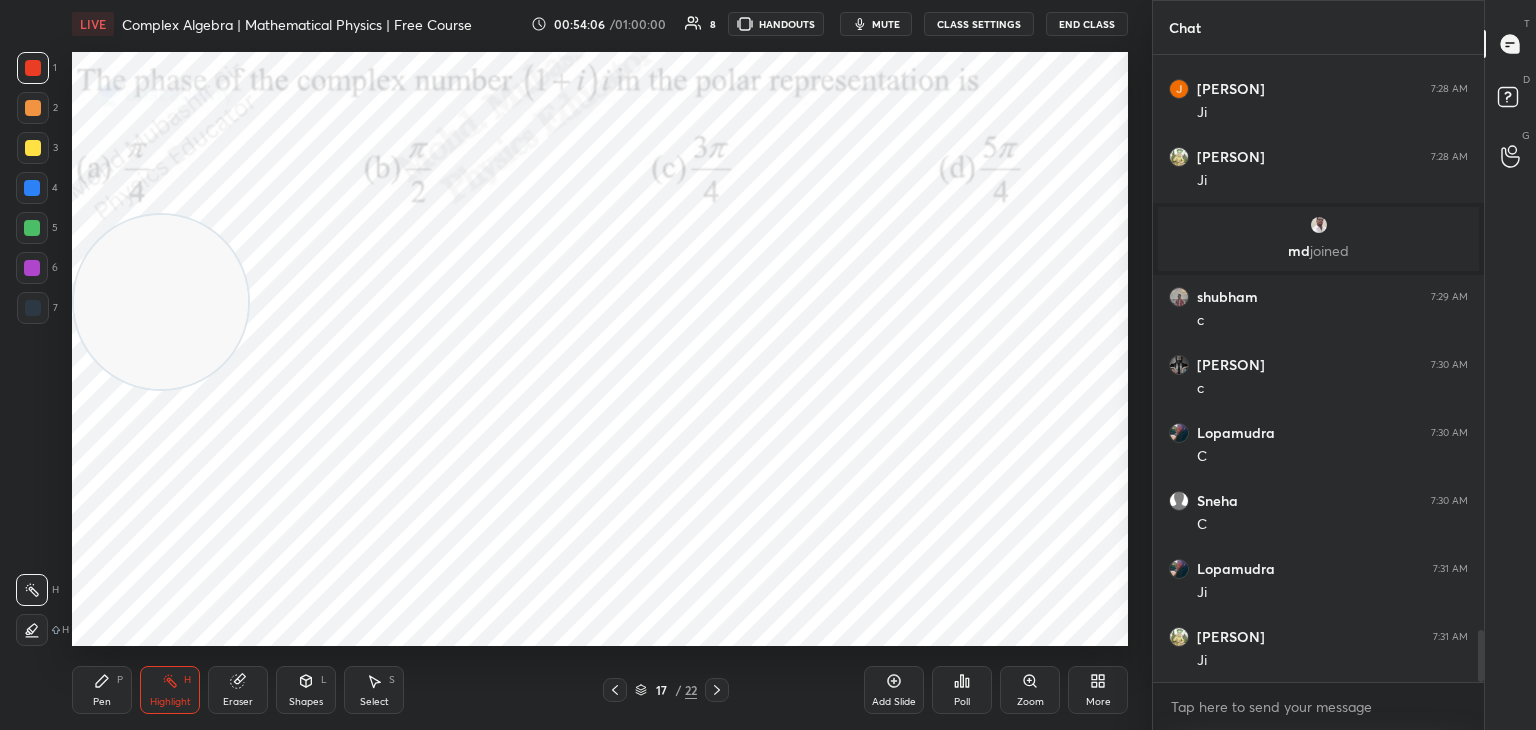click 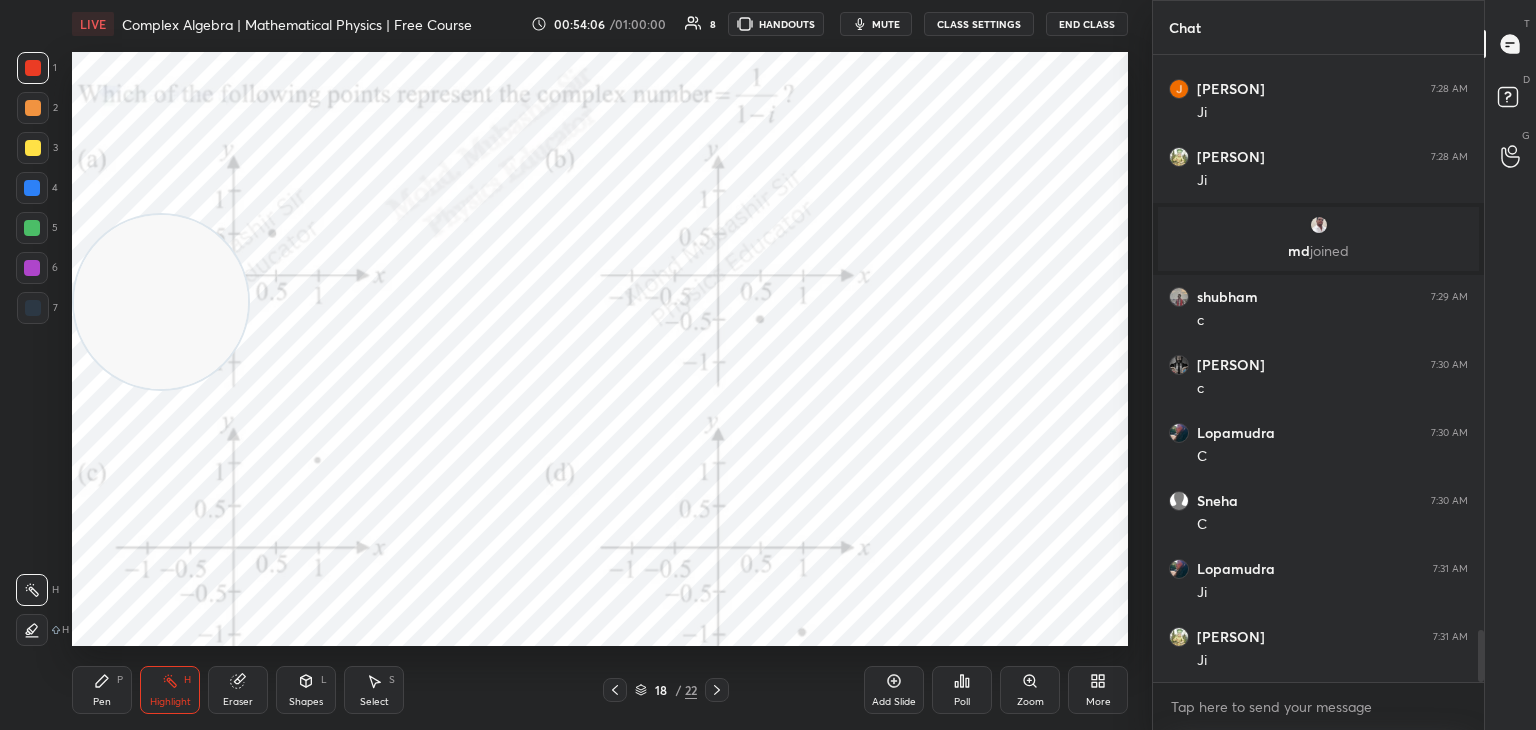 scroll, scrollTop: 6992, scrollLeft: 0, axis: vertical 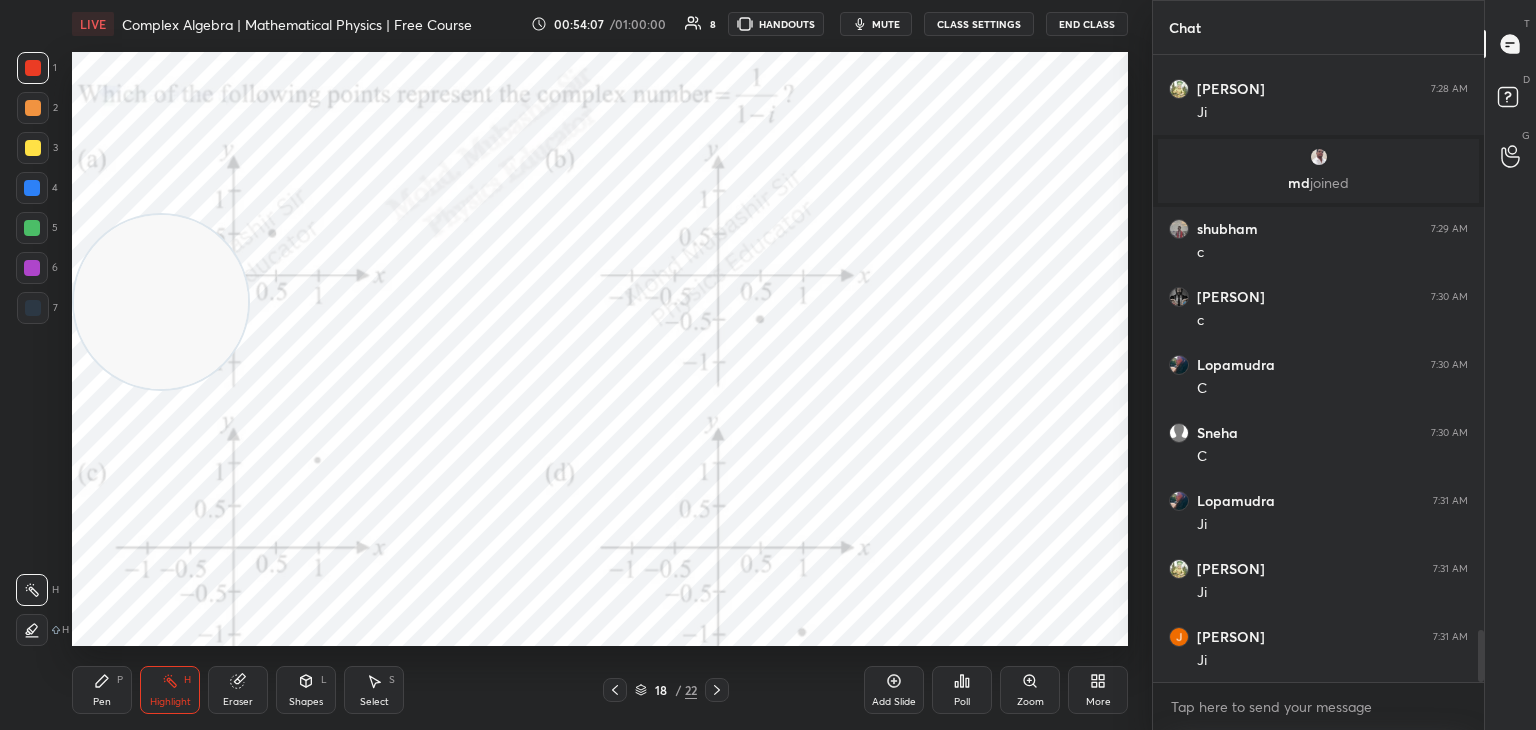 drag, startPoint x: 639, startPoint y: 693, endPoint x: 640, endPoint y: 683, distance: 10.049875 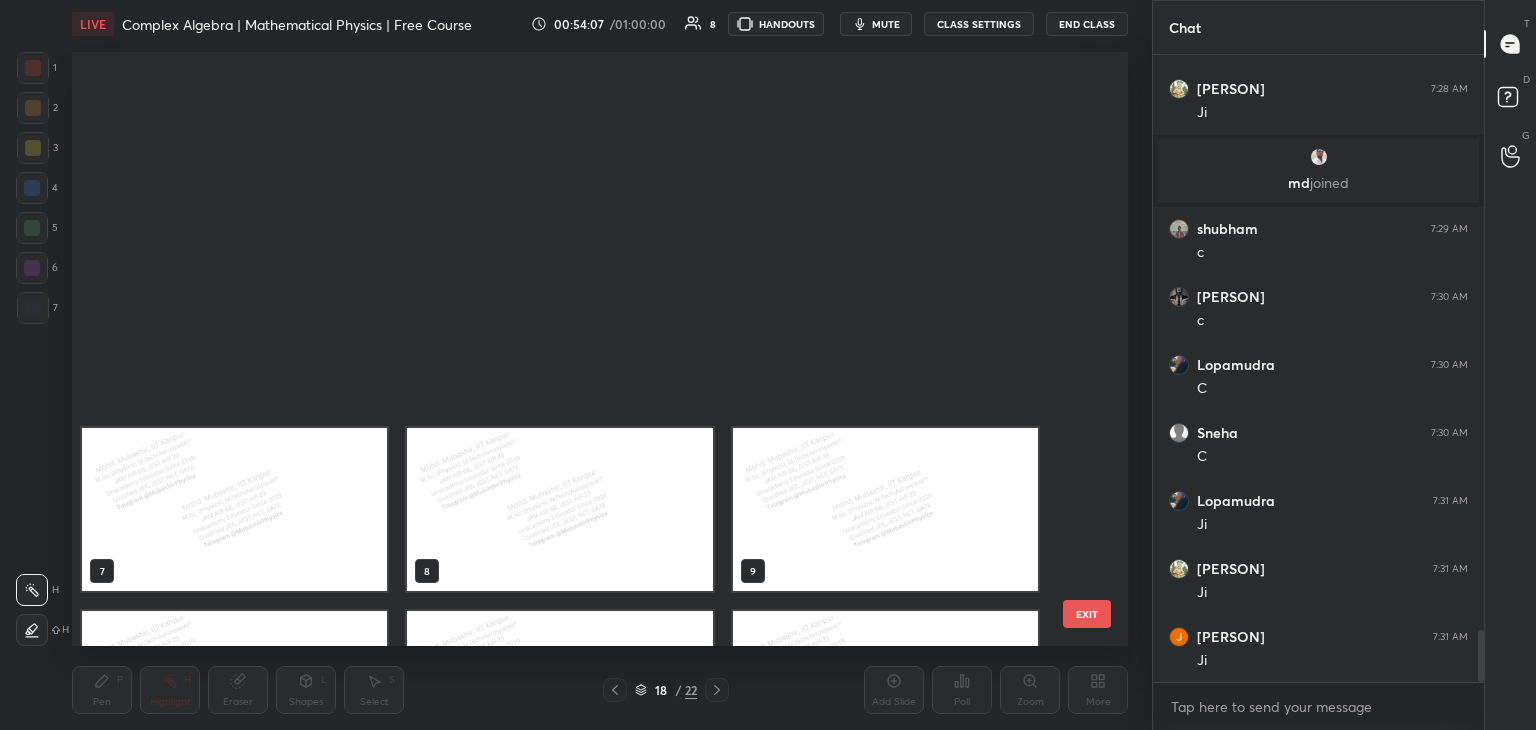scroll, scrollTop: 504, scrollLeft: 0, axis: vertical 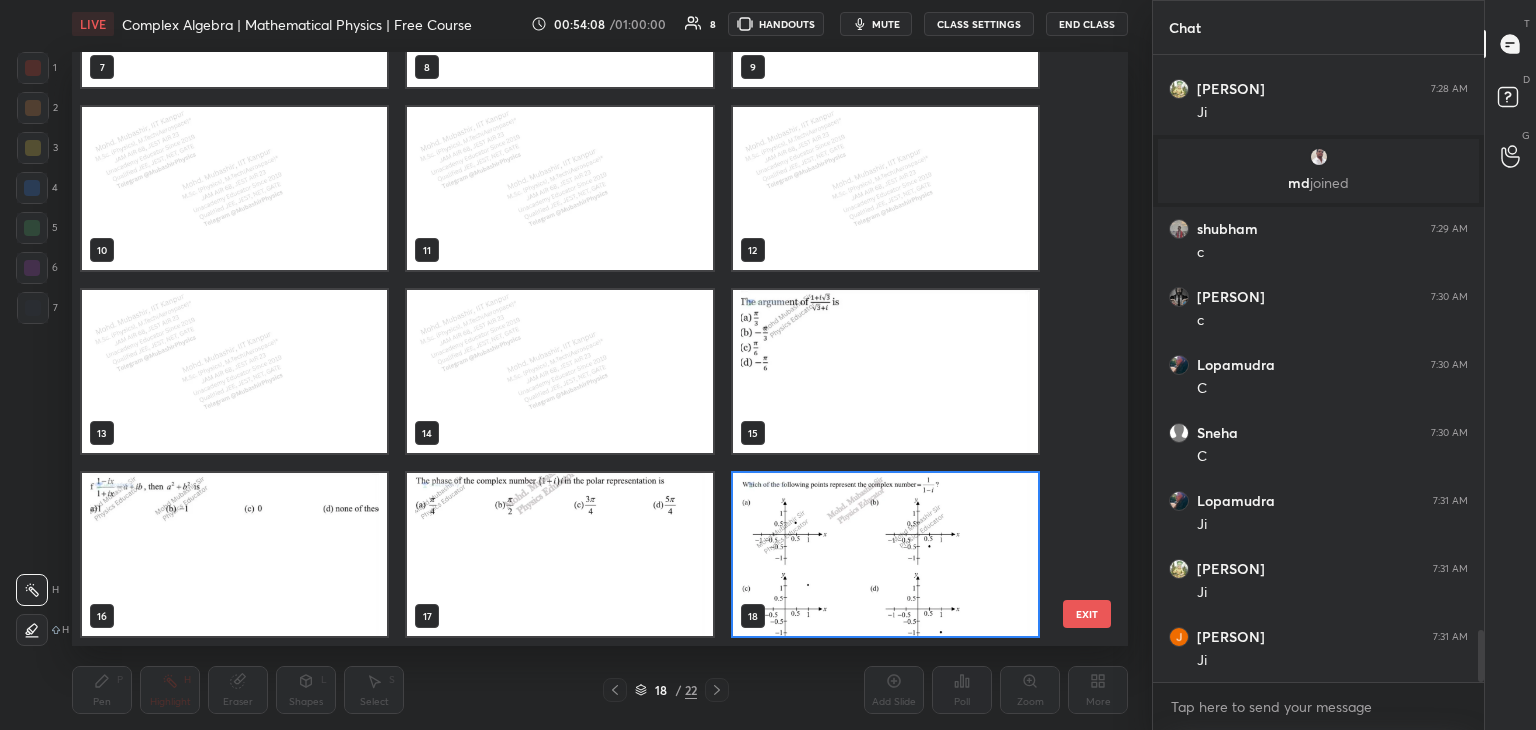 drag, startPoint x: 1091, startPoint y: 377, endPoint x: 1083, endPoint y: 449, distance: 72.443085 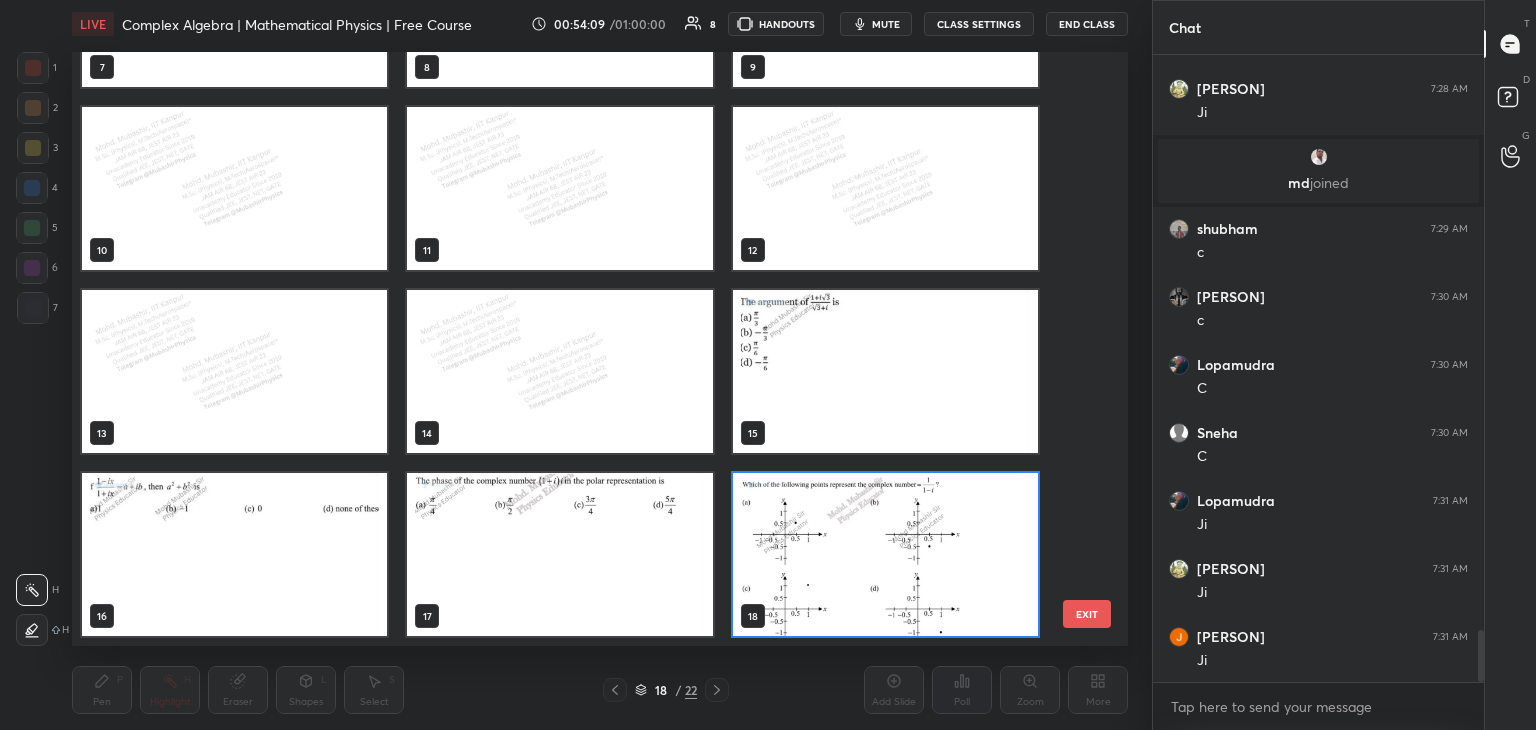 click on "7 8 9 10 11 12 13 14 15 16 17 18 19 20 21" at bounding box center (582, 349) 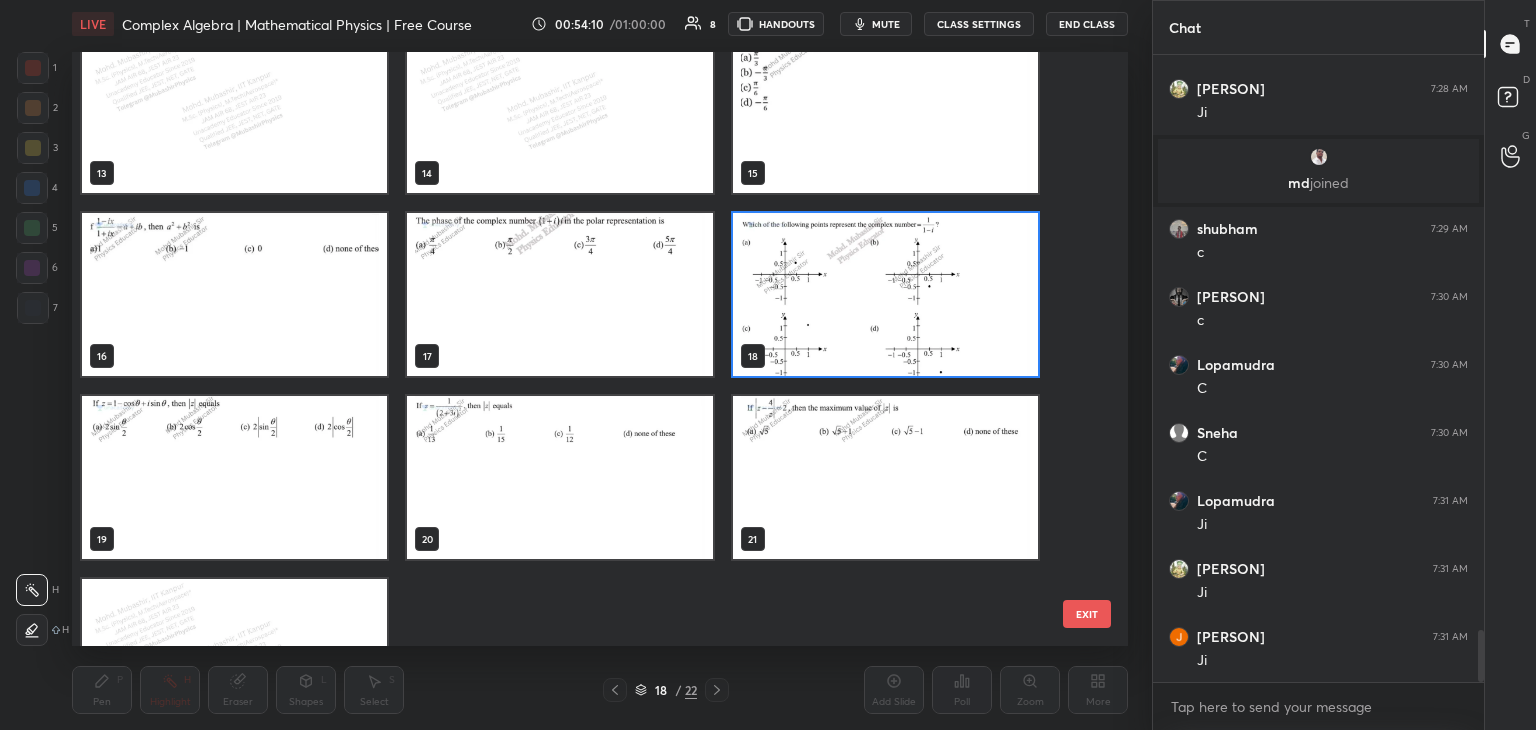 scroll, scrollTop: 869, scrollLeft: 0, axis: vertical 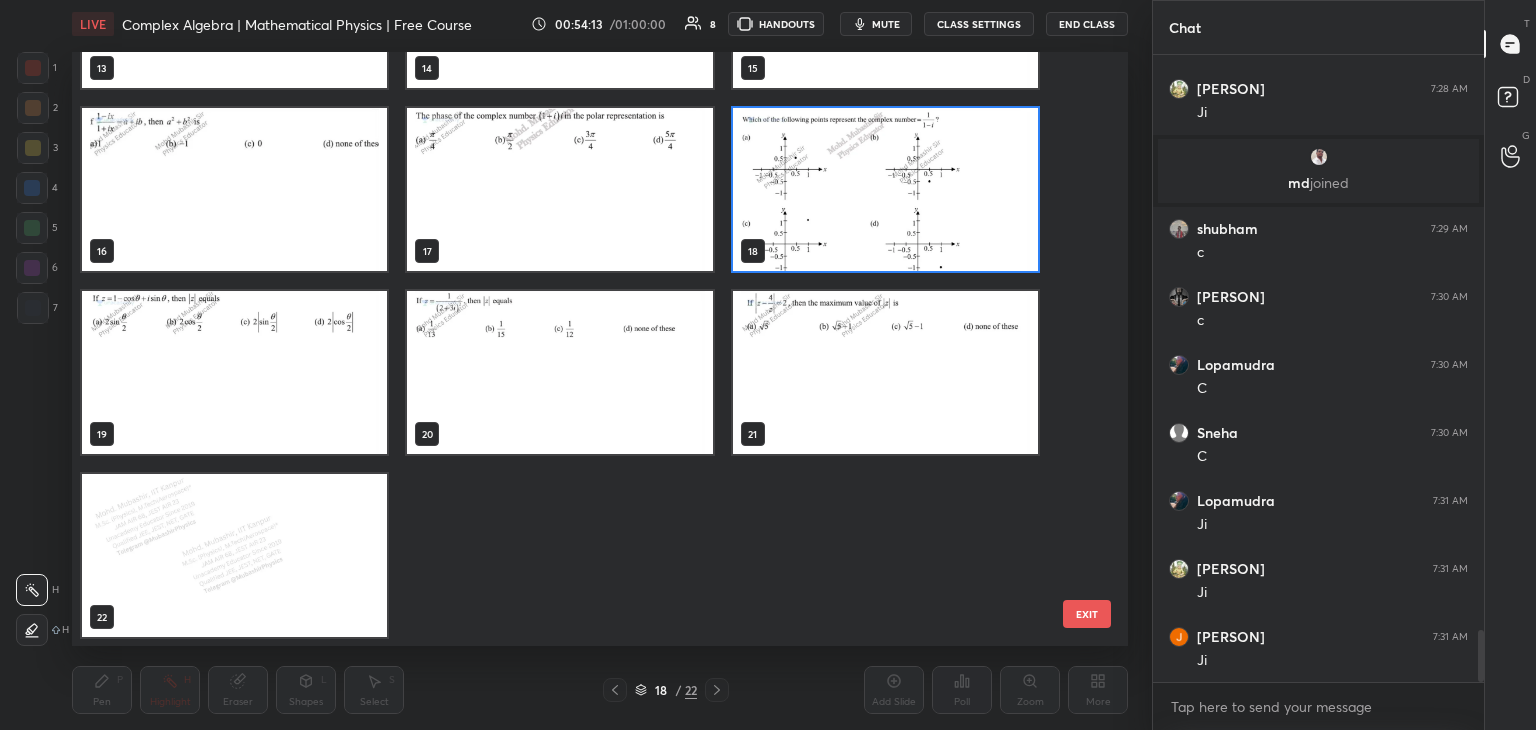 click on "EXIT" at bounding box center [1087, 614] 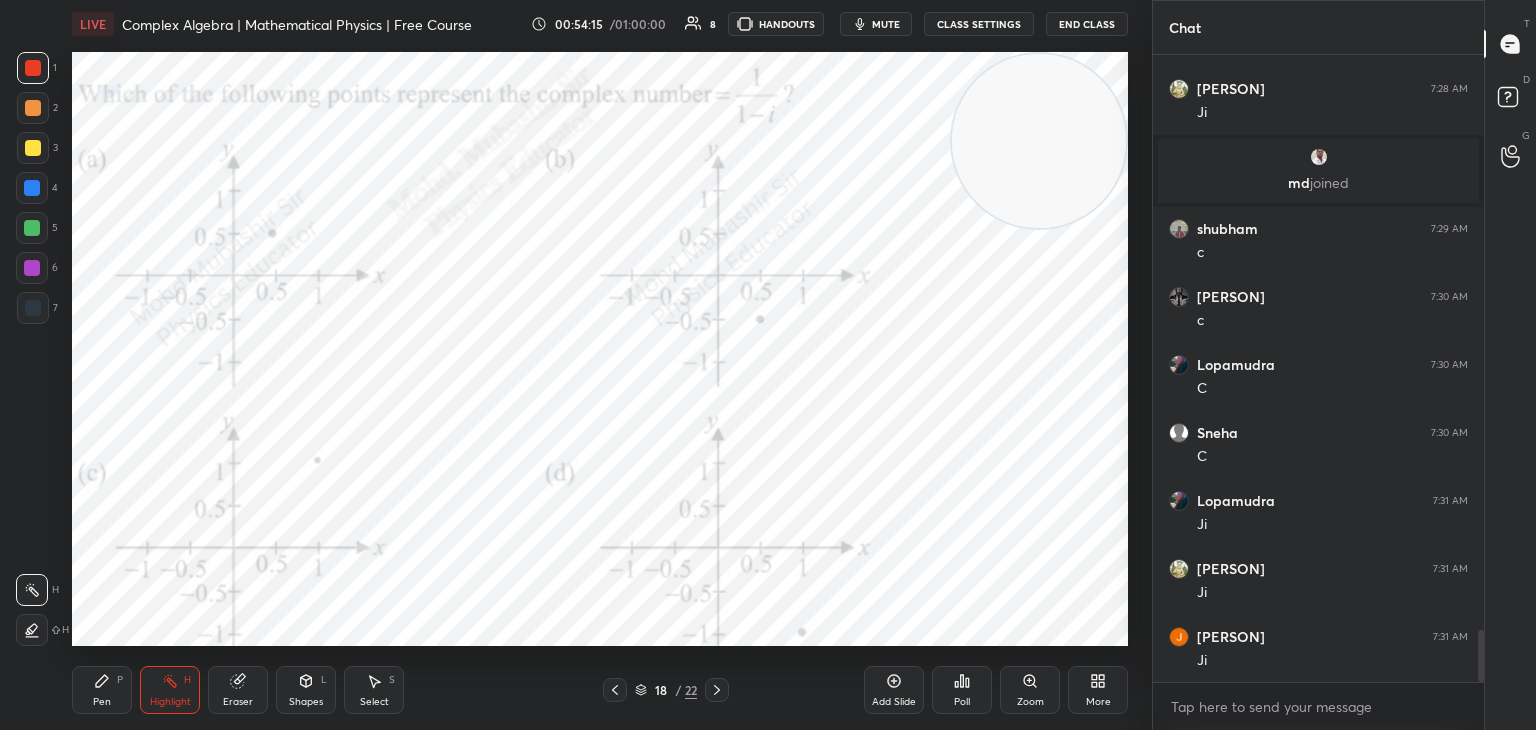 drag, startPoint x: 141, startPoint y: 313, endPoint x: 1197, endPoint y: 157, distance: 1067.4606 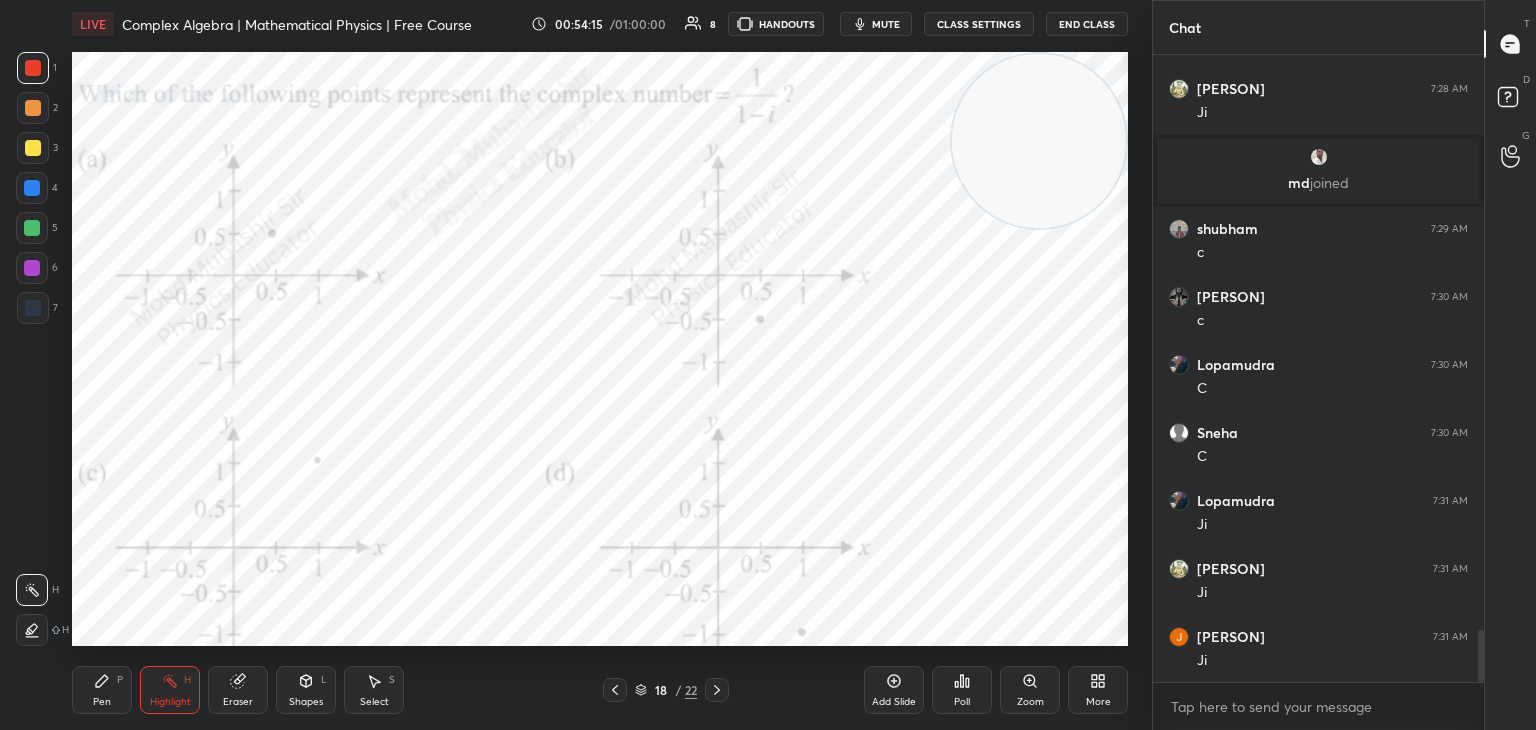 click on "1 2 3 4 5 6 7 C X Z C X Z E E Erase all   H H LIVE Complex Algebra | Mathematical Physics | Free Course 00:54:15 /  01:00:00 8 HANDOUTS mute CLASS SETTINGS End Class Setting up your live class Poll for   secs No correct answer Start poll Back Complex Algebra | Mathematical Physics | Free Course [PERSON] 7:28 AM mechanics kya suru se? [PERSON]... 7:28 AM Ji [PERSON] 7:28 AM Ji [PERSON]  joined [PERSON] 7:29 AM c [PERSON] 7:30 AM c [PERSON] 7:30 AM C [PERSON] 7:30 AM C [PERSON] 7:31 AM Ji [PERSON] 7:31 AM Ji [PERSON]... 7:31 AM Ji JUMP TO LATEST Enable hand raising Enable raise hand to speak to learners. Once enabled, chat will be turned off temporarily. Enable x   Doubts asked by learners will show up here NEW DOUBTS ASKED No one has raised a hand yet Can't raise hand Looks like educator just invited you to speak. Please wait before you can raise your hand again. Got it T Messages (T) D Doubts (D) G Raise Hand (G)" at bounding box center (768, 365) 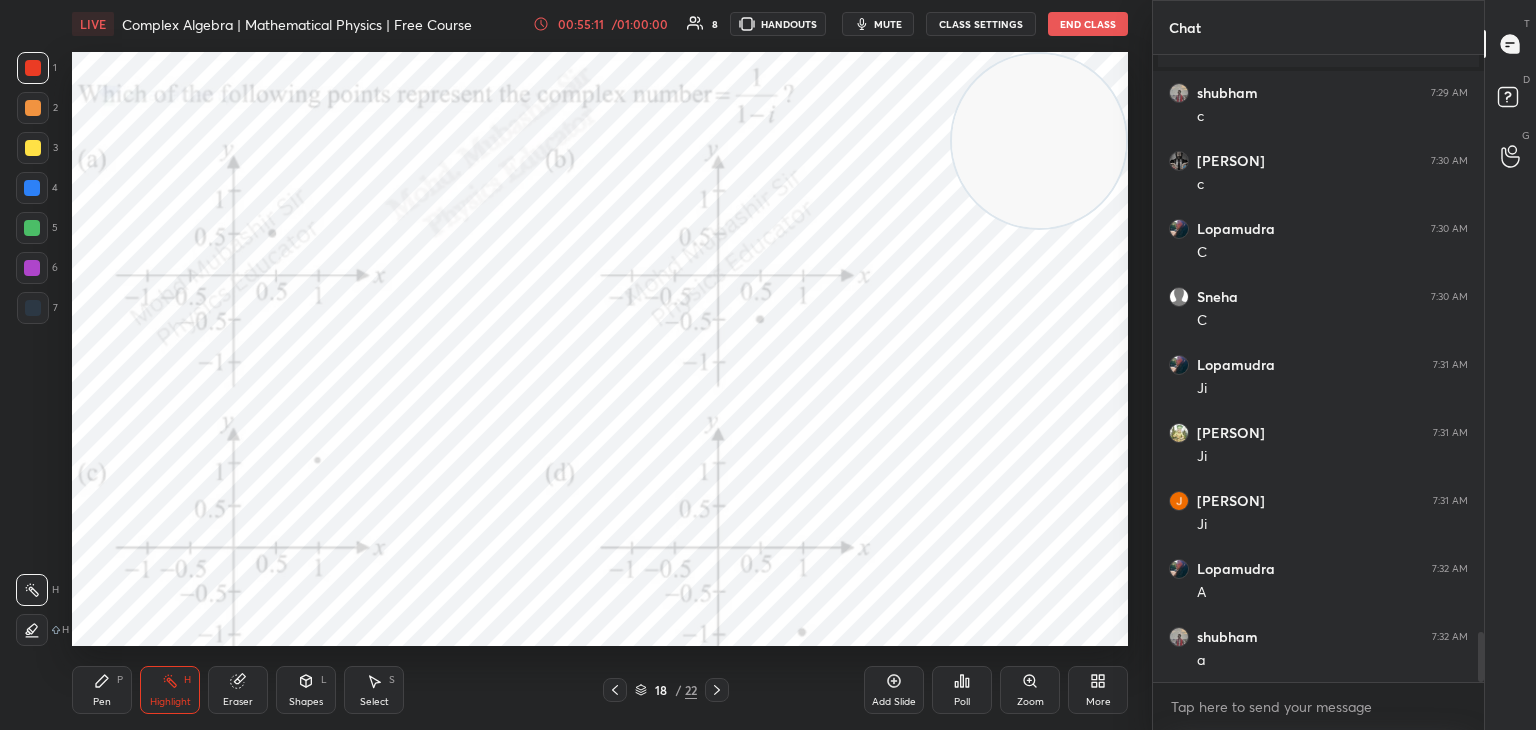 scroll, scrollTop: 7196, scrollLeft: 0, axis: vertical 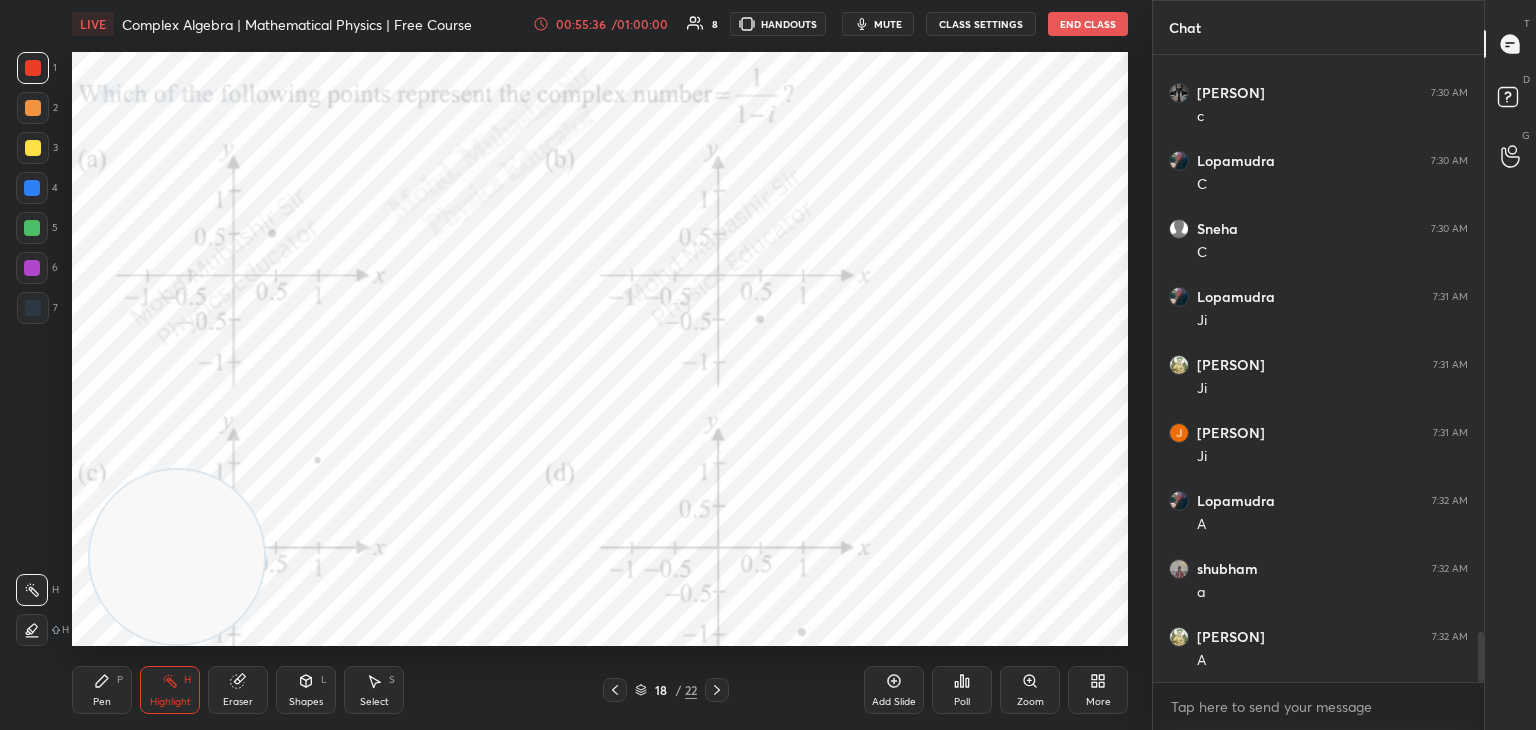 drag, startPoint x: 1043, startPoint y: 159, endPoint x: 69, endPoint y: 665, distance: 1097.5938 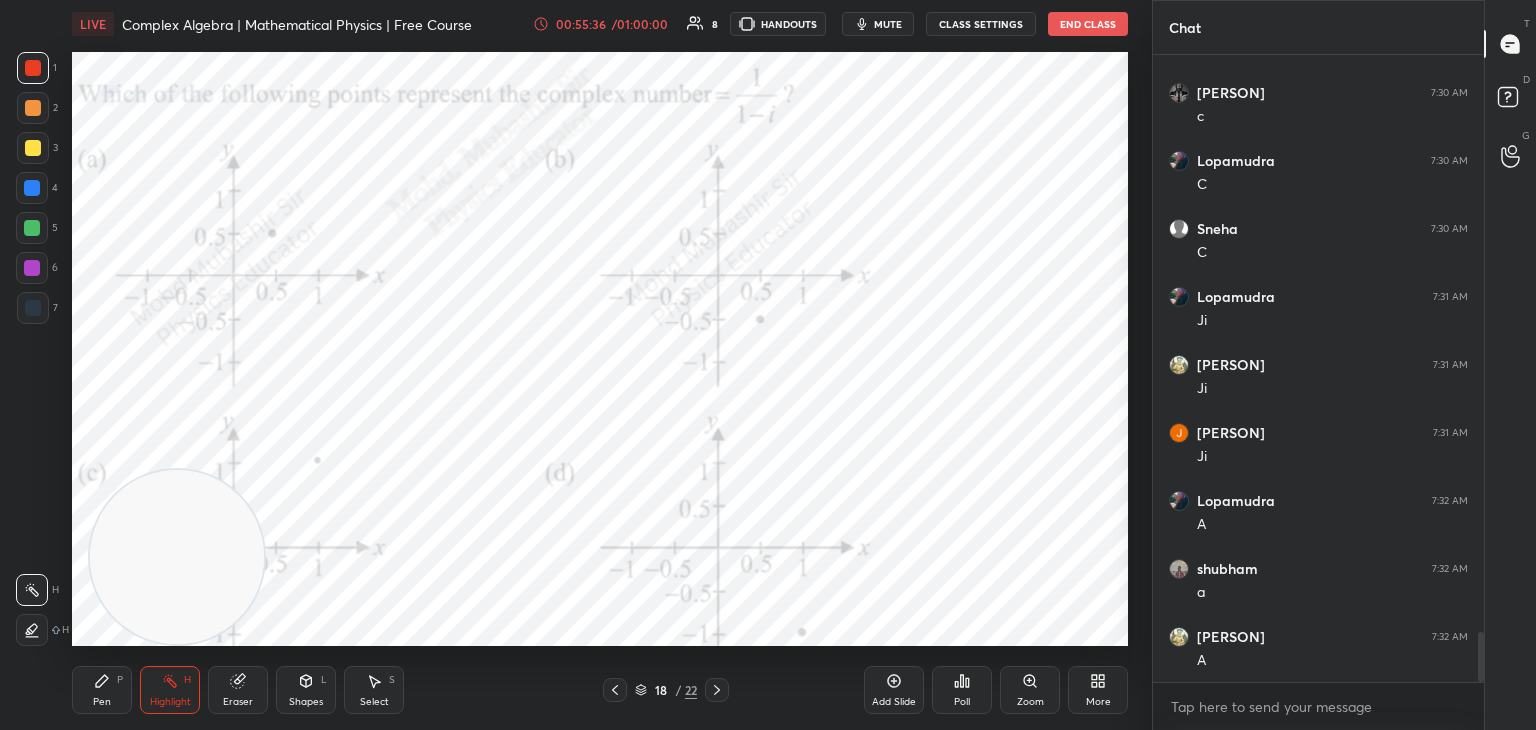 click on "LIVE Complex Algebra | Mathematical Physics | Free Course 00:55:36 /  01:00:00 8 HANDOUTS mute CLASS SETTINGS End Class Setting up your live class Poll for   secs No correct answer Start poll Back Complex Algebra | Mathematical Physics | Free Course [PERSON] Pen P Highlight H Eraser Shapes L Select S 18 / 22 Add Slide Poll Zoom More" at bounding box center (600, 365) 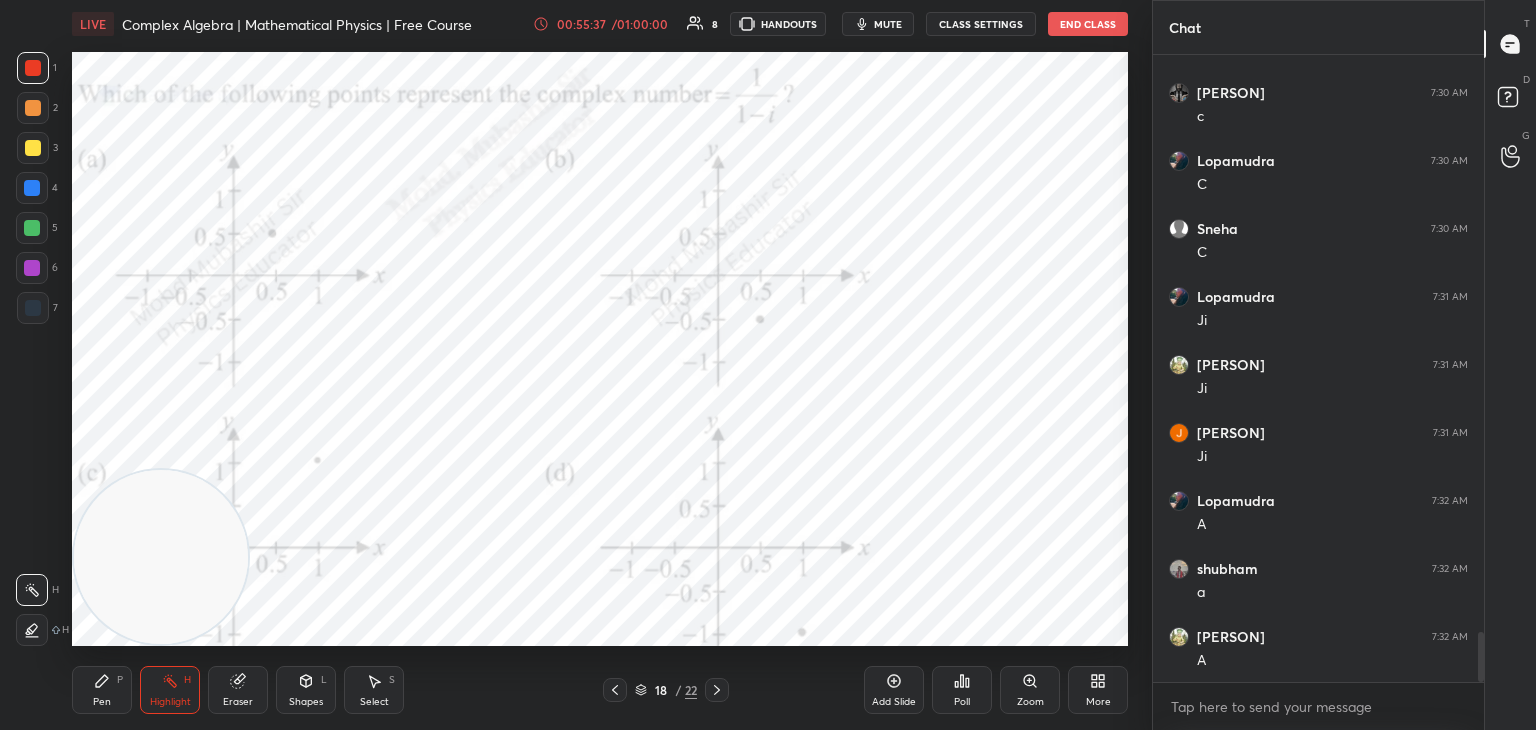 click on "Pen" at bounding box center [102, 702] 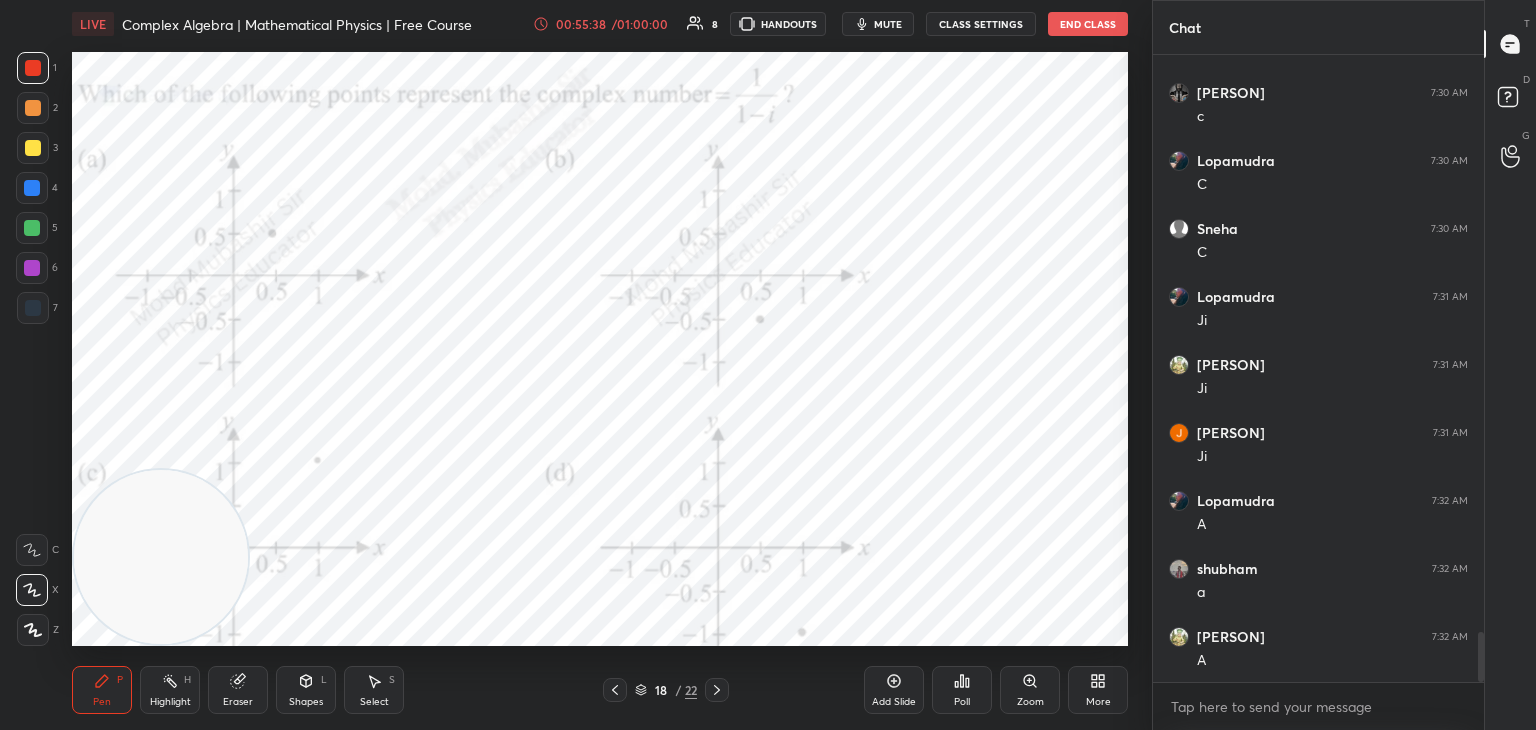 click at bounding box center [32, 188] 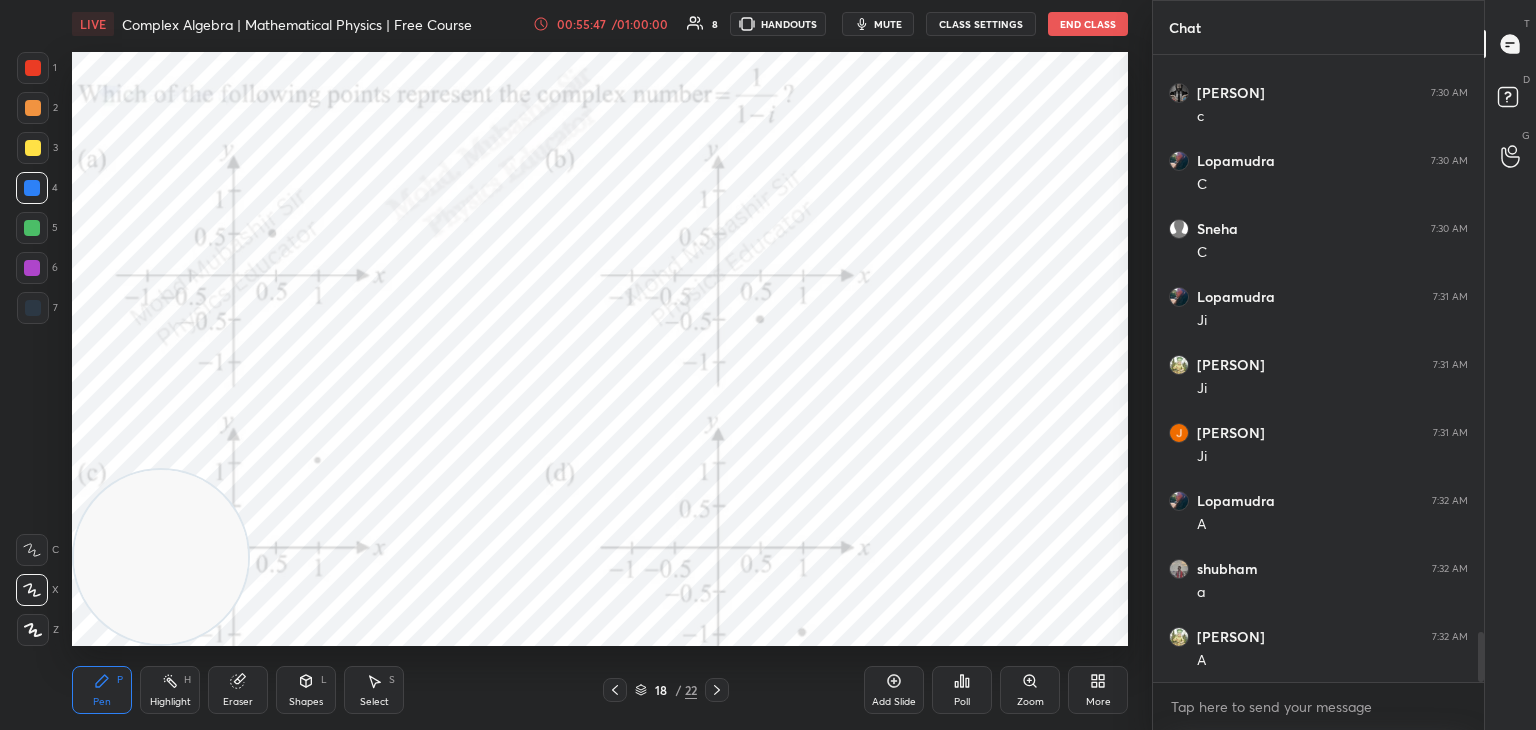 scroll, scrollTop: 7264, scrollLeft: 0, axis: vertical 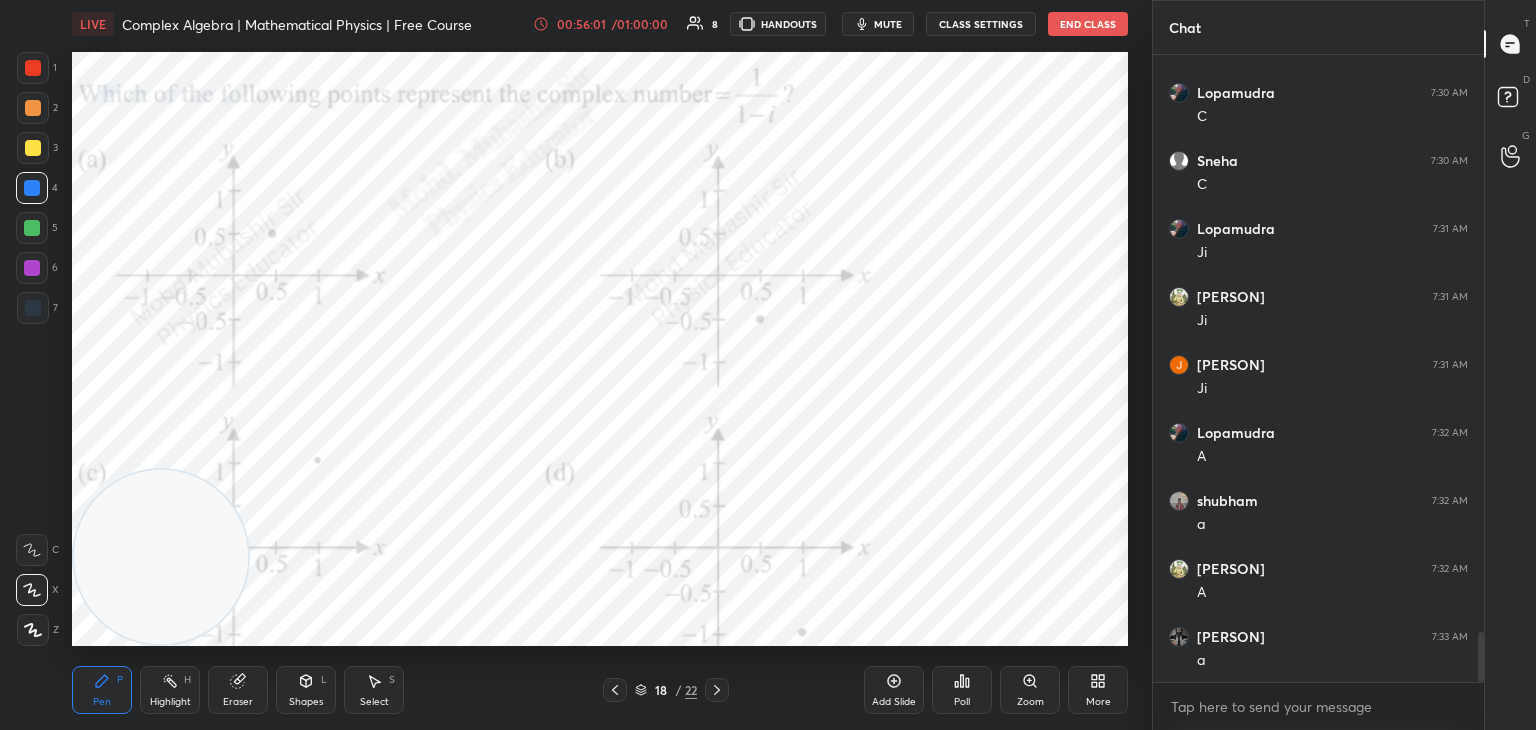 click at bounding box center [33, 148] 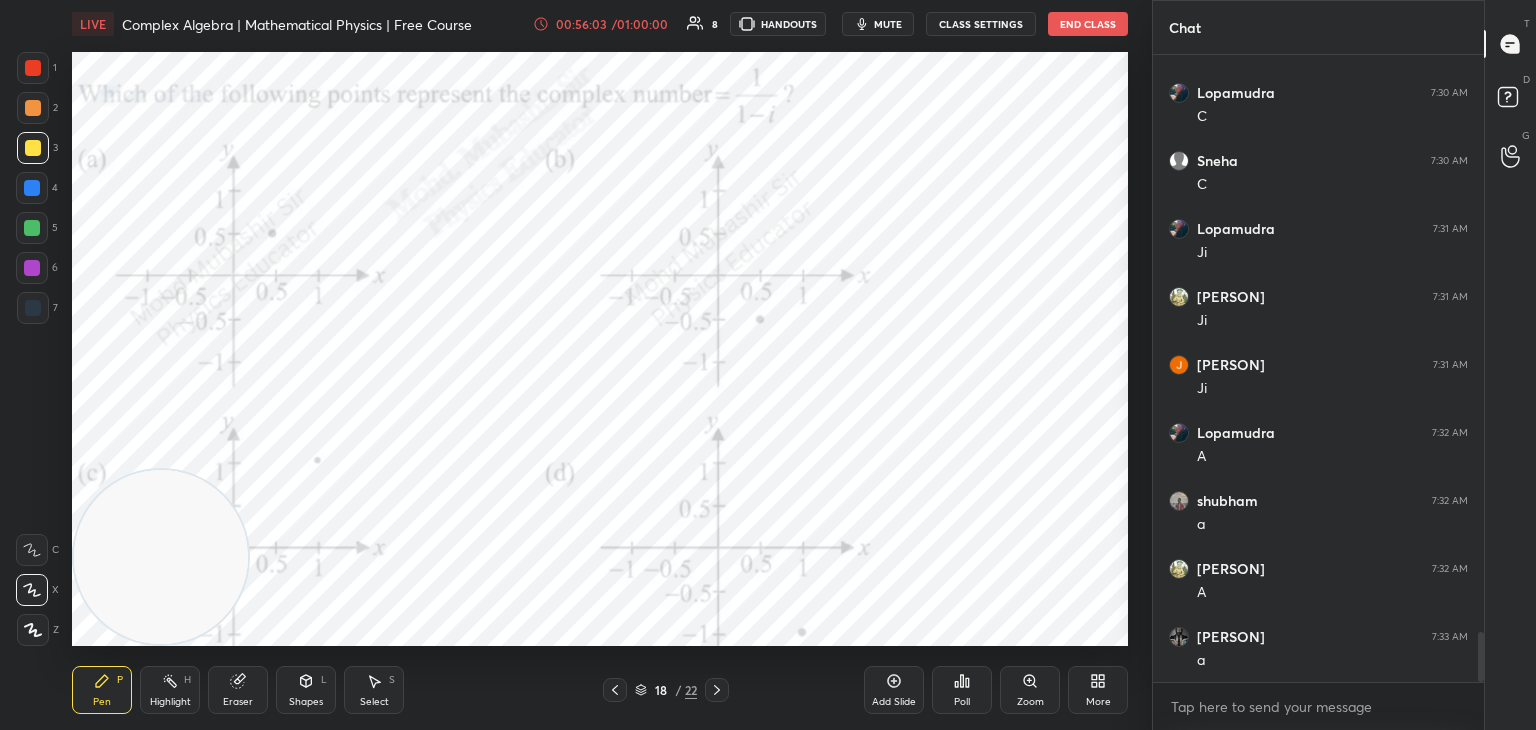 drag, startPoint x: 27, startPoint y: 65, endPoint x: 43, endPoint y: 66, distance: 16.03122 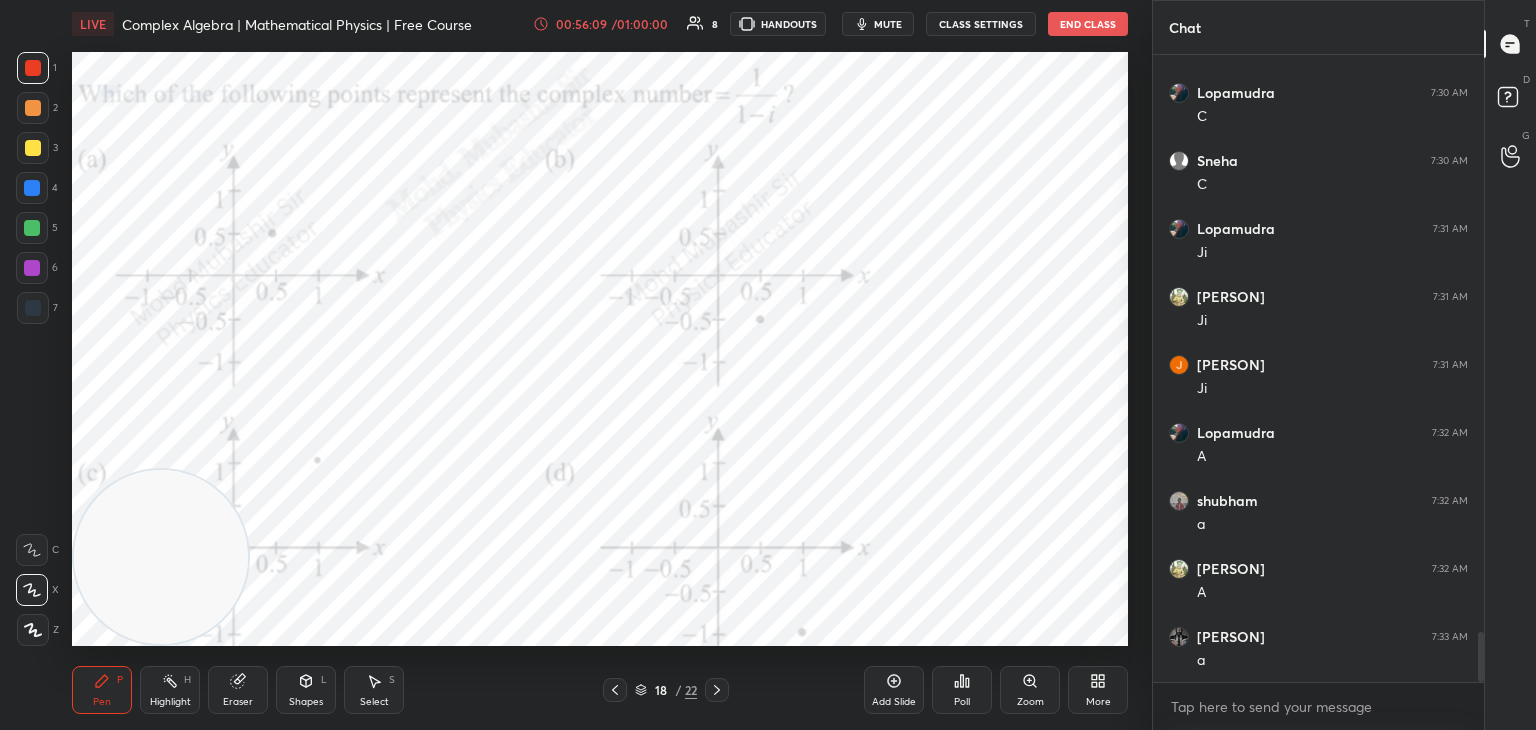 click 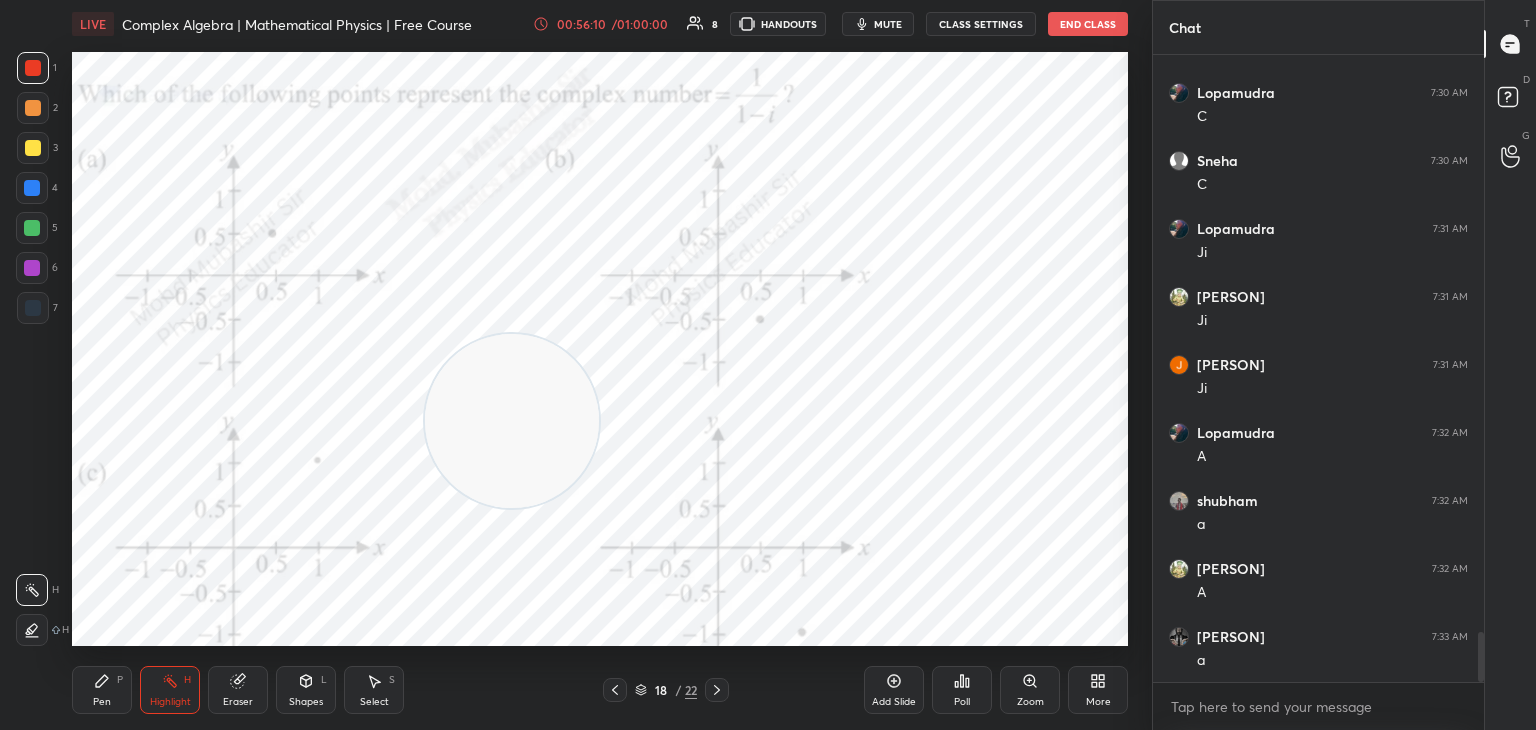 scroll, scrollTop: 7332, scrollLeft: 0, axis: vertical 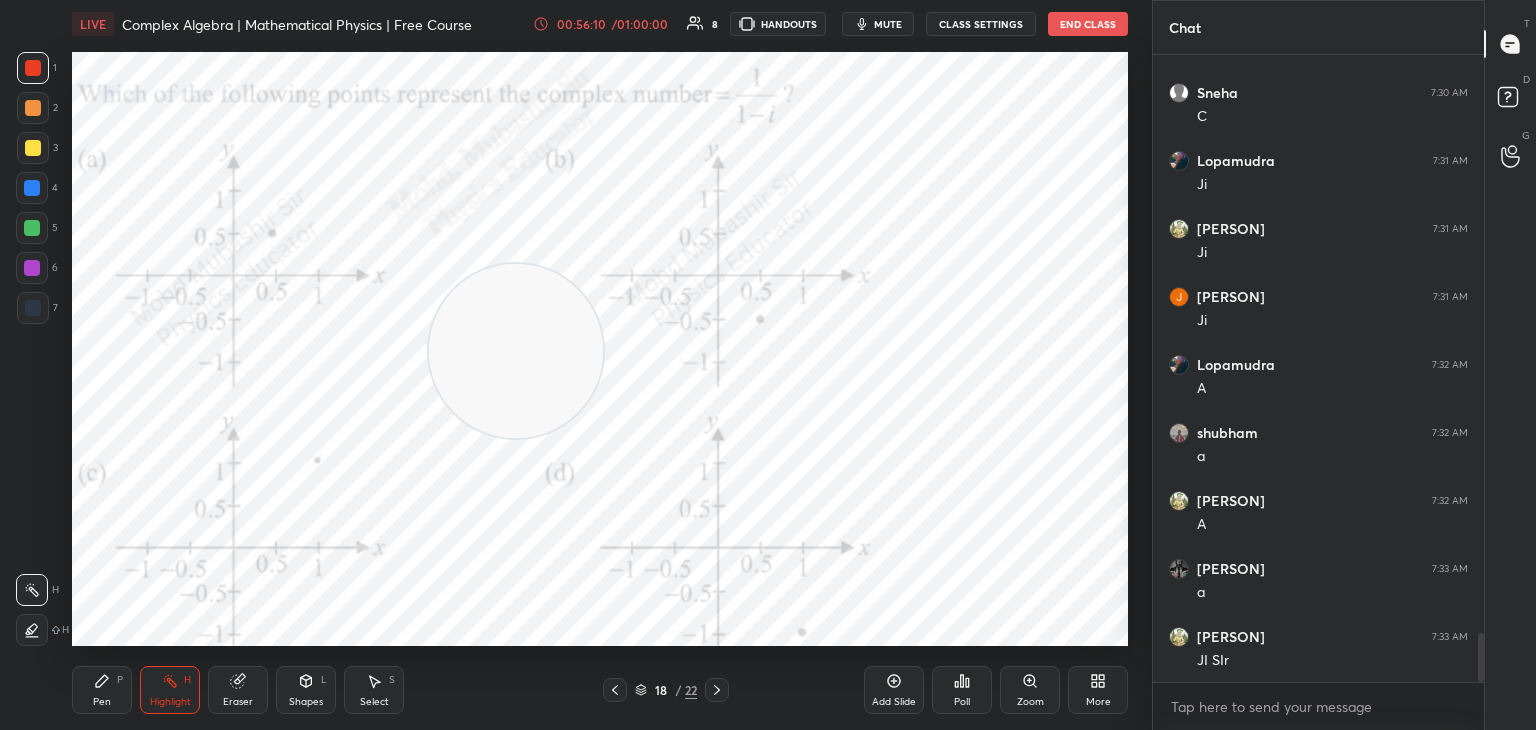 drag, startPoint x: 516, startPoint y: 445, endPoint x: 529, endPoint y: 353, distance: 92.91394 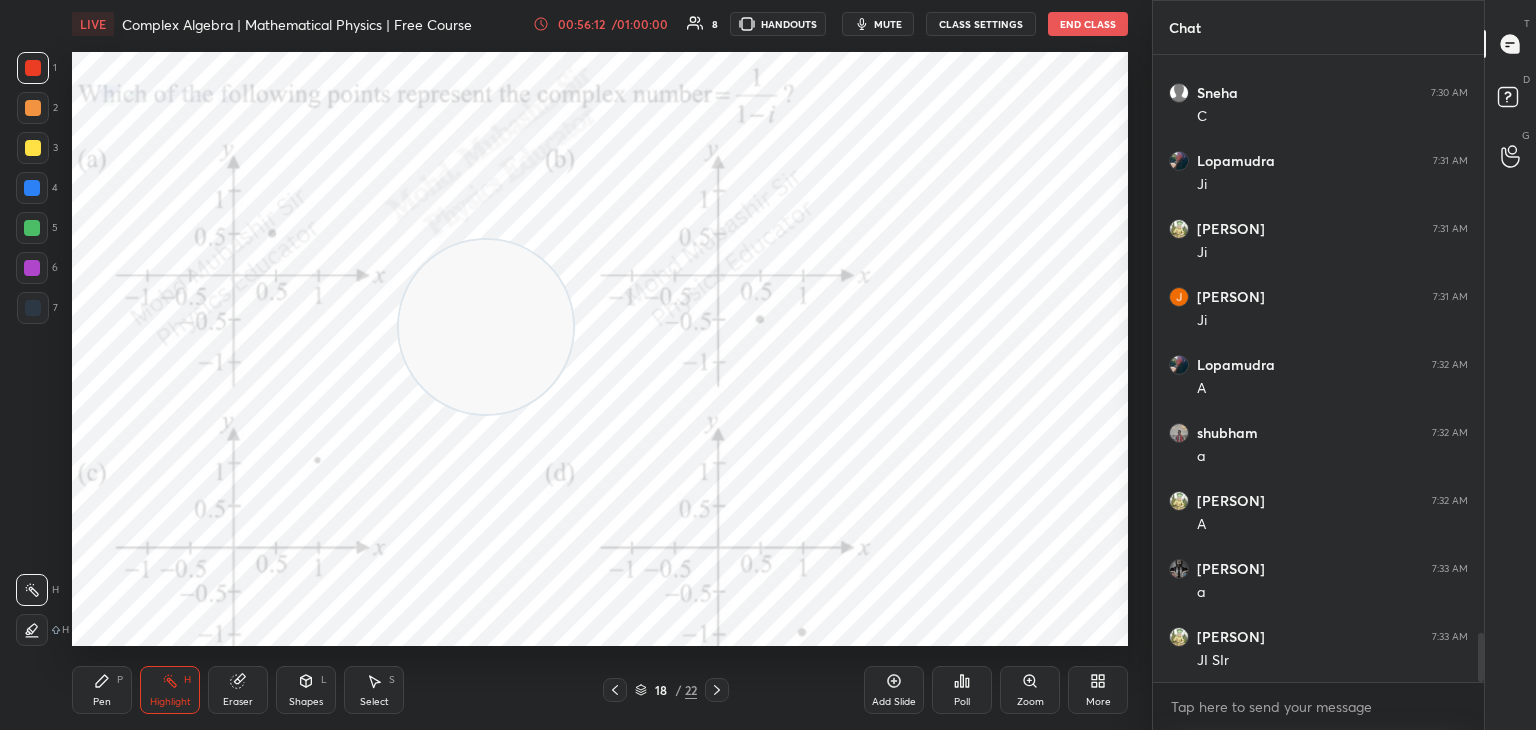 click at bounding box center [486, 327] 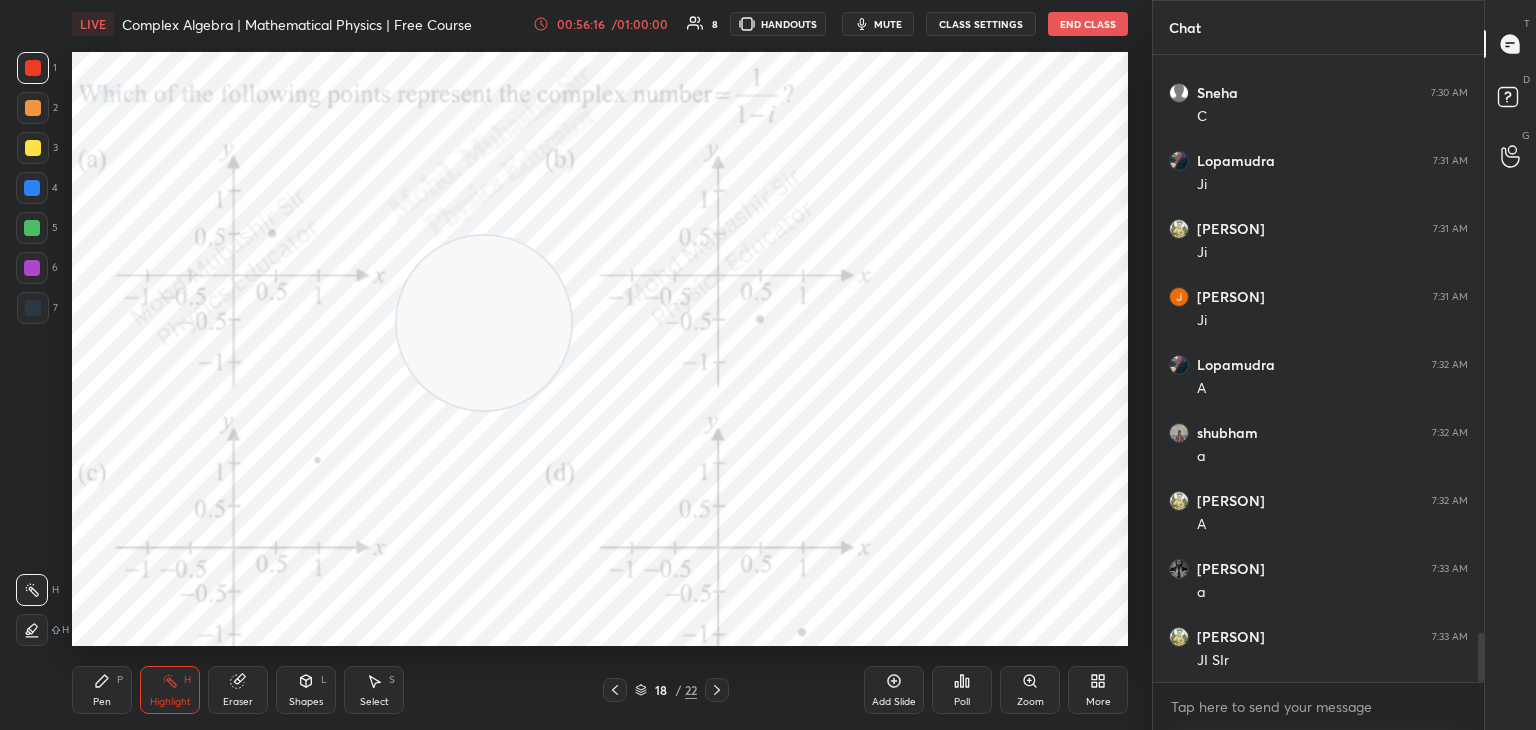 scroll, scrollTop: 7400, scrollLeft: 0, axis: vertical 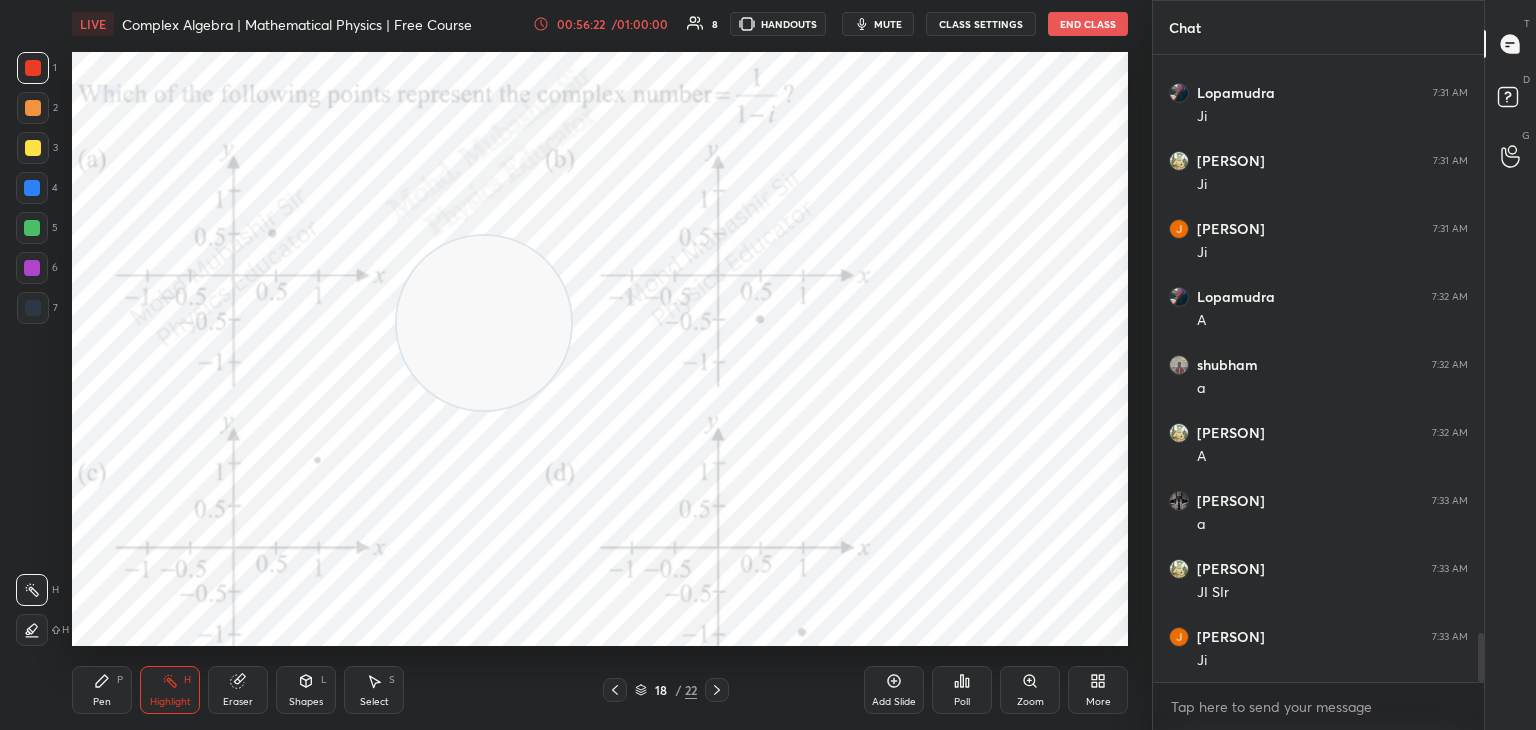 click 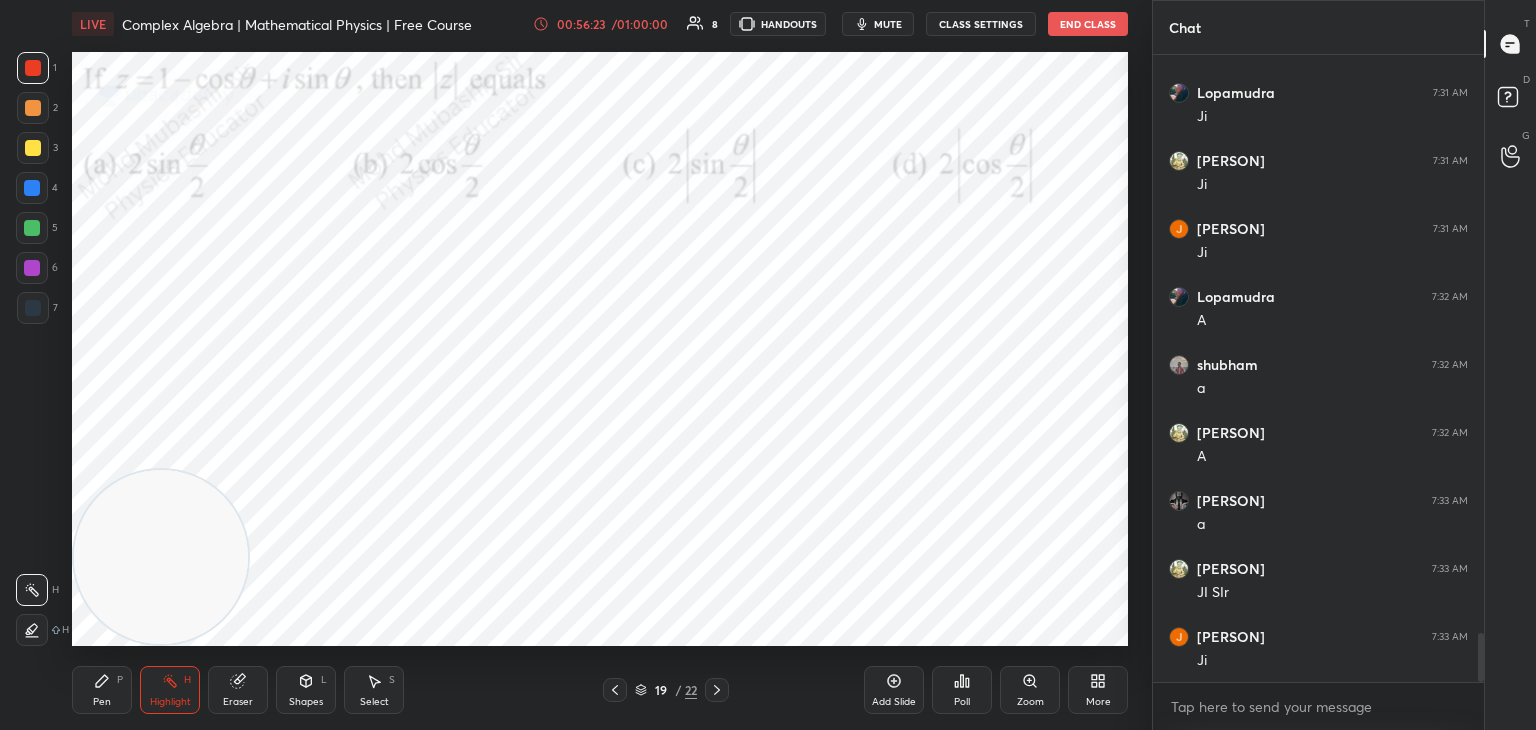 drag, startPoint x: 265, startPoint y: 489, endPoint x: 21, endPoint y: 631, distance: 282.3119 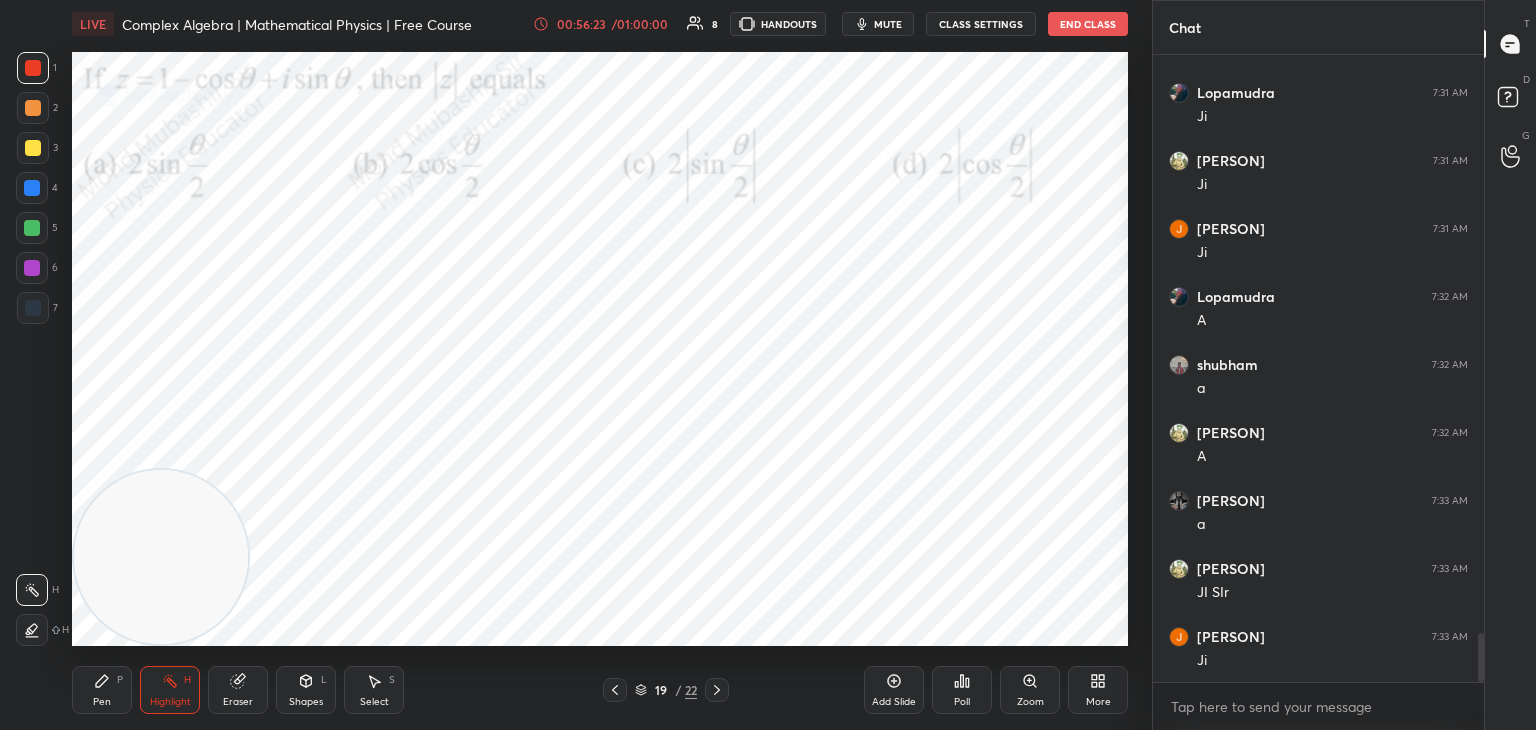 click on "1 2 3 4 5 6 7 C X Z C X Z E E Erase all   H H LIVE Complex Algebra | Mathematical Physics | Free Course 00:56:23 /  01:00:00 8 HANDOUTS mute CLASS SETTINGS End Class Setting up your live class Poll for   secs No correct answer Start poll Back Complex Algebra | Mathematical Physics | Free Course Mohd Mubashir Pen P Highlight H Eraser Shapes L Select S 19 / 22 Add Slide Poll Zoom More" at bounding box center [568, 365] 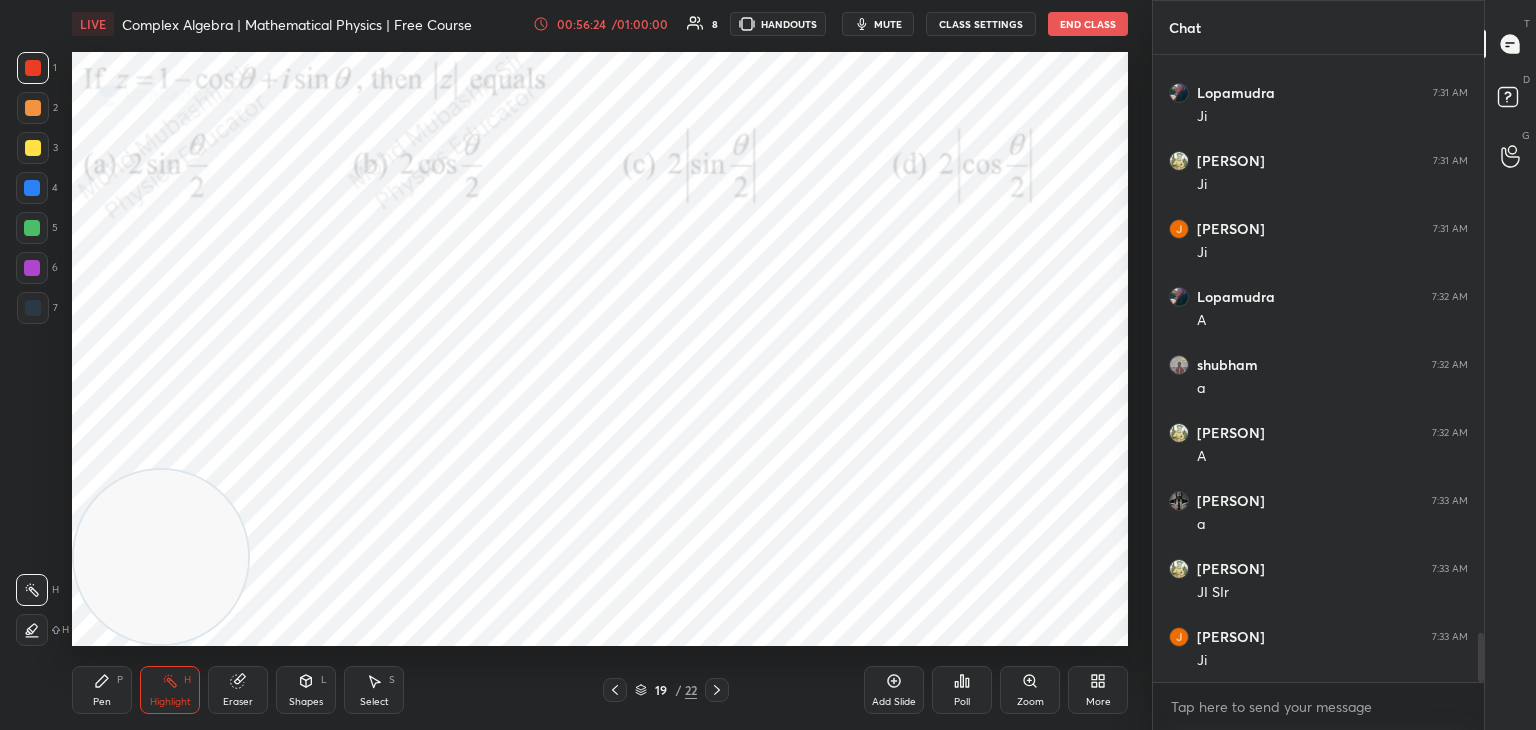 click on "Pen" at bounding box center [102, 702] 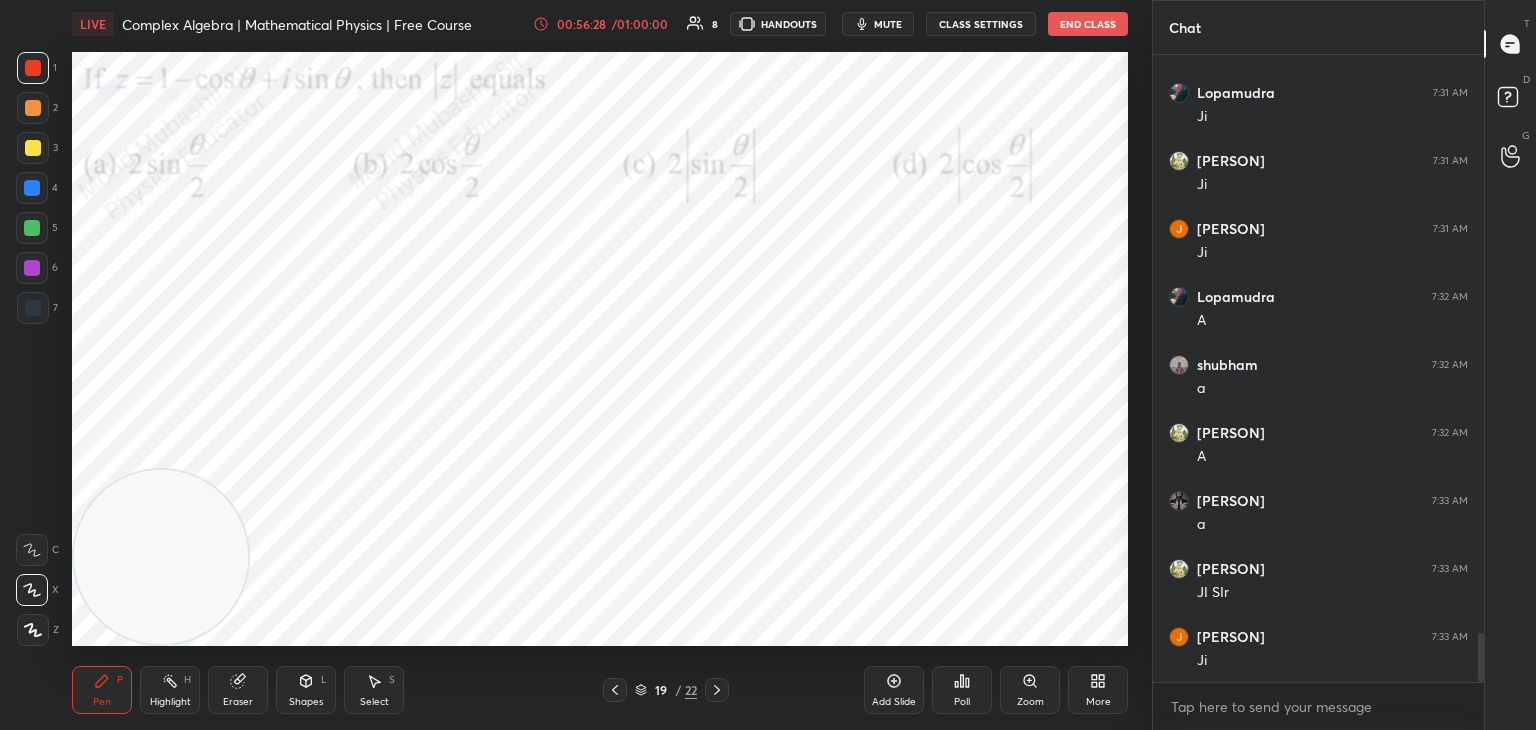 drag, startPoint x: 723, startPoint y: 689, endPoint x: 745, endPoint y: 669, distance: 29.732138 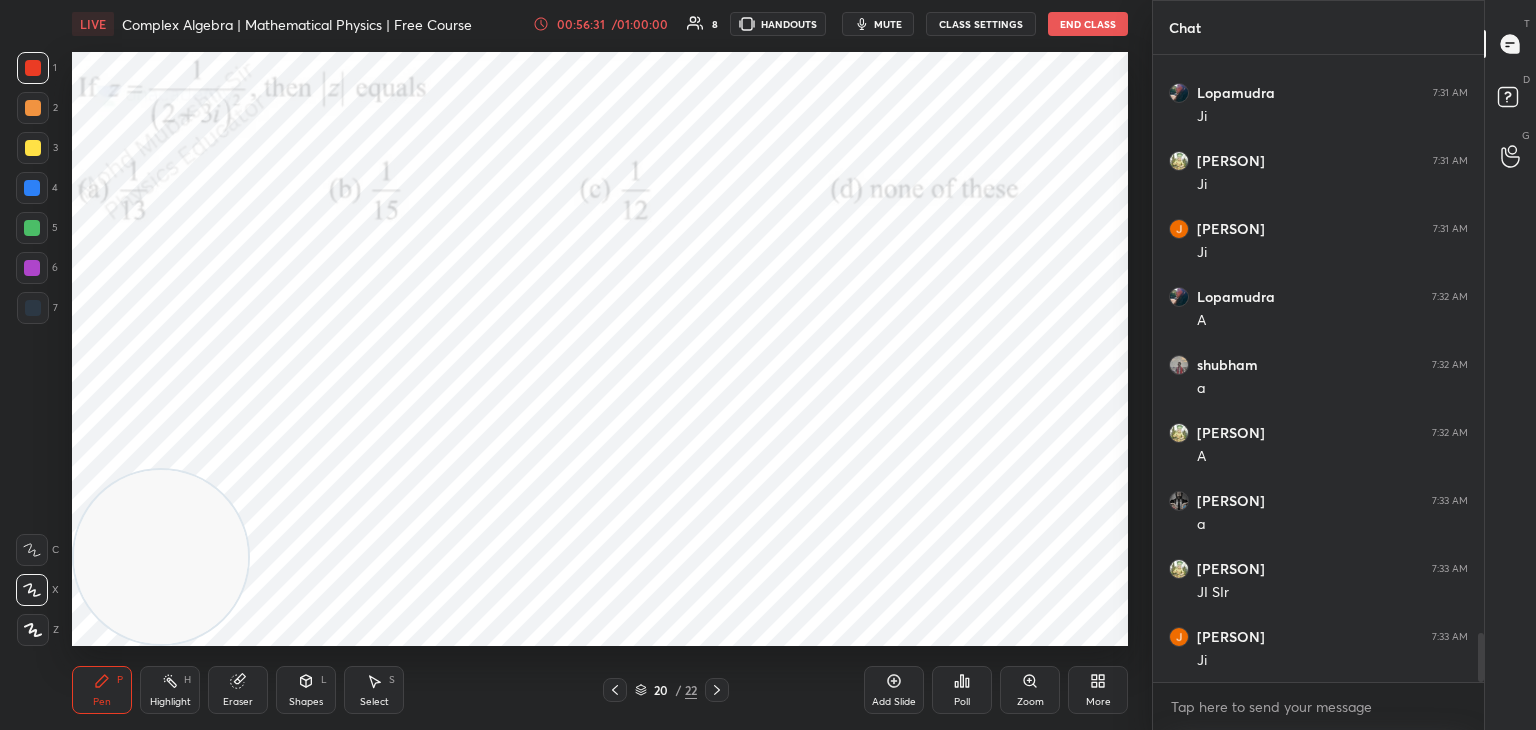 click 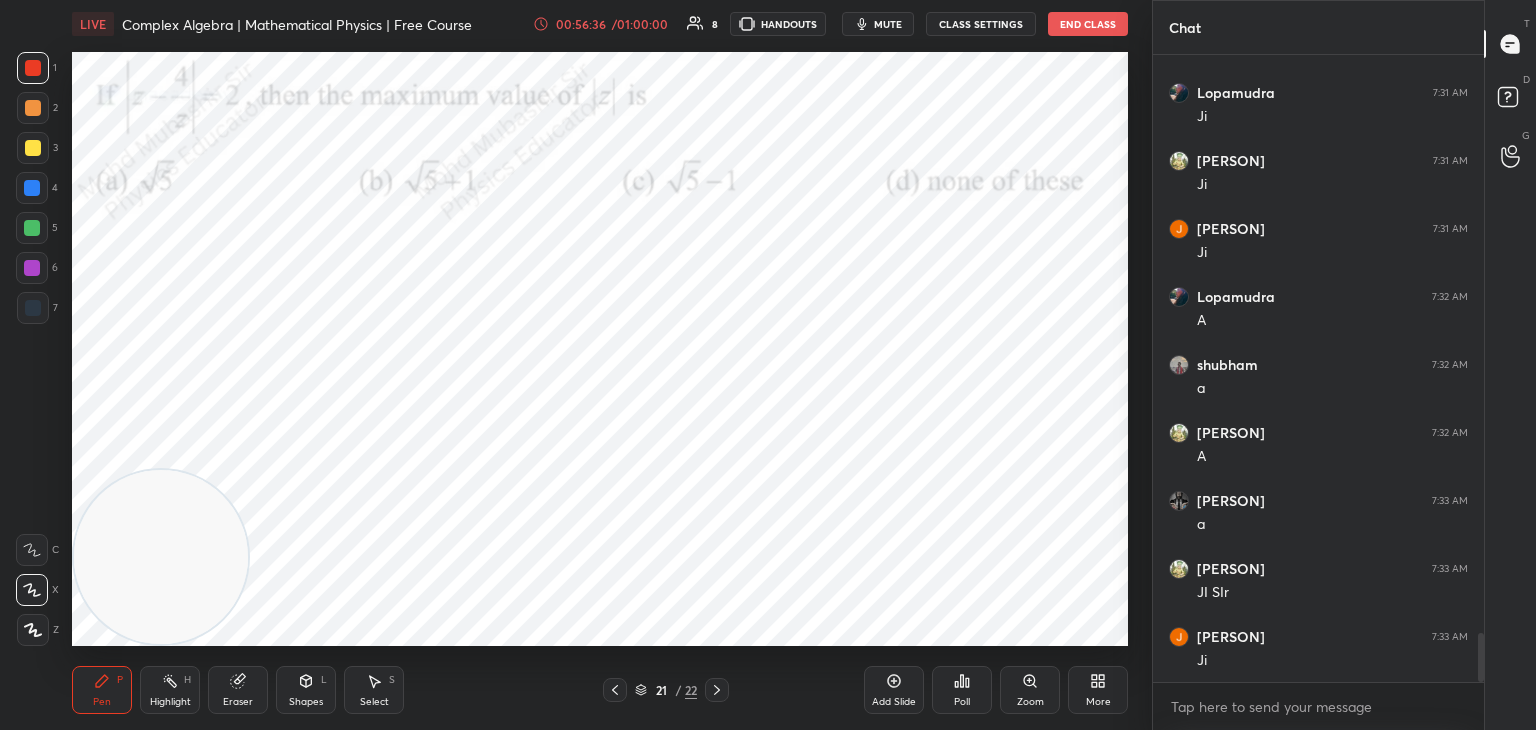 click 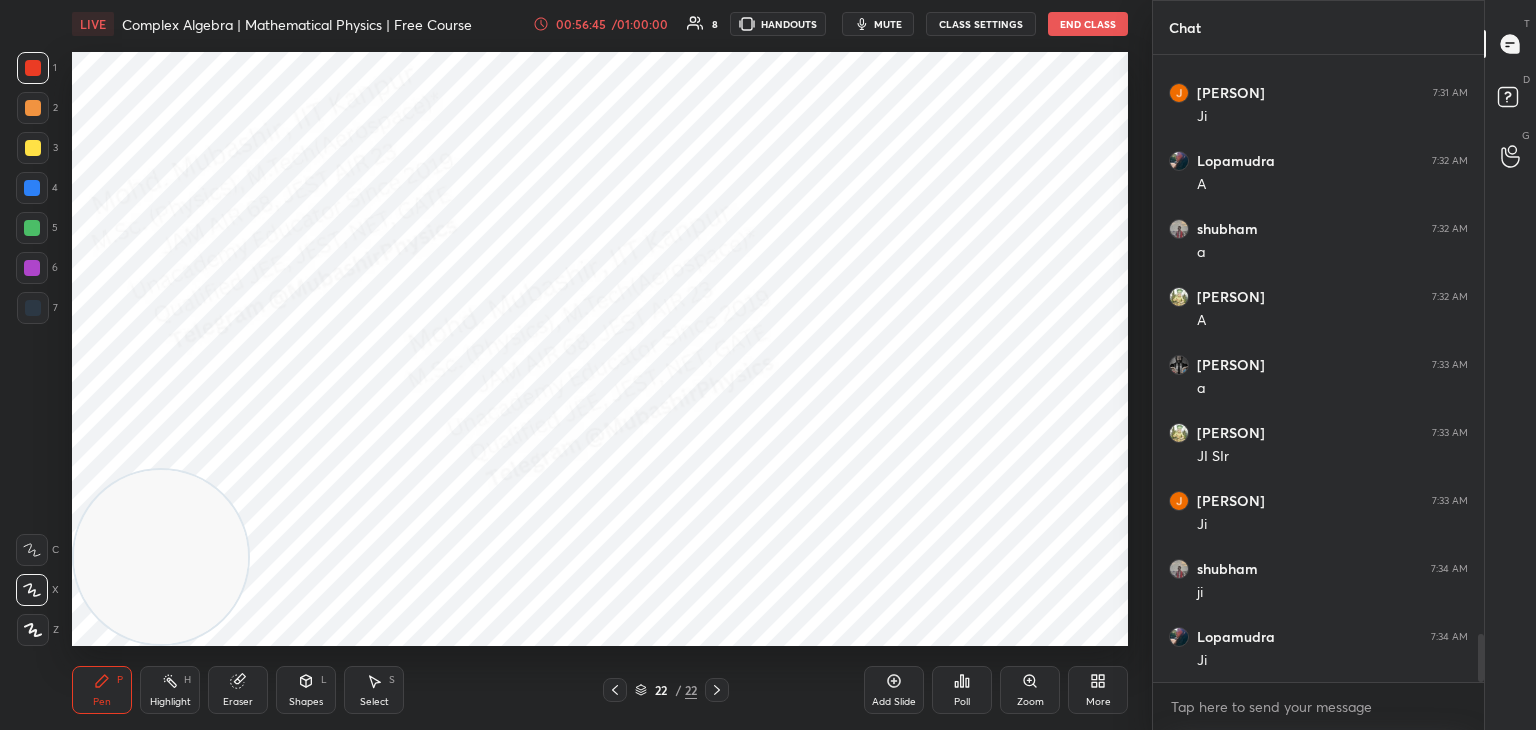 scroll, scrollTop: 7604, scrollLeft: 0, axis: vertical 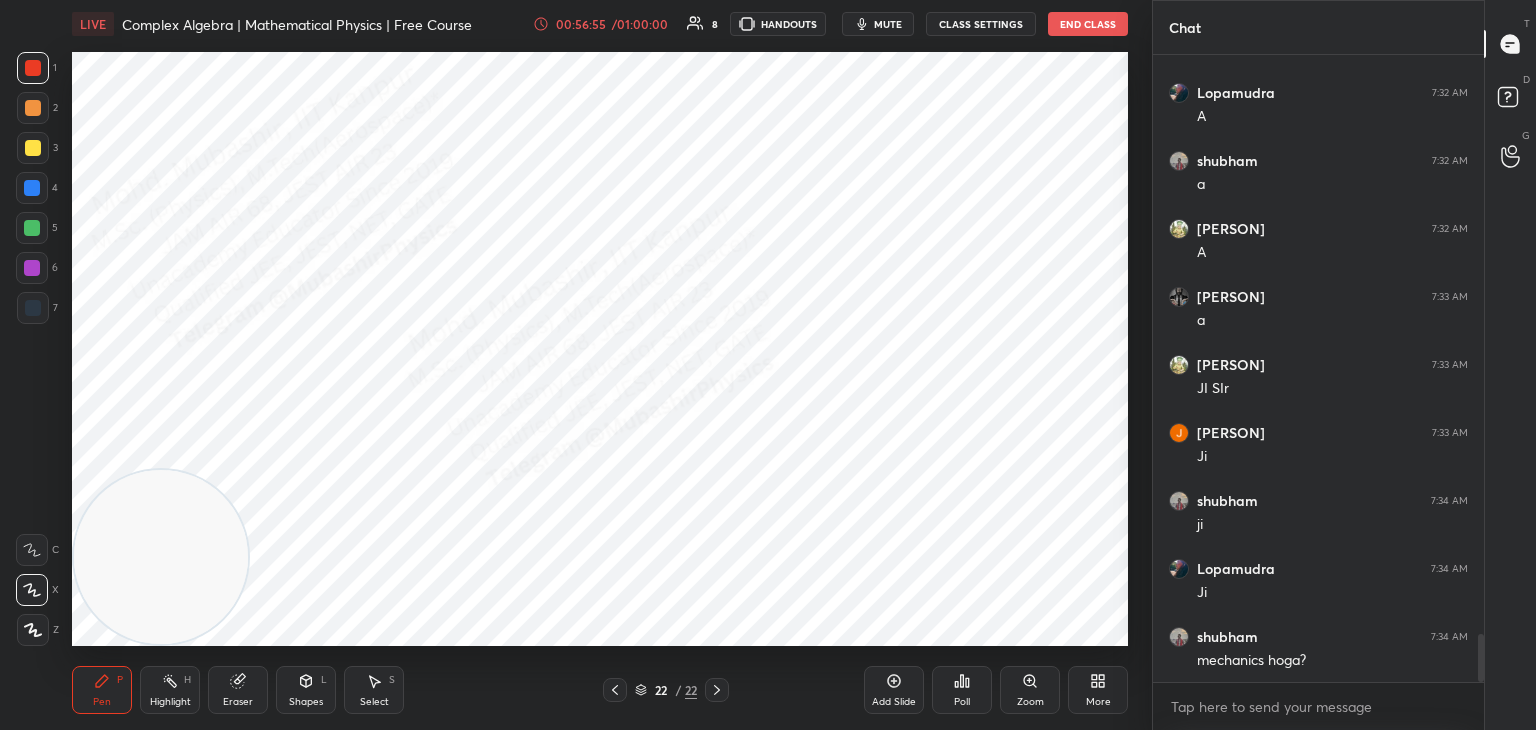 drag, startPoint x: 21, startPoint y: 191, endPoint x: 64, endPoint y: 237, distance: 62.968246 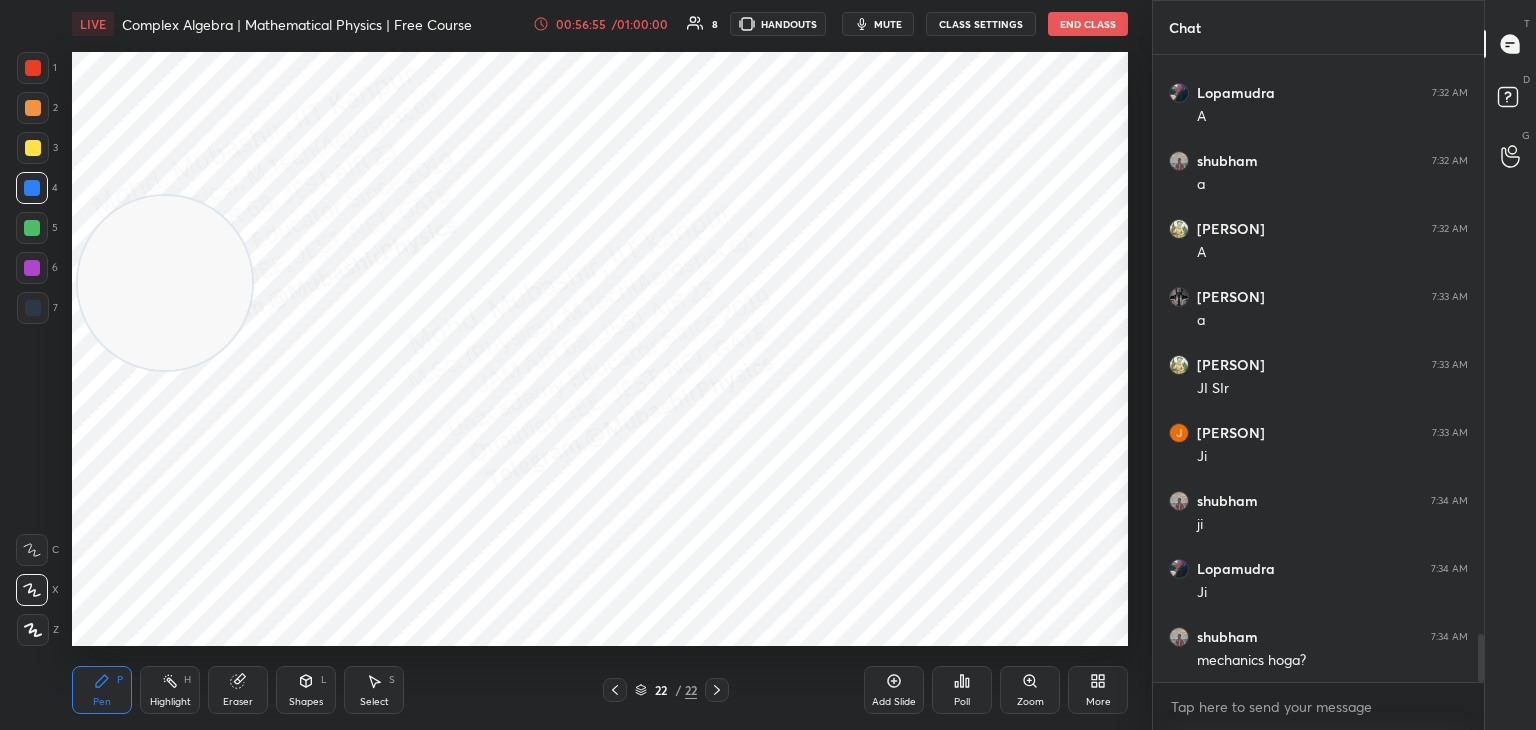 drag, startPoint x: 132, startPoint y: 289, endPoint x: 132, endPoint y: 89, distance: 200 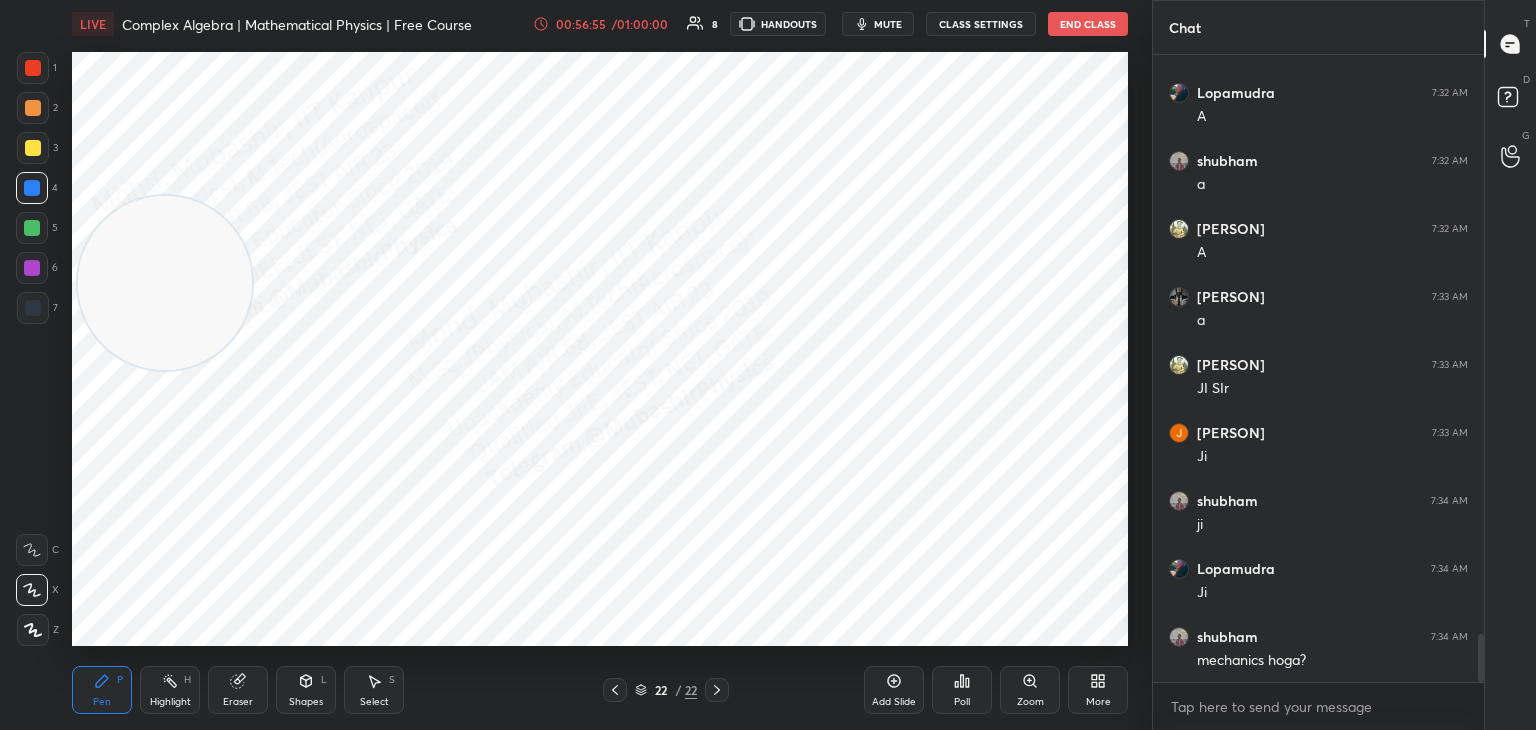 click at bounding box center (165, 283) 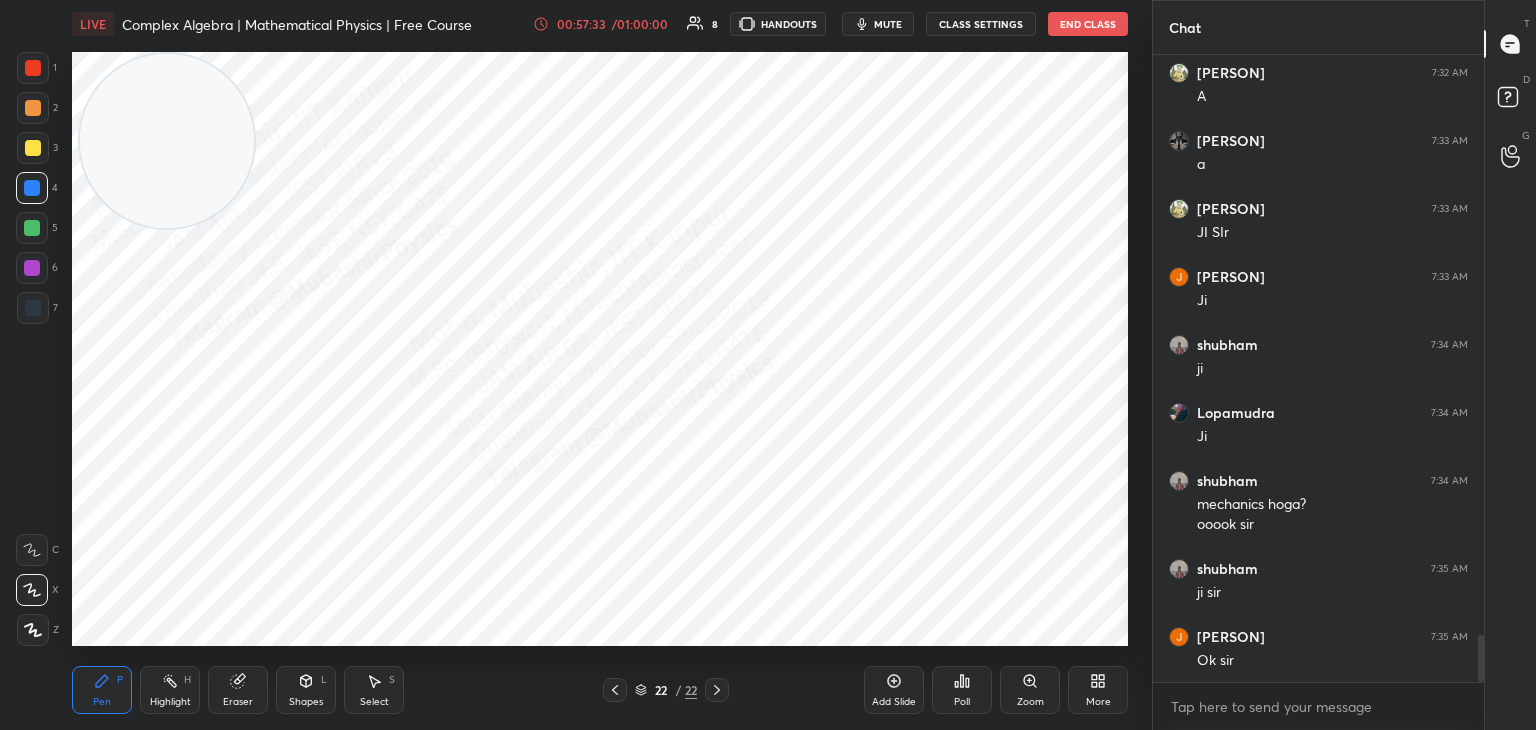 scroll, scrollTop: 7828, scrollLeft: 0, axis: vertical 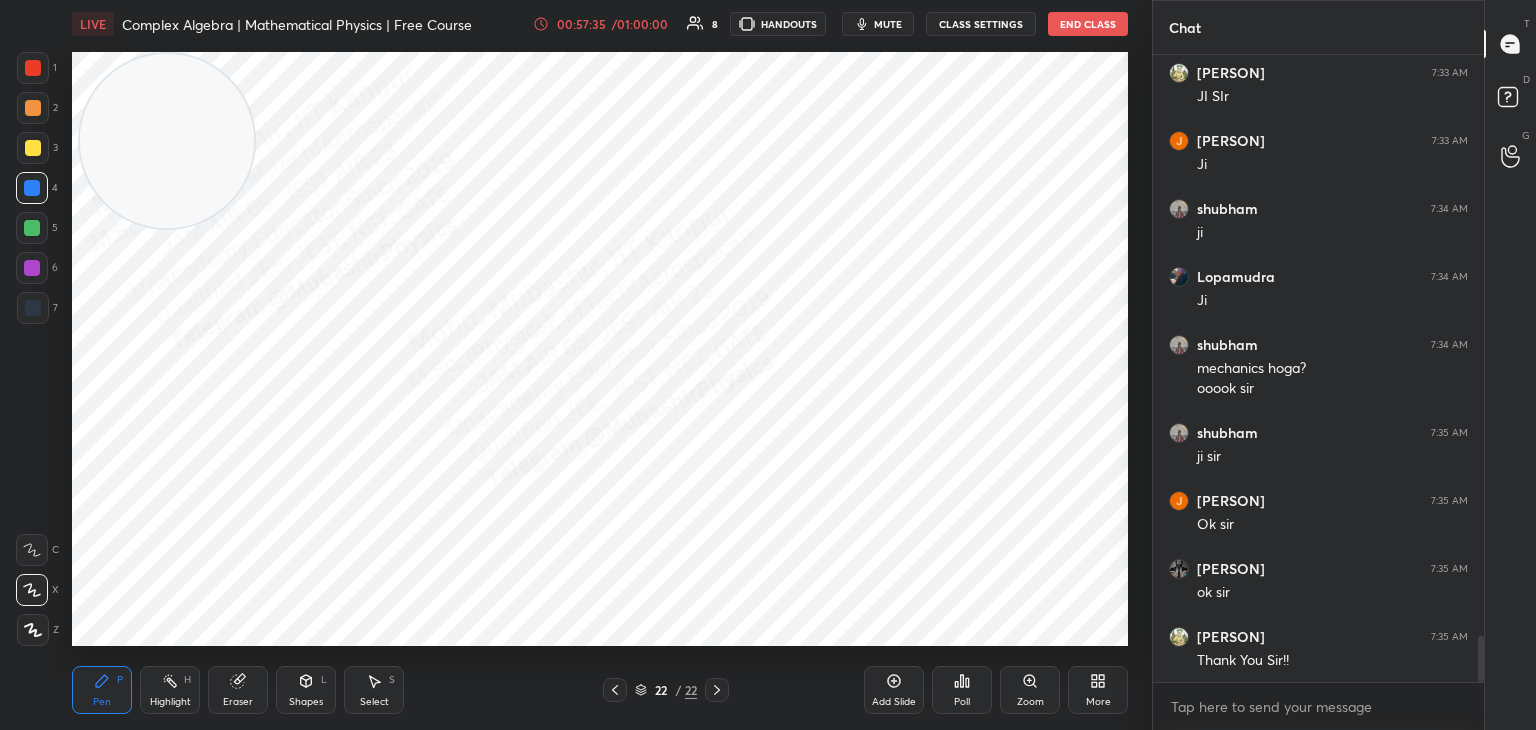 drag, startPoint x: 180, startPoint y: 686, endPoint x: 249, endPoint y: 659, distance: 74.094536 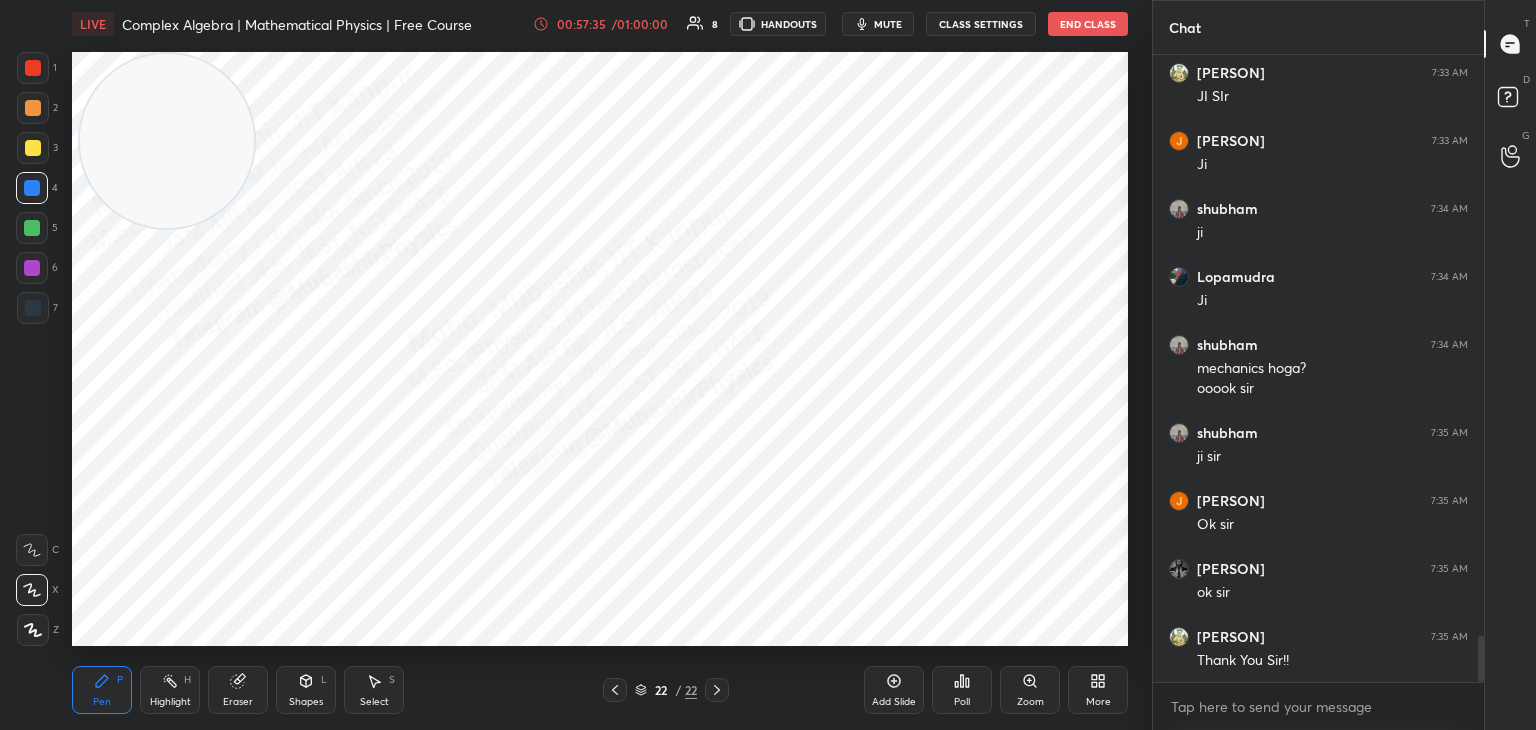 click on "Highlight H" at bounding box center (170, 690) 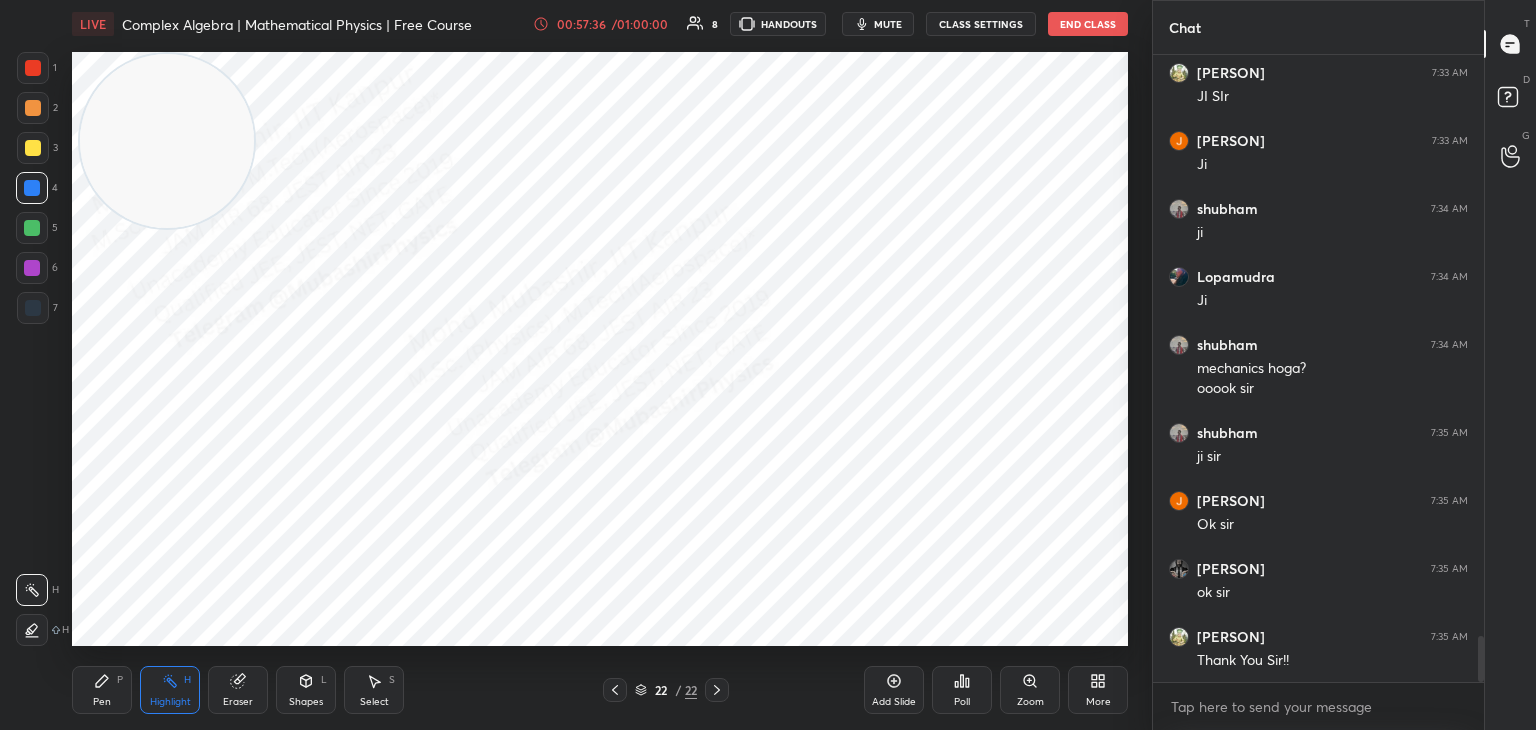scroll, scrollTop: 7964, scrollLeft: 0, axis: vertical 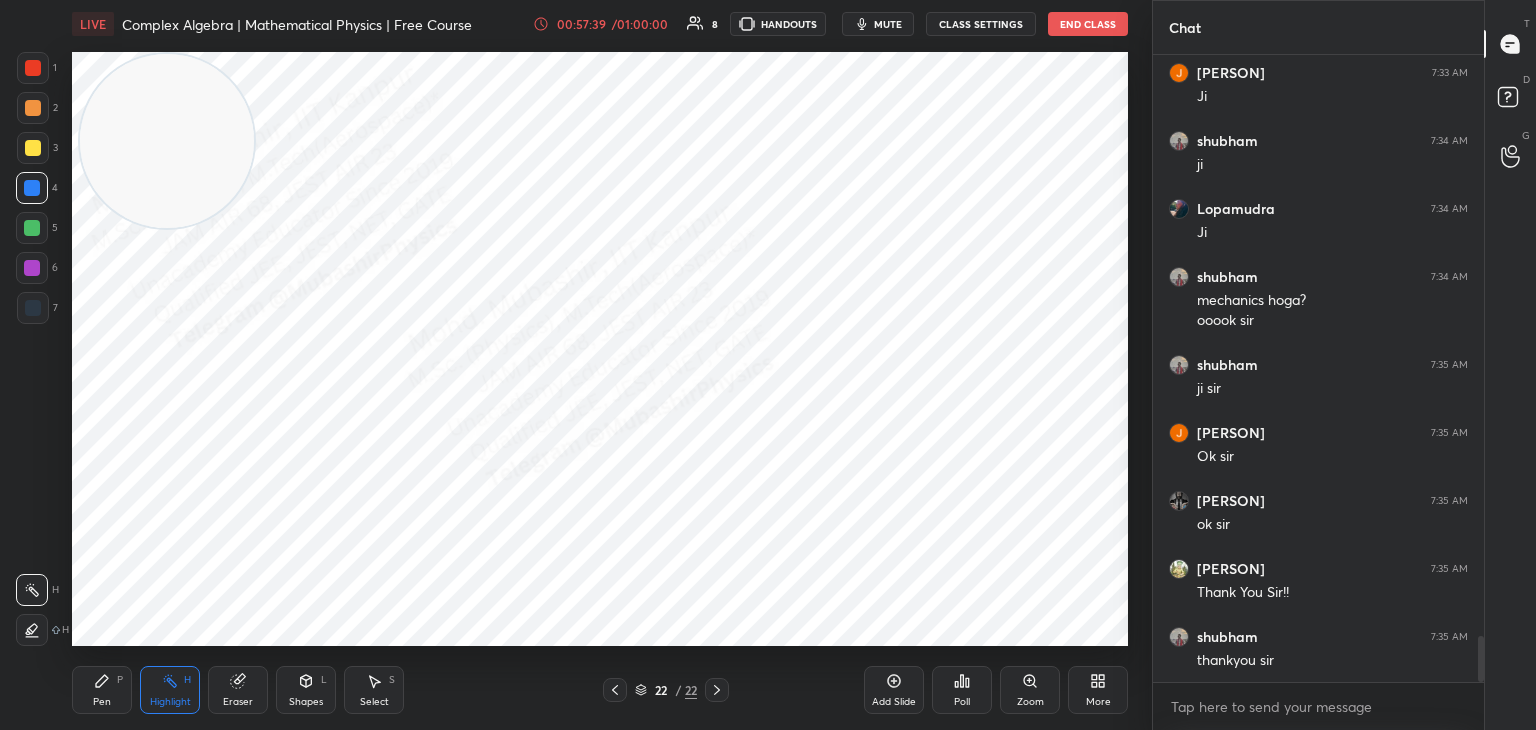 click on "End Class" at bounding box center [1088, 24] 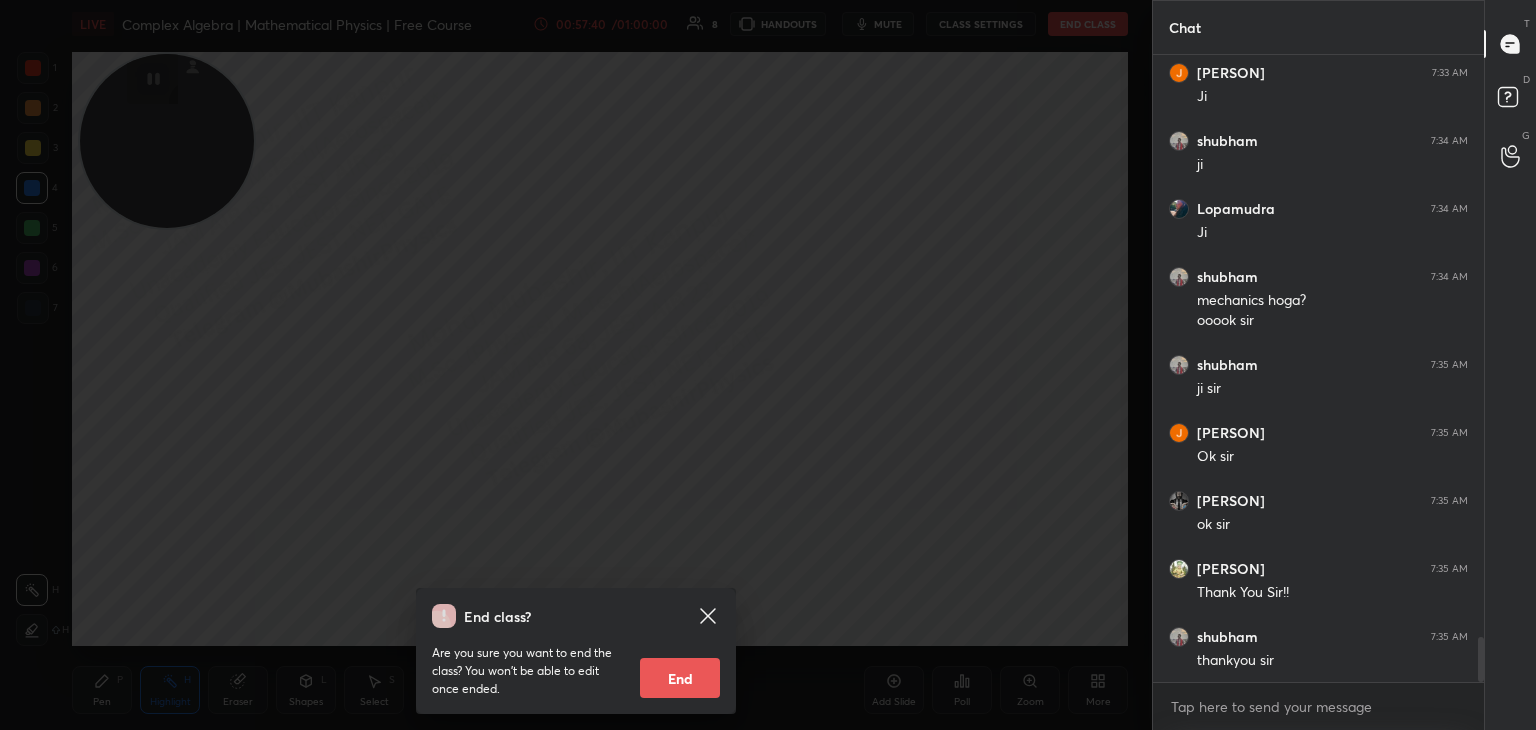scroll, scrollTop: 8032, scrollLeft: 0, axis: vertical 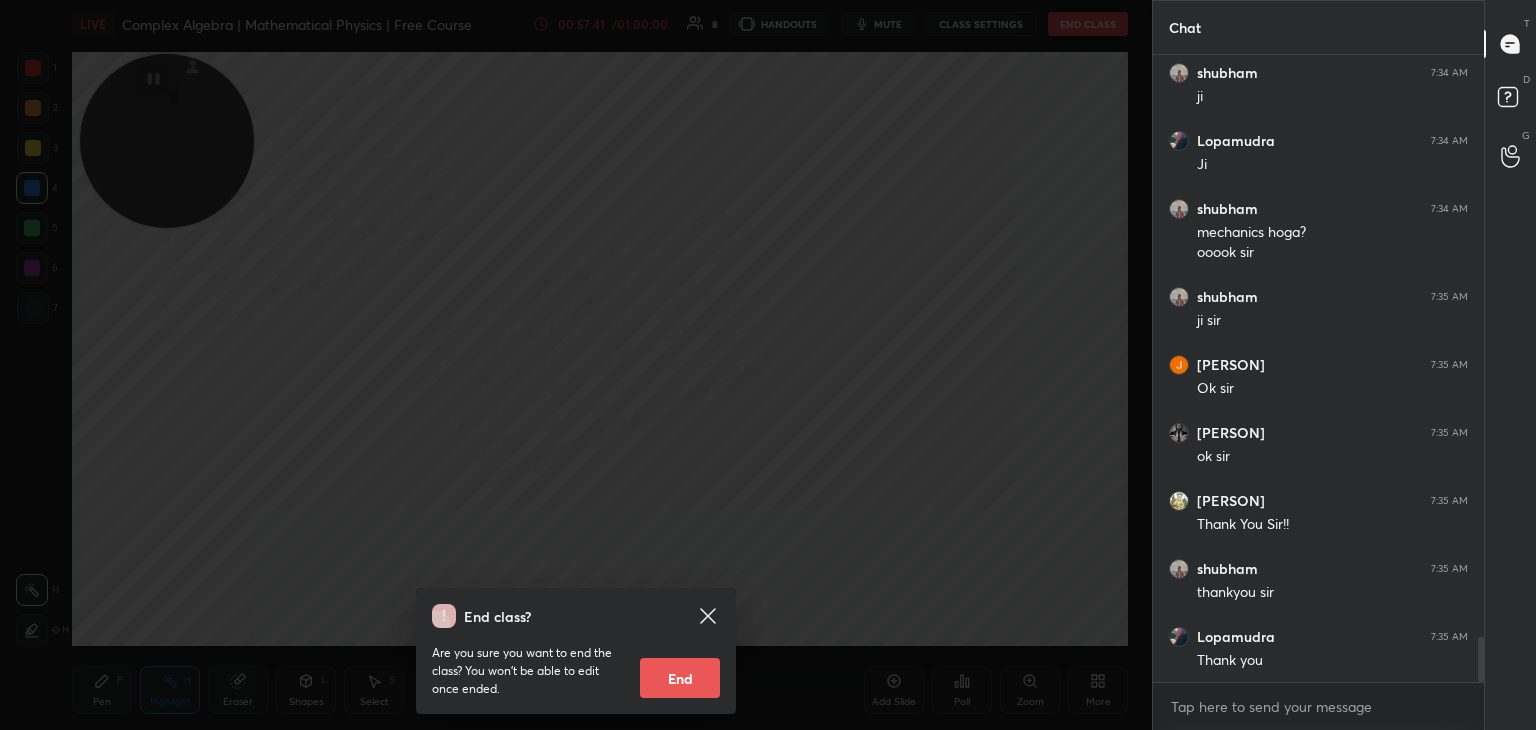 click on "End" at bounding box center [680, 678] 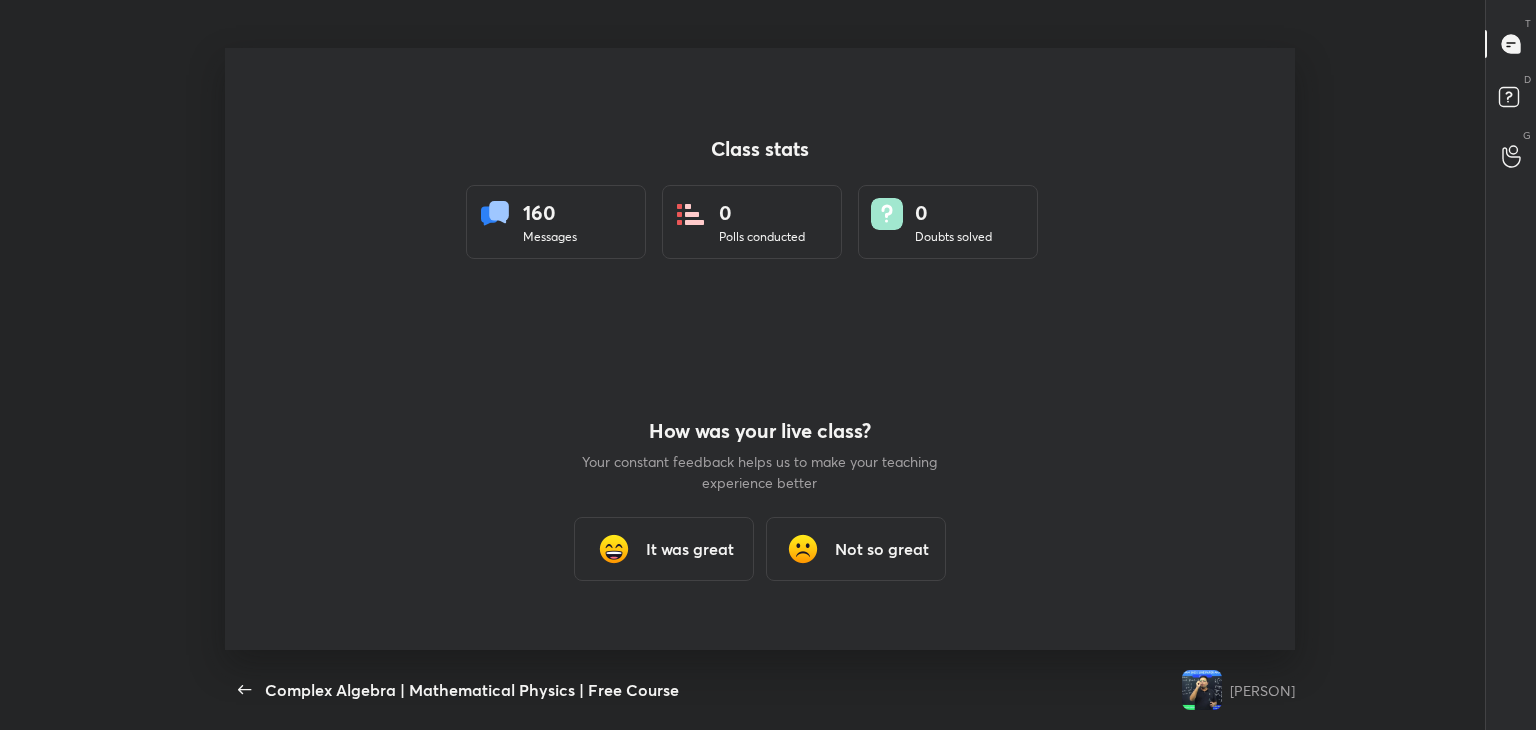 scroll, scrollTop: 99397, scrollLeft: 98483, axis: both 